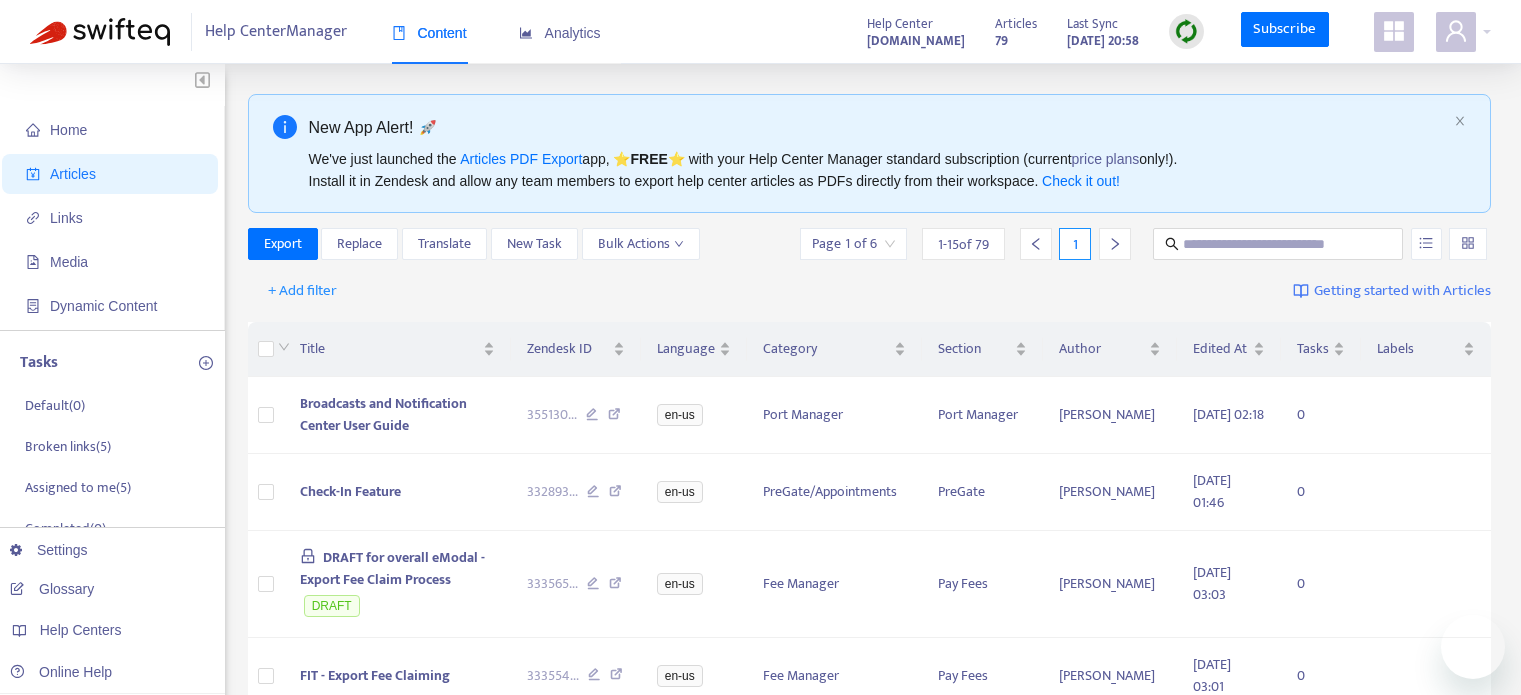 scroll, scrollTop: 0, scrollLeft: 0, axis: both 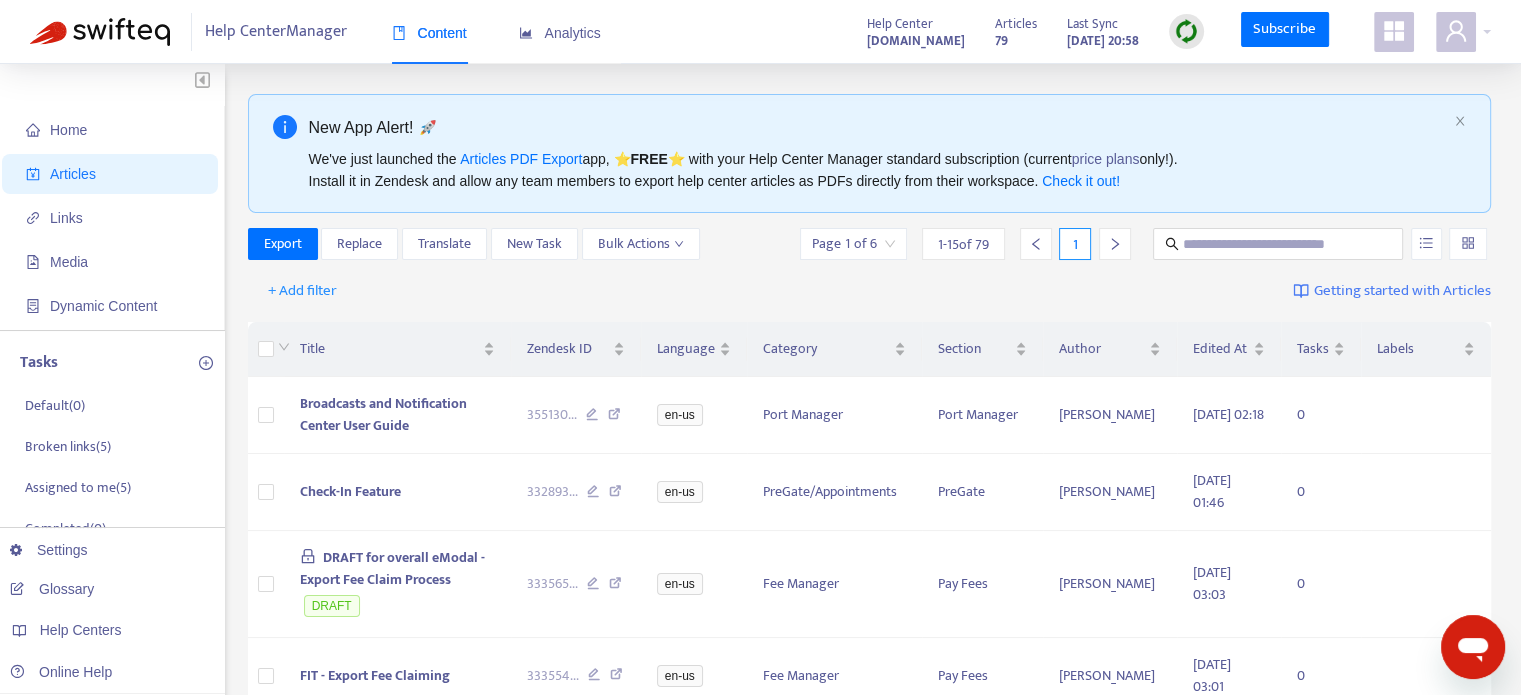 click at bounding box center [1036, 244] 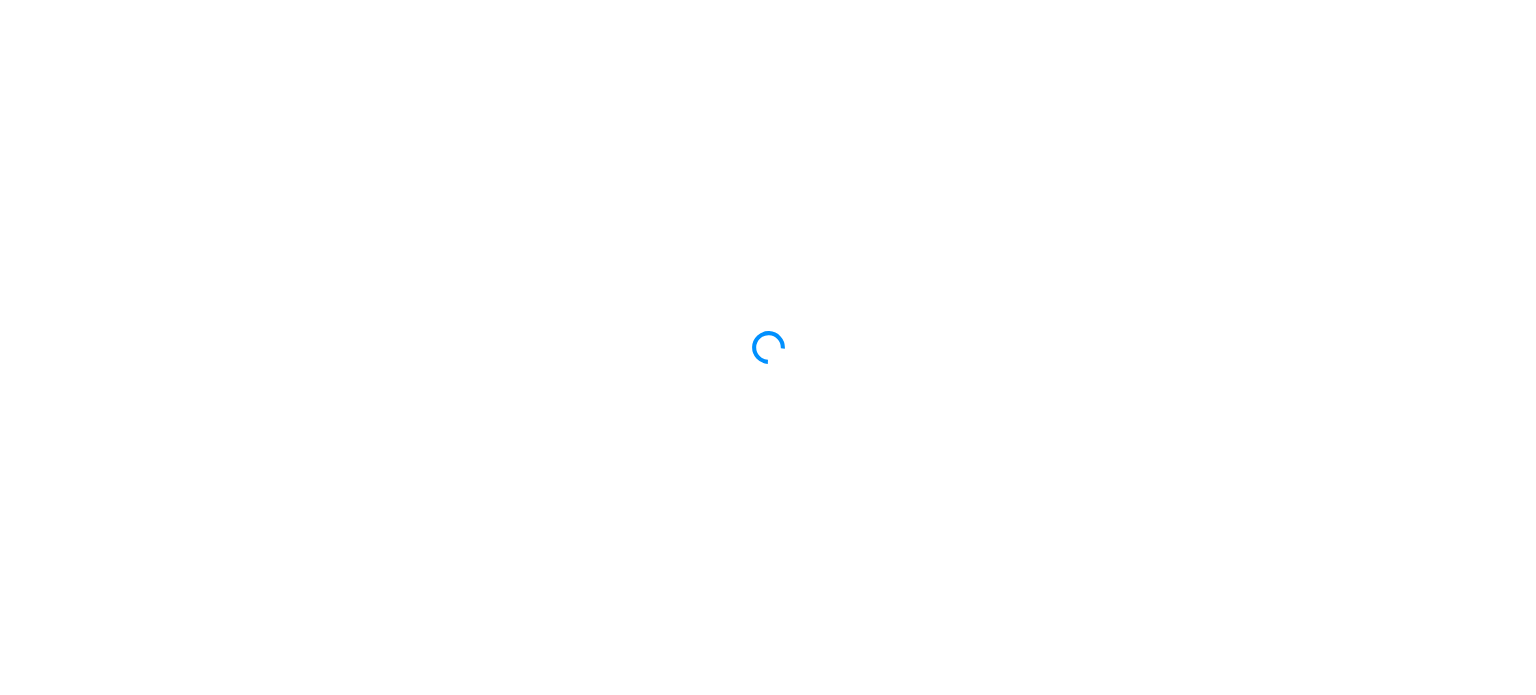 scroll, scrollTop: 0, scrollLeft: 0, axis: both 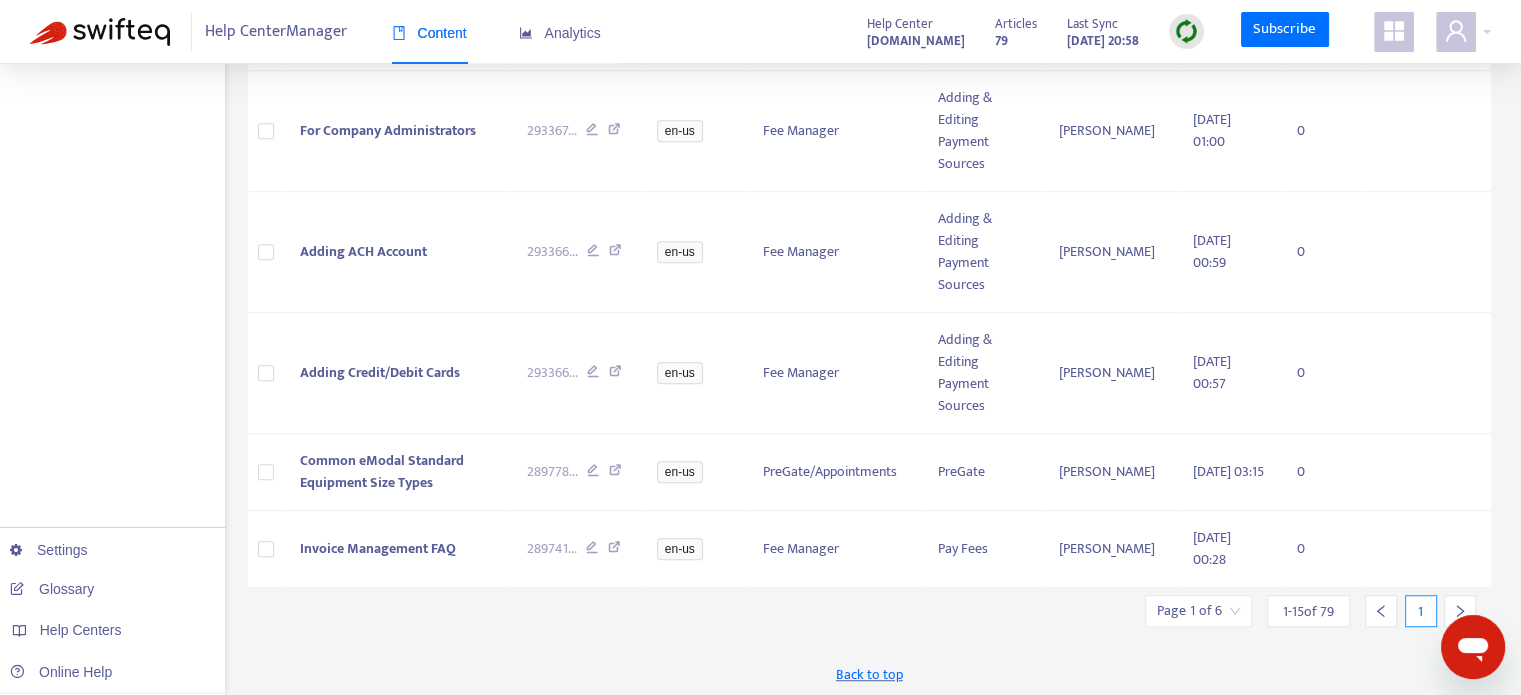 click on "1 - 15  of   79" at bounding box center (1308, 611) 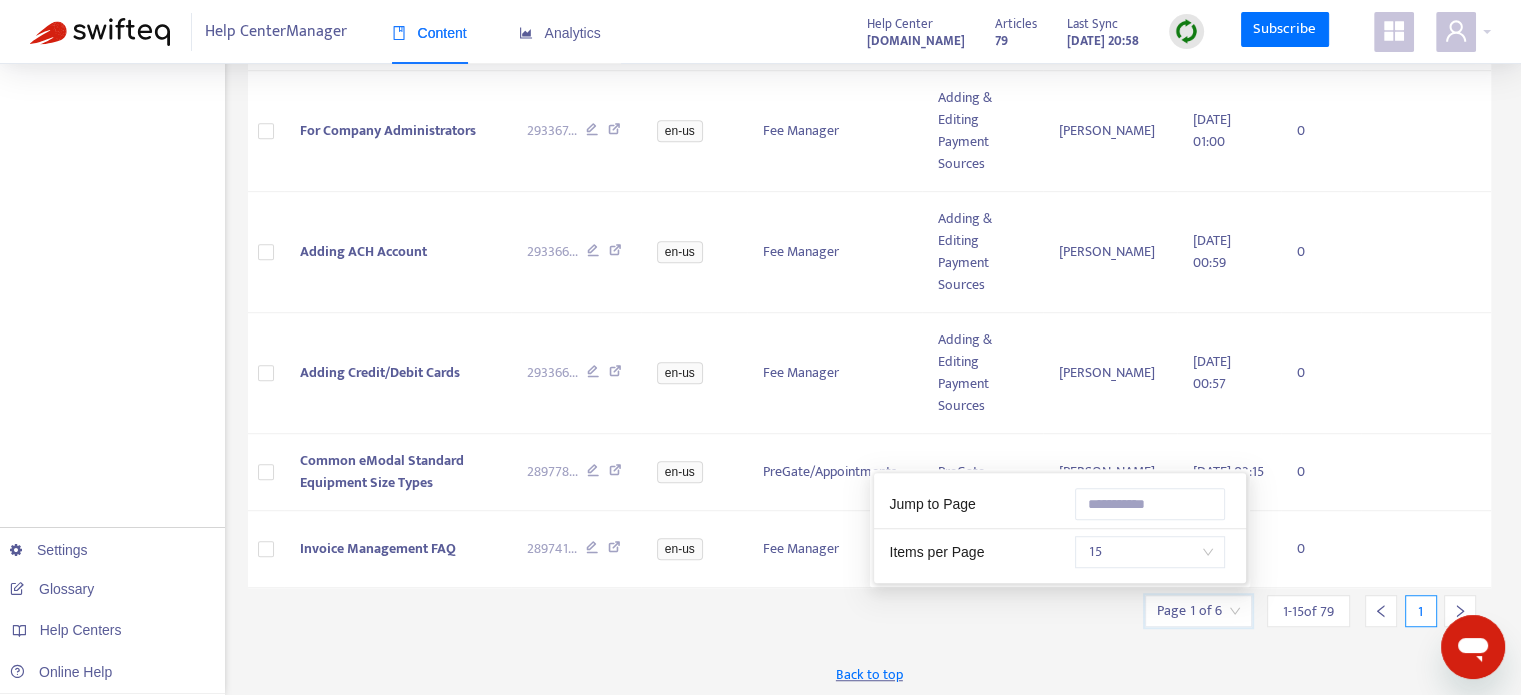 click on "15" at bounding box center (1150, 552) 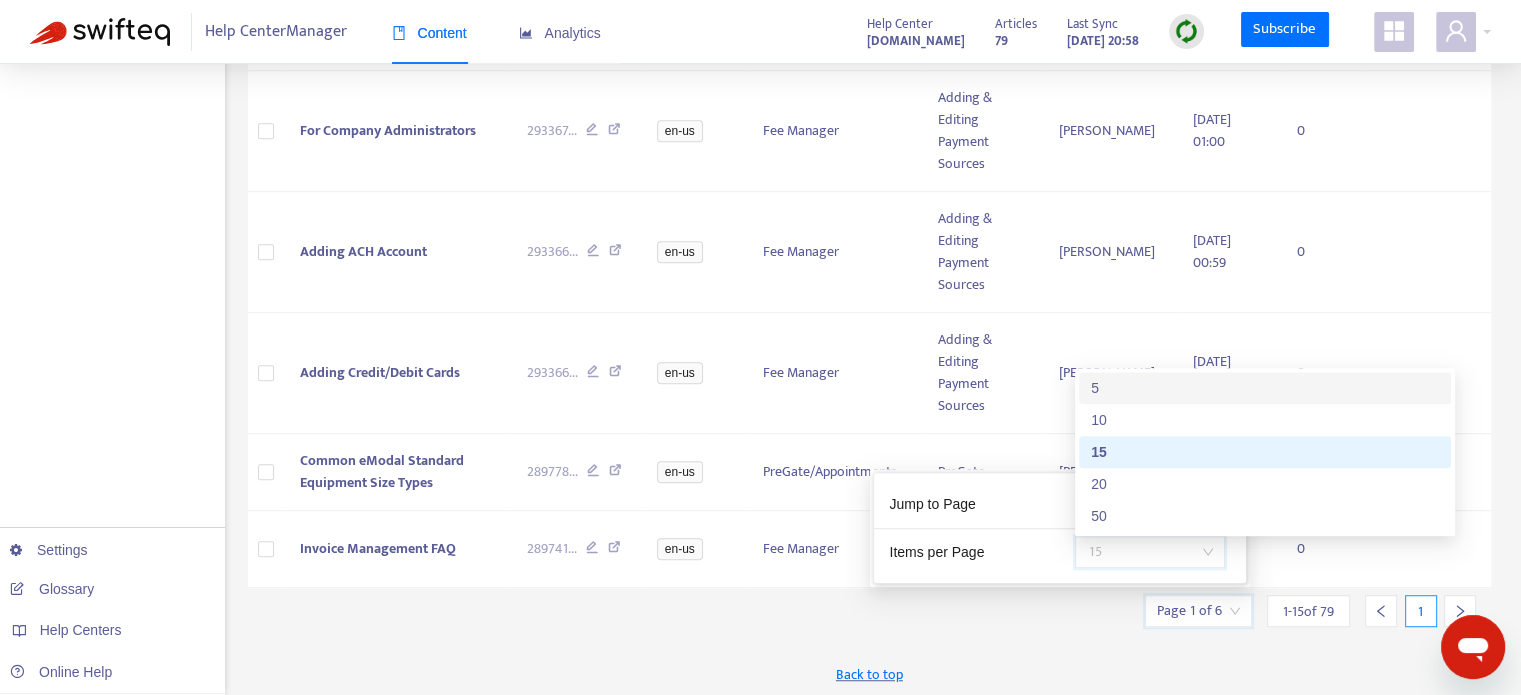 click on "5" at bounding box center (1265, 388) 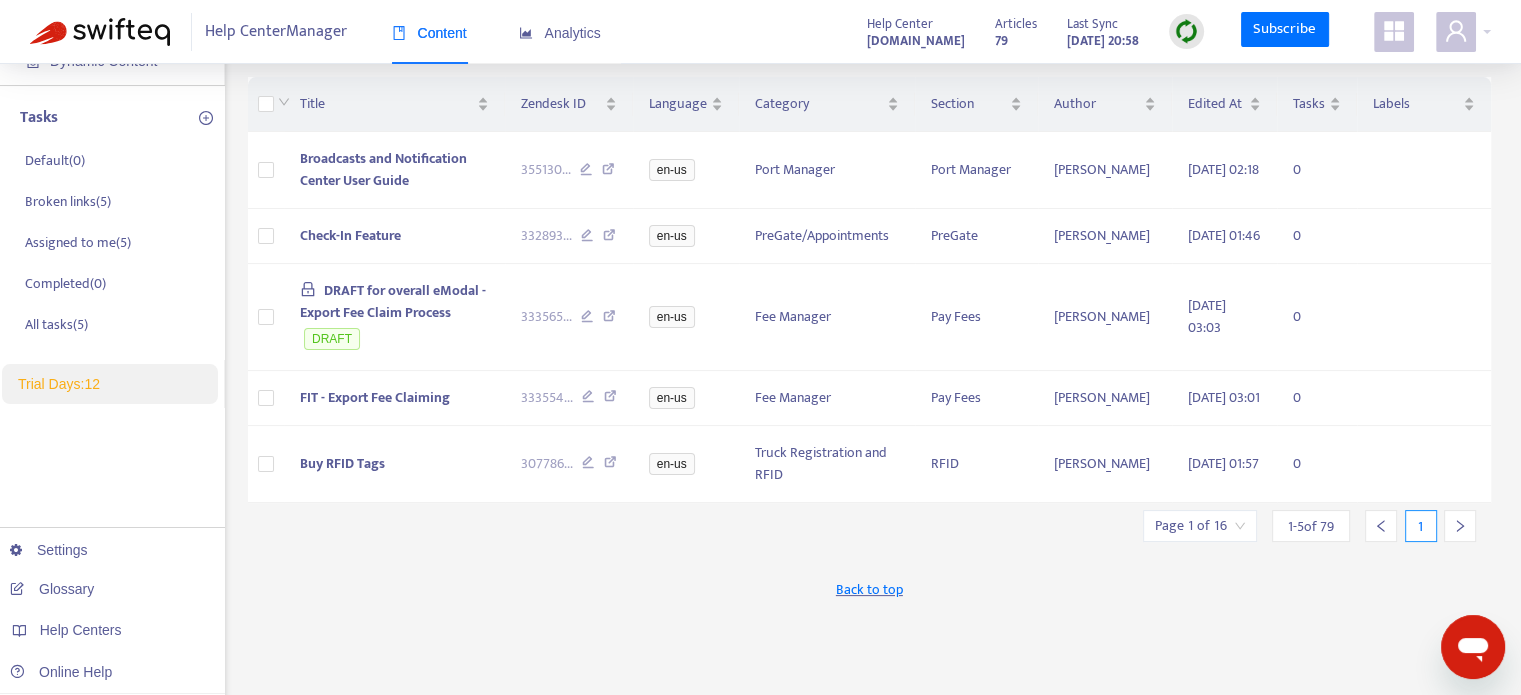 scroll, scrollTop: 244, scrollLeft: 0, axis: vertical 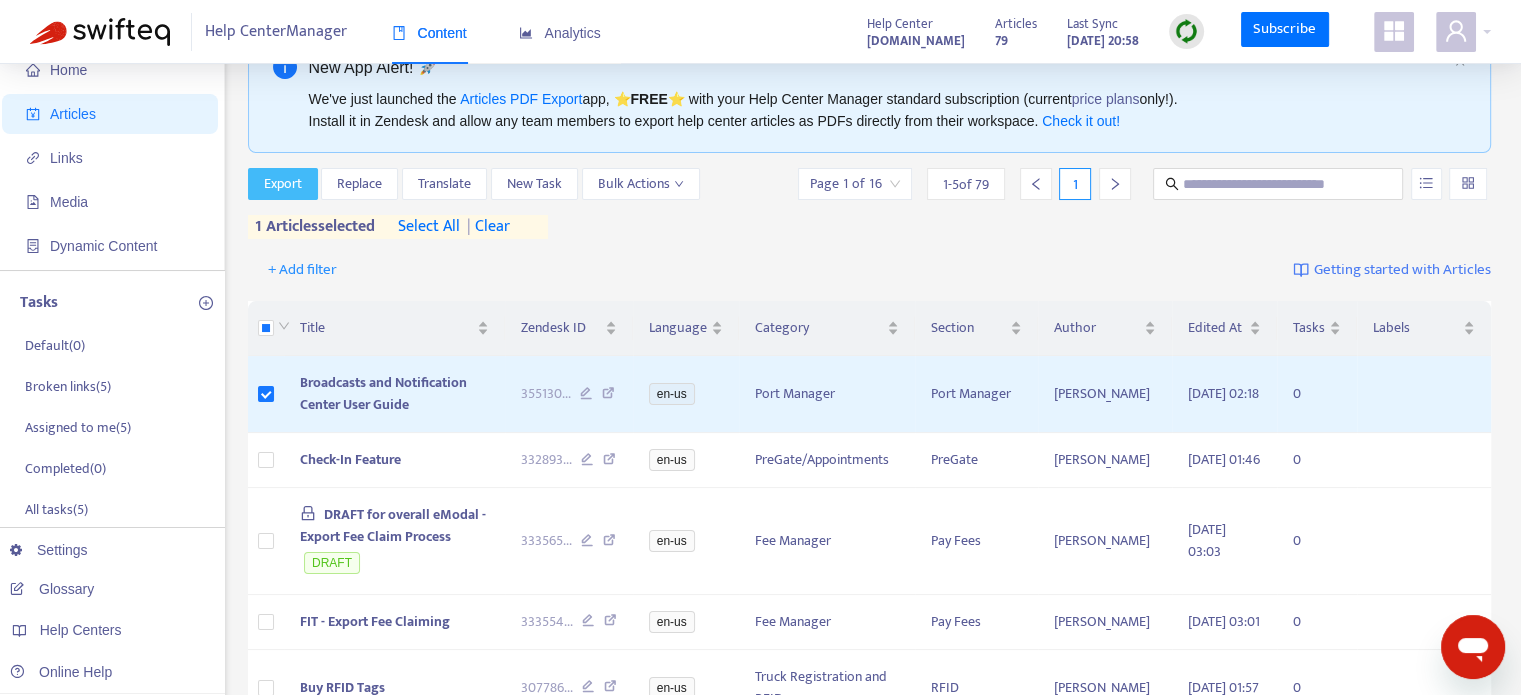 click on "Export" at bounding box center (283, 184) 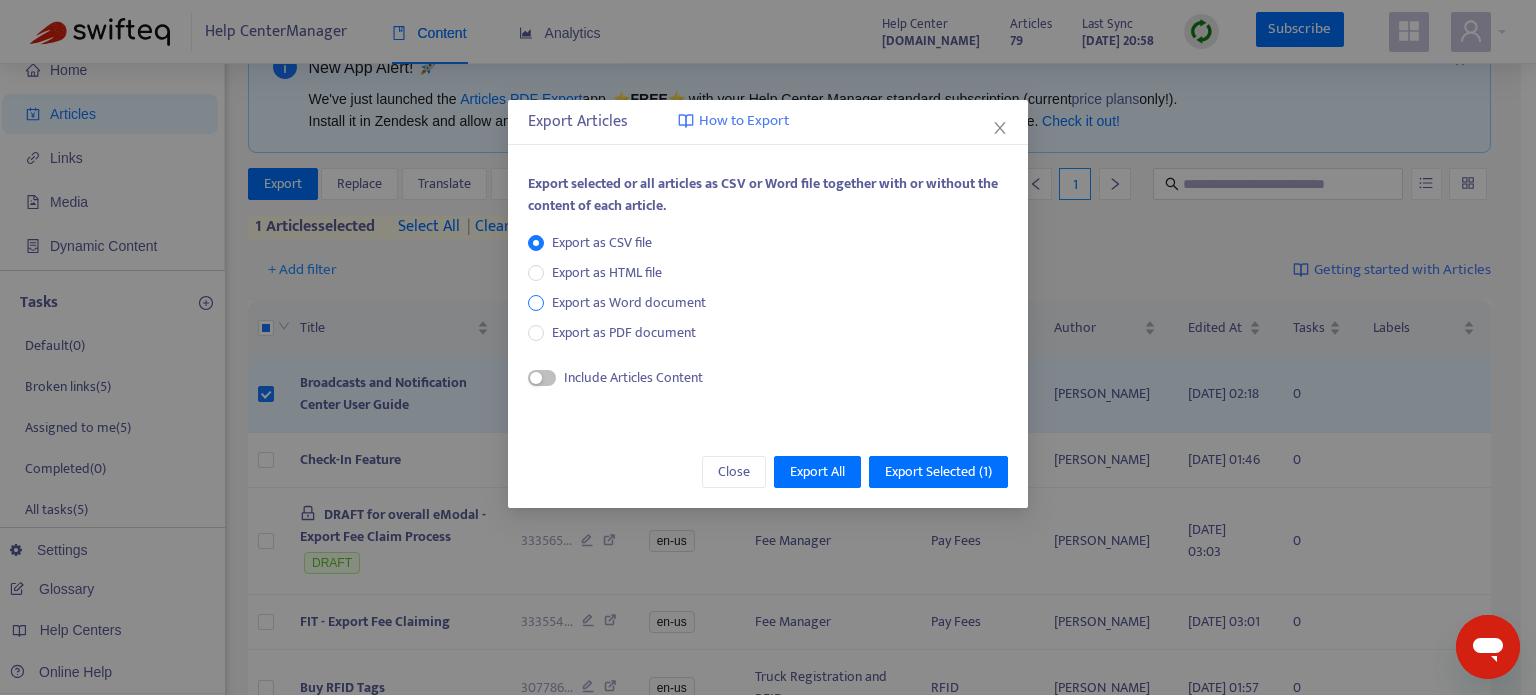 click on "Export as Word document" at bounding box center (629, 303) 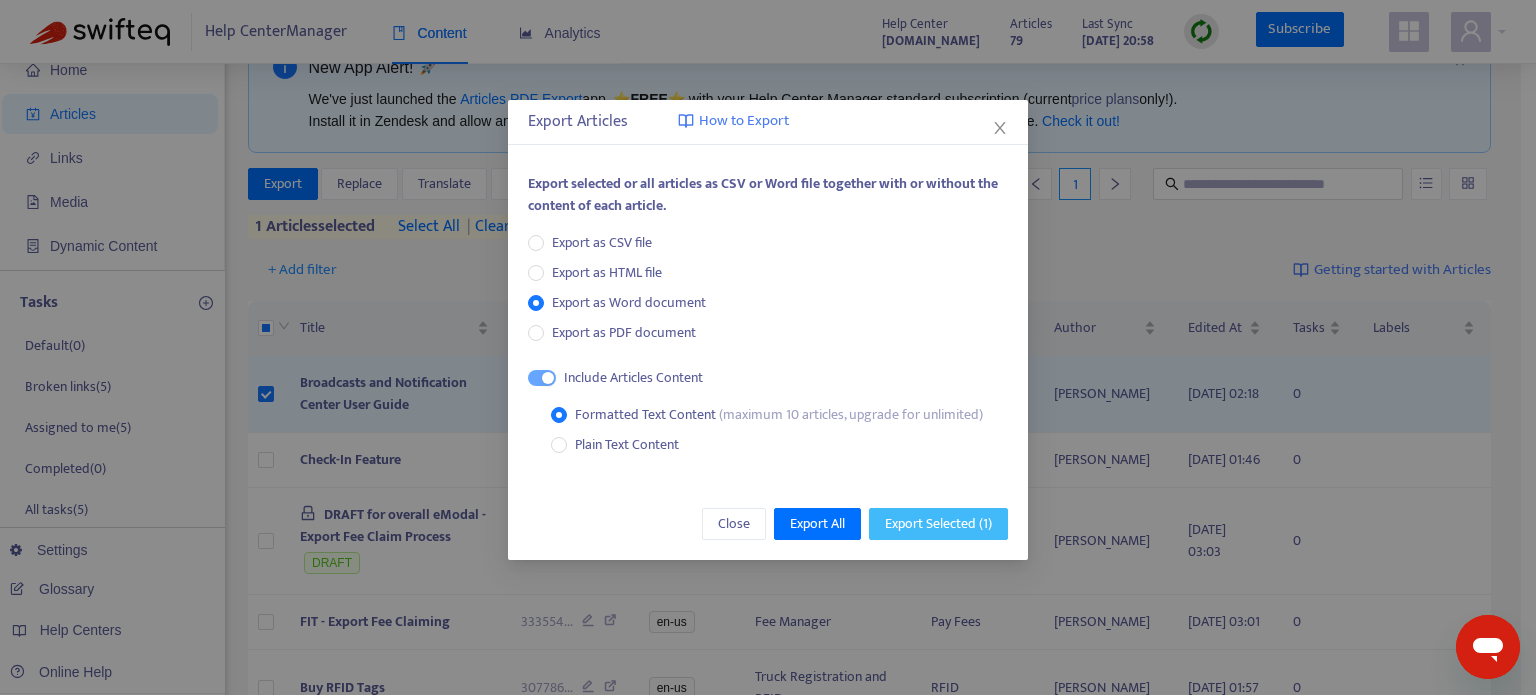 click on "Export Selected ( 1 )" at bounding box center [938, 524] 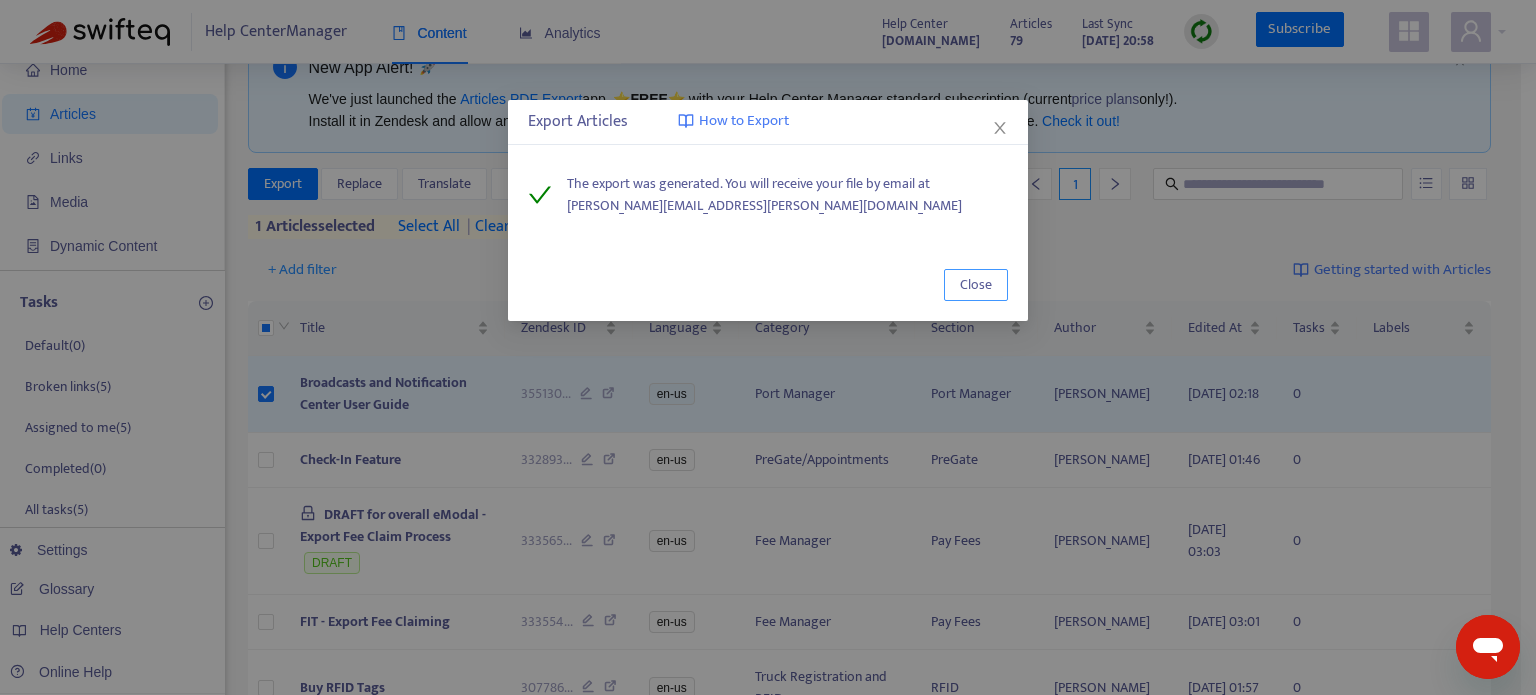click on "Close" at bounding box center [976, 285] 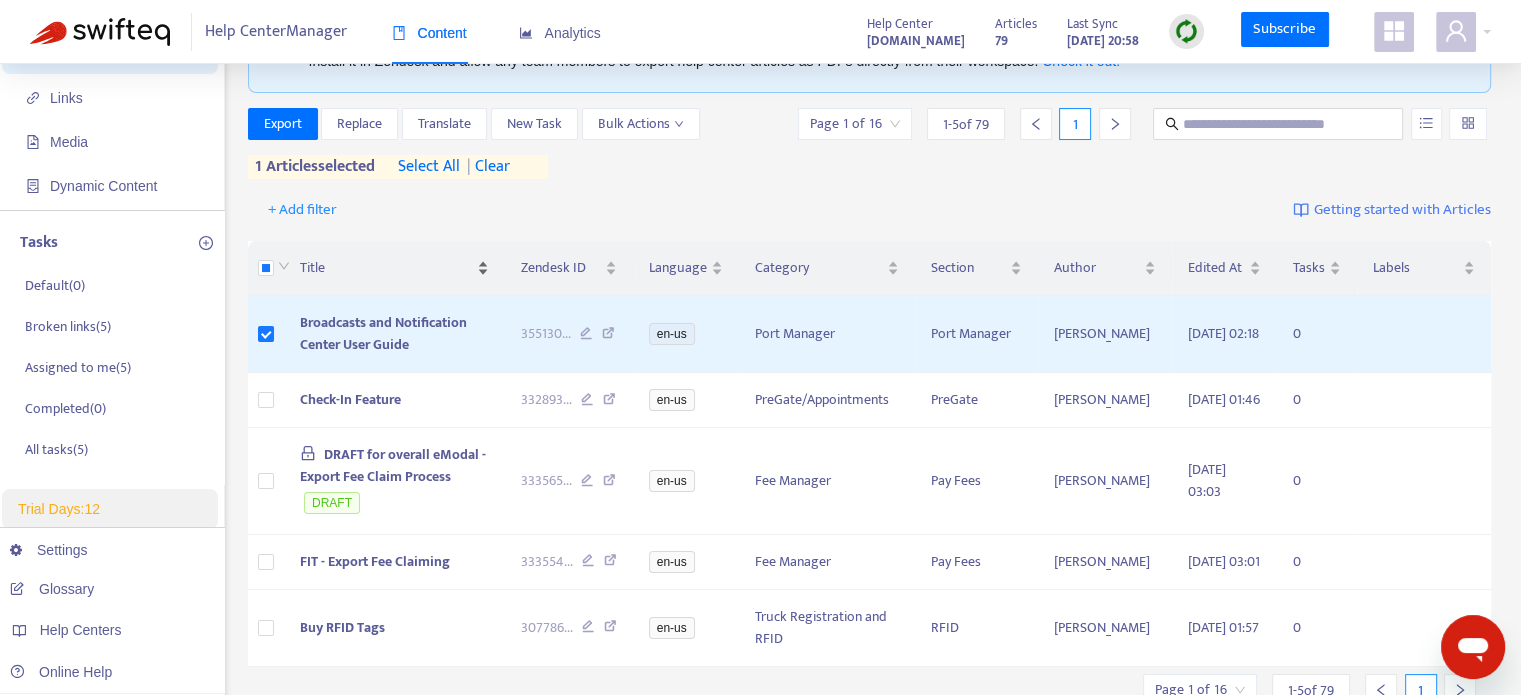 scroll, scrollTop: 120, scrollLeft: 0, axis: vertical 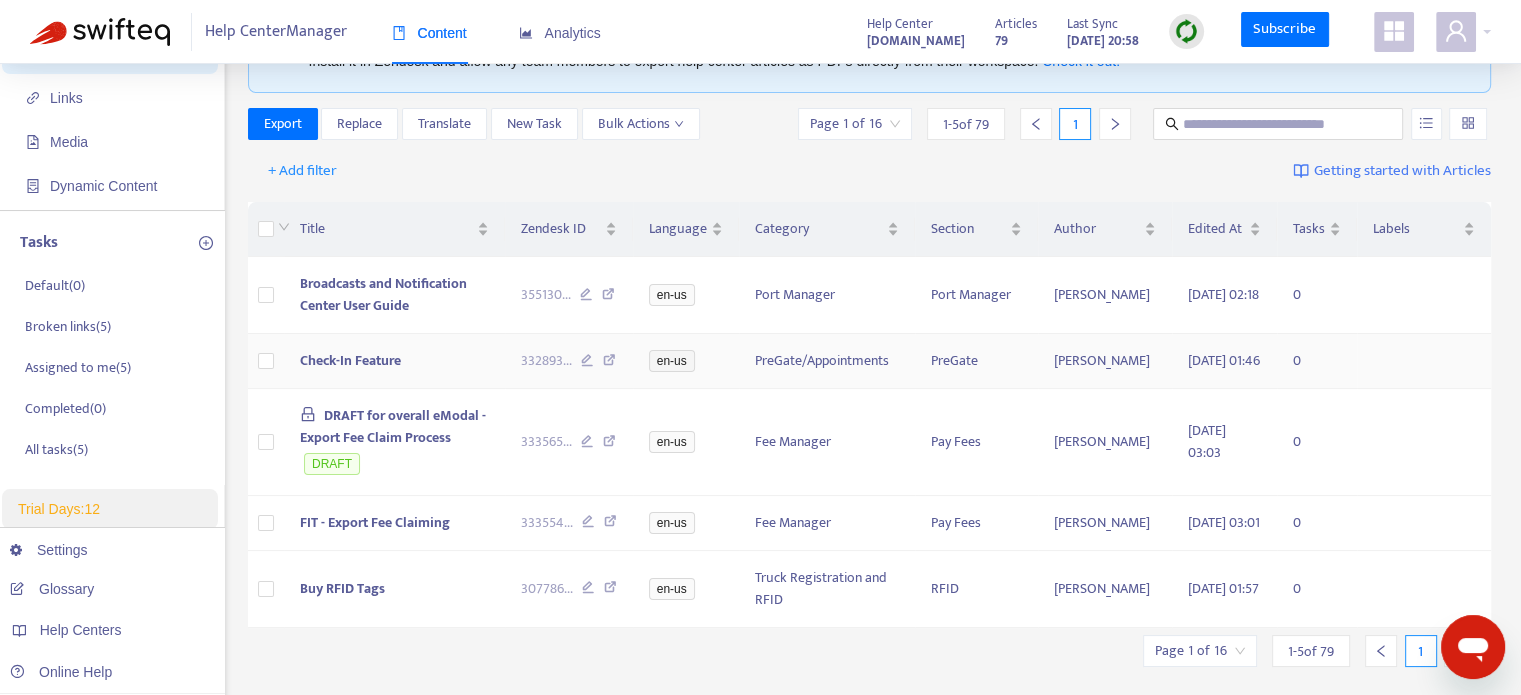 click at bounding box center (266, 361) 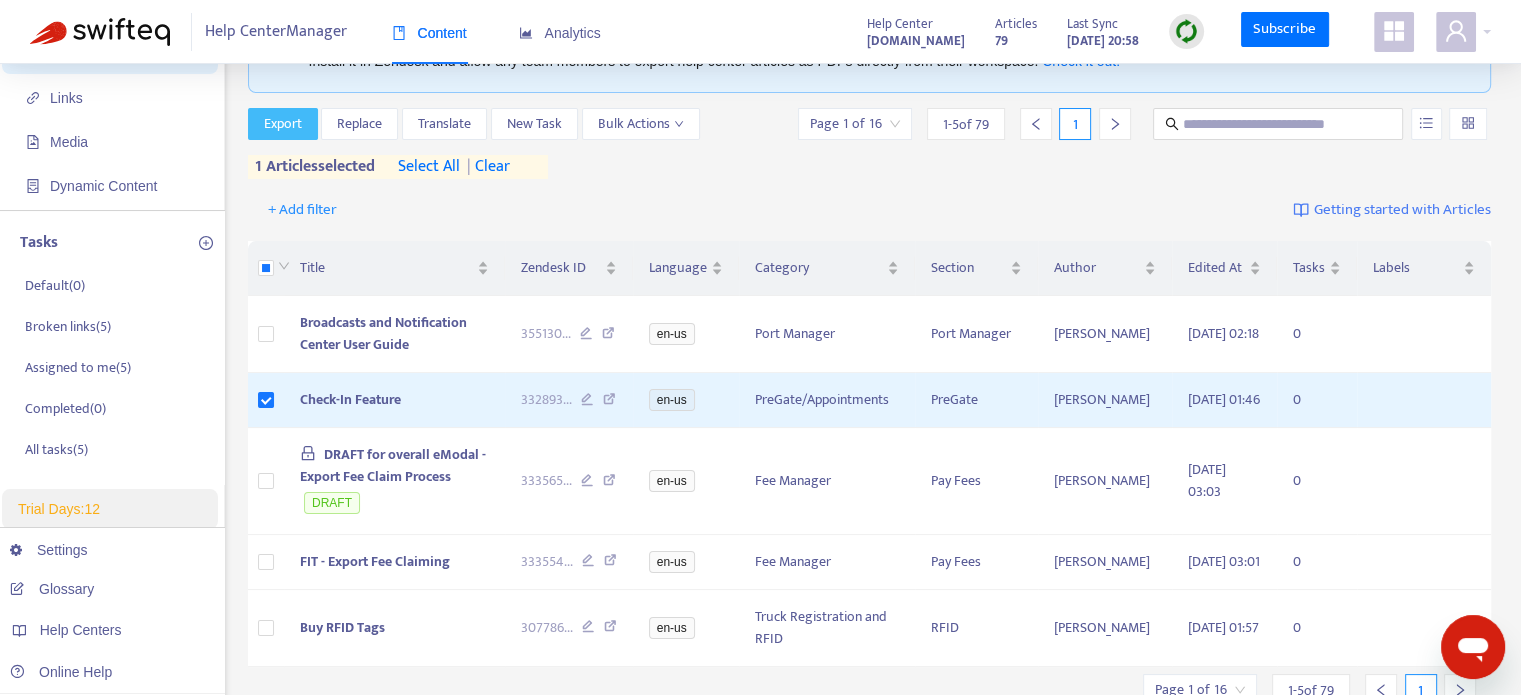 click on "Export" at bounding box center [283, 124] 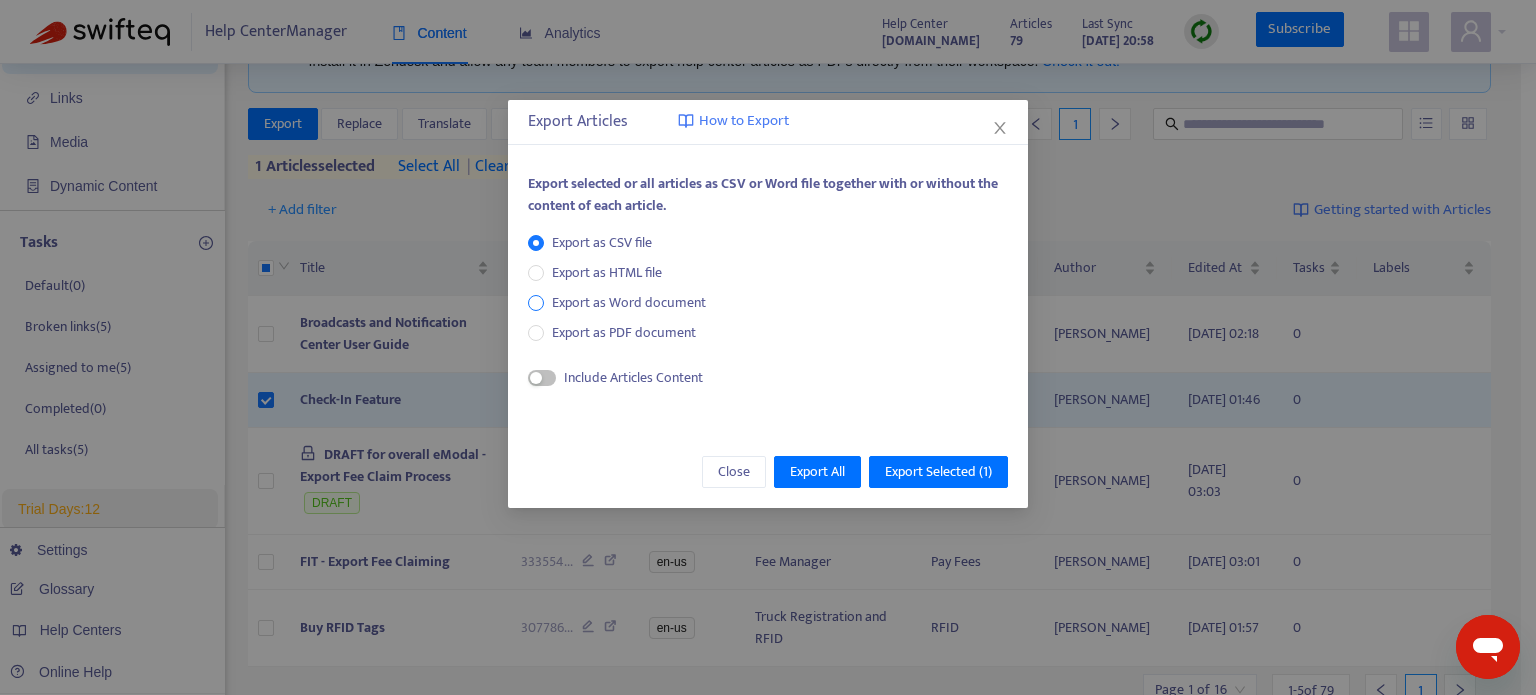 click on "Export as Word document" at bounding box center [629, 303] 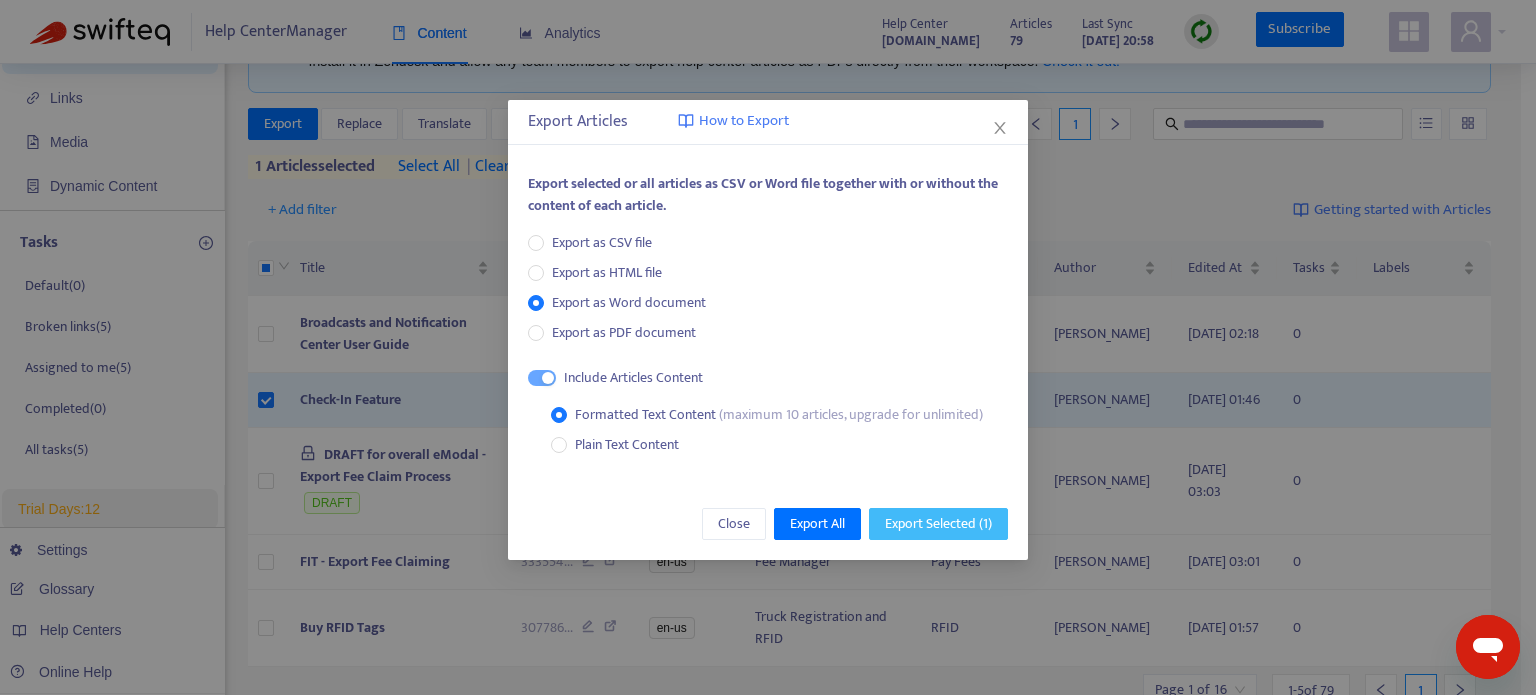 click on "Export Selected ( 1 )" at bounding box center [938, 524] 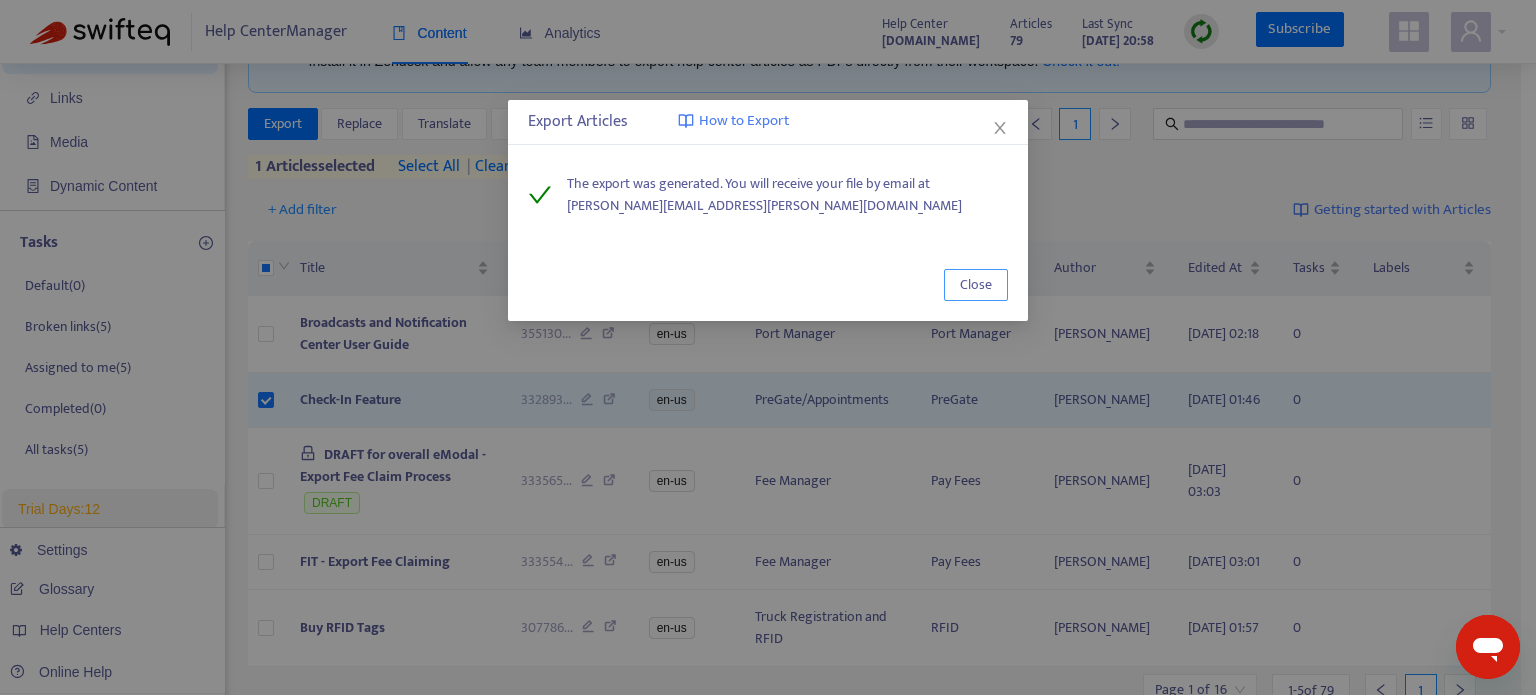 click on "Close" at bounding box center [976, 285] 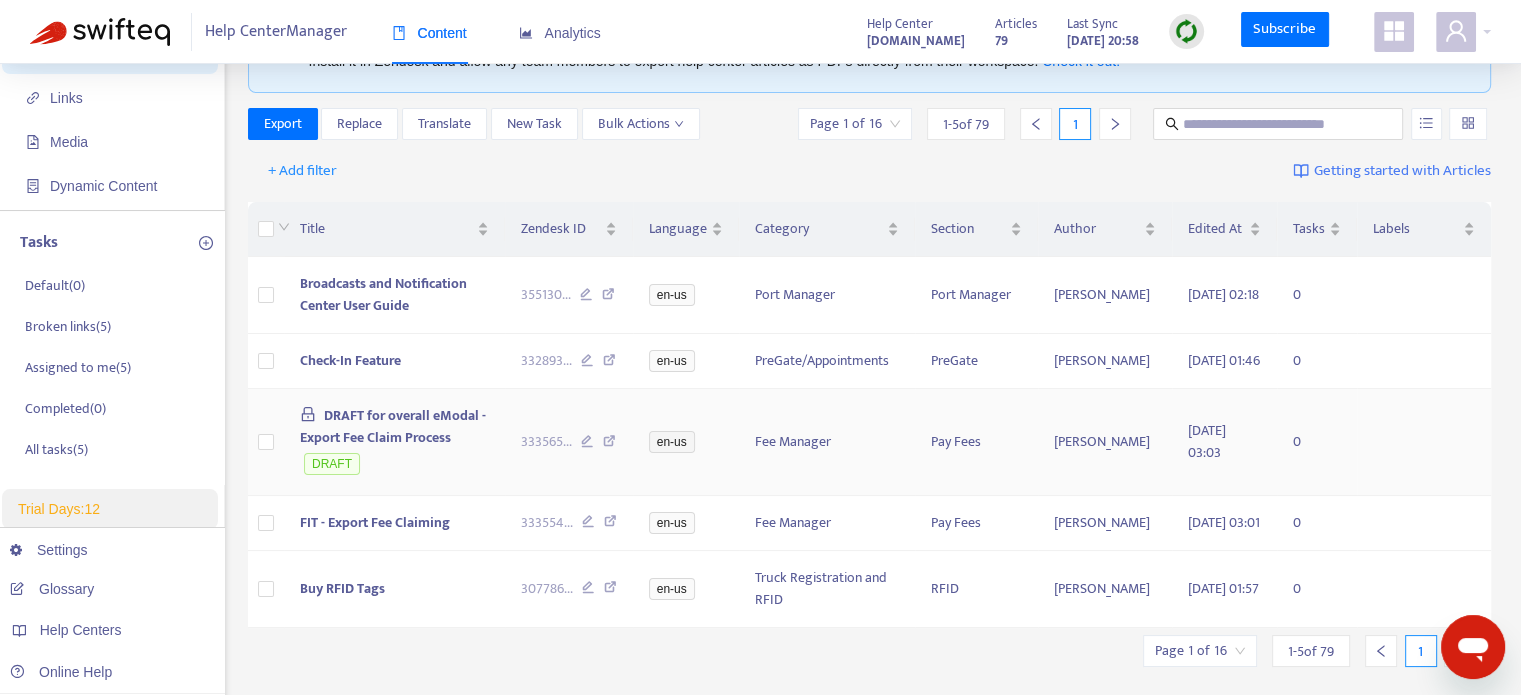 click at bounding box center (266, 442) 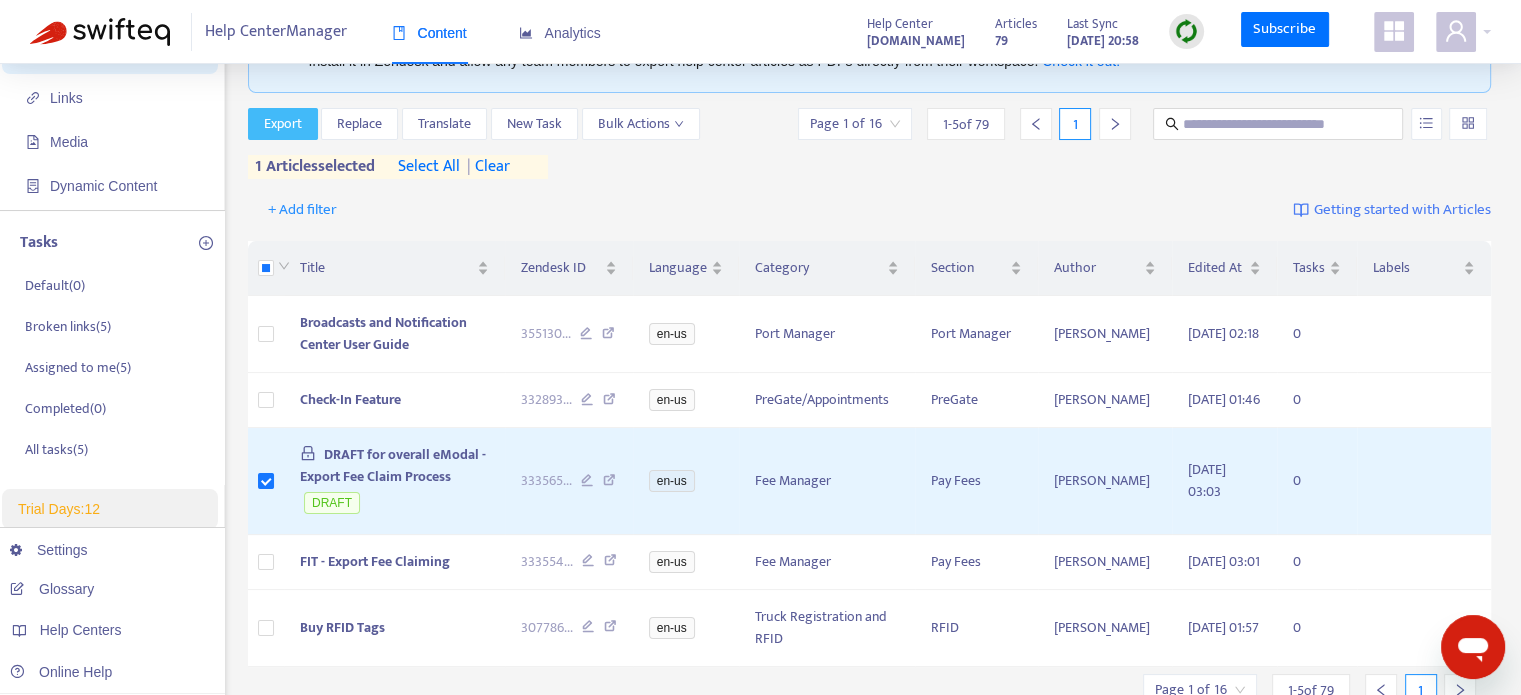 click on "Export" at bounding box center (283, 124) 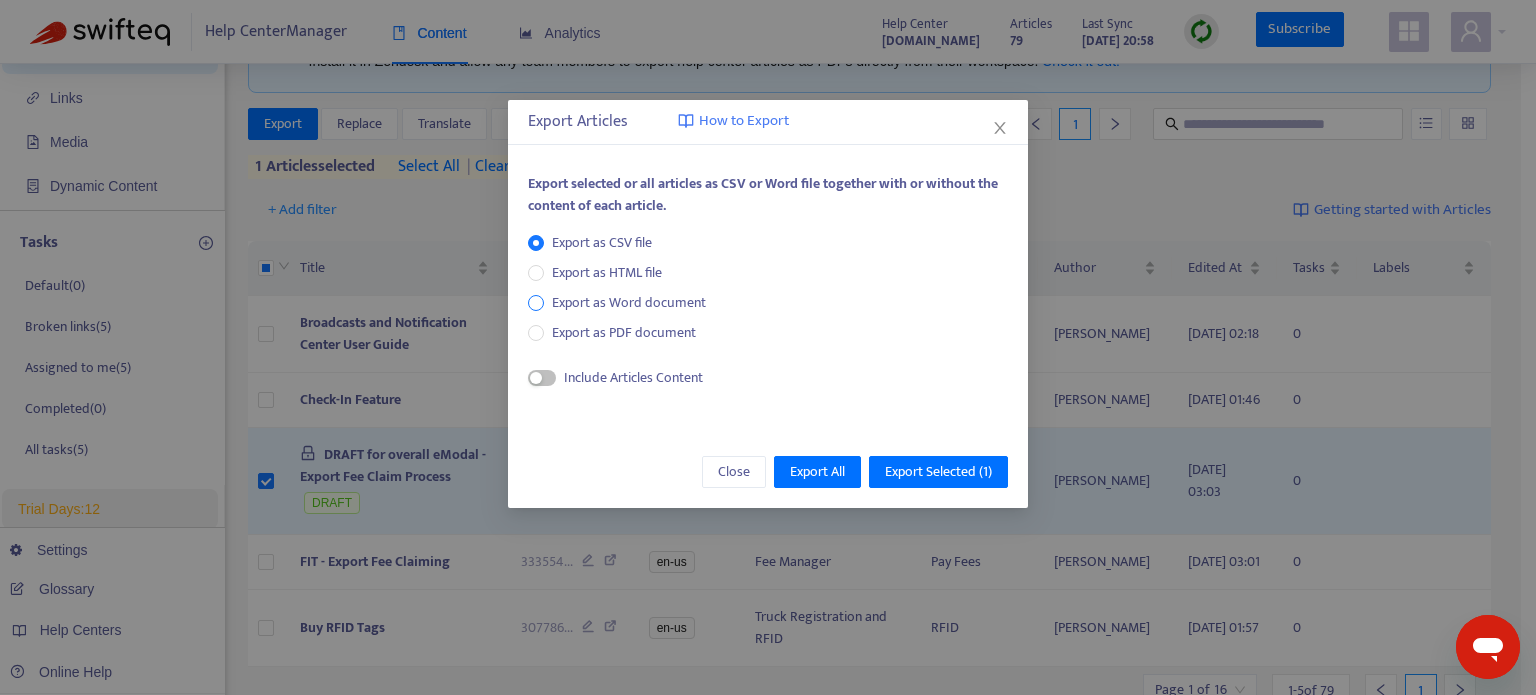 click on "Export as Word document" at bounding box center [629, 303] 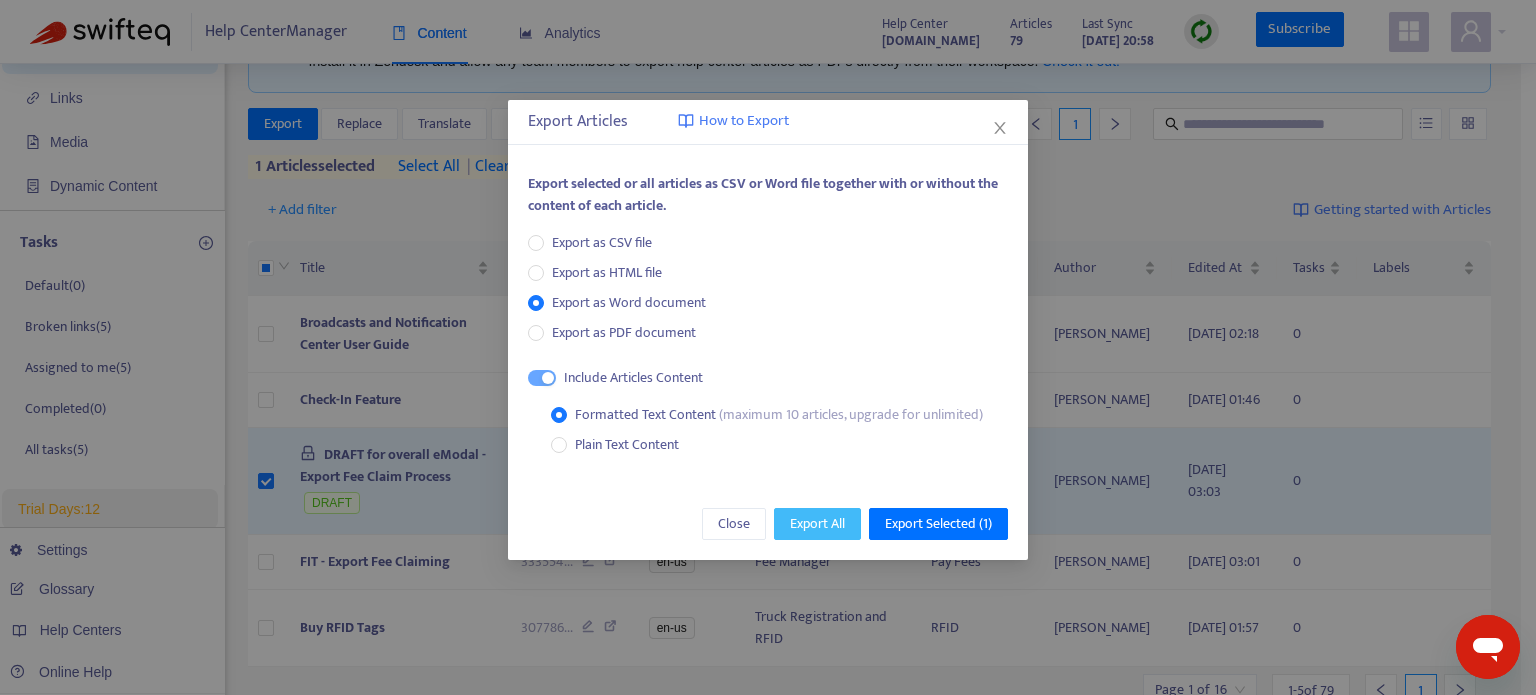 click on "Export All" at bounding box center (817, 524) 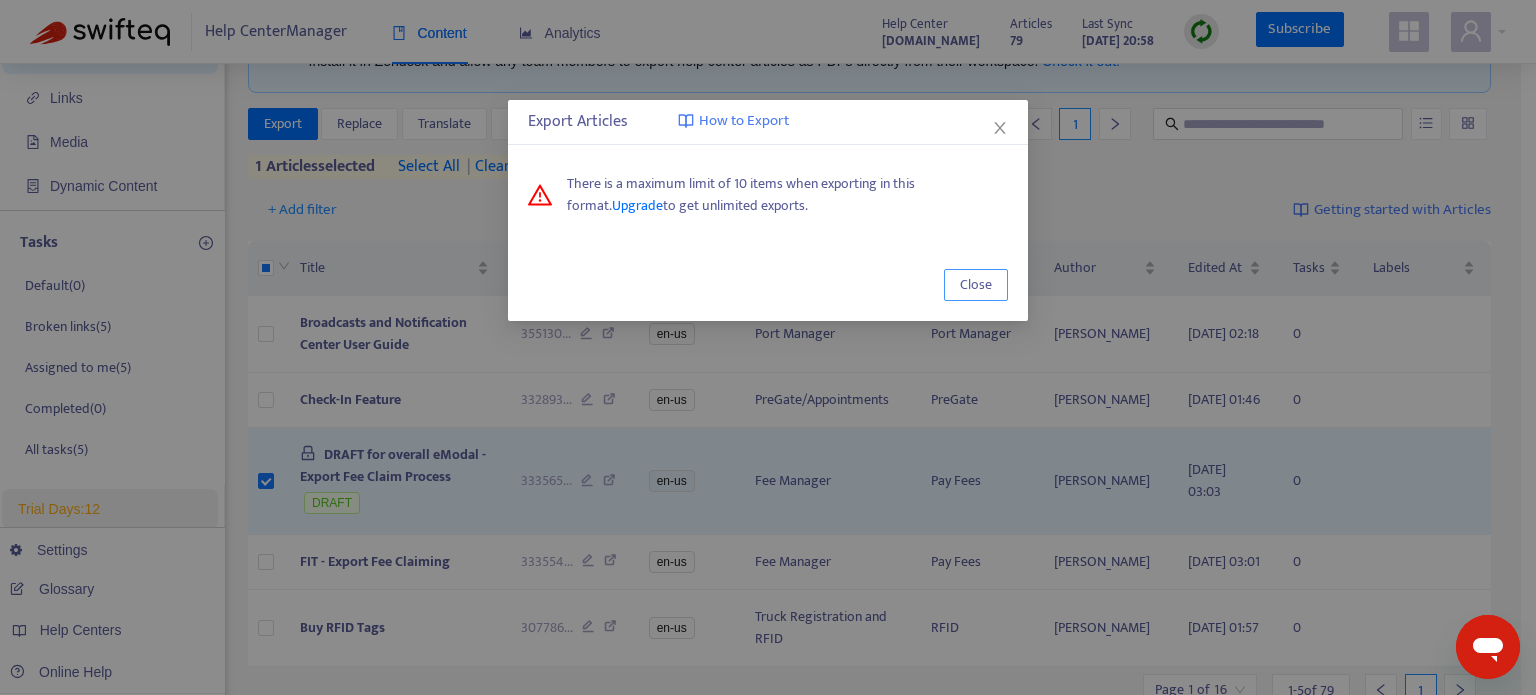 click on "Close" at bounding box center [976, 285] 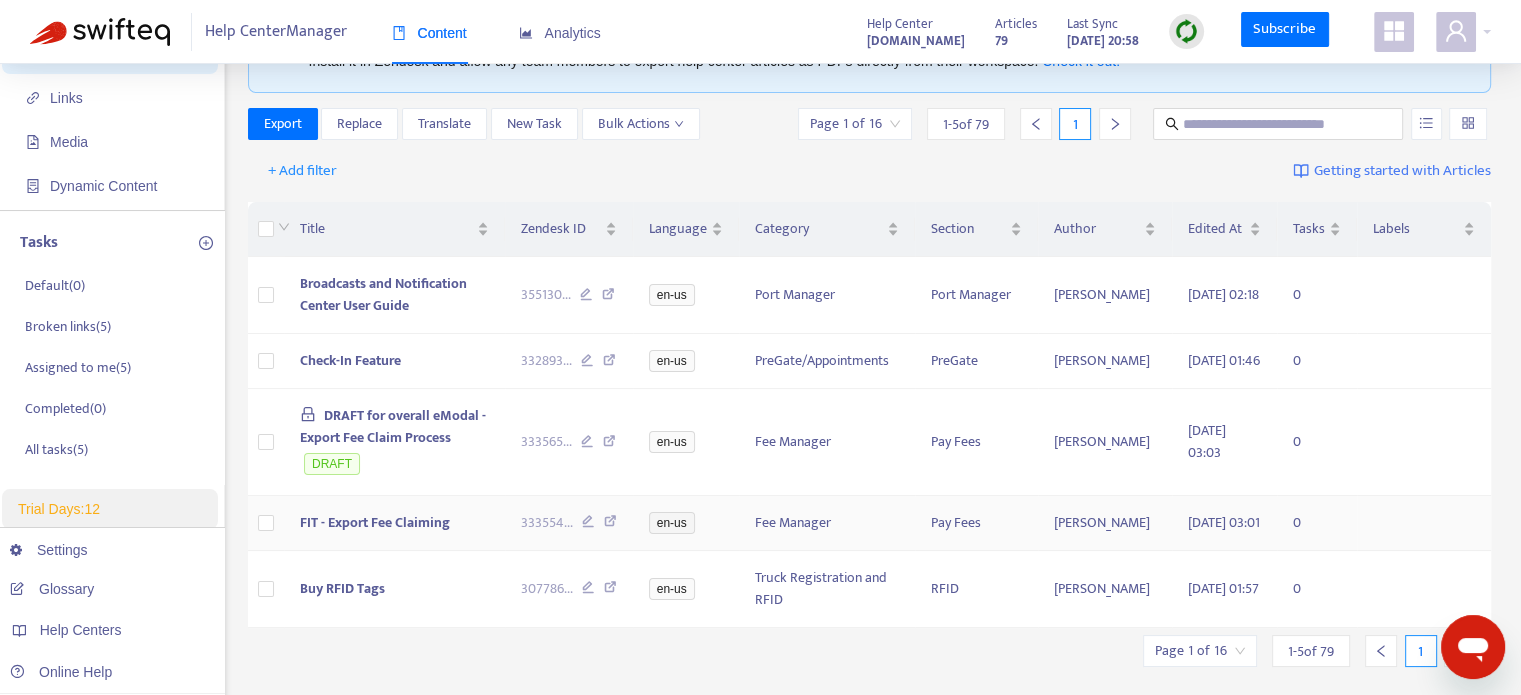 click at bounding box center [266, 523] 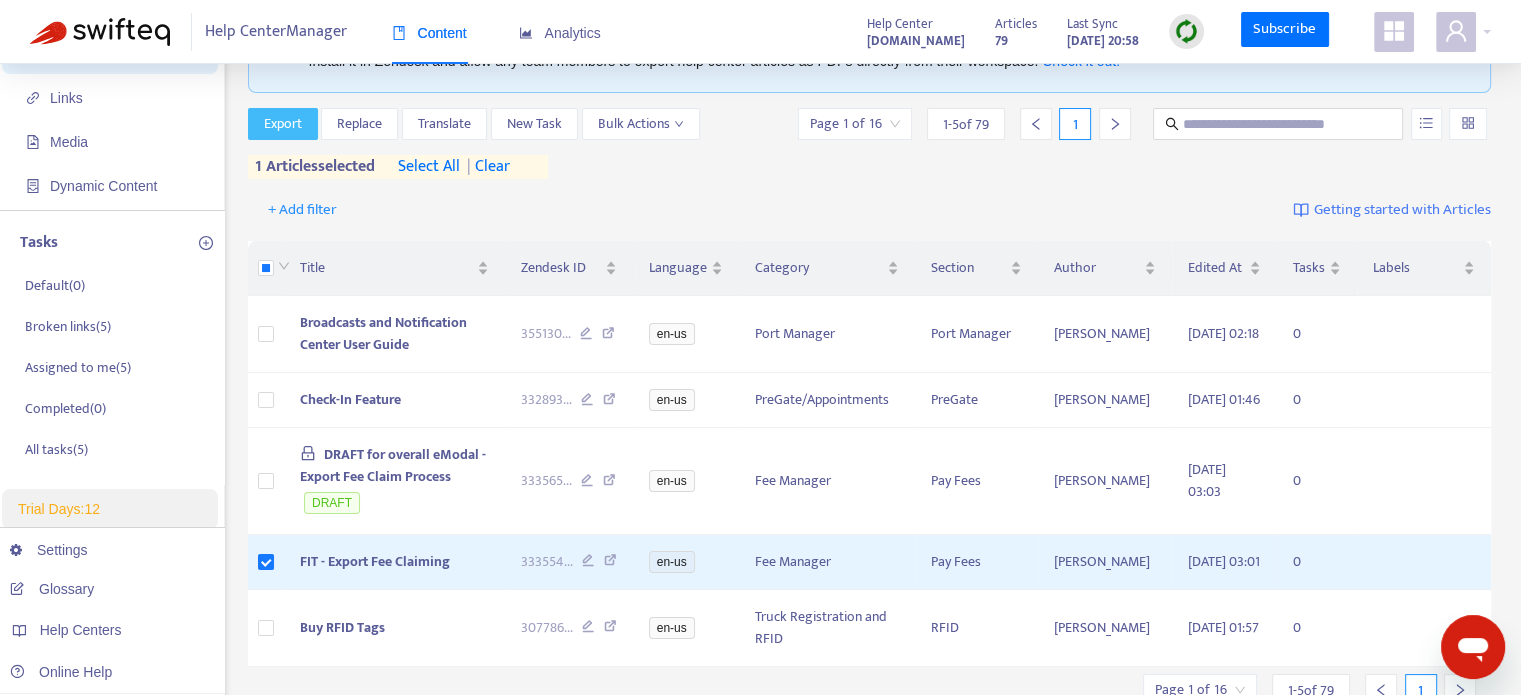 click on "Export" at bounding box center [283, 124] 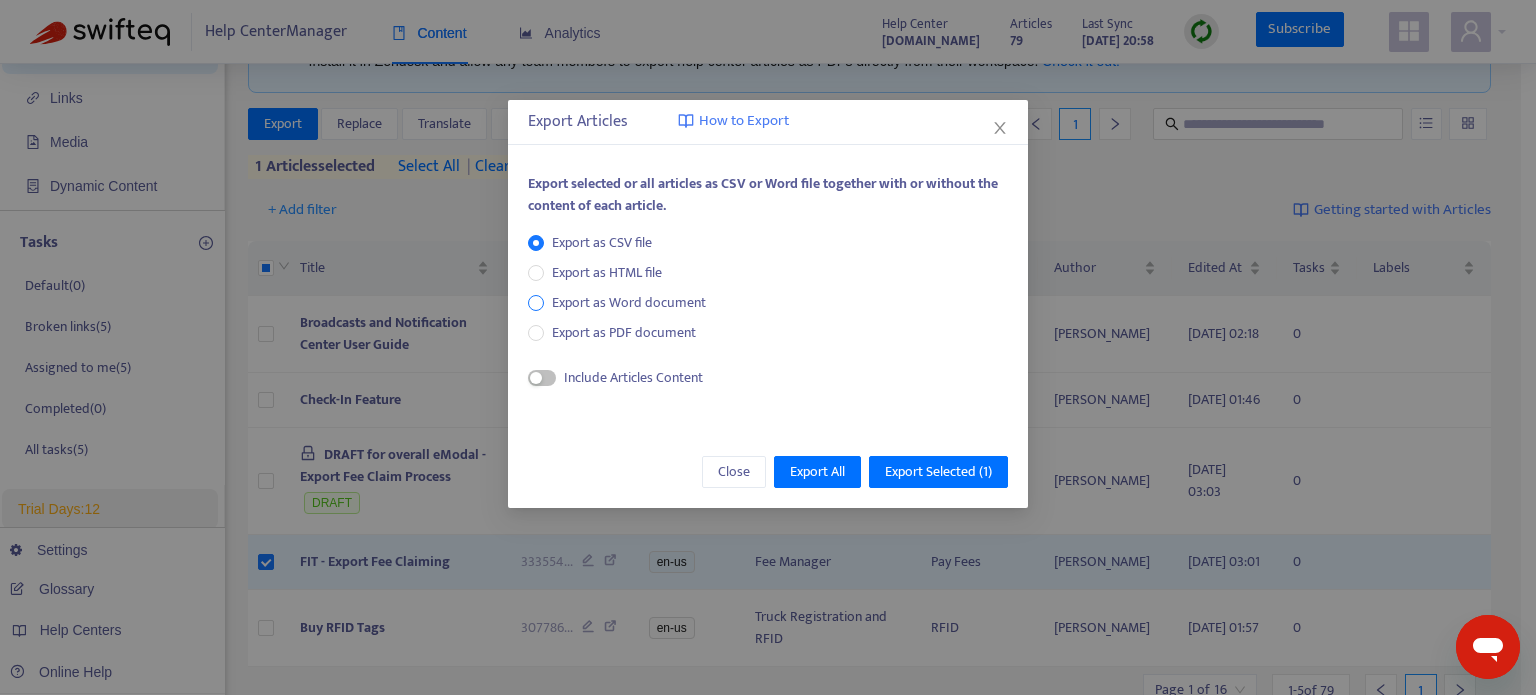 click on "Export as Word document" at bounding box center [629, 303] 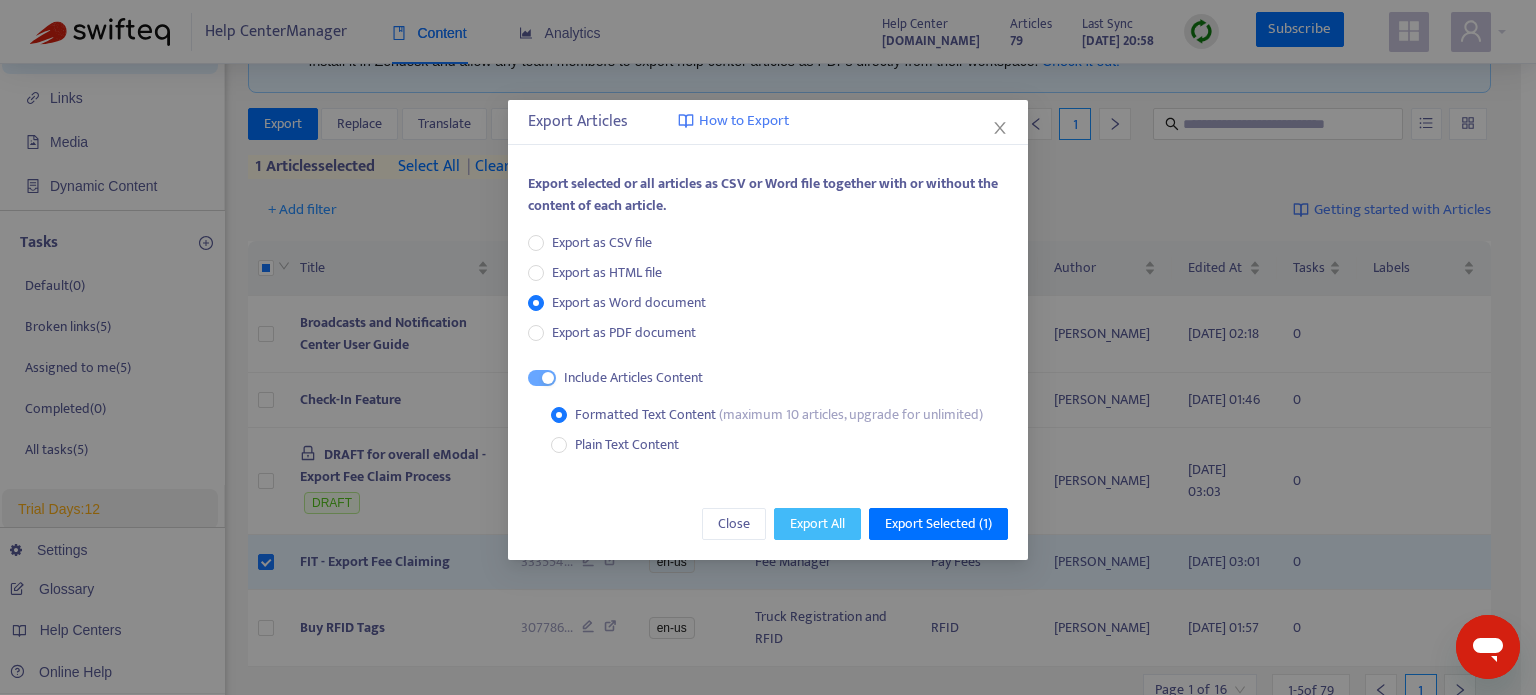 drag, startPoint x: 816, startPoint y: 524, endPoint x: 950, endPoint y: 543, distance: 135.34032 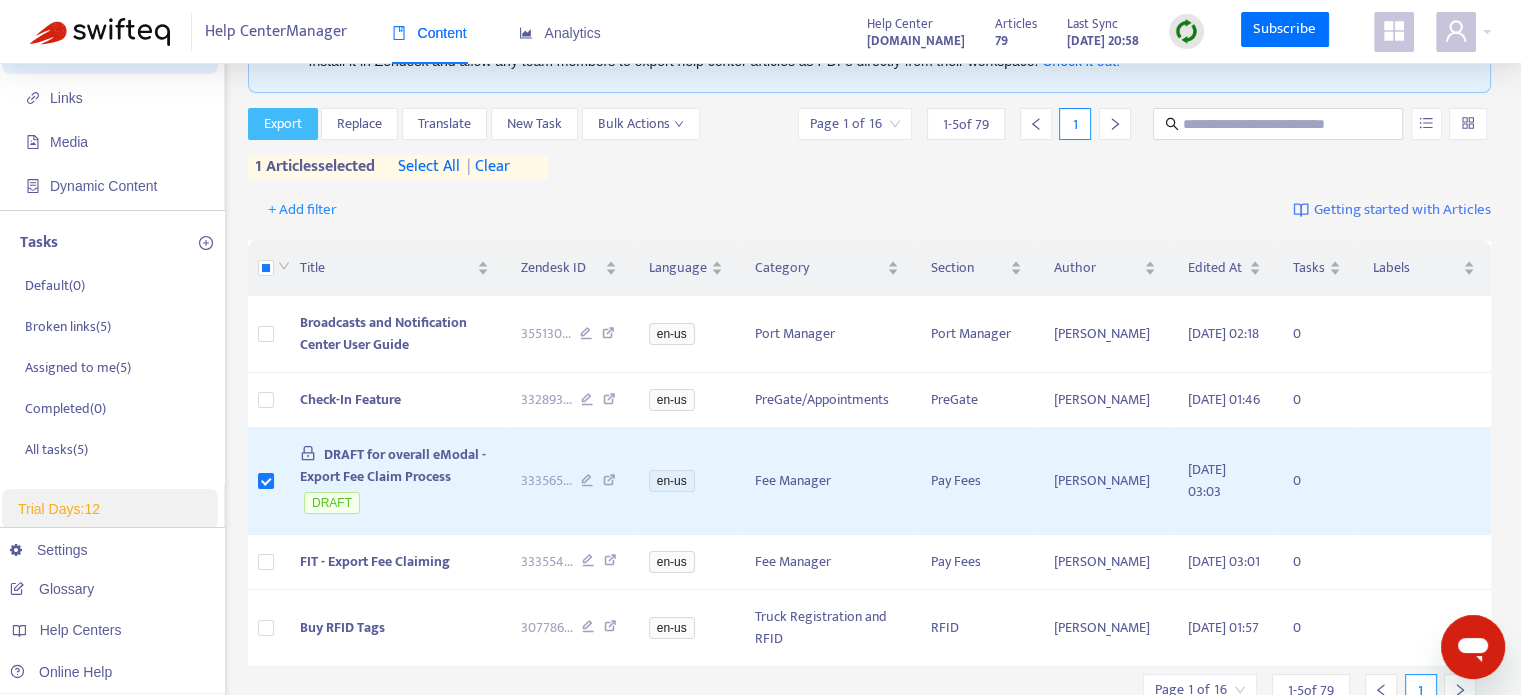 click on "Export" at bounding box center [283, 124] 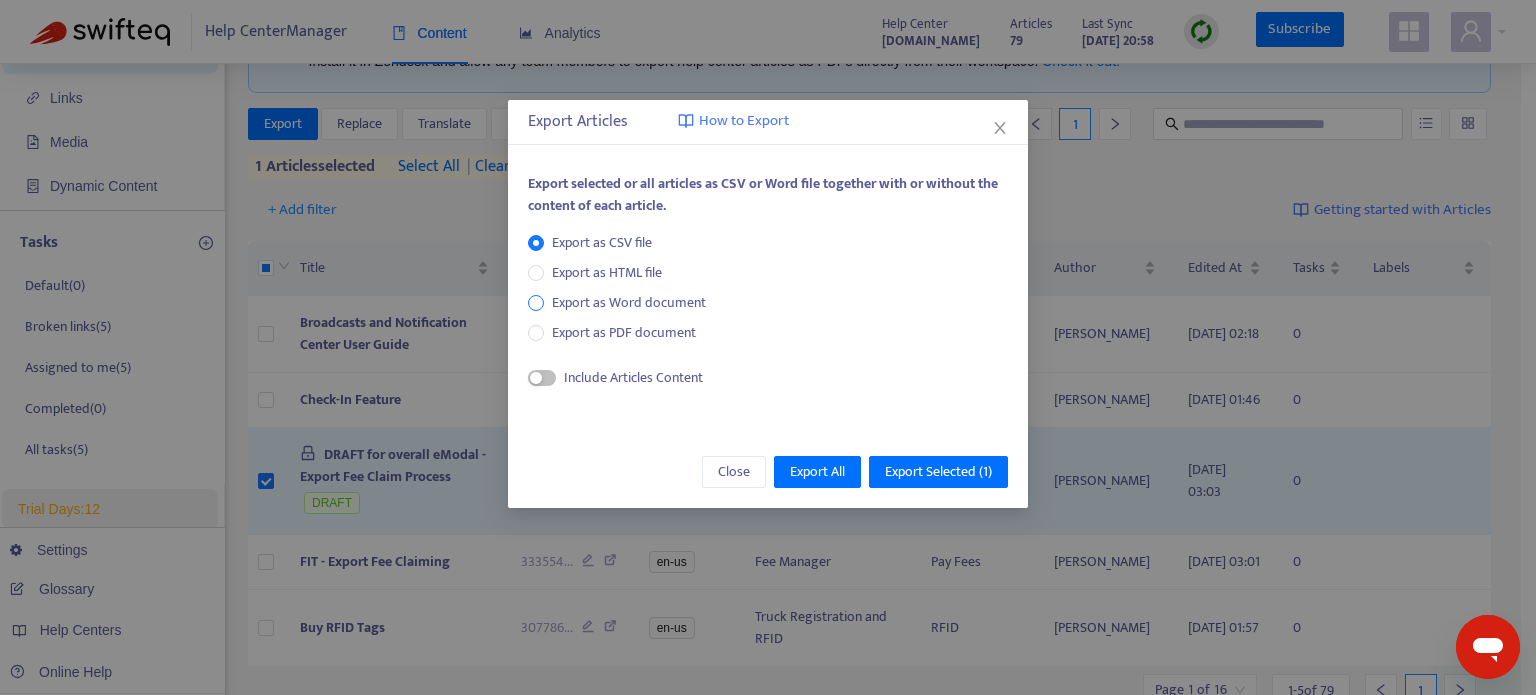 click on "Export as Word document" at bounding box center (629, 303) 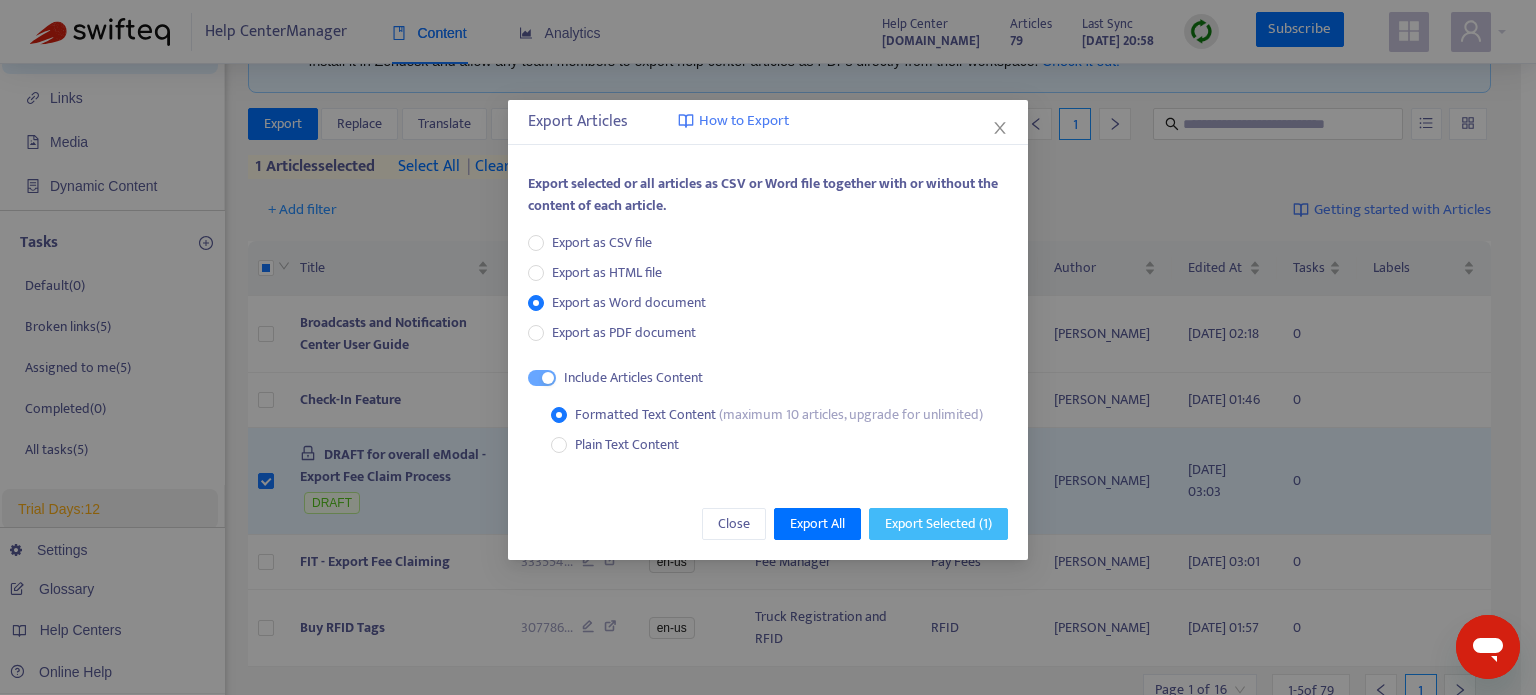 click on "Export Selected ( 1 )" at bounding box center (938, 524) 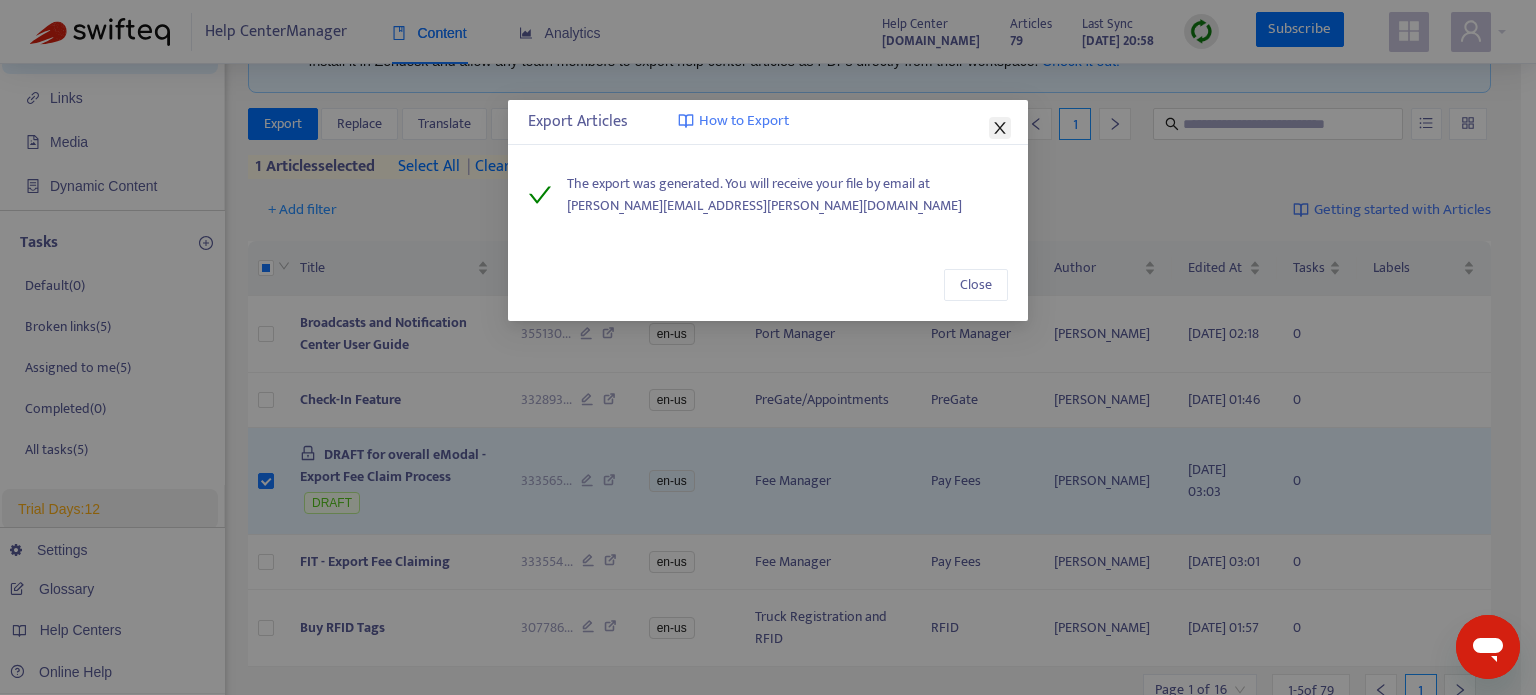click 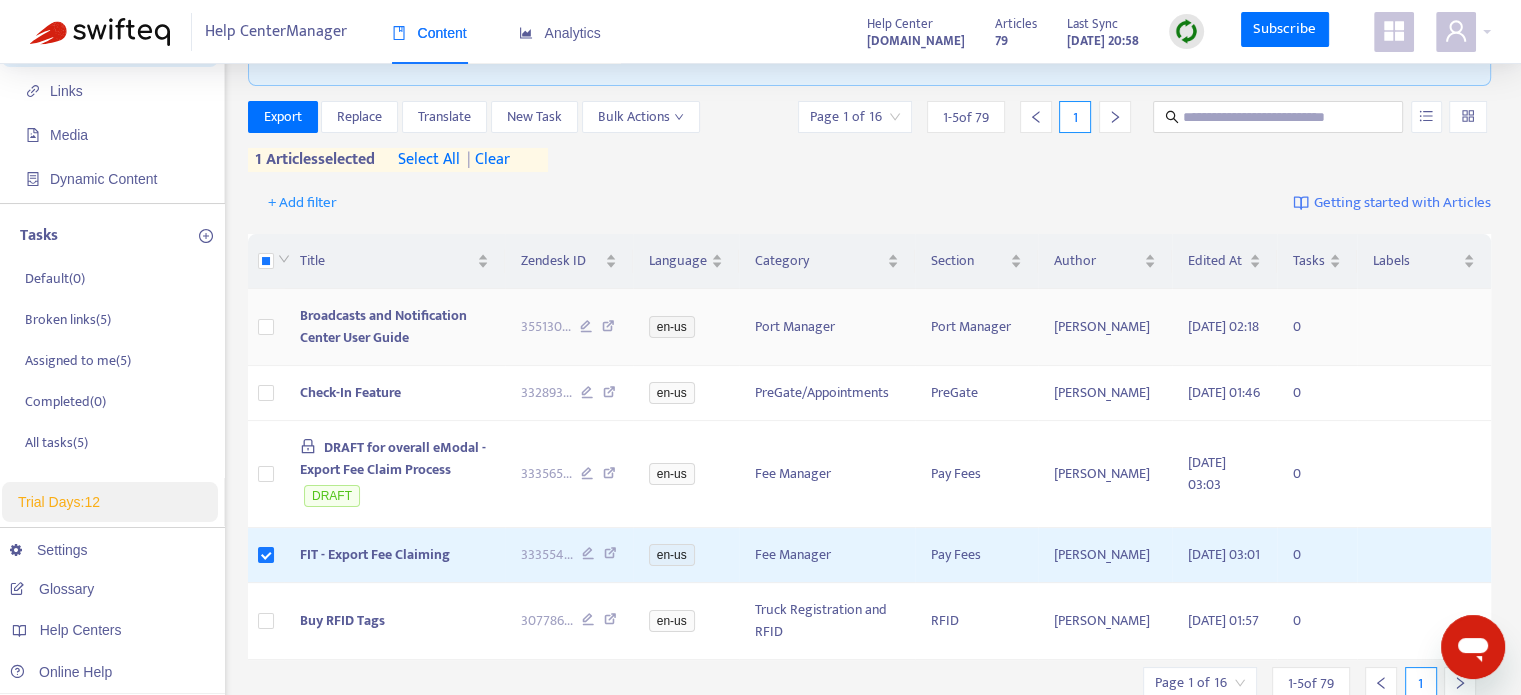 scroll, scrollTop: 124, scrollLeft: 0, axis: vertical 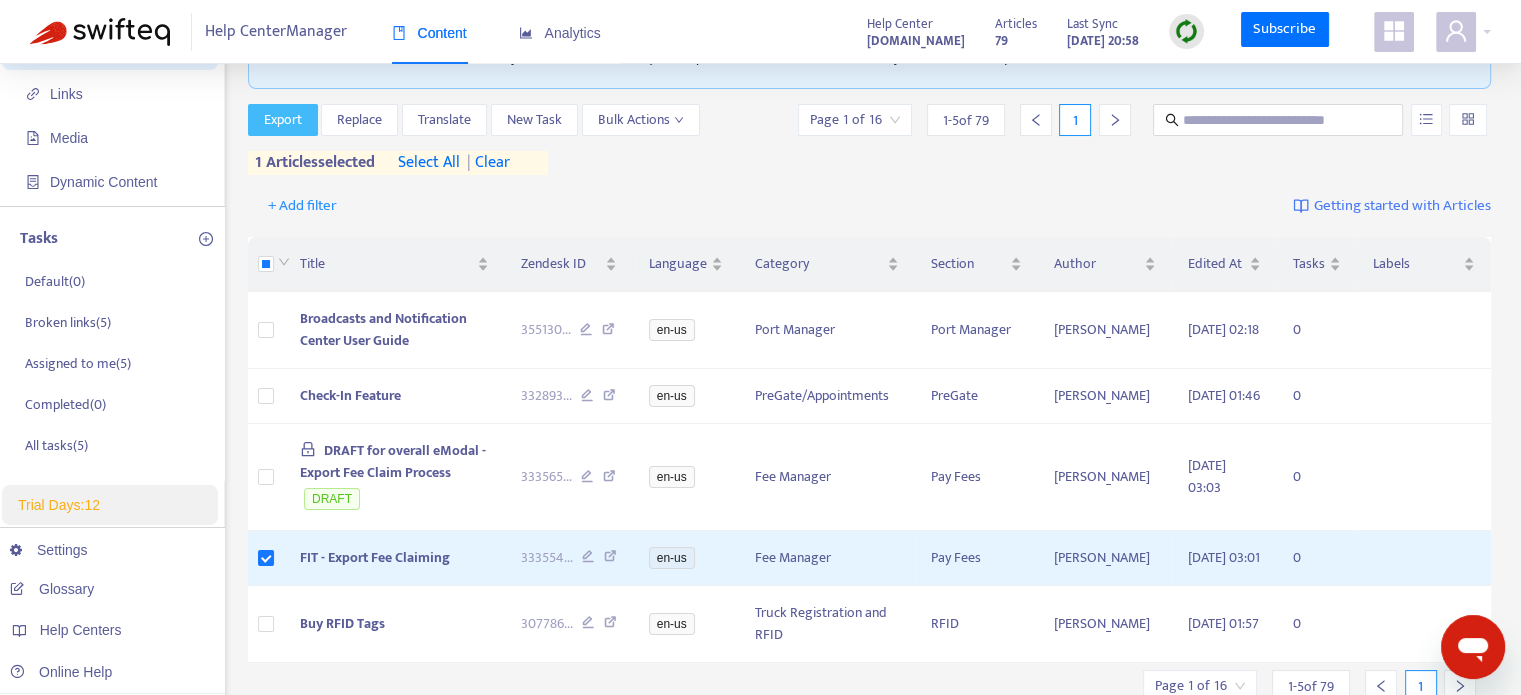 click on "Export" at bounding box center (283, 120) 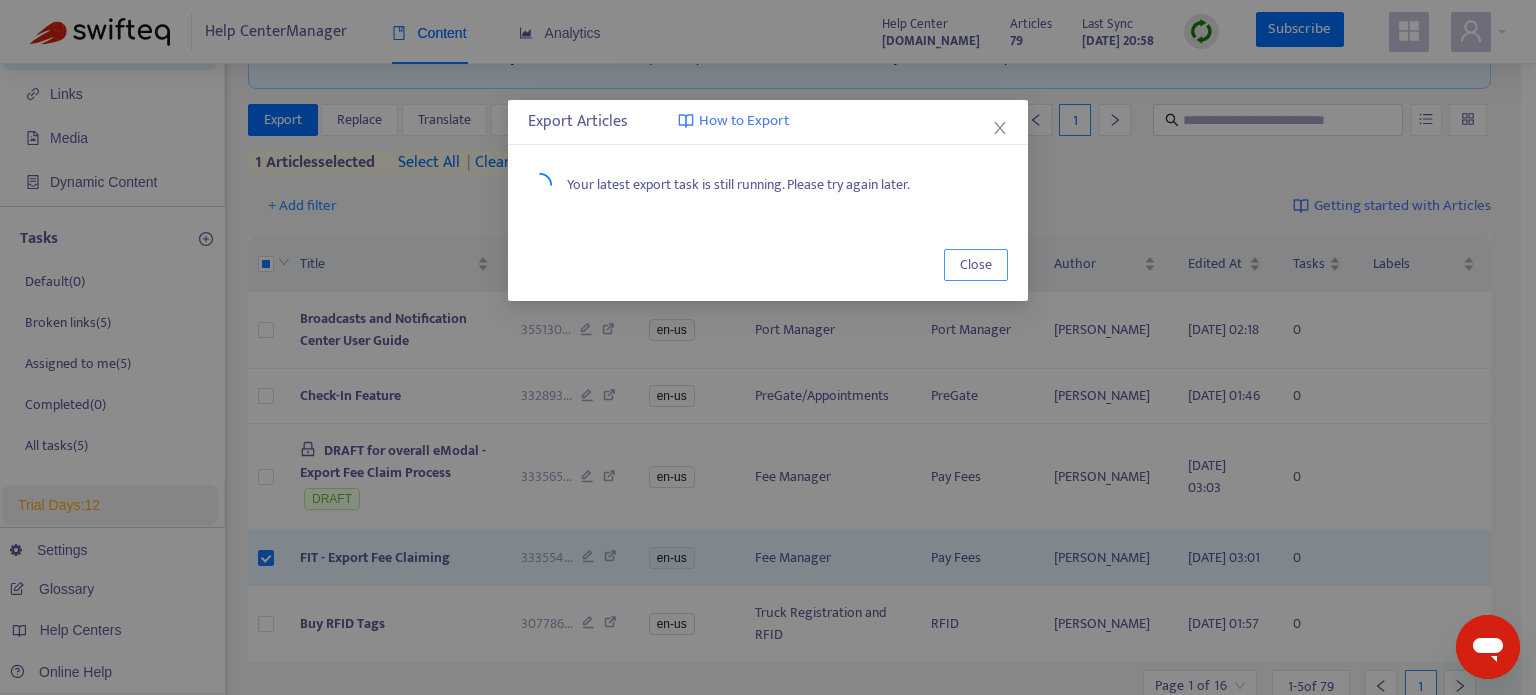 click on "Close" at bounding box center (976, 265) 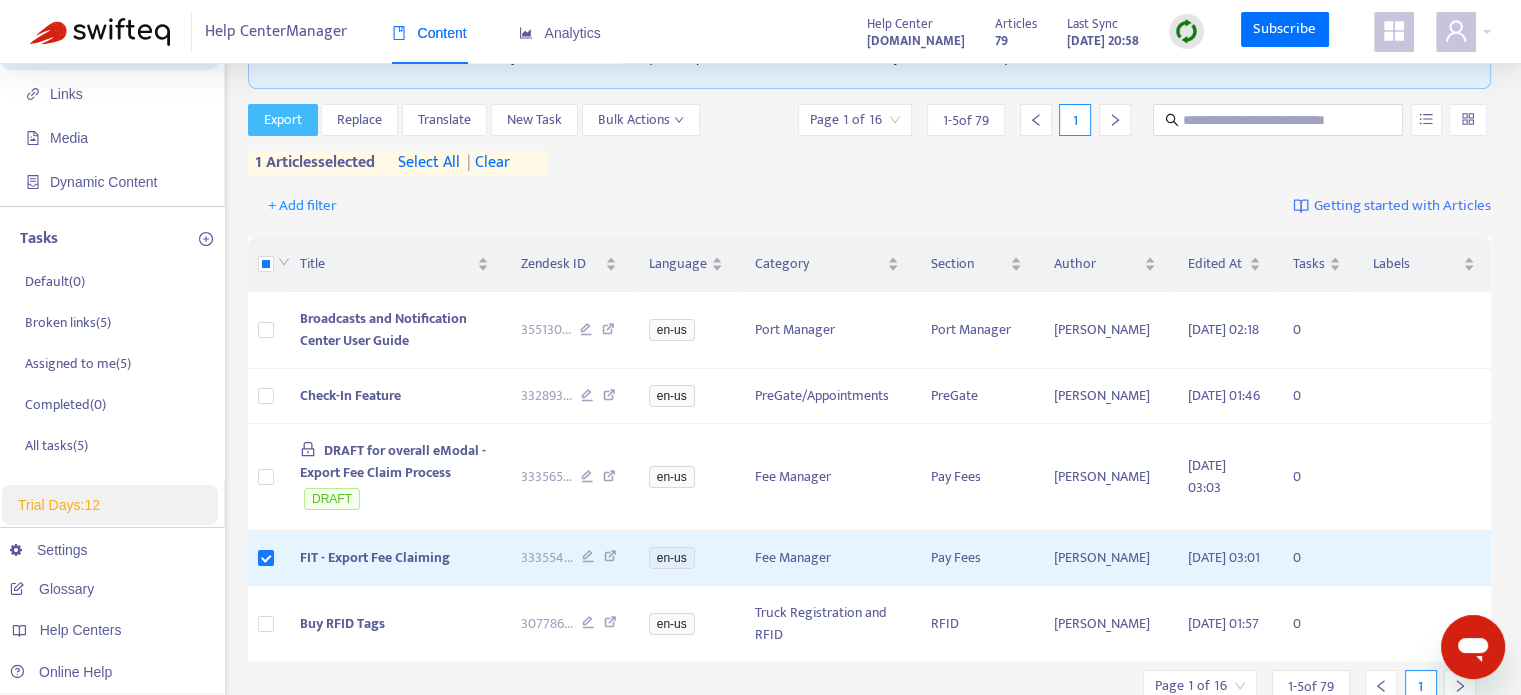 click on "Export" at bounding box center [283, 120] 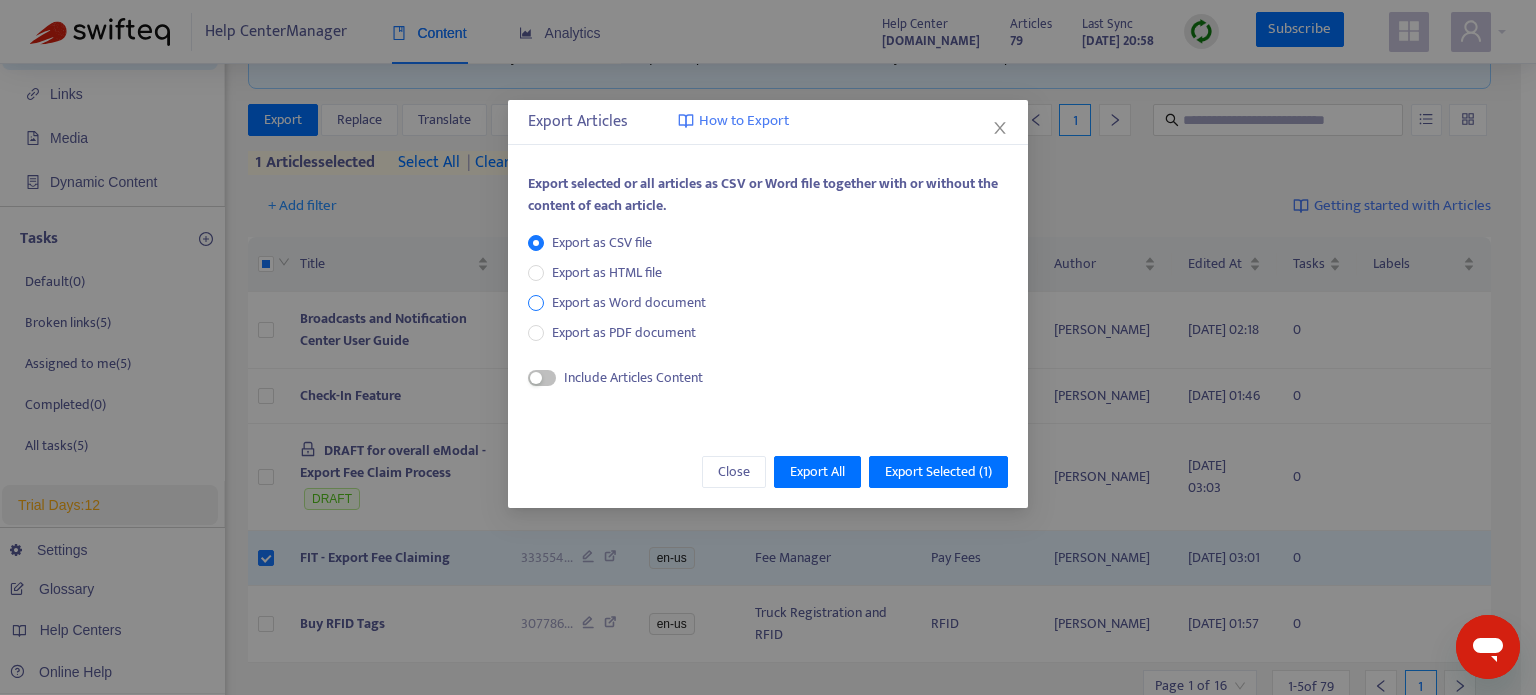 click on "Export as Word document" at bounding box center (629, 303) 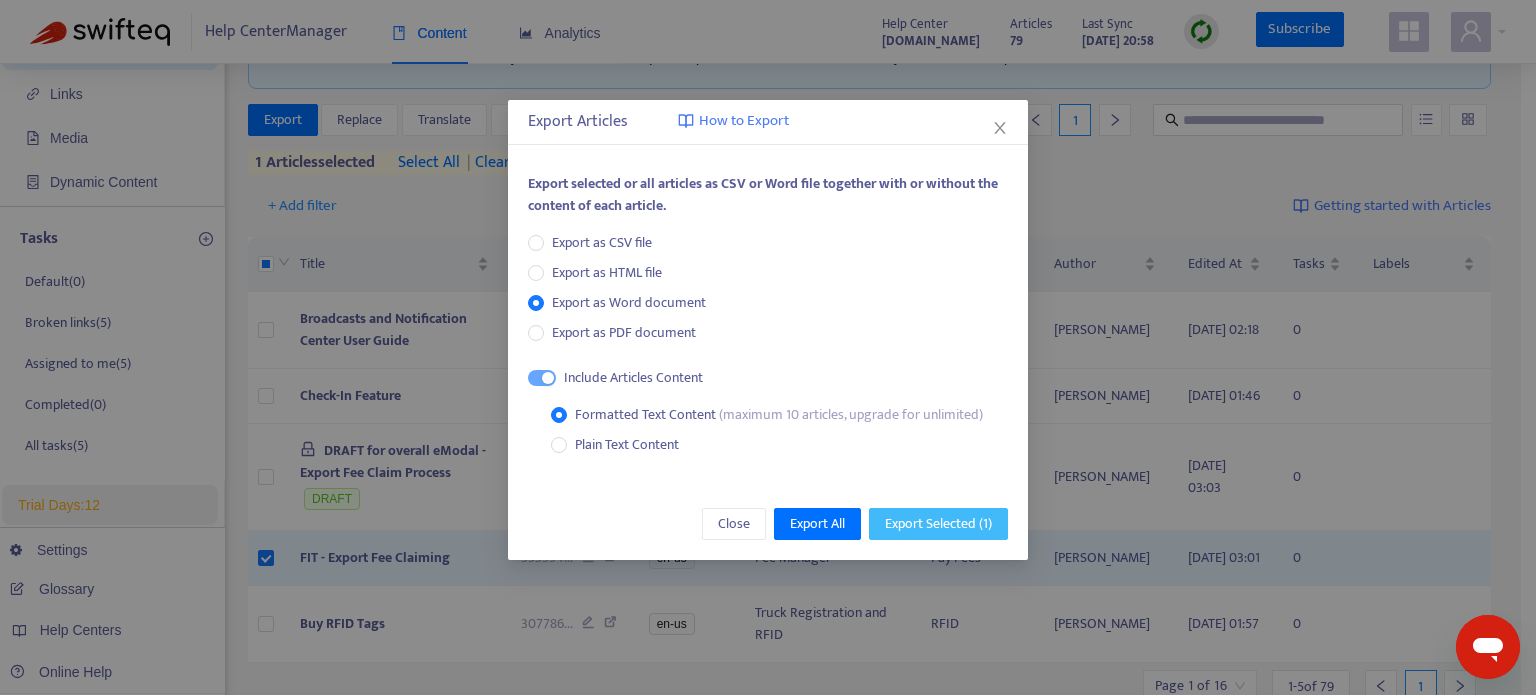 click on "Export Selected ( 1 )" at bounding box center [938, 524] 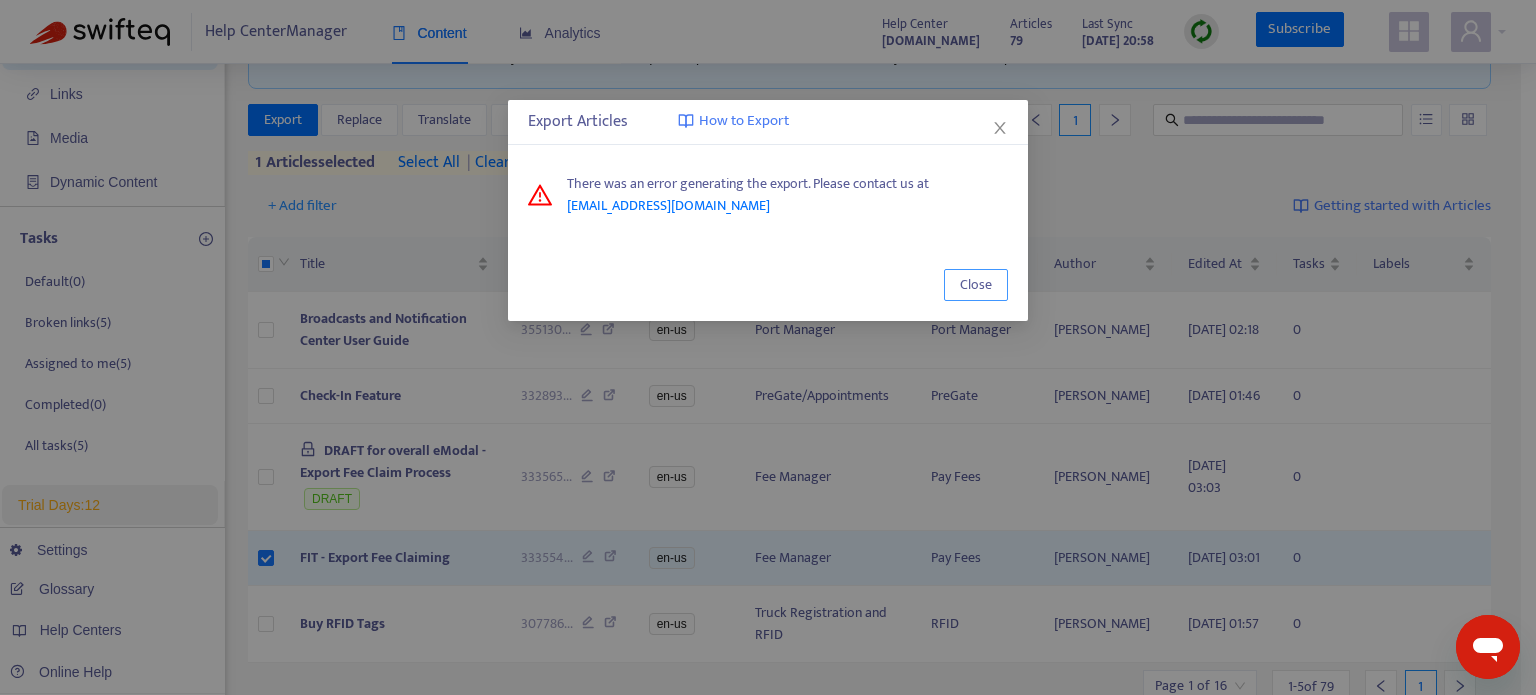 click on "Close" at bounding box center (976, 285) 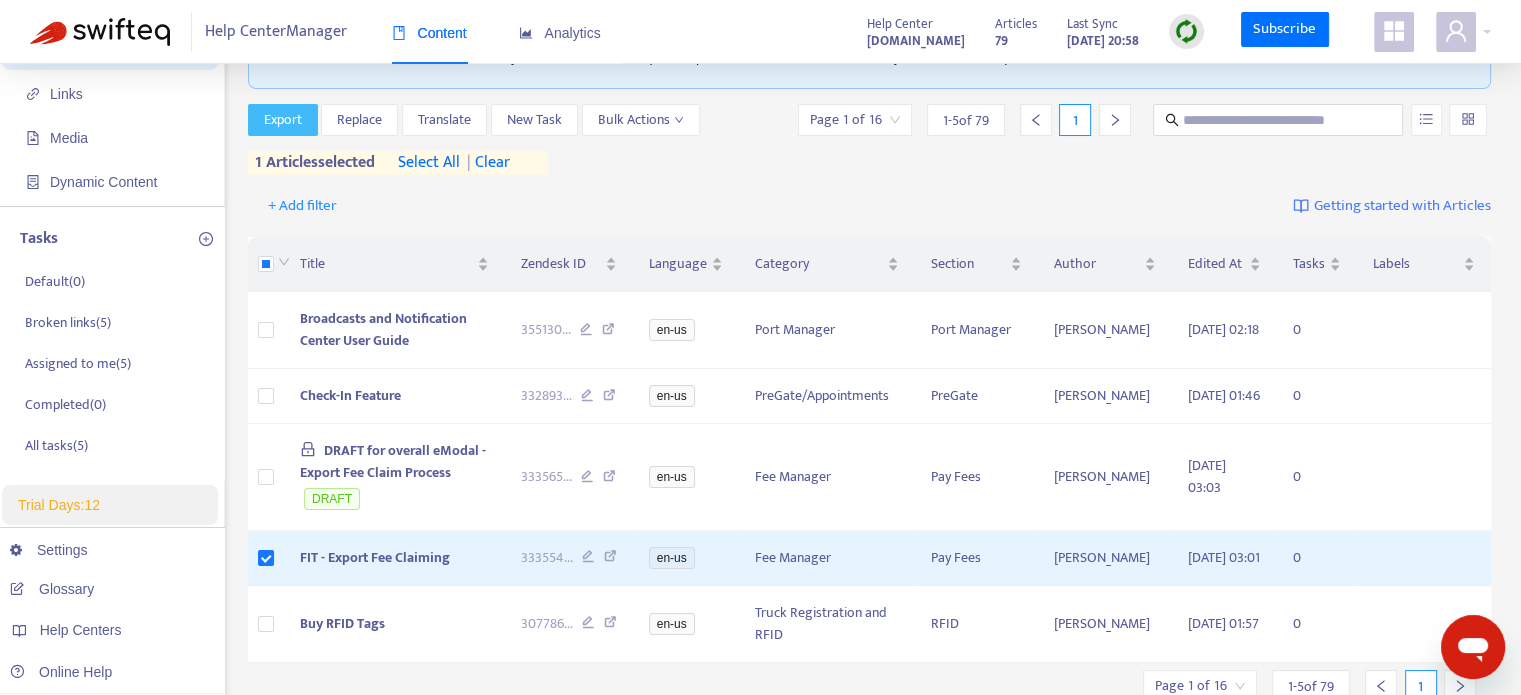 click on "Export" at bounding box center (283, 120) 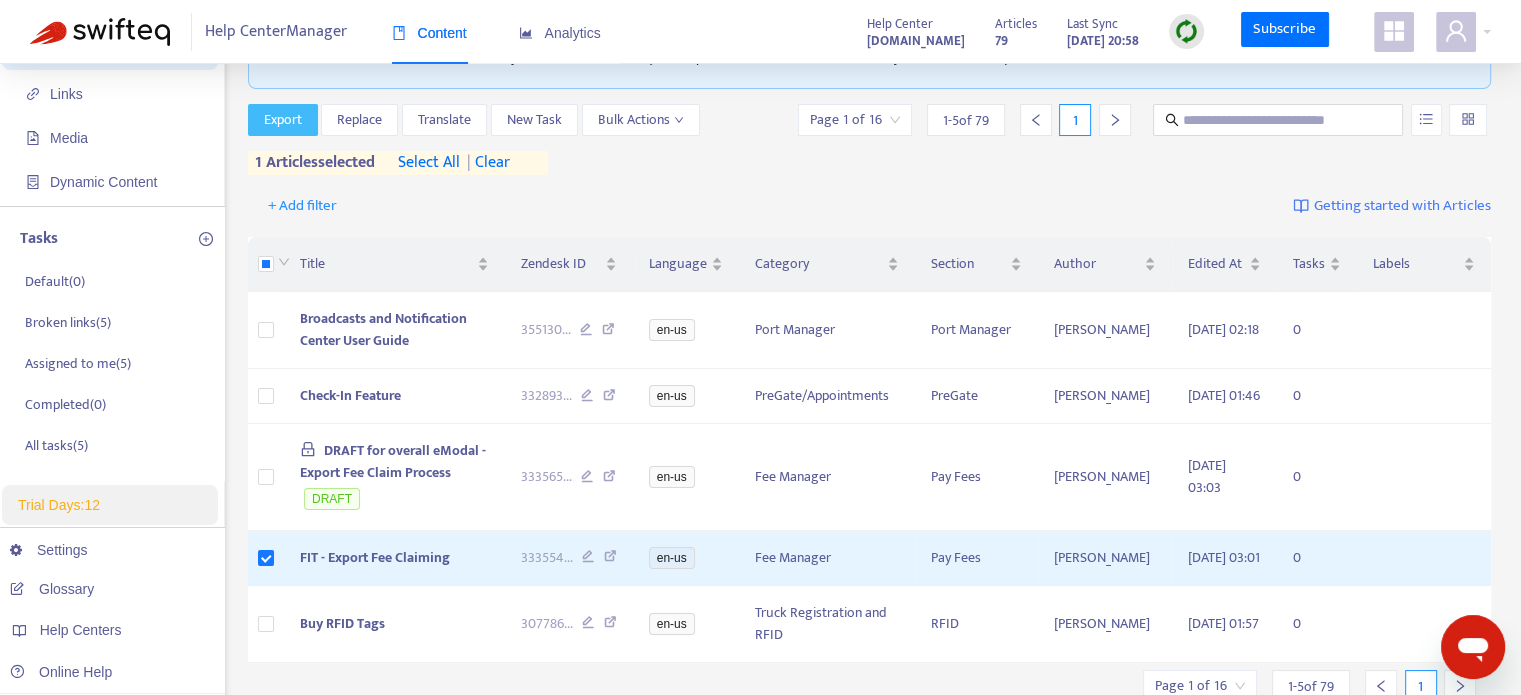 click on "Export" at bounding box center [283, 120] 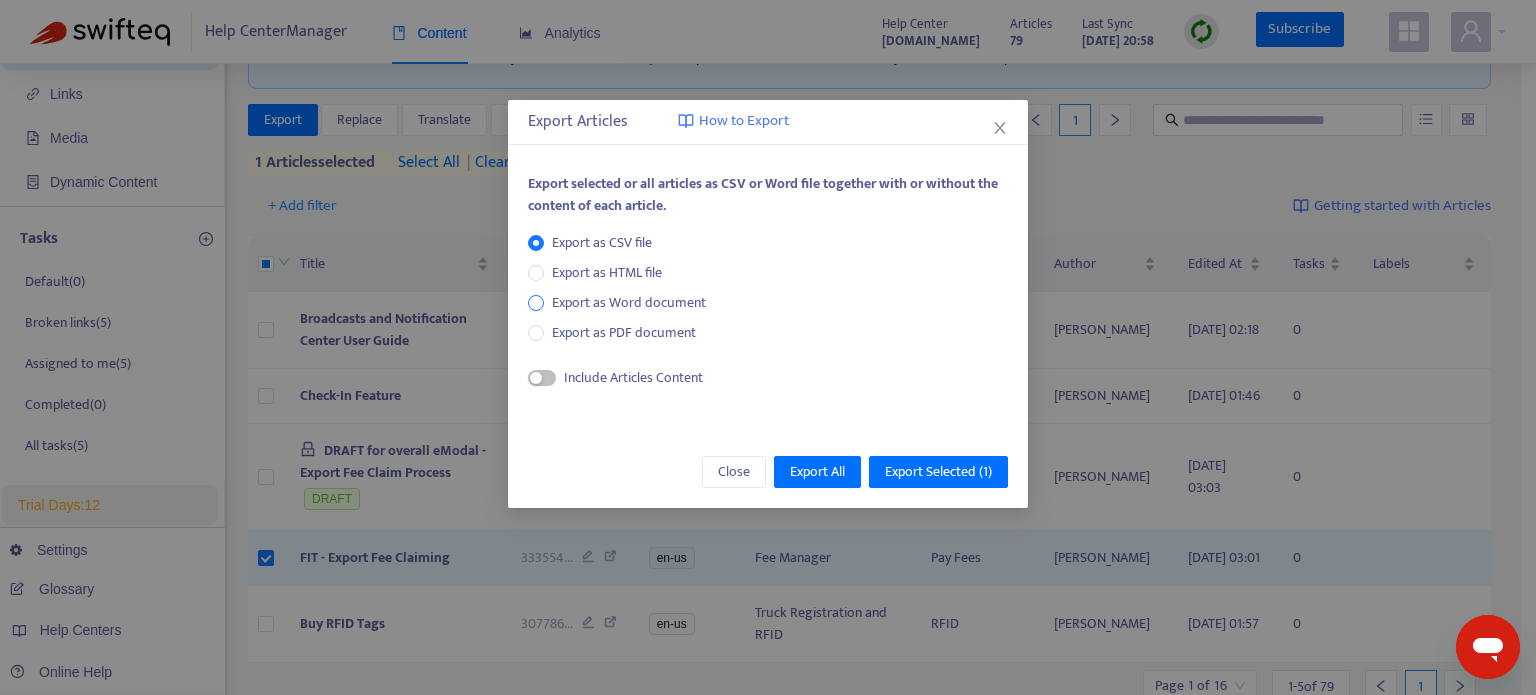 click on "Export as Word document" at bounding box center (629, 303) 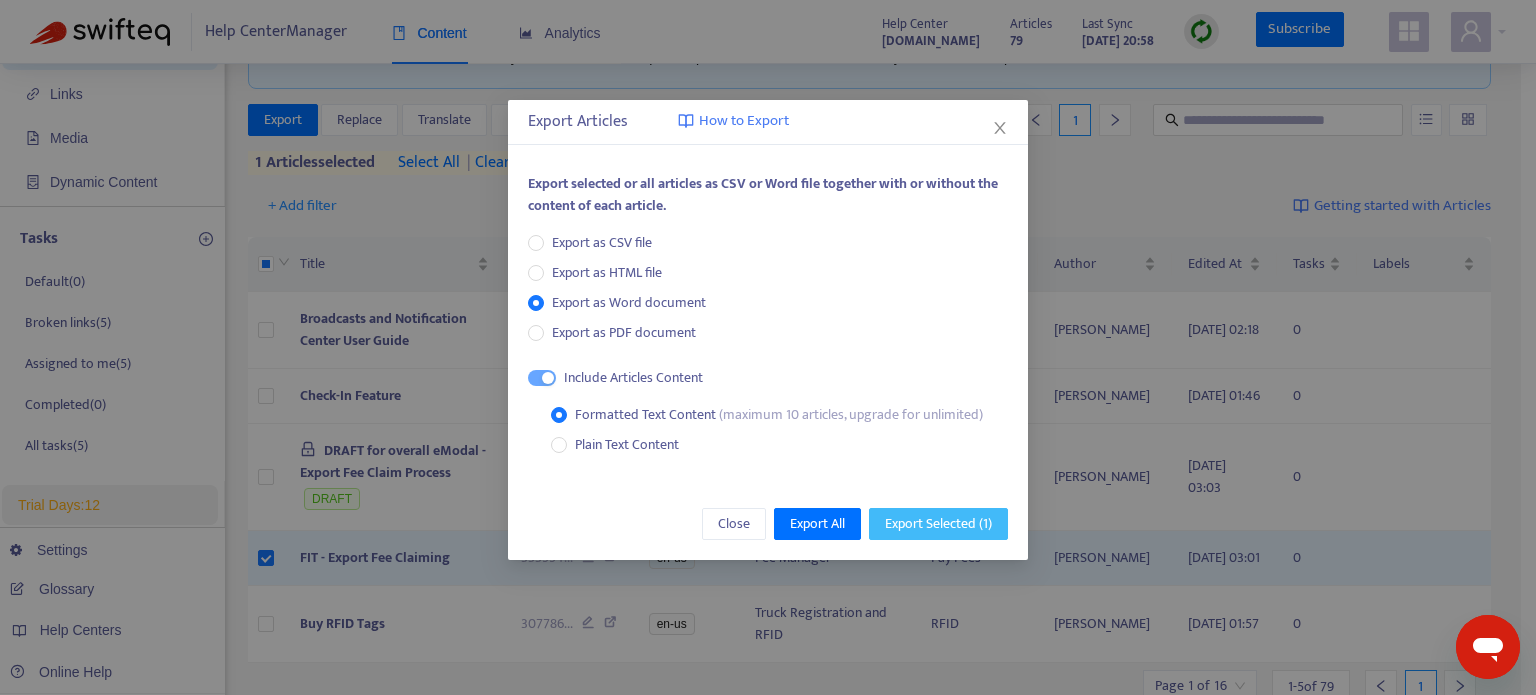 click on "Export Selected ( 1 )" at bounding box center [938, 524] 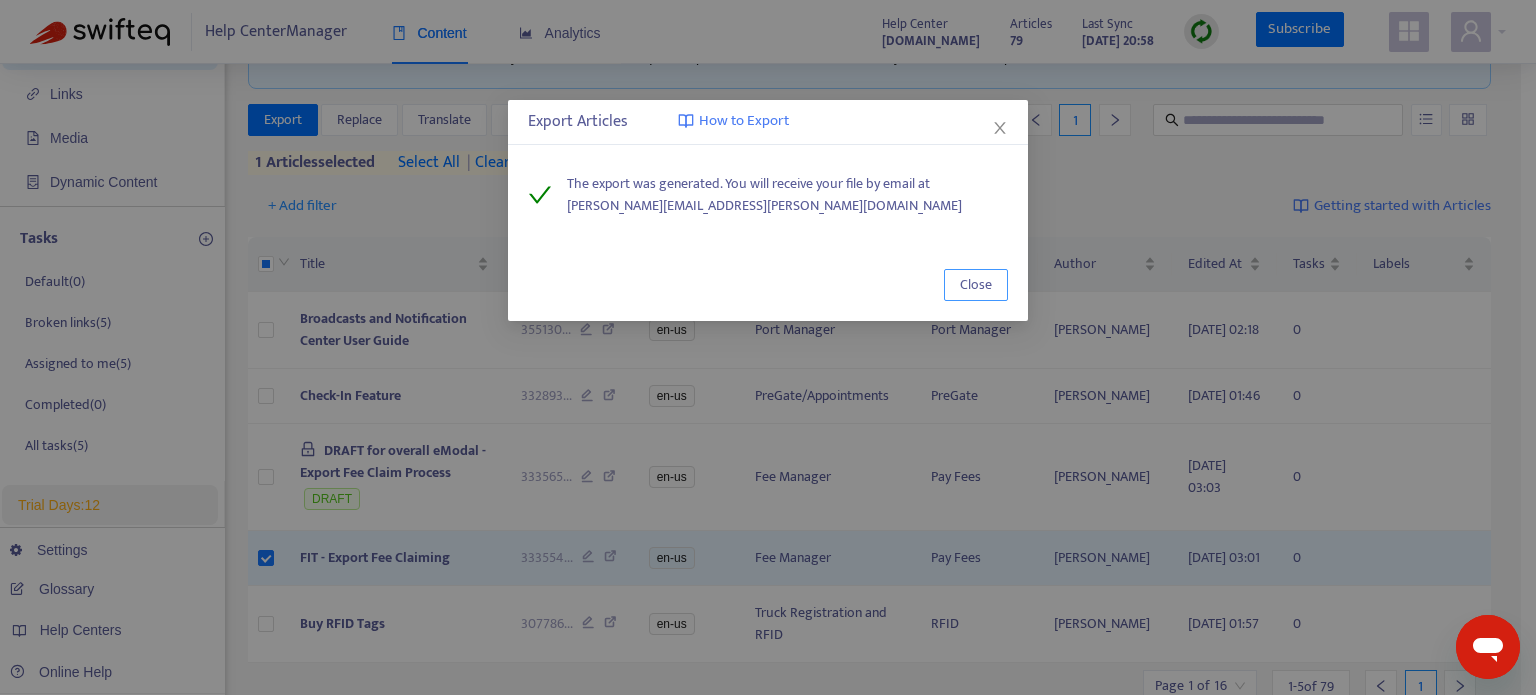 click on "Close" at bounding box center [976, 285] 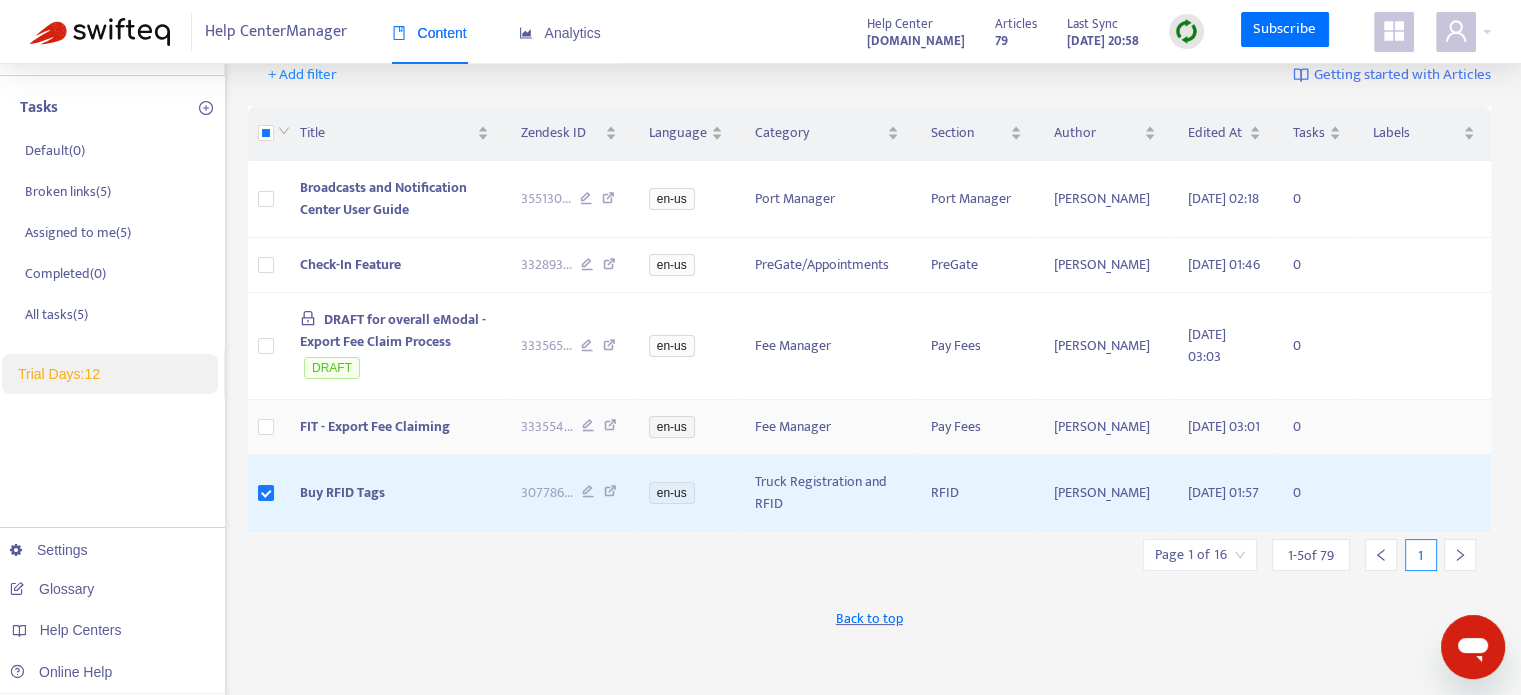 scroll, scrollTop: 0, scrollLeft: 0, axis: both 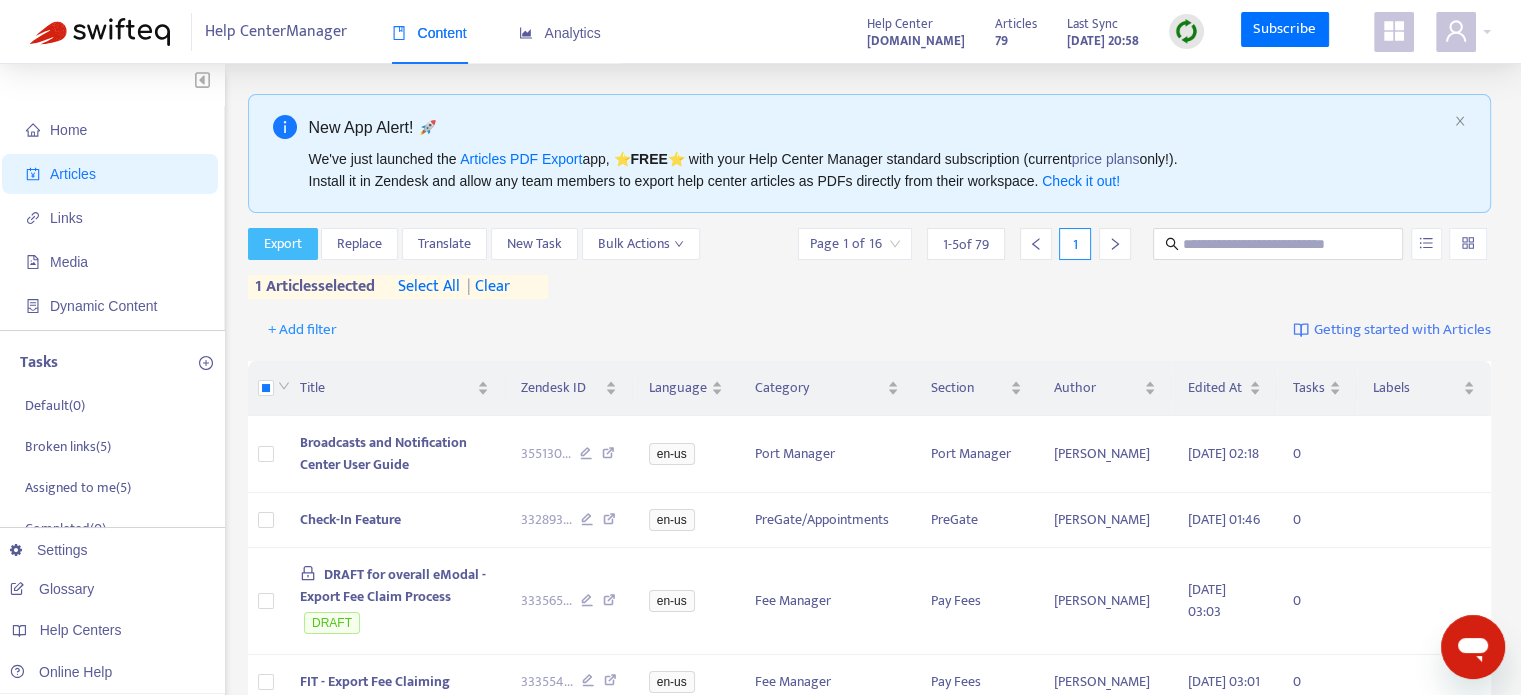 click on "Export" at bounding box center [283, 244] 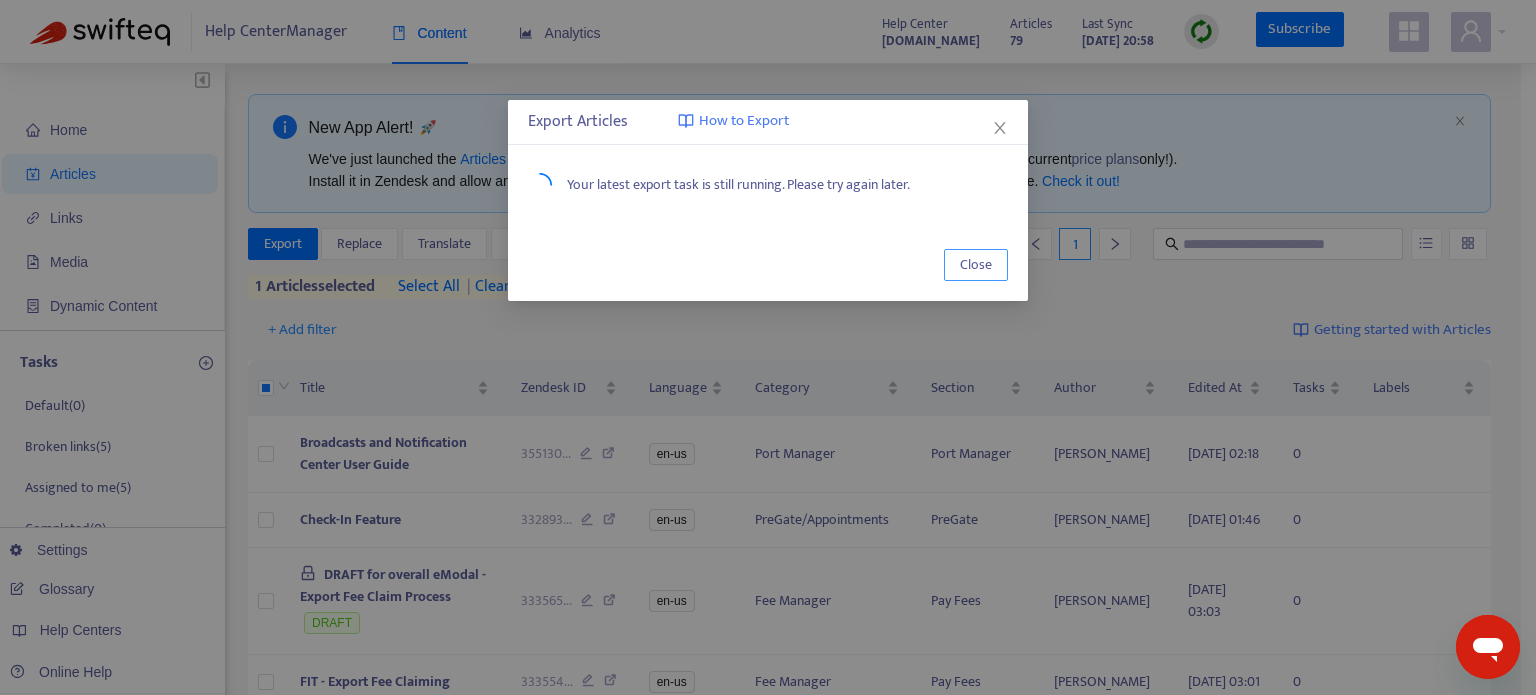 click on "Close" at bounding box center (976, 265) 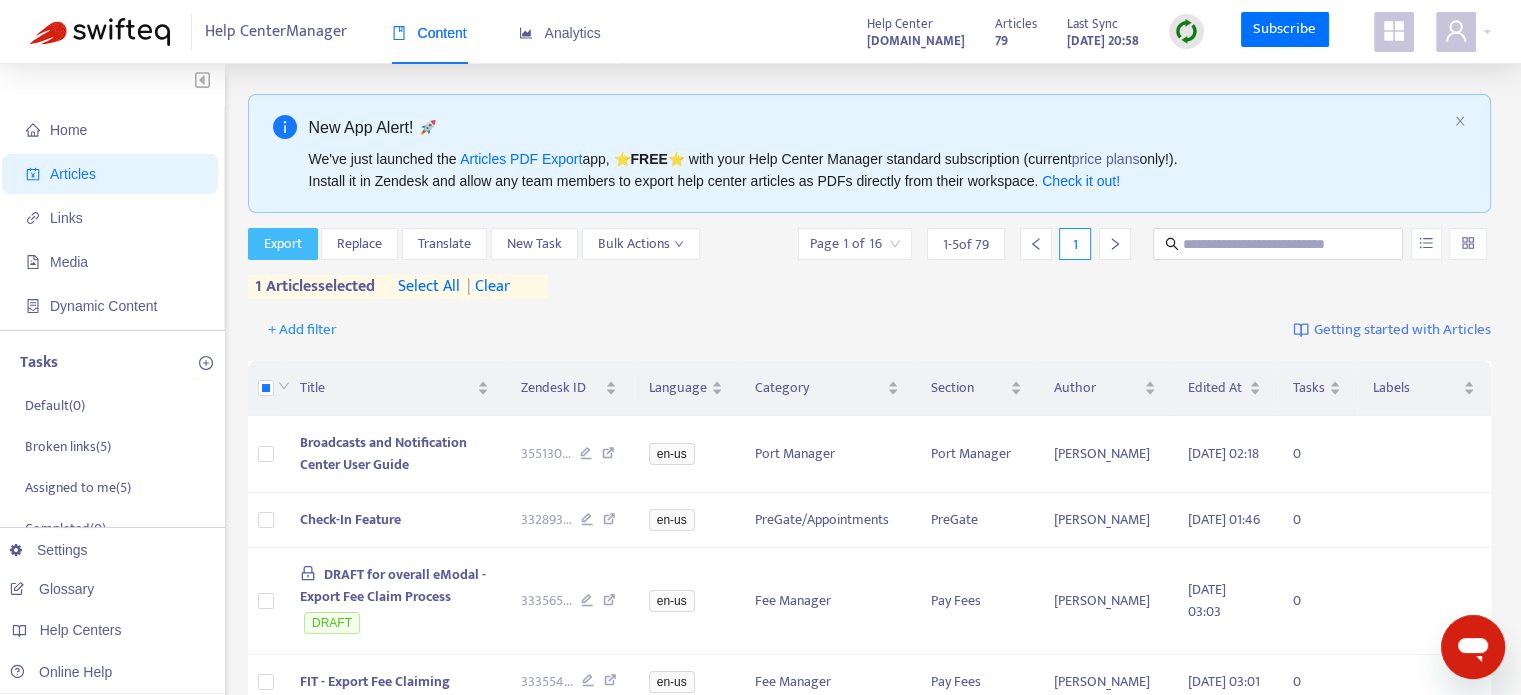 click on "Export" at bounding box center (283, 244) 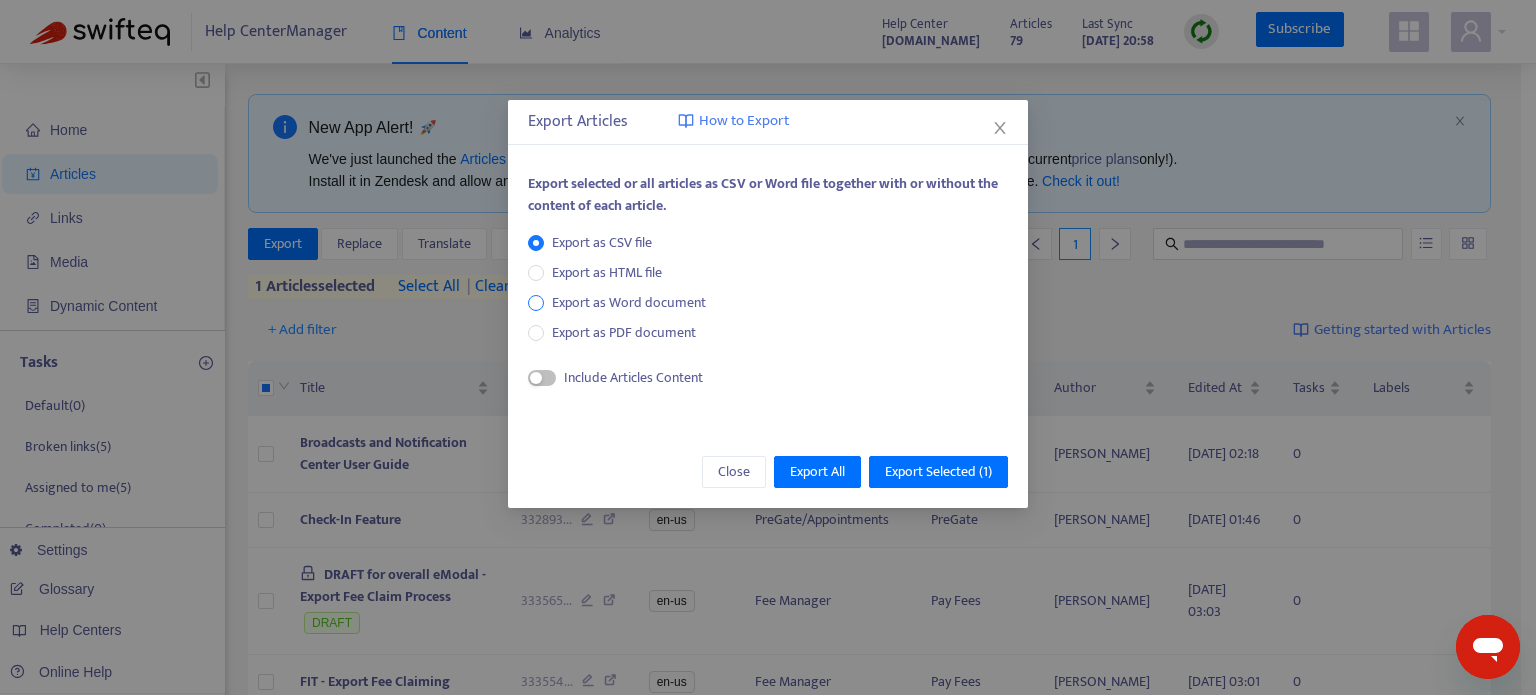 click on "Export as Word document" at bounding box center [629, 303] 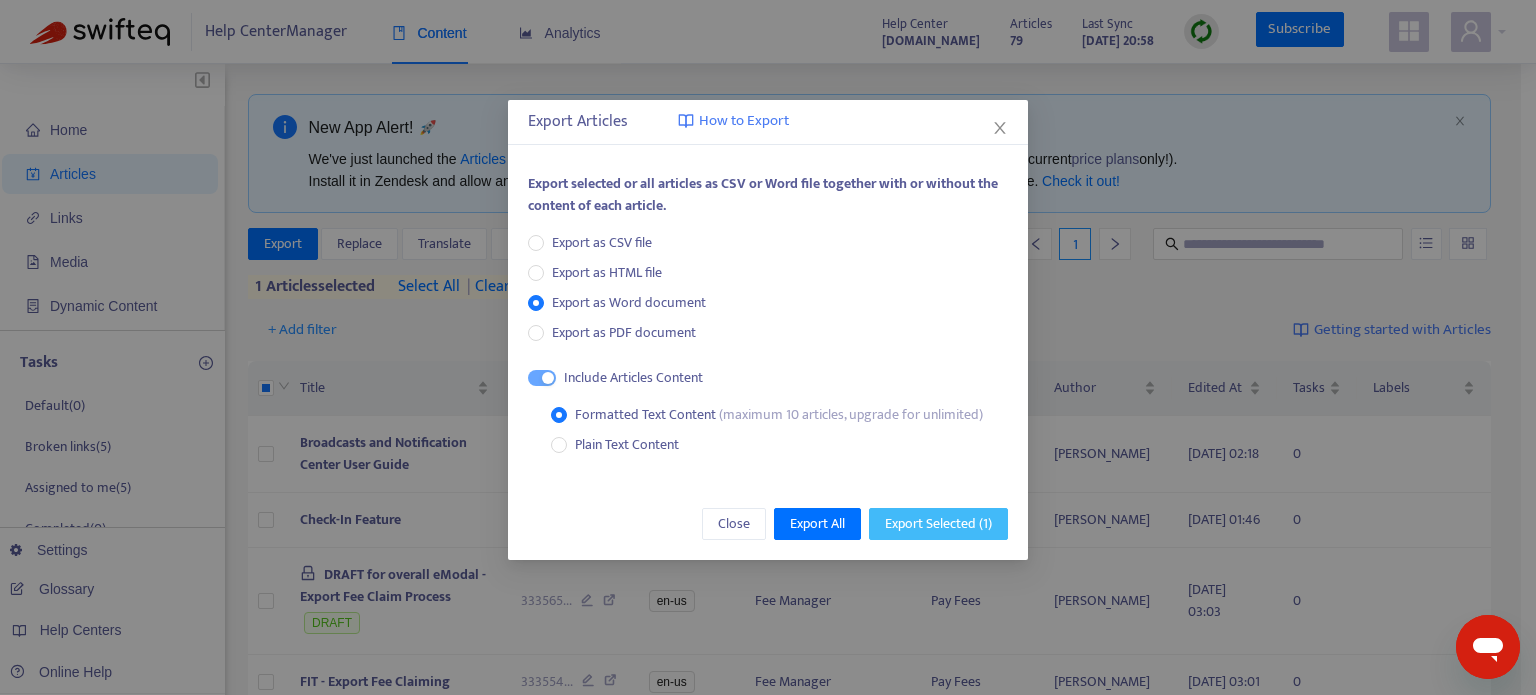 click on "Export Selected ( 1 )" at bounding box center [938, 524] 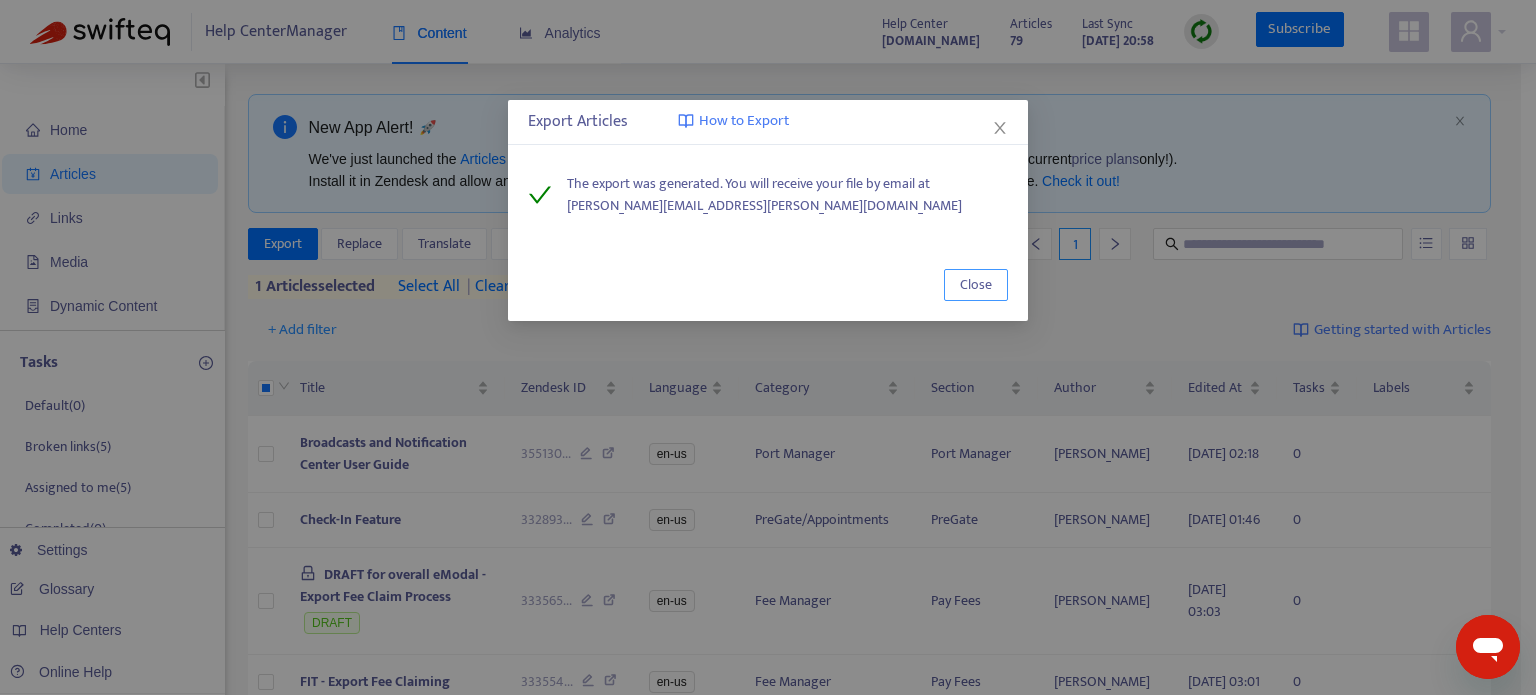 click on "Close" at bounding box center [976, 285] 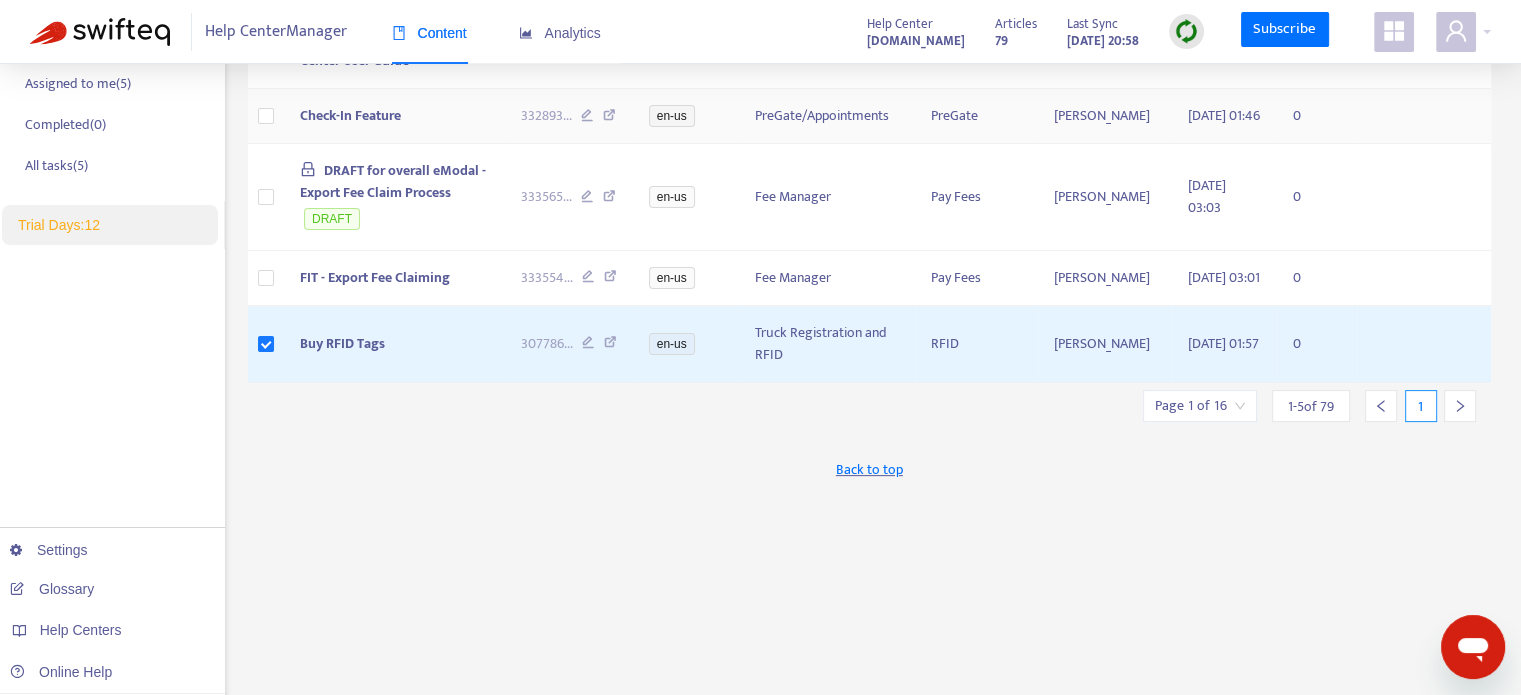 scroll, scrollTop: 408, scrollLeft: 0, axis: vertical 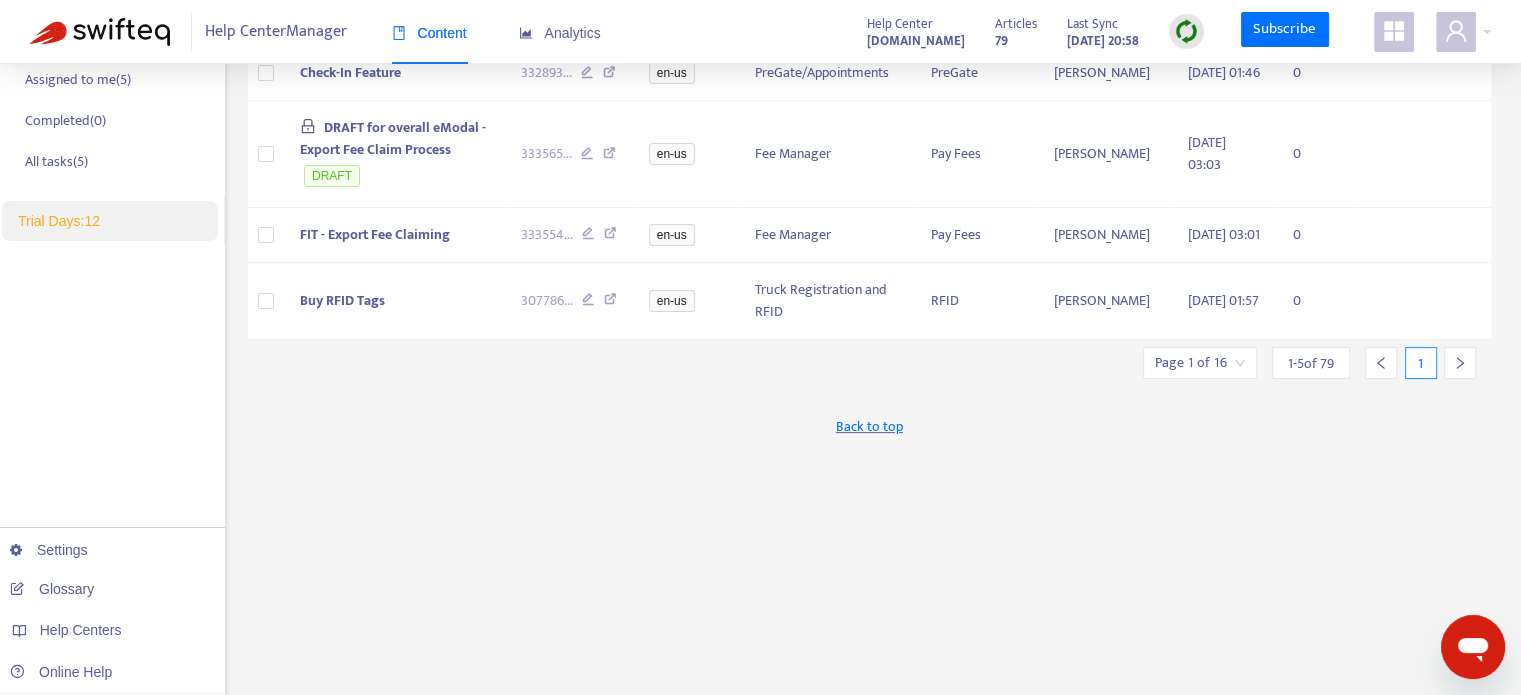 click 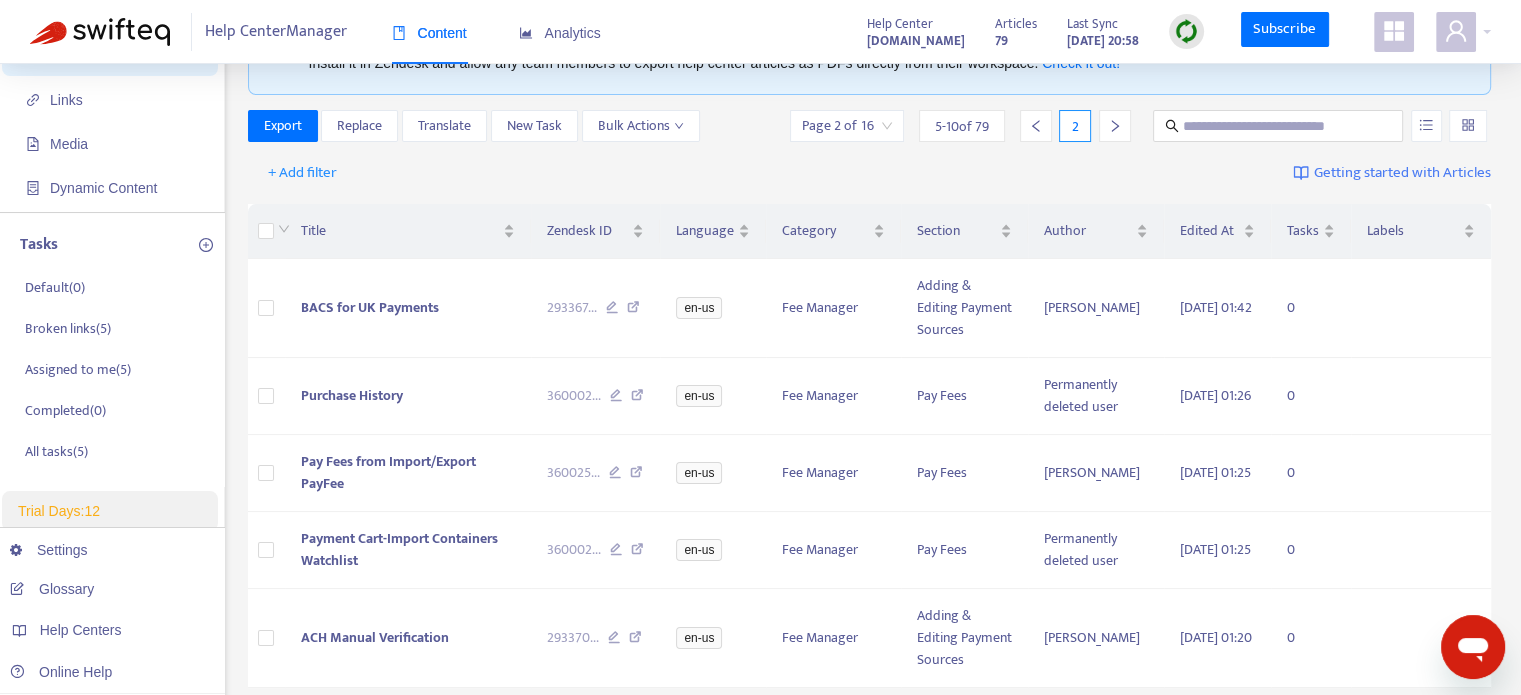 scroll, scrollTop: 116, scrollLeft: 0, axis: vertical 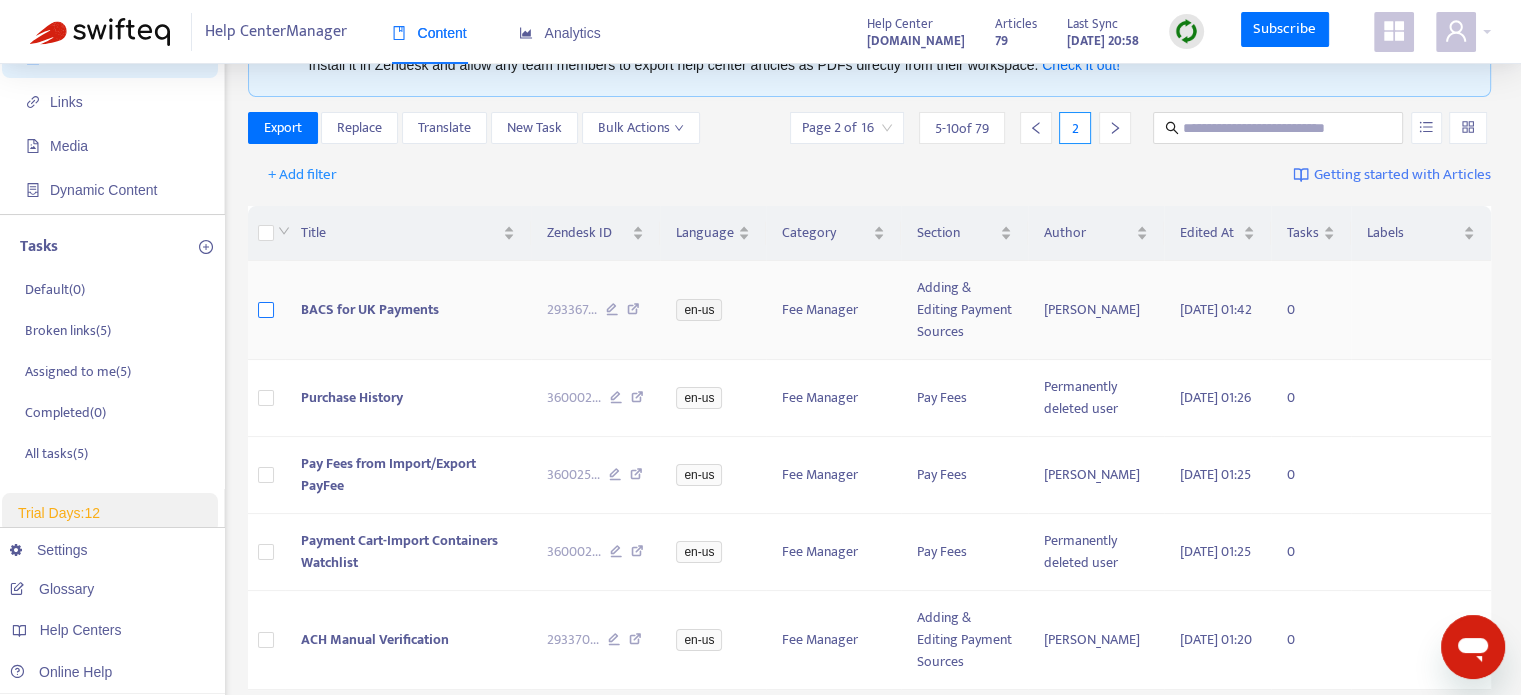 click at bounding box center [266, 310] 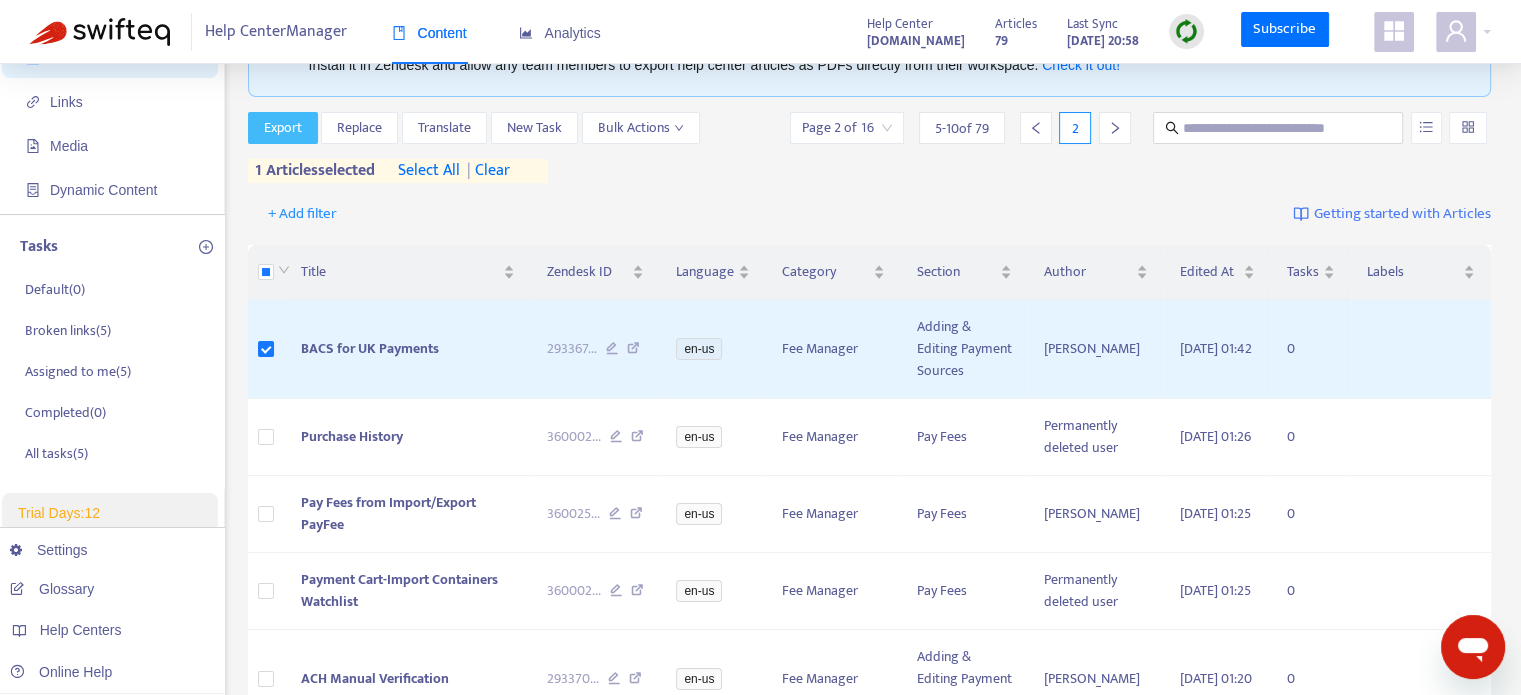 click on "Export" at bounding box center (283, 128) 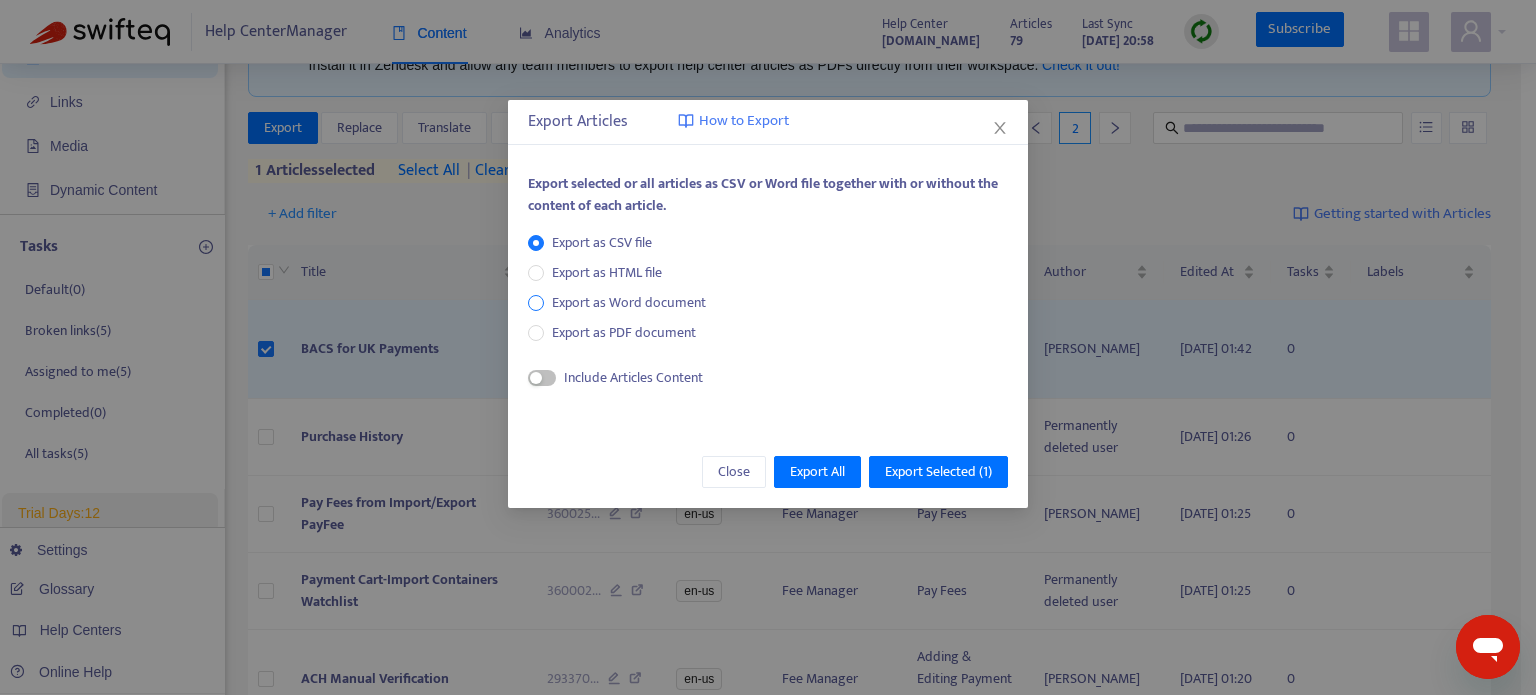 click on "Export as Word document" at bounding box center [629, 303] 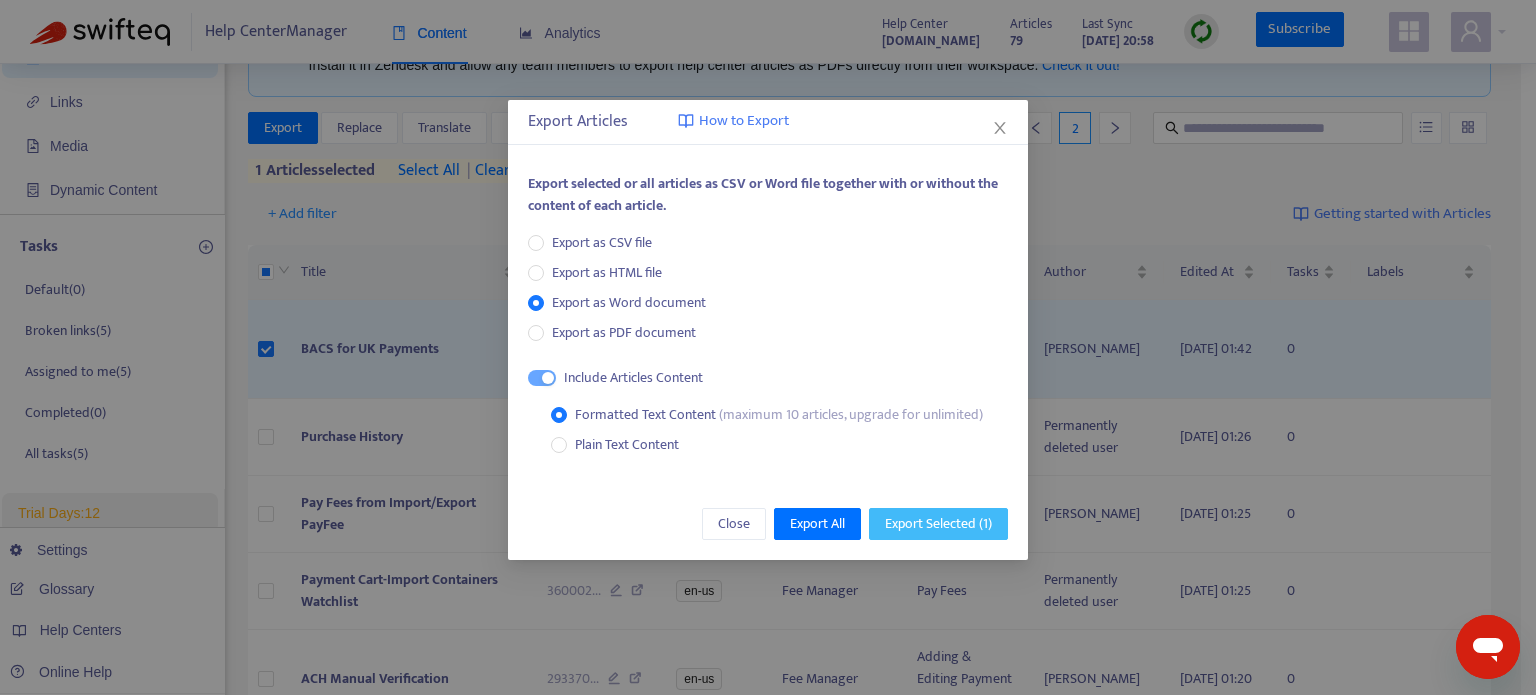 click on "Export Selected ( 1 )" at bounding box center (938, 524) 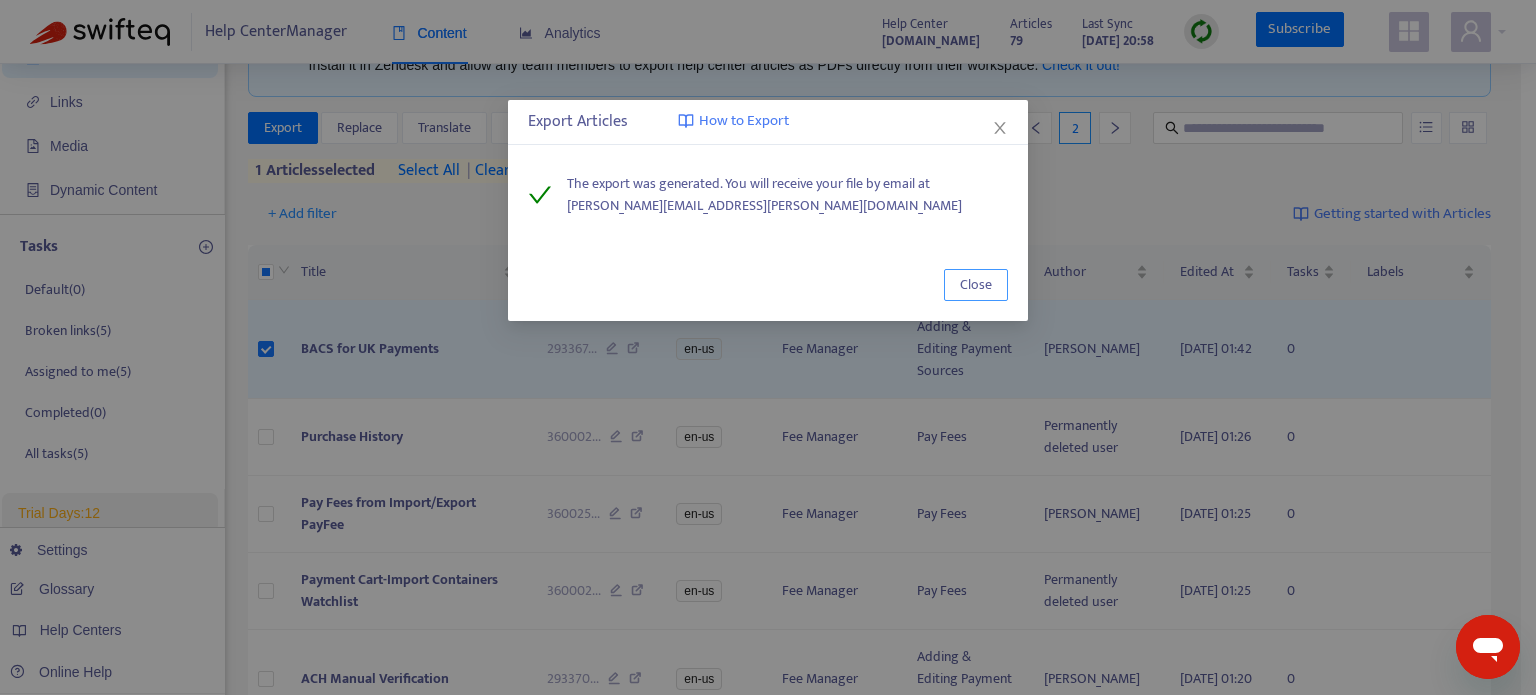 click on "Close" at bounding box center [976, 285] 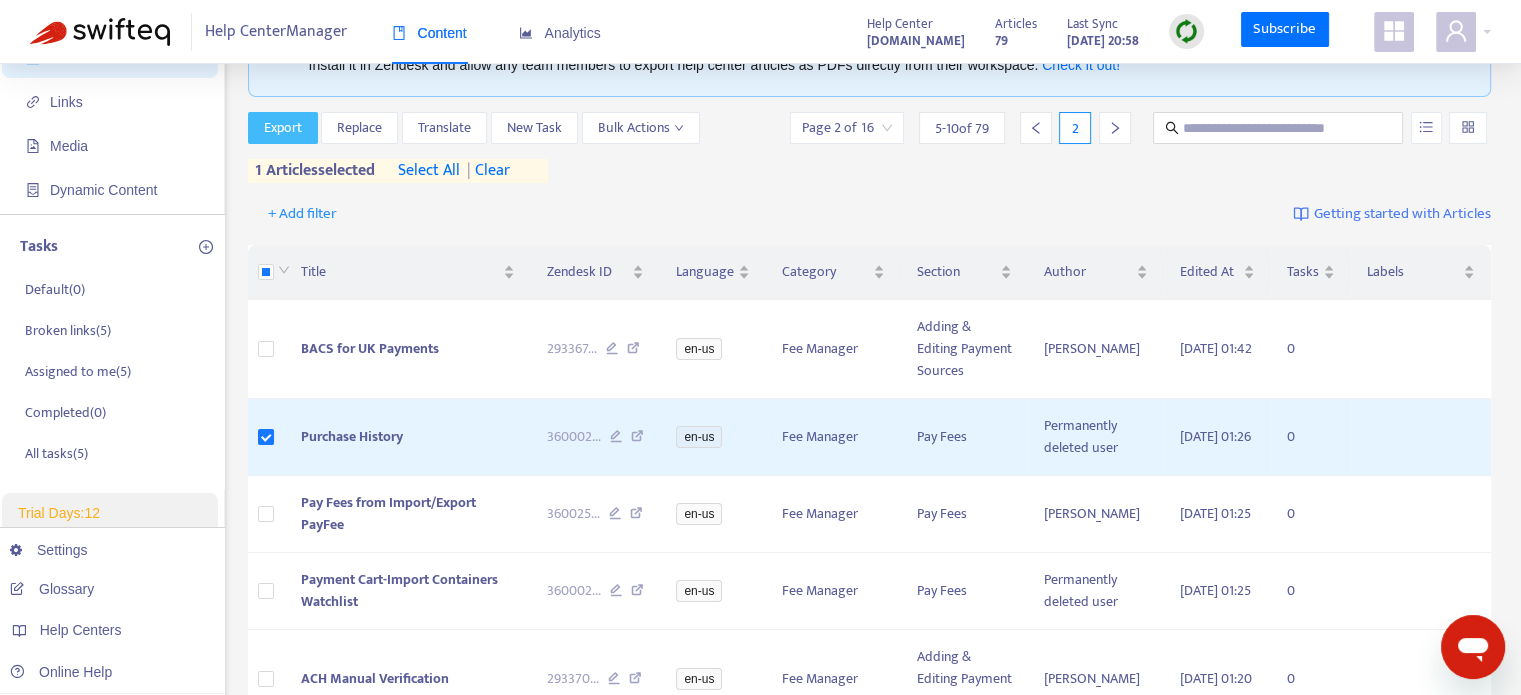 click on "Export" at bounding box center [283, 128] 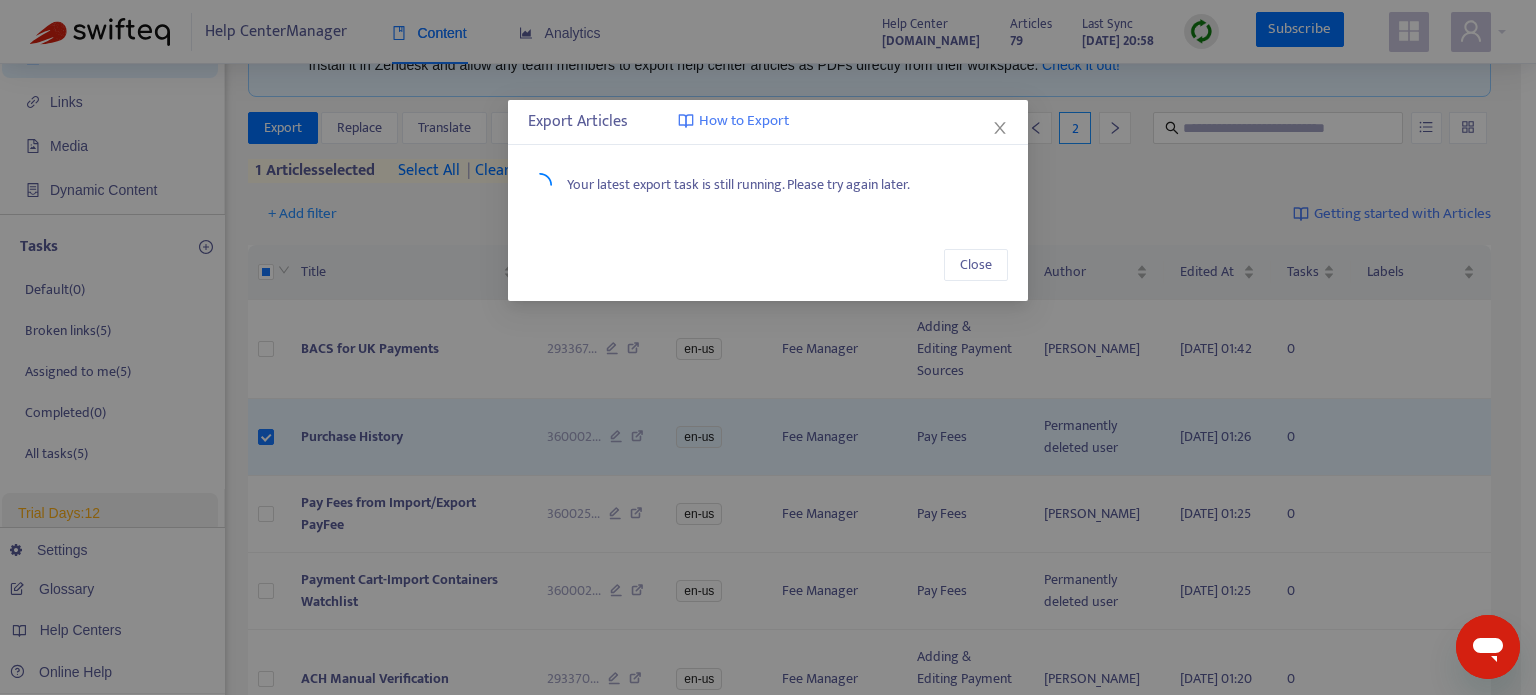 click on "Close" at bounding box center [768, 265] 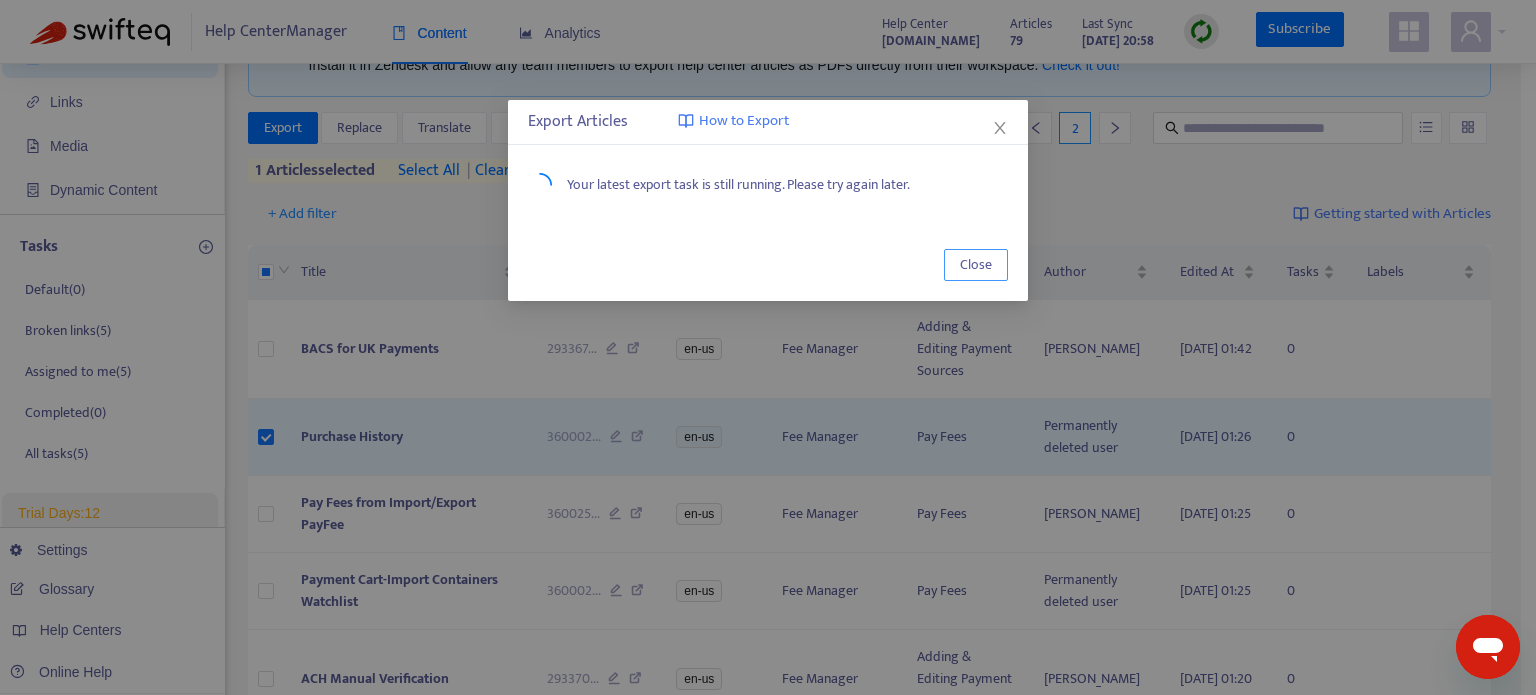 click on "Close" at bounding box center [976, 265] 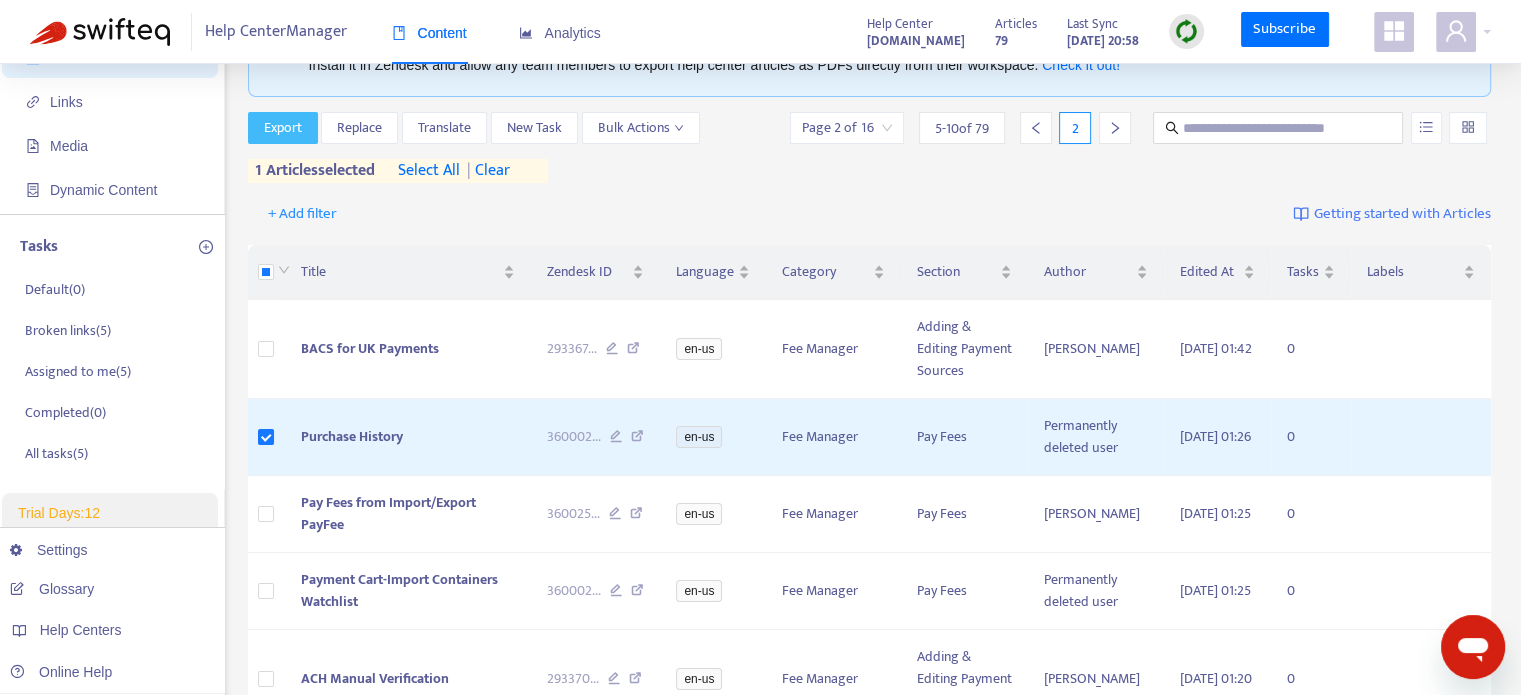 click on "Export" at bounding box center (283, 128) 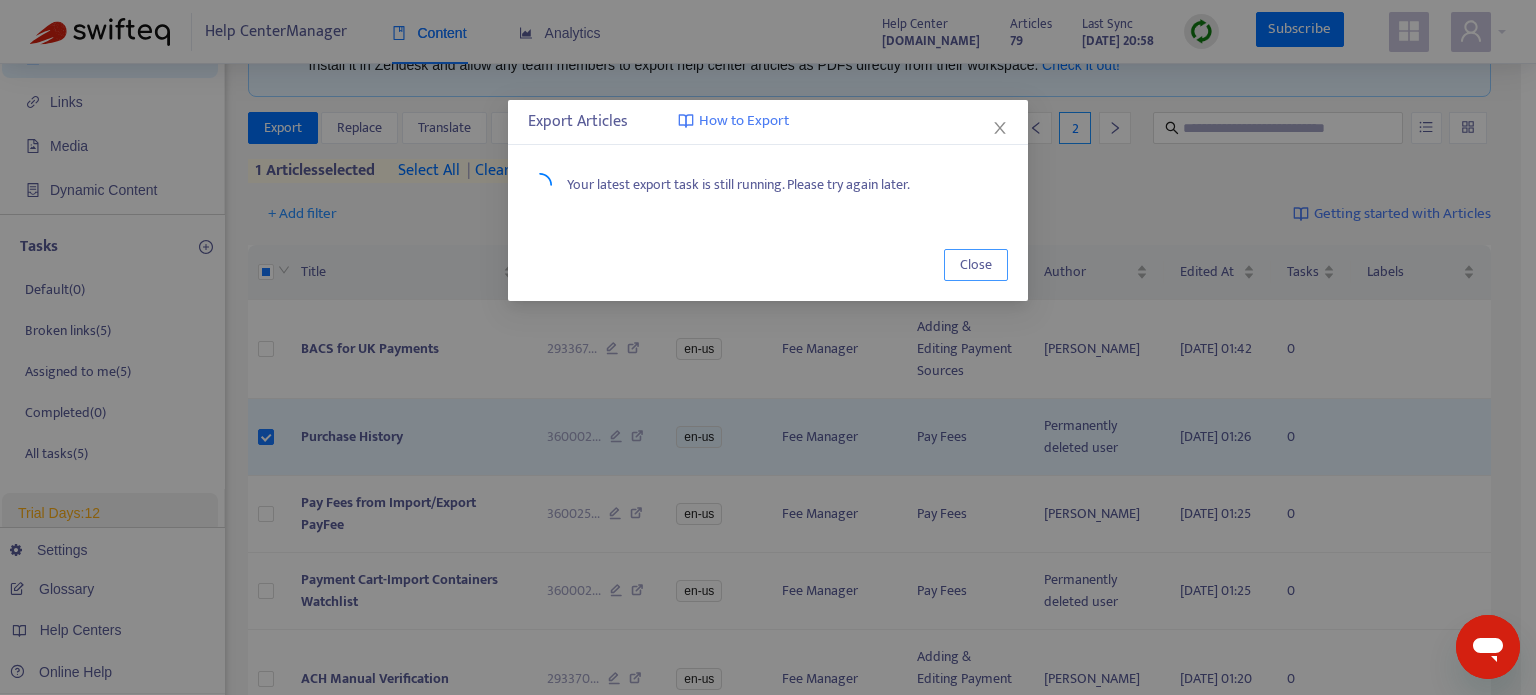 click on "Close" at bounding box center [976, 265] 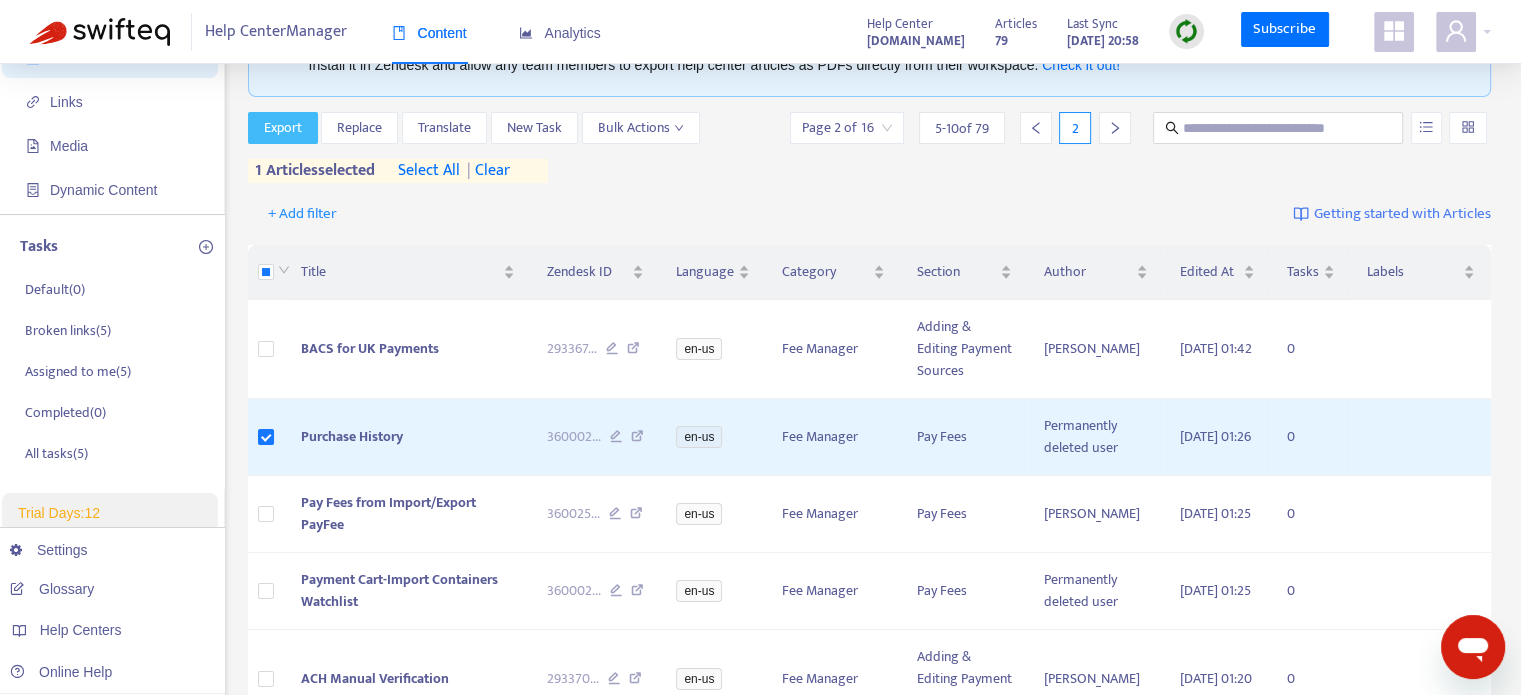 click on "Export" at bounding box center (283, 128) 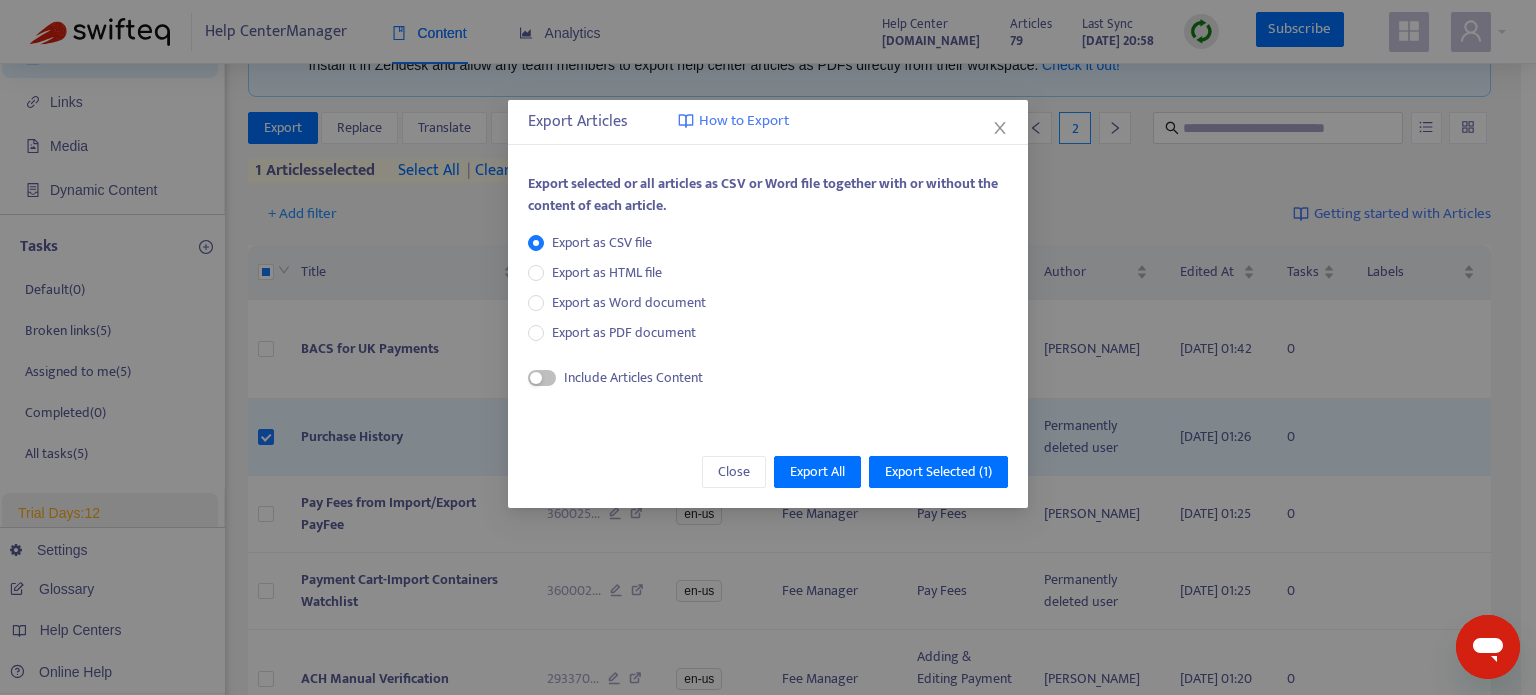 click on "Export as CSV file Export as HTML file Export as Word document Export as PDF document" at bounding box center [625, 288] 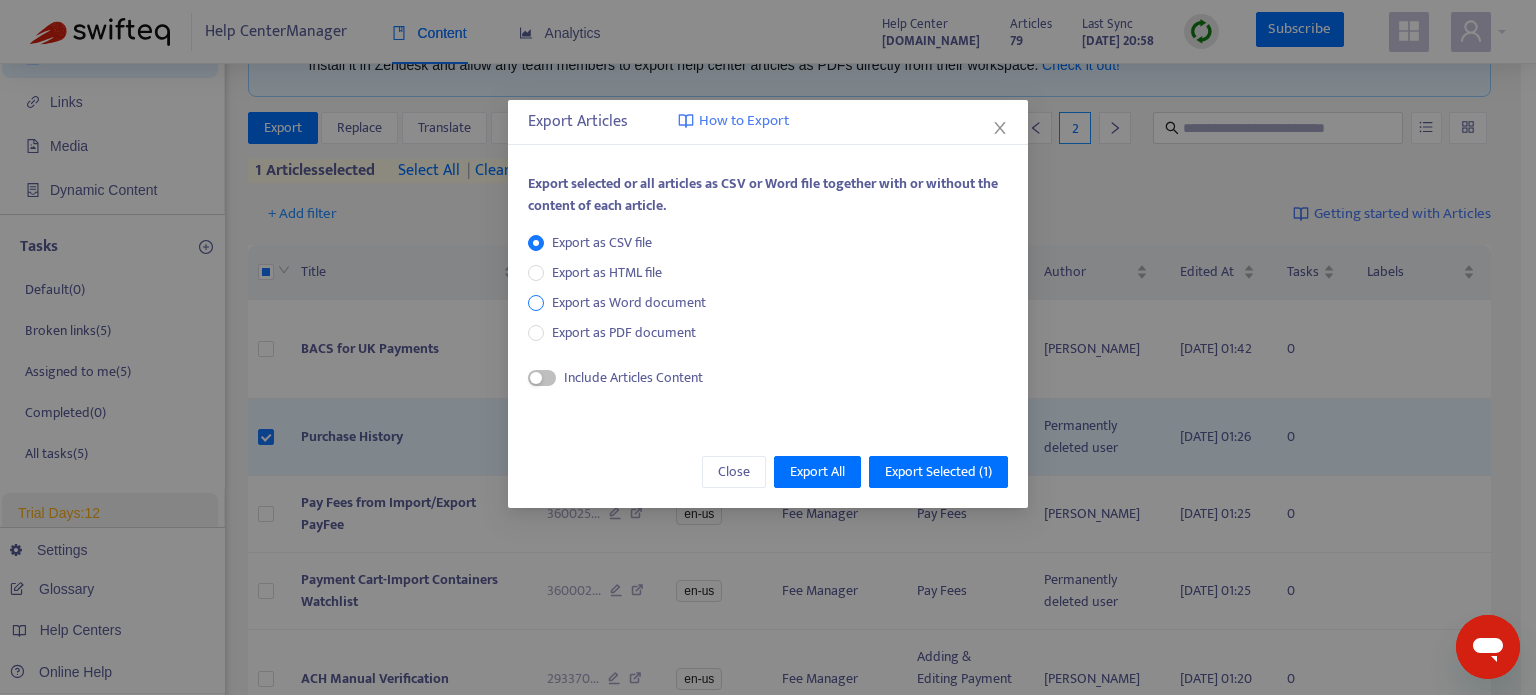 click on "Export as Word document" at bounding box center [629, 303] 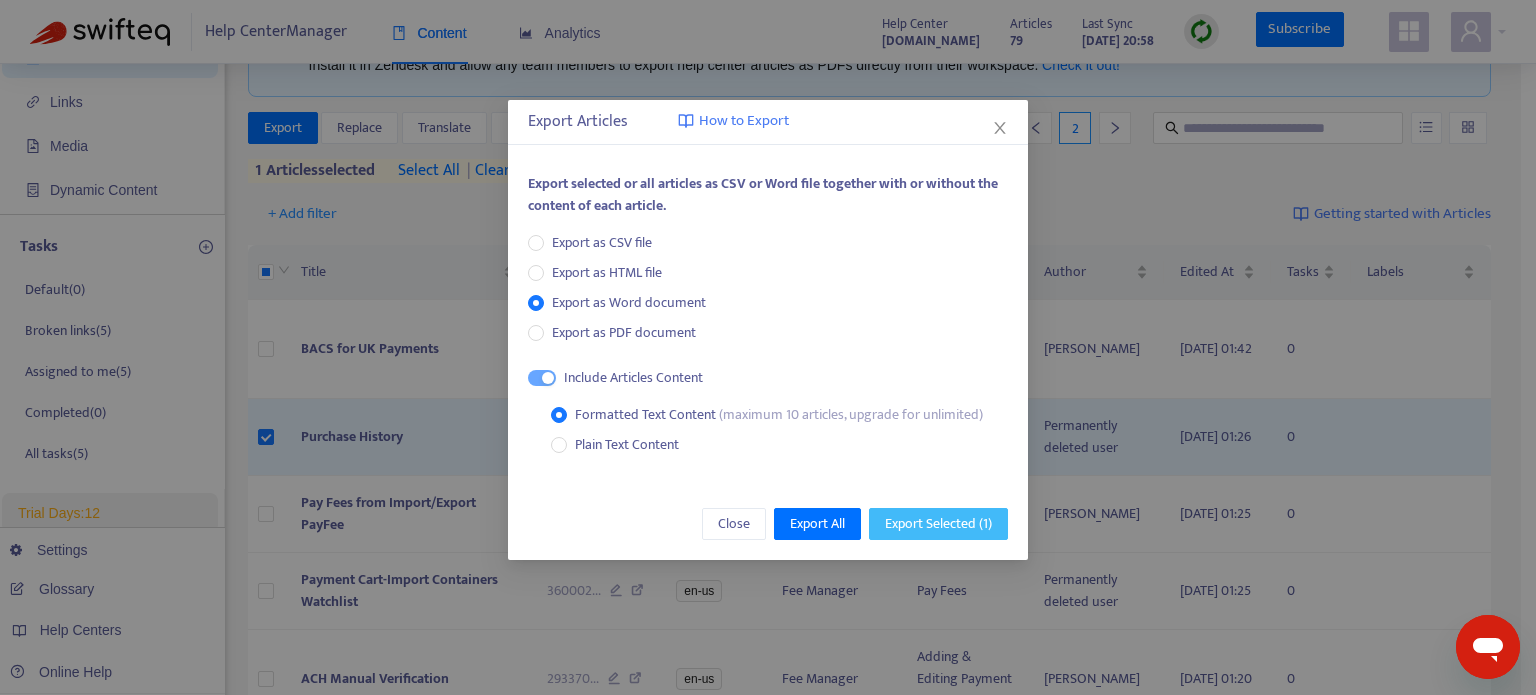 click on "Export Selected ( 1 )" at bounding box center [938, 524] 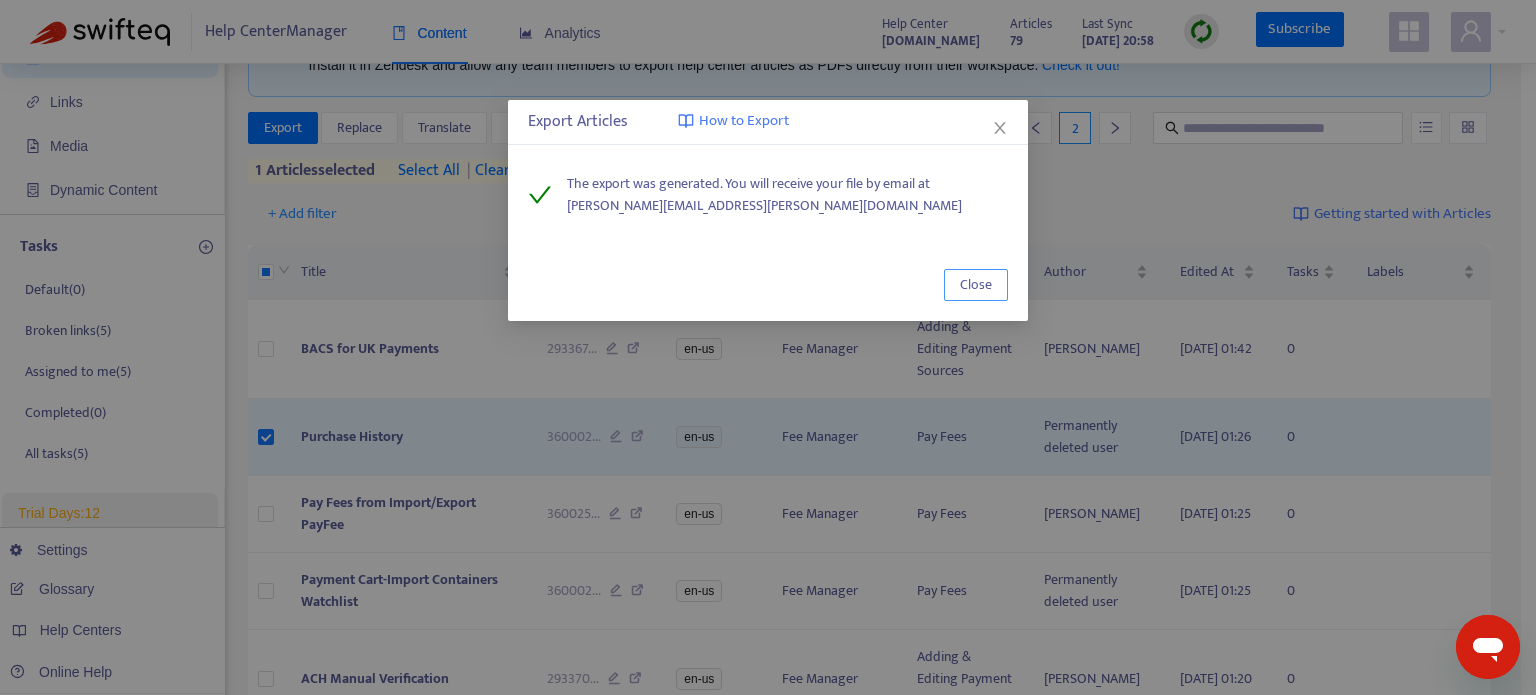 click on "Close" at bounding box center [976, 285] 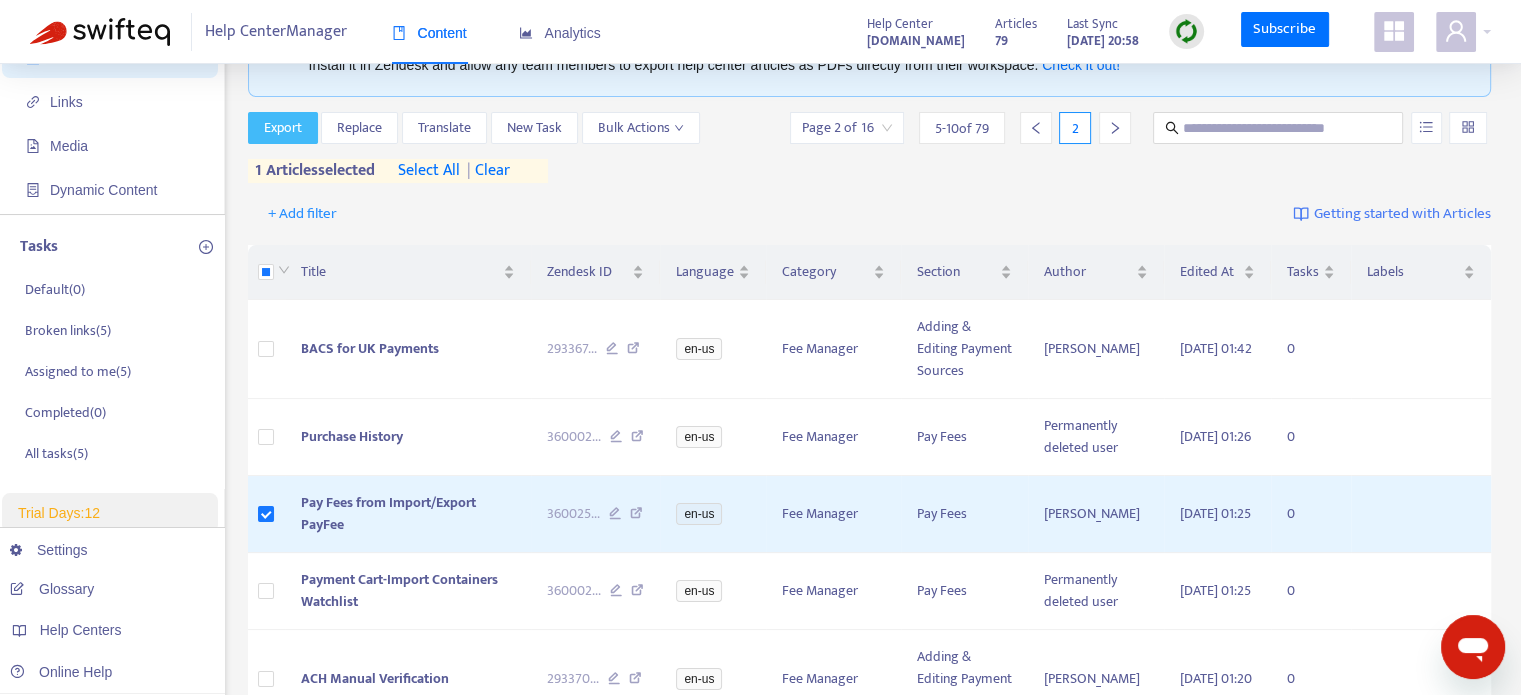 click on "Export" at bounding box center (283, 128) 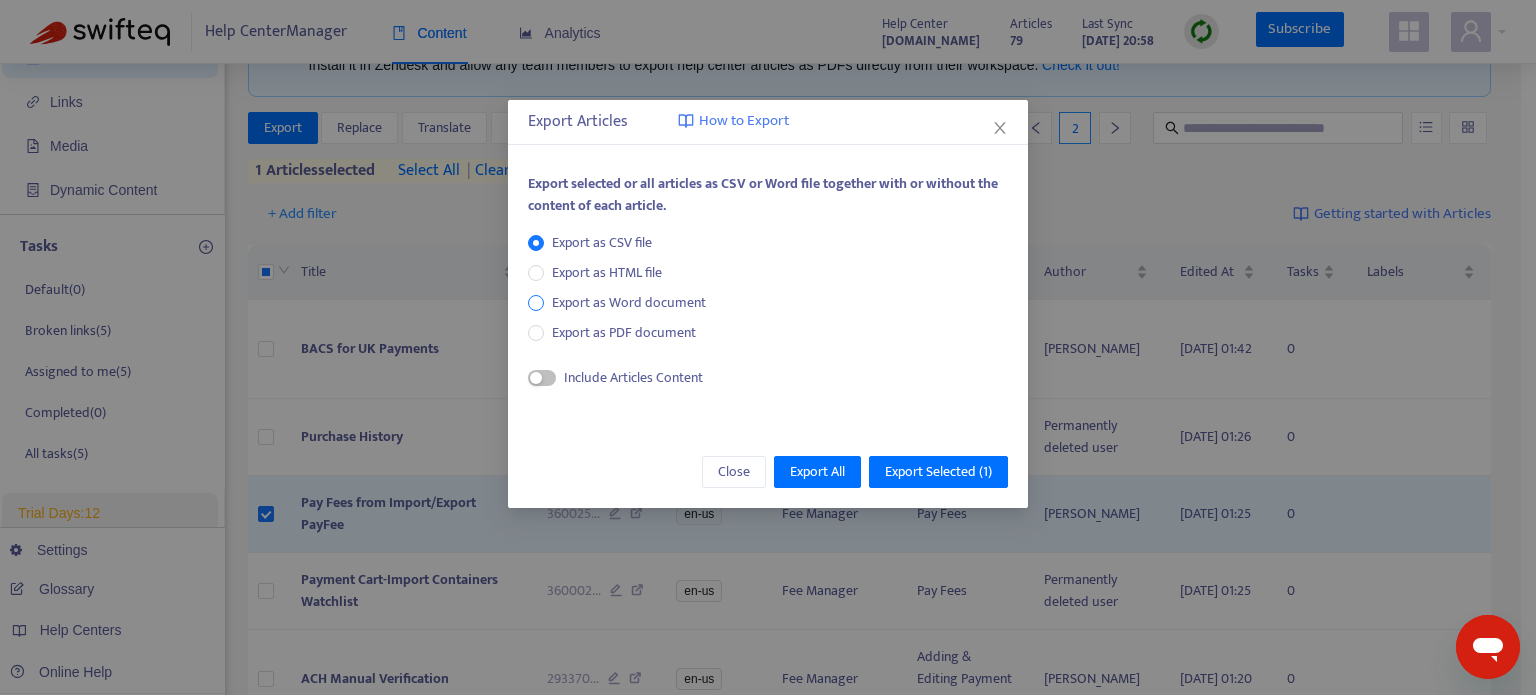 click on "Export as Word document" at bounding box center [629, 303] 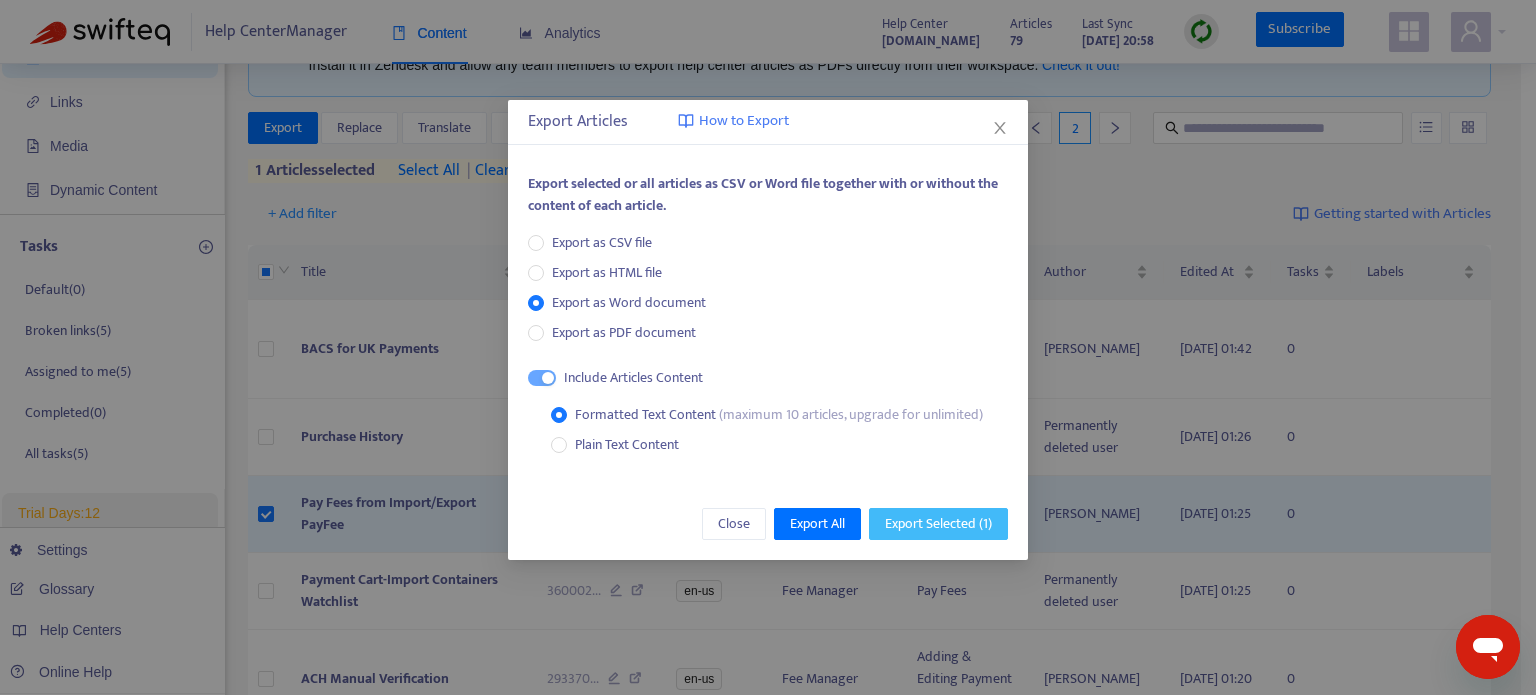 click on "Export Selected ( 1 )" at bounding box center [938, 524] 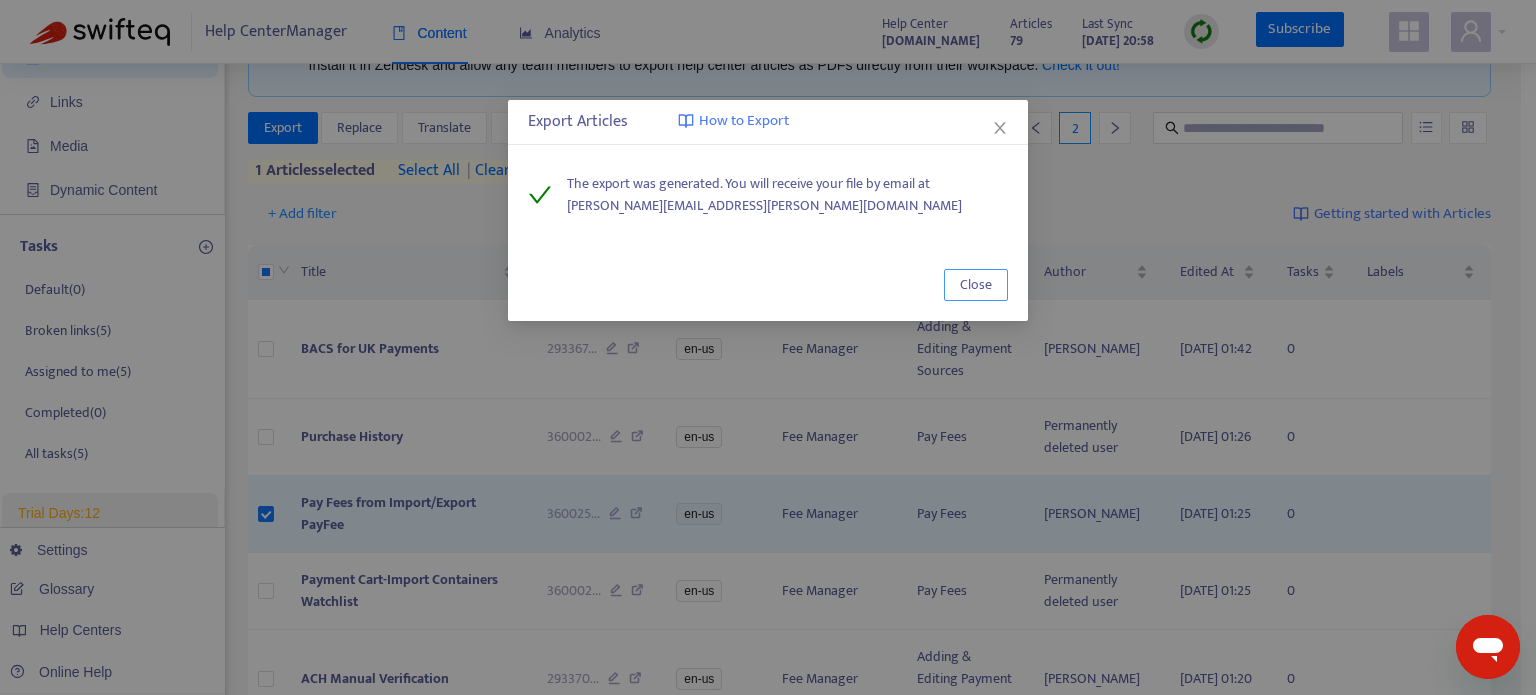 click on "Close" at bounding box center (976, 285) 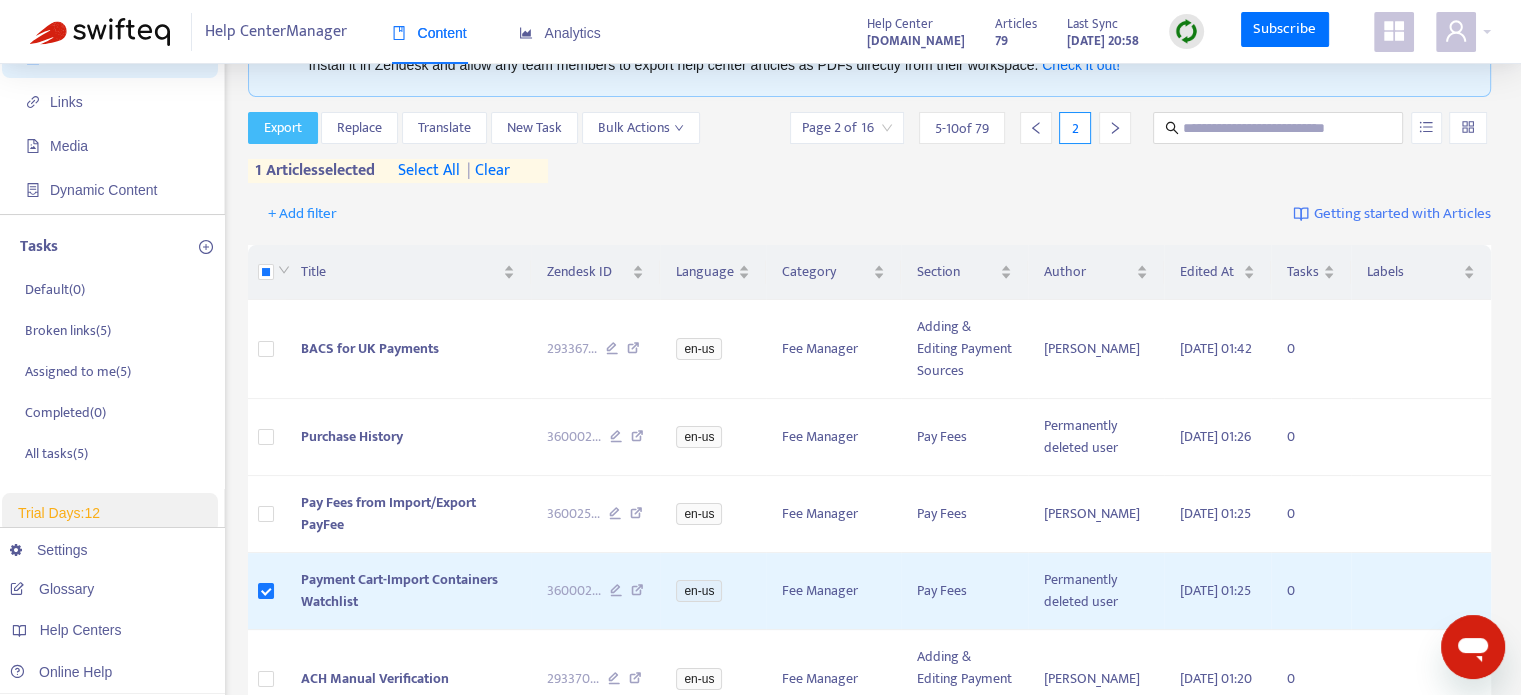 click on "Export" at bounding box center [283, 128] 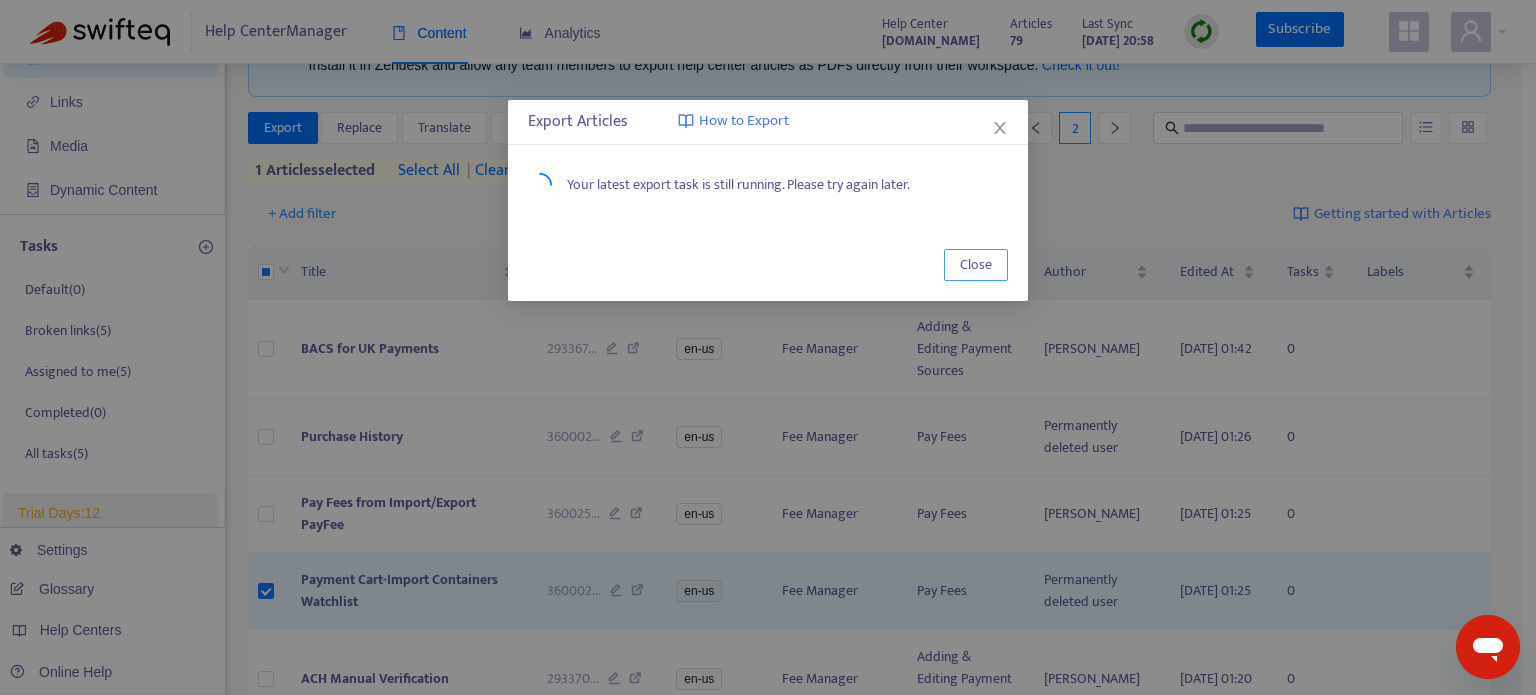 click on "Close" at bounding box center [976, 265] 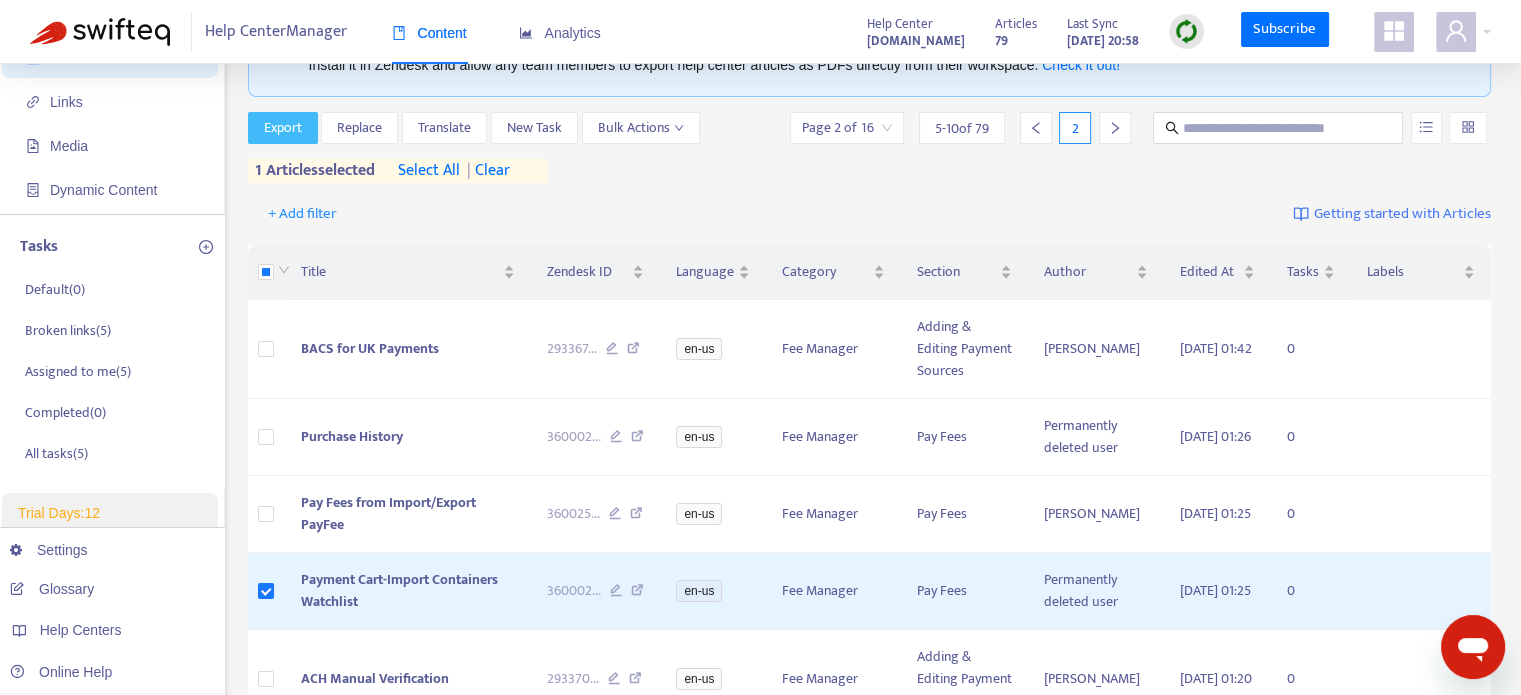 click on "Export" at bounding box center (283, 128) 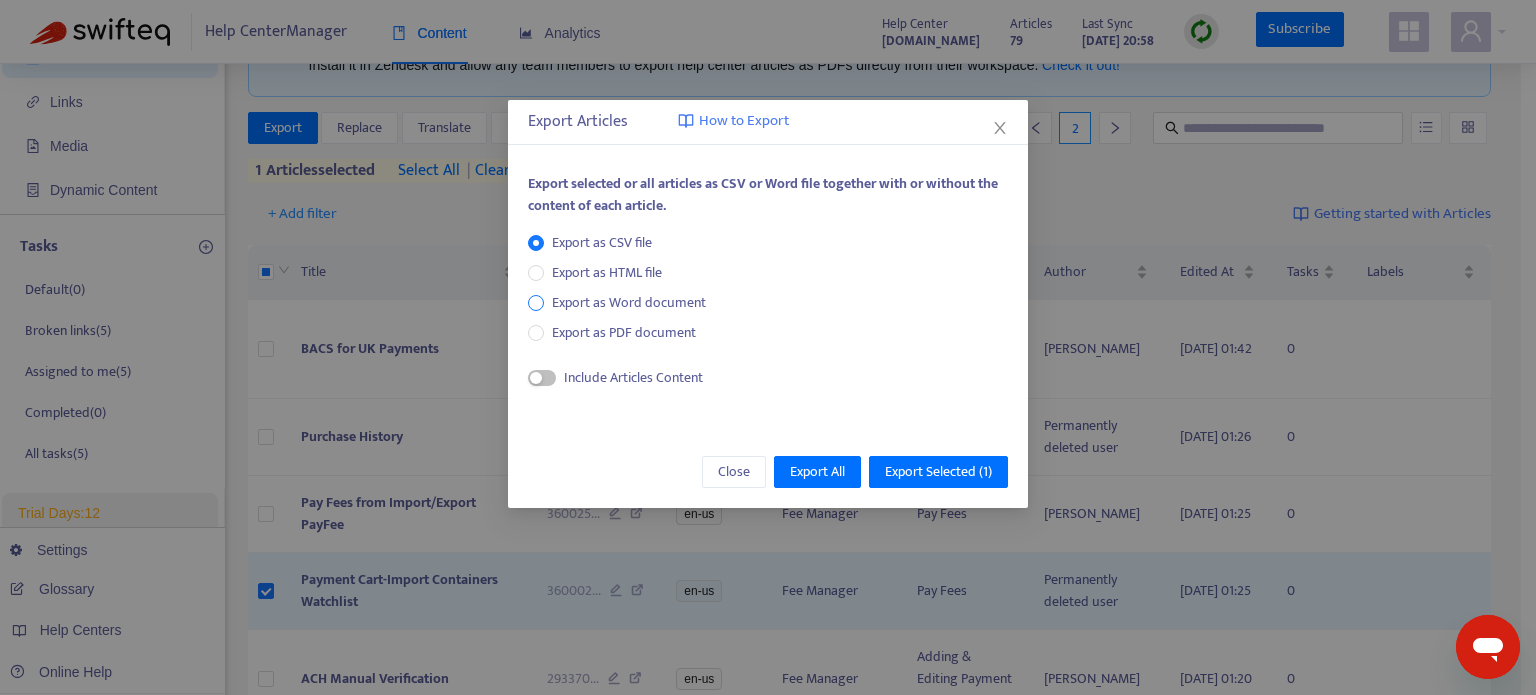 click on "Export as Word document" at bounding box center [629, 303] 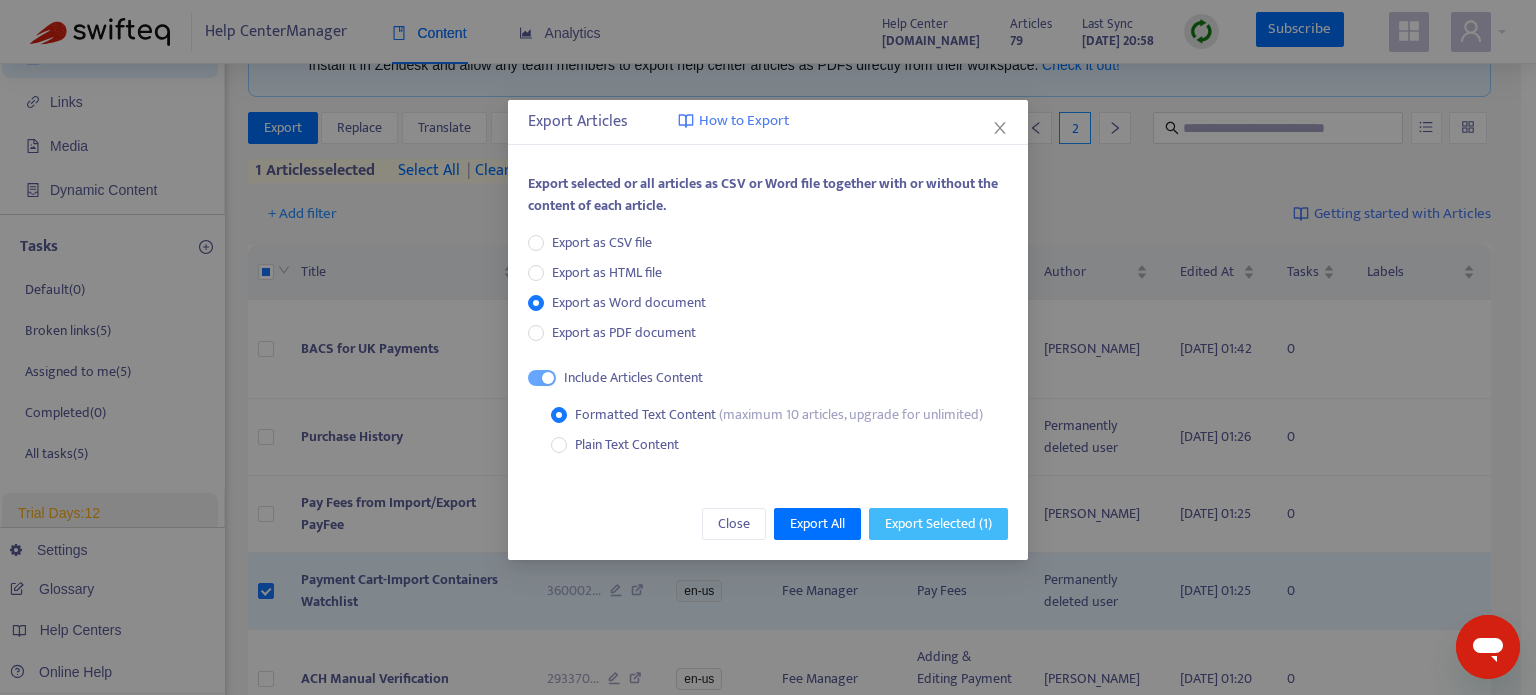 click on "Export Selected ( 1 )" at bounding box center [938, 524] 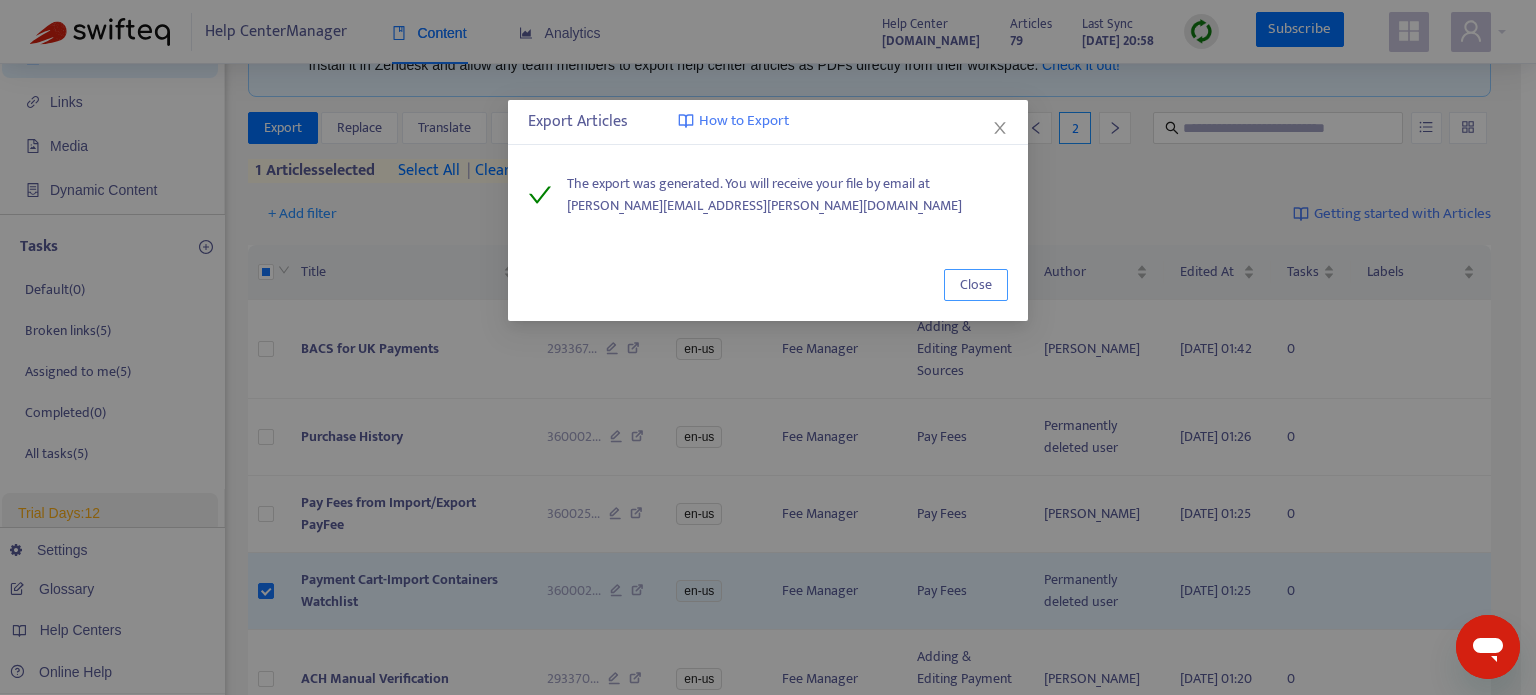 click on "Close" at bounding box center (976, 285) 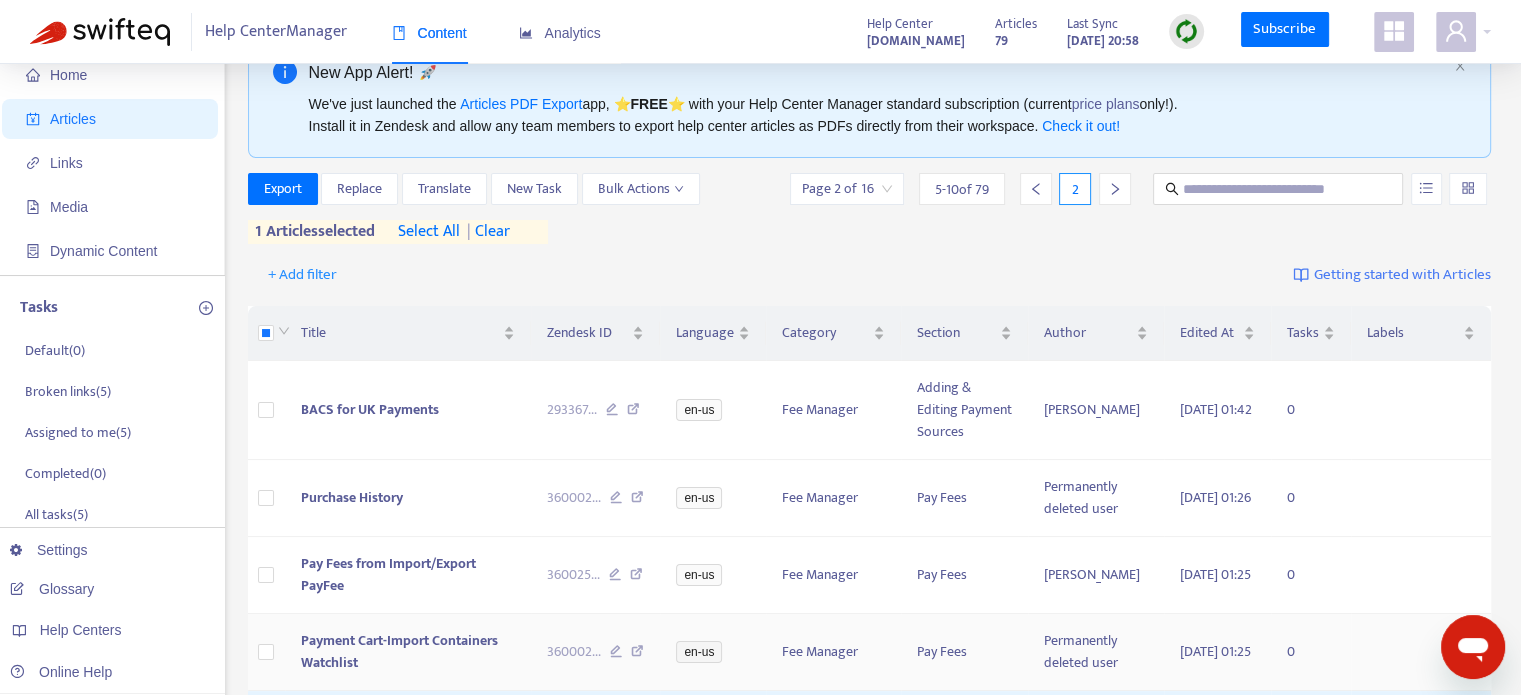 scroll, scrollTop: 0, scrollLeft: 0, axis: both 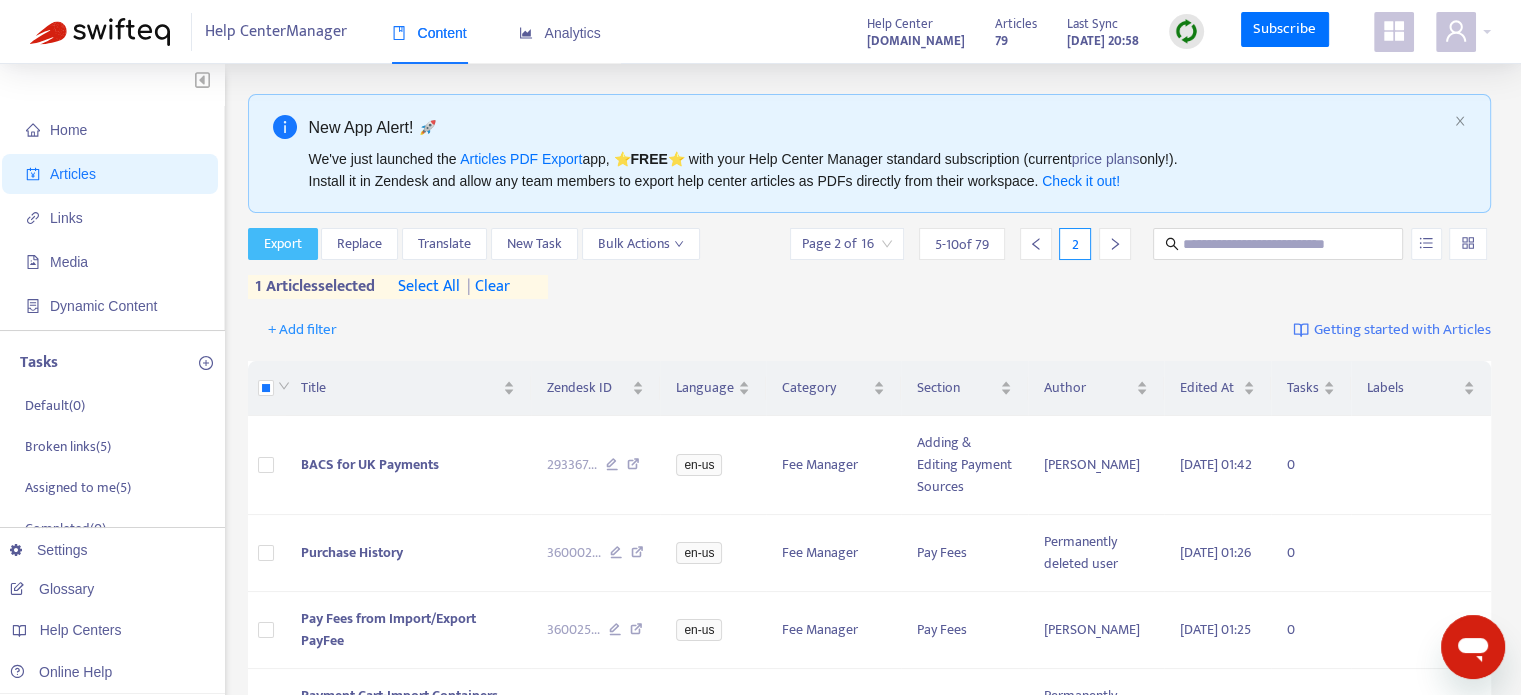 click on "Export" at bounding box center [283, 244] 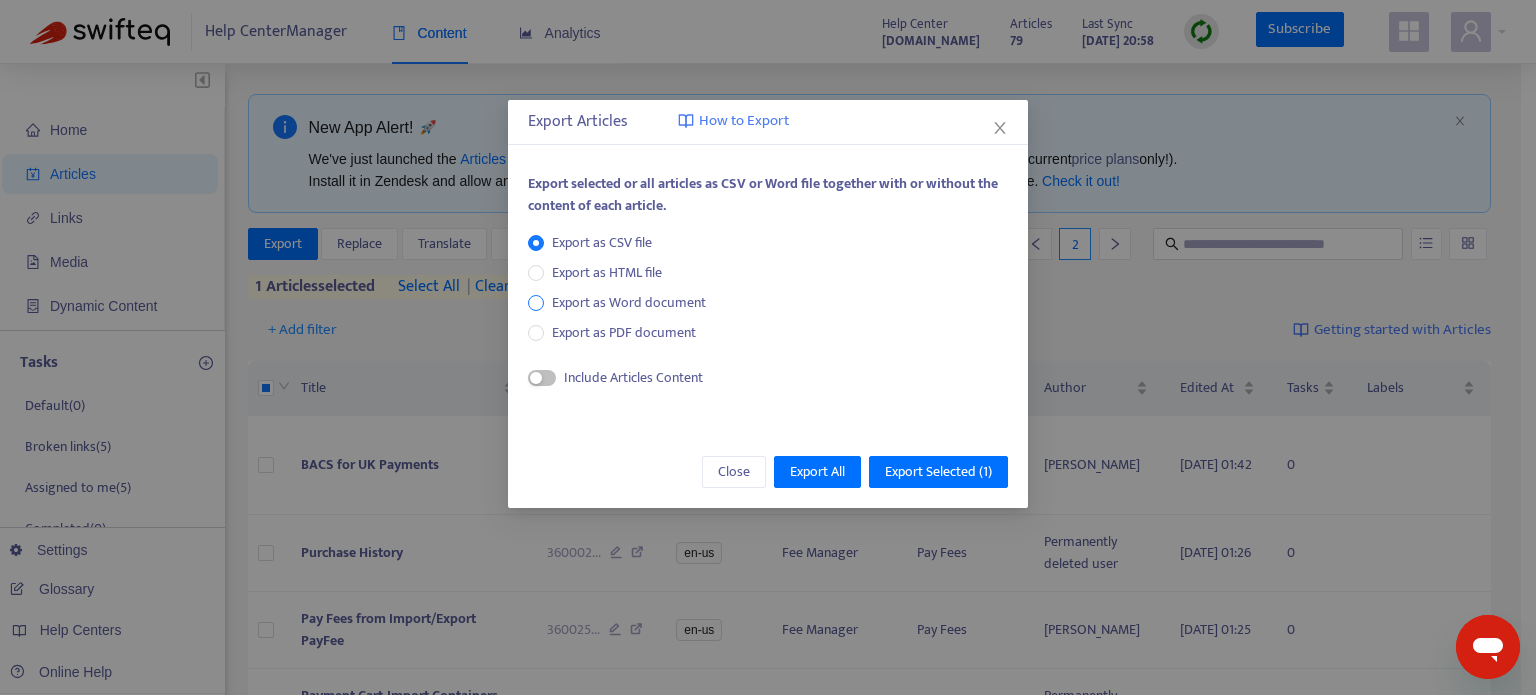 click on "Export as Word document" at bounding box center [629, 303] 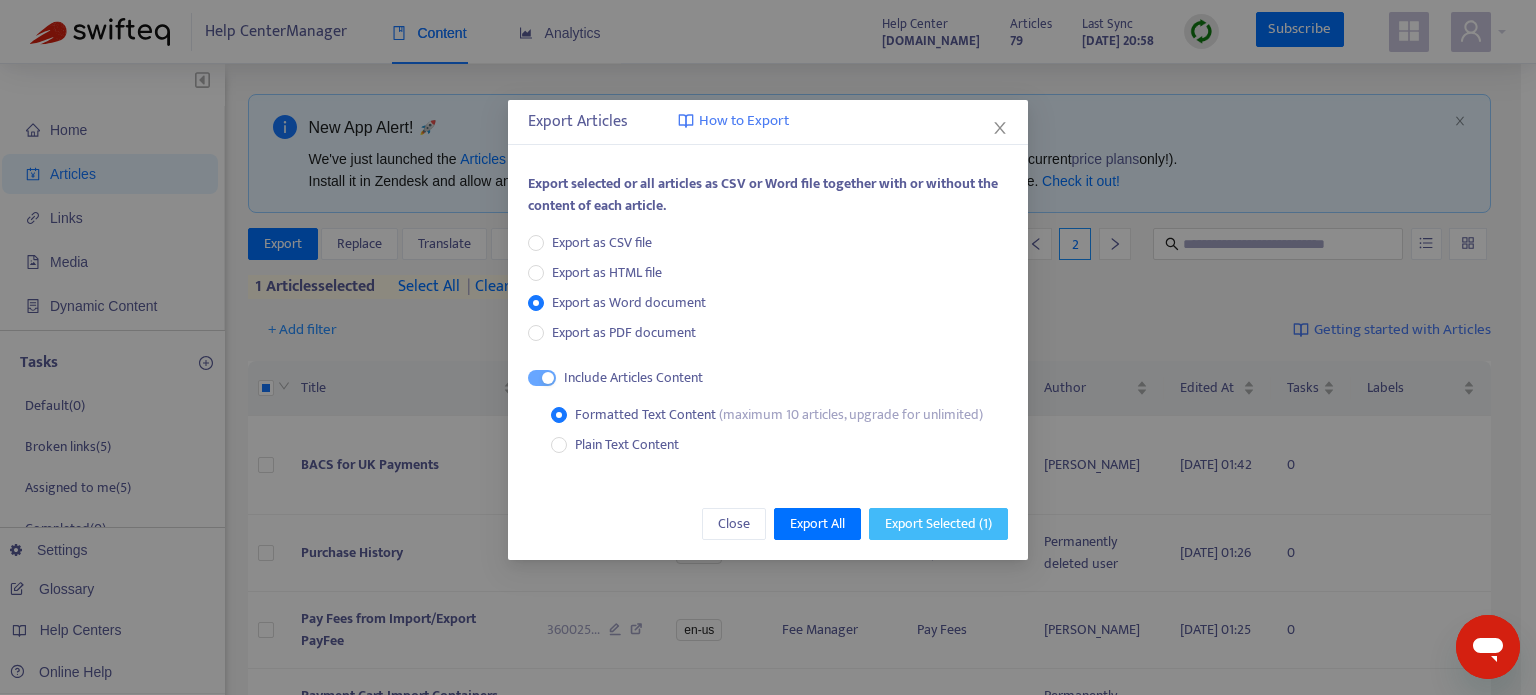 click on "Export Selected ( 1 )" at bounding box center [938, 524] 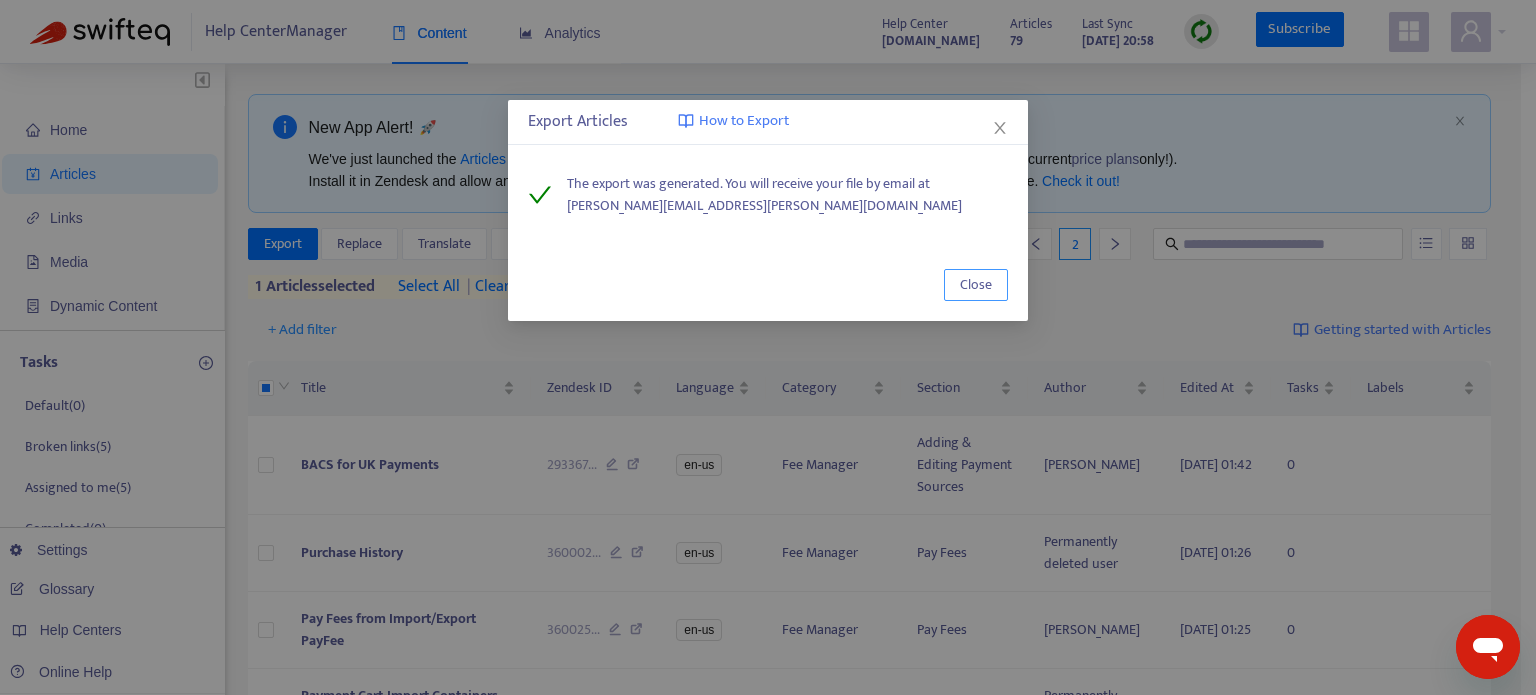 click on "Close" at bounding box center [976, 285] 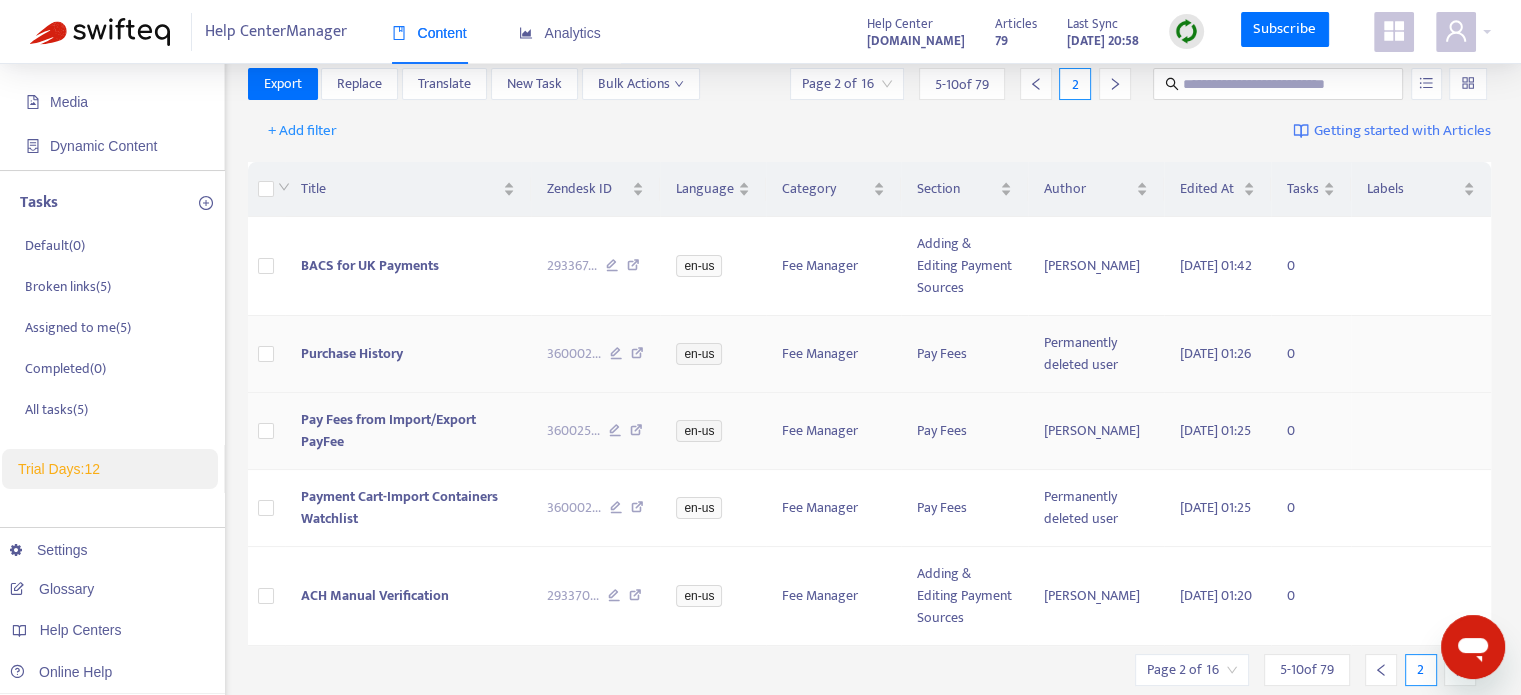 scroll, scrollTop: 159, scrollLeft: 0, axis: vertical 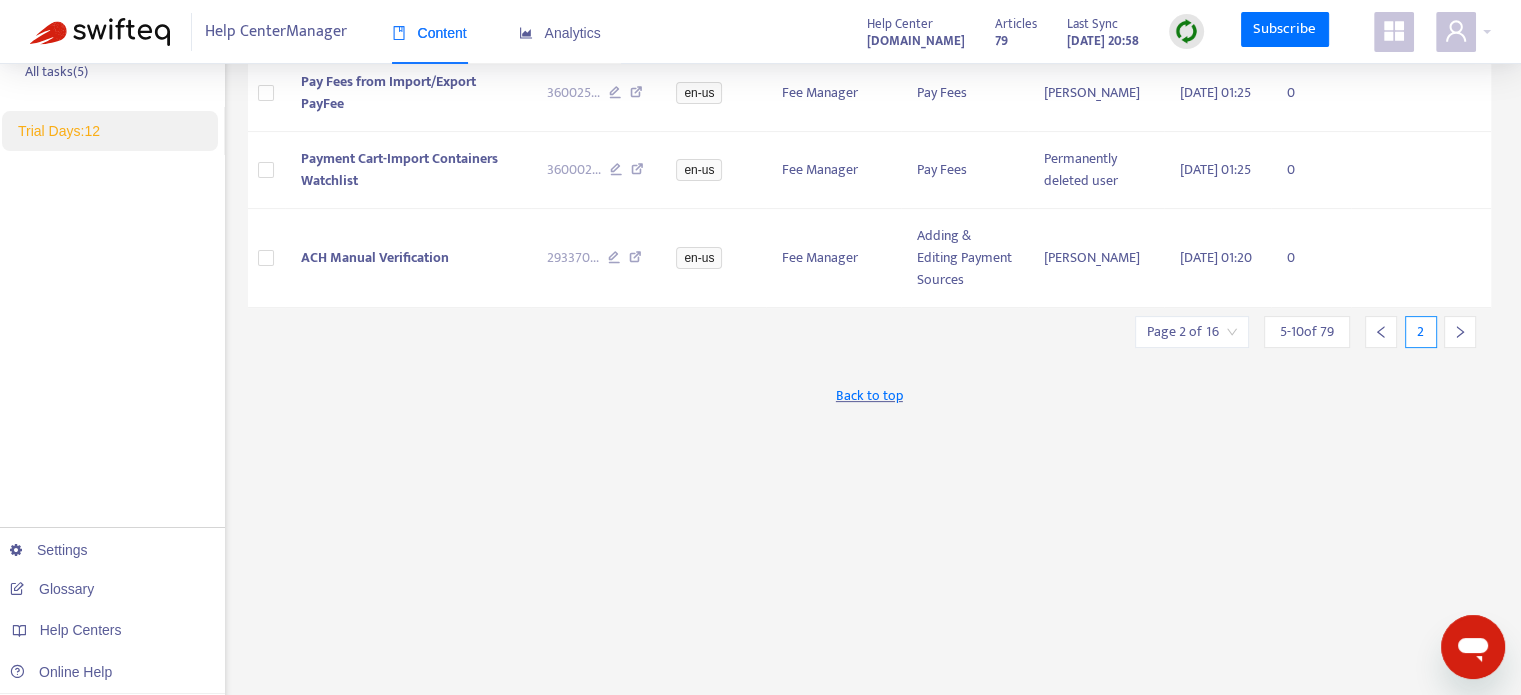 click 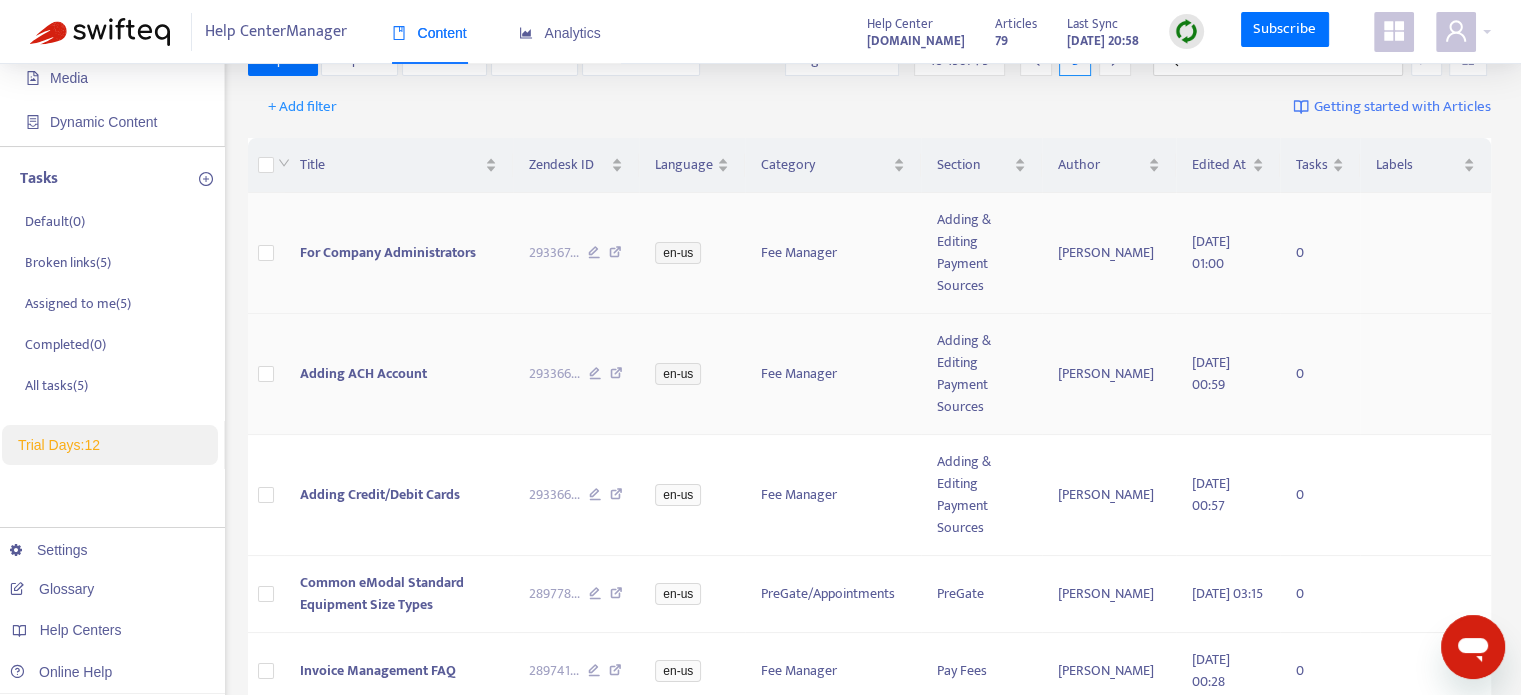scroll, scrollTop: 184, scrollLeft: 0, axis: vertical 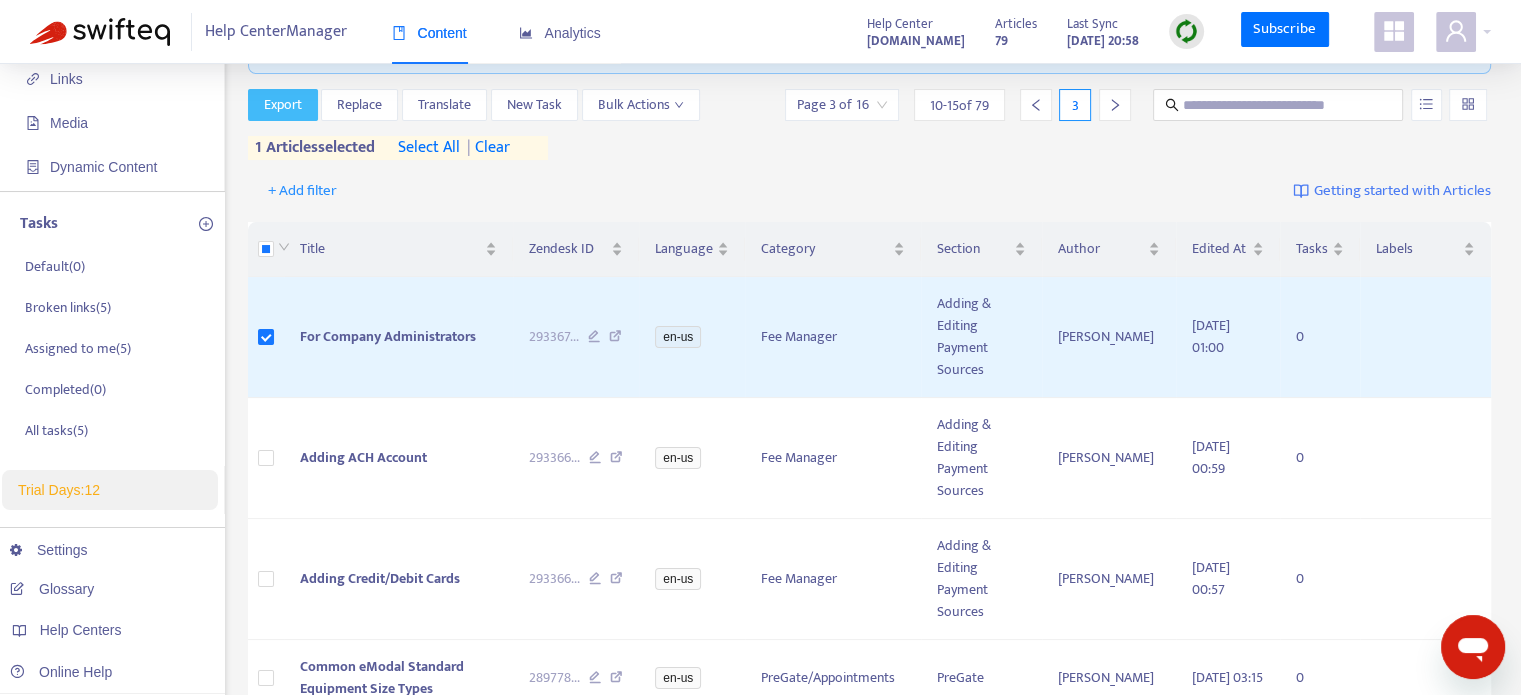 click on "Export" at bounding box center (283, 105) 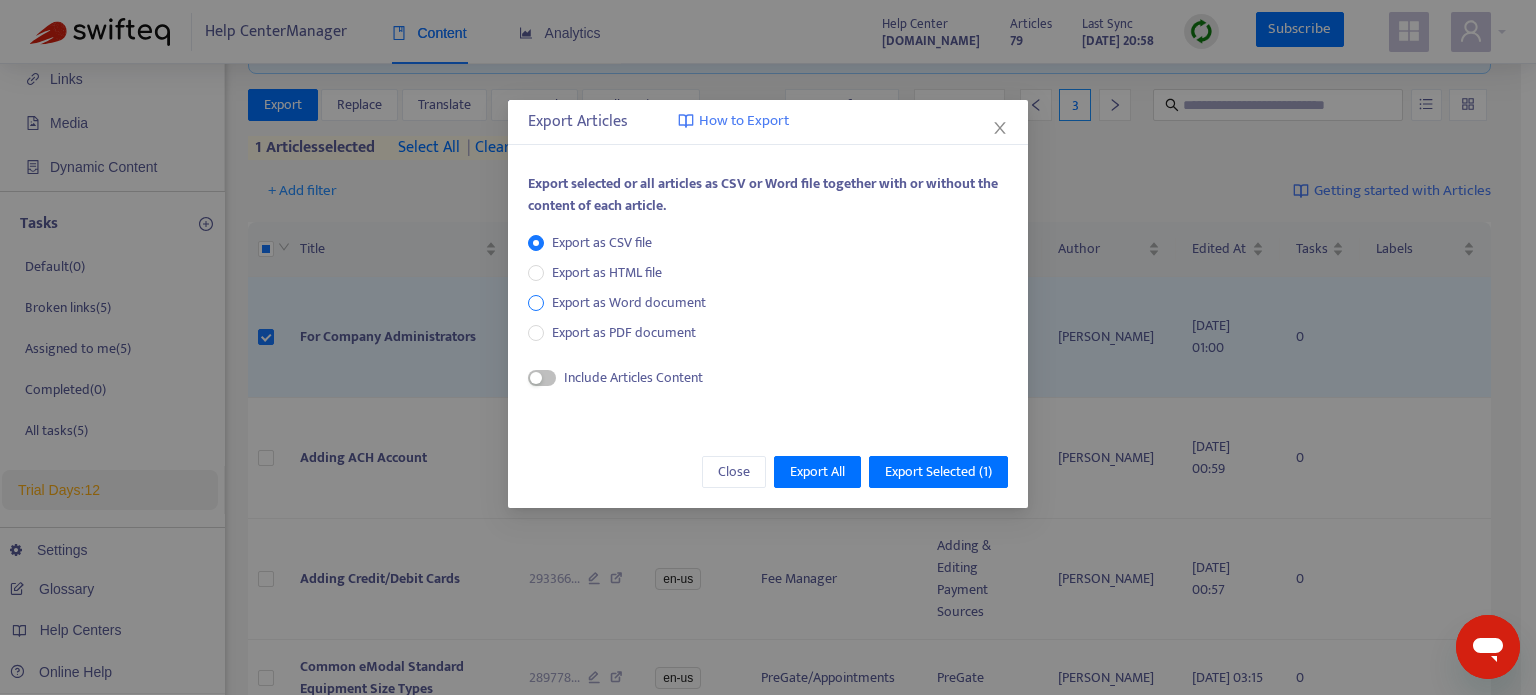 click on "Export as Word document" at bounding box center (629, 303) 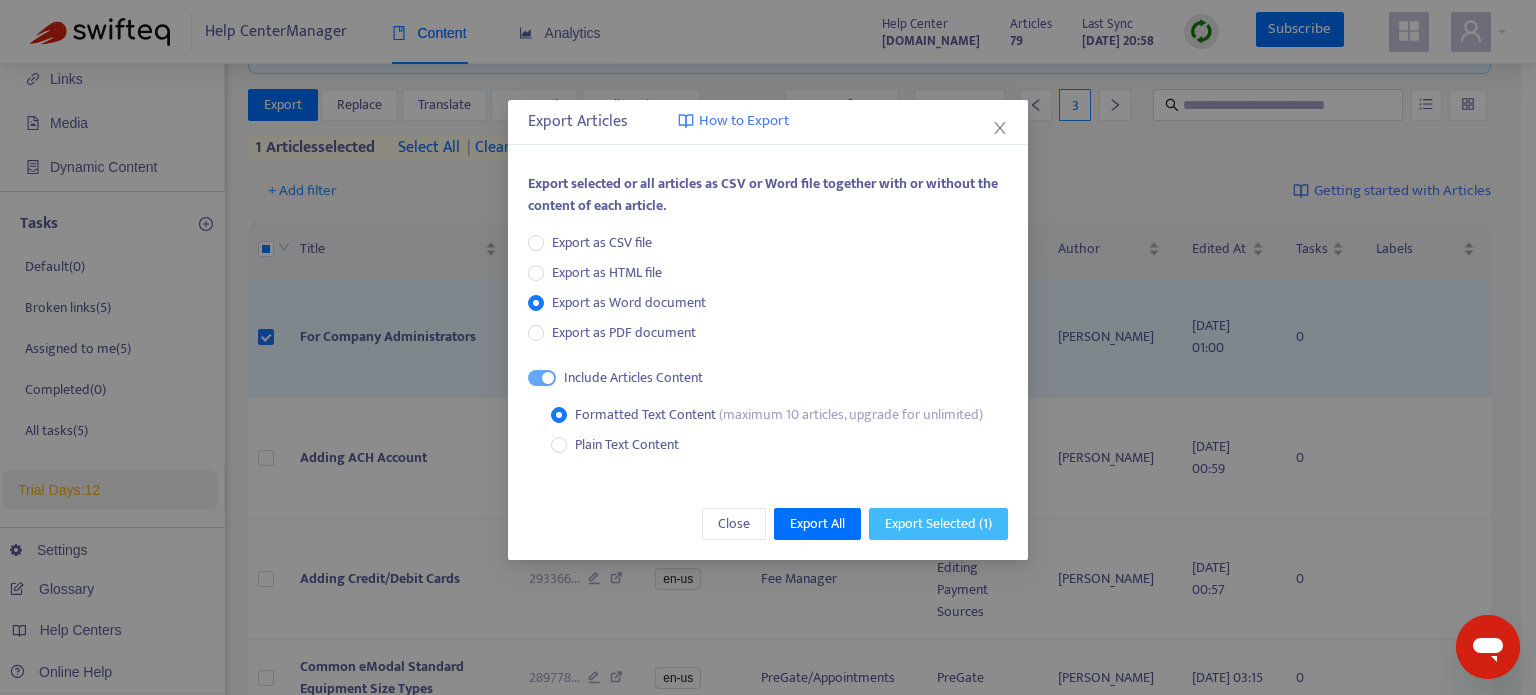 click on "Export Selected ( 1 )" at bounding box center [938, 524] 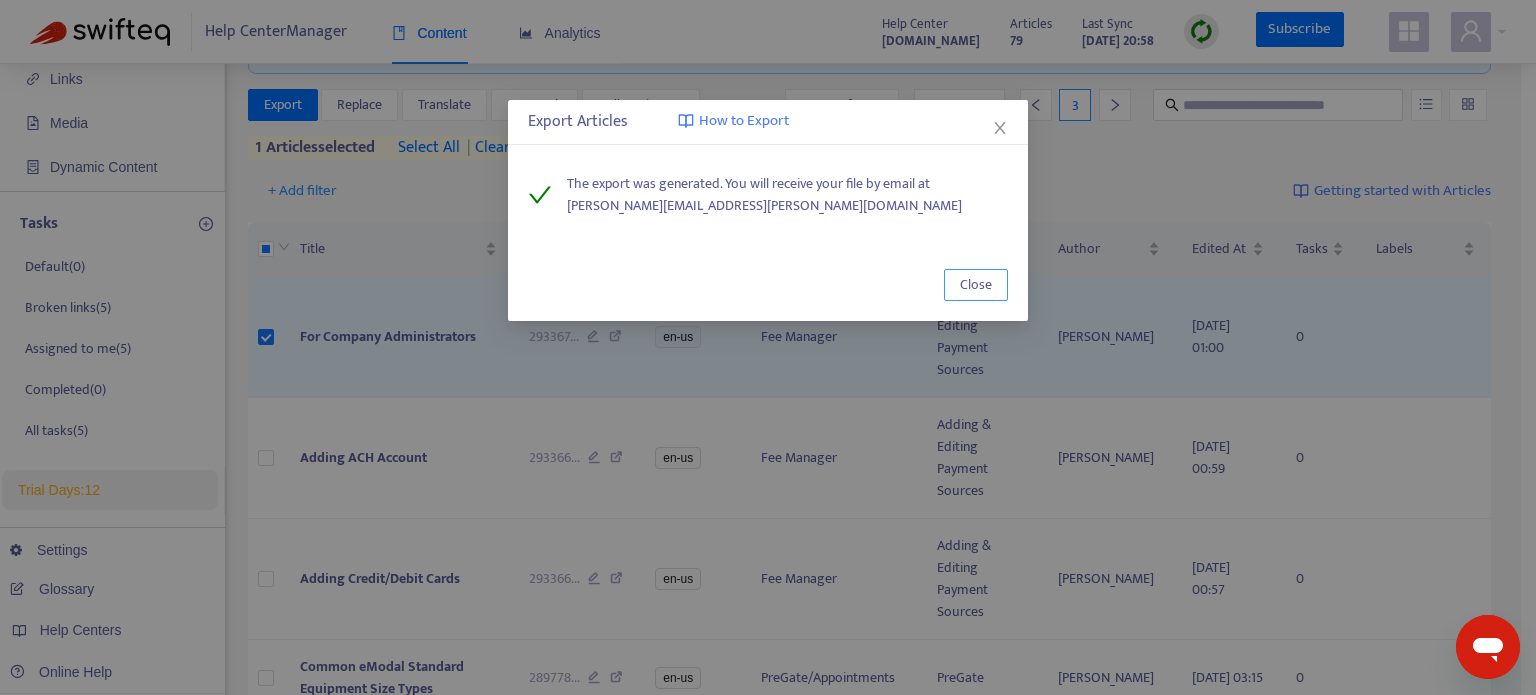 click on "Close" at bounding box center (976, 285) 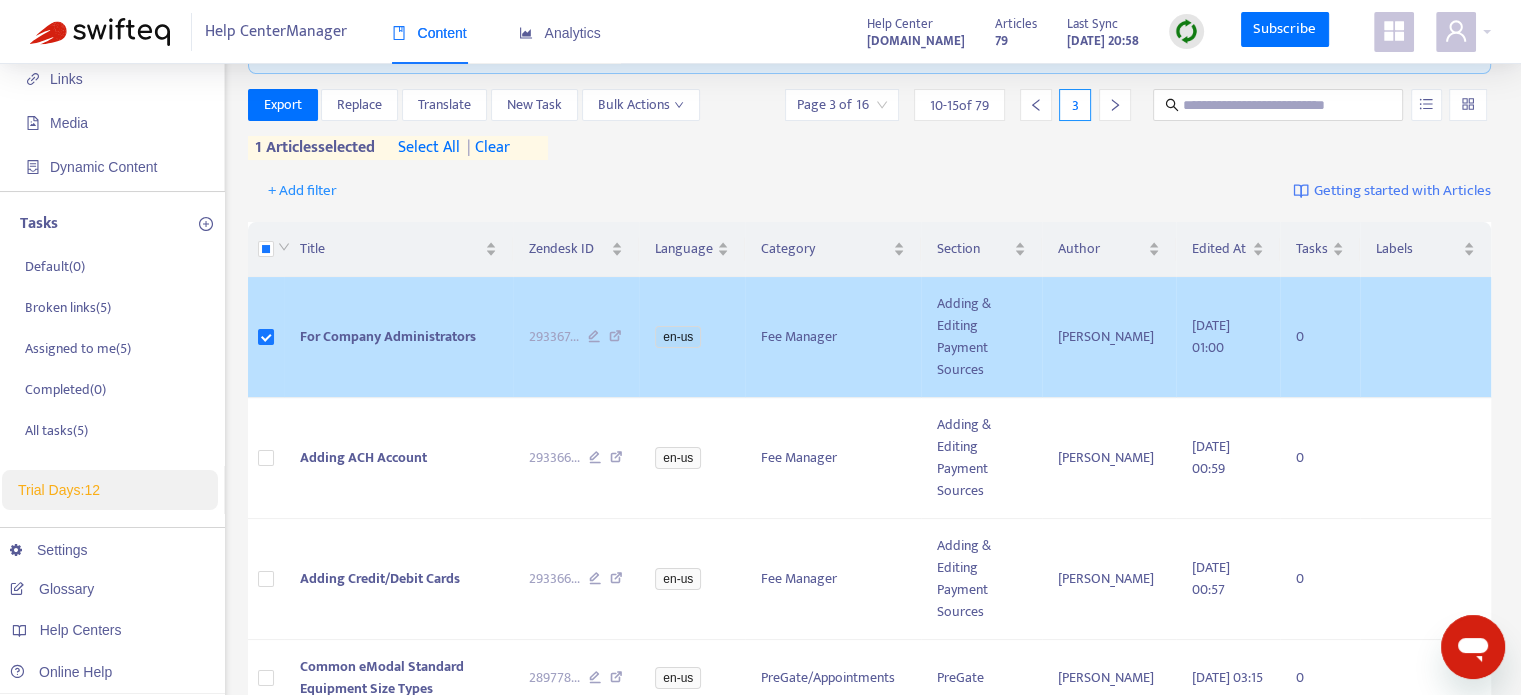 click at bounding box center [266, 337] 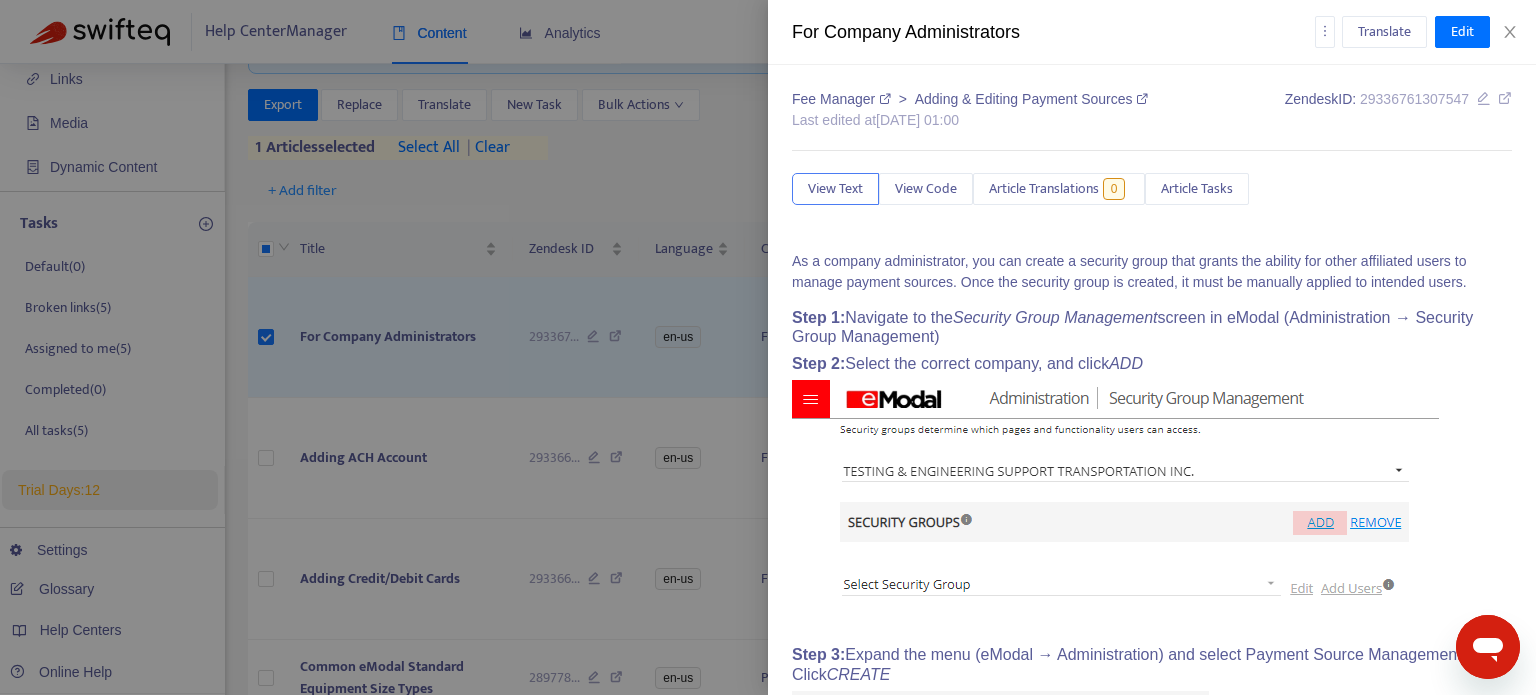 click at bounding box center [768, 347] 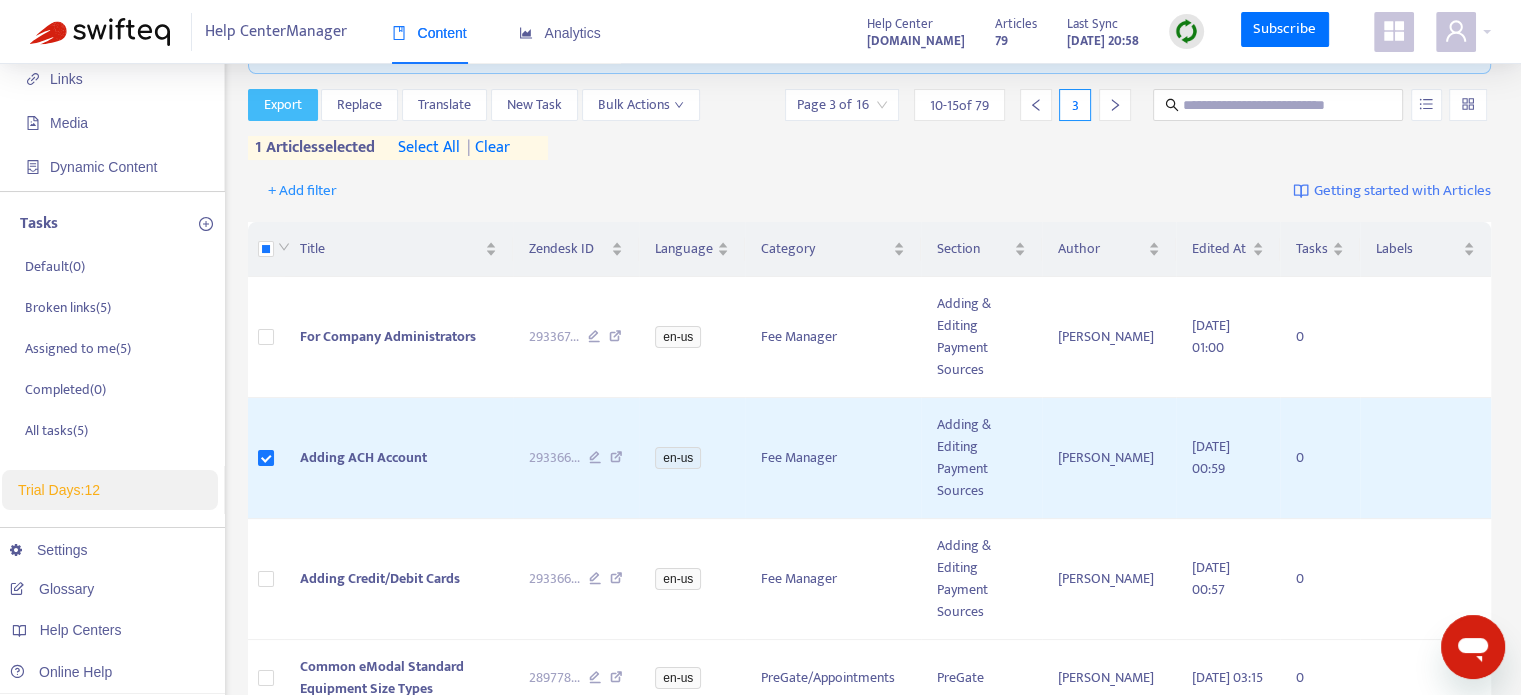 click on "Export" at bounding box center (283, 105) 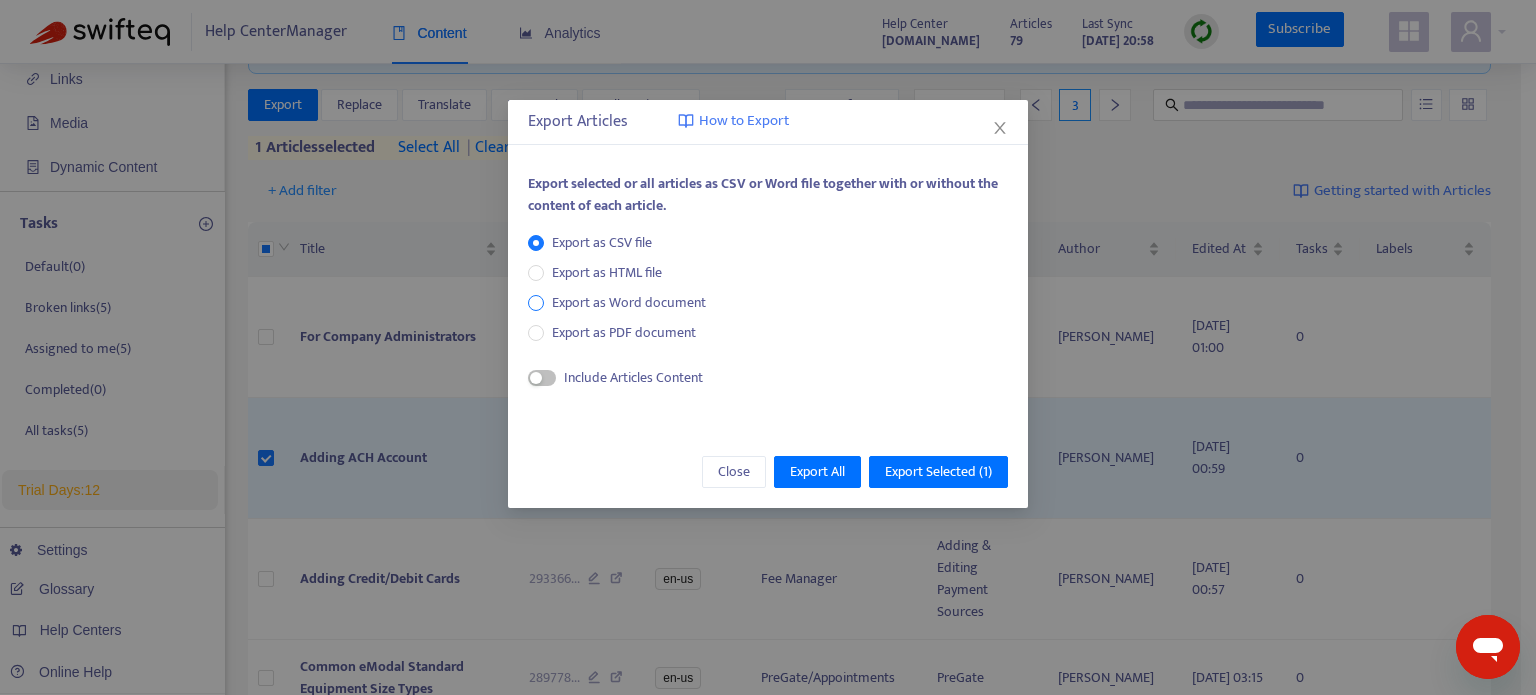 click on "Export as Word document" at bounding box center [629, 303] 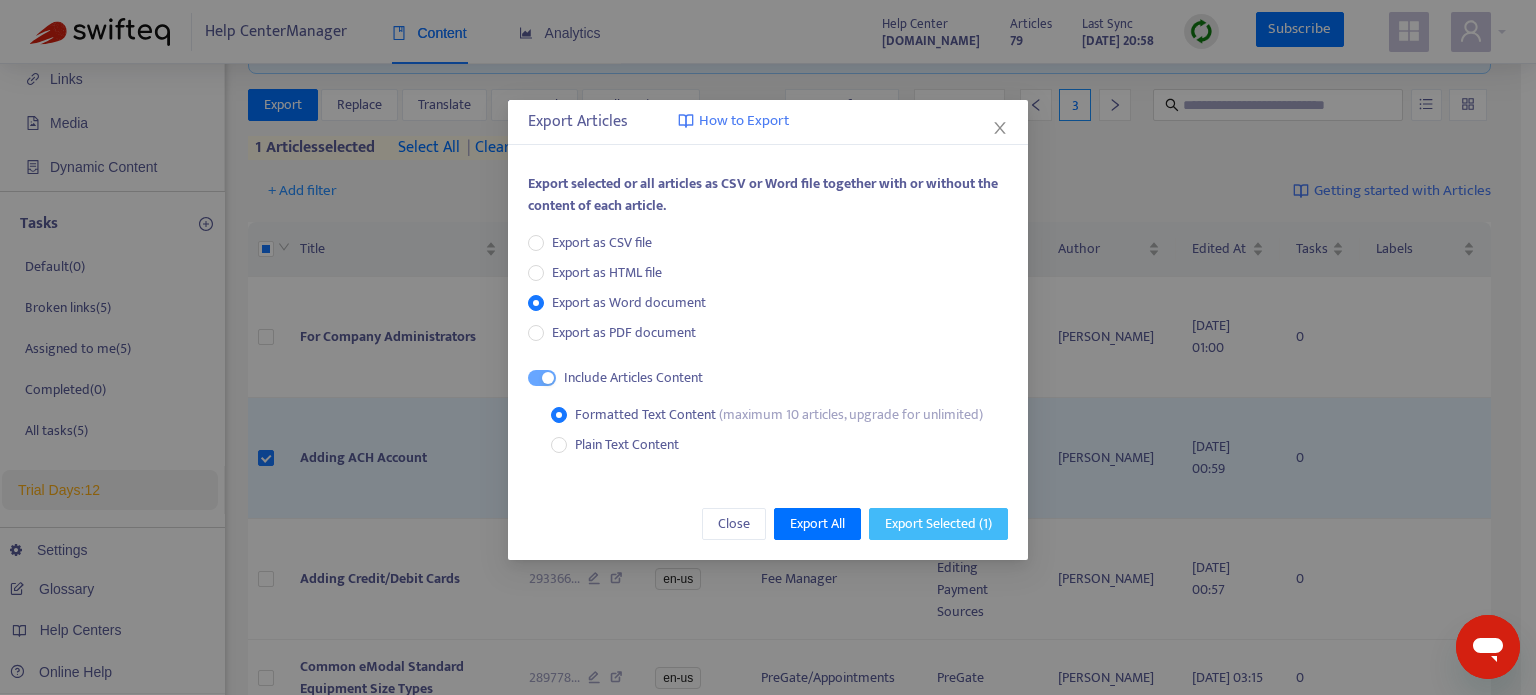 click on "Export Selected ( 1 )" at bounding box center [938, 524] 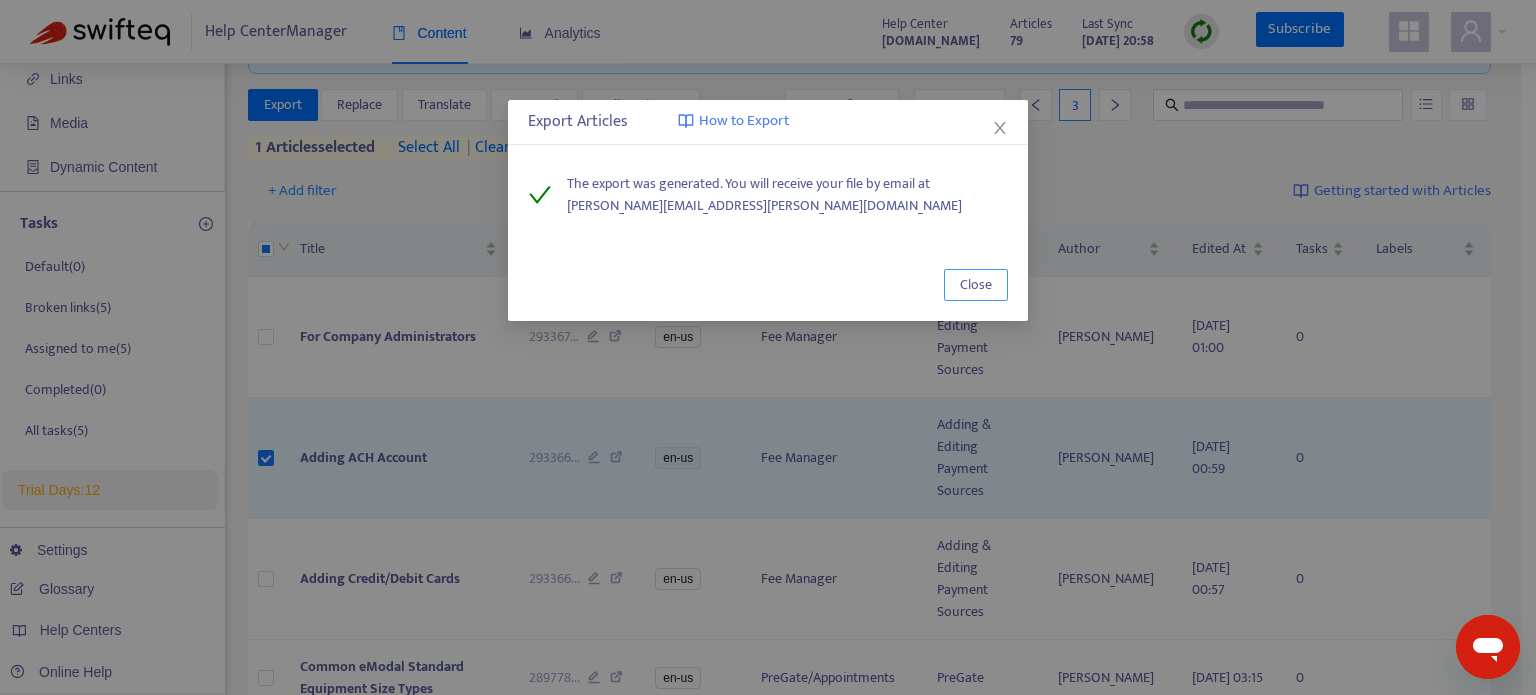 click on "Close" at bounding box center (976, 285) 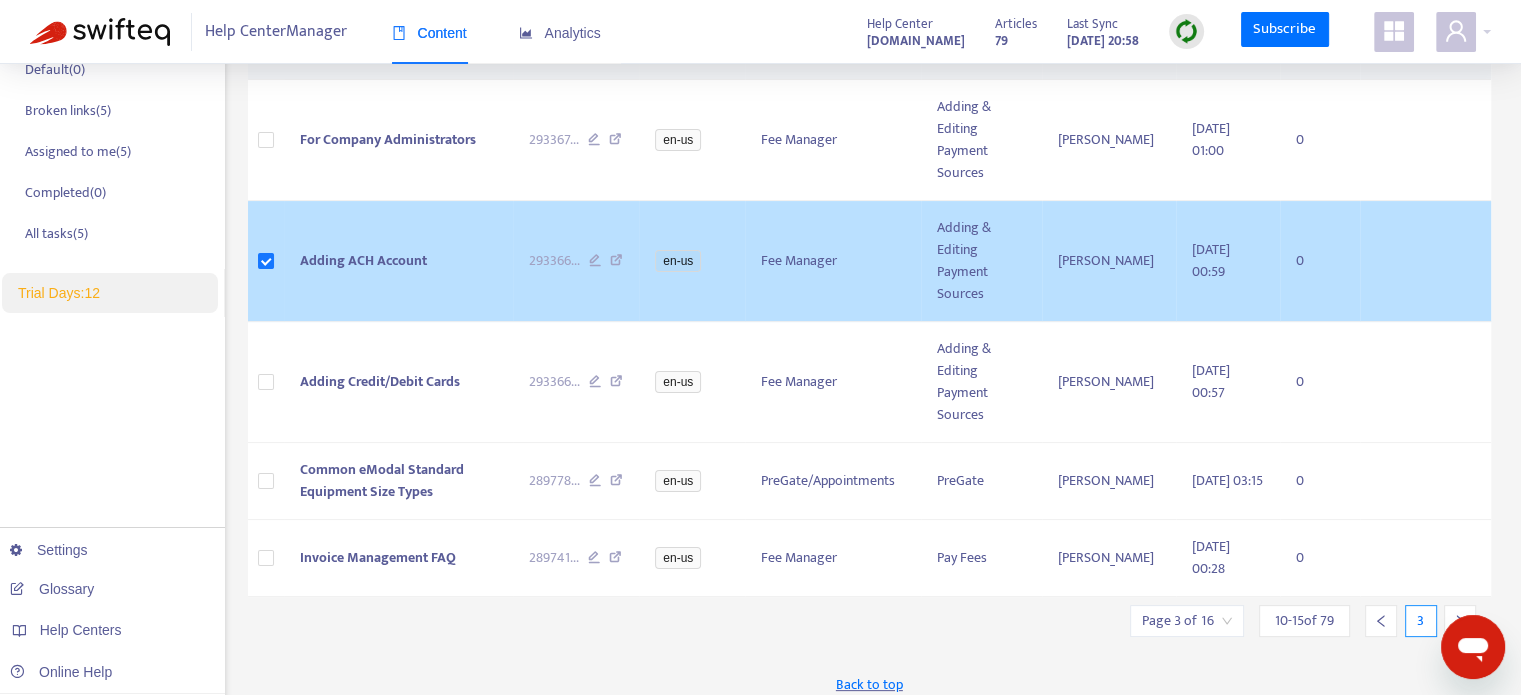 scroll, scrollTop: 338, scrollLeft: 0, axis: vertical 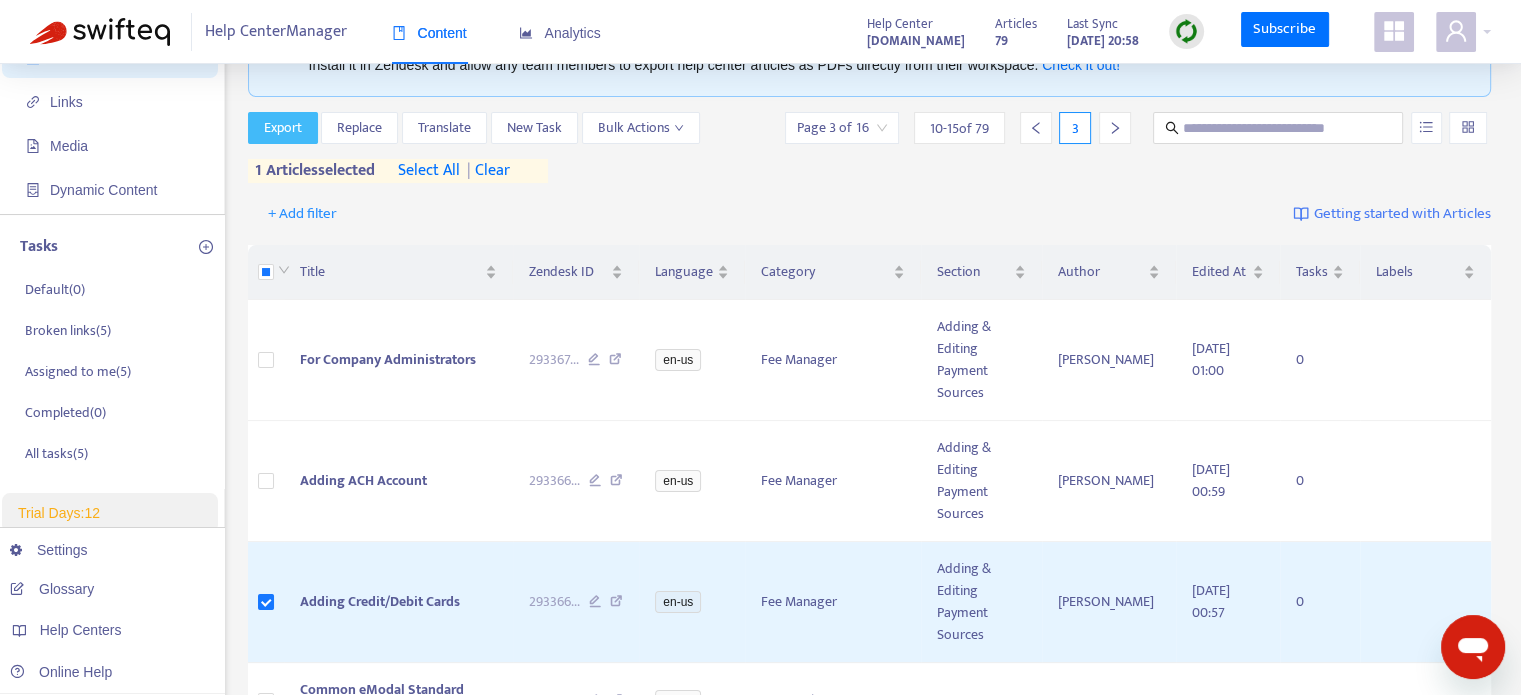 click on "Export" at bounding box center [283, 128] 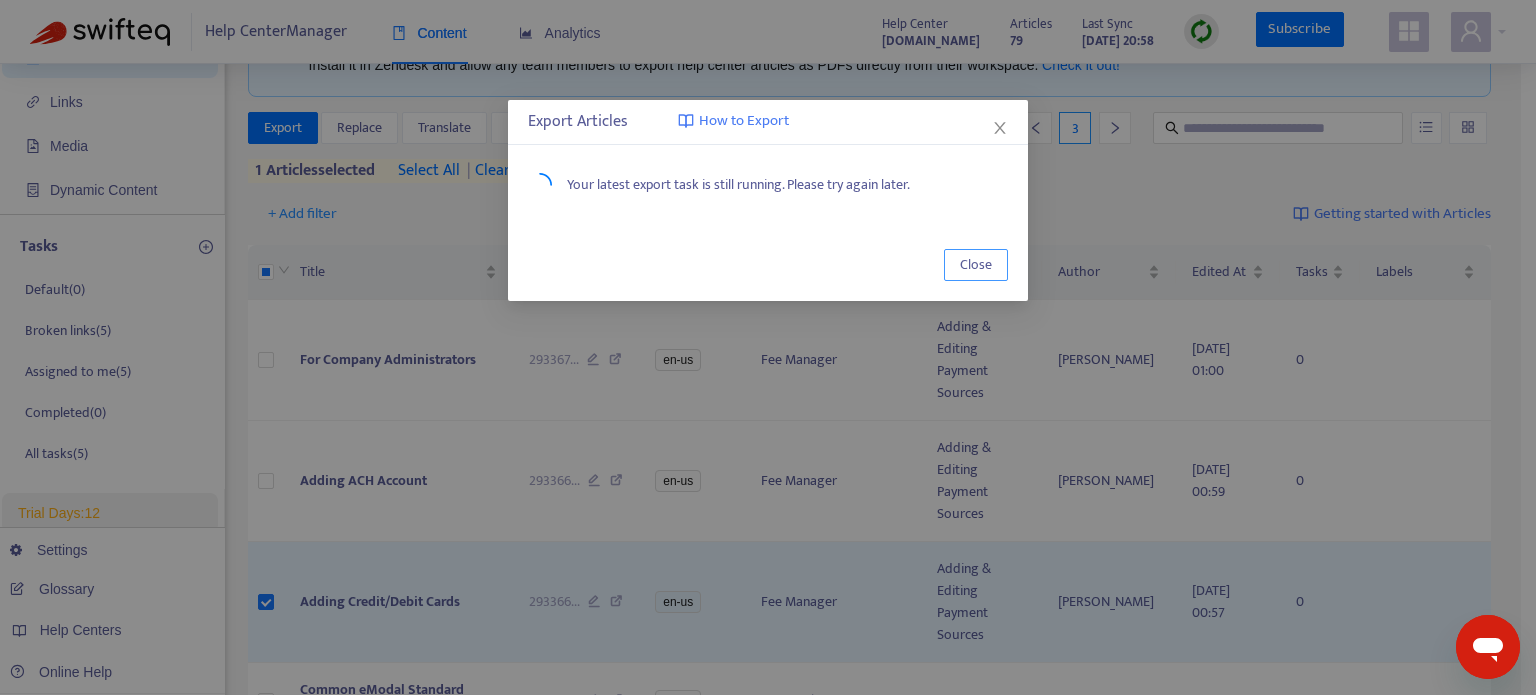 click on "Close" at bounding box center (976, 265) 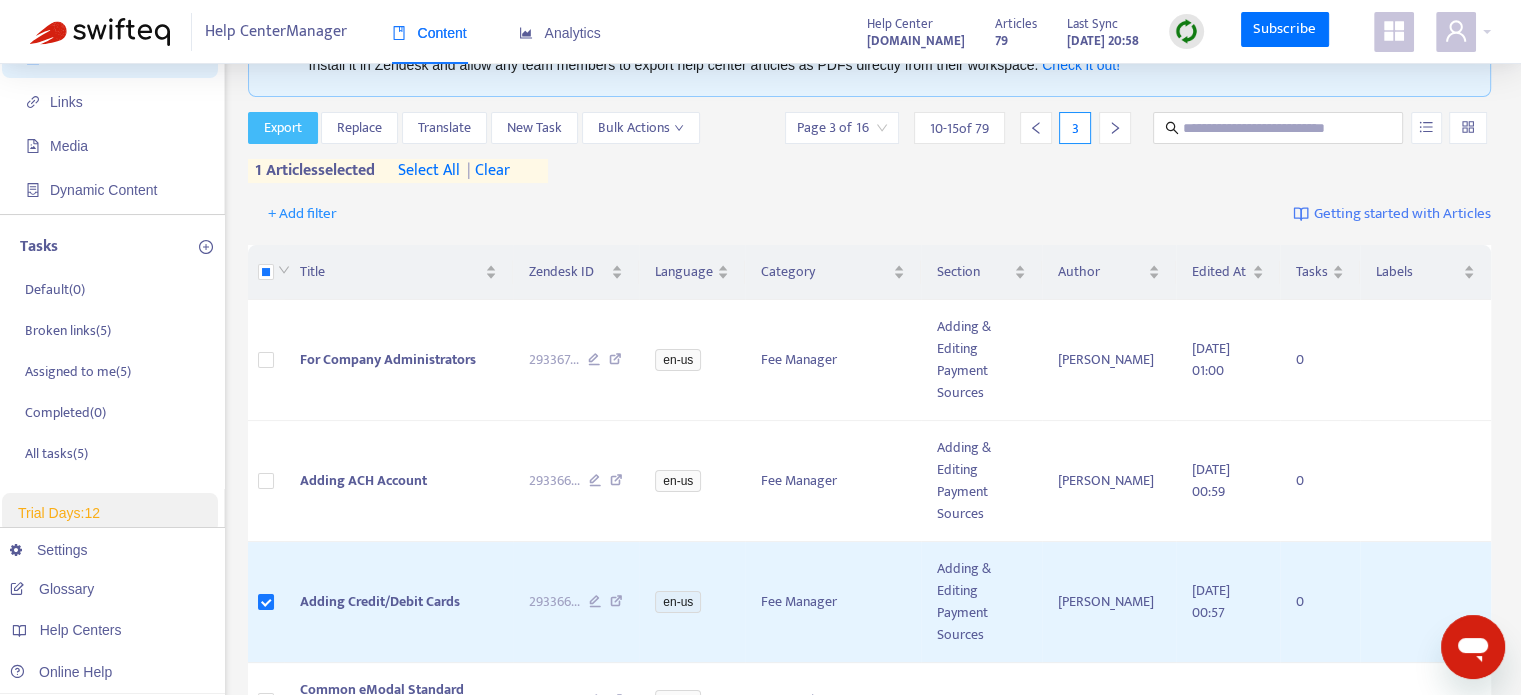 click on "Export" at bounding box center [283, 128] 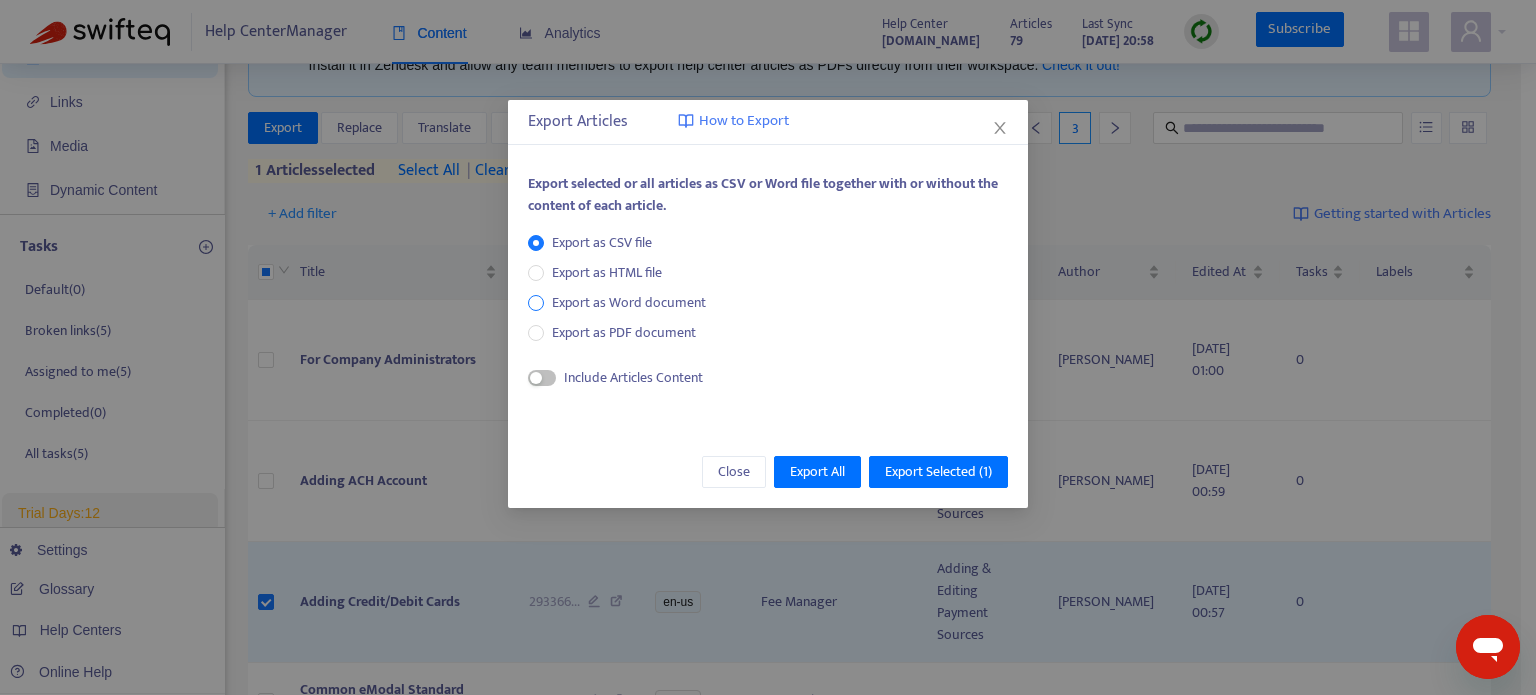 click on "Export as Word document" at bounding box center [629, 303] 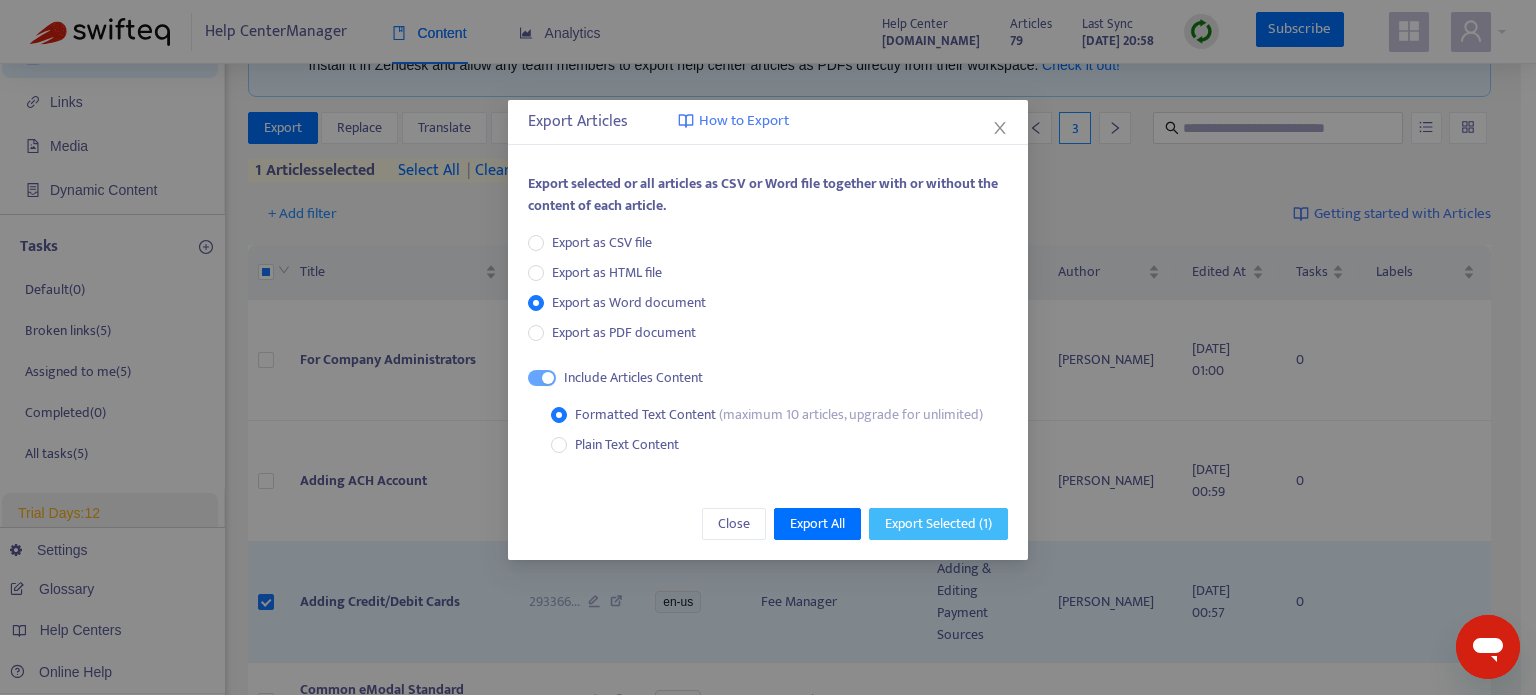click on "Export Selected ( 1 )" at bounding box center [938, 524] 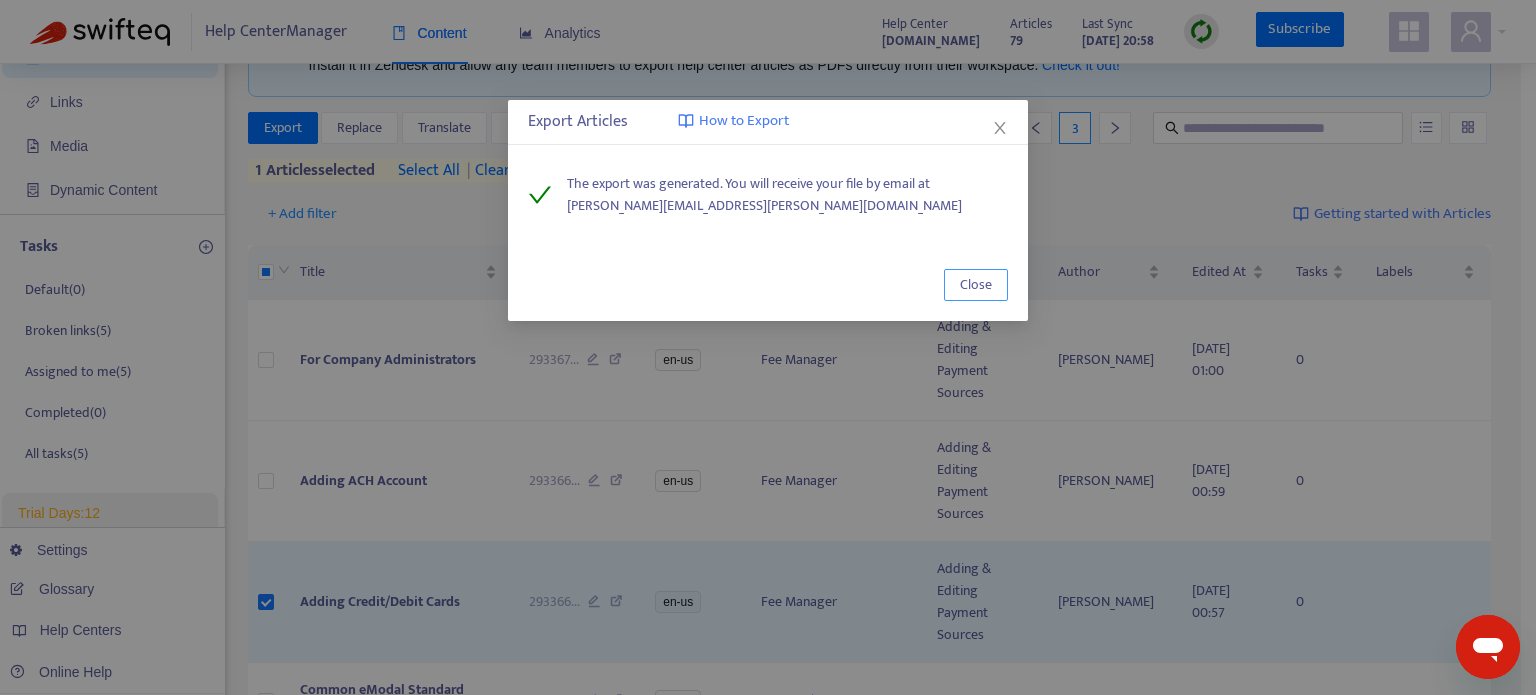 click on "Close" at bounding box center (976, 285) 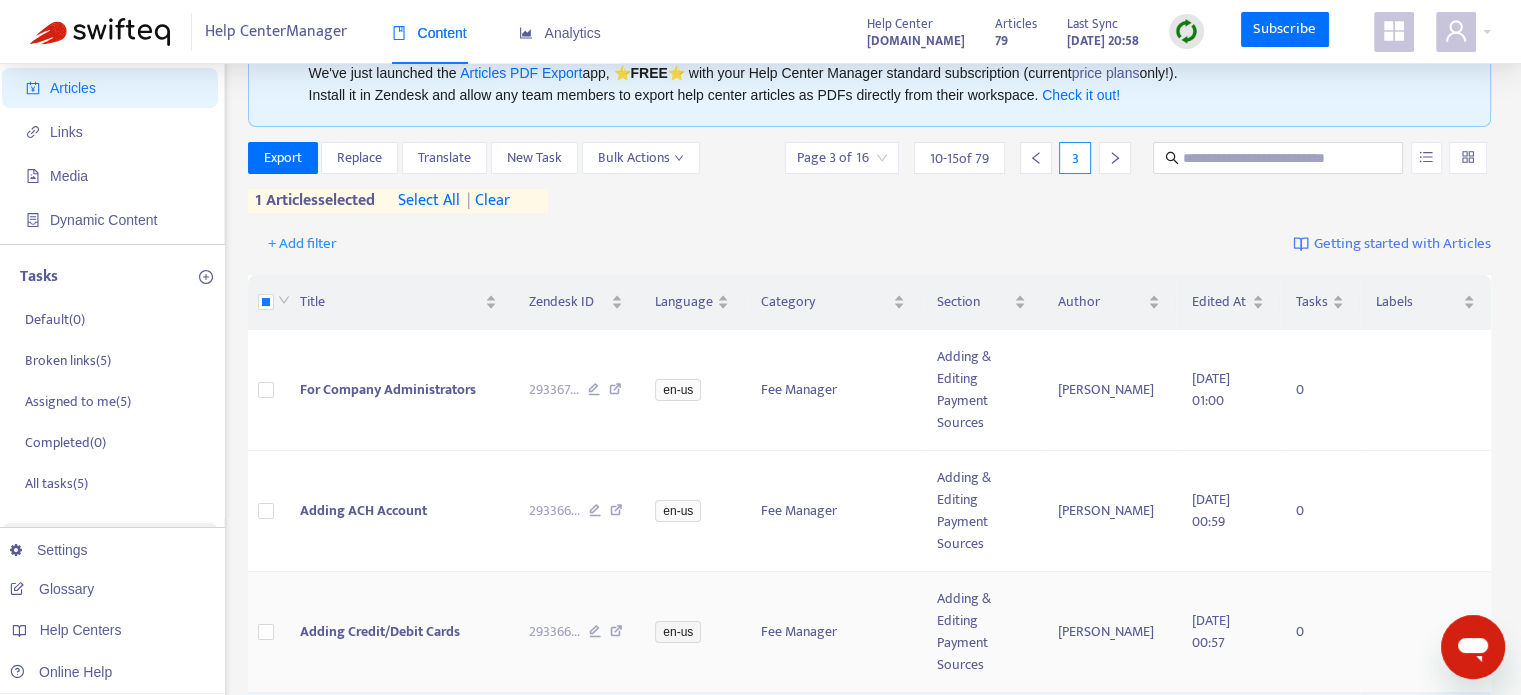 scroll, scrollTop: 84, scrollLeft: 0, axis: vertical 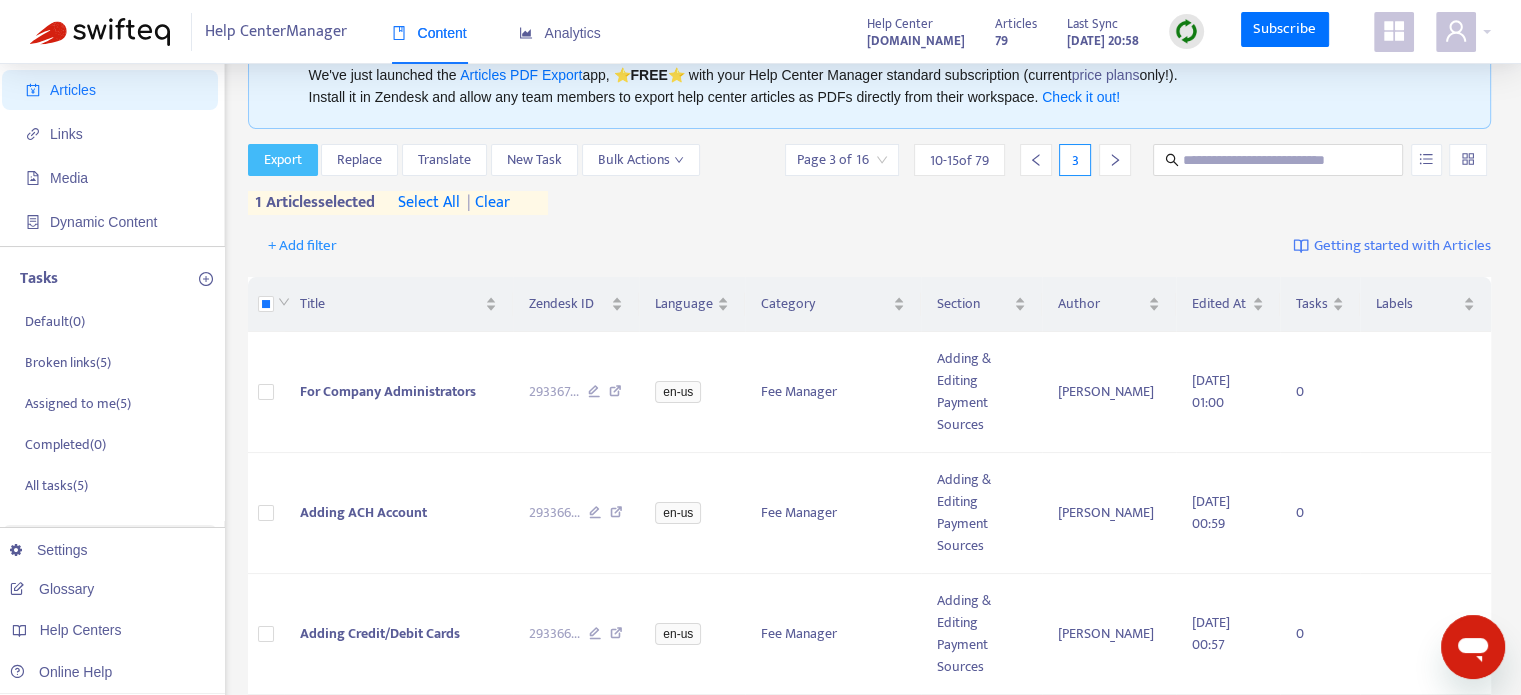 click on "Export" at bounding box center (283, 160) 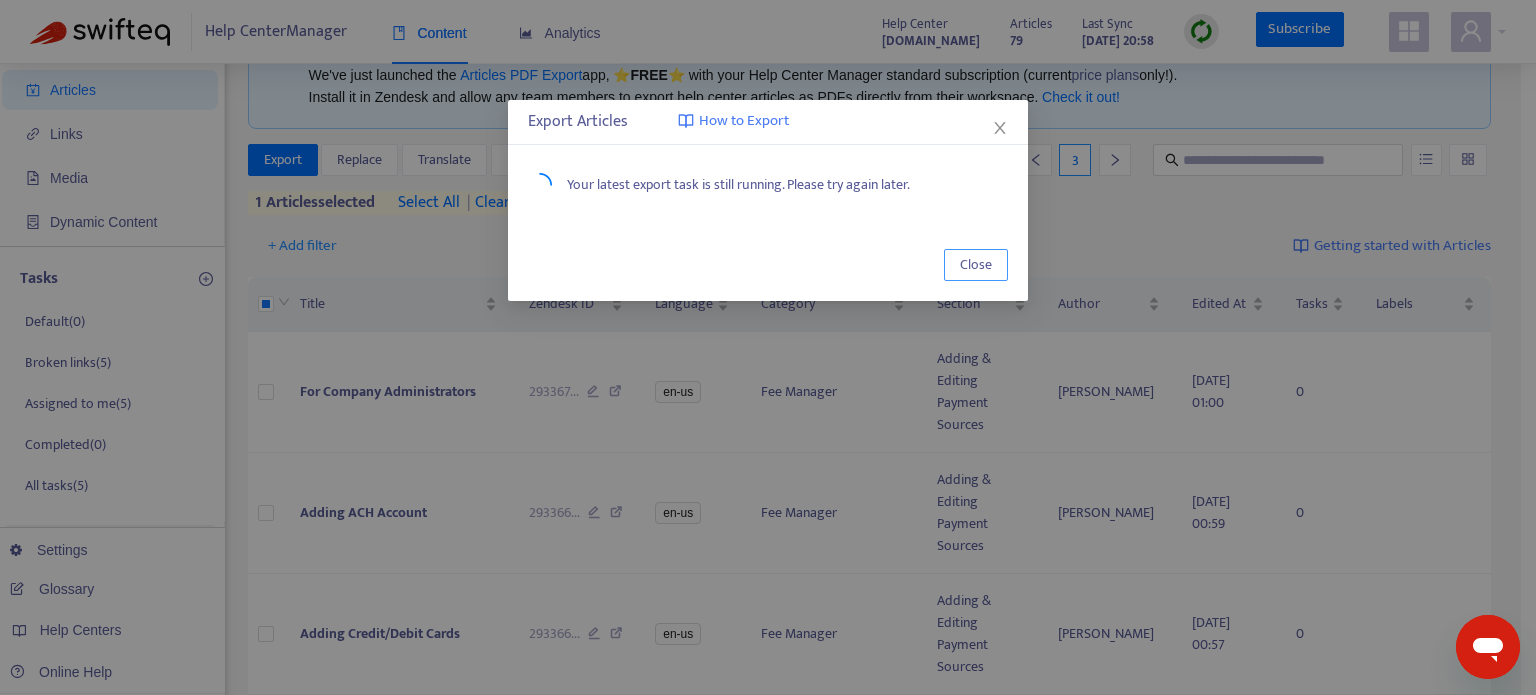 click on "Close" at bounding box center (976, 265) 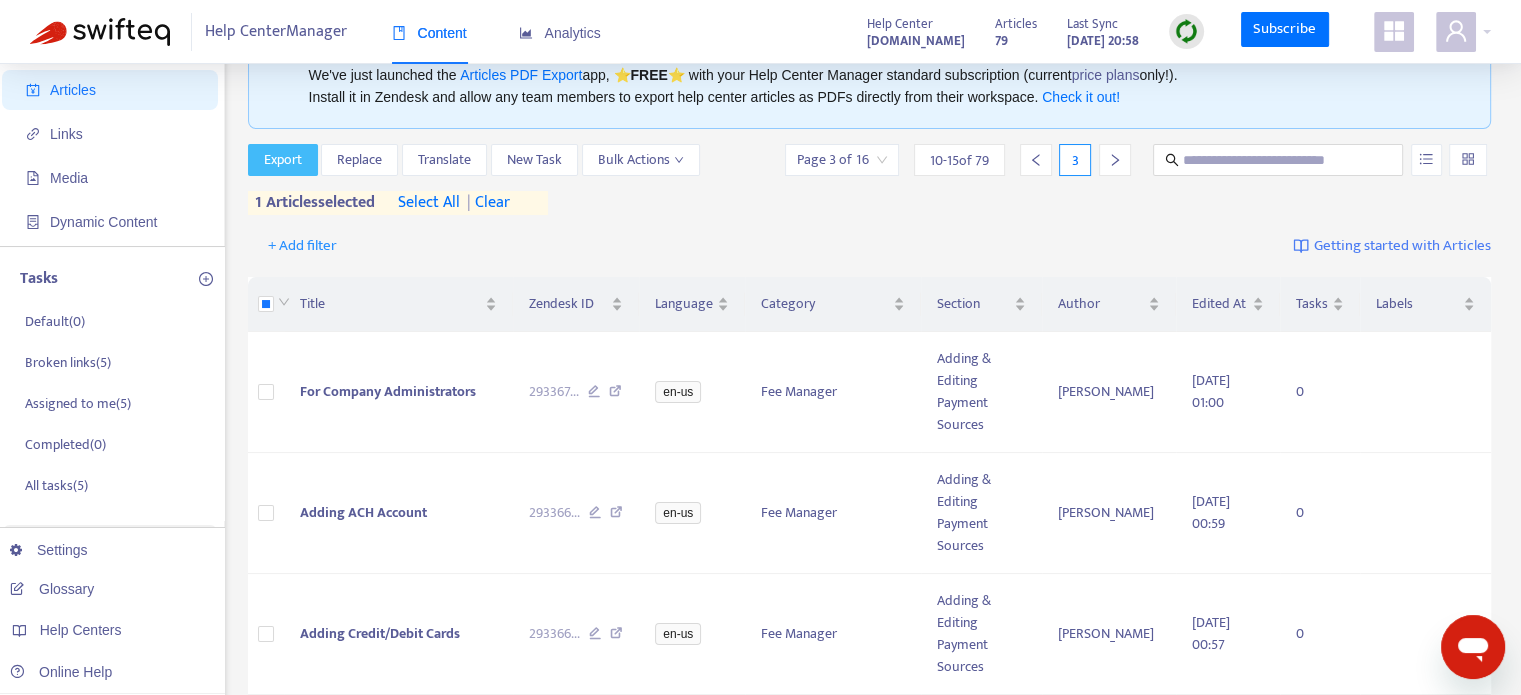 click on "Export" at bounding box center [283, 160] 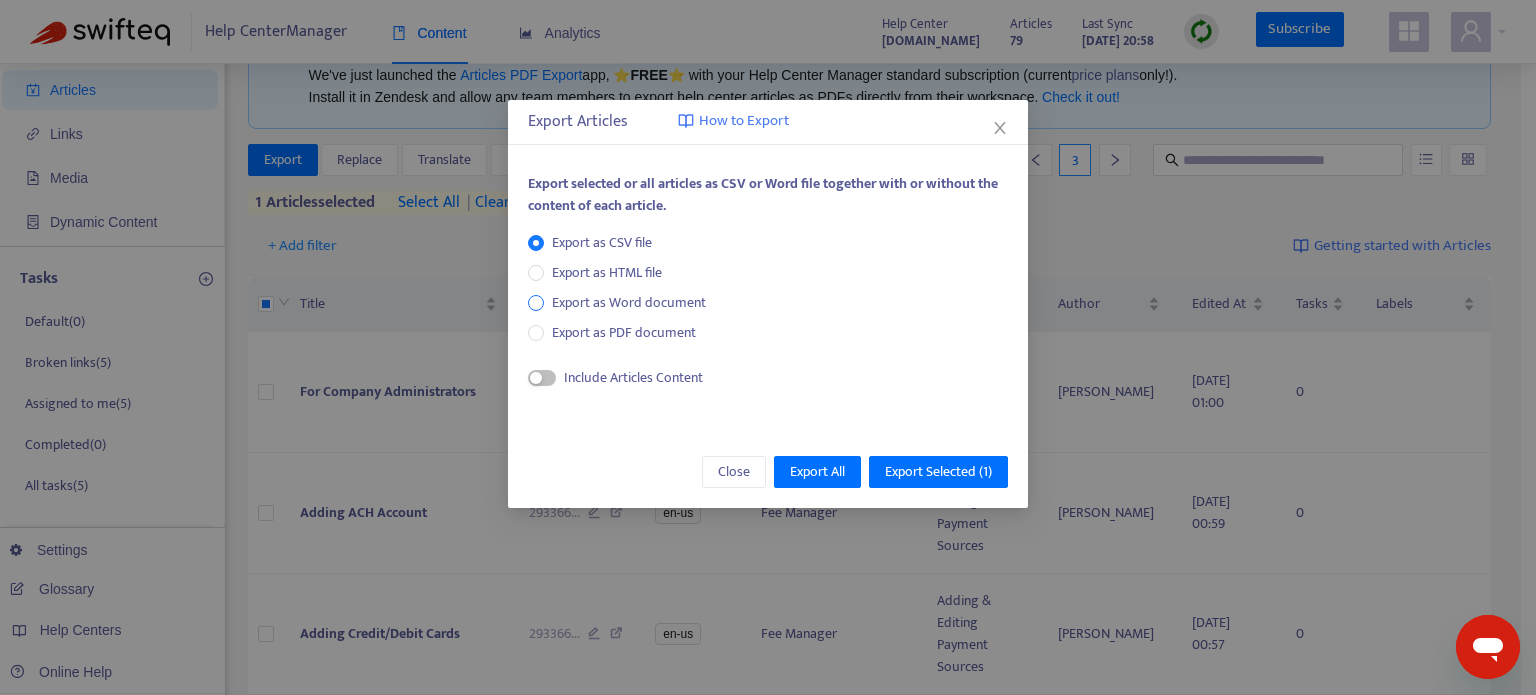 click on "Export as Word document" at bounding box center [629, 303] 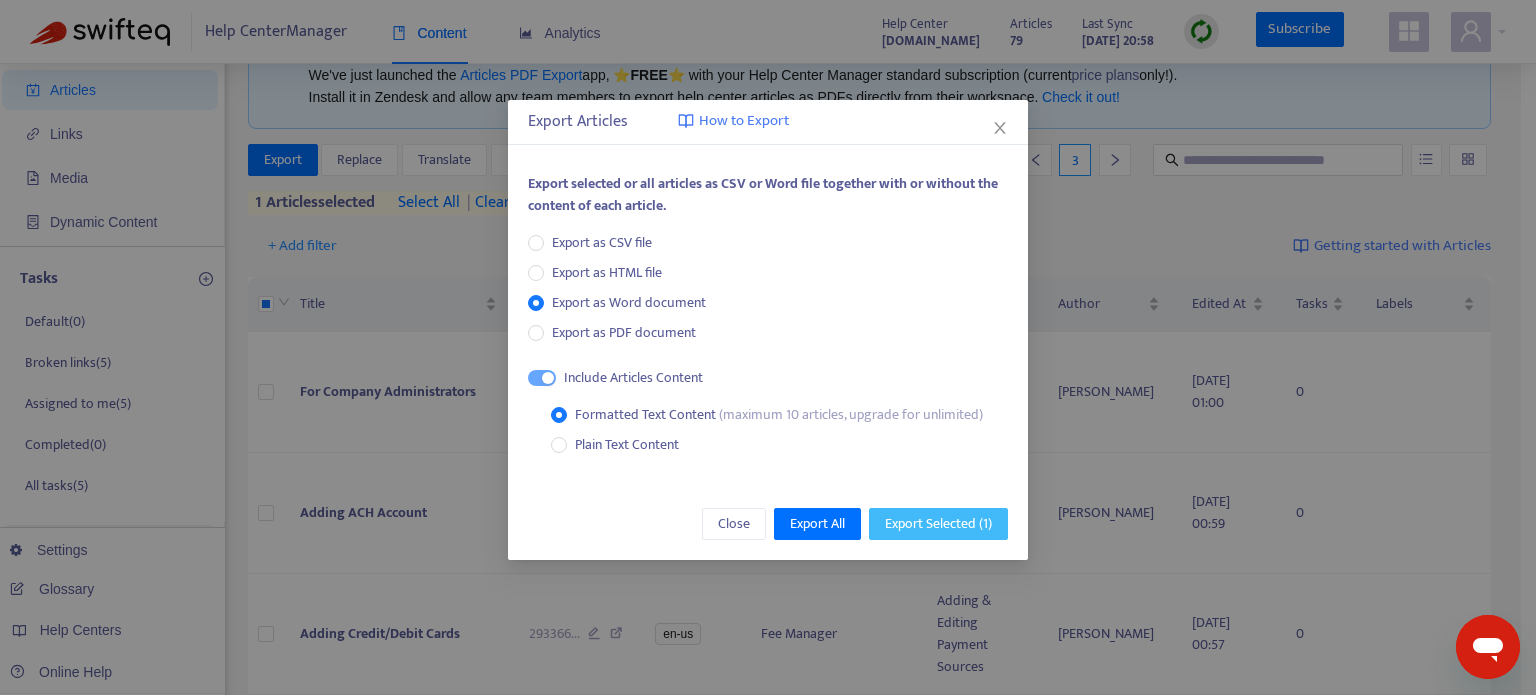 click on "Export Selected ( 1 )" at bounding box center (938, 524) 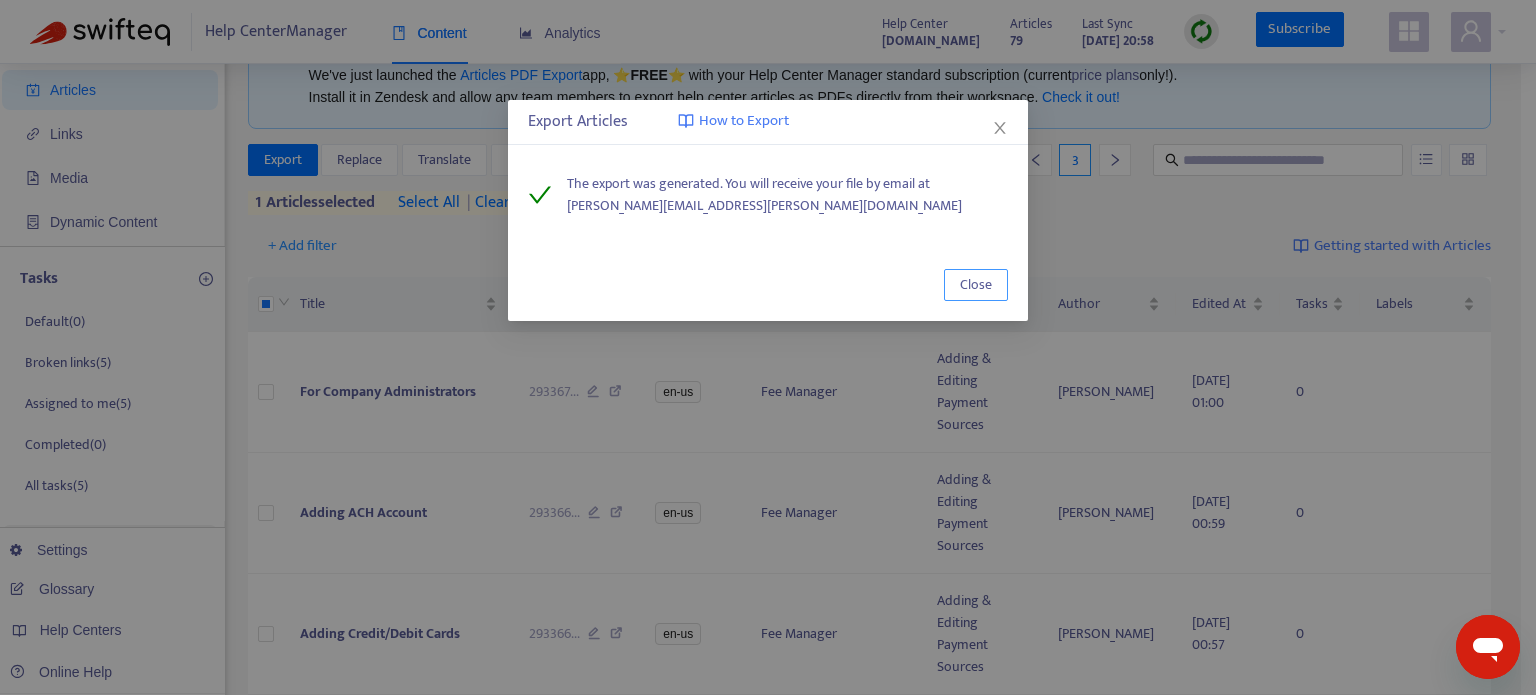 click on "Close" at bounding box center [976, 285] 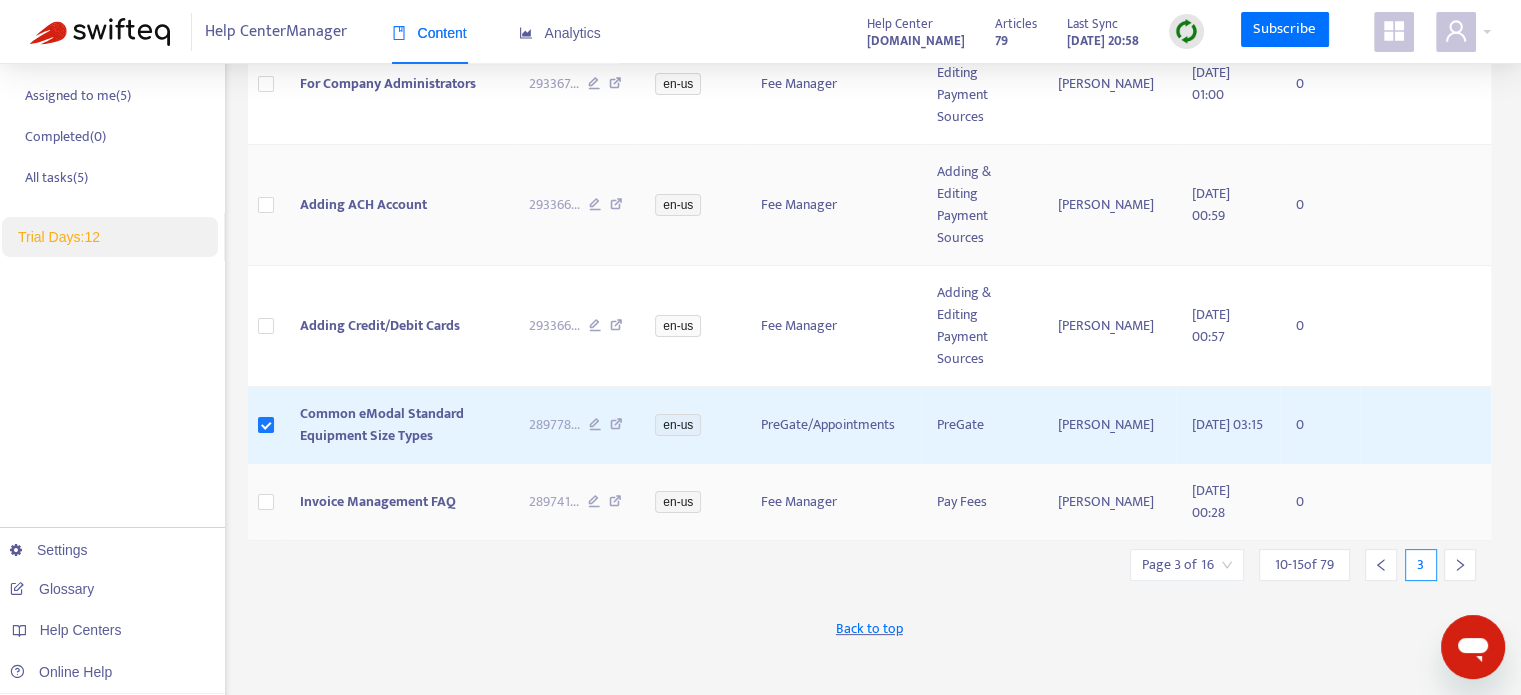 scroll, scrollTop: 408, scrollLeft: 0, axis: vertical 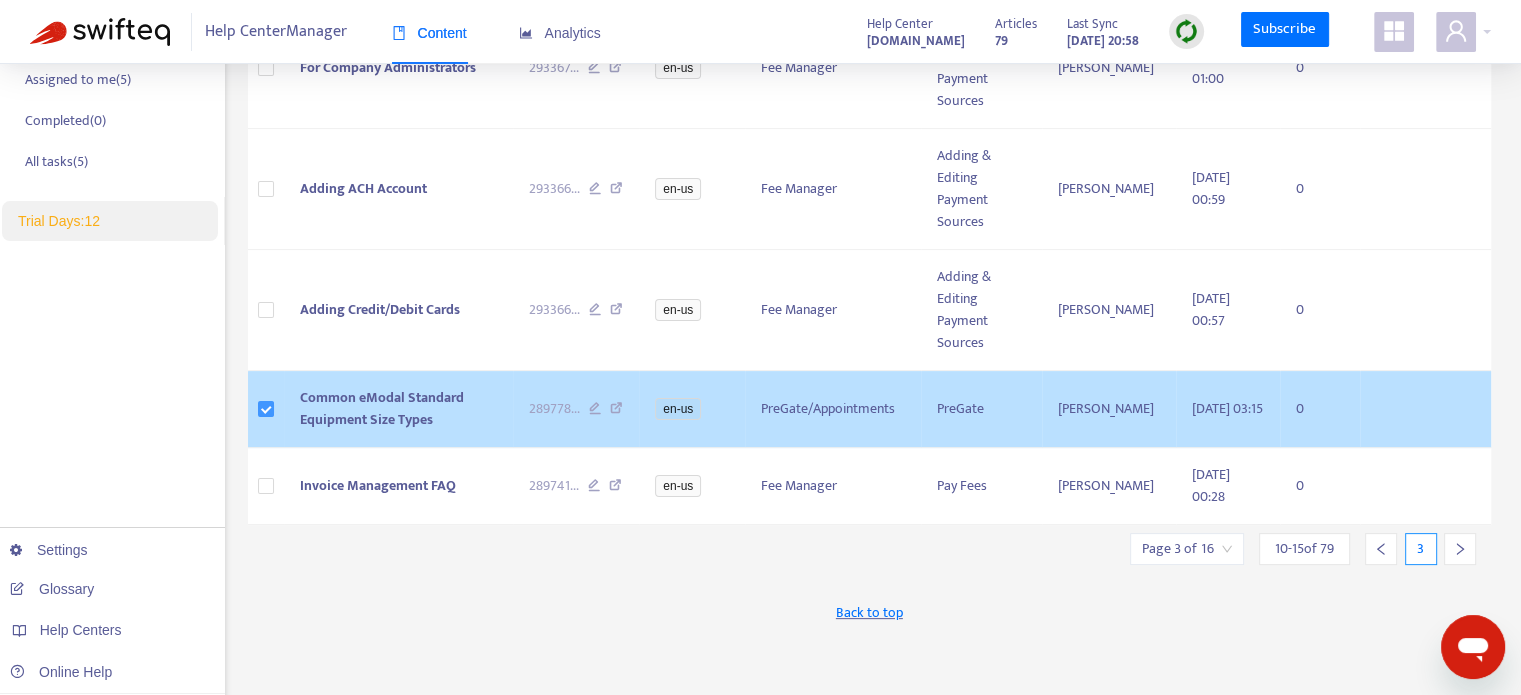 click at bounding box center (266, 409) 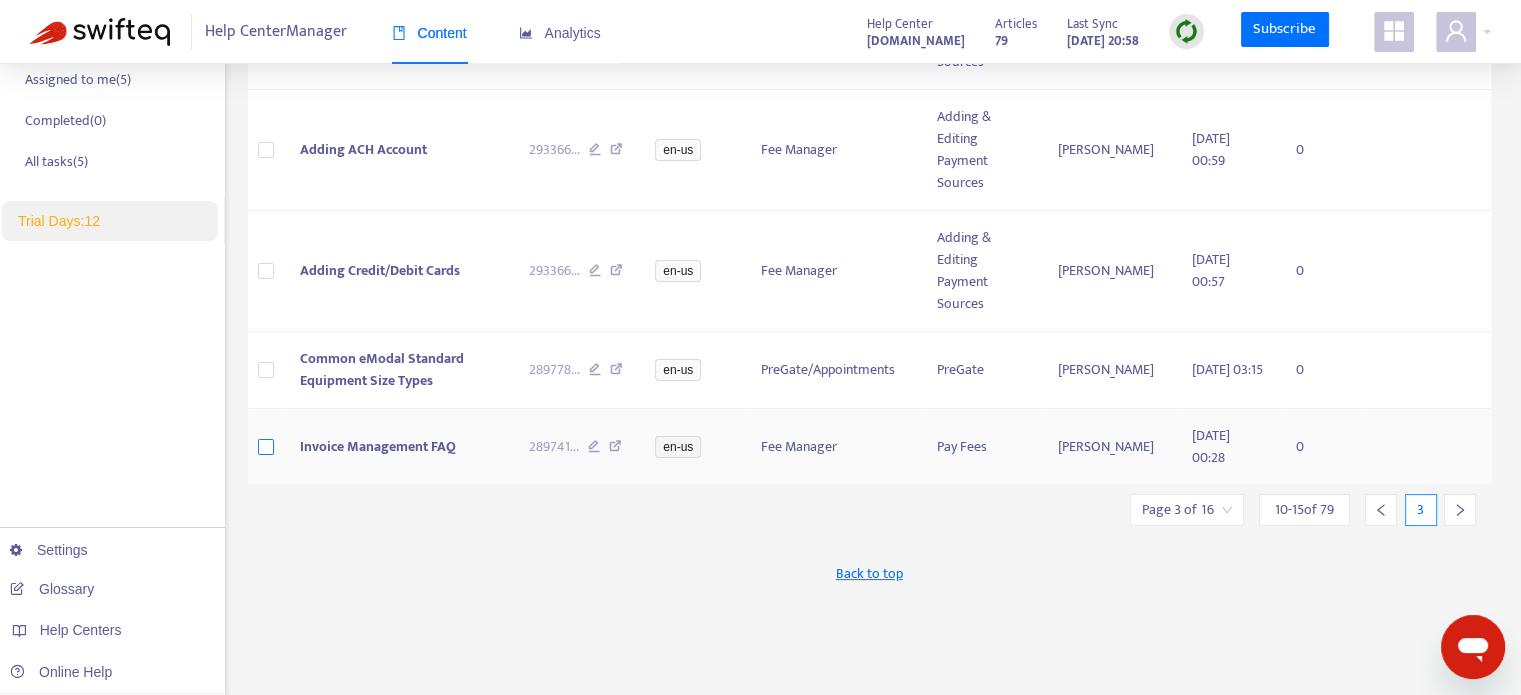 click on "Help Center  Manager Content Analytics Help Center [DOMAIN_NAME] Articles 79 Last Sync [DATE] 20:58 Subscribe Home Articles Links Media Dynamic Content Tasks Default  ( 0 ) Broken links  ( 5 ) Assigned to me  ( 5 ) Completed  ( 0 ) All tasks  ( 5 ) Trial Days:  12 Settings Glossary Help Centers Online Help New App Alert! 🚀 We've just launched the Articles PDF Export  app, ⭐ FREE ⭐️ with your Help Center Manager standard subscription (current  price plans  only!). Install it in [GEOGRAPHIC_DATA] and allow any team members to export help center articles as PDFs directly from their workspace. Check it out! Export Replace Translate New Task Bulk Actions Page 3 of 16 10 - 15  of   79 3 + Add filter Getting started with Articles Title Zendesk ID Language Category Section Author Edited At Tasks Labels For Company Administrators 293367 ... en-us Fee Manager Adding & Editing Payment Sources [PERSON_NAME] [DATE] 01:00 0 Adding ACH Account 293366 ... en-us Fee Manager Adding & Editing Payment Sources 0 293366" at bounding box center (760, 224) 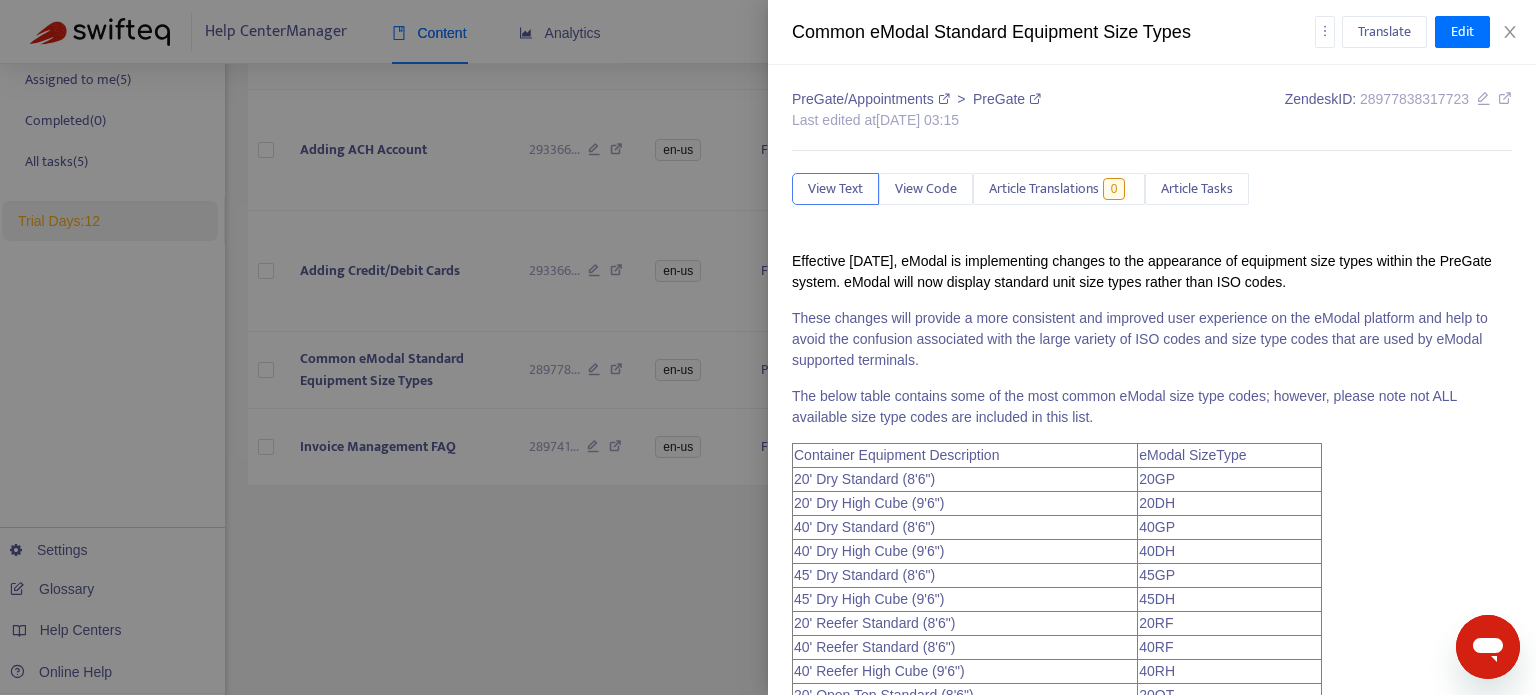 click at bounding box center (768, 347) 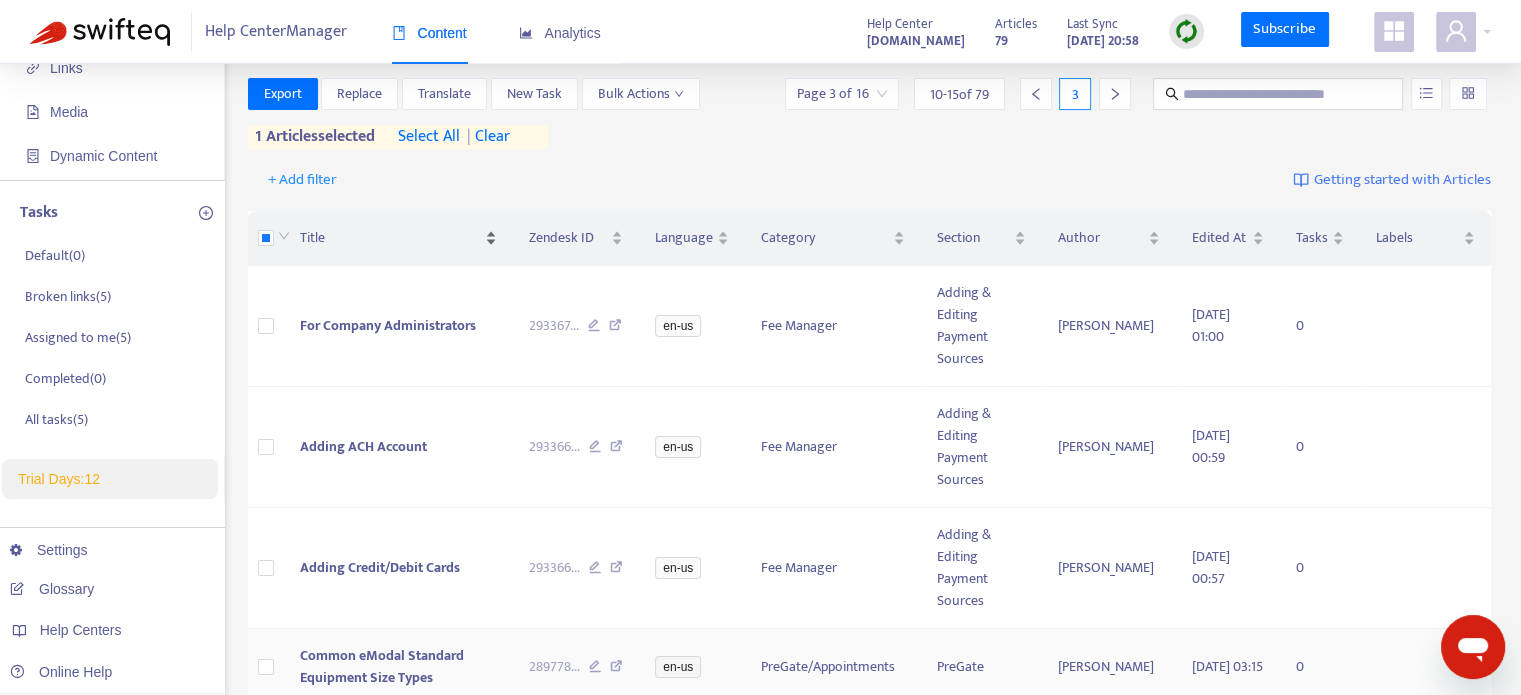 scroll, scrollTop: 148, scrollLeft: 0, axis: vertical 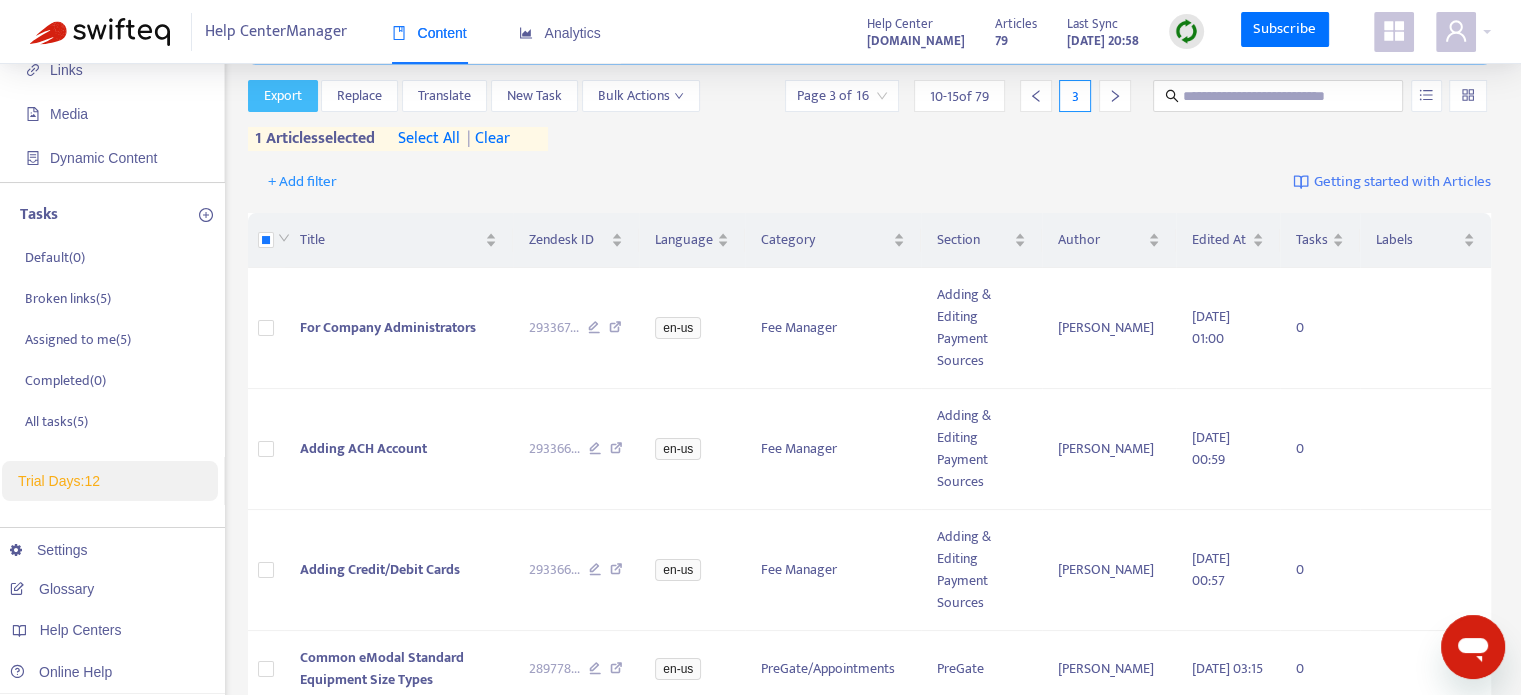 click on "Export" at bounding box center [283, 96] 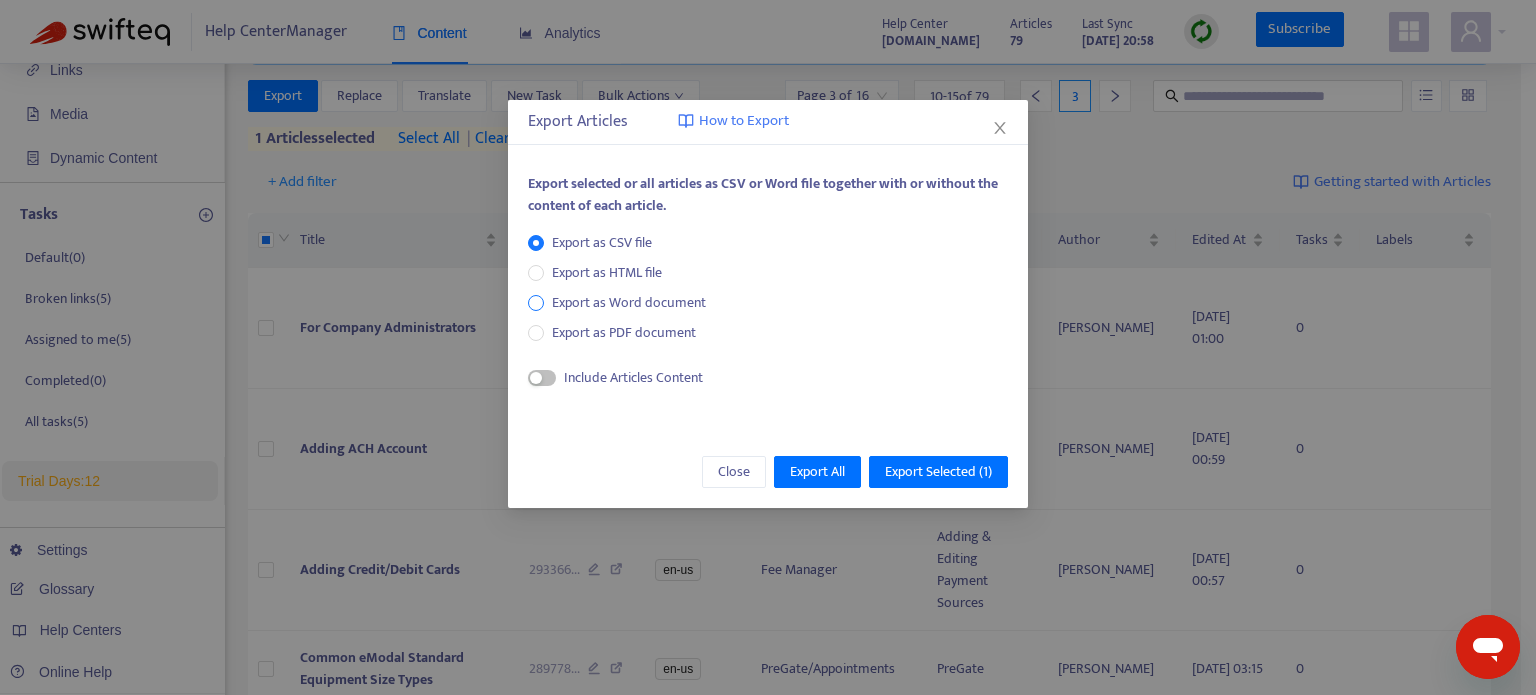 click on "Export as Word document" at bounding box center [629, 303] 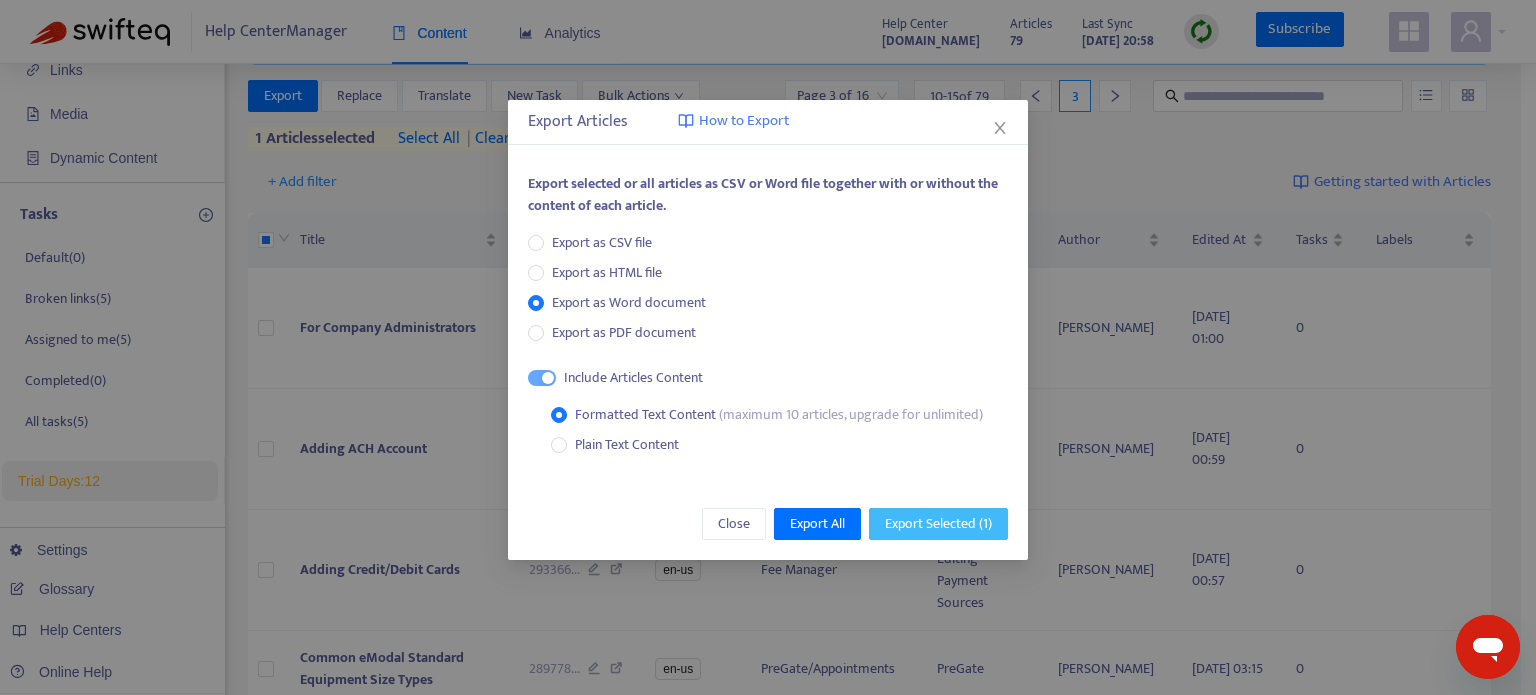 click on "Export Selected ( 1 )" at bounding box center (938, 524) 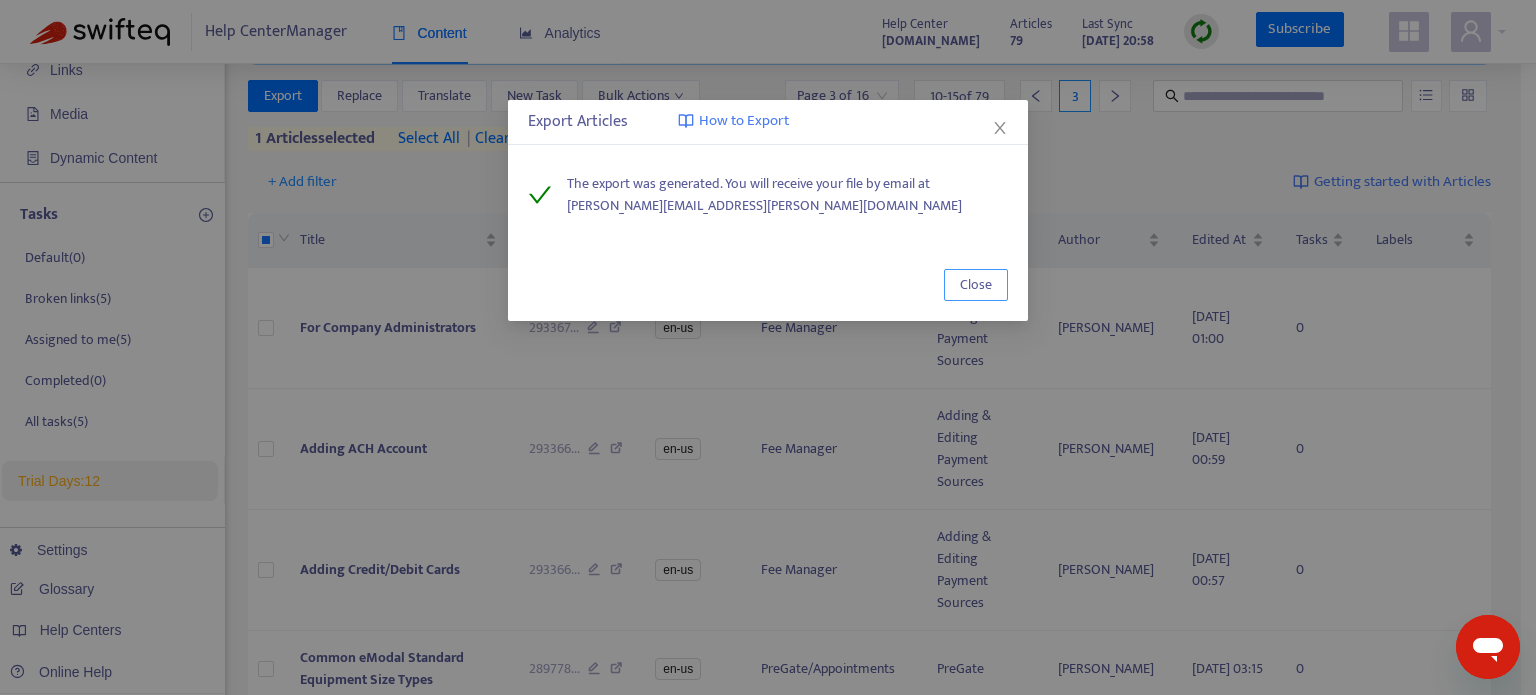 click on "Close" at bounding box center [976, 285] 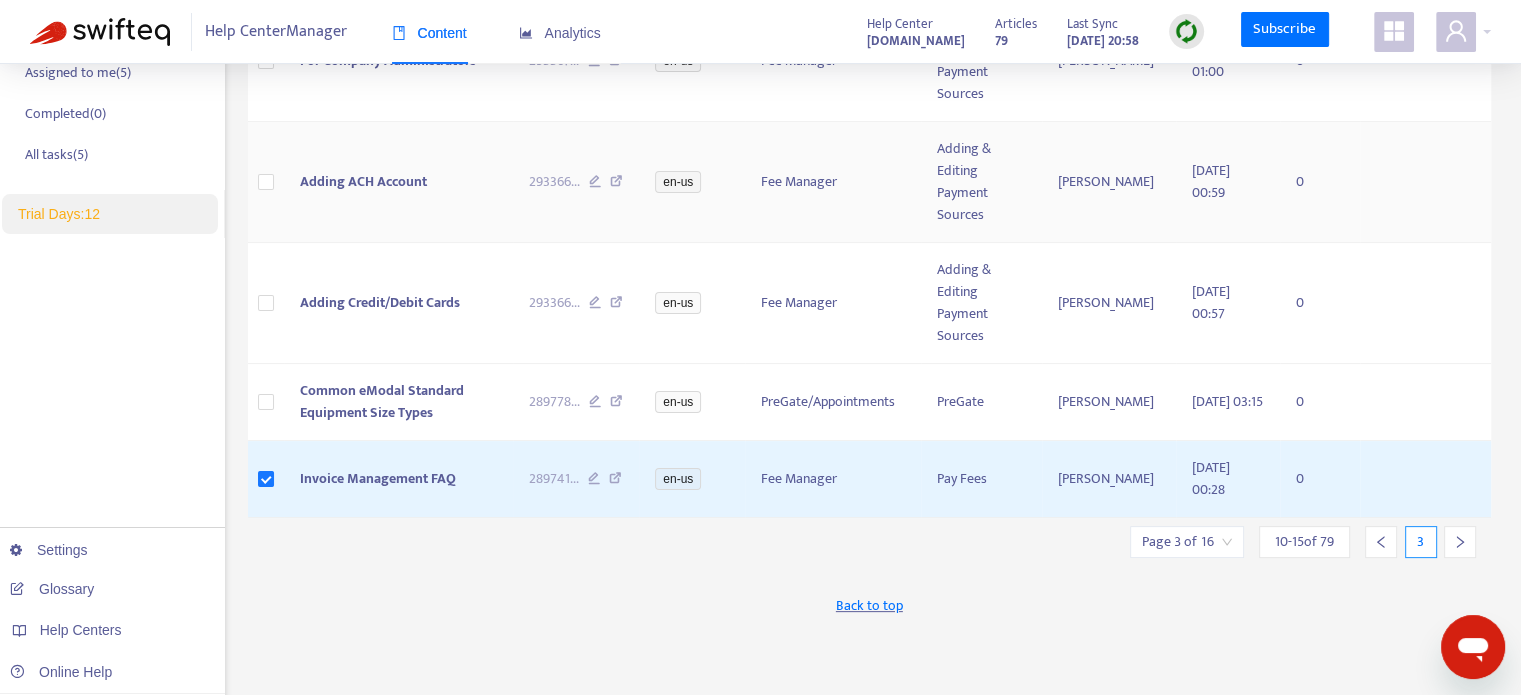 scroll, scrollTop: 444, scrollLeft: 0, axis: vertical 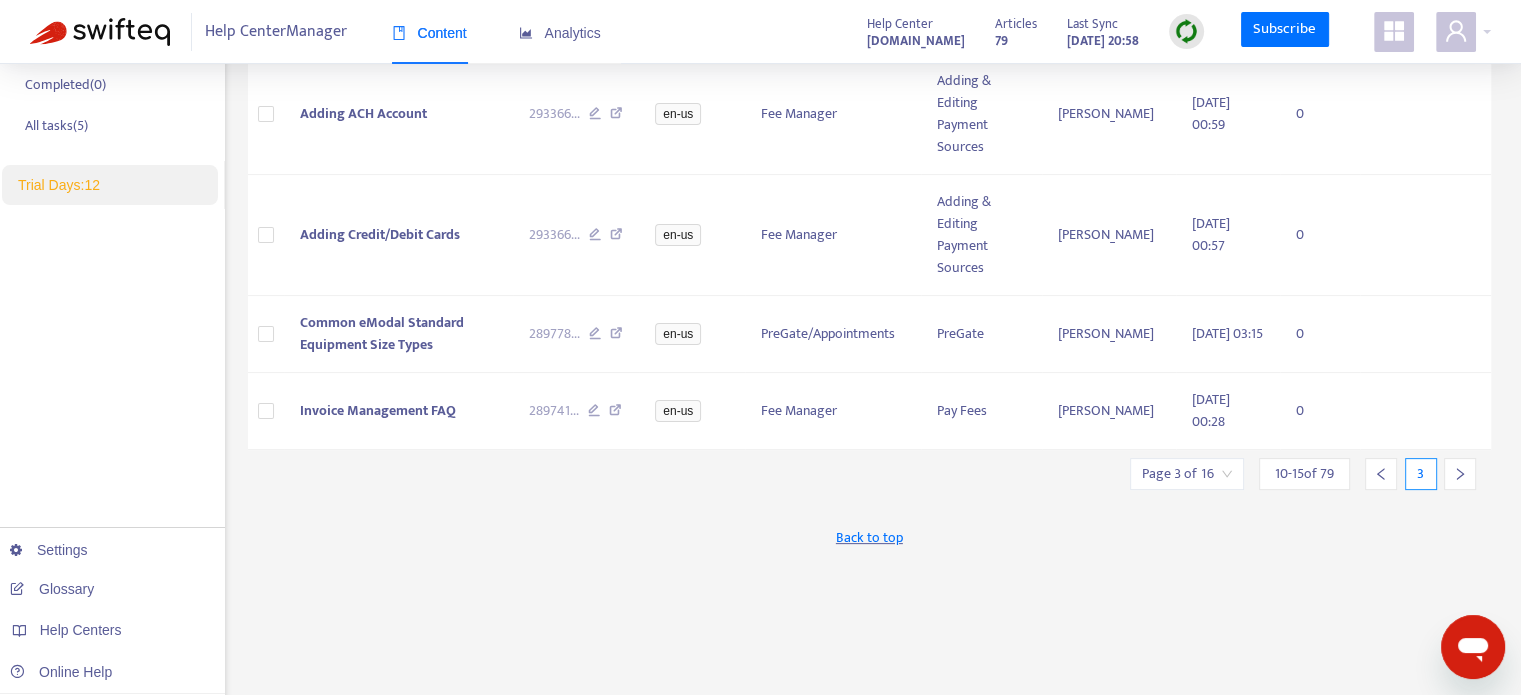 click 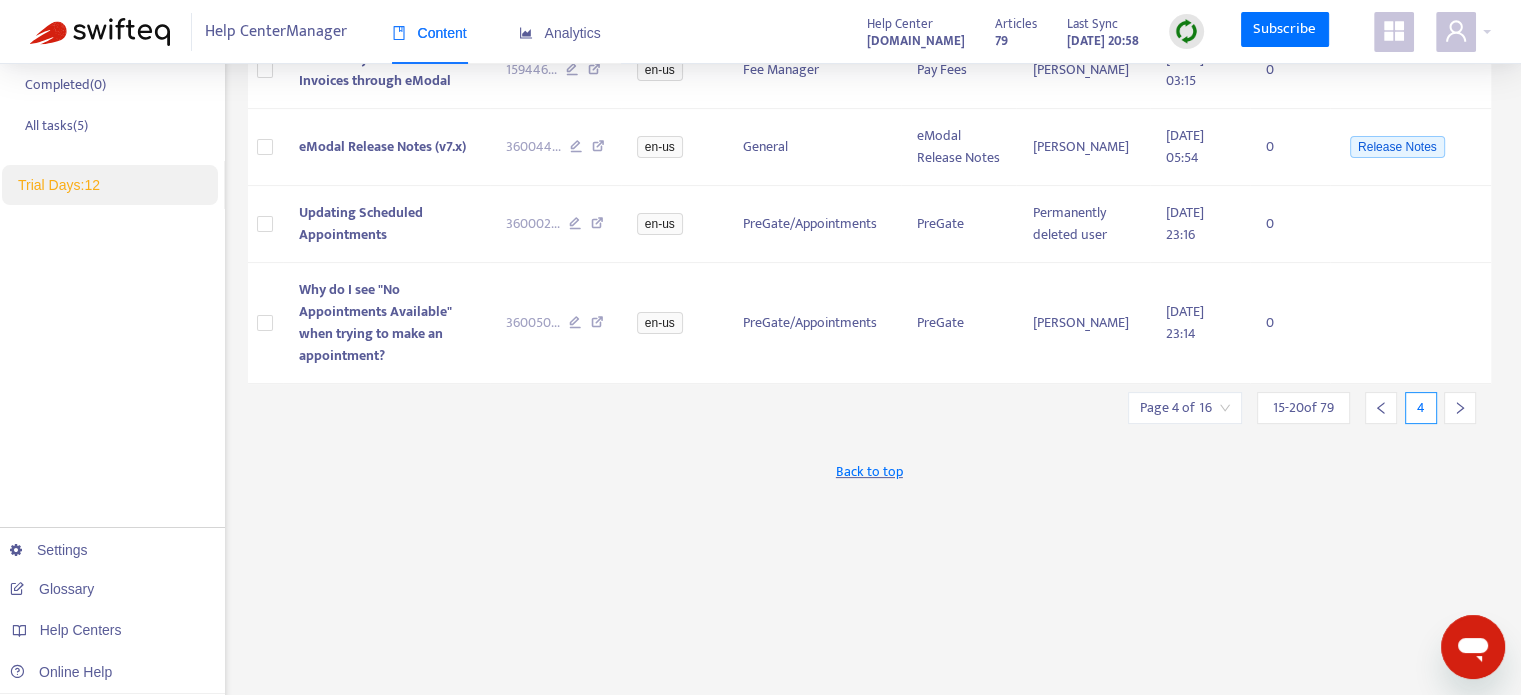 scroll, scrollTop: 160, scrollLeft: 0, axis: vertical 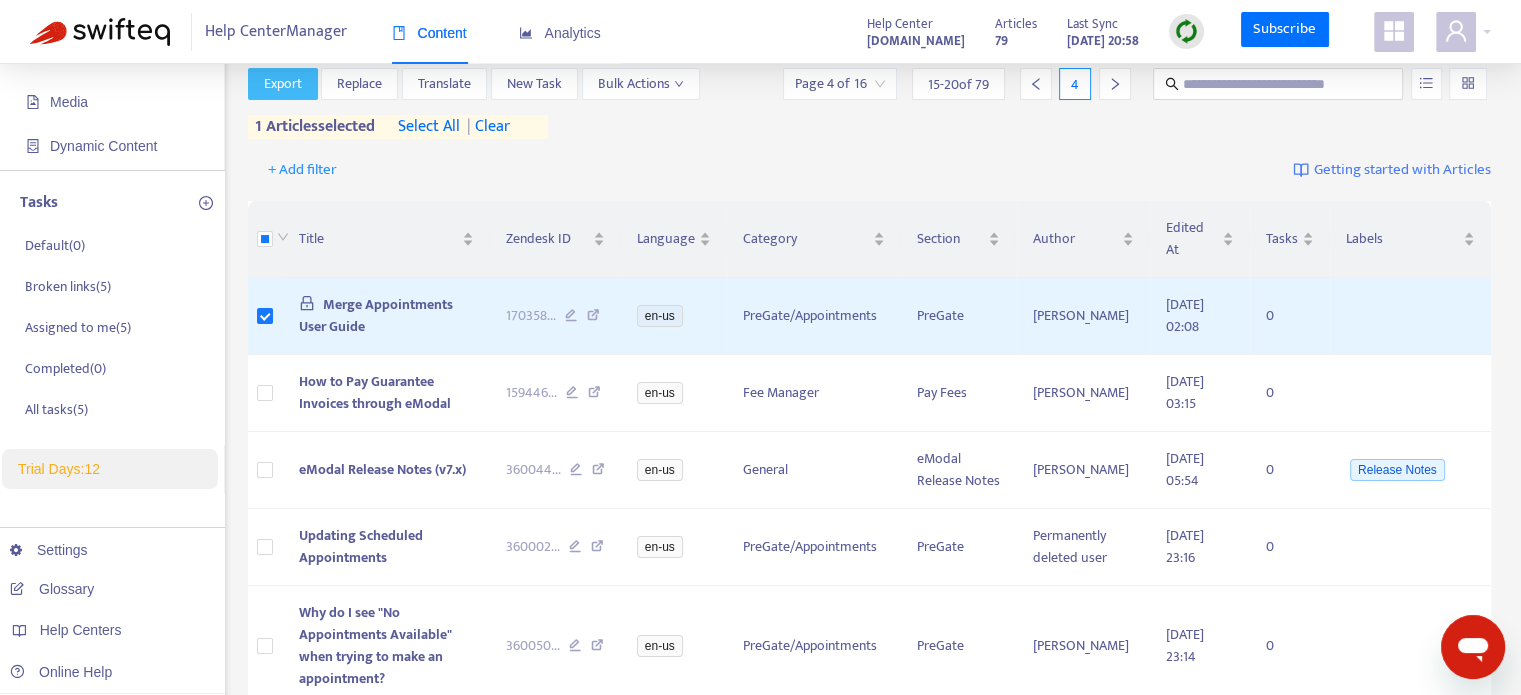 click on "Export" at bounding box center [283, 84] 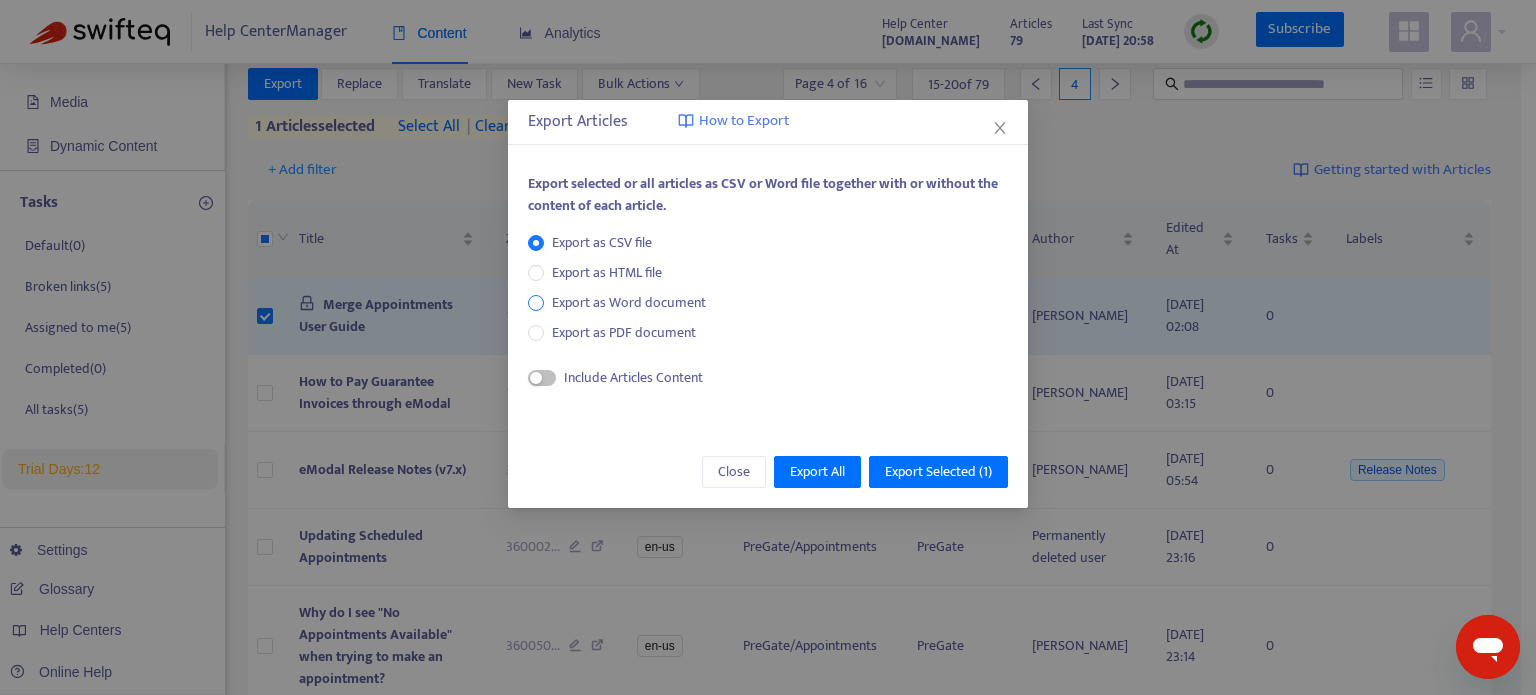 click on "Export as Word document" at bounding box center (629, 303) 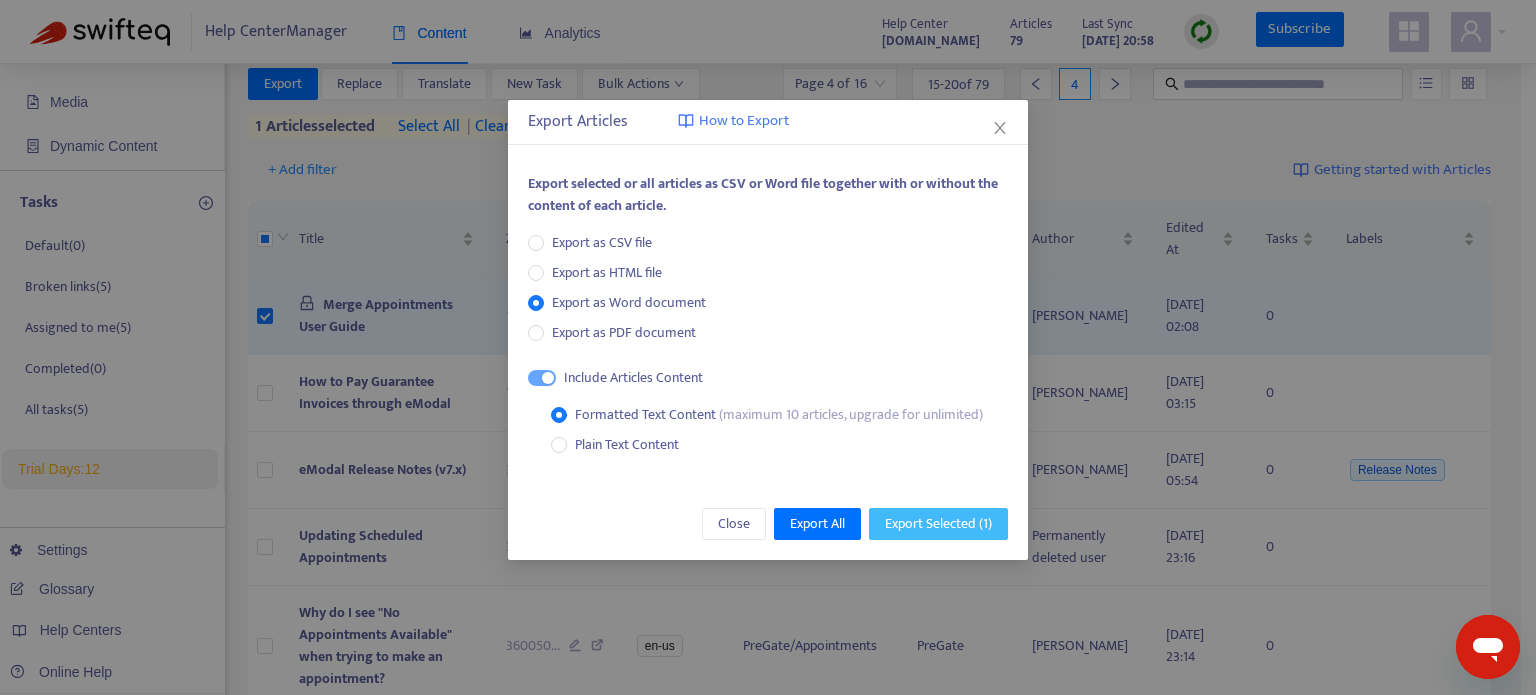click on "Export Selected ( 1 )" at bounding box center [938, 524] 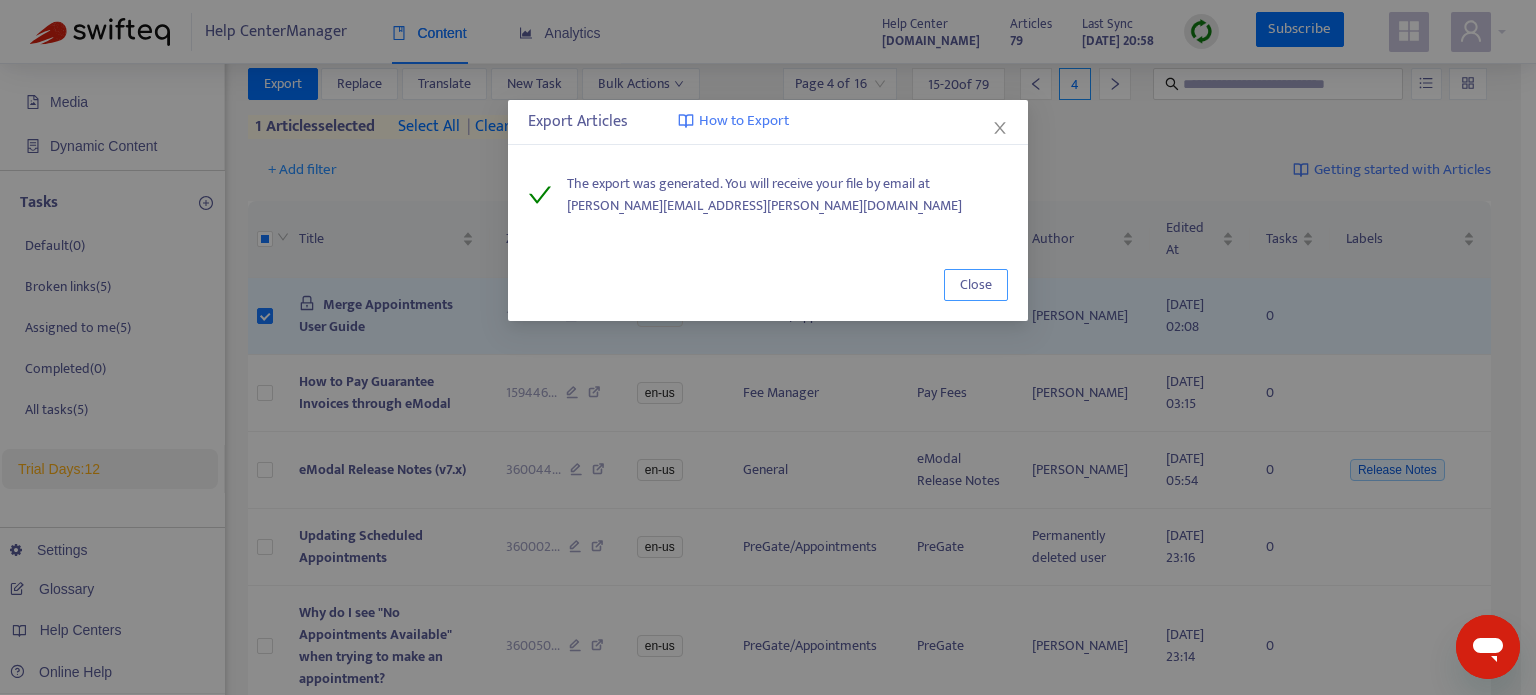 click on "Close" at bounding box center [976, 285] 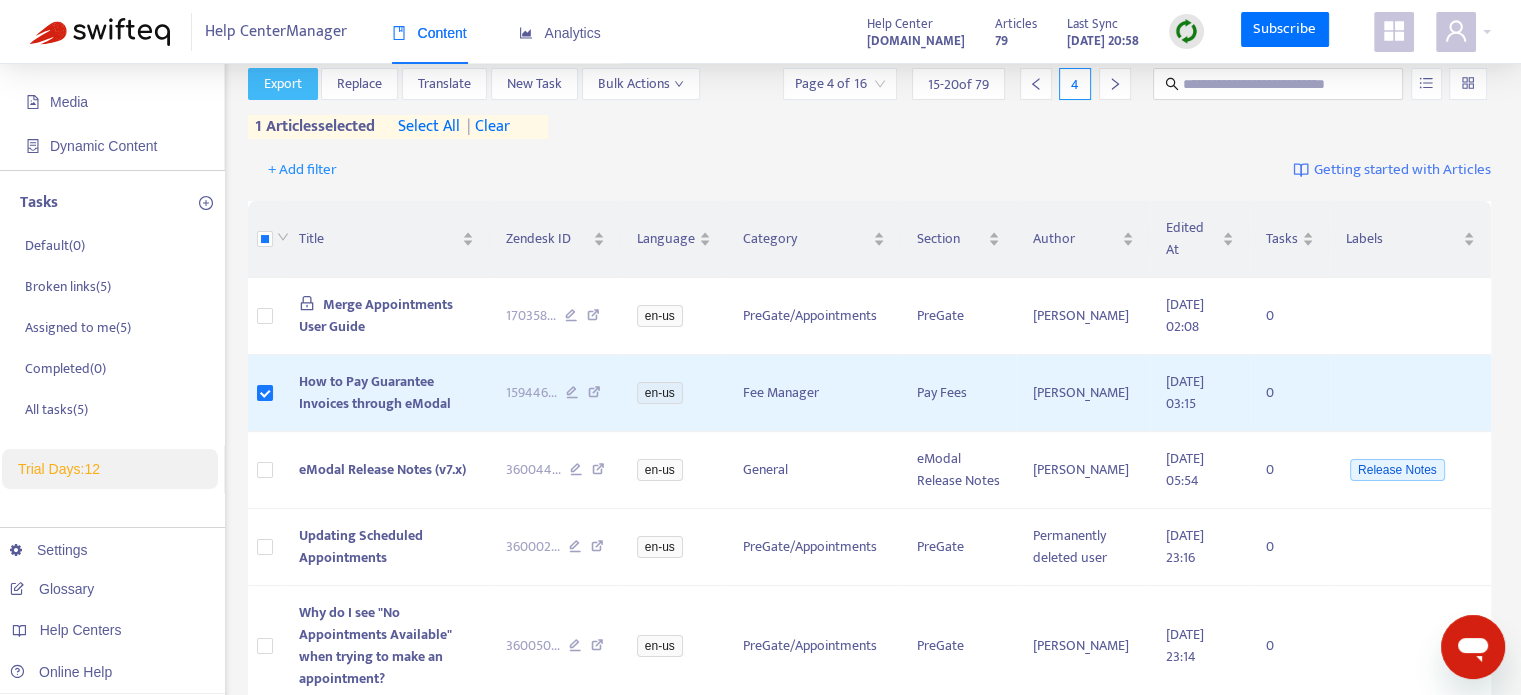 click on "Export" at bounding box center [283, 84] 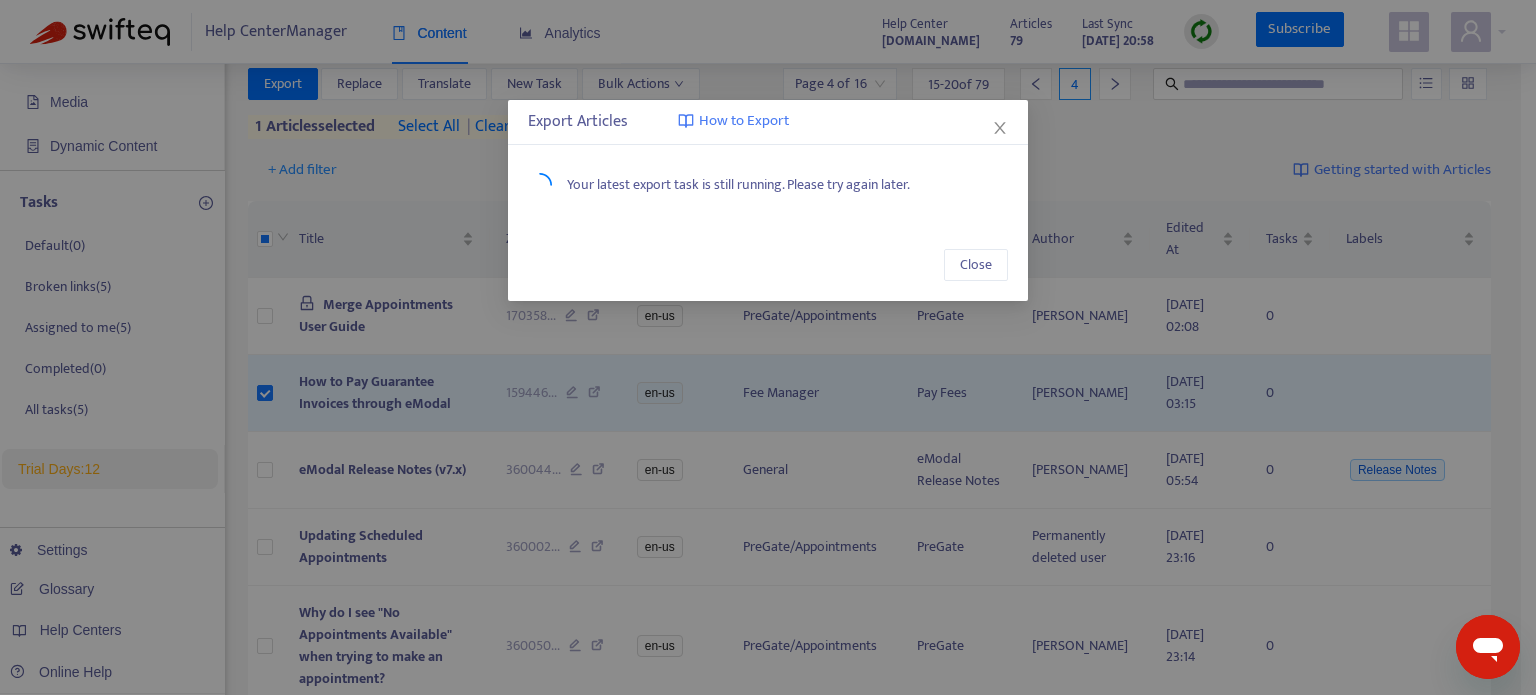 click on "Close" at bounding box center [768, 265] 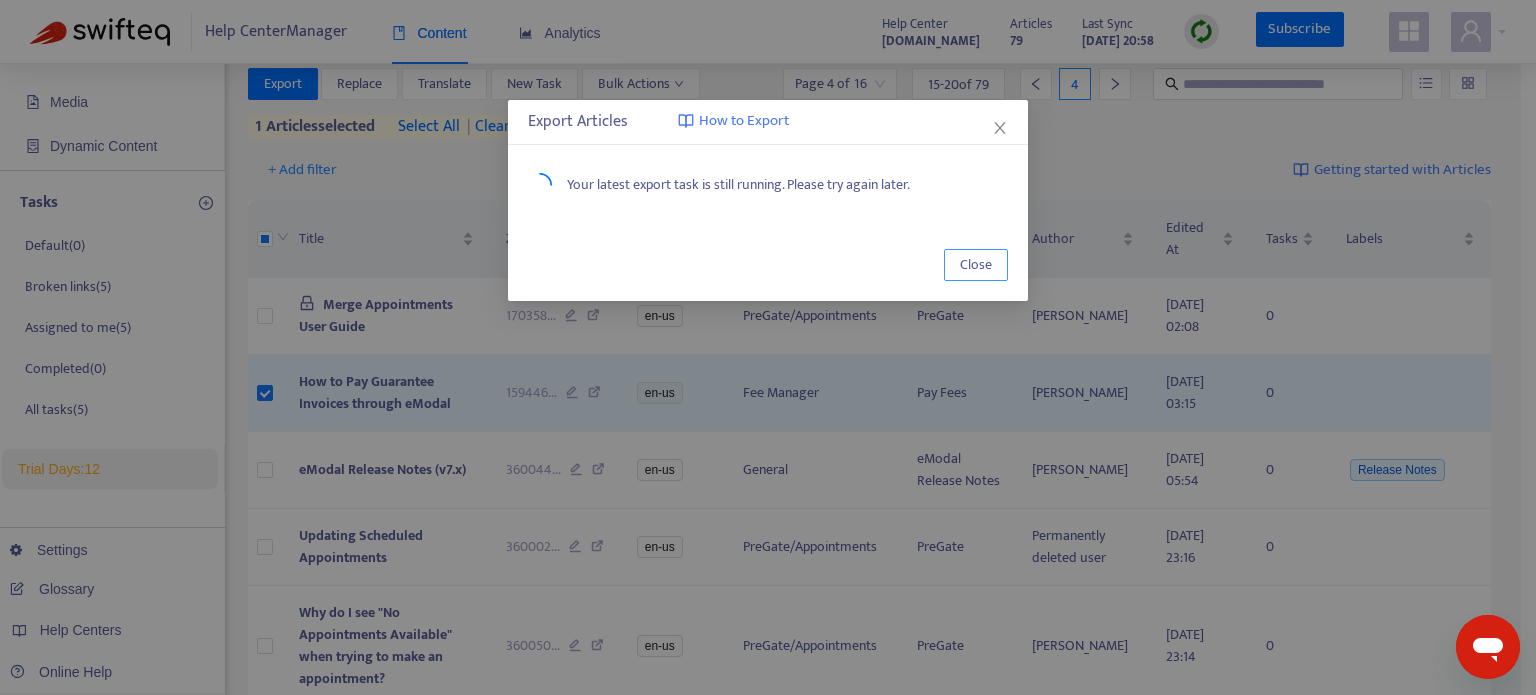 click on "Close" at bounding box center (976, 265) 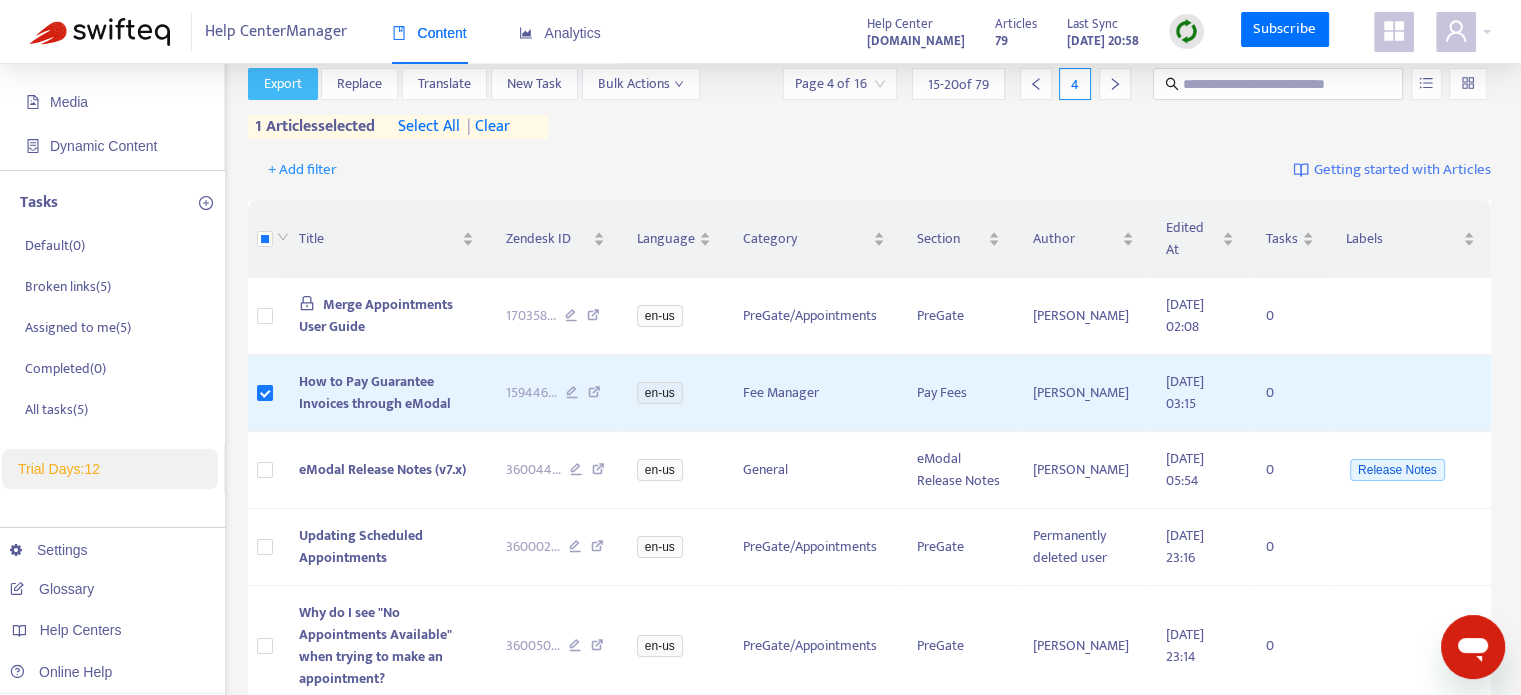 click on "Export" at bounding box center (283, 84) 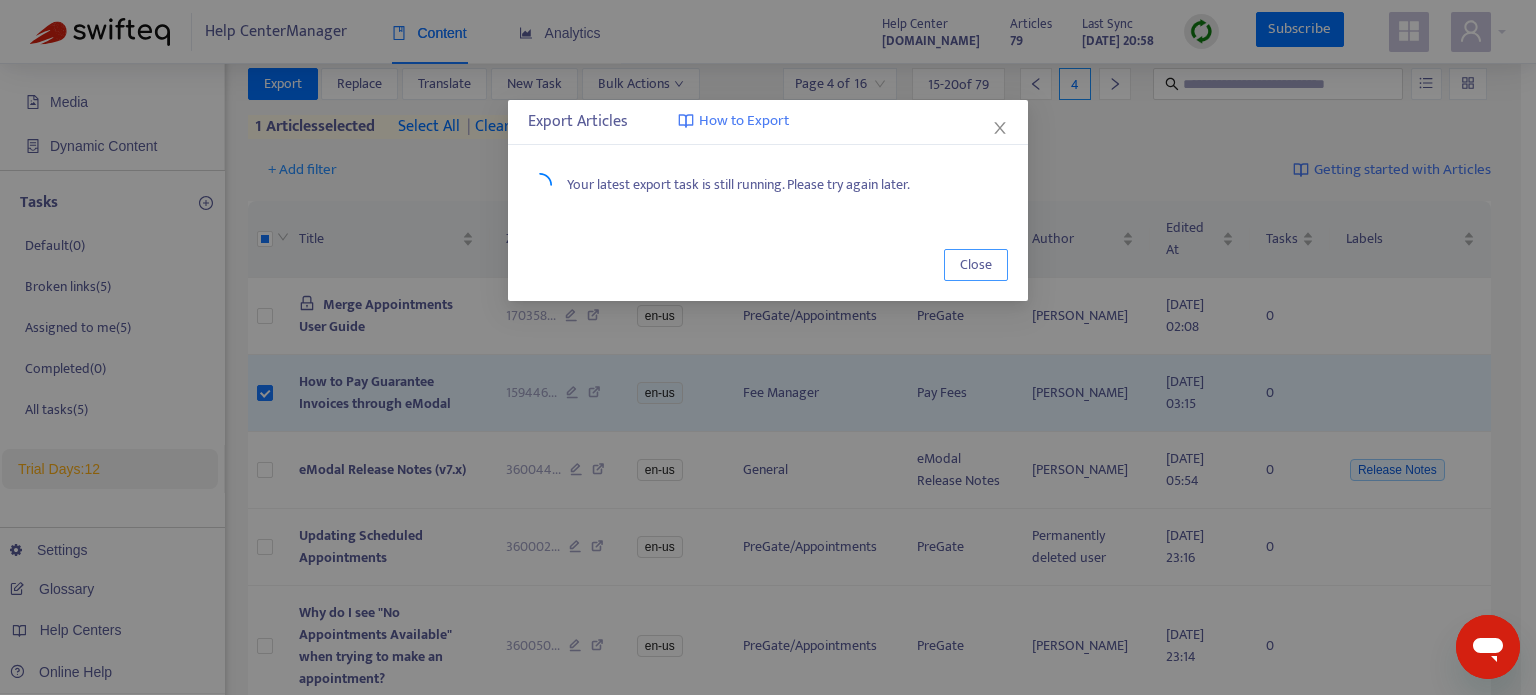click on "Close" at bounding box center [976, 265] 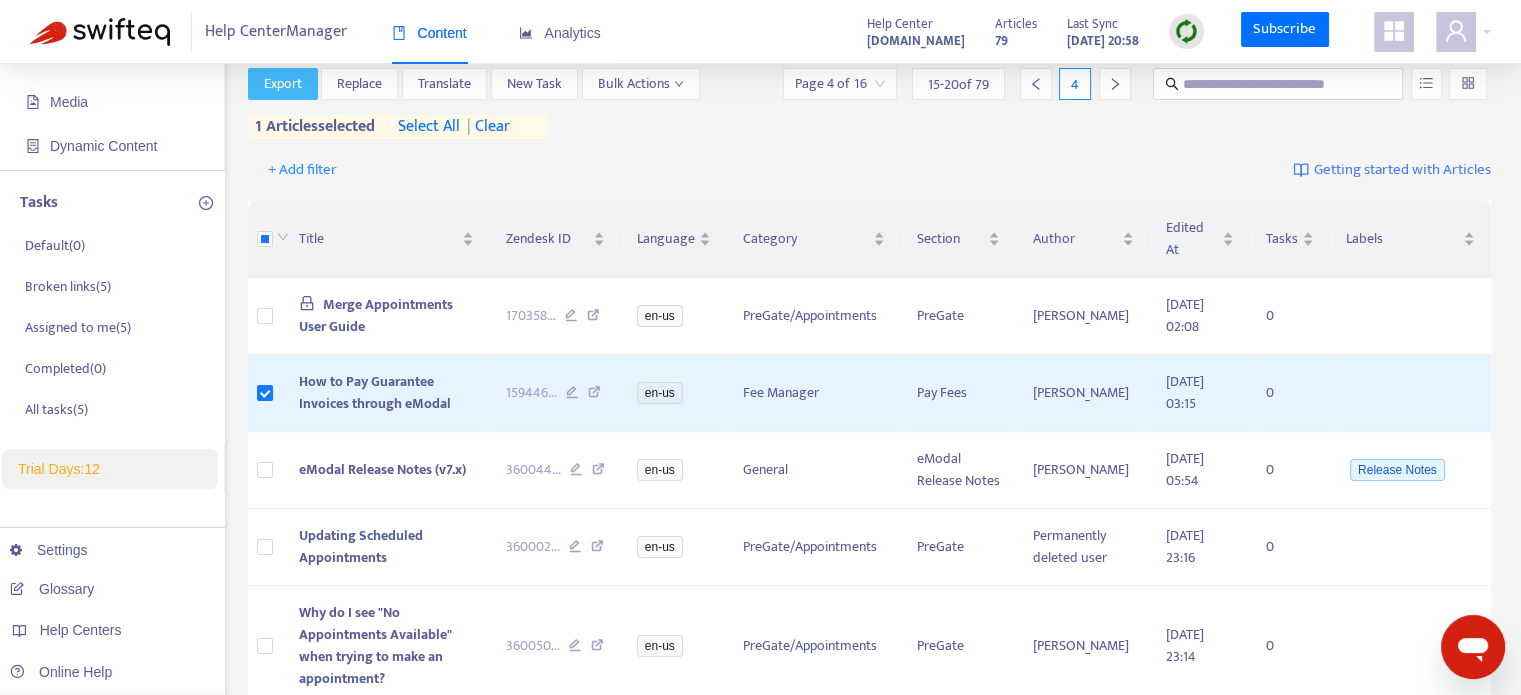 click on "Export" at bounding box center (283, 84) 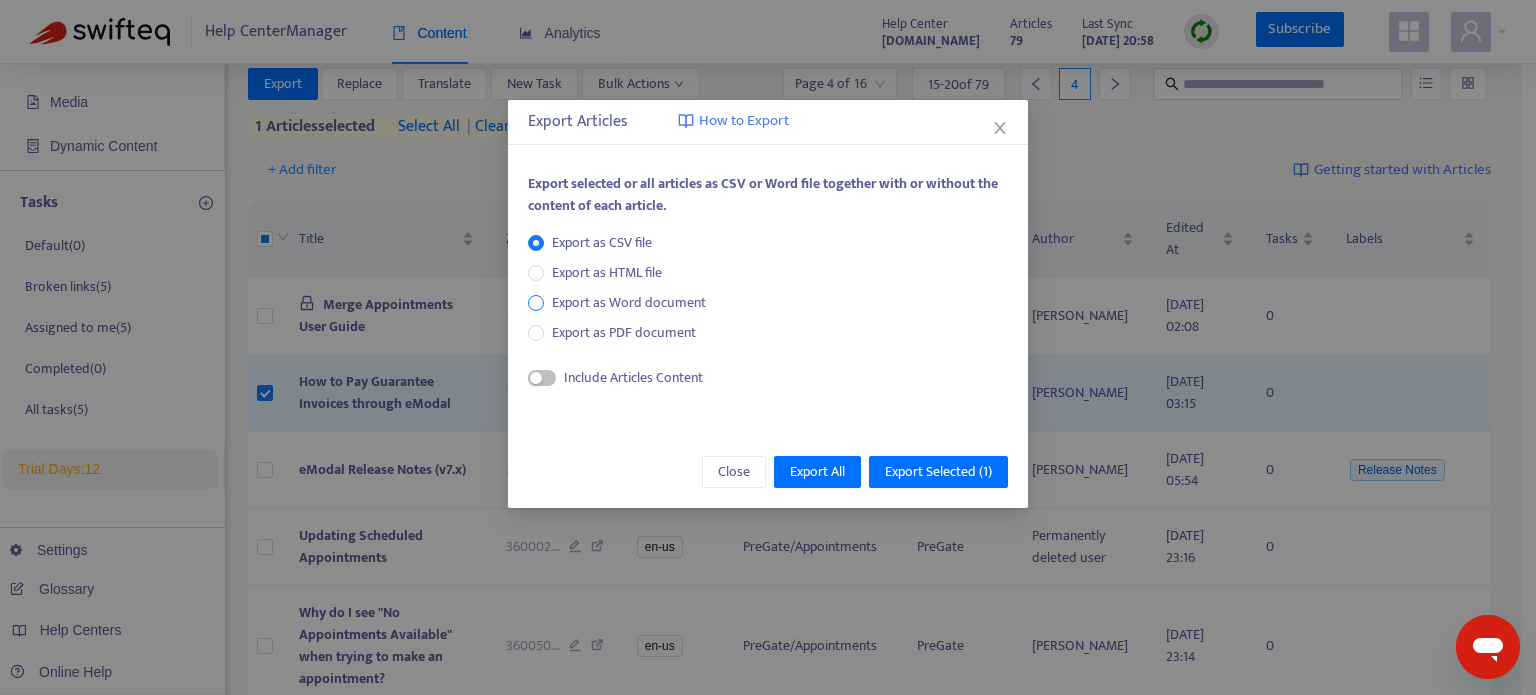 click on "Export as Word document" at bounding box center [629, 303] 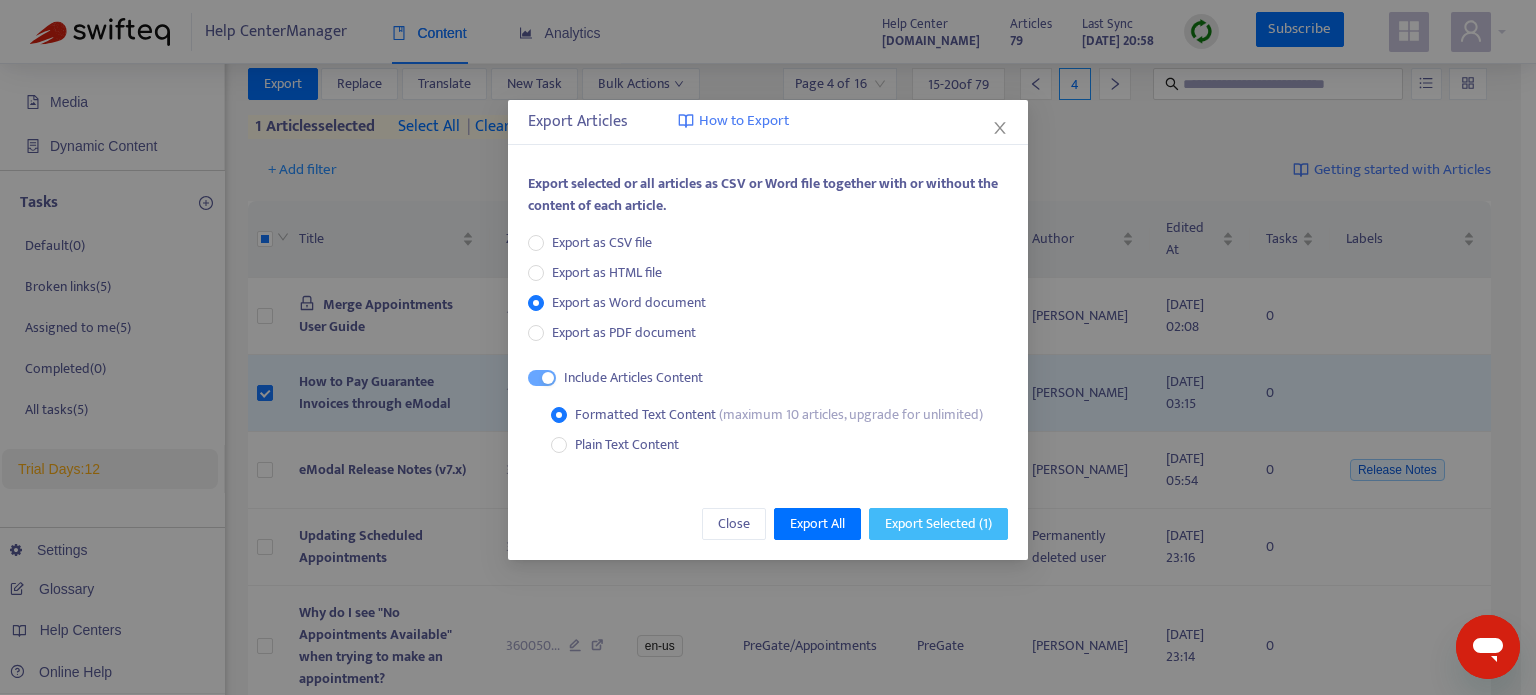 click on "Export Selected ( 1 )" at bounding box center [938, 524] 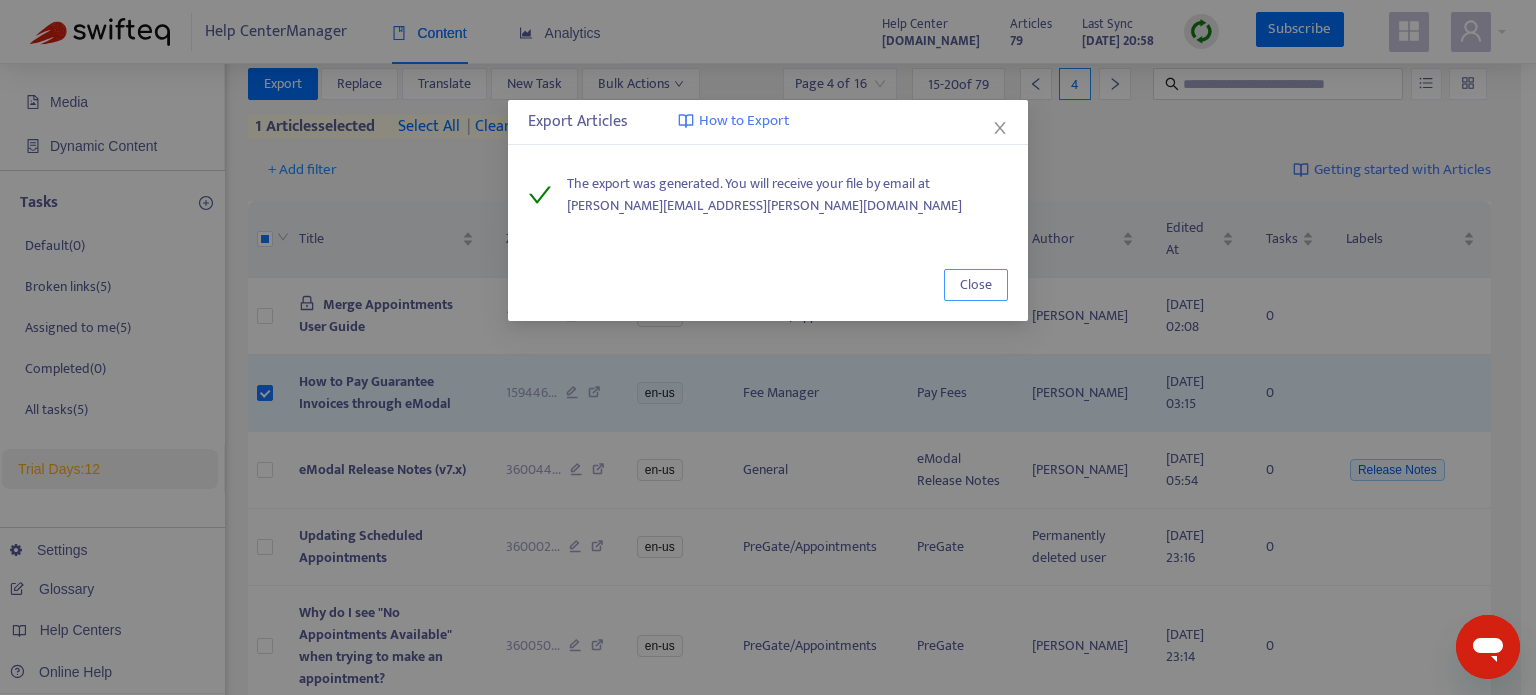 click on "Close" at bounding box center (976, 285) 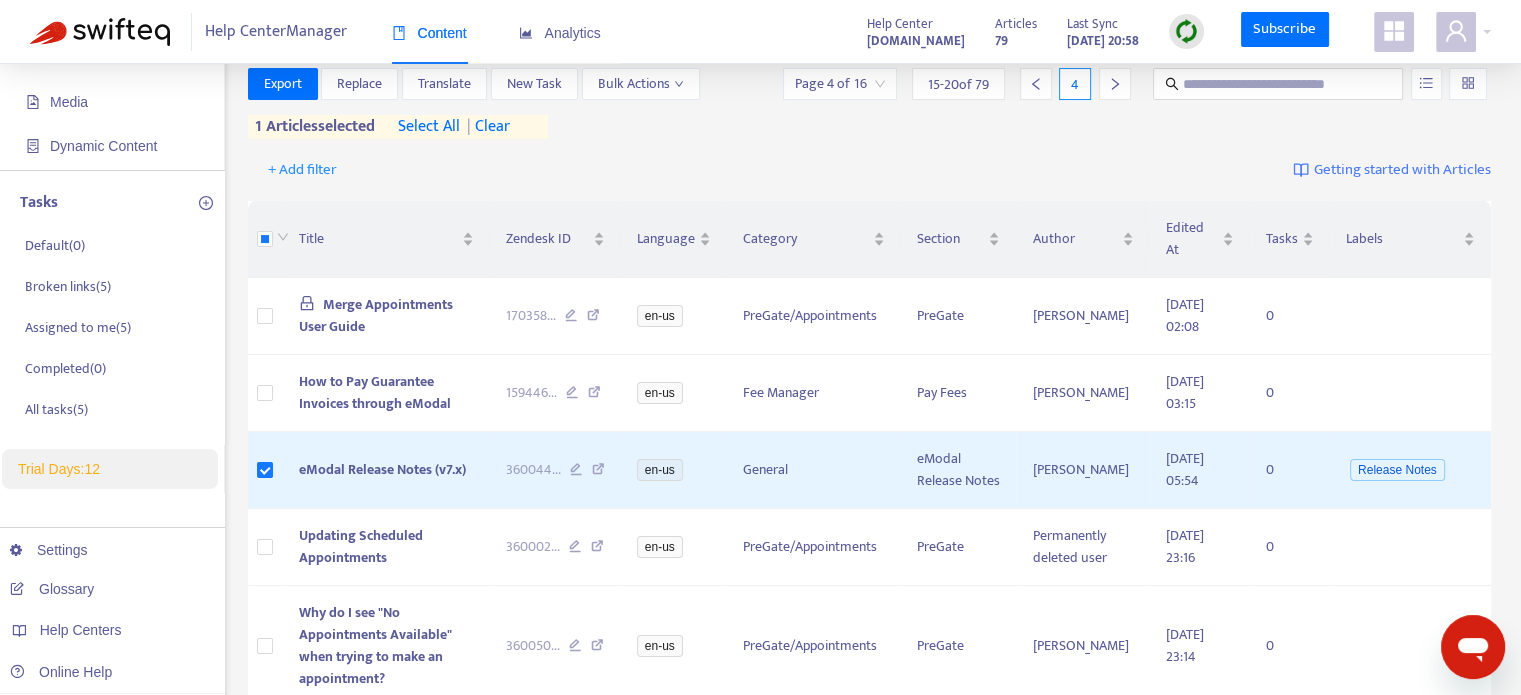 click on "Export Replace Translate New Task Bulk Actions Page 4 of 16 15 - 20  of   79 4 1   articles  selected select all |  clear" at bounding box center (870, 103) 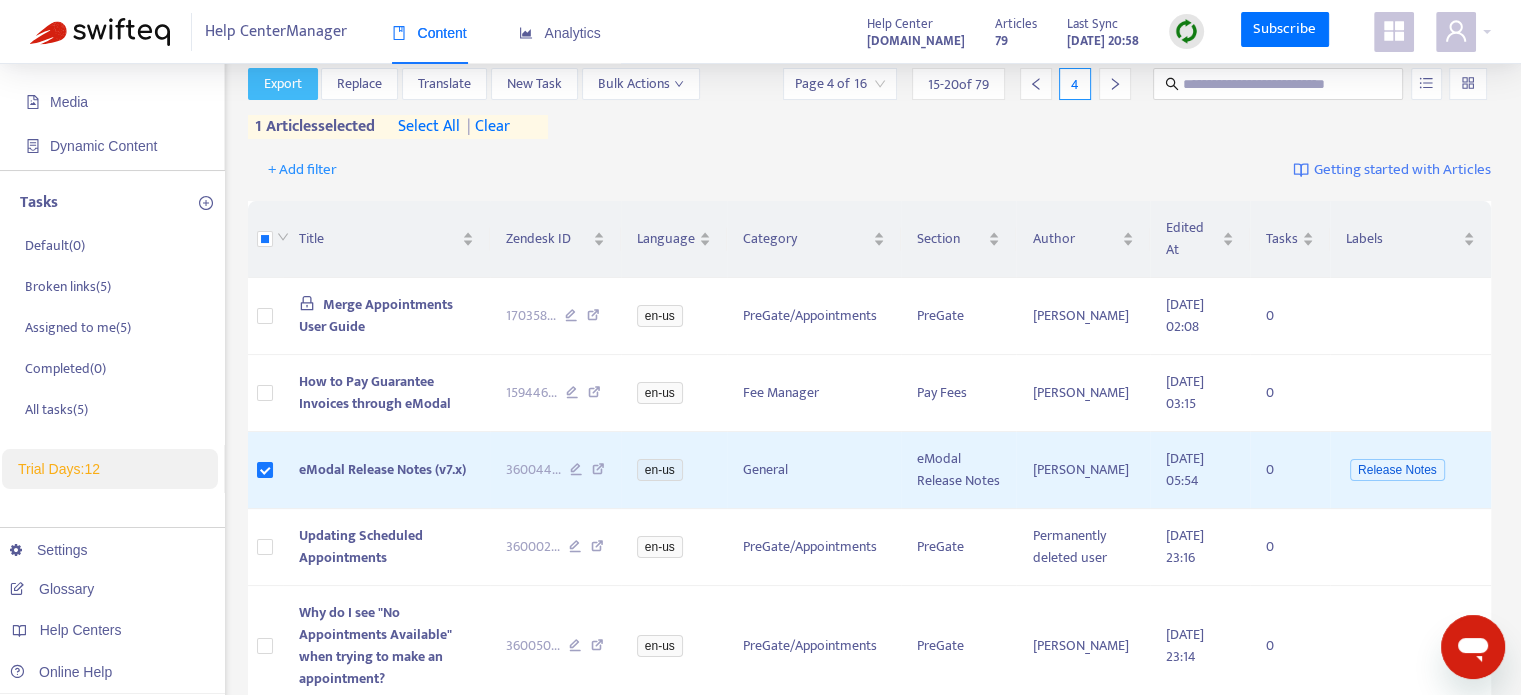 click on "Export" at bounding box center (283, 84) 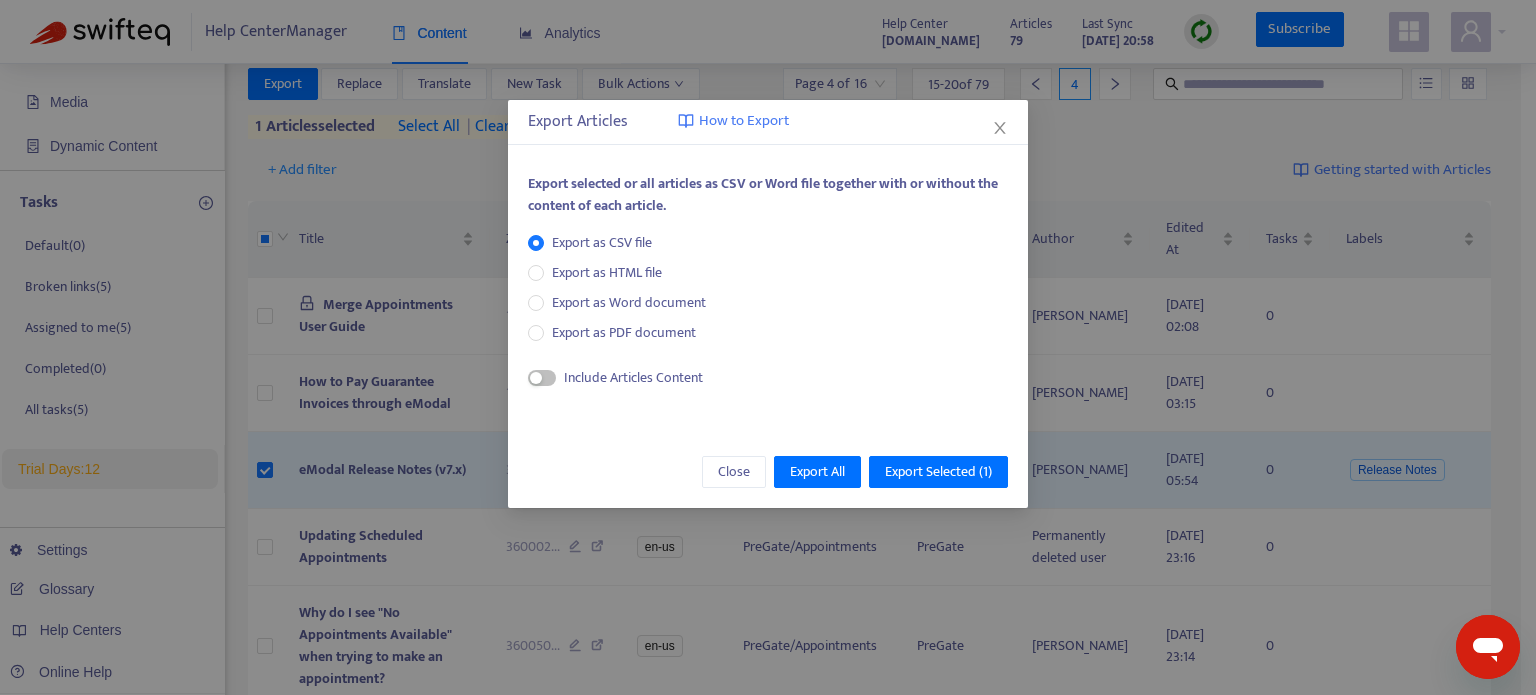 click on "Export as CSV file Export as HTML file Export as Word document Export as PDF document" at bounding box center (625, 288) 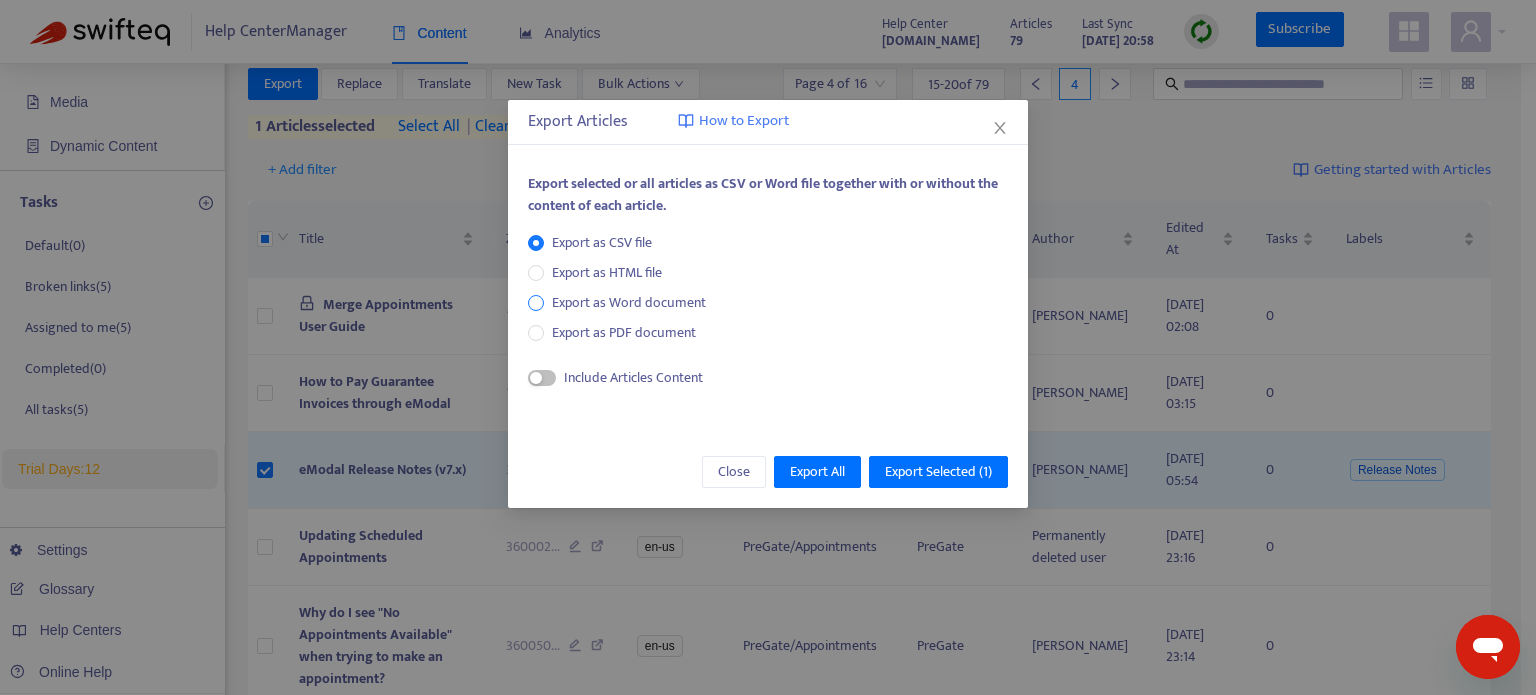 click on "Export as Word document" at bounding box center (629, 303) 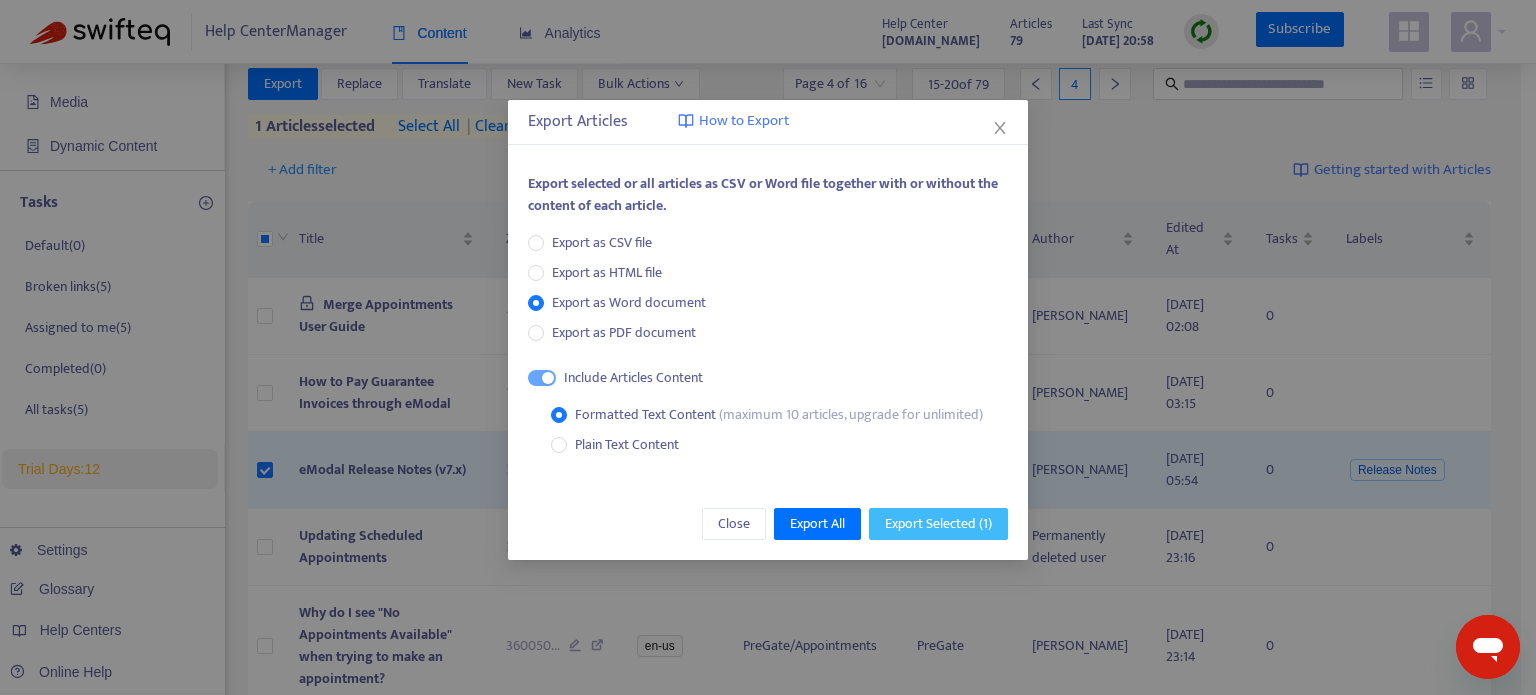 click on "Export Selected ( 1 )" at bounding box center (938, 524) 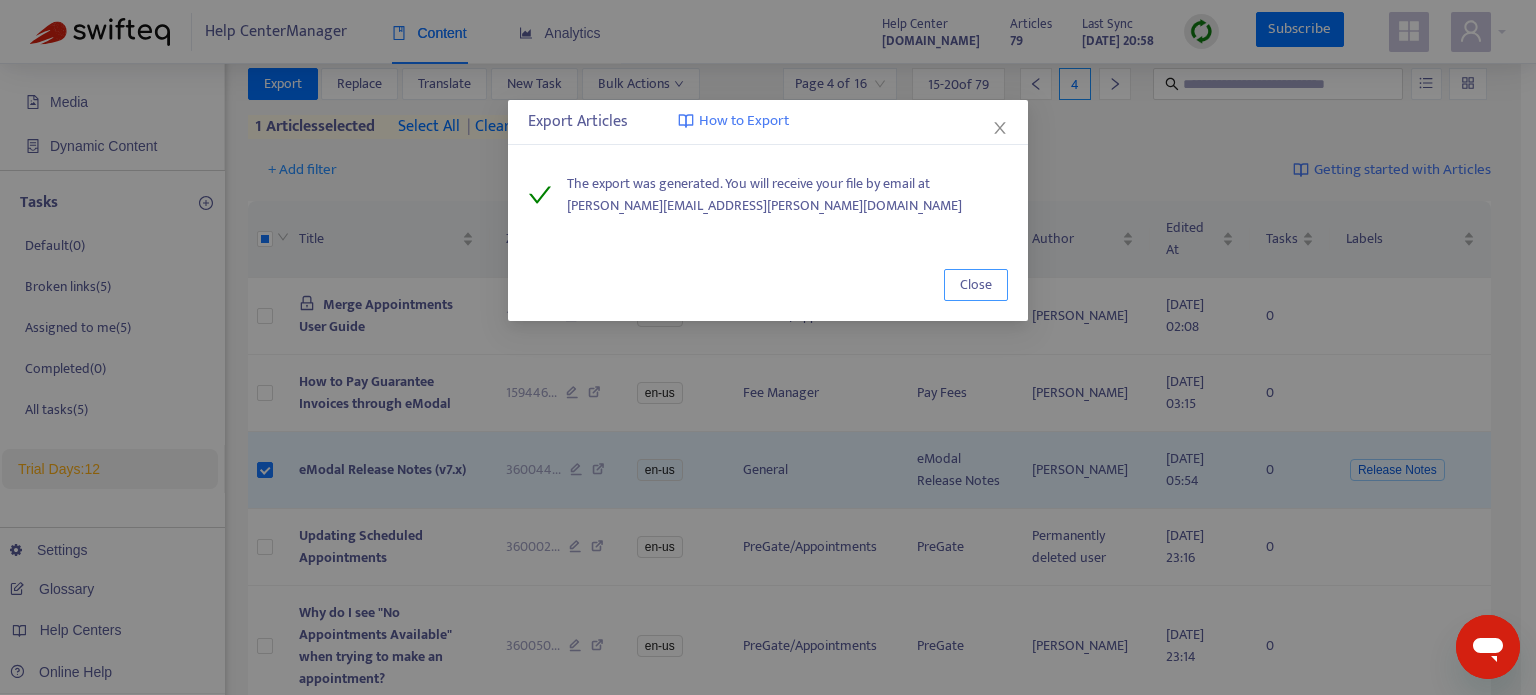 click on "Close" at bounding box center (976, 285) 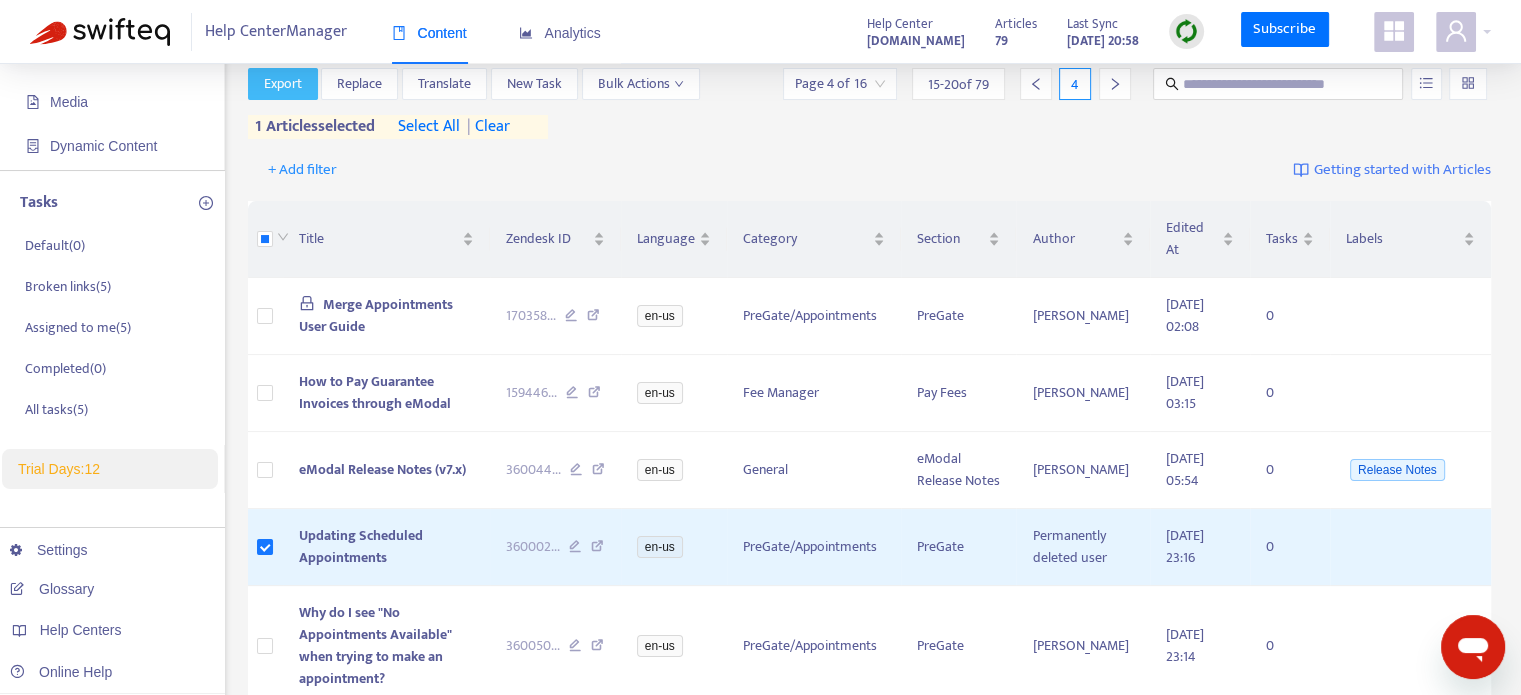 click on "Export" at bounding box center [283, 84] 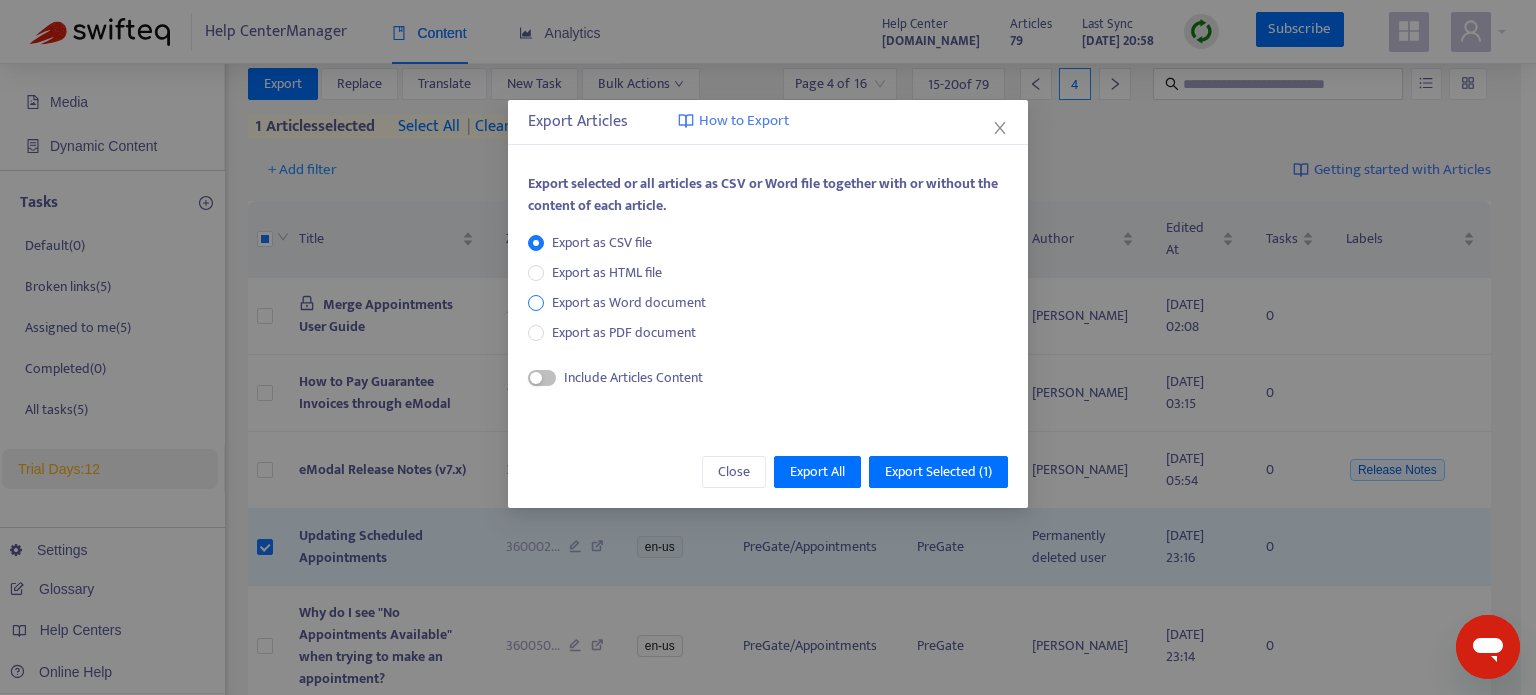 click on "Export as Word document" at bounding box center [629, 303] 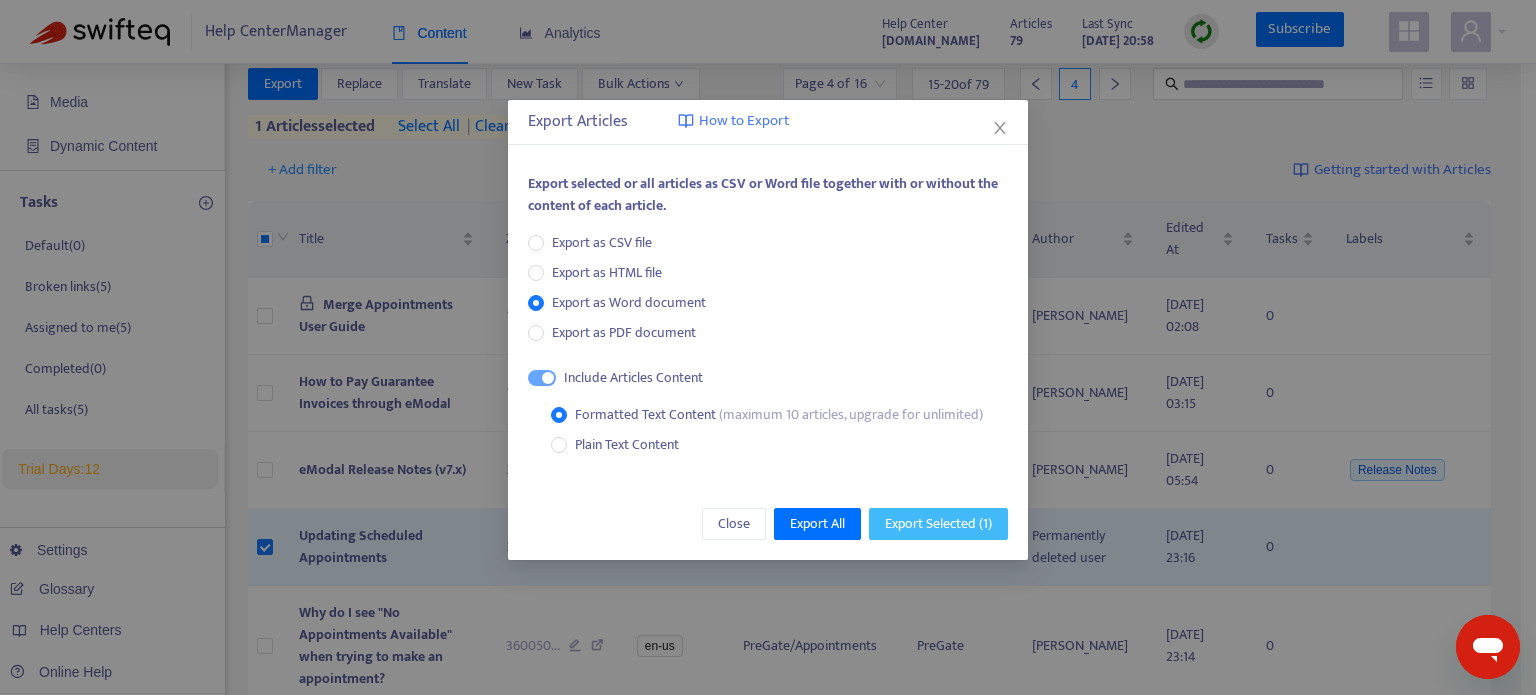 click on "Export Selected ( 1 )" at bounding box center [938, 524] 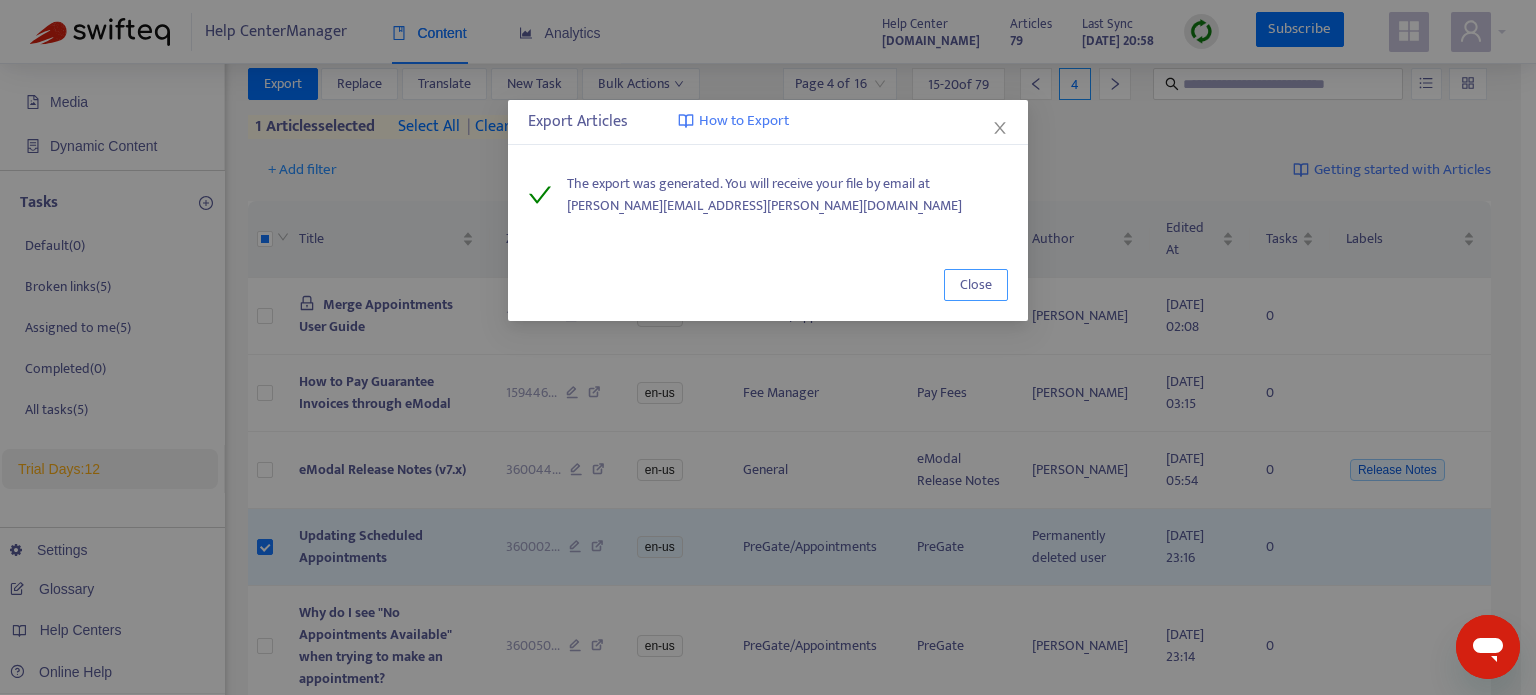 click on "Close" at bounding box center (976, 285) 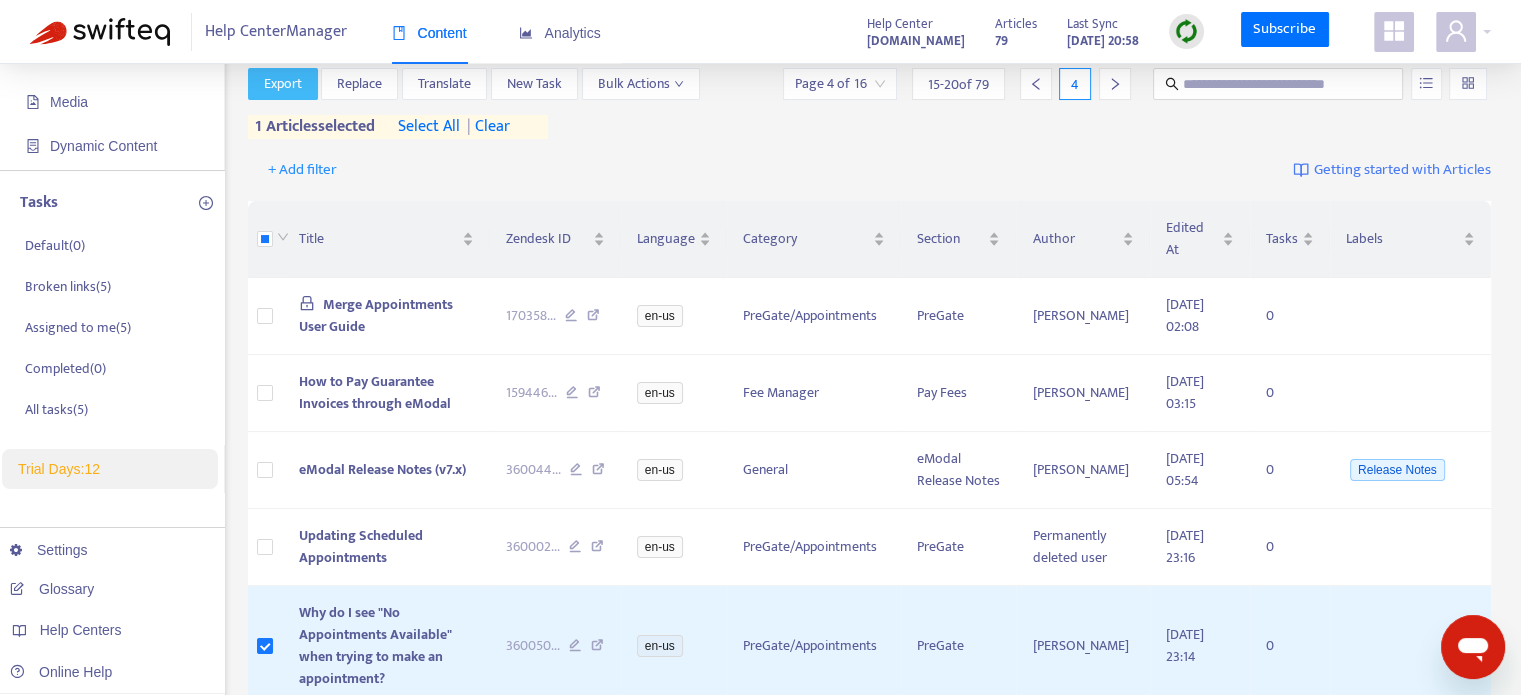 click on "Export" at bounding box center [283, 84] 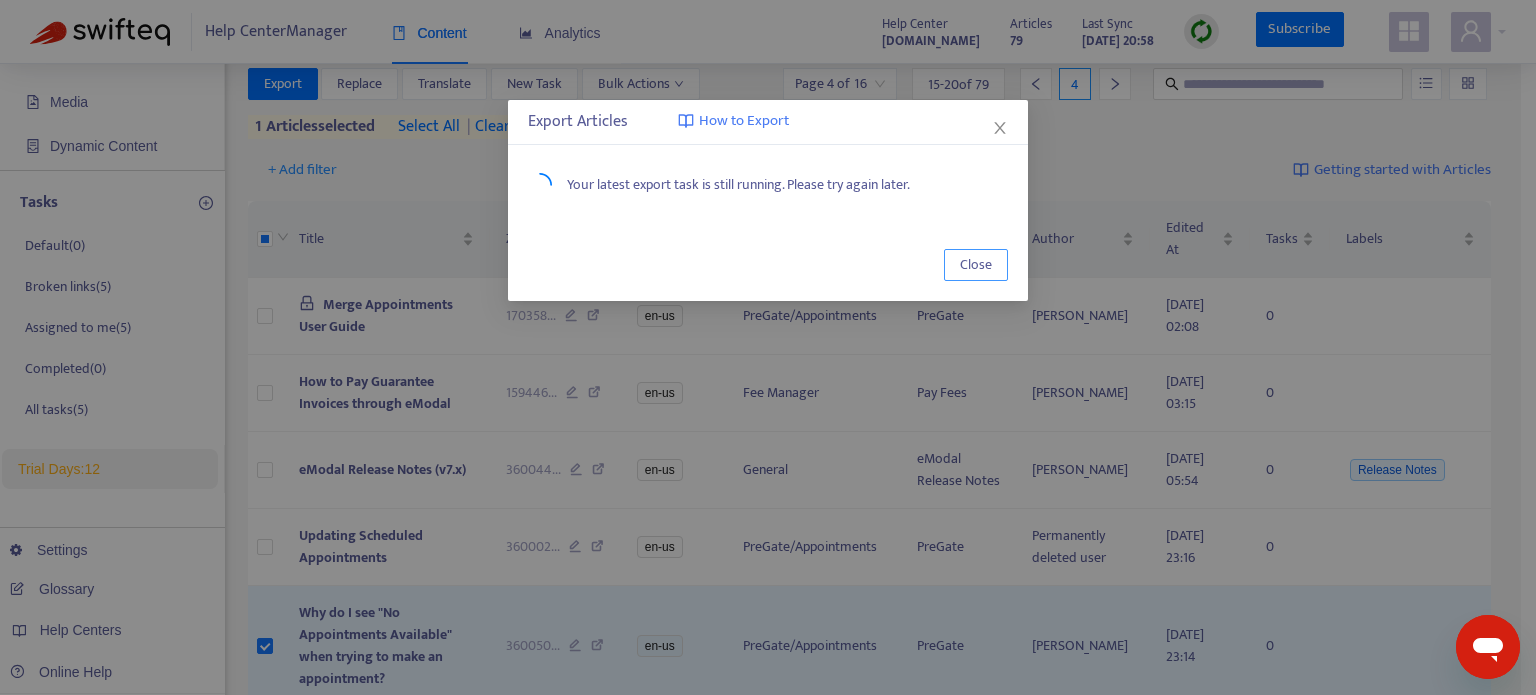 click on "Close" at bounding box center (976, 265) 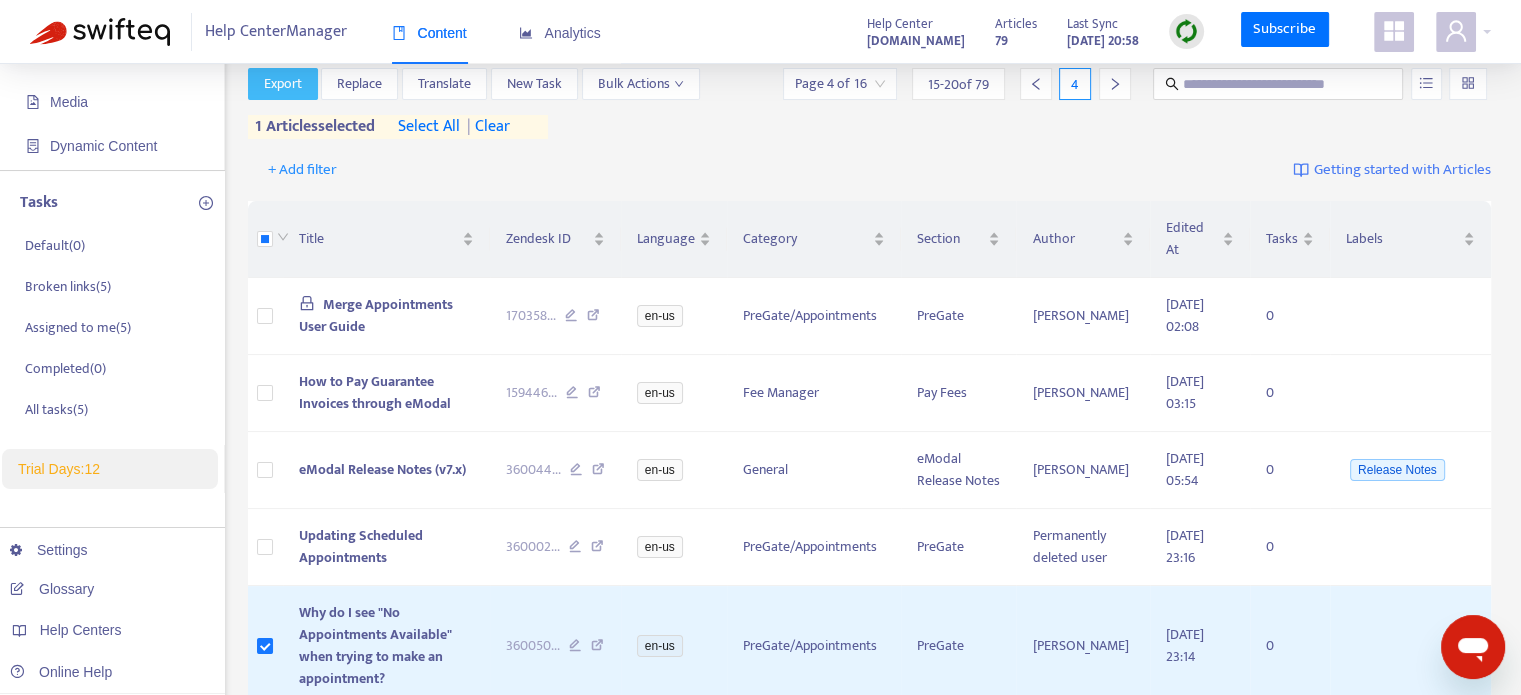 click on "Export" at bounding box center (283, 84) 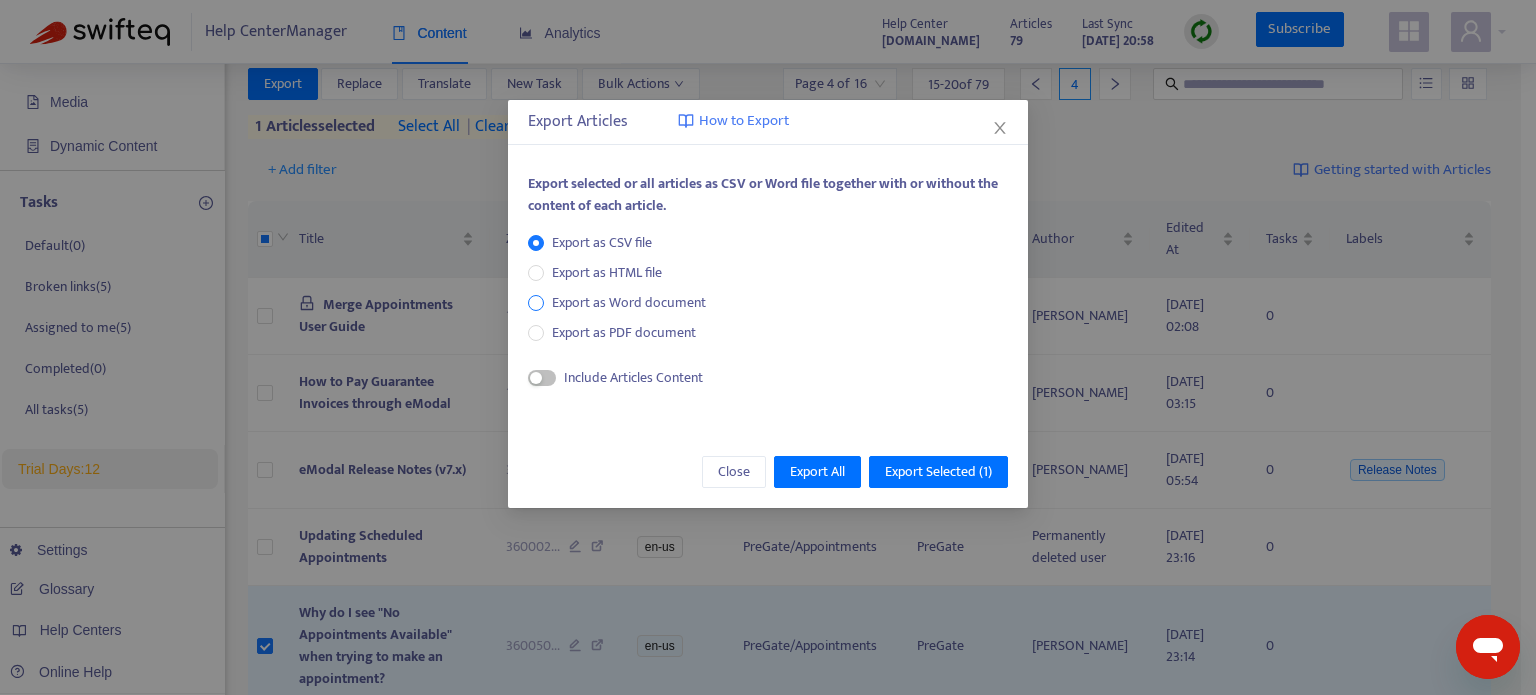 click on "Export as Word document" at bounding box center [629, 303] 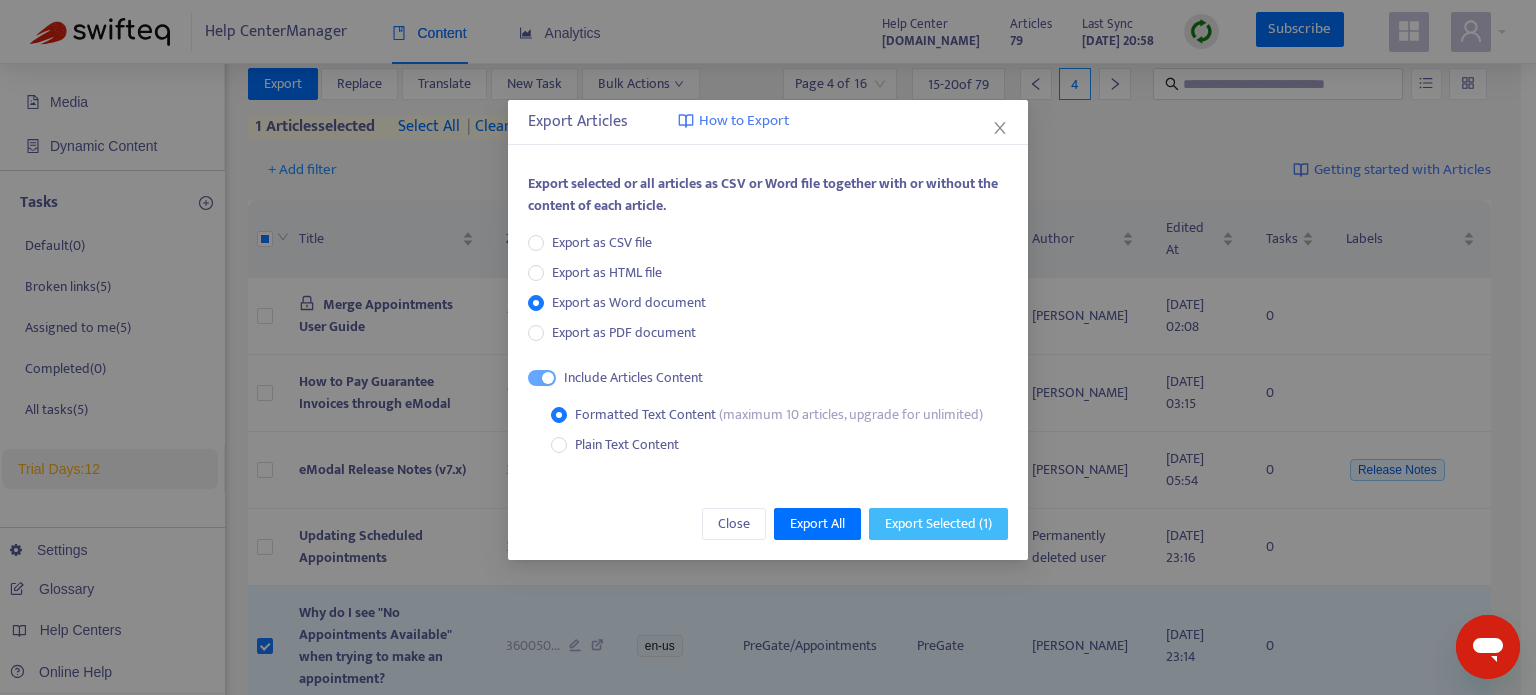 click on "Export Selected ( 1 )" at bounding box center [938, 524] 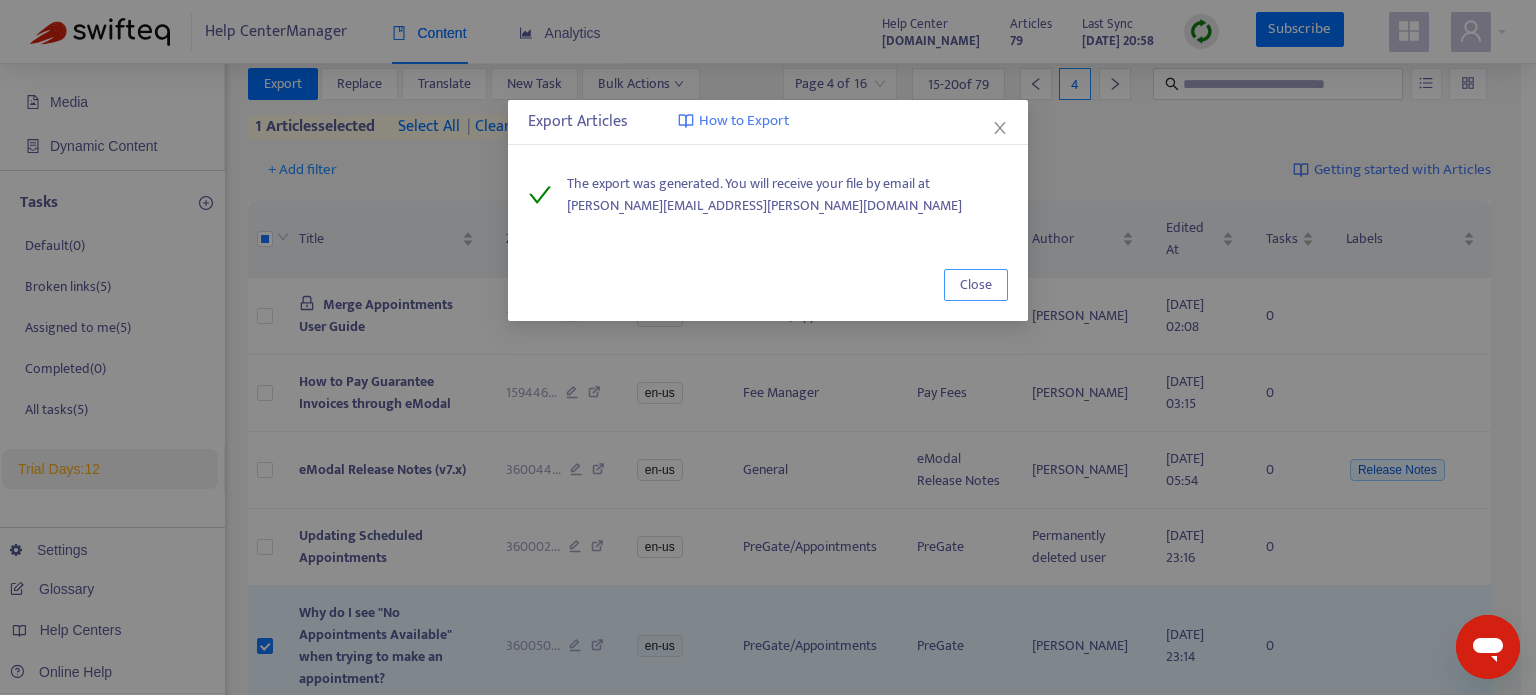 click on "Close" at bounding box center (976, 285) 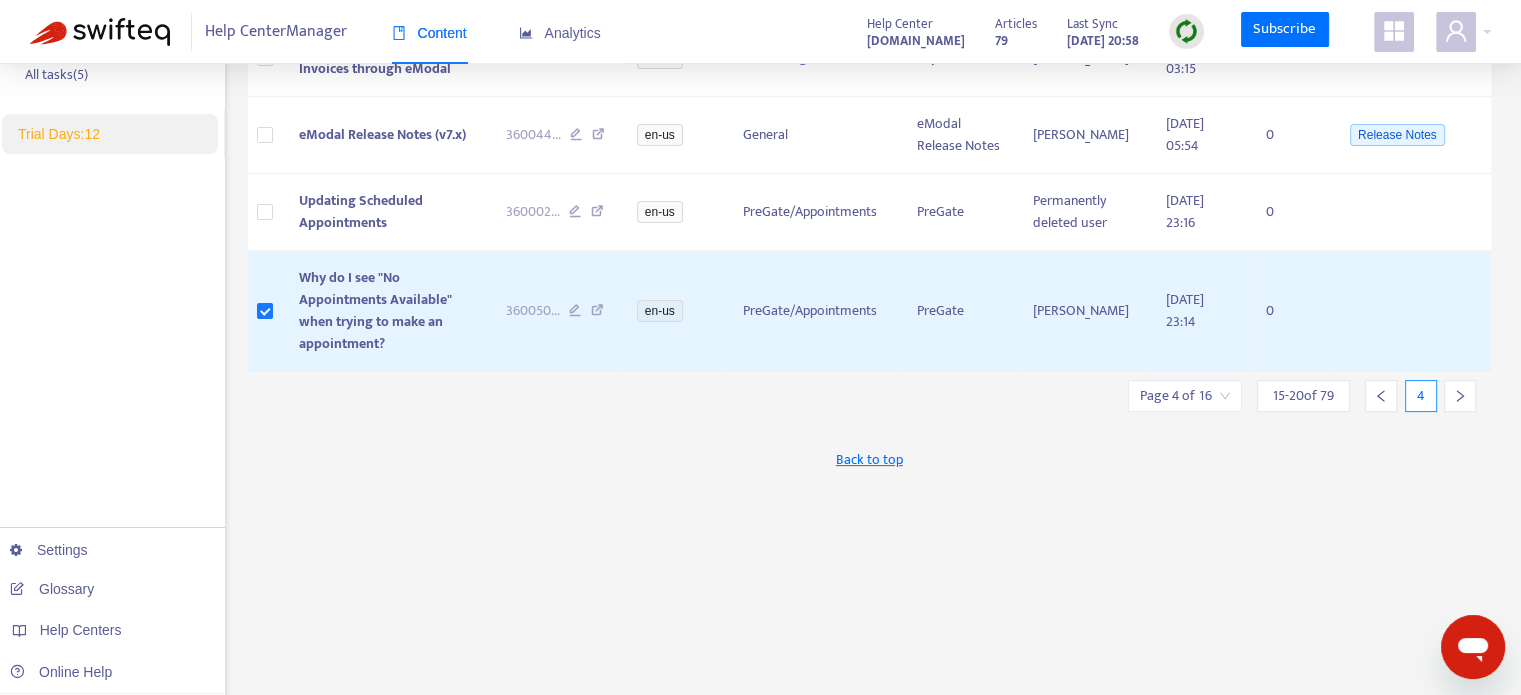 scroll, scrollTop: 496, scrollLeft: 0, axis: vertical 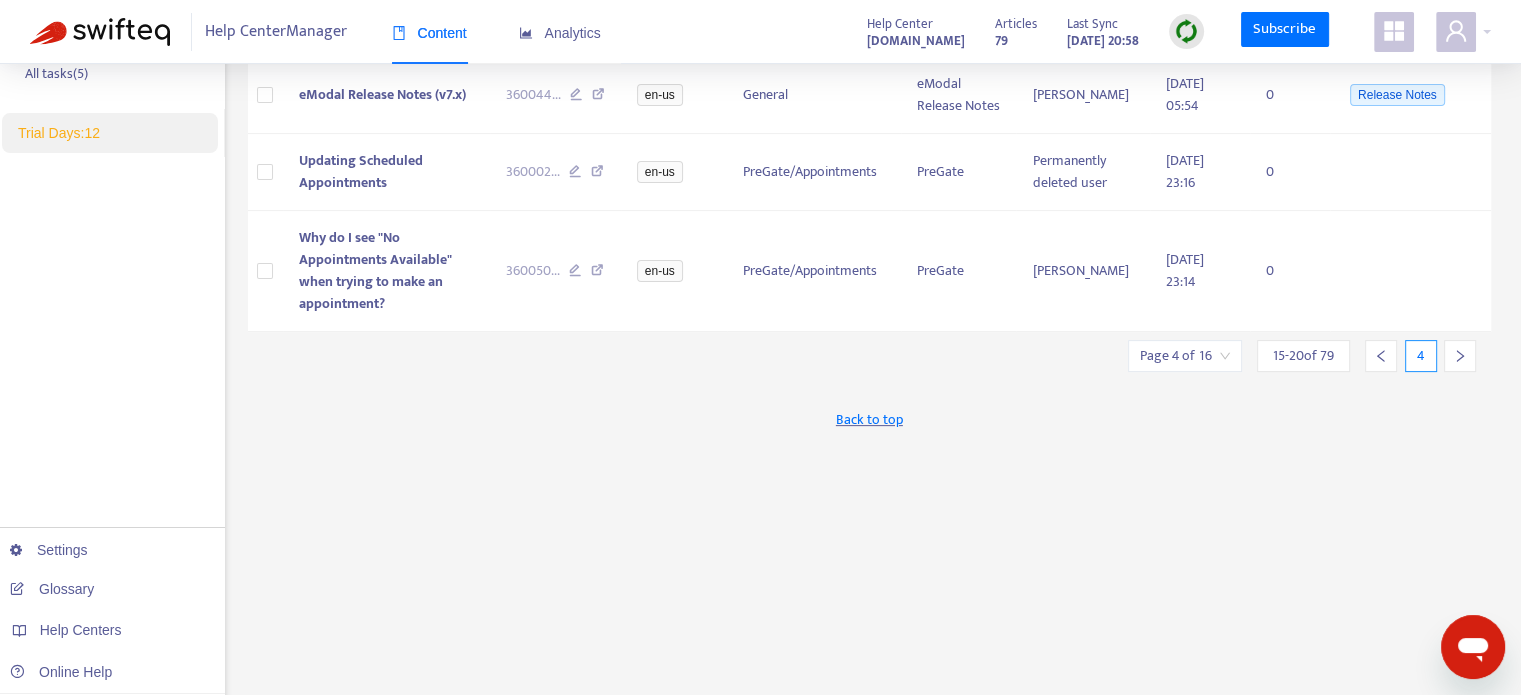 click 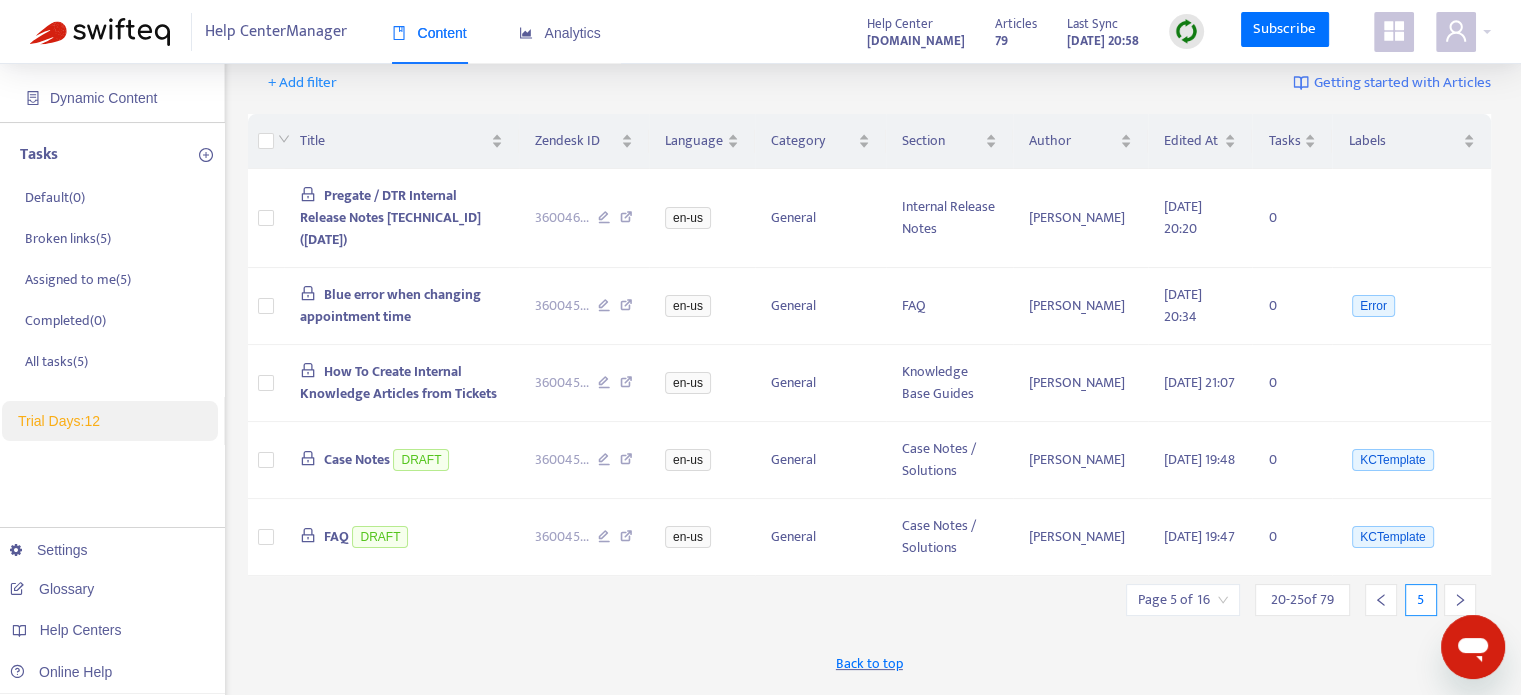 scroll, scrollTop: 208, scrollLeft: 0, axis: vertical 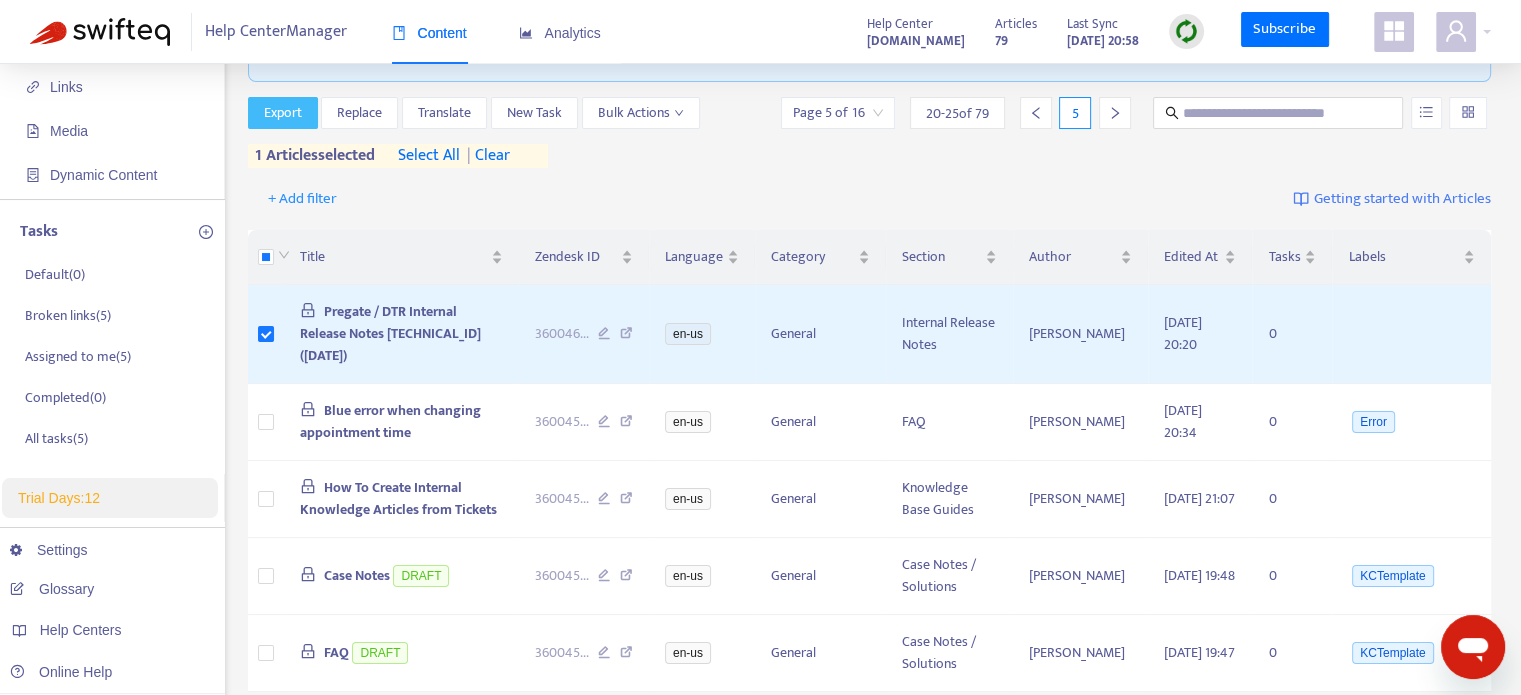 click on "Export" at bounding box center (283, 113) 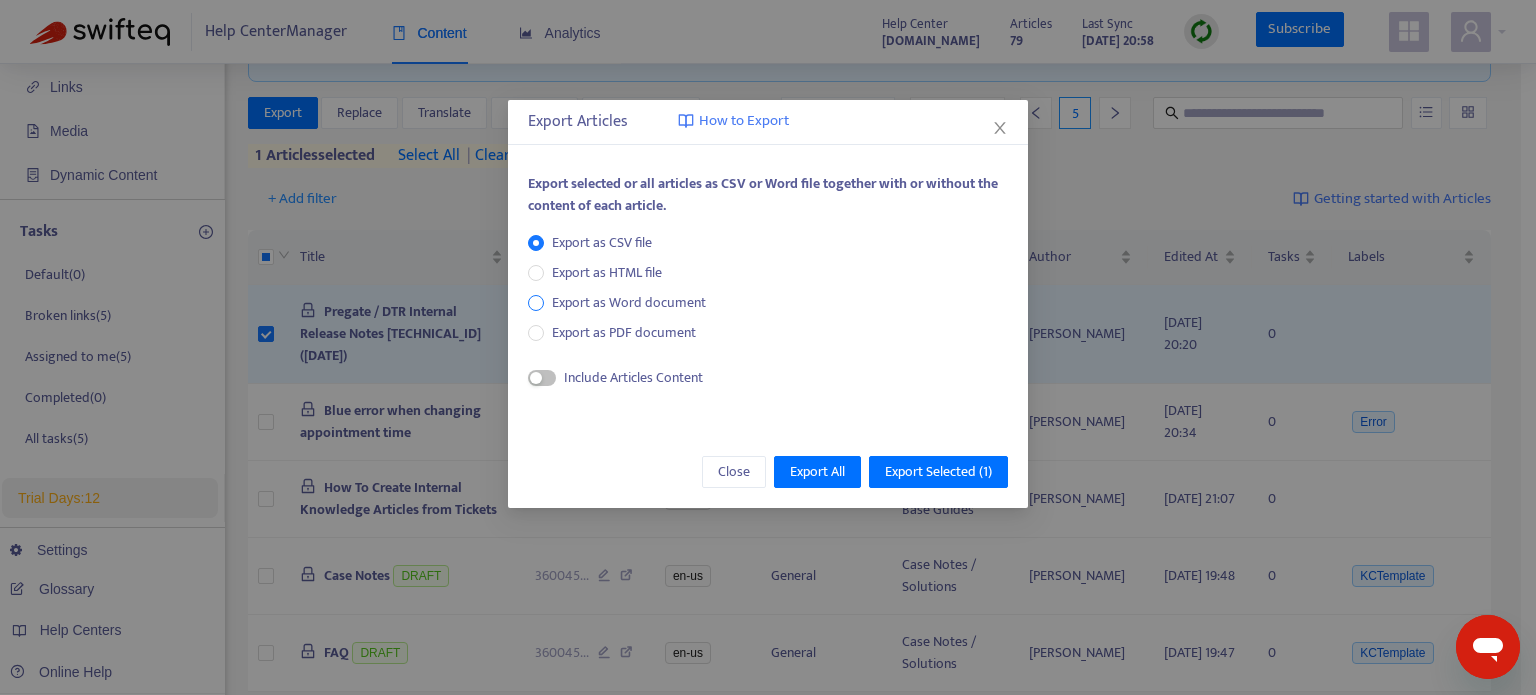 click on "Export as Word document" at bounding box center [629, 303] 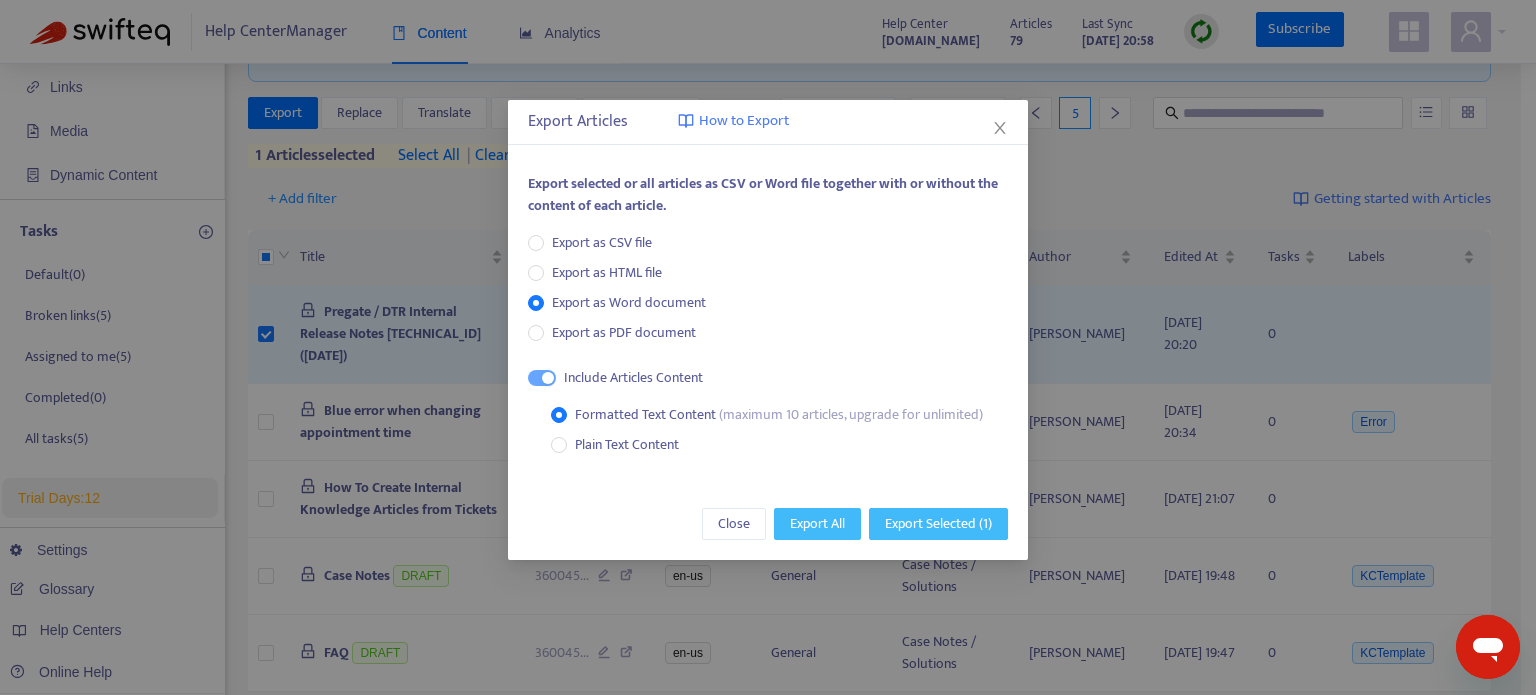 drag, startPoint x: 833, startPoint y: 535, endPoint x: 945, endPoint y: 519, distance: 113.137085 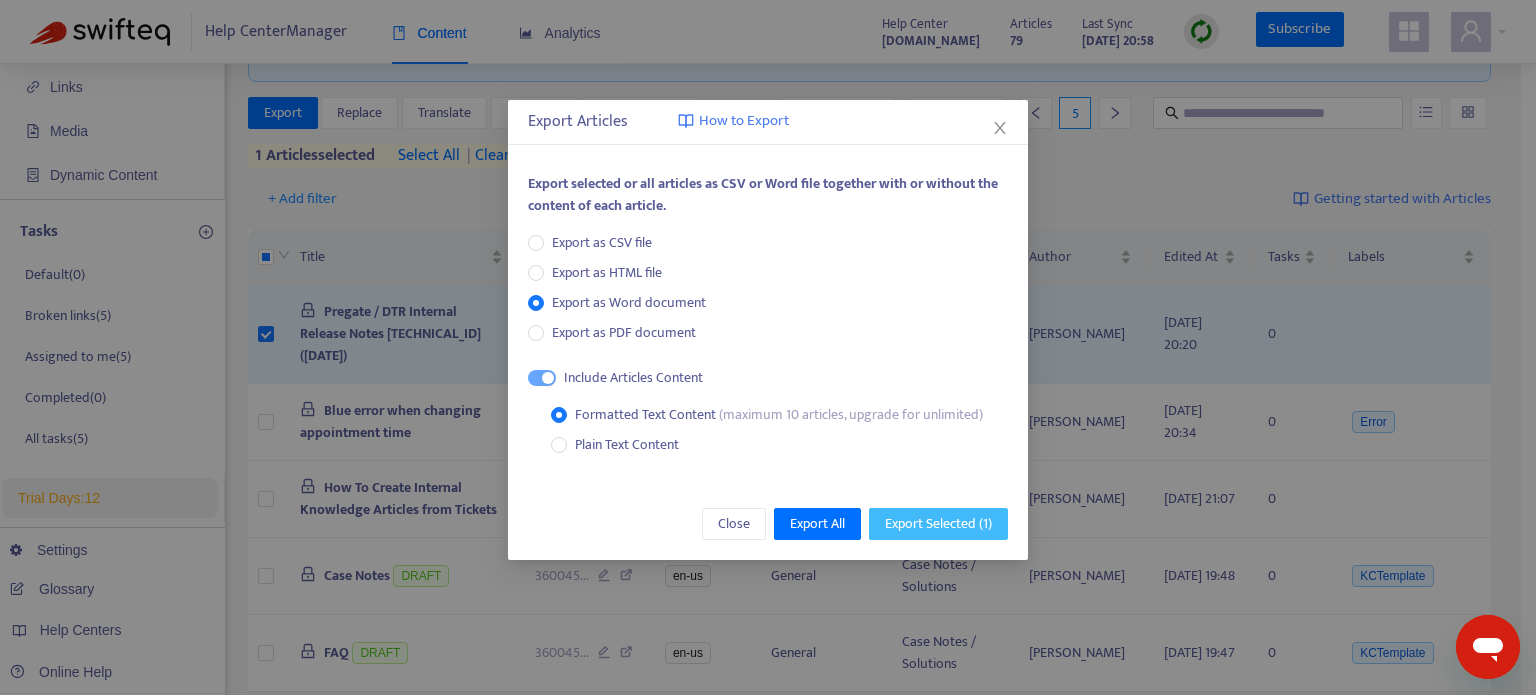 click on "Export Selected ( 1 )" at bounding box center [938, 524] 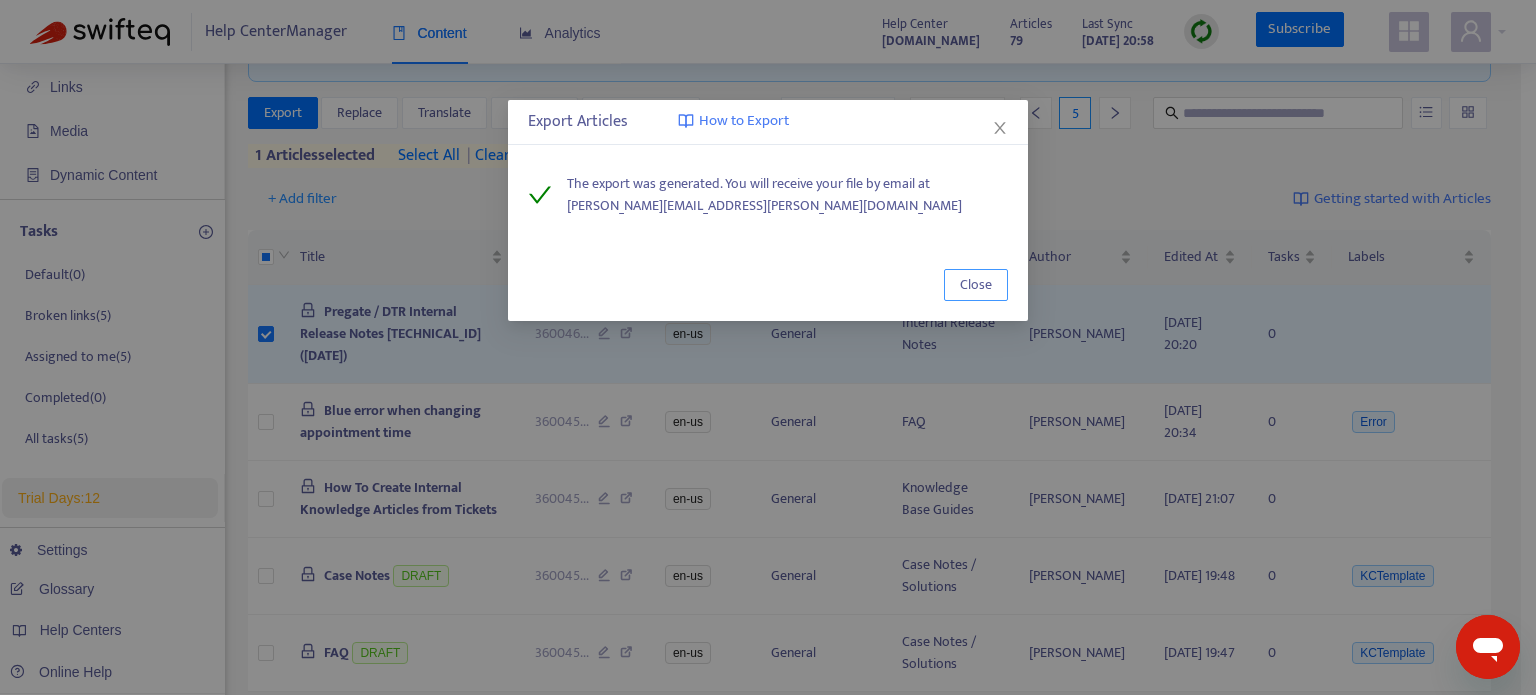 click on "Close" at bounding box center [976, 285] 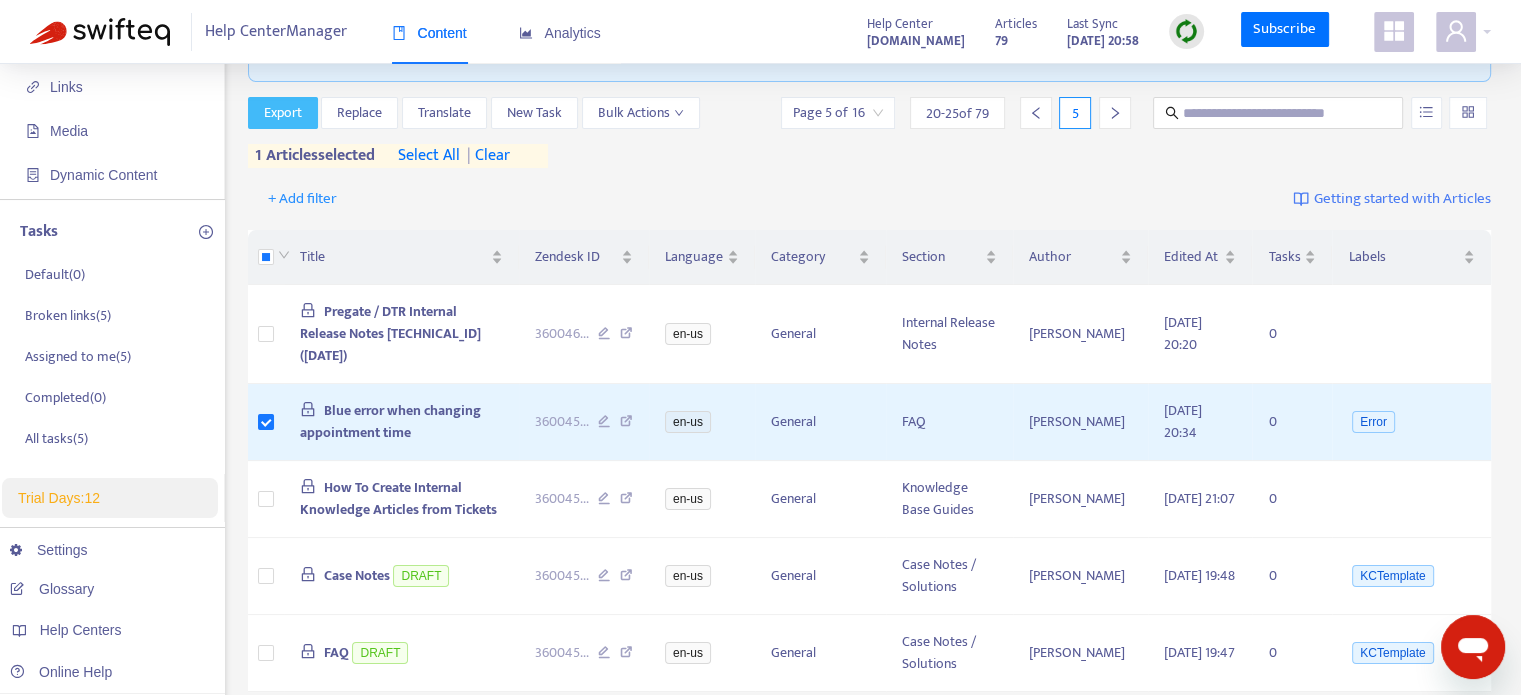 click on "Export" at bounding box center [283, 113] 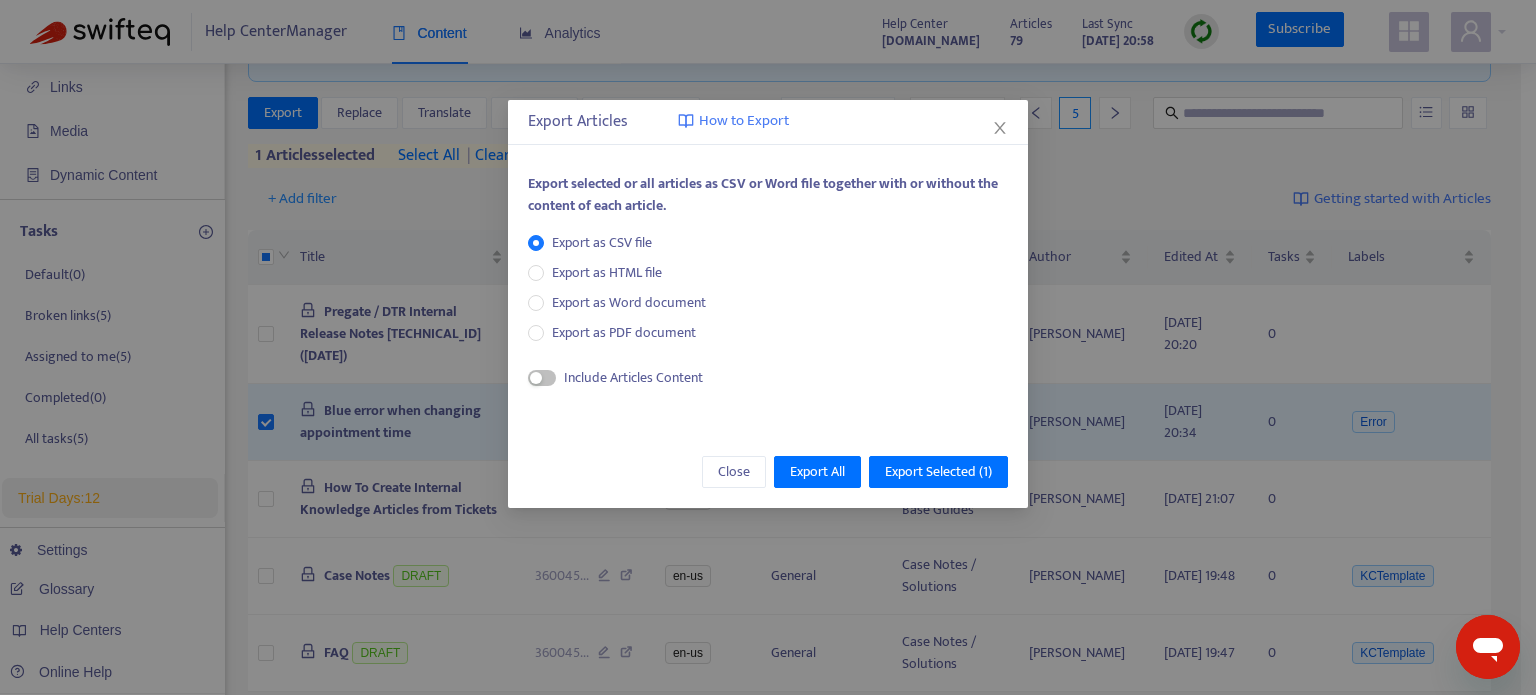 drag, startPoint x: 692, startPoint y: 290, endPoint x: 681, endPoint y: 285, distance: 12.083046 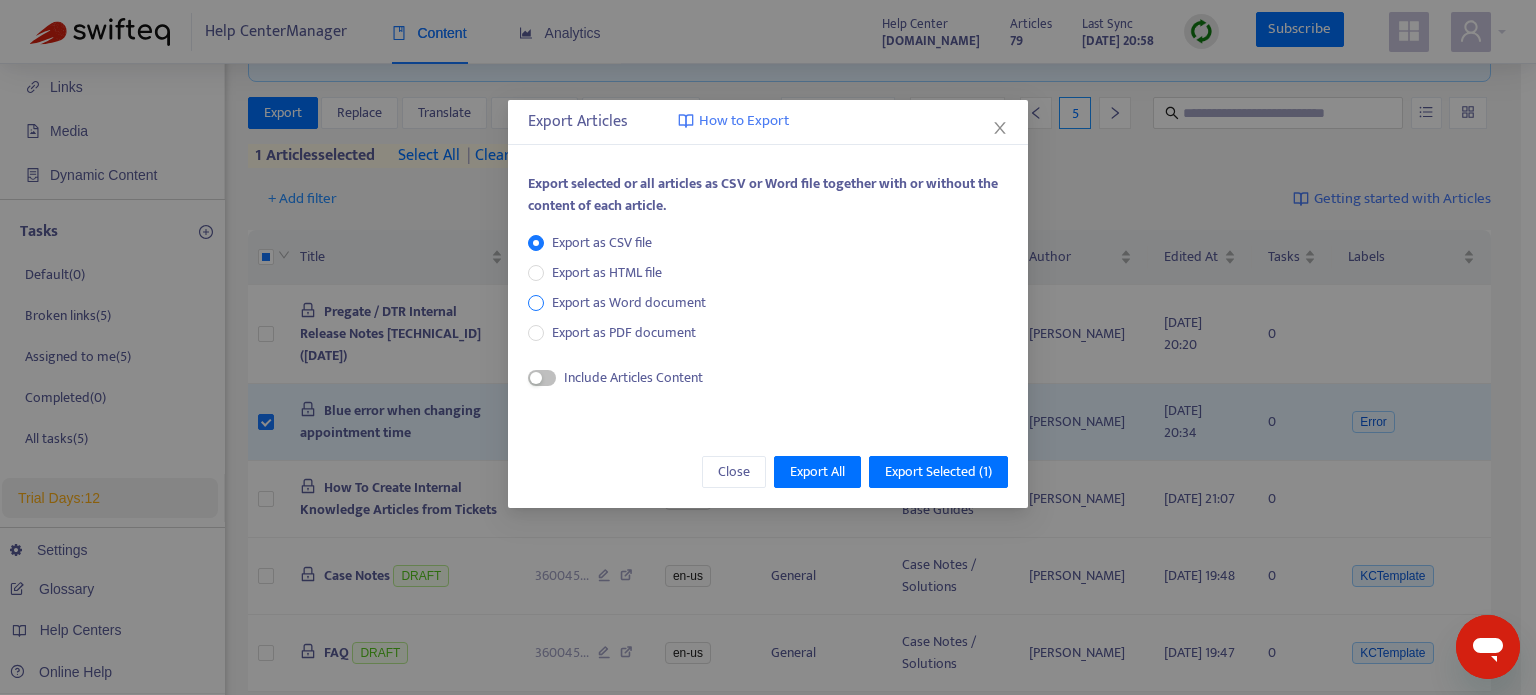 click on "Export as Word document" at bounding box center (629, 303) 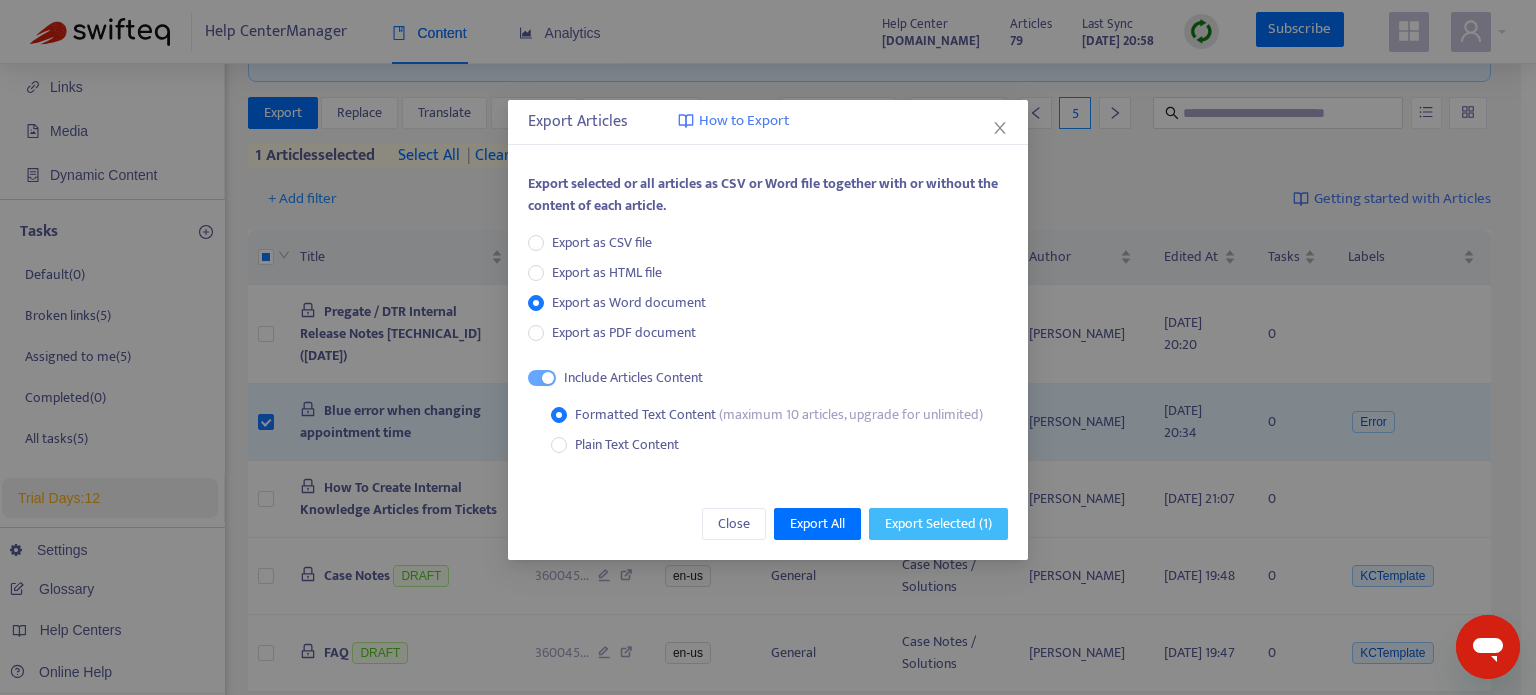 click on "Export Selected ( 1 )" at bounding box center (938, 524) 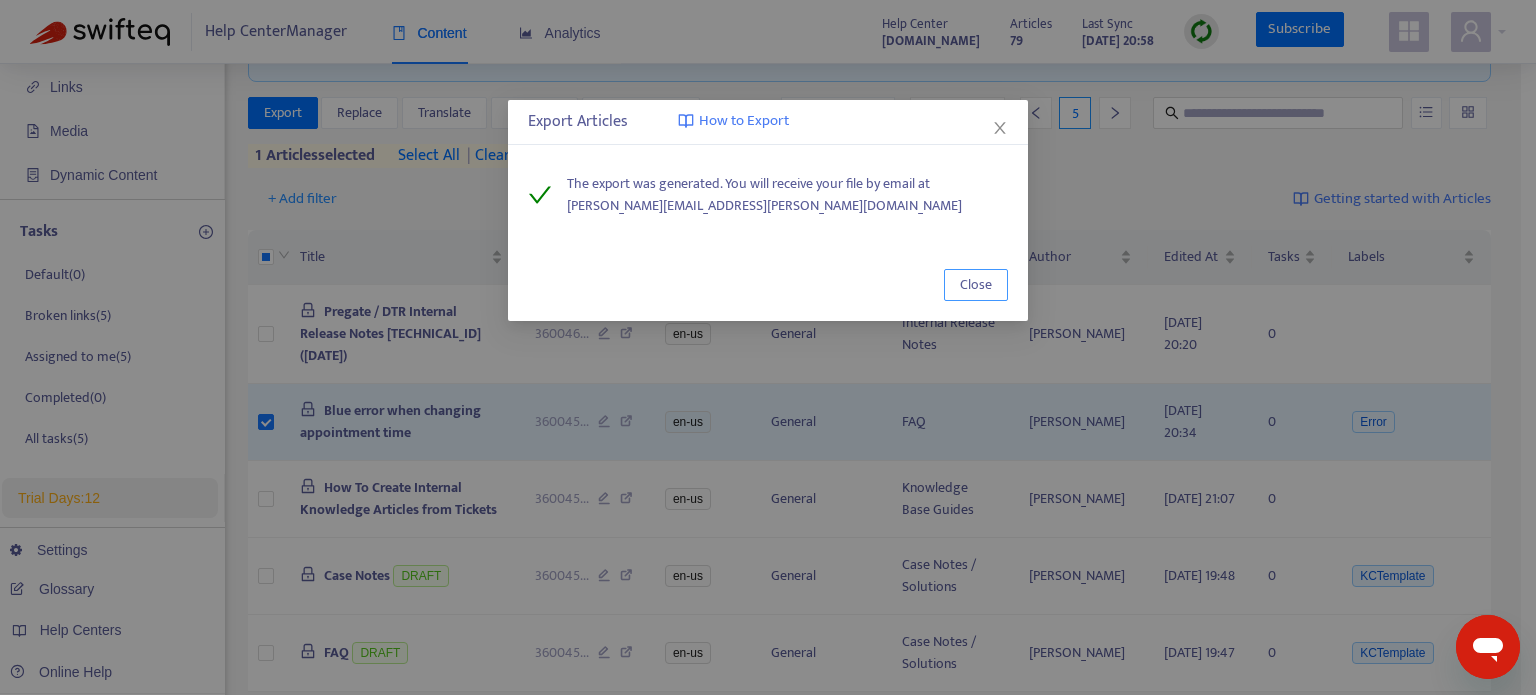 click on "Close" at bounding box center [976, 285] 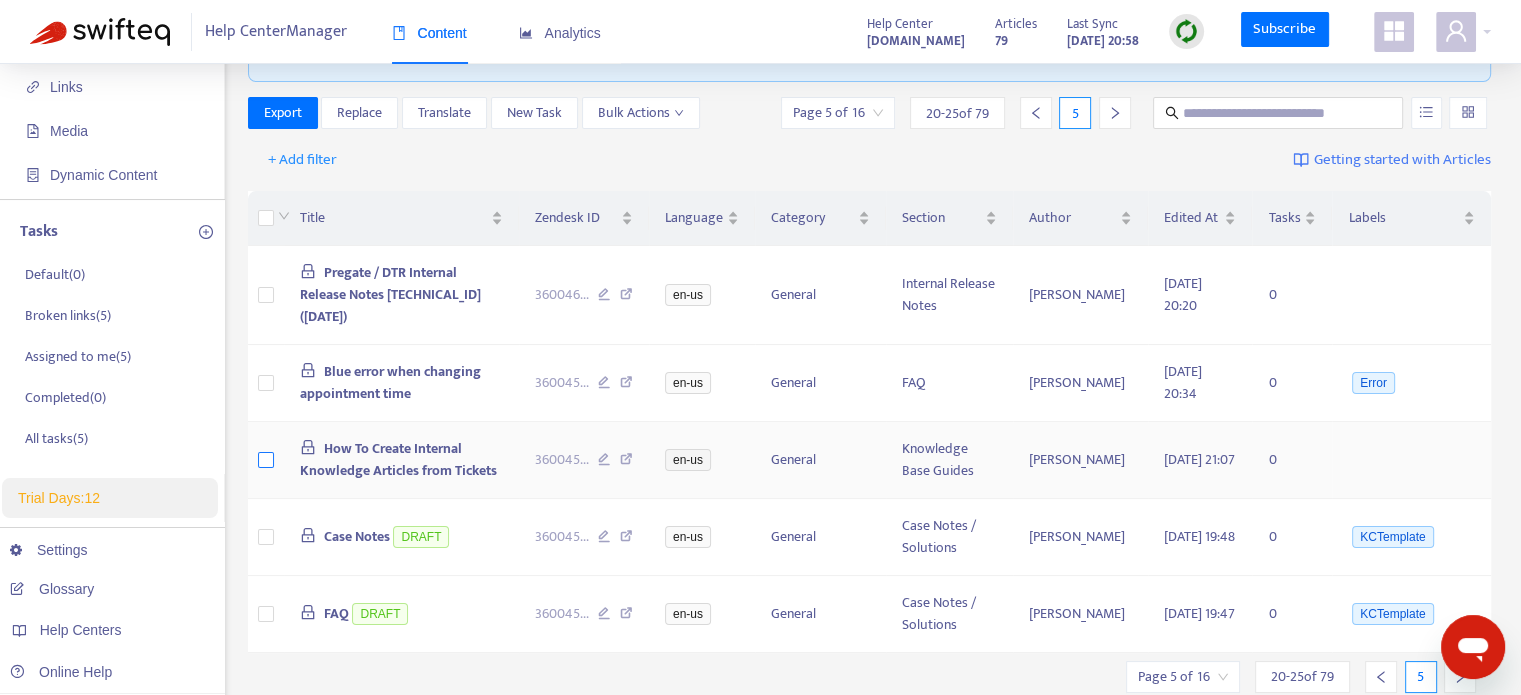 click at bounding box center [266, 460] 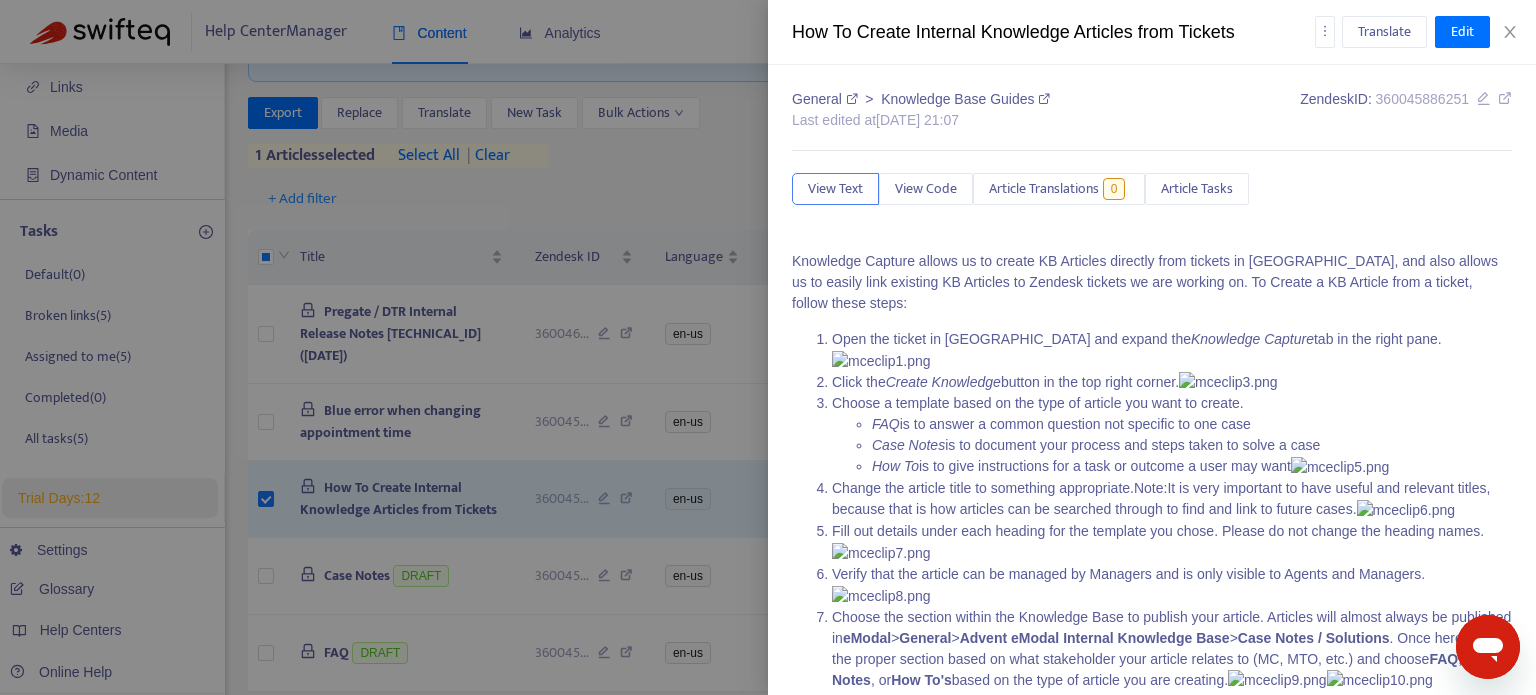 click at bounding box center [768, 347] 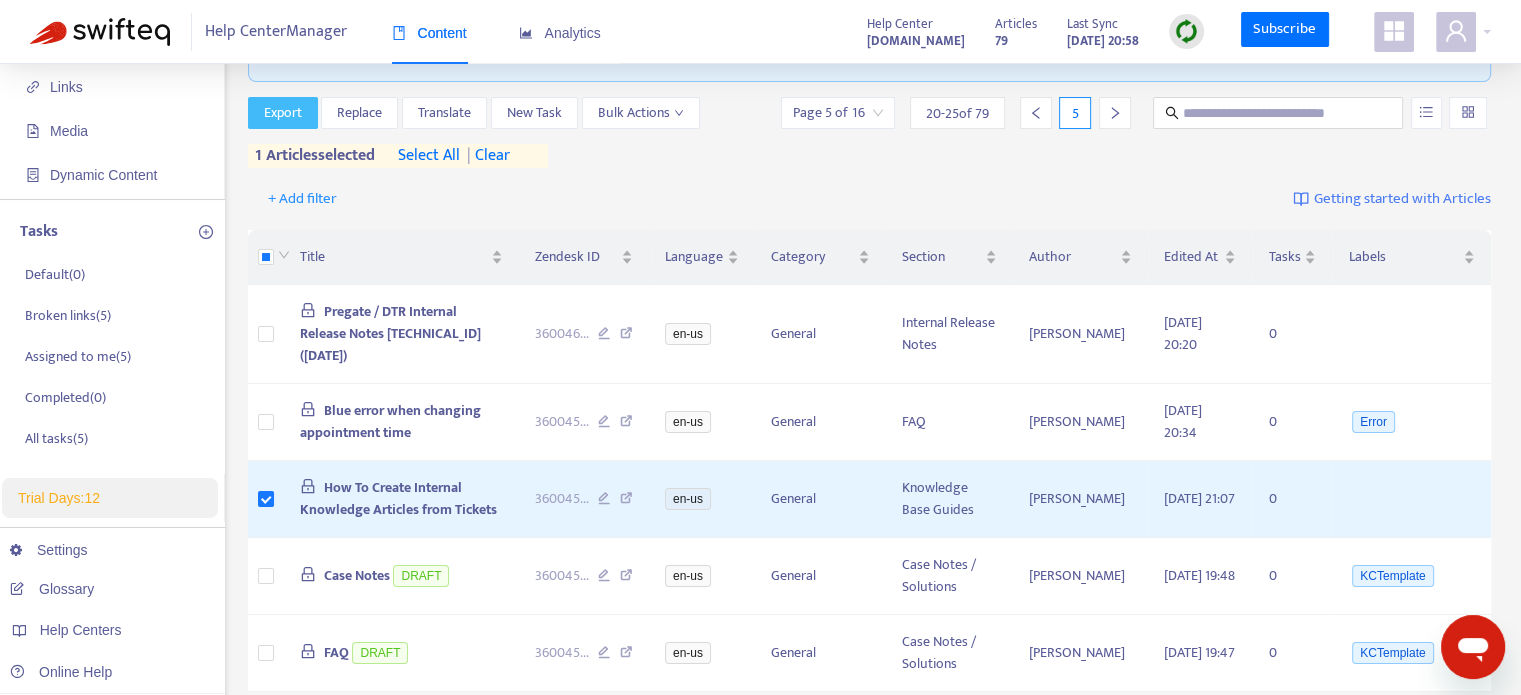 click on "Export" at bounding box center [283, 113] 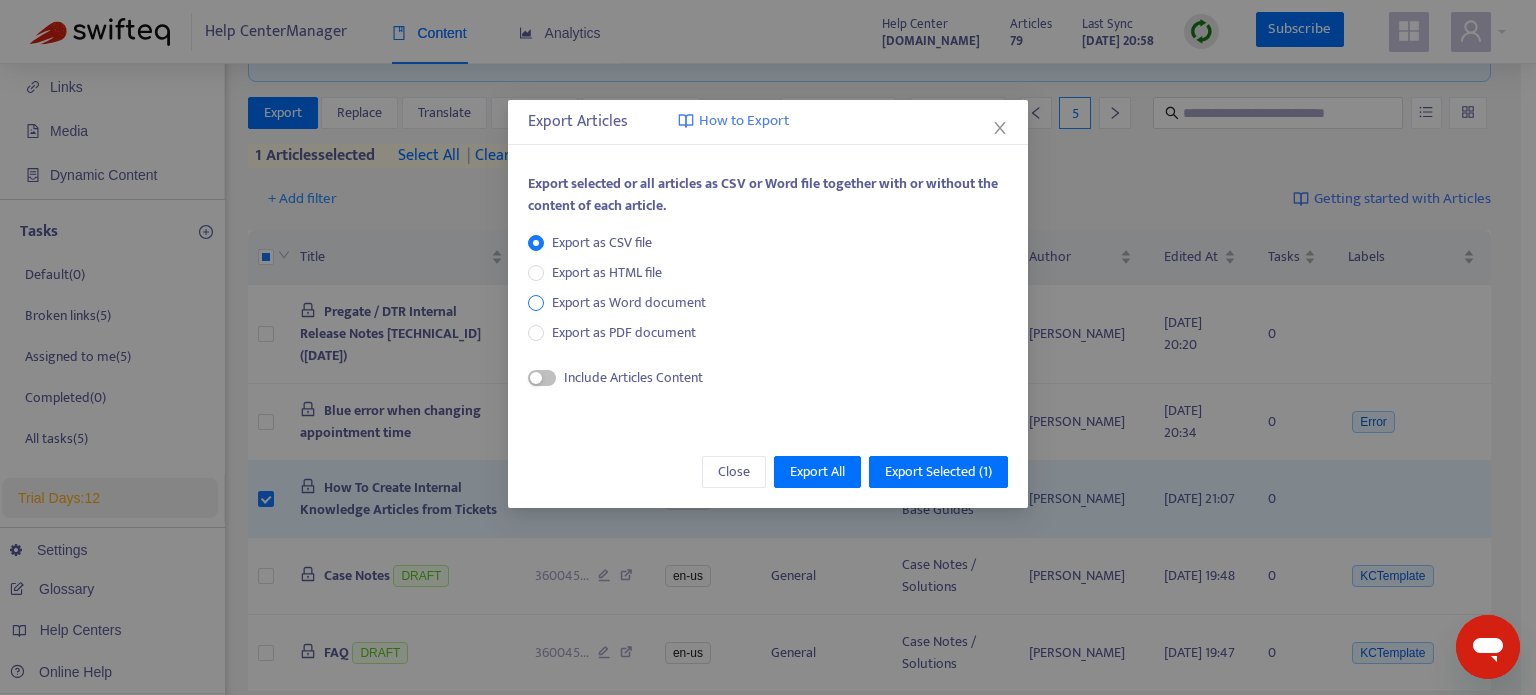 click on "Export as Word document" at bounding box center [629, 303] 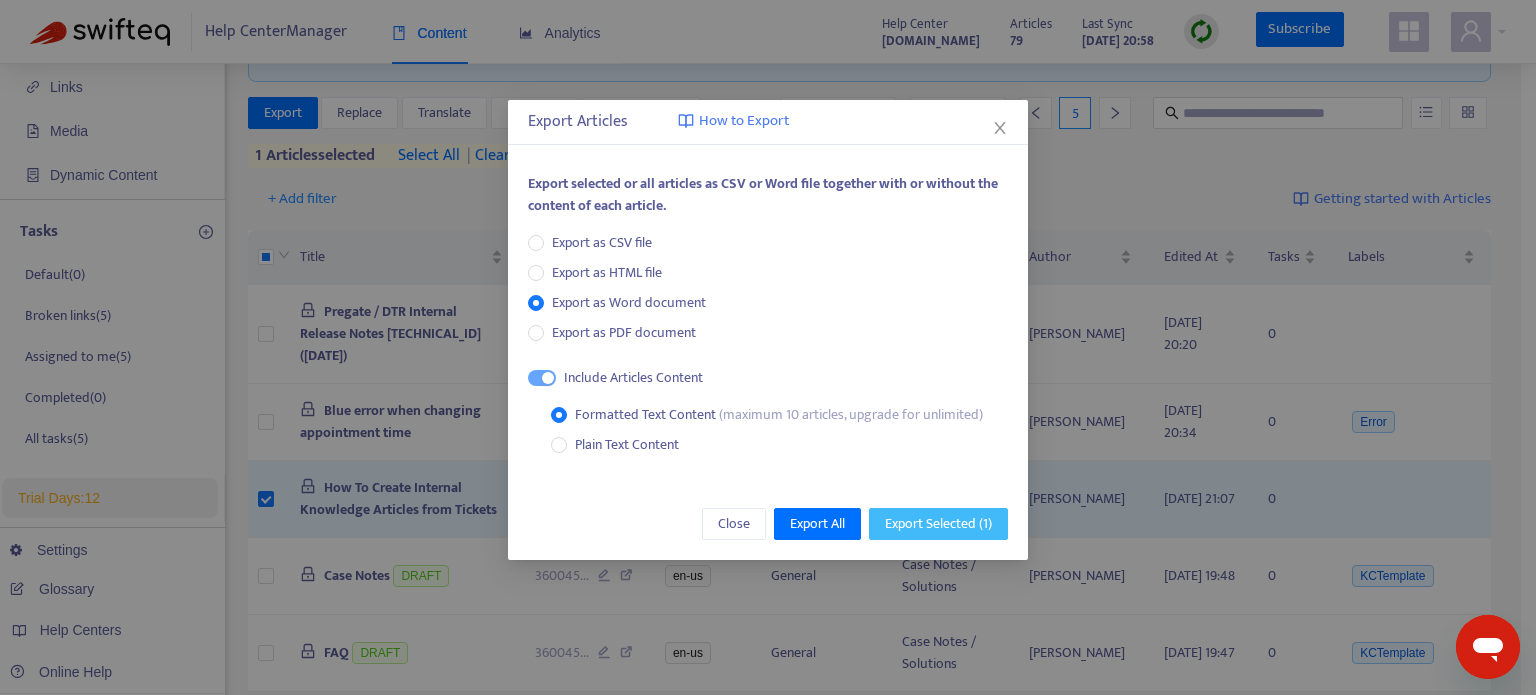 click on "Export Selected ( 1 )" at bounding box center [938, 524] 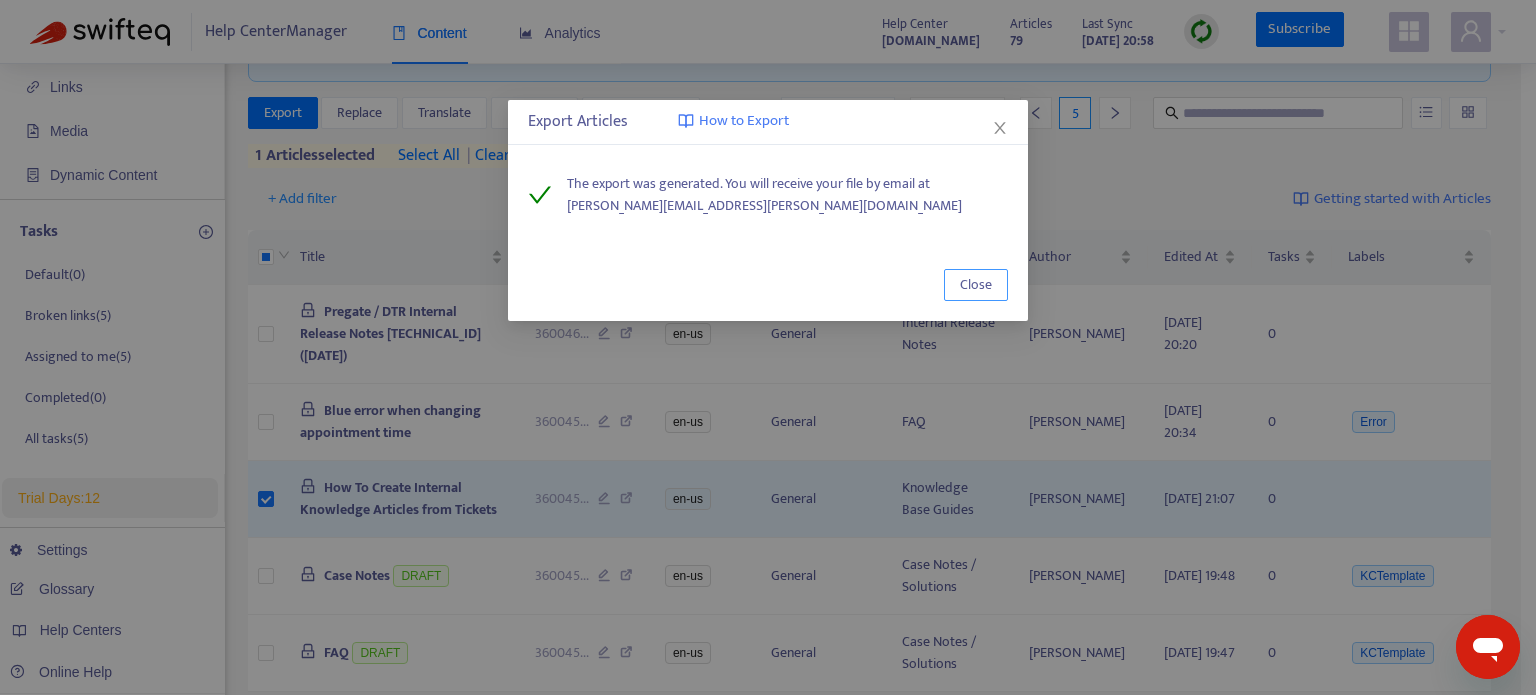 click on "Close" at bounding box center [976, 285] 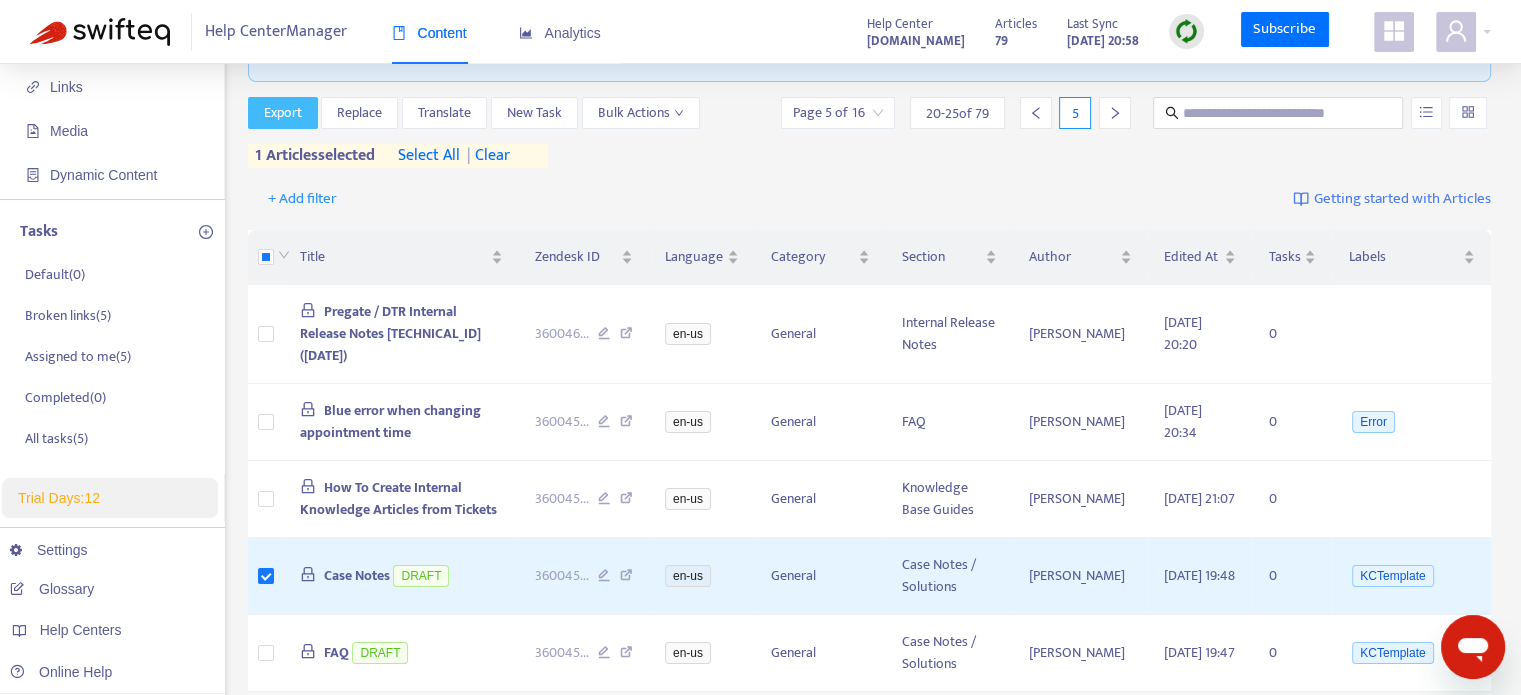 click on "Export" at bounding box center [283, 113] 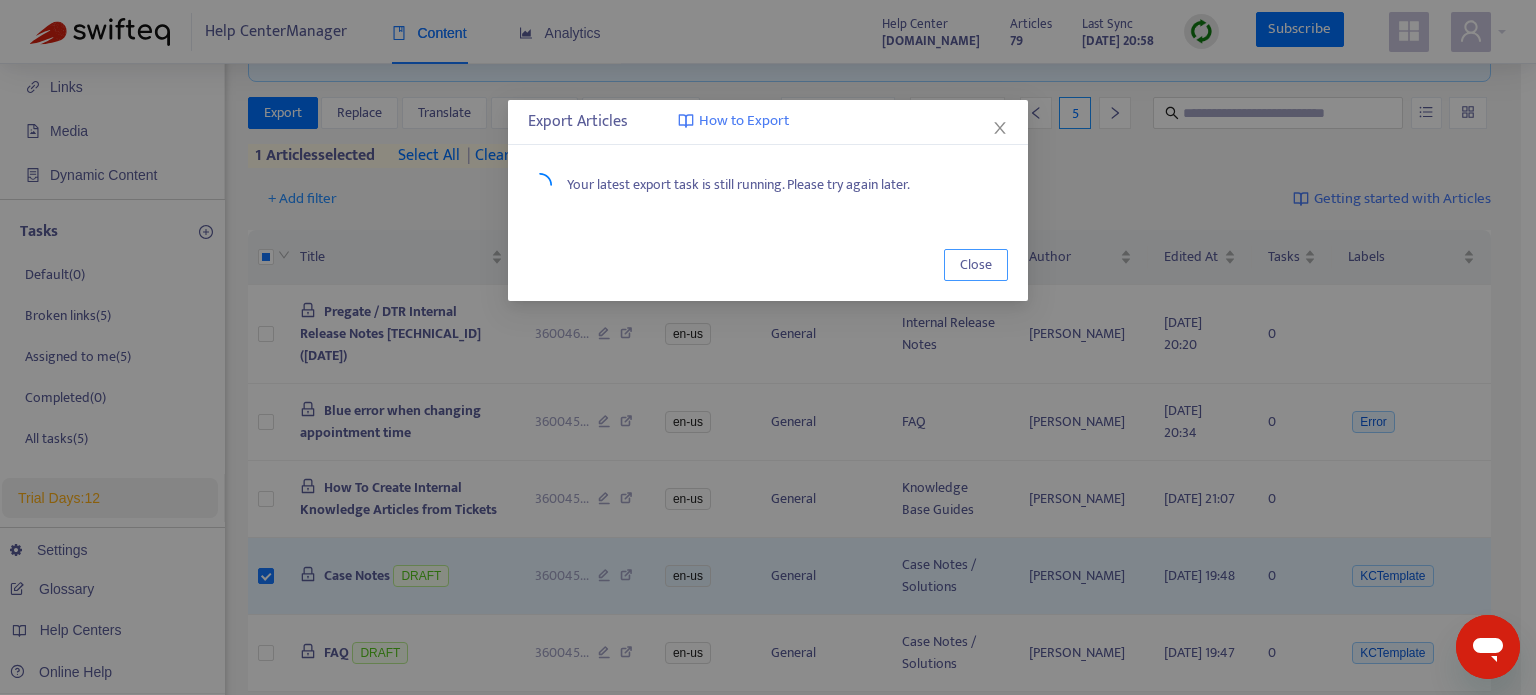 click on "Close" at bounding box center [976, 265] 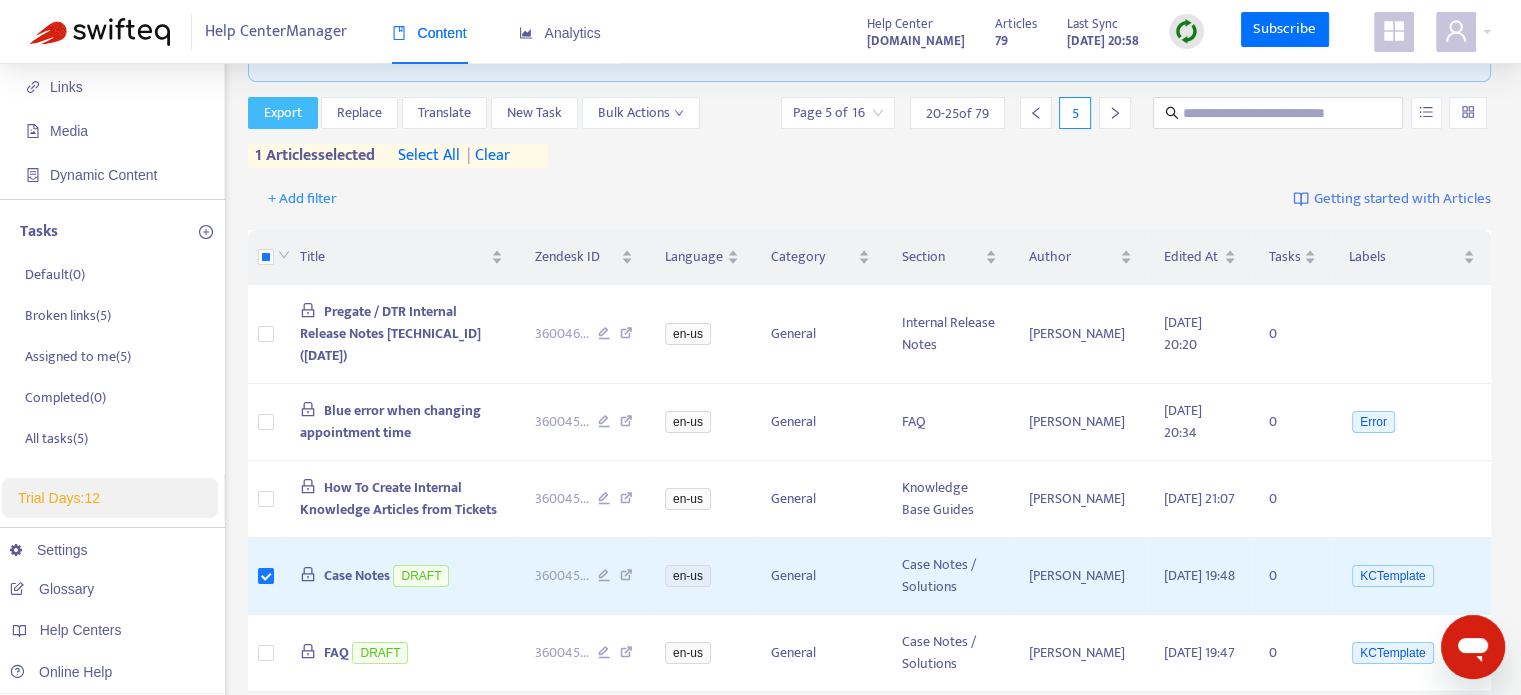 click on "Export" at bounding box center (283, 113) 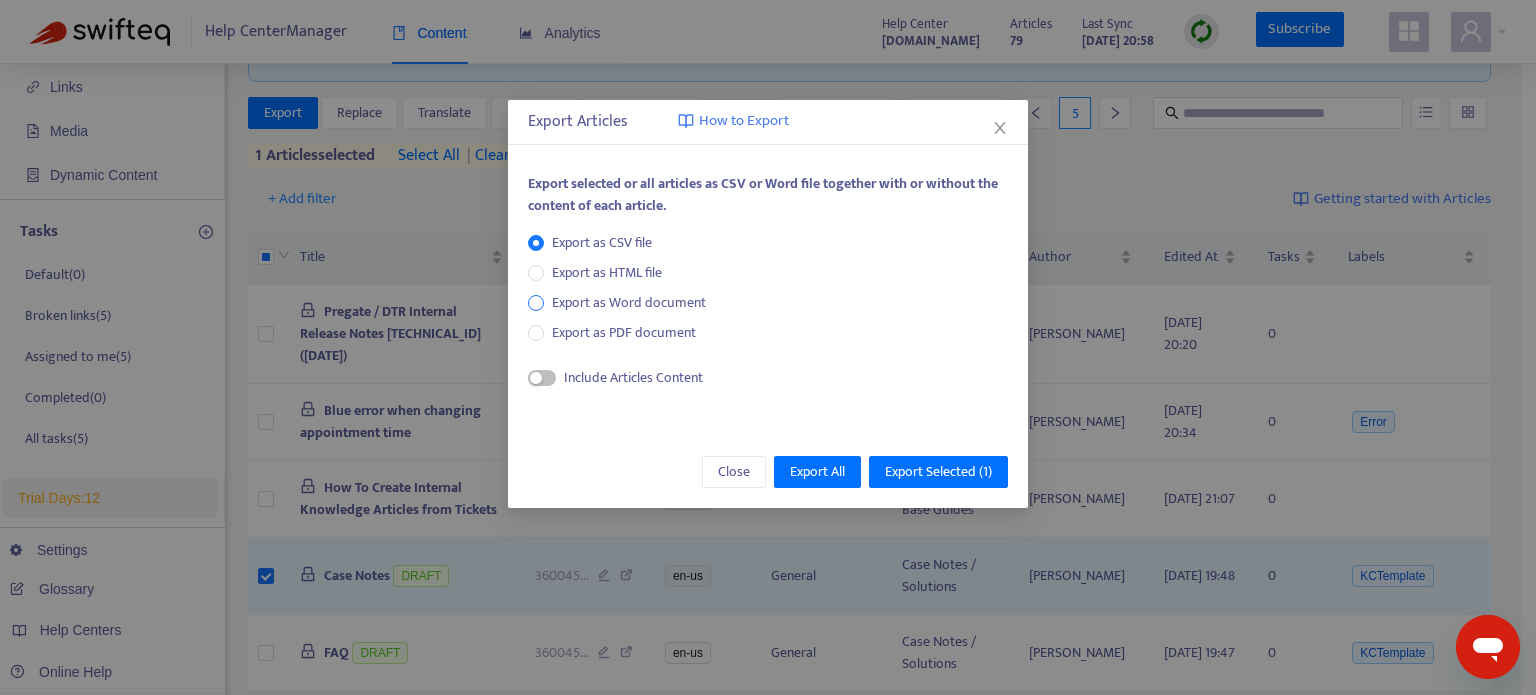 click on "Export as Word document" at bounding box center (629, 303) 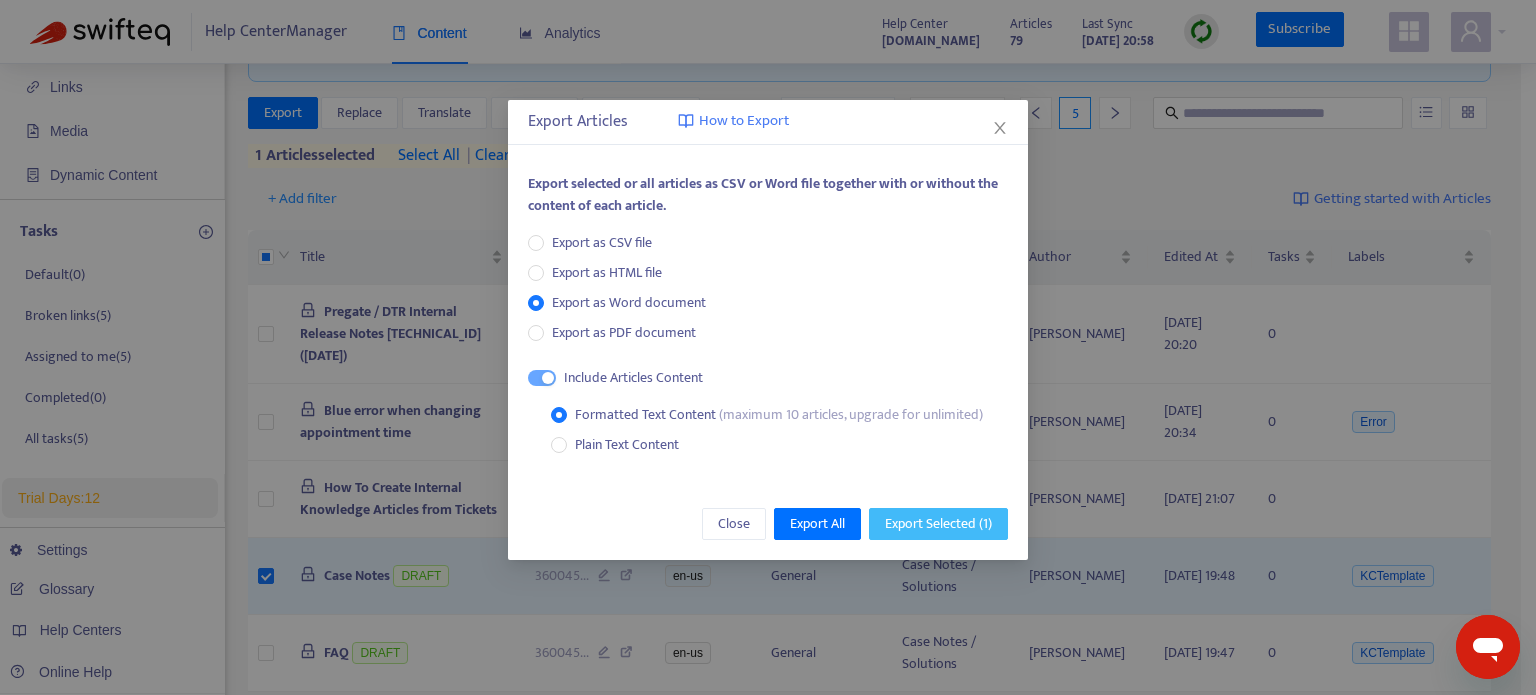 click on "Export Selected ( 1 )" at bounding box center (938, 524) 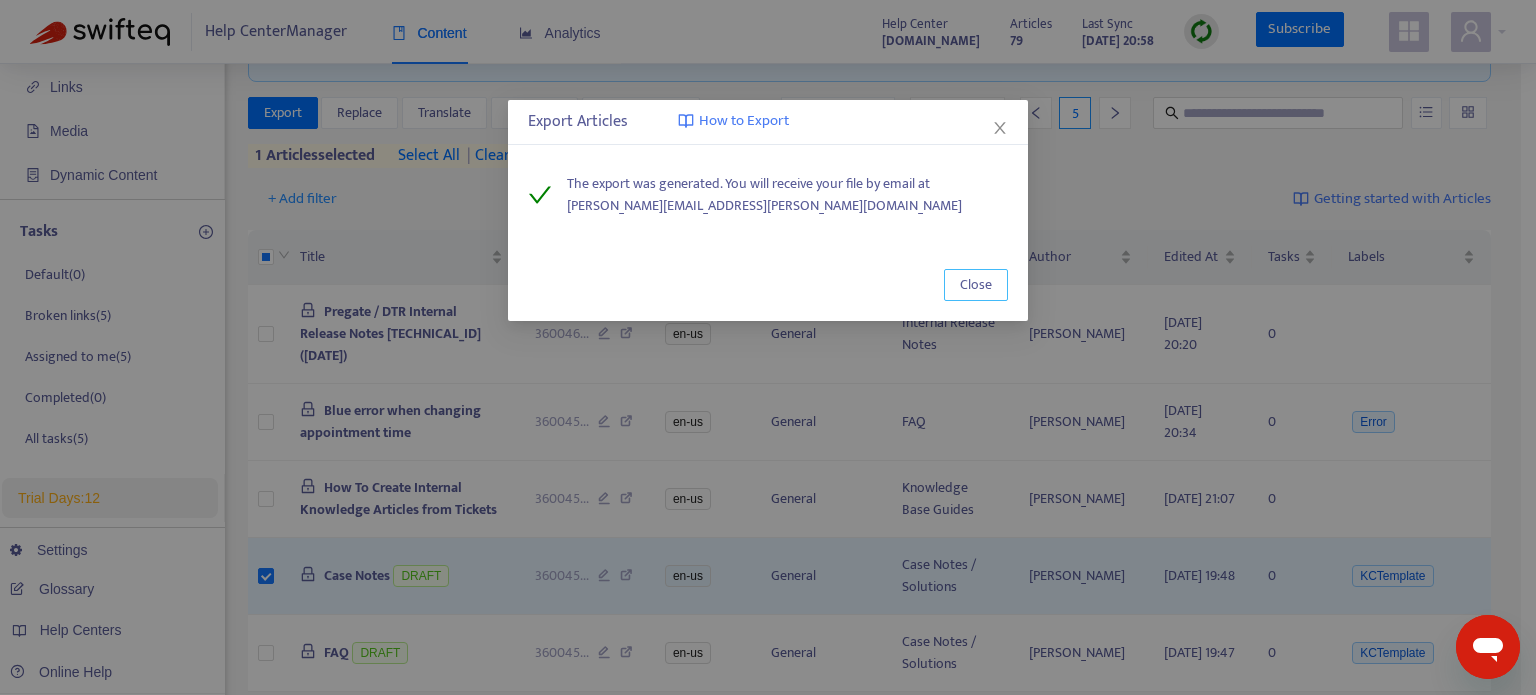 click on "Close" at bounding box center [976, 285] 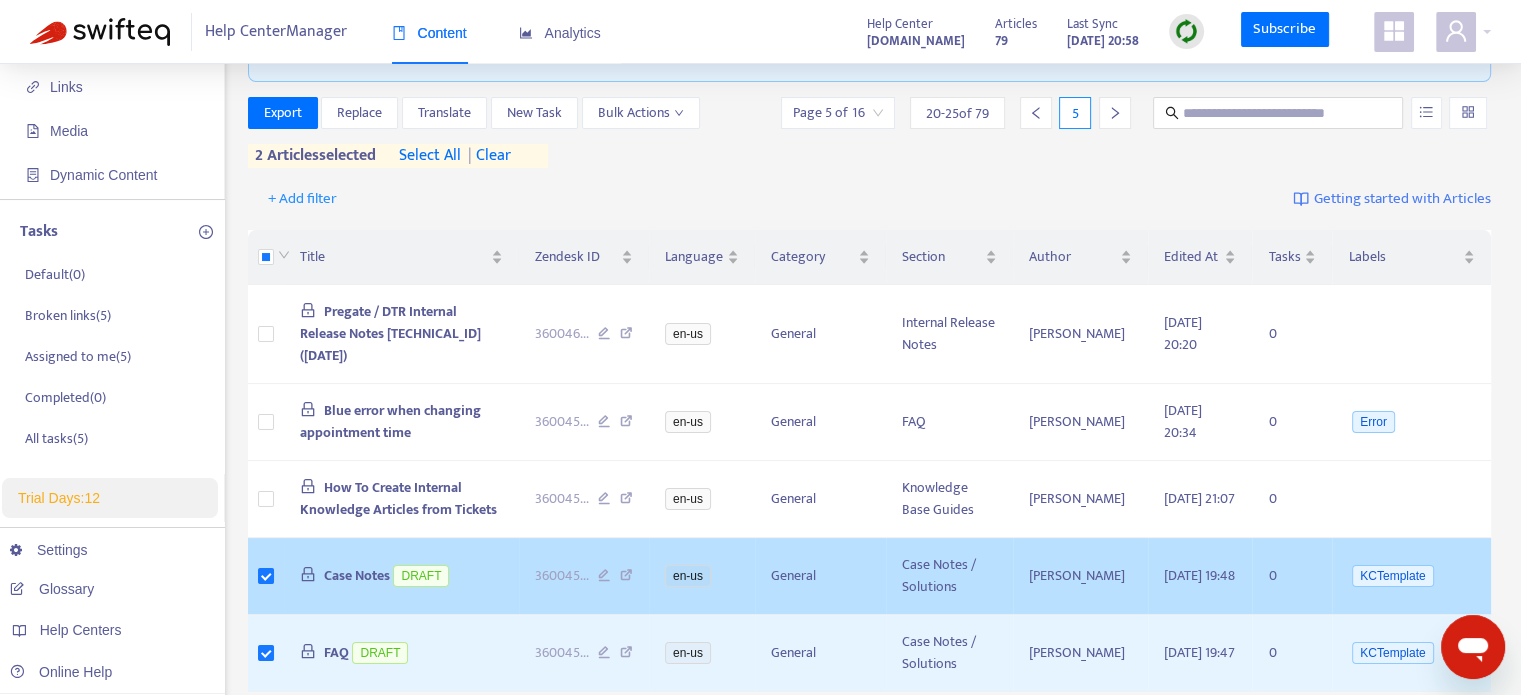 click at bounding box center [266, 576] 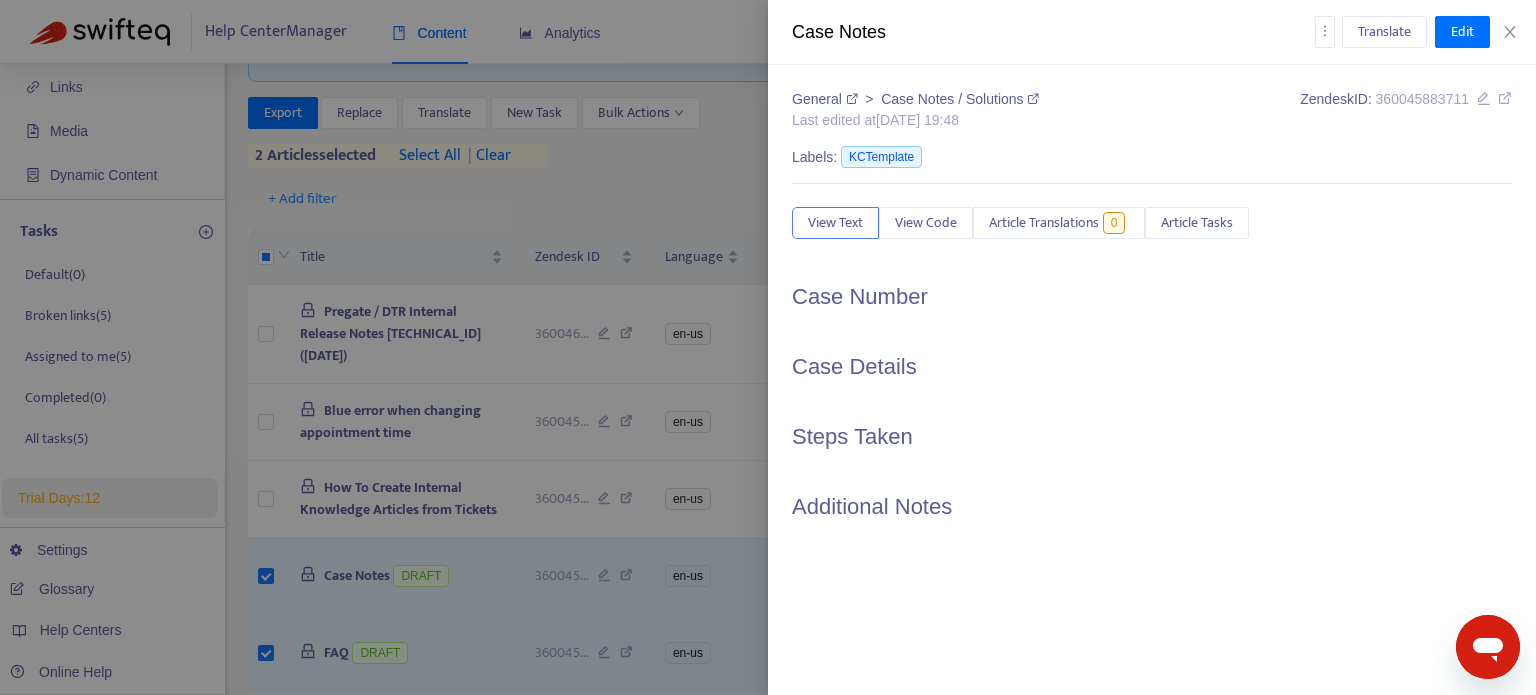click at bounding box center (768, 347) 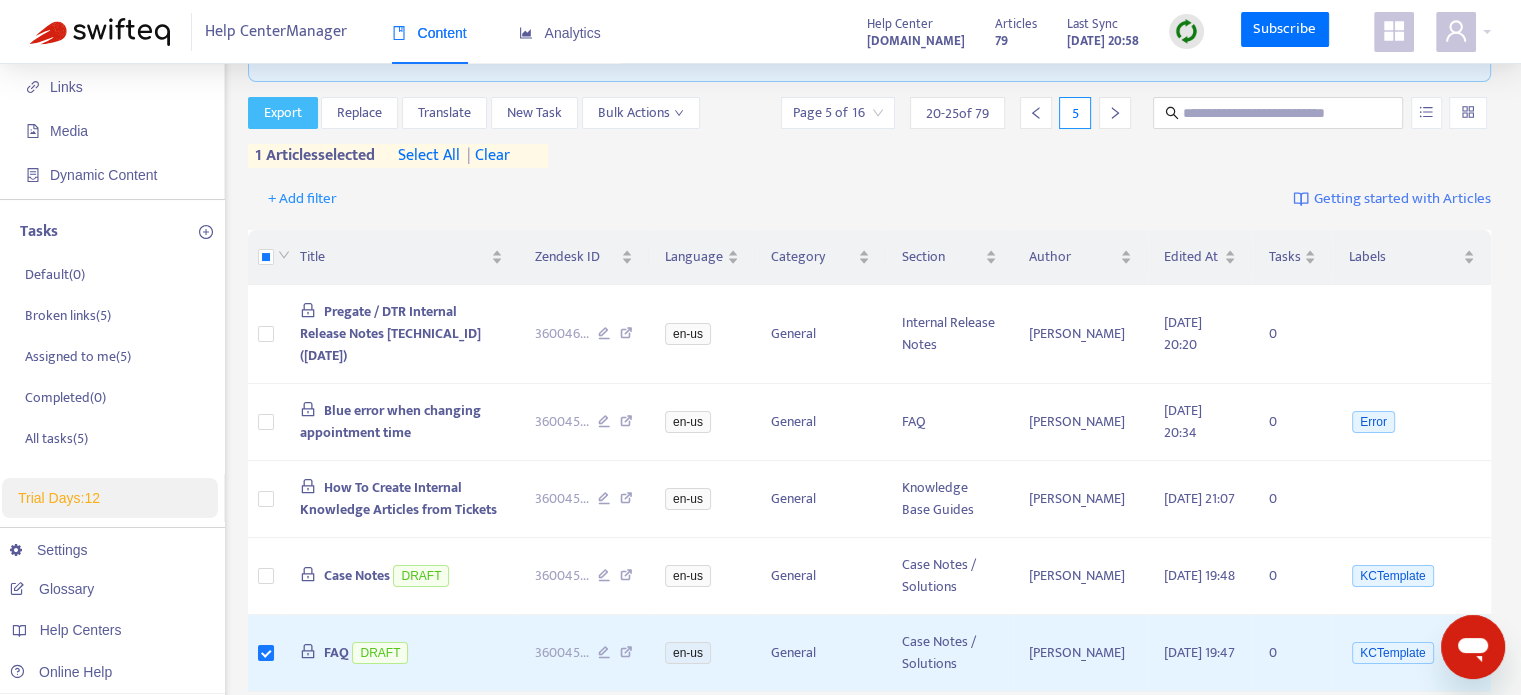 click on "Export" at bounding box center (283, 113) 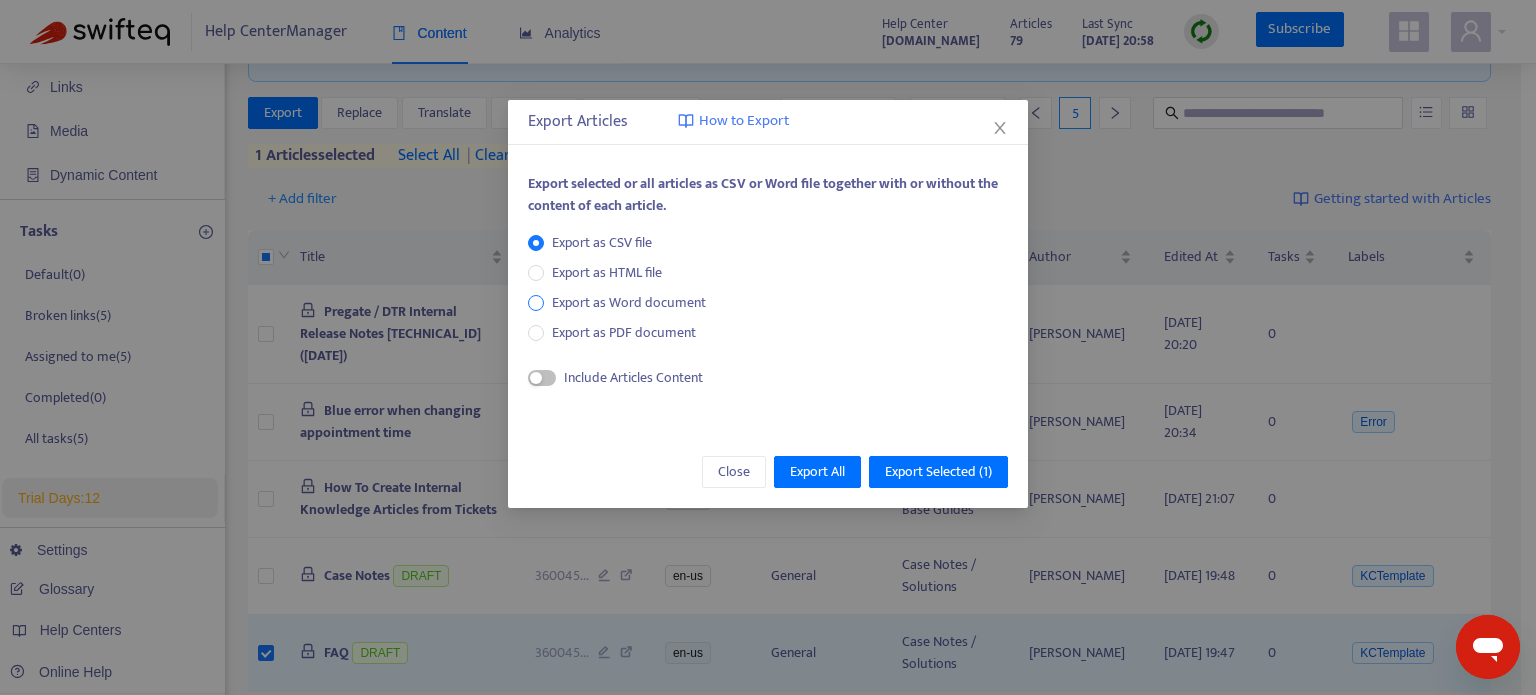 click on "Export as Word document" at bounding box center [629, 303] 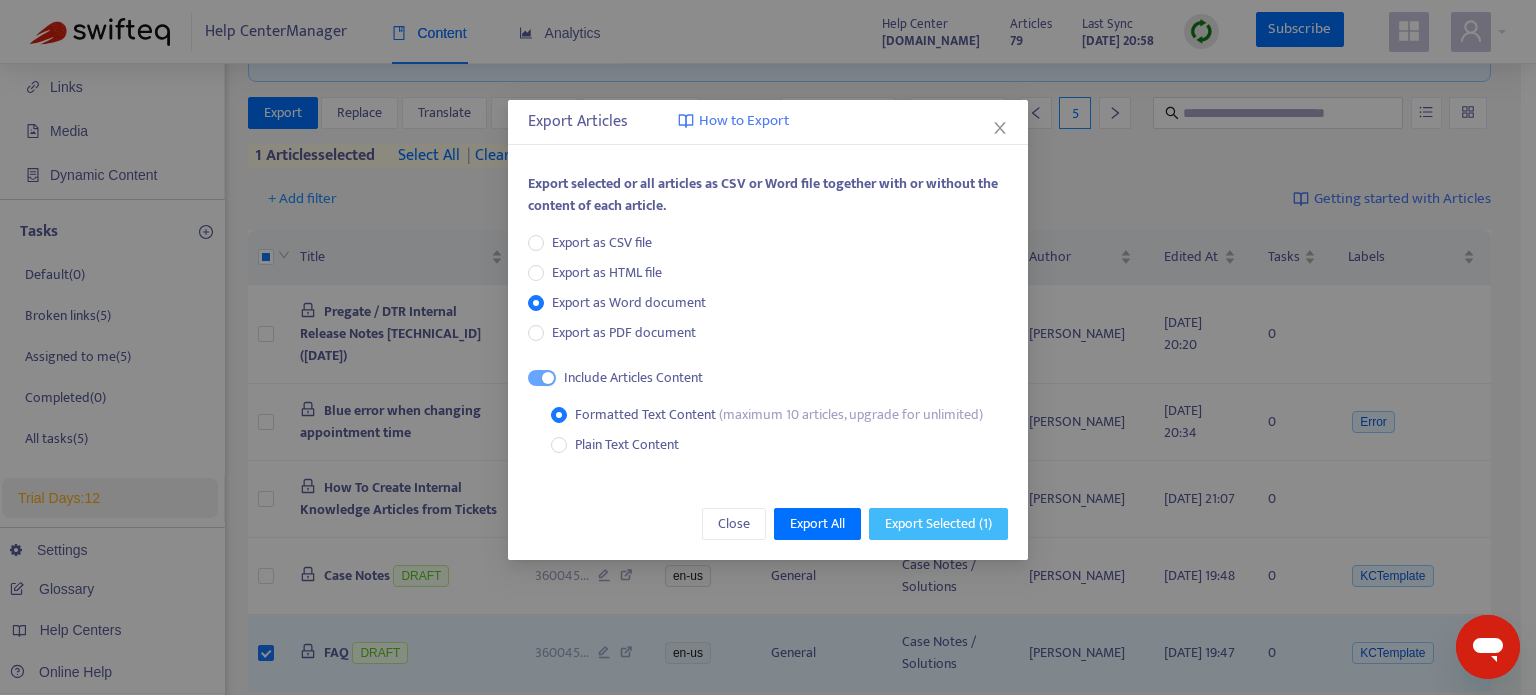 click on "Export Selected ( 1 )" at bounding box center [938, 524] 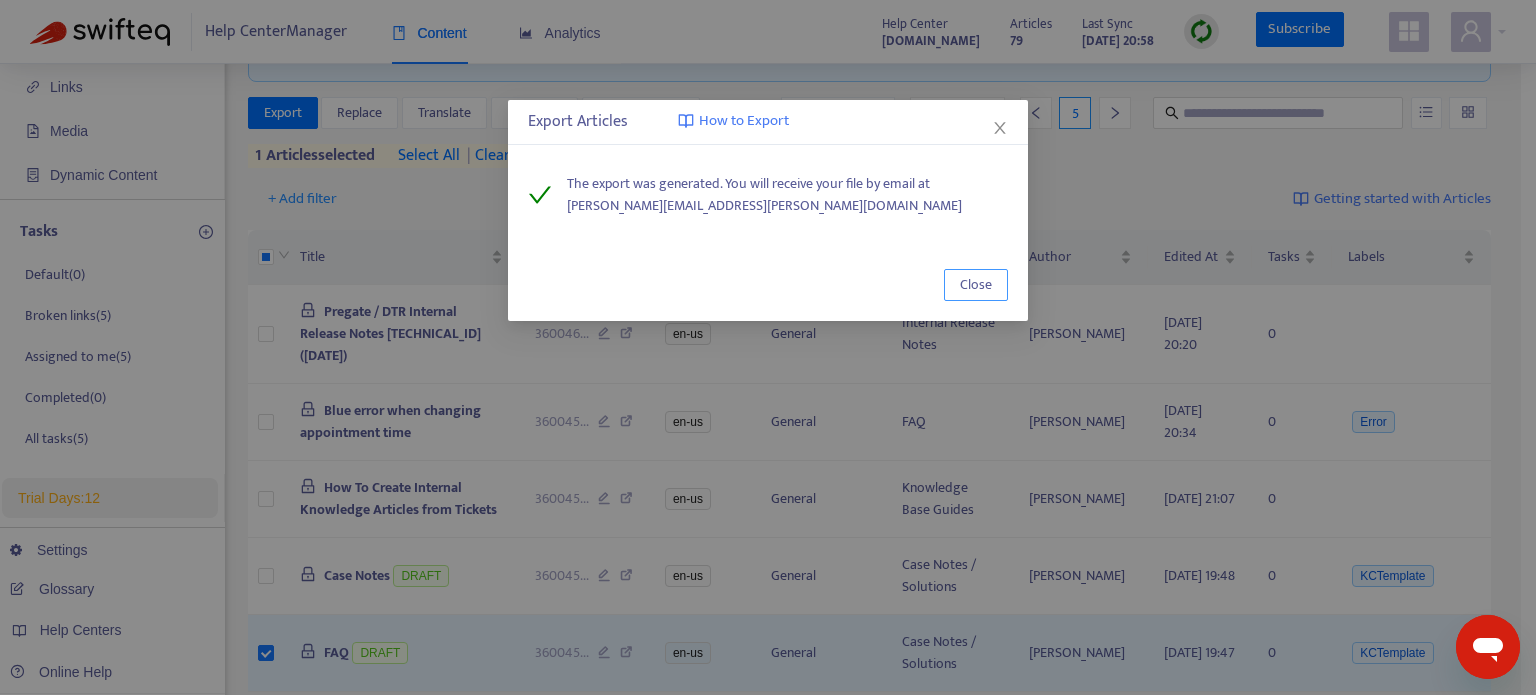 click on "Close" at bounding box center (976, 285) 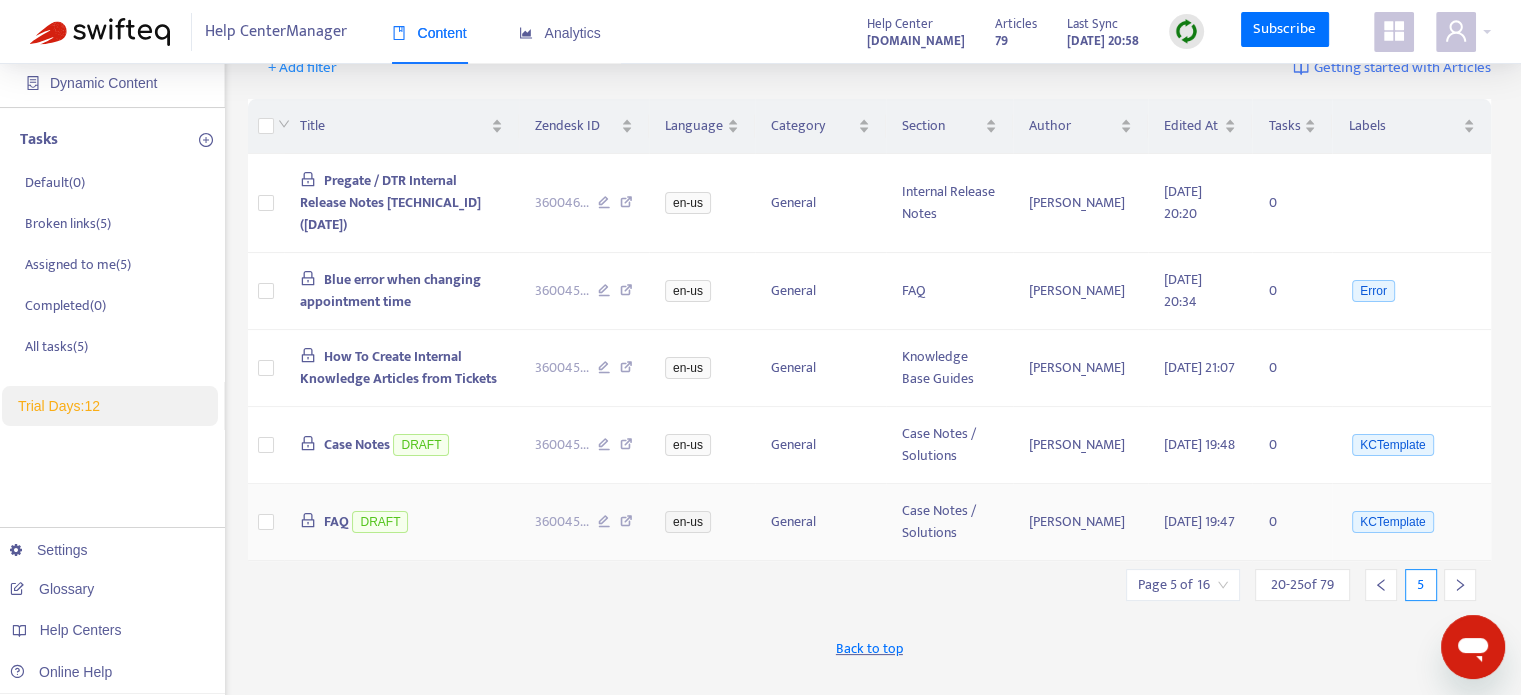 scroll, scrollTop: 150, scrollLeft: 0, axis: vertical 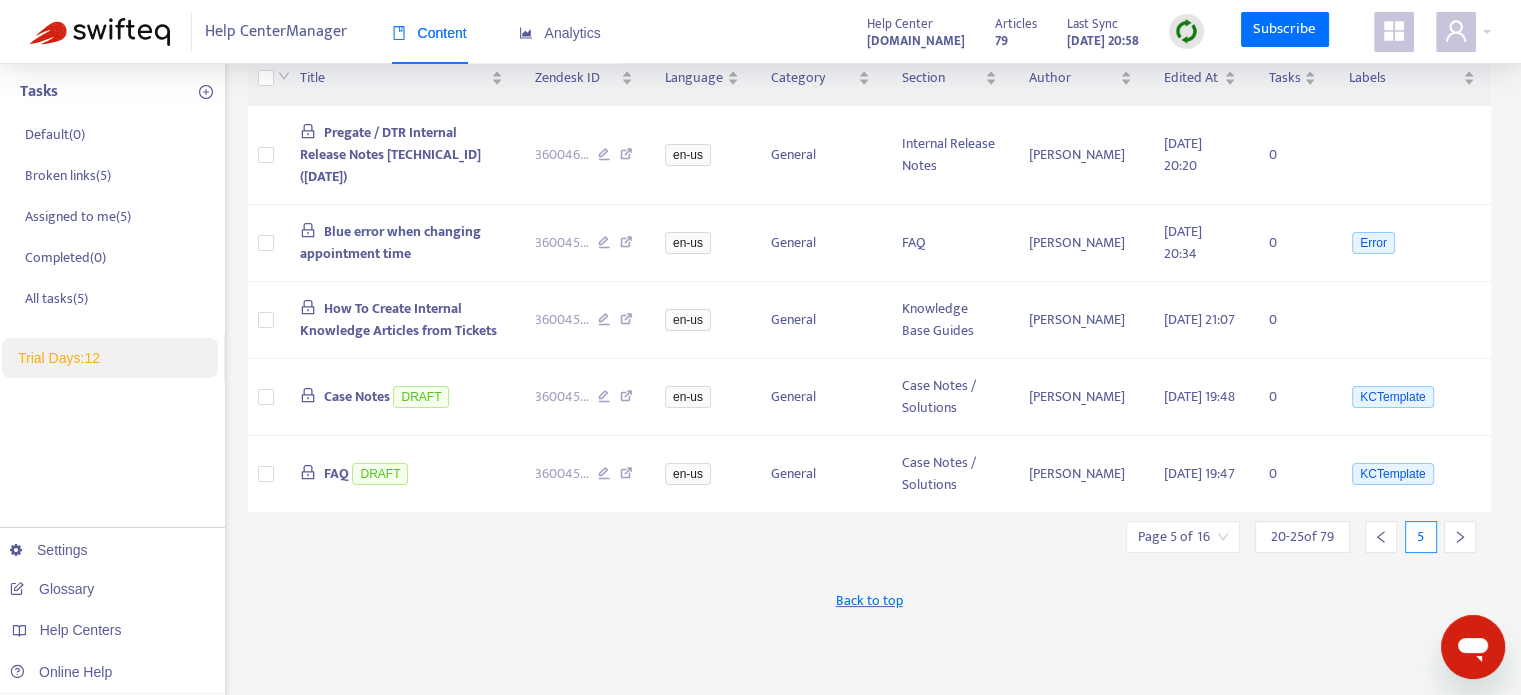 click 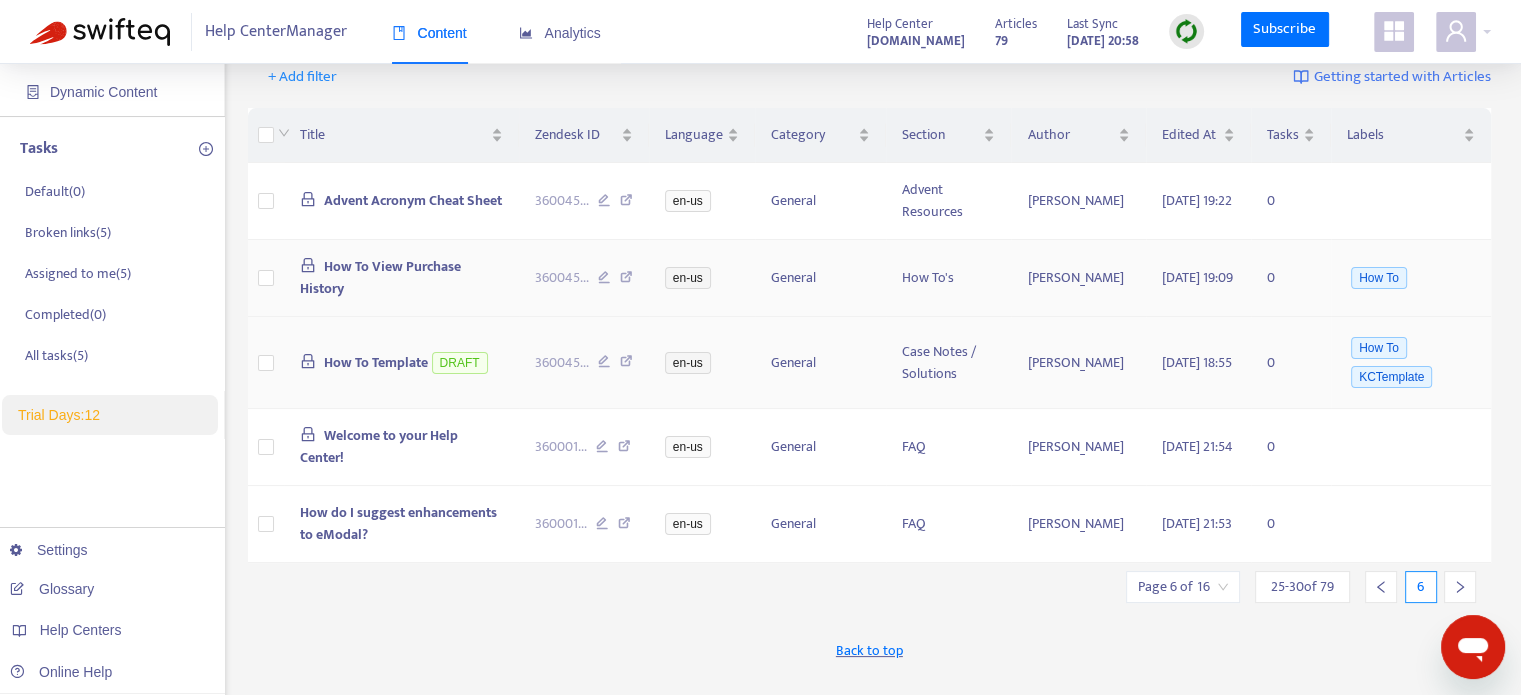 scroll, scrollTop: 212, scrollLeft: 0, axis: vertical 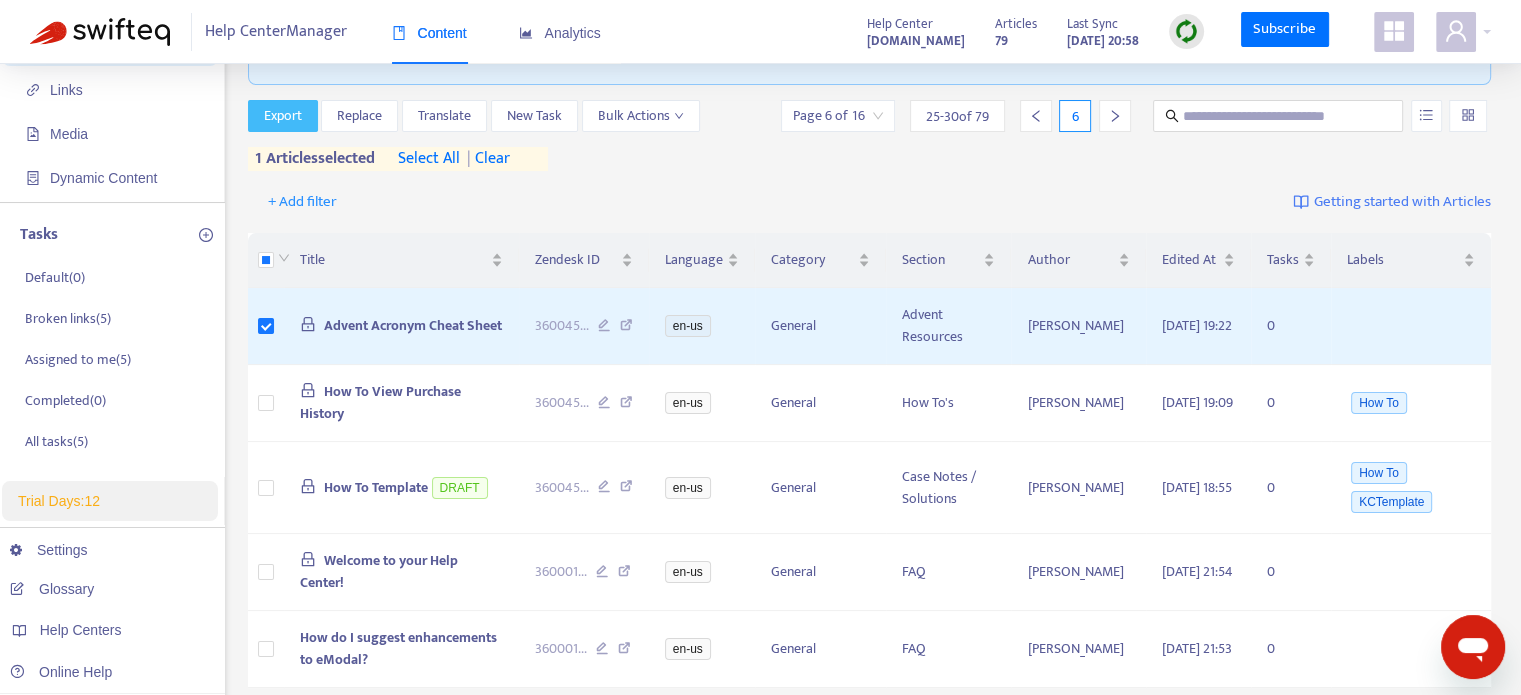 click on "Export" at bounding box center [283, 116] 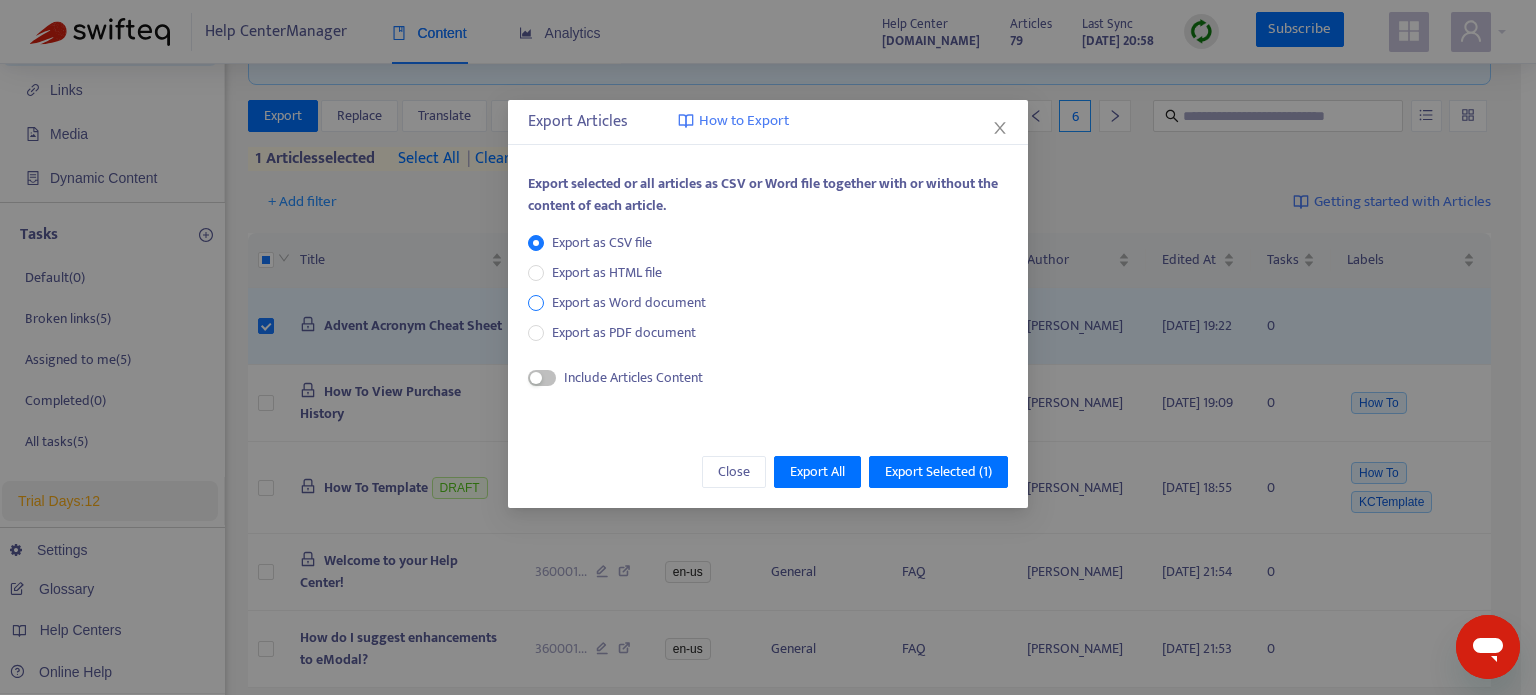 click on "Export as Word document" at bounding box center (629, 303) 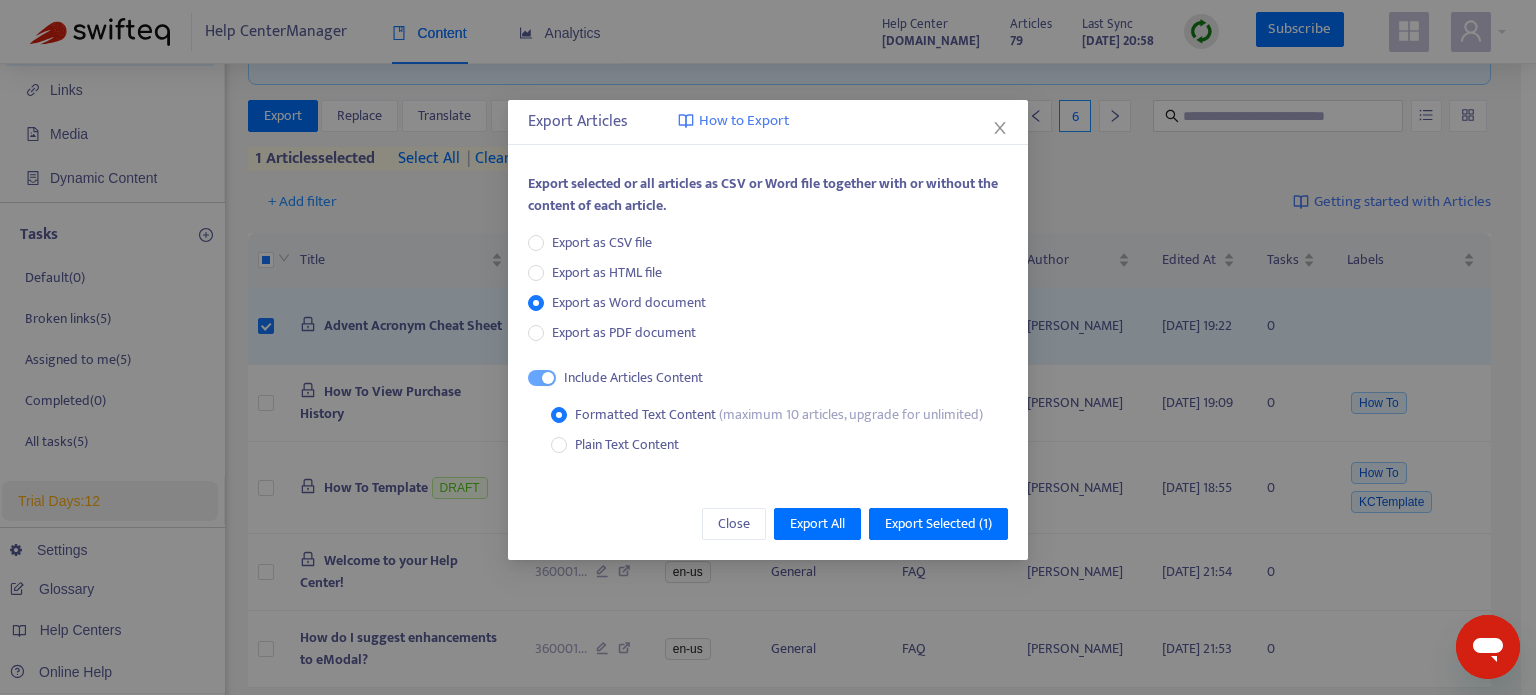 click on "Close Export All Export Selected ( 1 )" at bounding box center (768, 524) 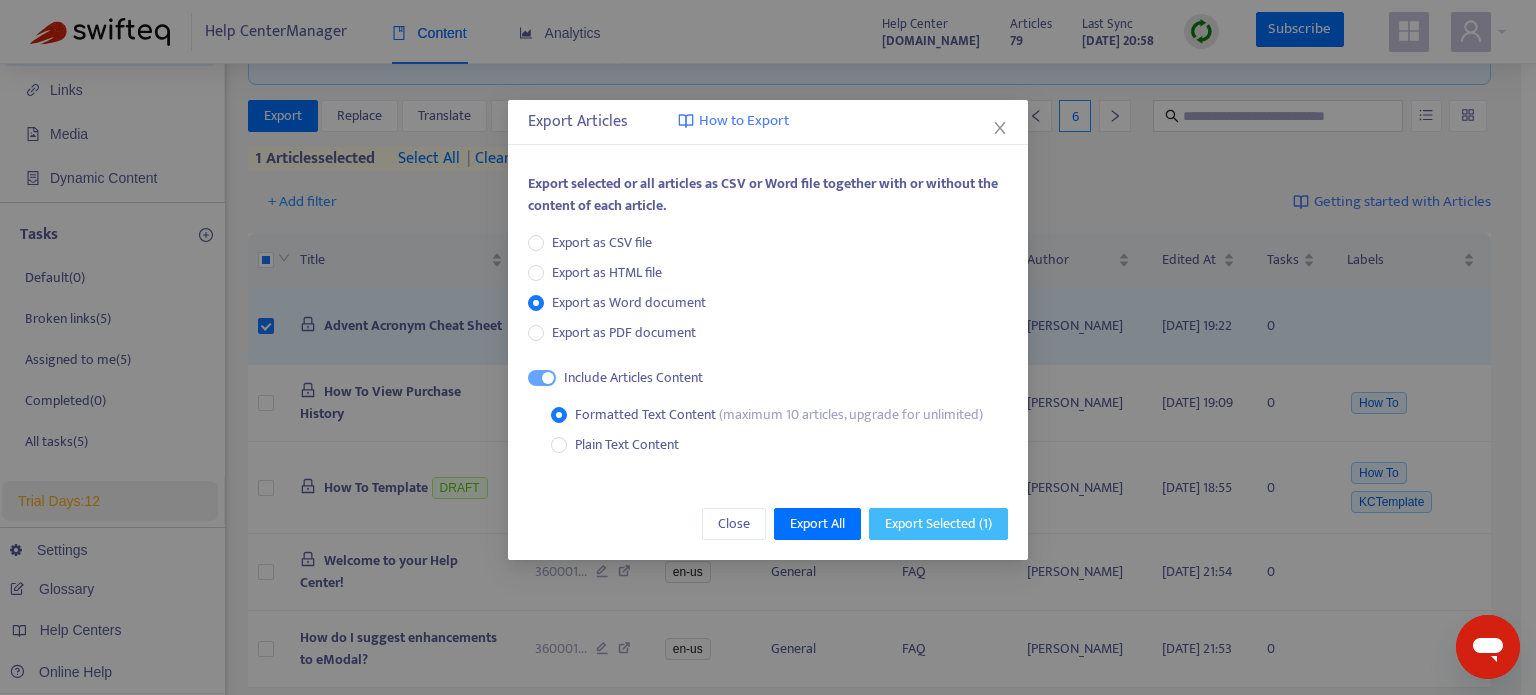 drag, startPoint x: 975, startPoint y: 531, endPoint x: 960, endPoint y: 523, distance: 17 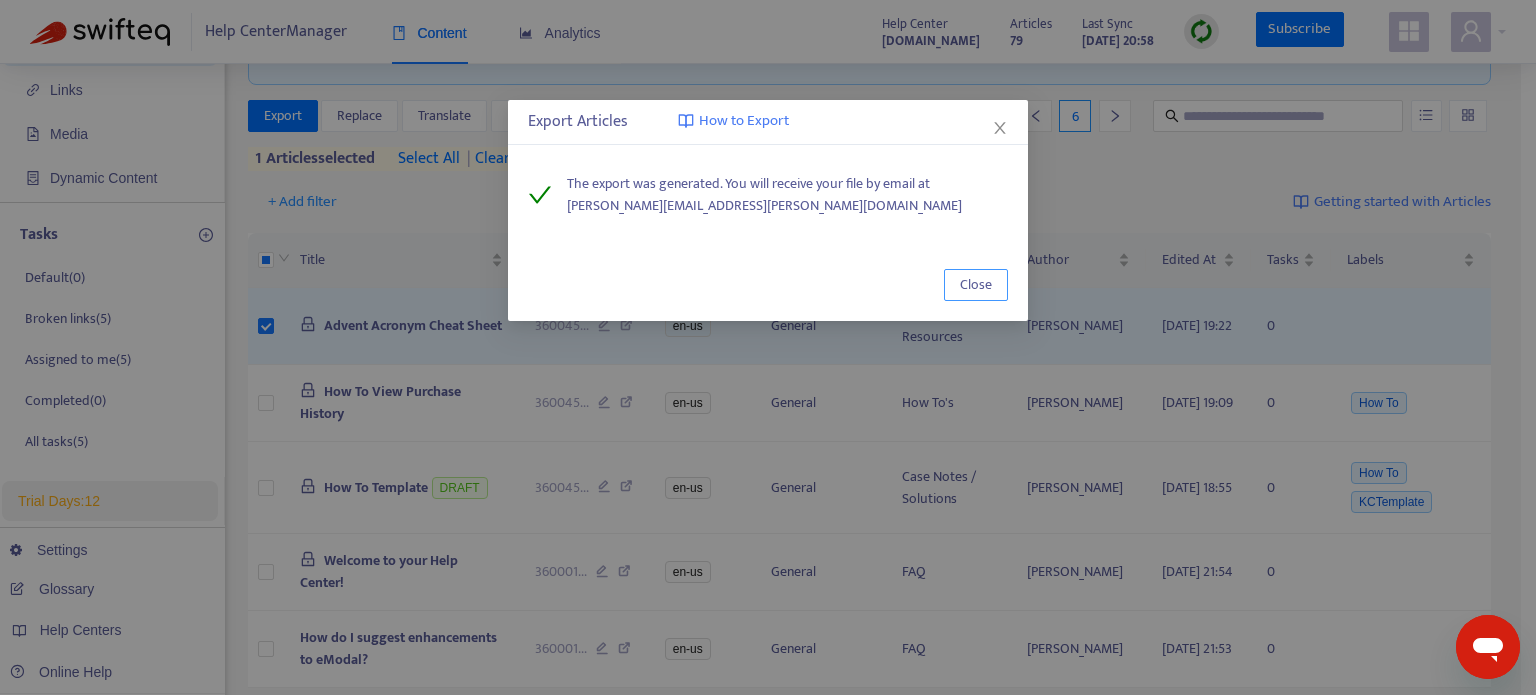 click on "Close" at bounding box center (976, 285) 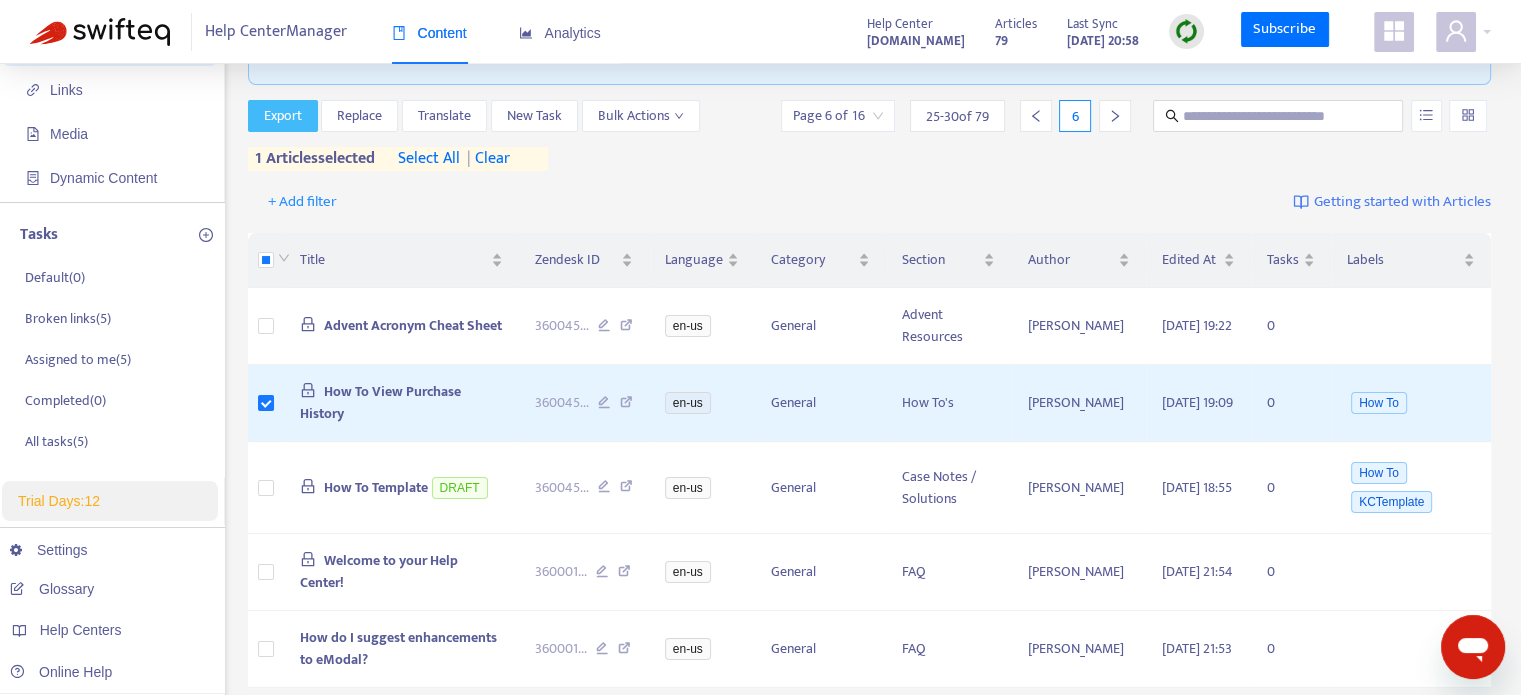 click on "Export" at bounding box center [283, 116] 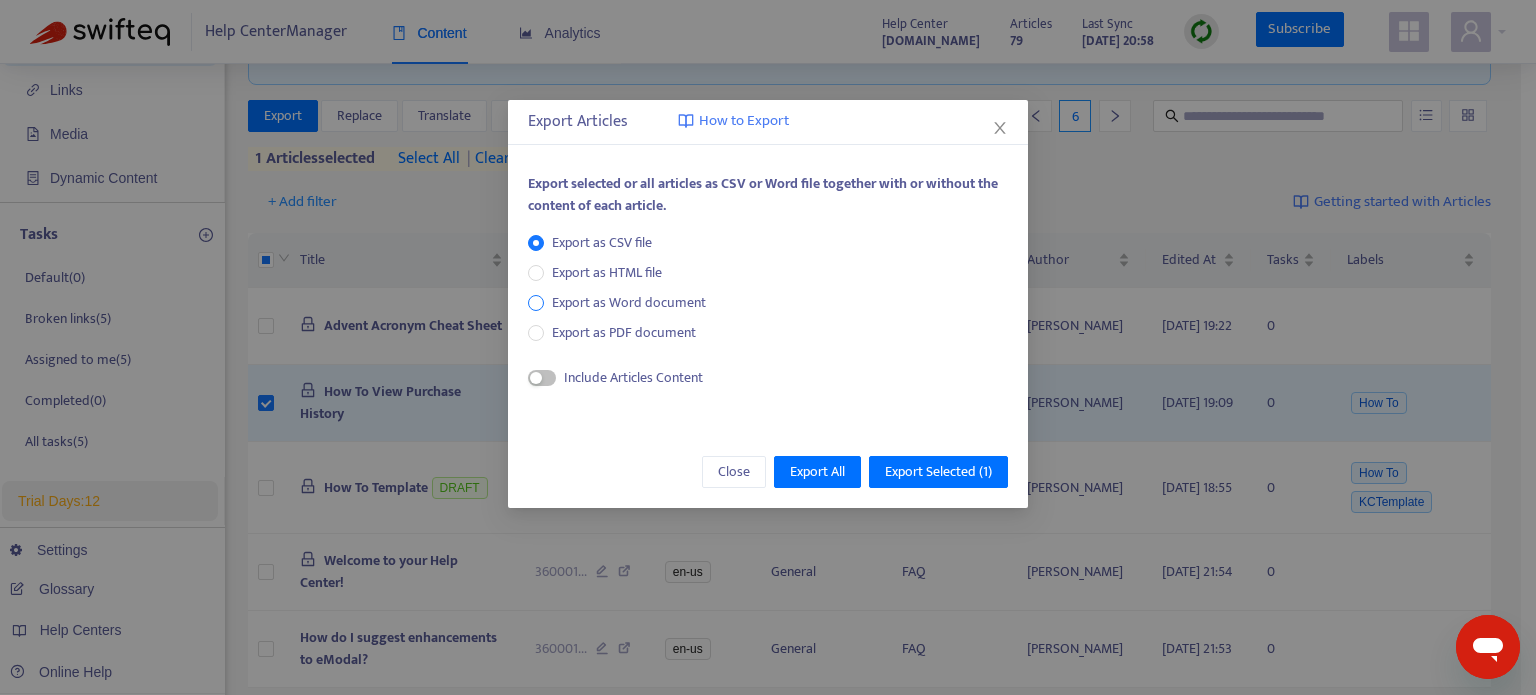 click on "Export as Word document" at bounding box center [629, 303] 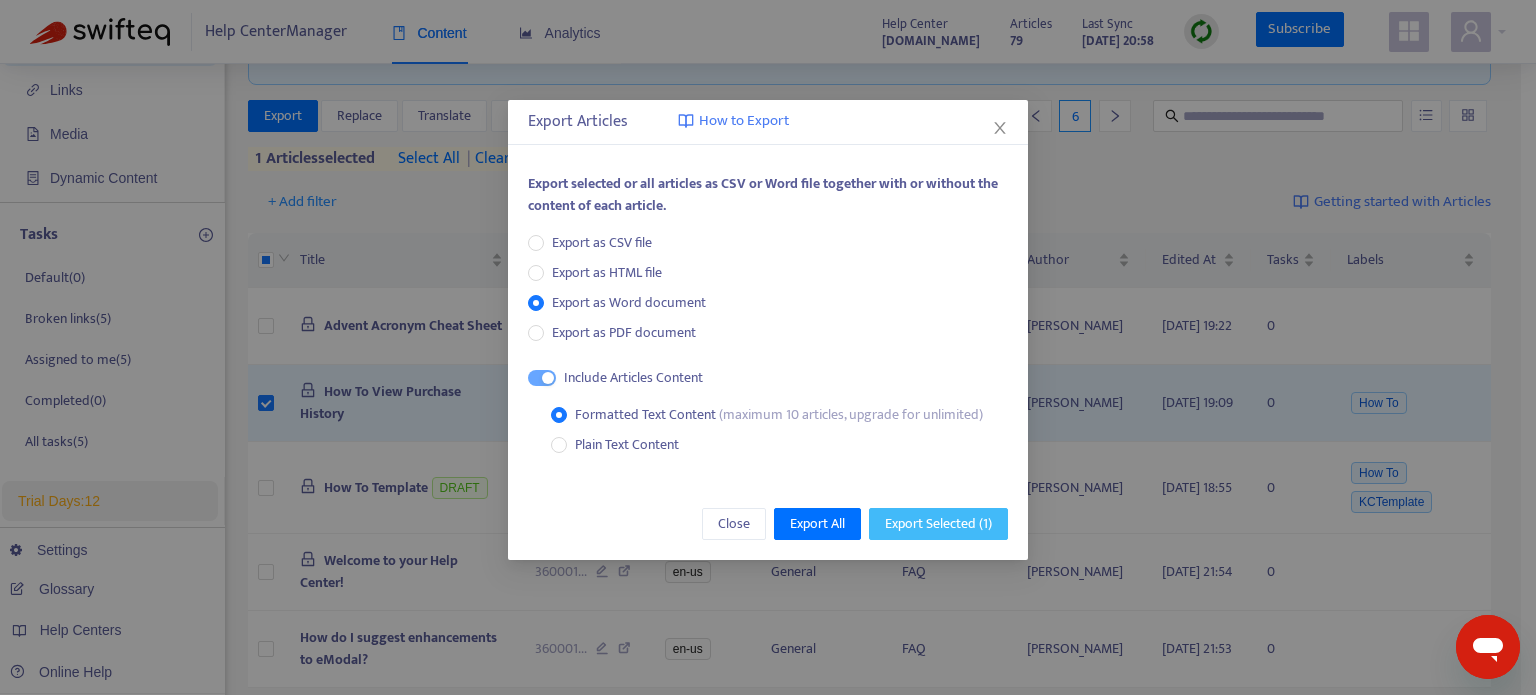 click on "Export Selected ( 1 )" at bounding box center (938, 524) 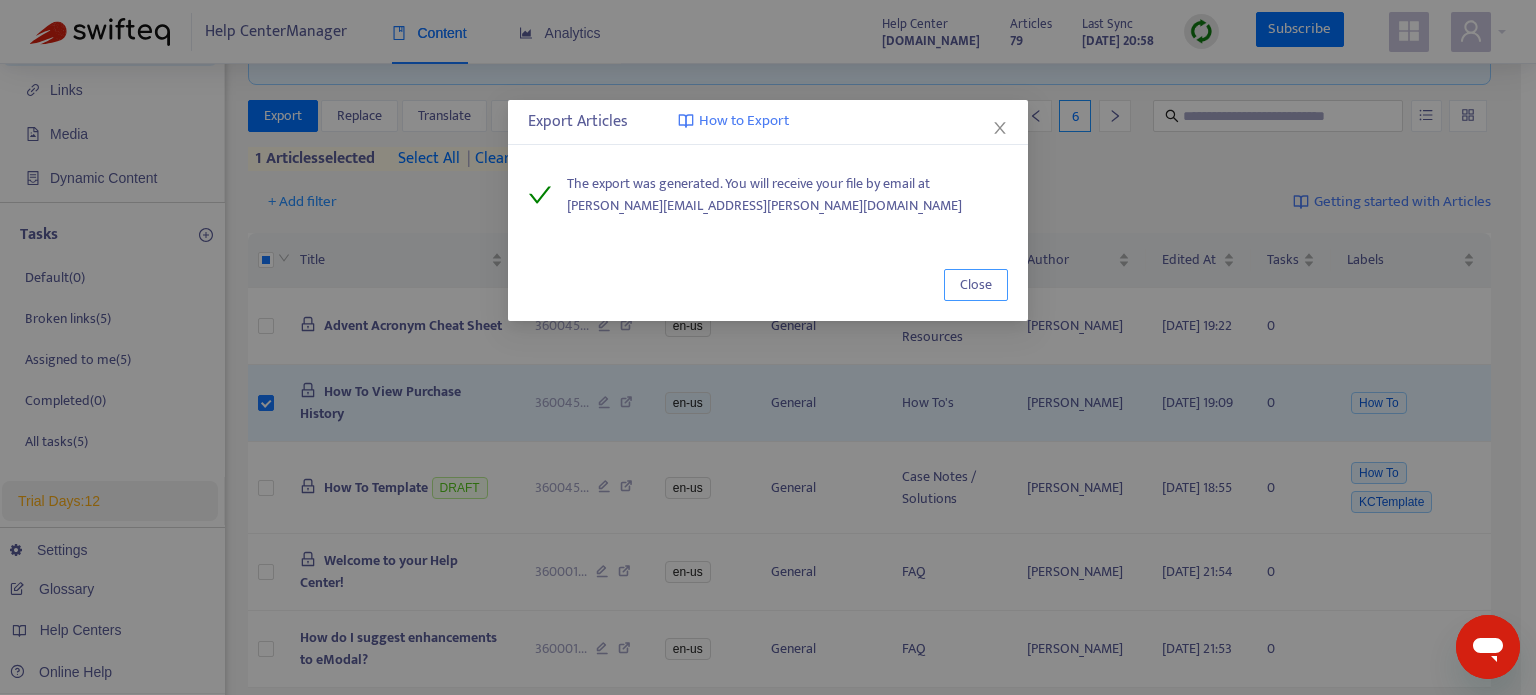 click on "Close" at bounding box center (976, 285) 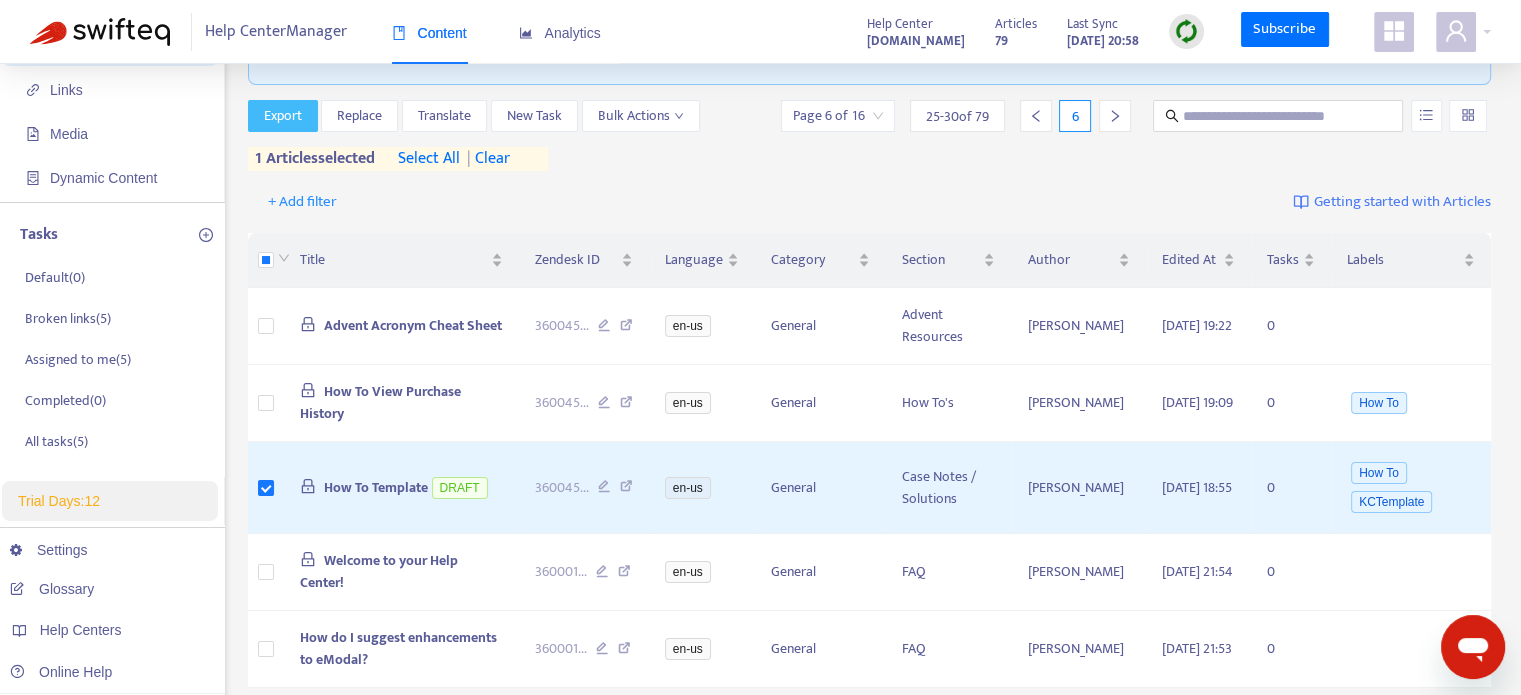 click on "Export" at bounding box center [283, 116] 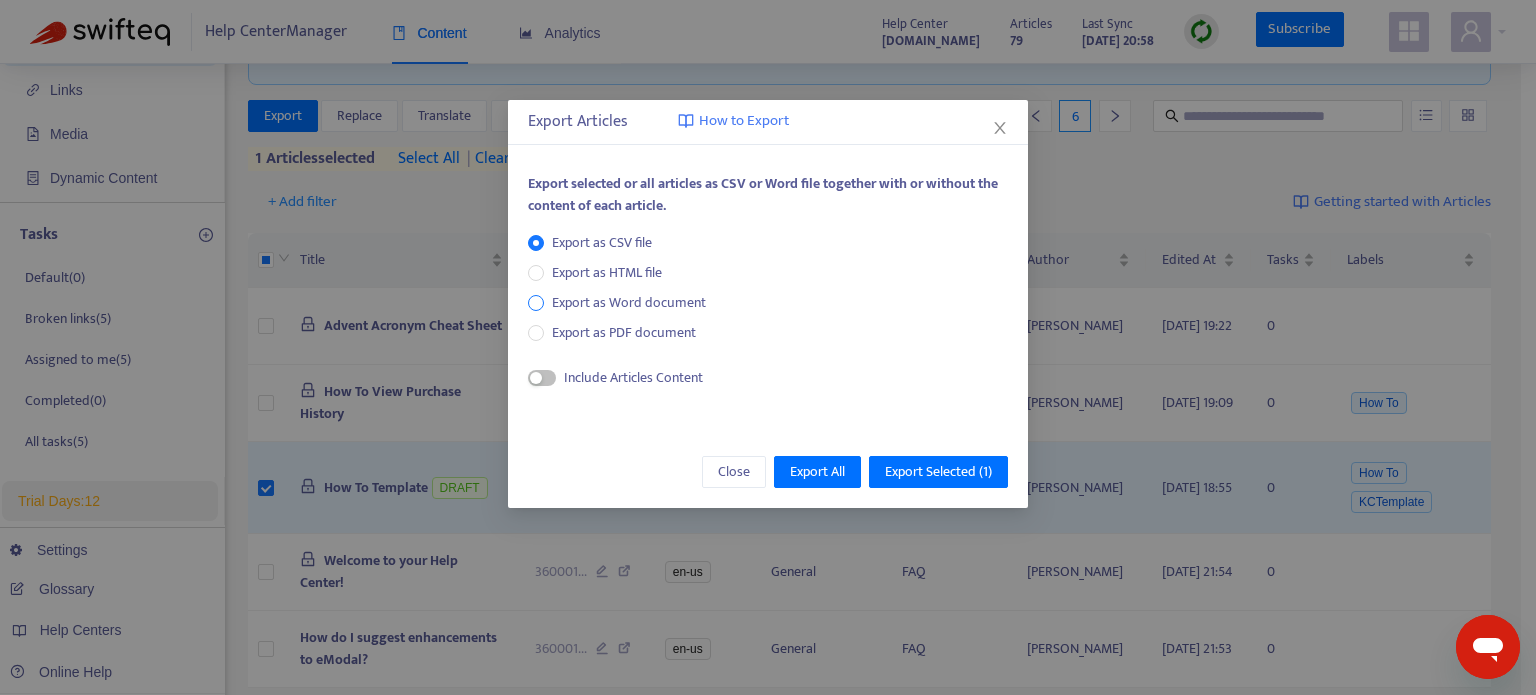 click on "Export as Word document" at bounding box center [629, 303] 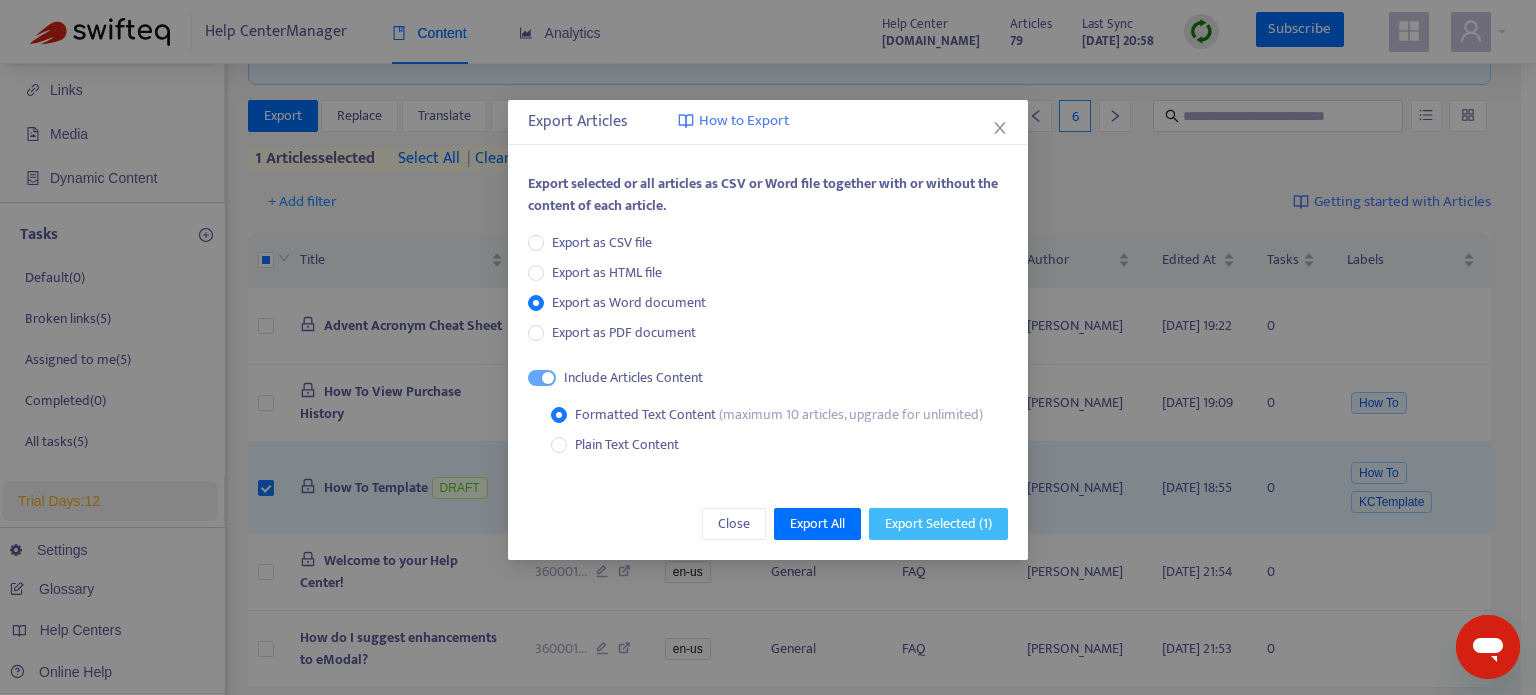 click on "Export Selected ( 1 )" at bounding box center (938, 524) 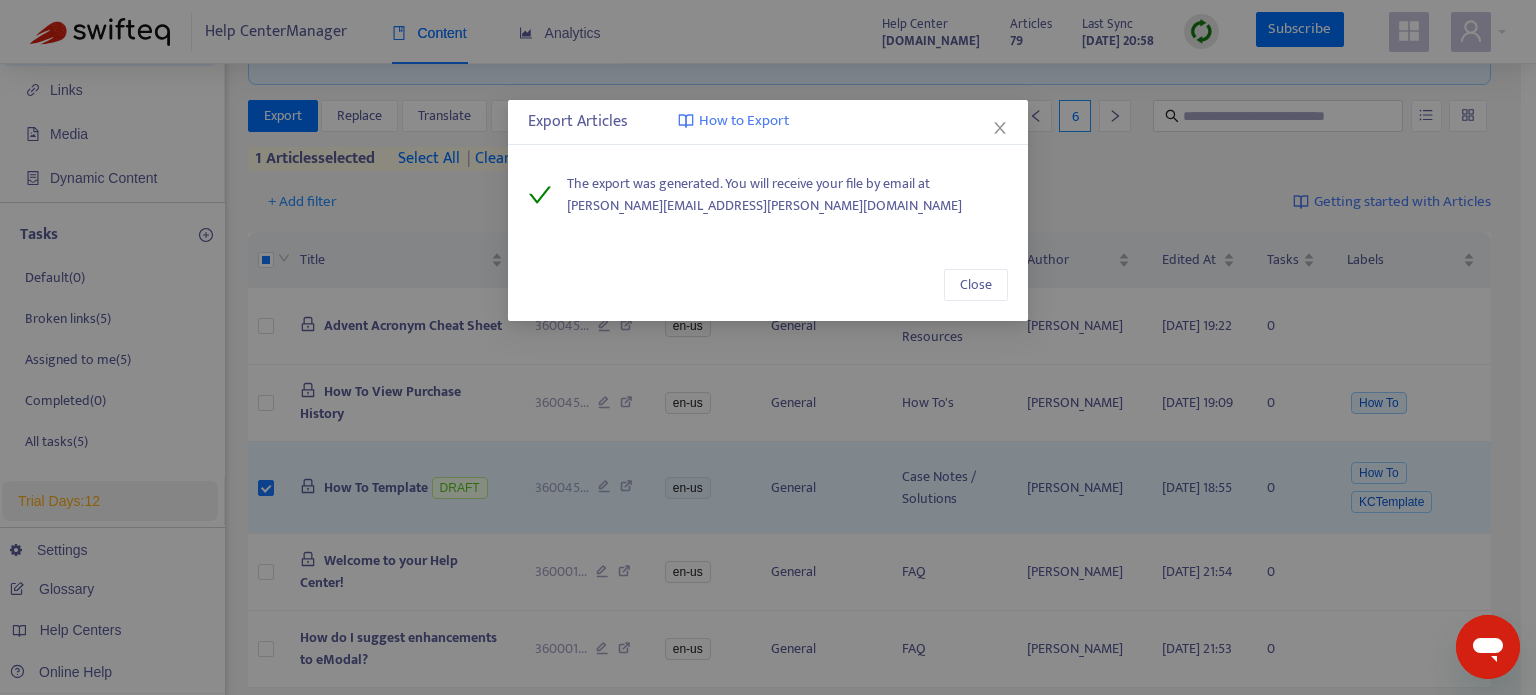 click on "Close" at bounding box center (768, 285) 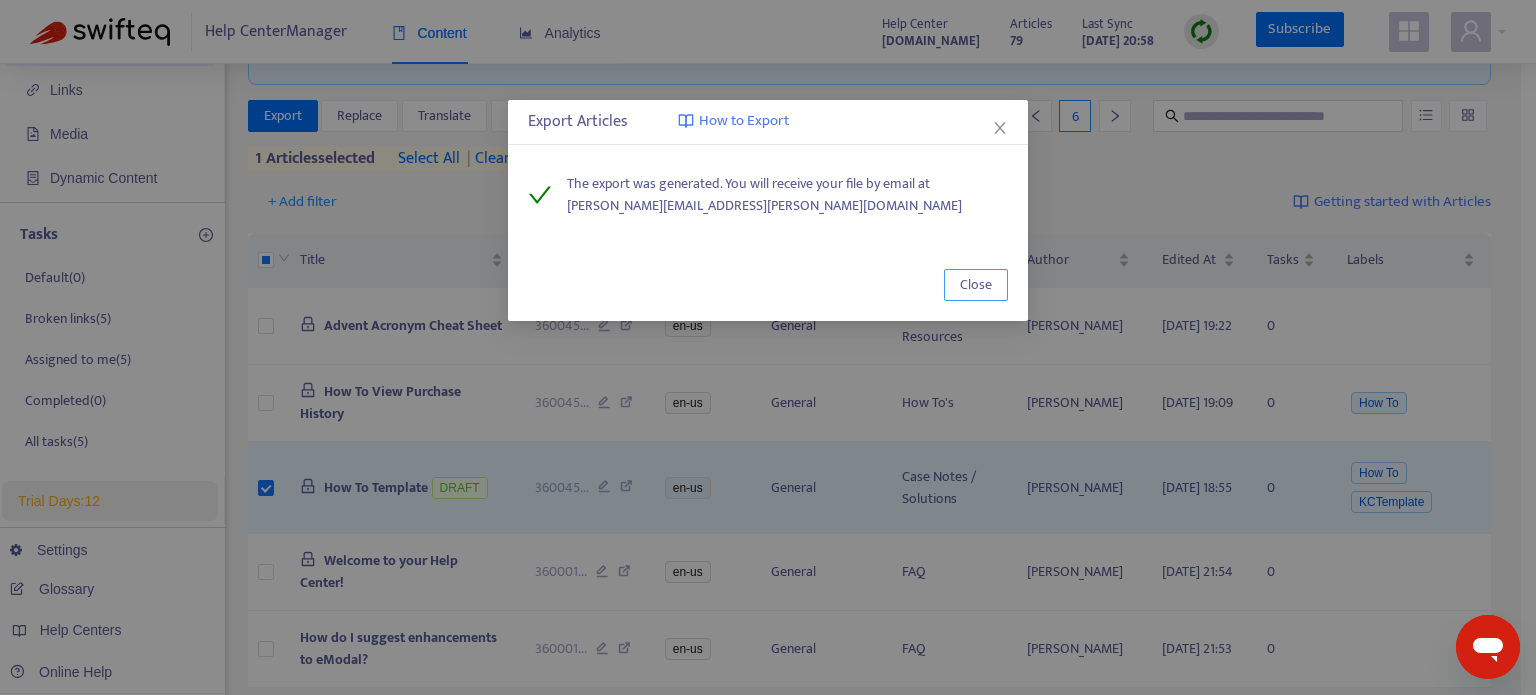 click on "Close" at bounding box center (976, 285) 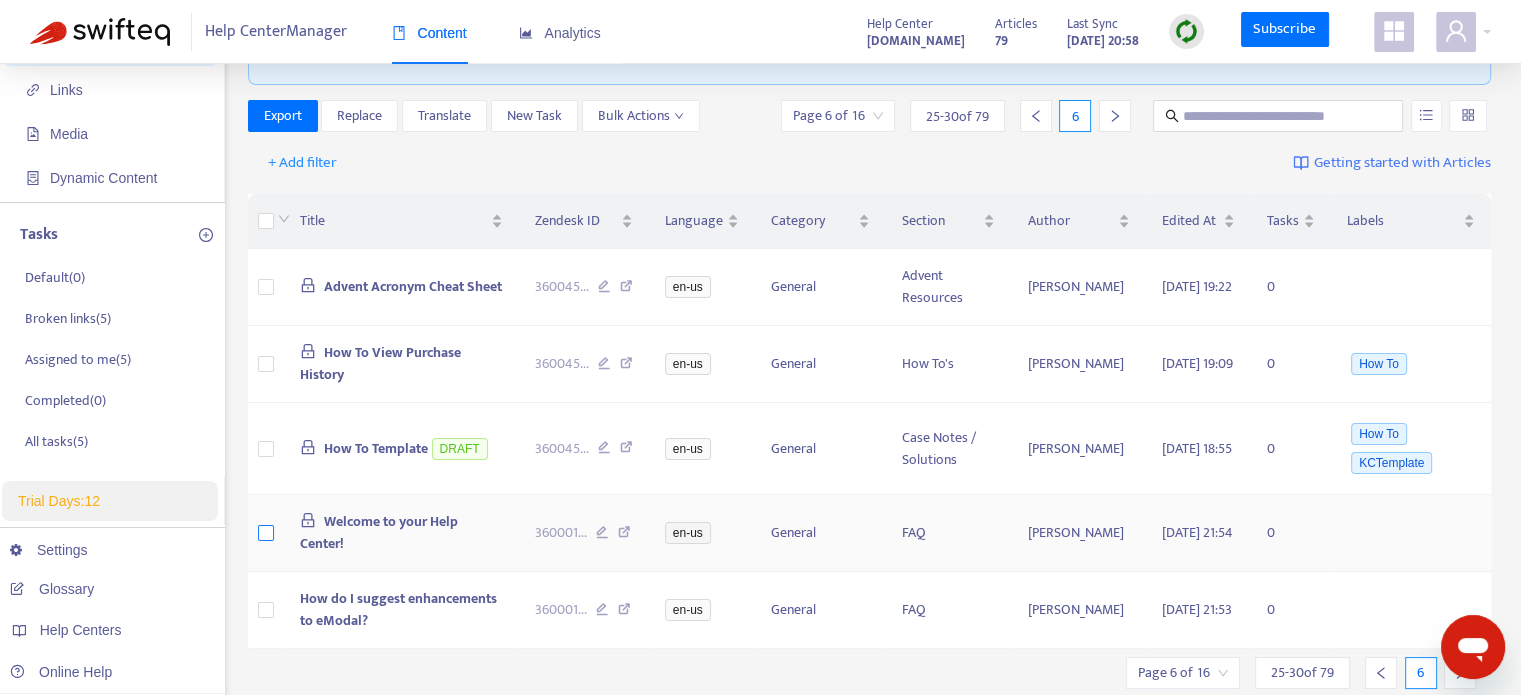 click at bounding box center [266, 533] 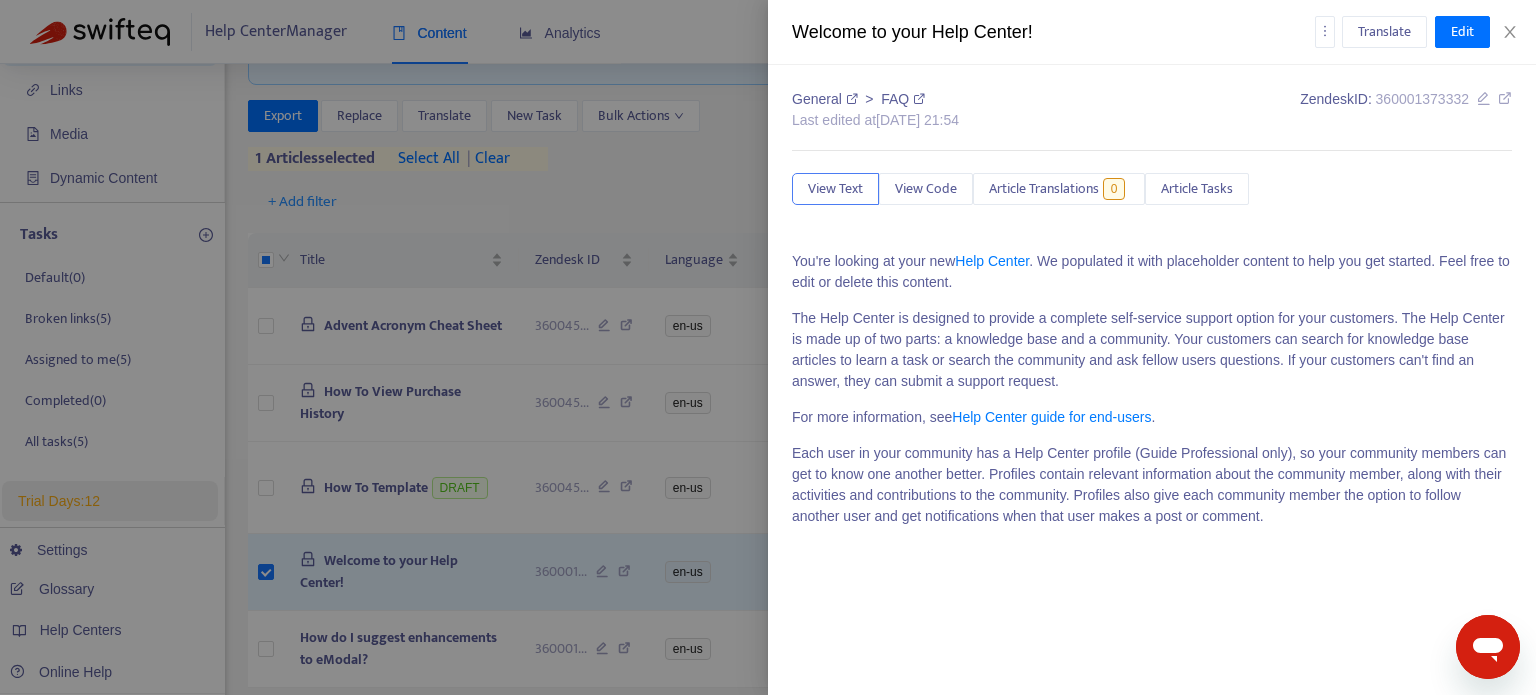 click at bounding box center [768, 347] 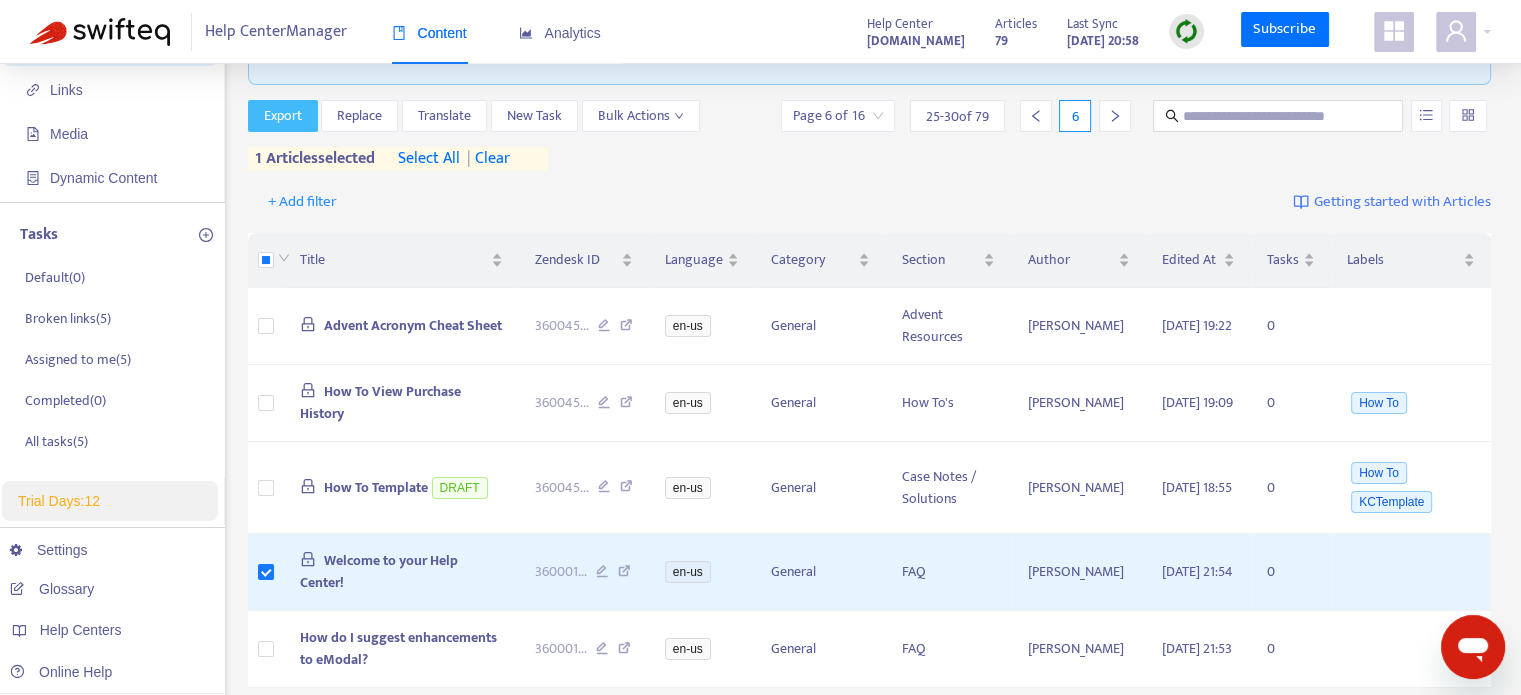 click on "Export" at bounding box center (283, 116) 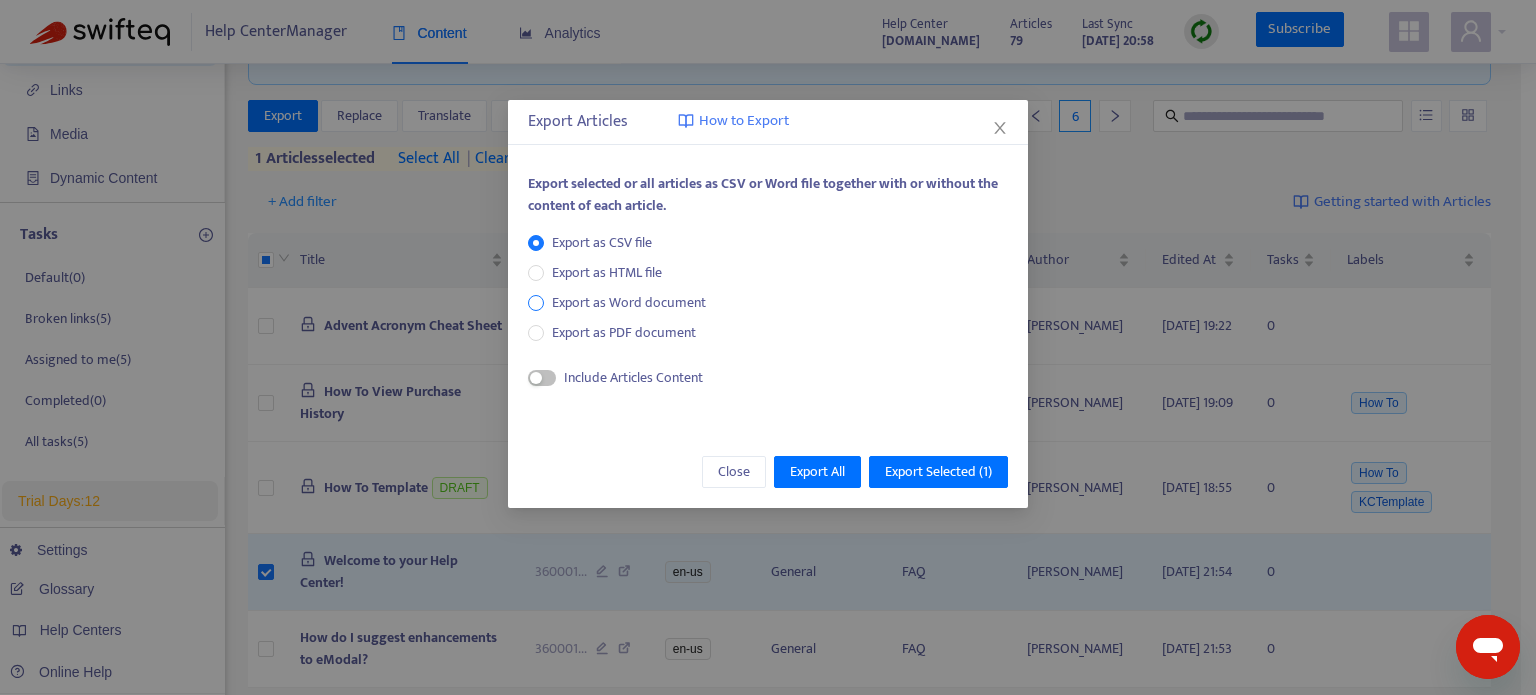 click on "Export as Word document" at bounding box center [629, 303] 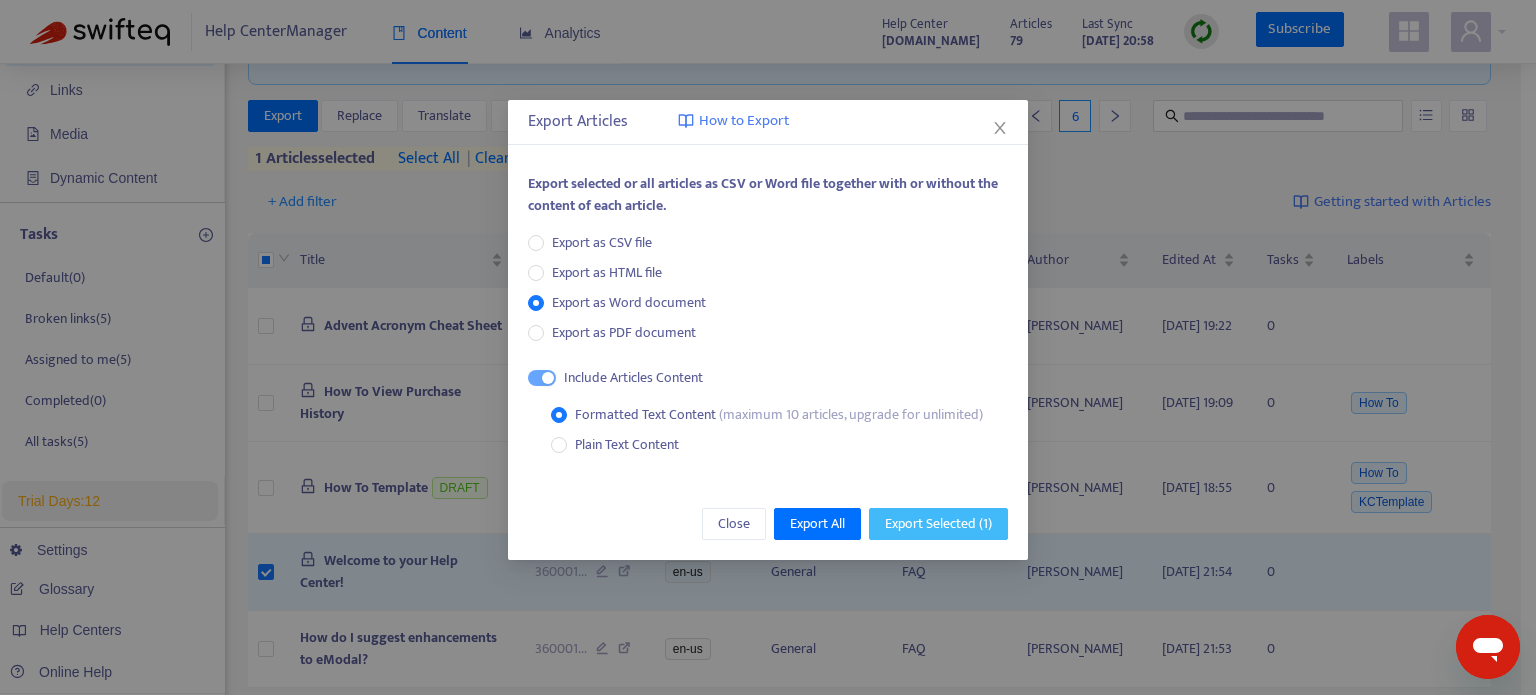 click on "Export Selected ( 1 )" at bounding box center [938, 524] 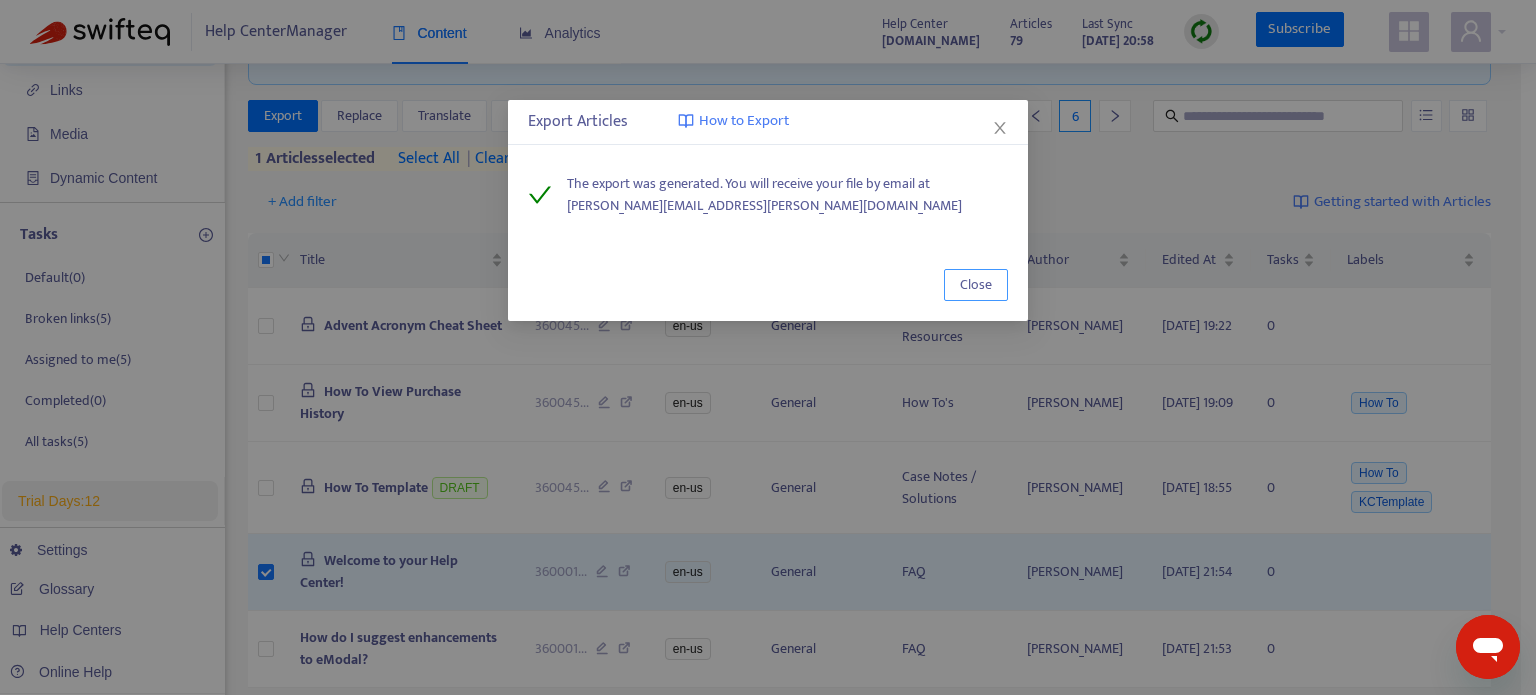 click on "Close" at bounding box center (976, 285) 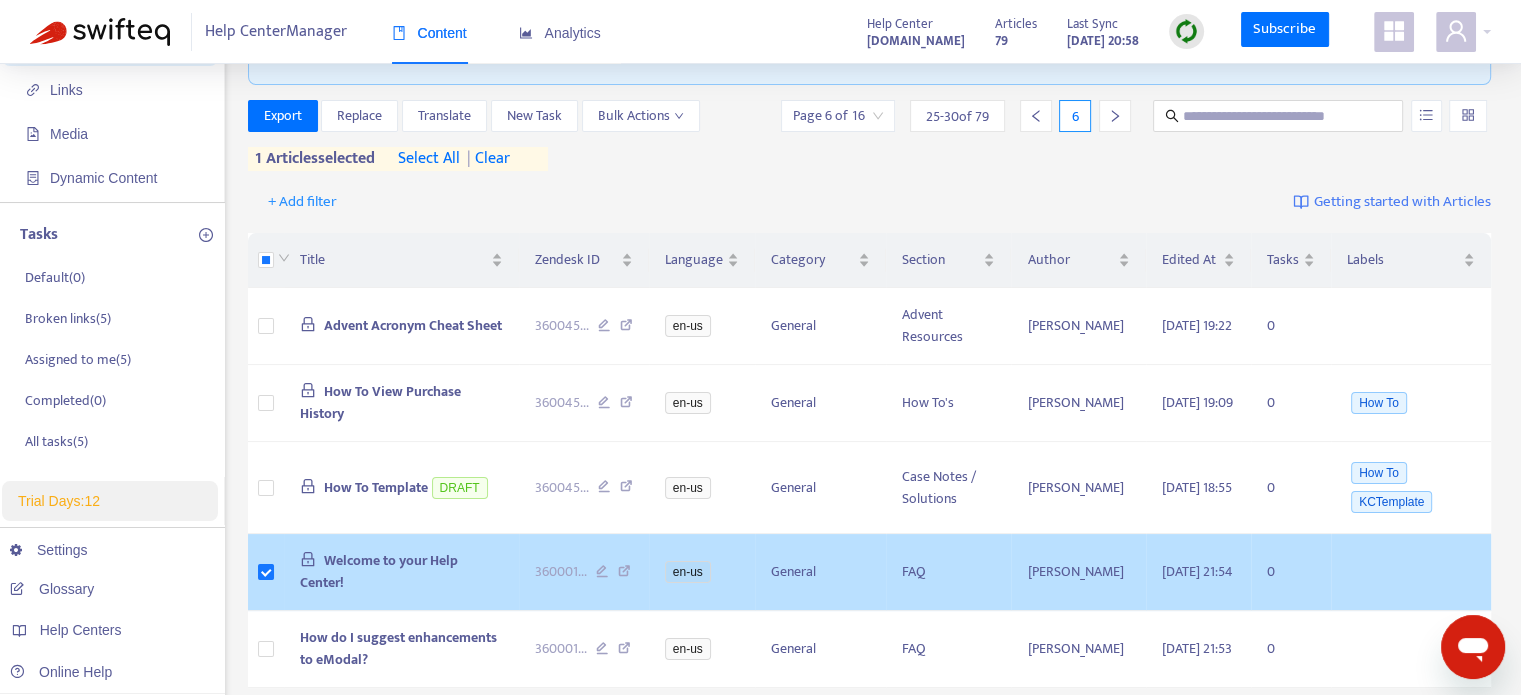 click at bounding box center [266, 572] 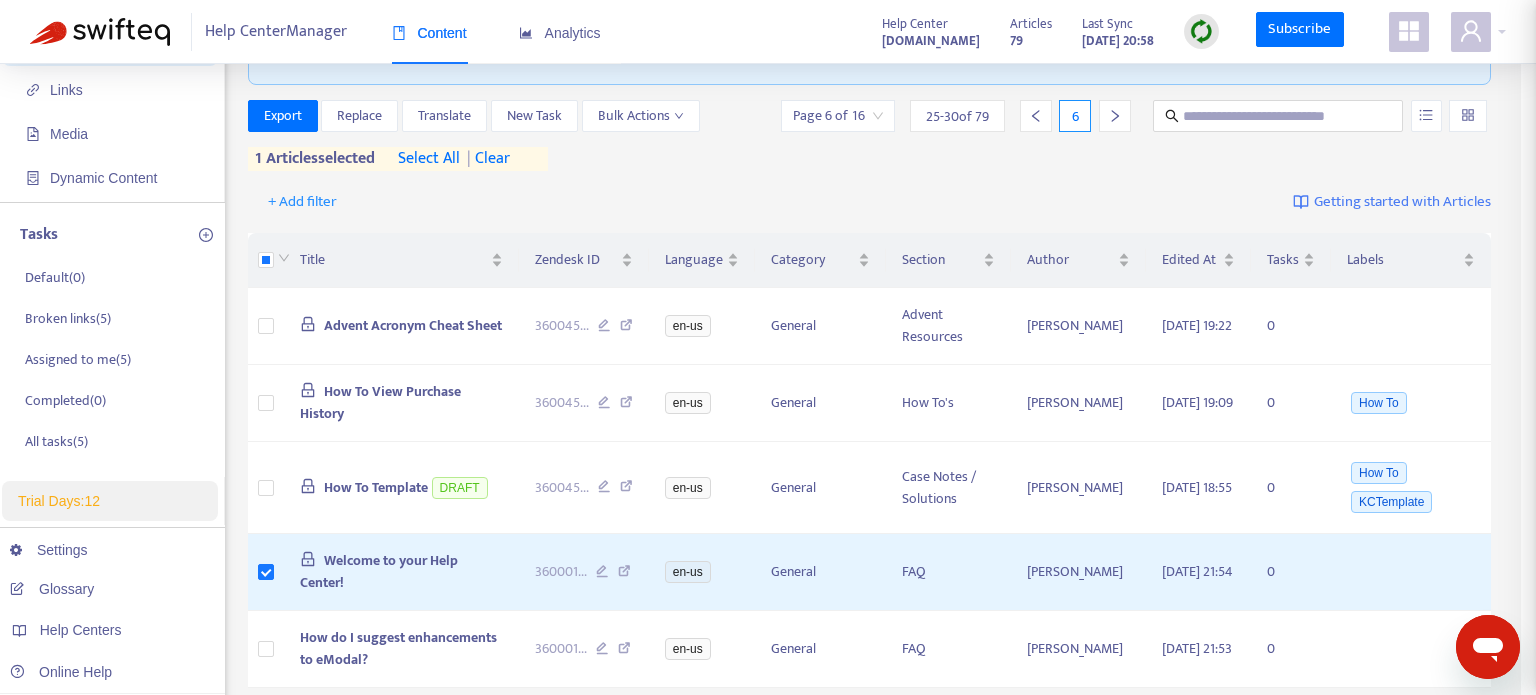click at bounding box center (768, 347) 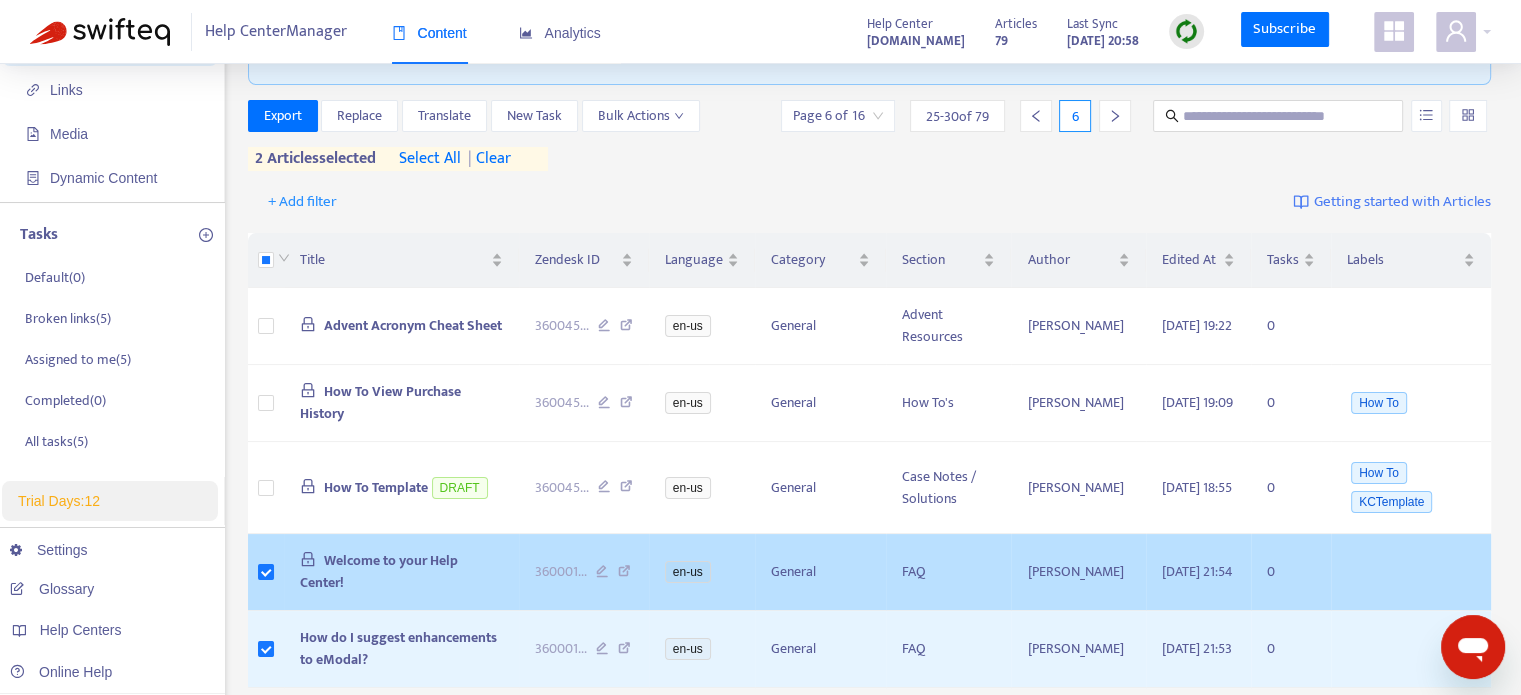 click at bounding box center [266, 572] 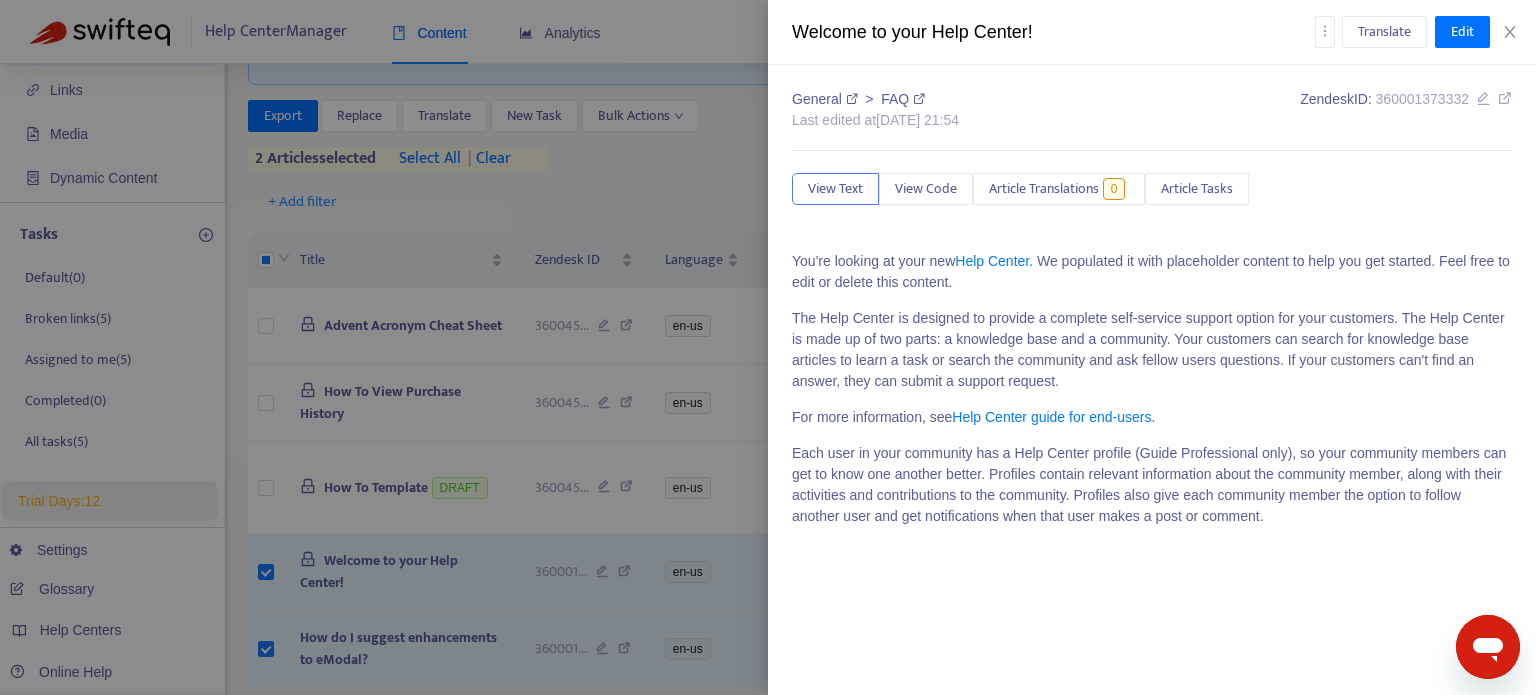 click at bounding box center [768, 347] 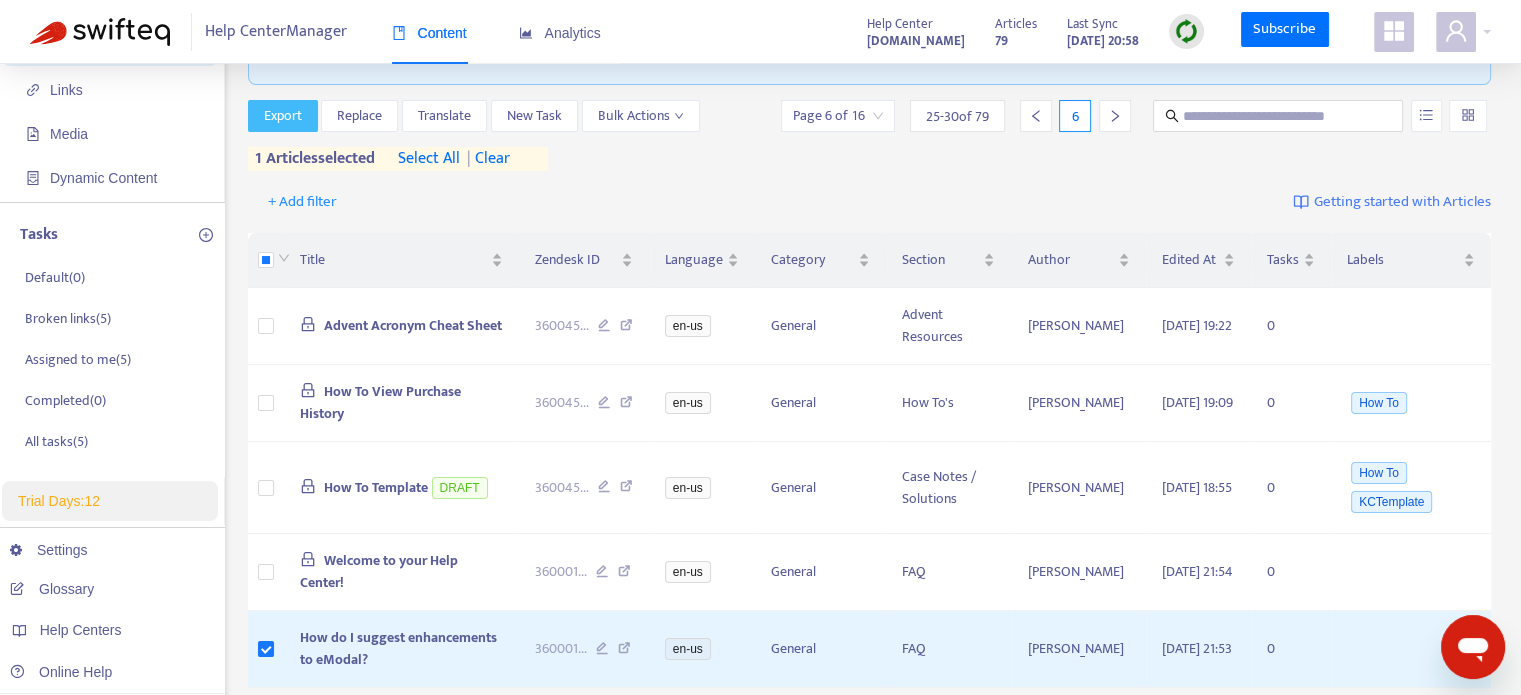click on "Export" at bounding box center [283, 116] 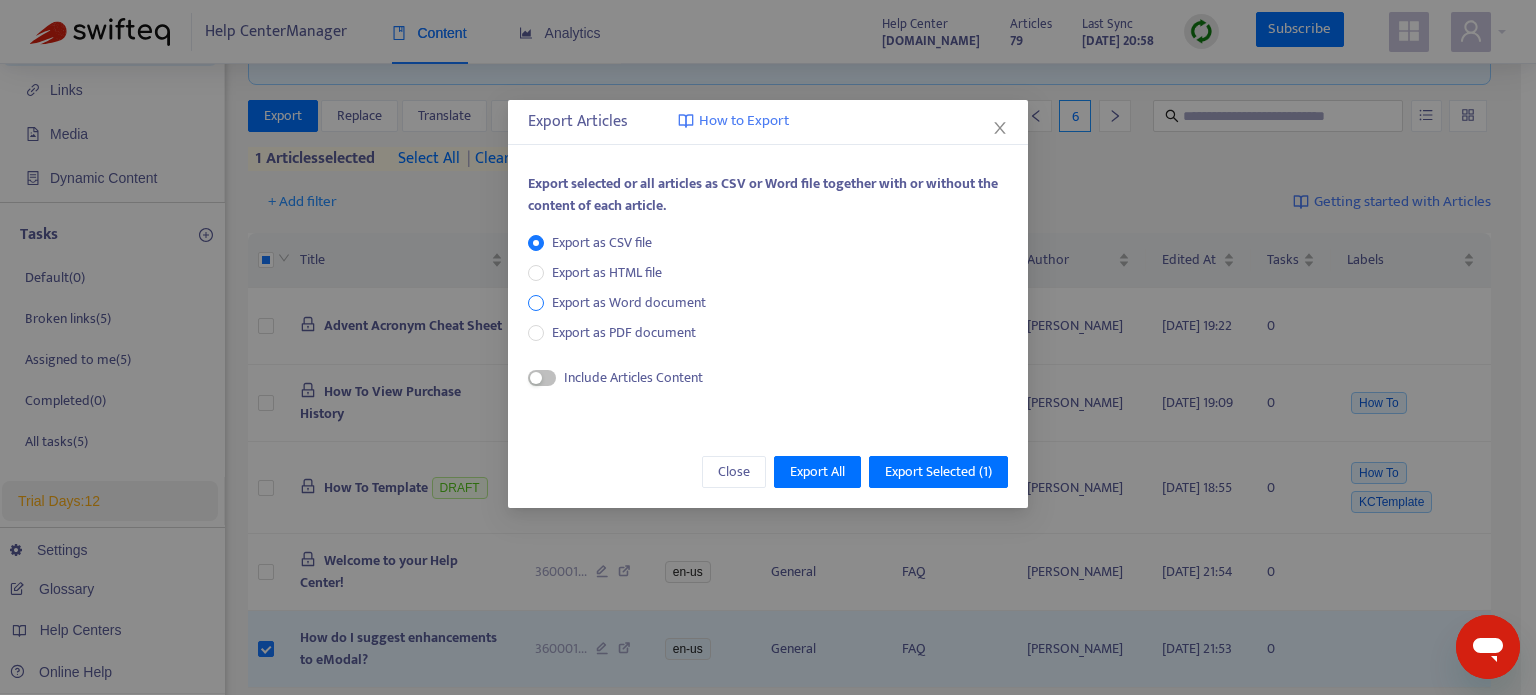 click on "Export as Word document" at bounding box center [629, 303] 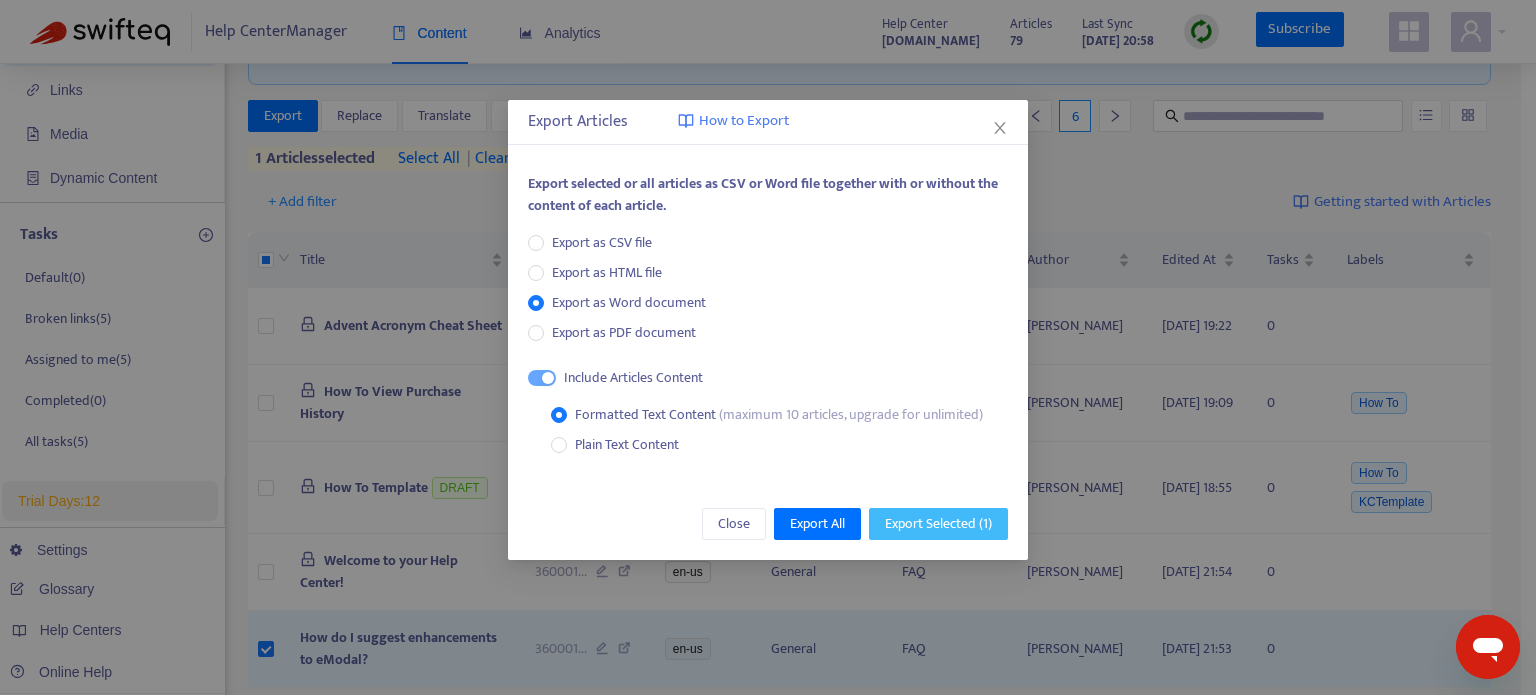 click on "Export Selected ( 1 )" at bounding box center (938, 524) 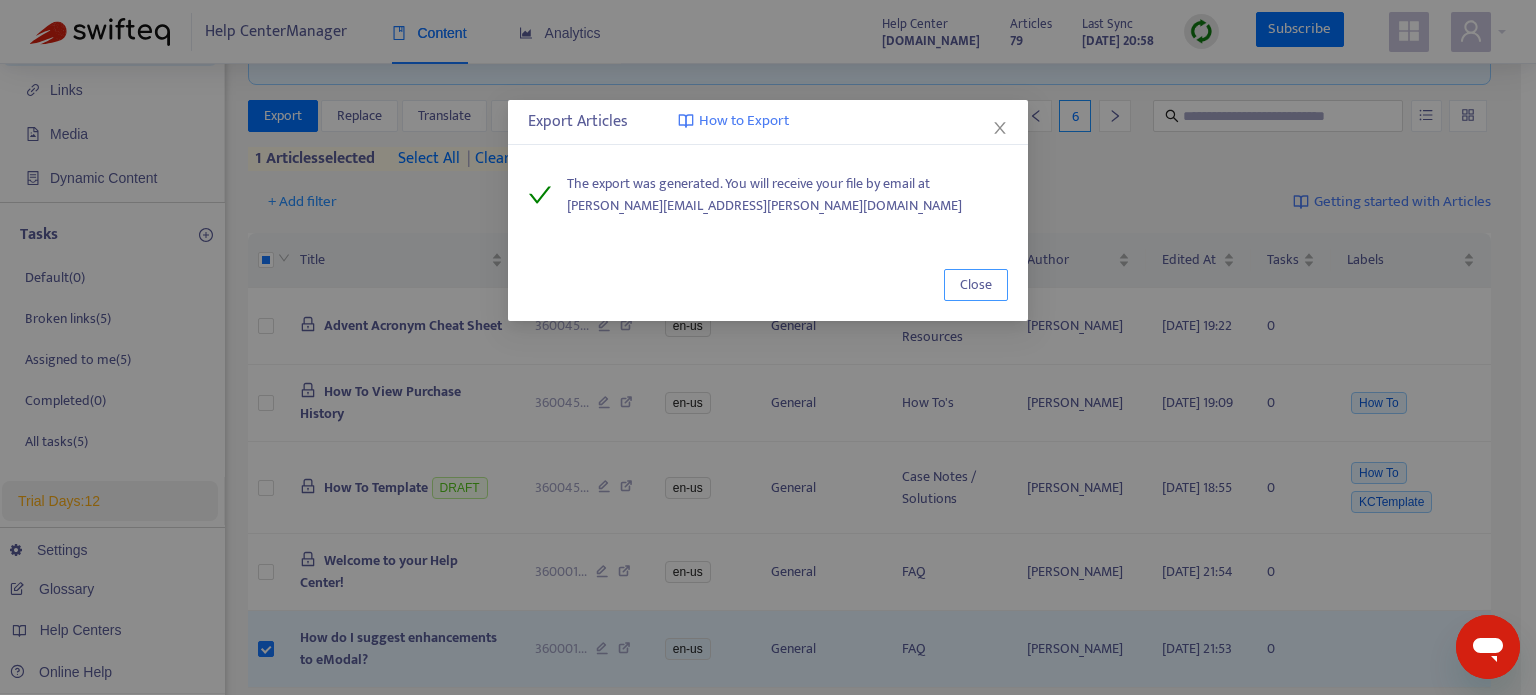 click on "Close" at bounding box center [976, 285] 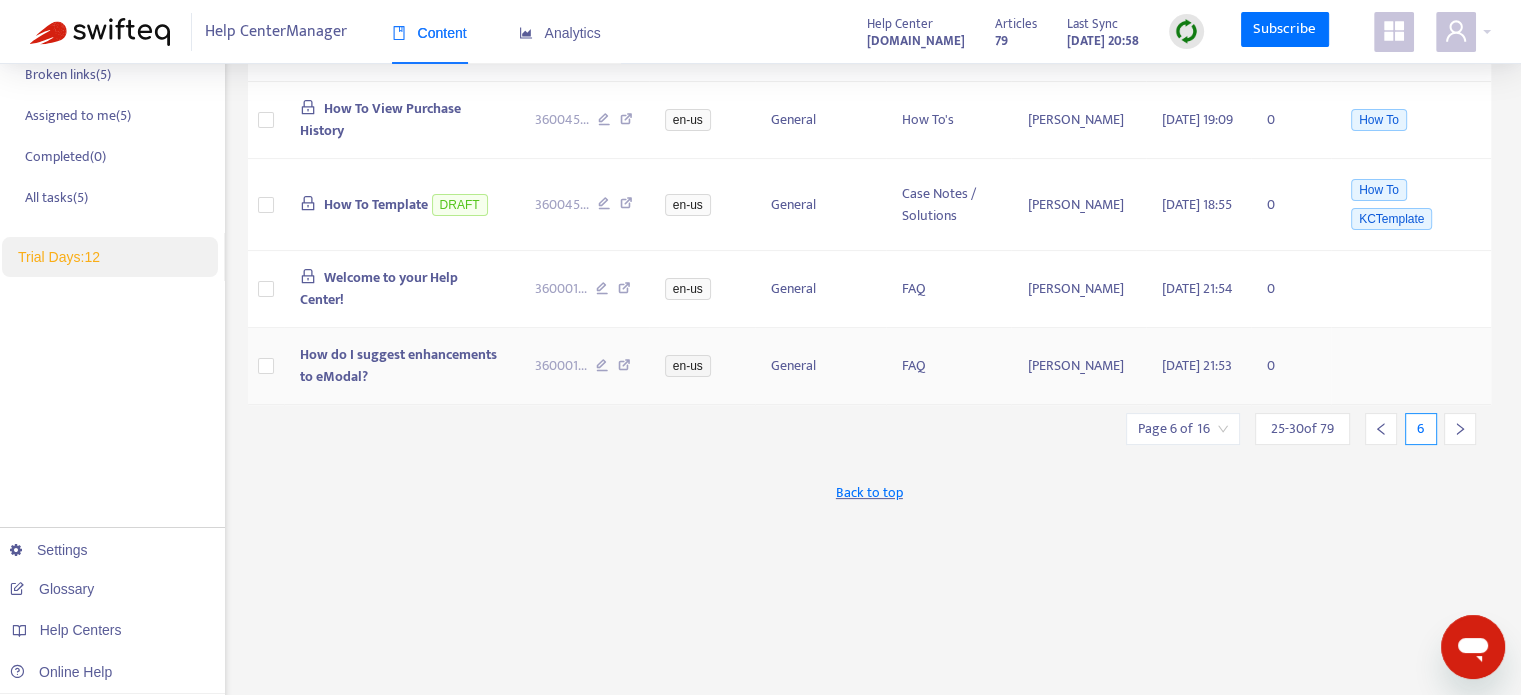 scroll, scrollTop: 376, scrollLeft: 0, axis: vertical 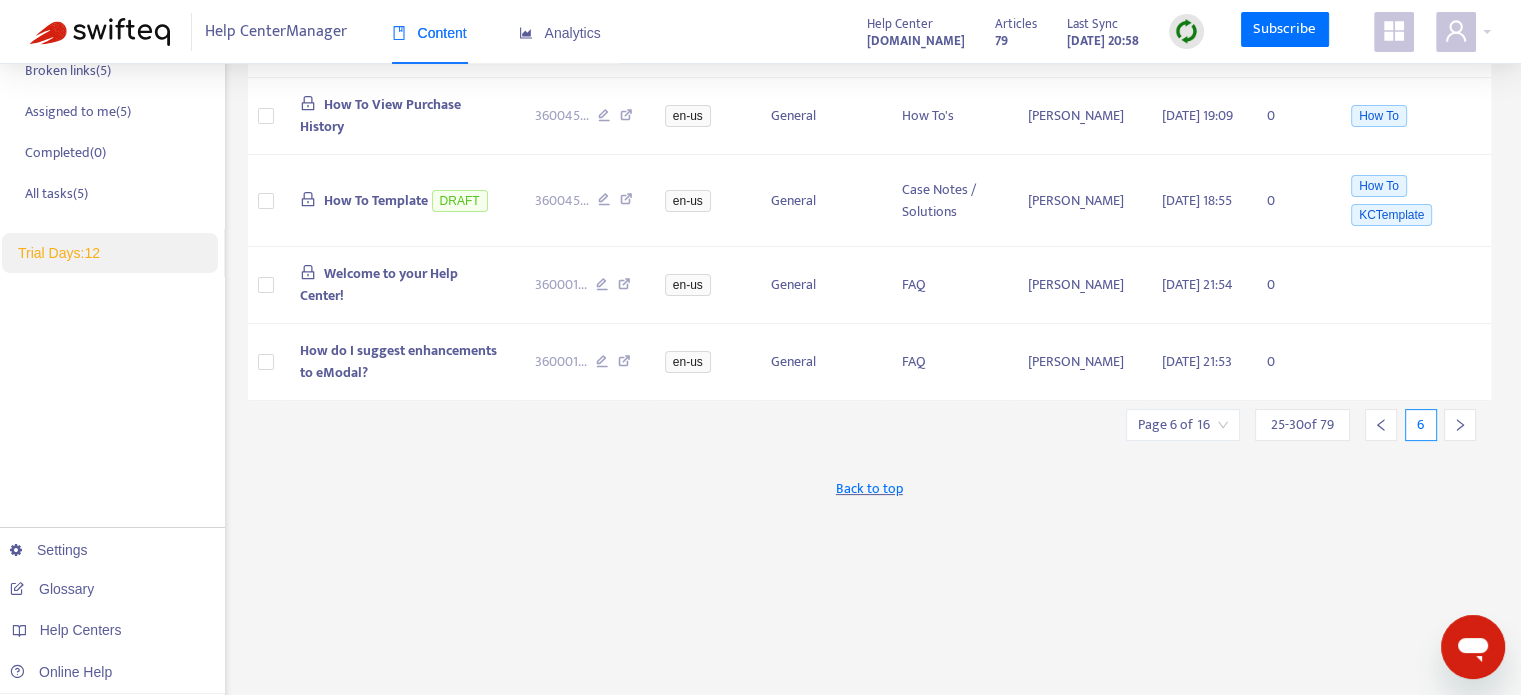 click 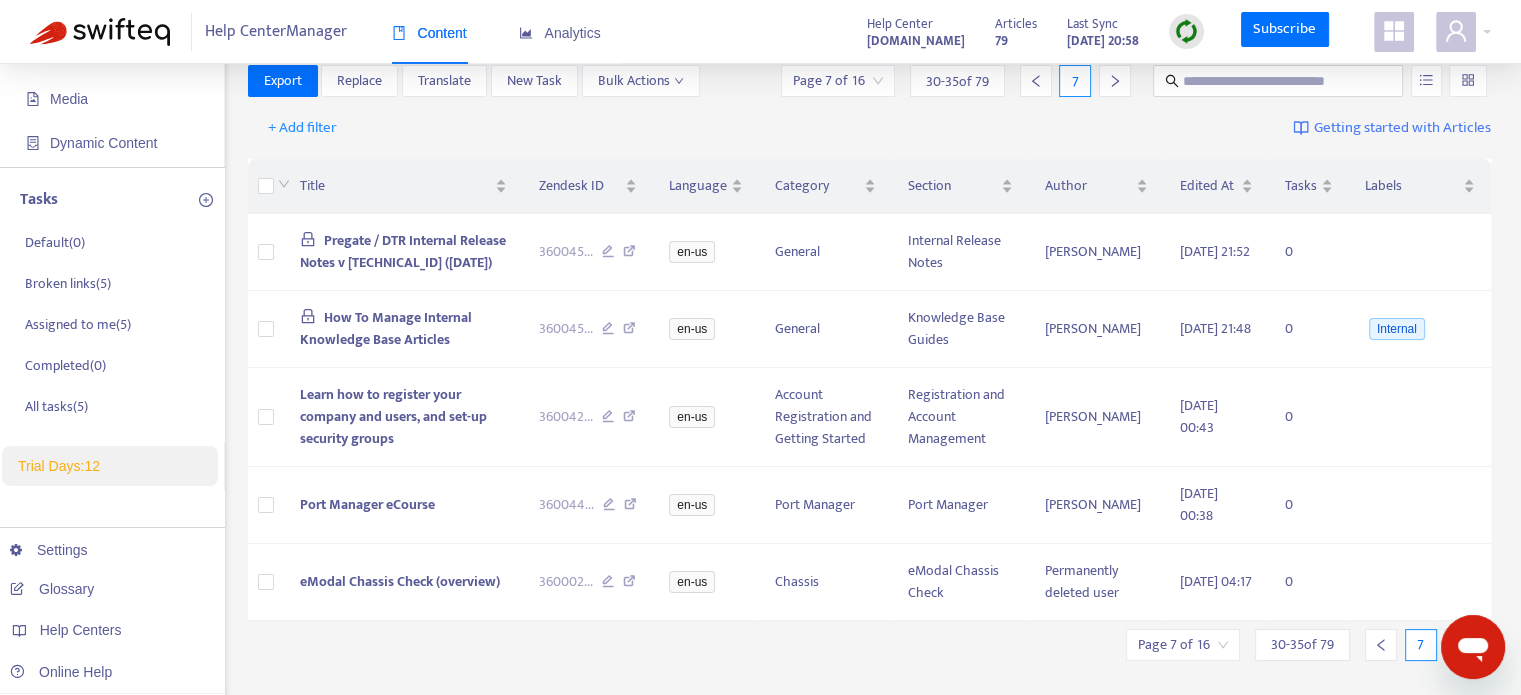scroll, scrollTop: 152, scrollLeft: 0, axis: vertical 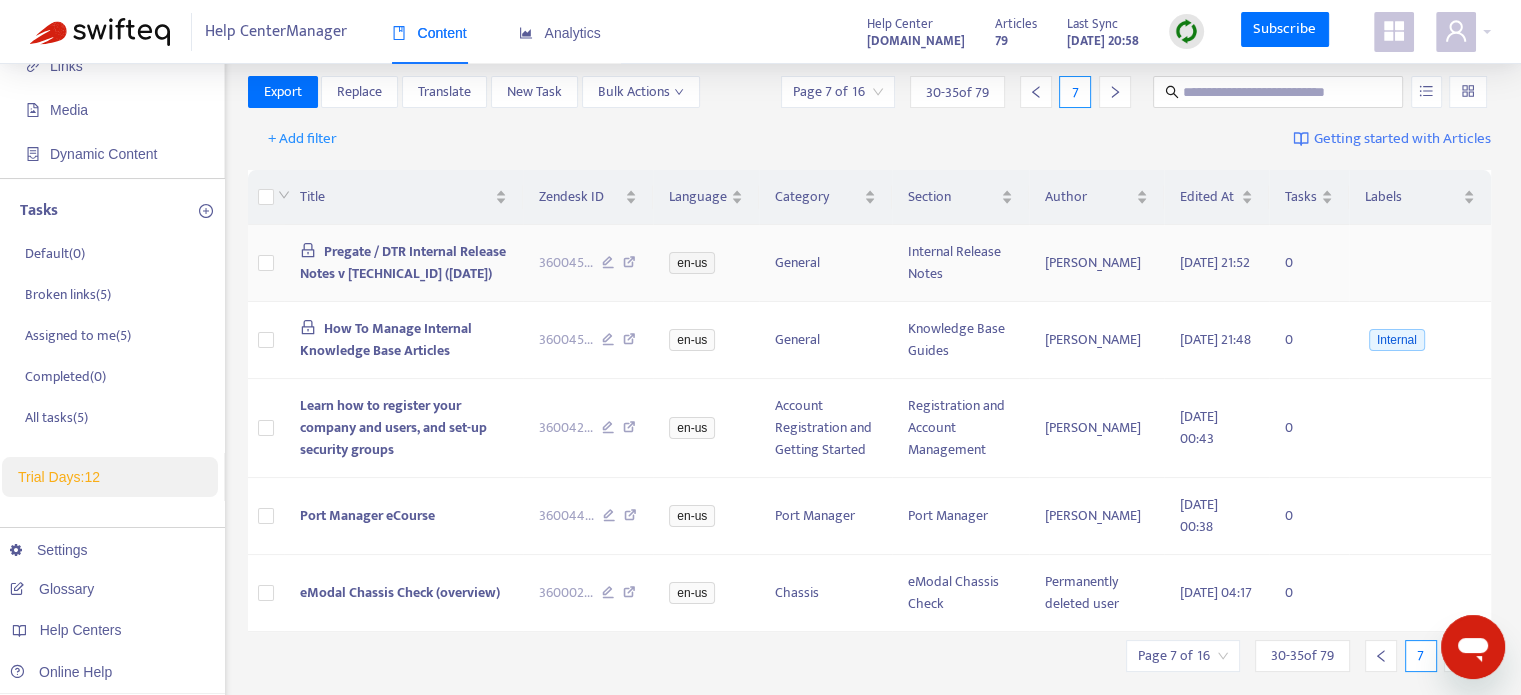 click at bounding box center (266, 263) 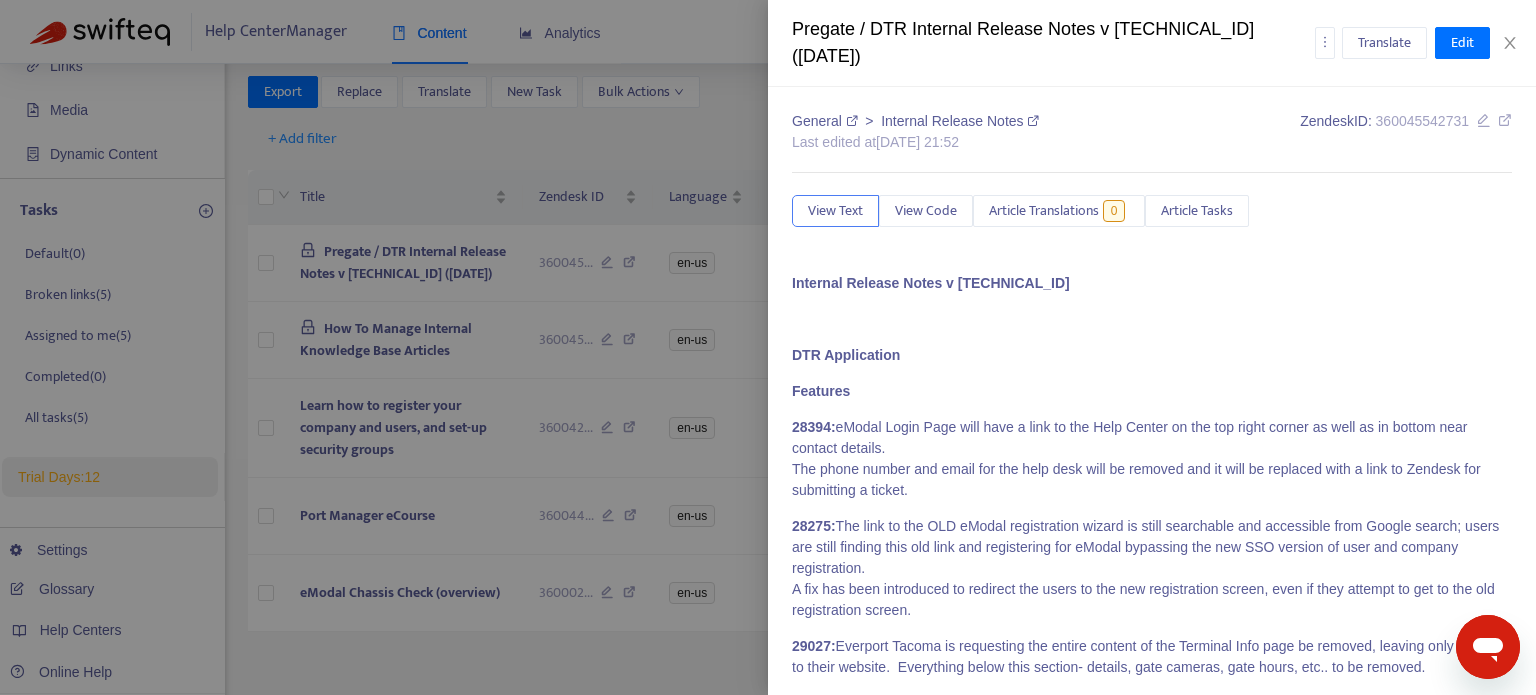 click at bounding box center (768, 347) 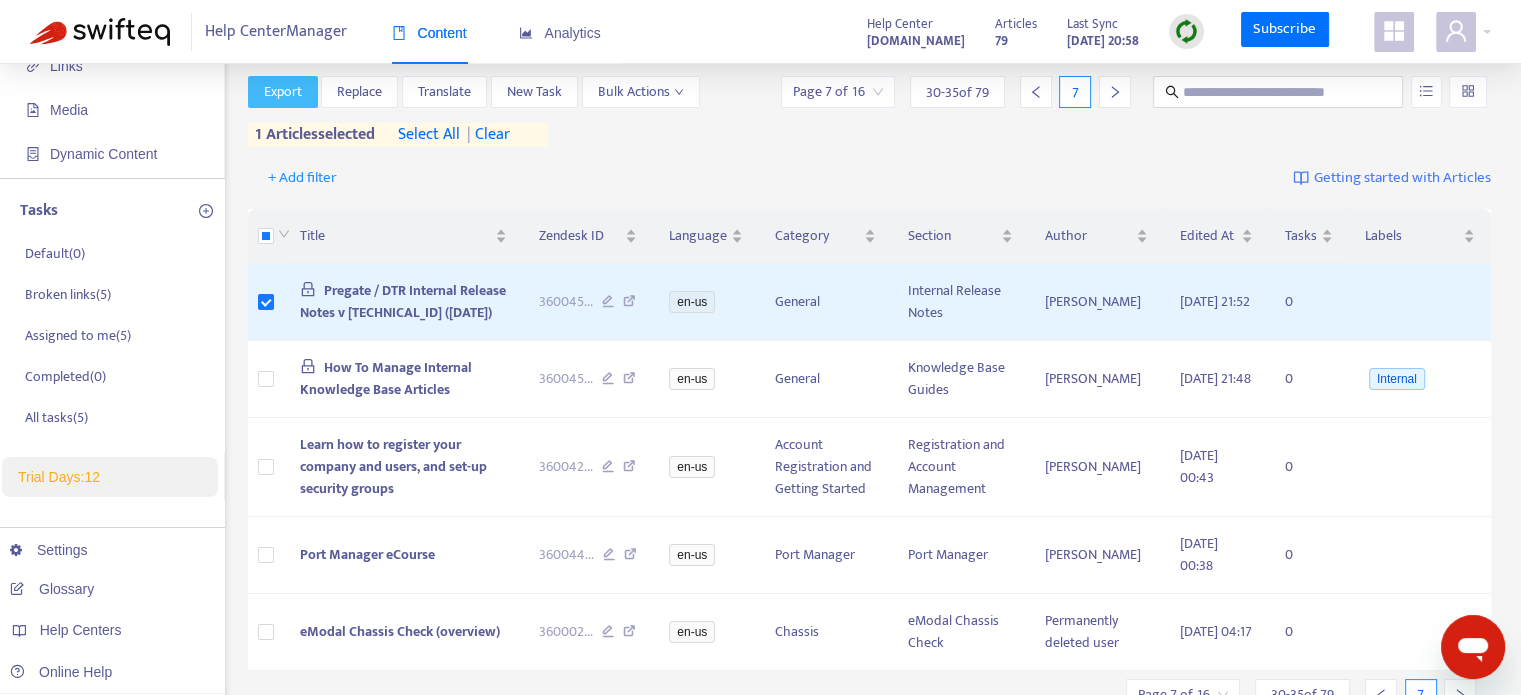 click on "Export" at bounding box center [283, 92] 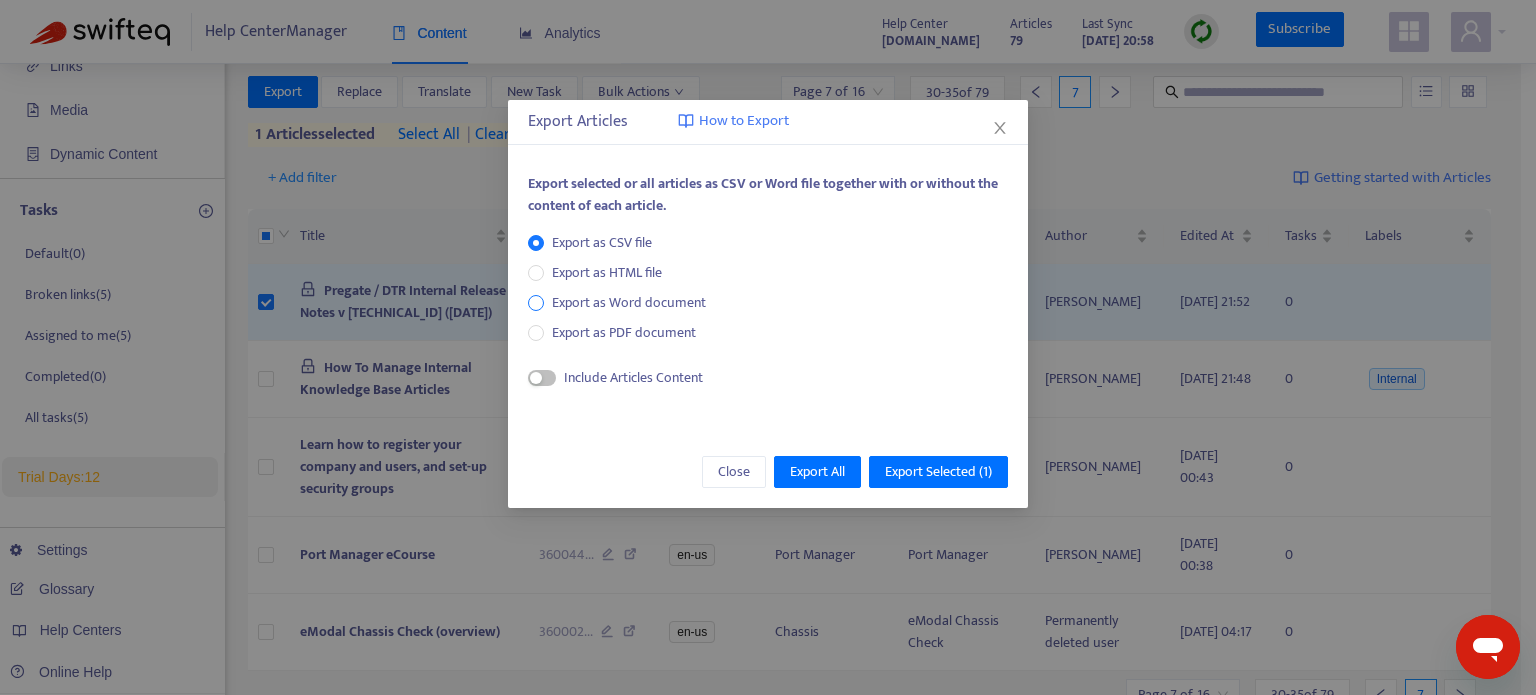 click on "Export as Word document" at bounding box center (629, 303) 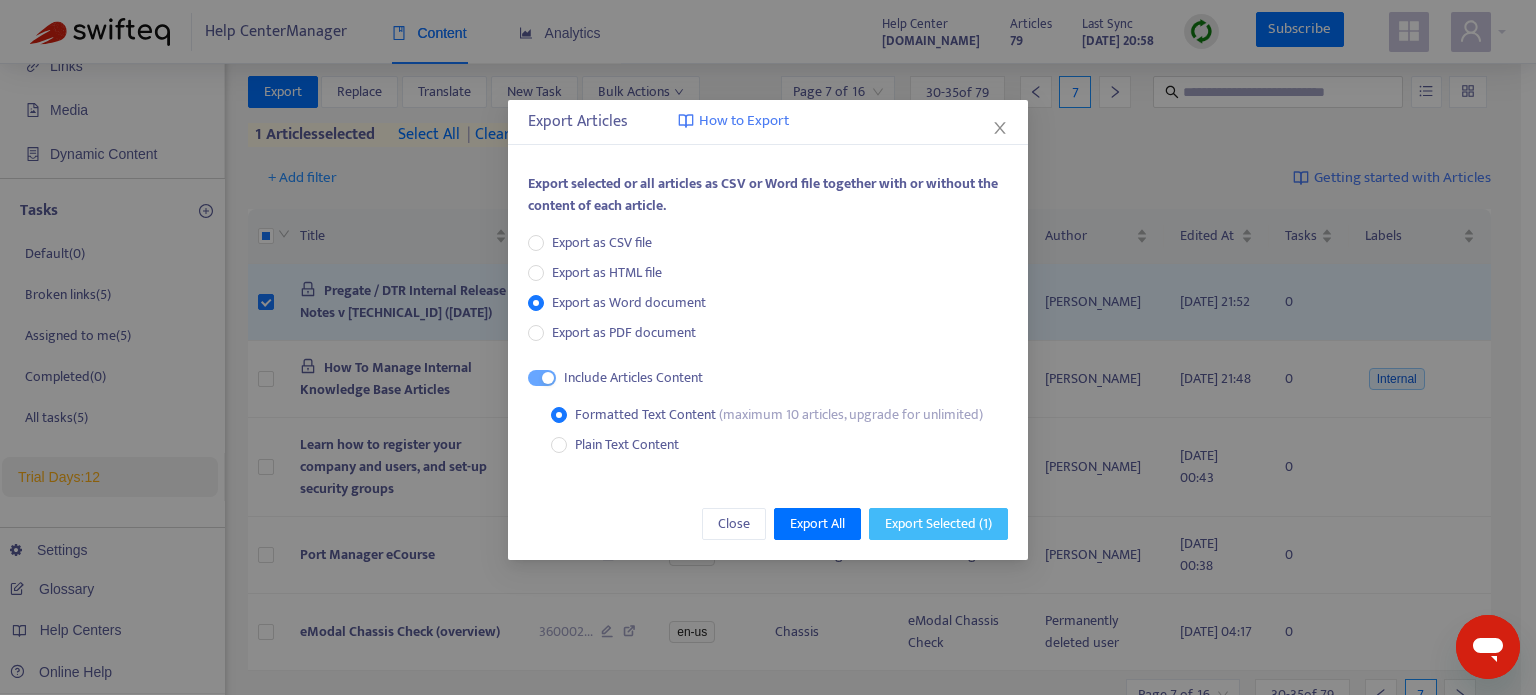 click on "Export Selected ( 1 )" at bounding box center [938, 524] 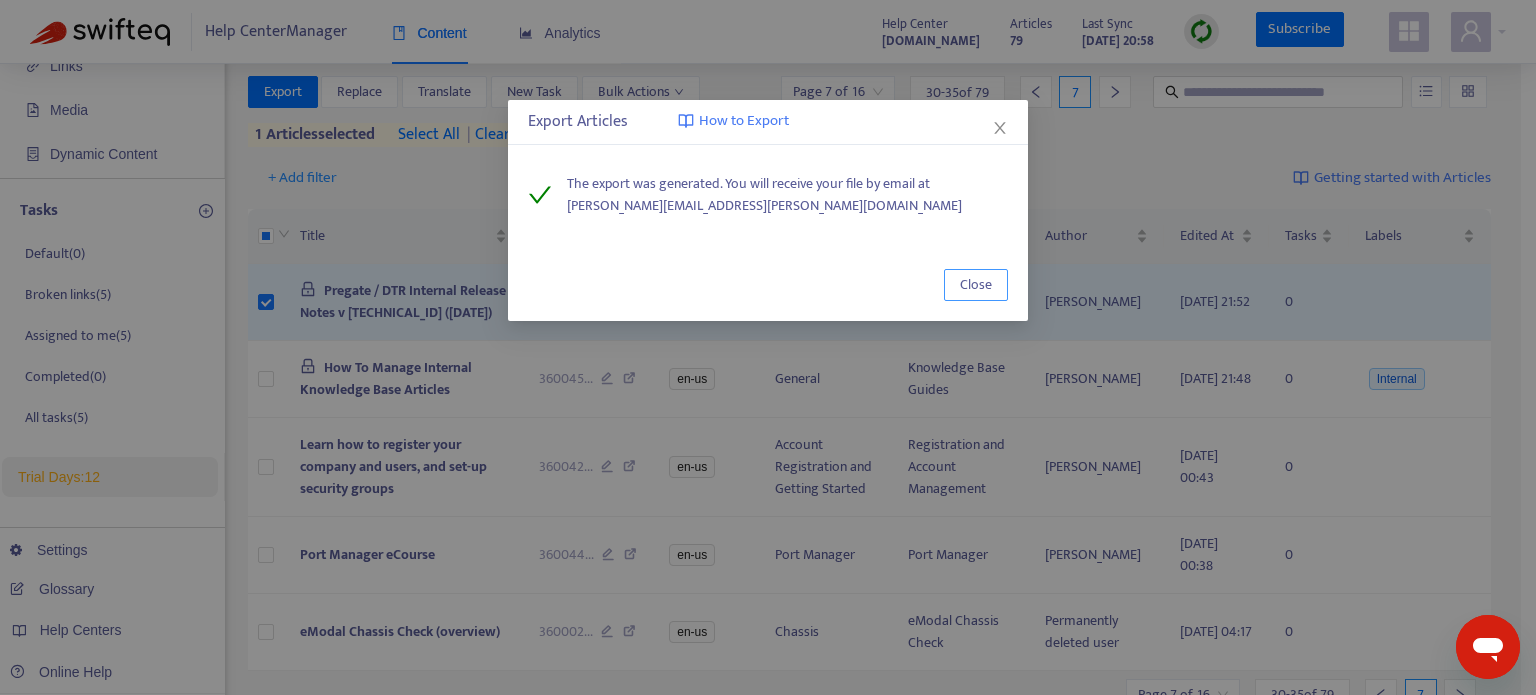 click on "Close" at bounding box center (976, 285) 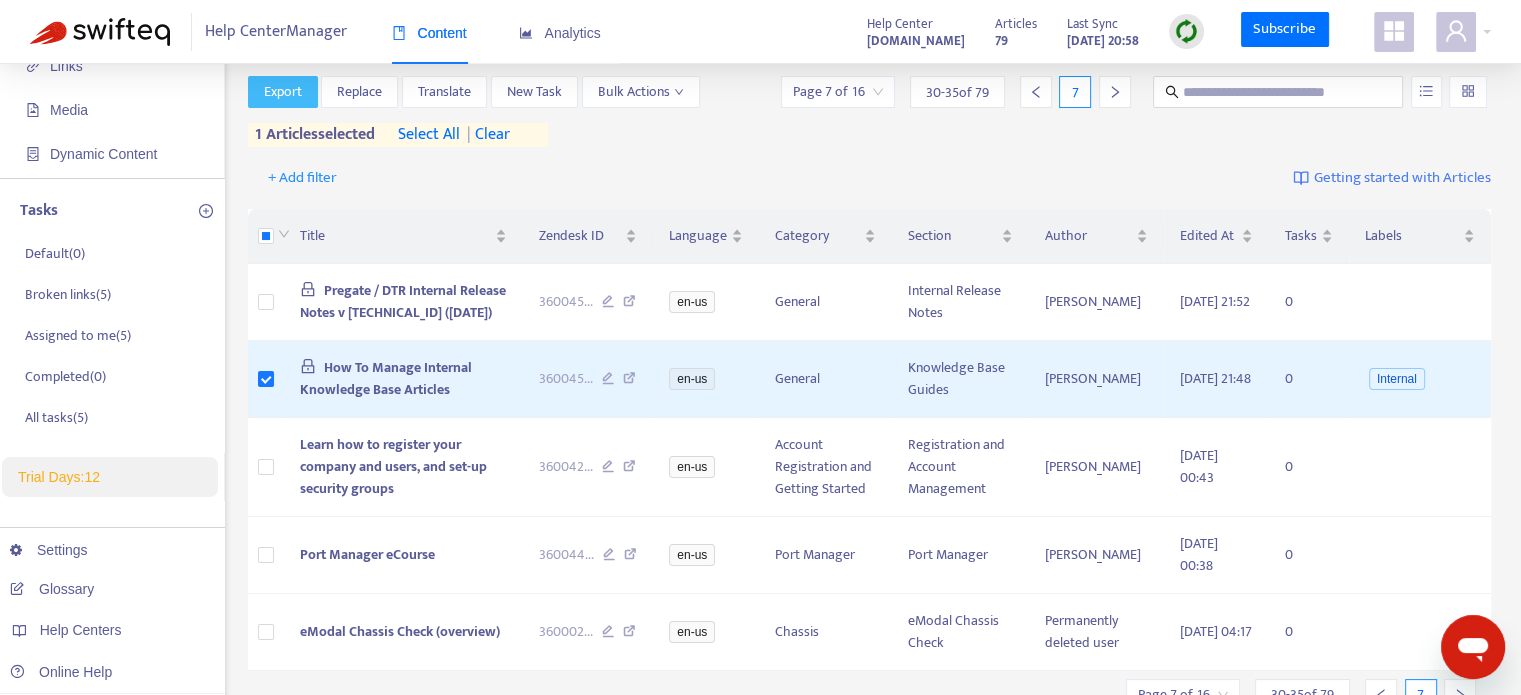 click on "Export" at bounding box center [283, 92] 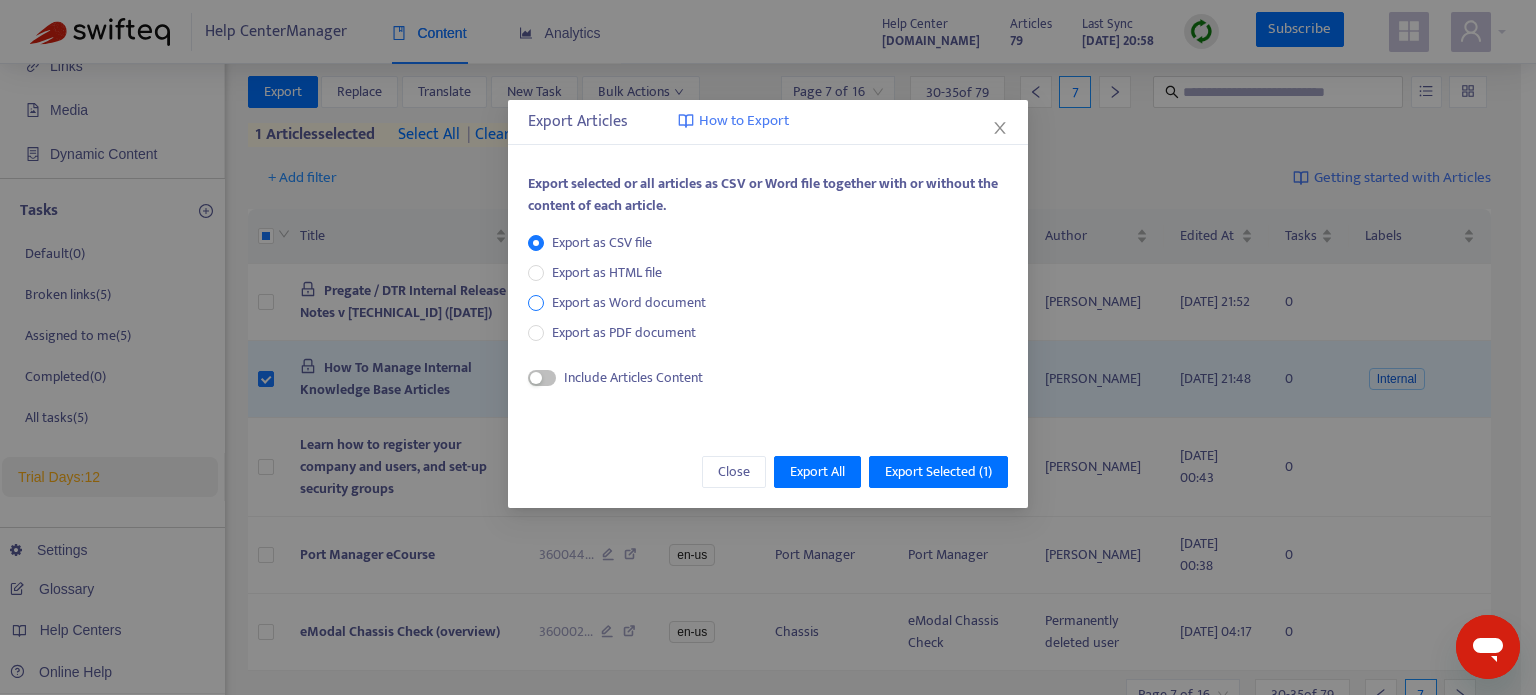 click on "Export as Word document" at bounding box center [629, 303] 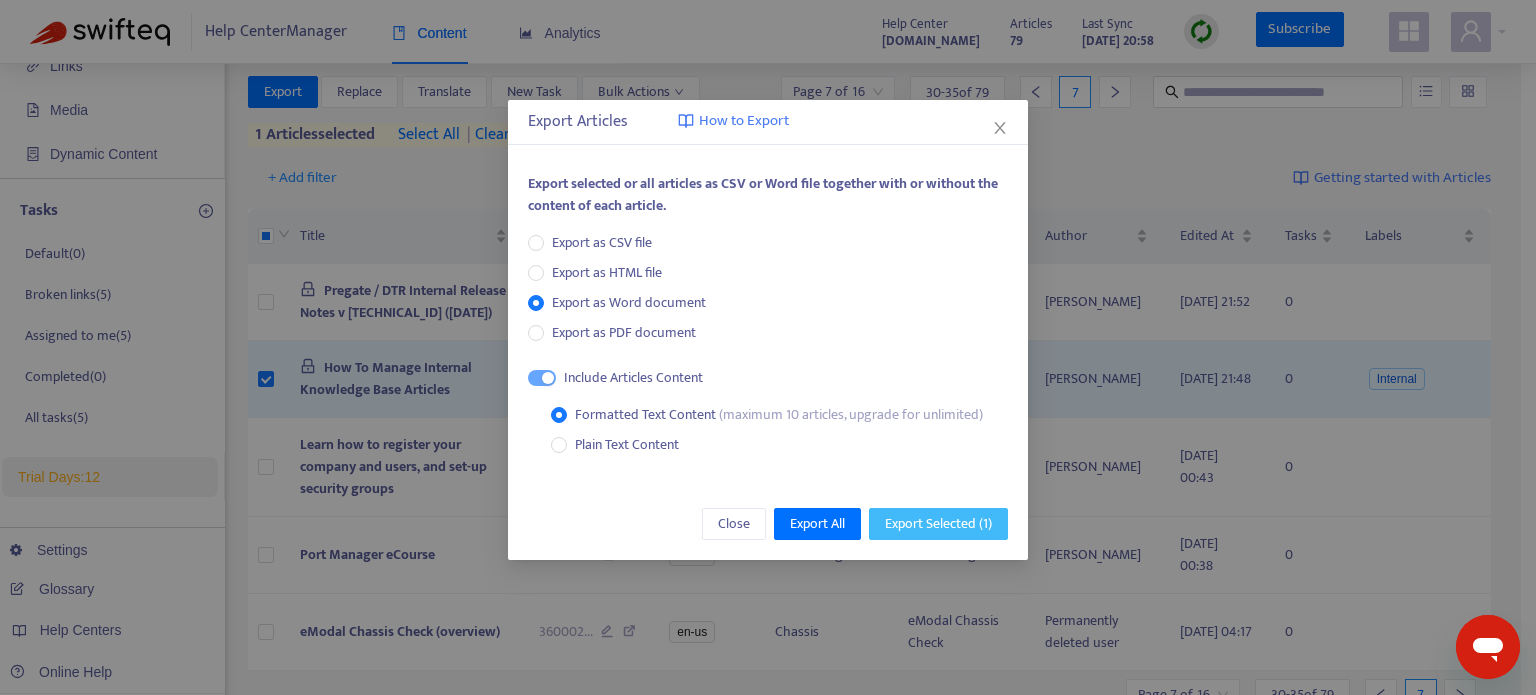 click on "Export Selected ( 1 )" at bounding box center [938, 524] 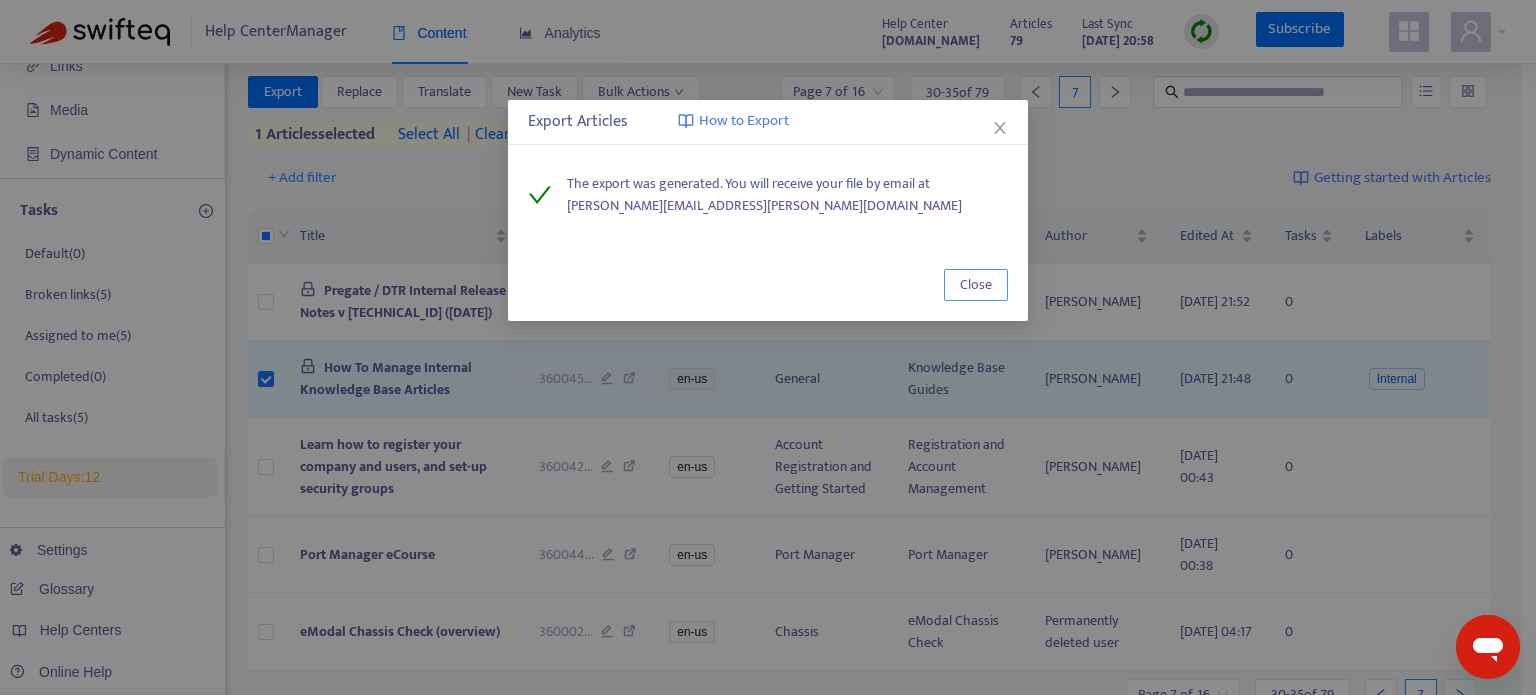 click on "Close" at bounding box center [976, 285] 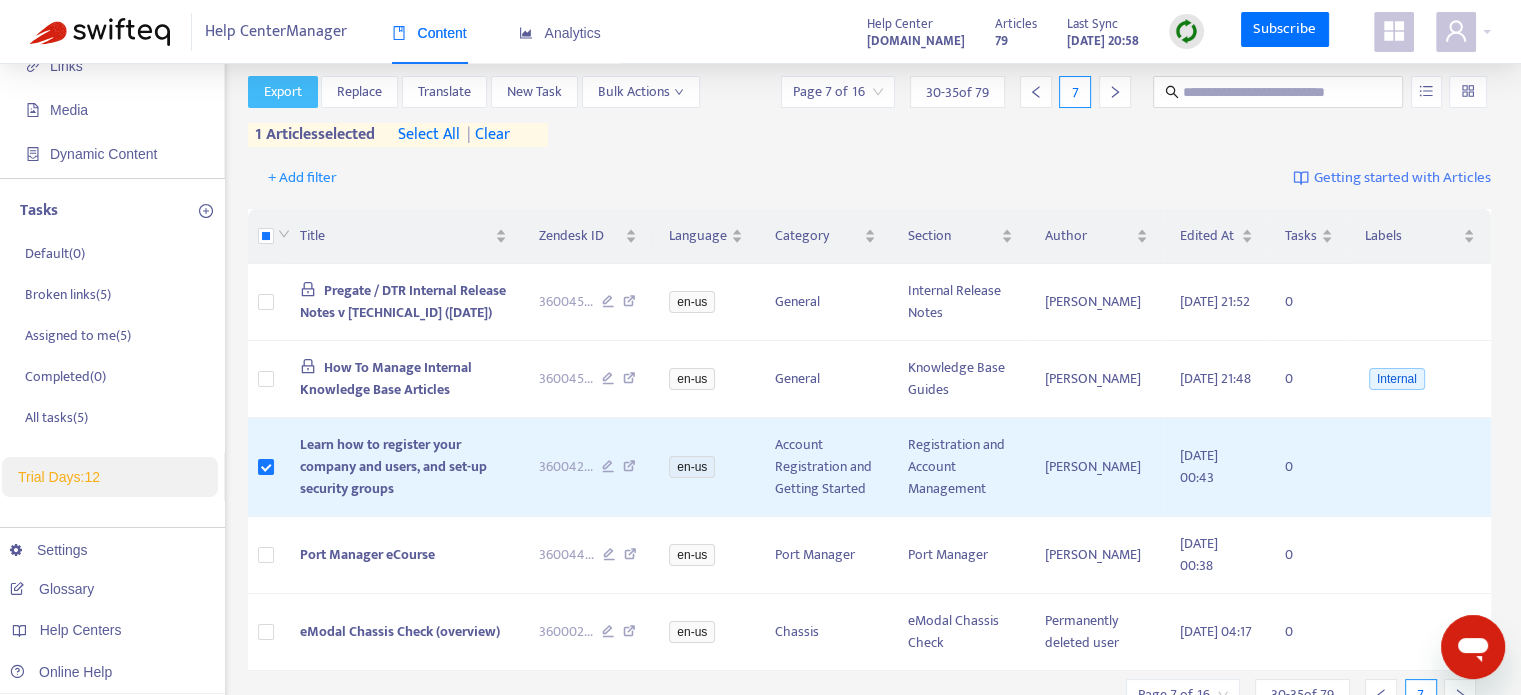 click on "Export" at bounding box center [283, 92] 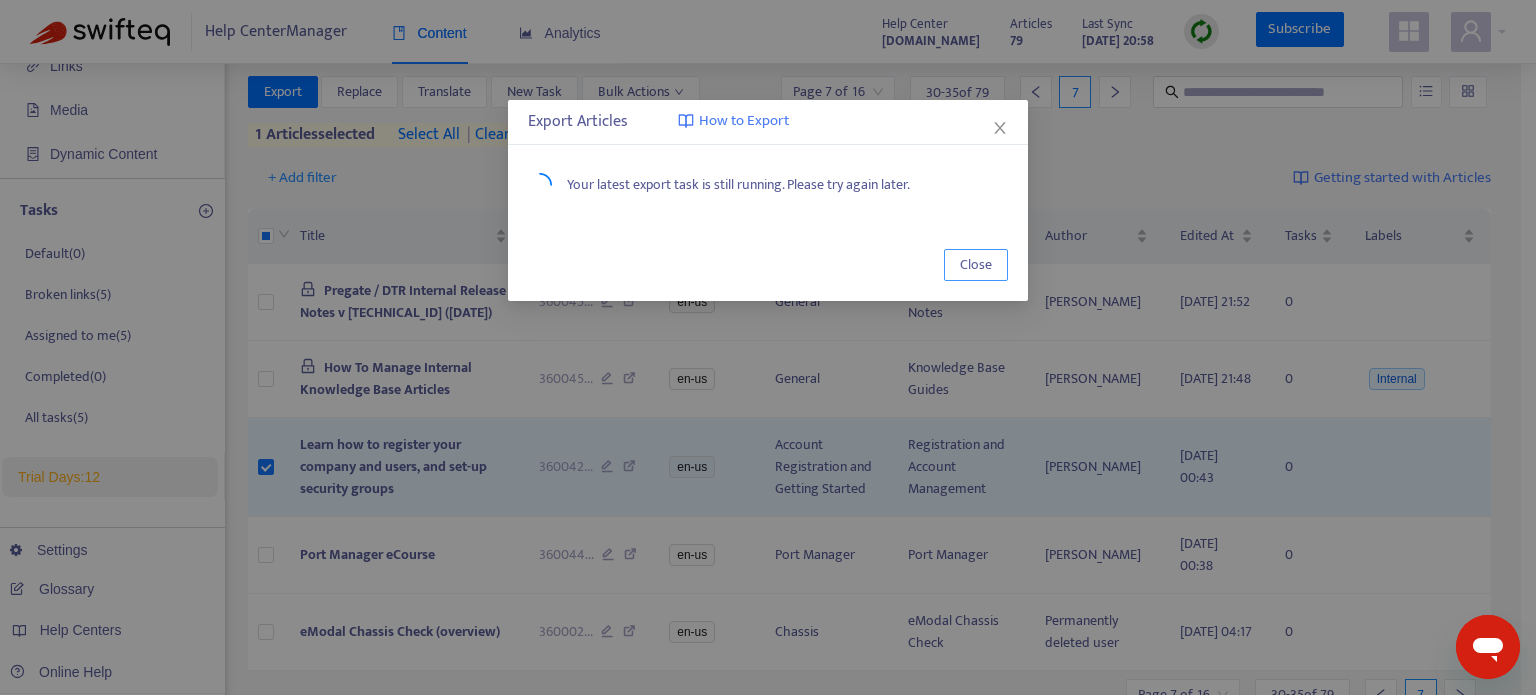click on "Close" at bounding box center [976, 265] 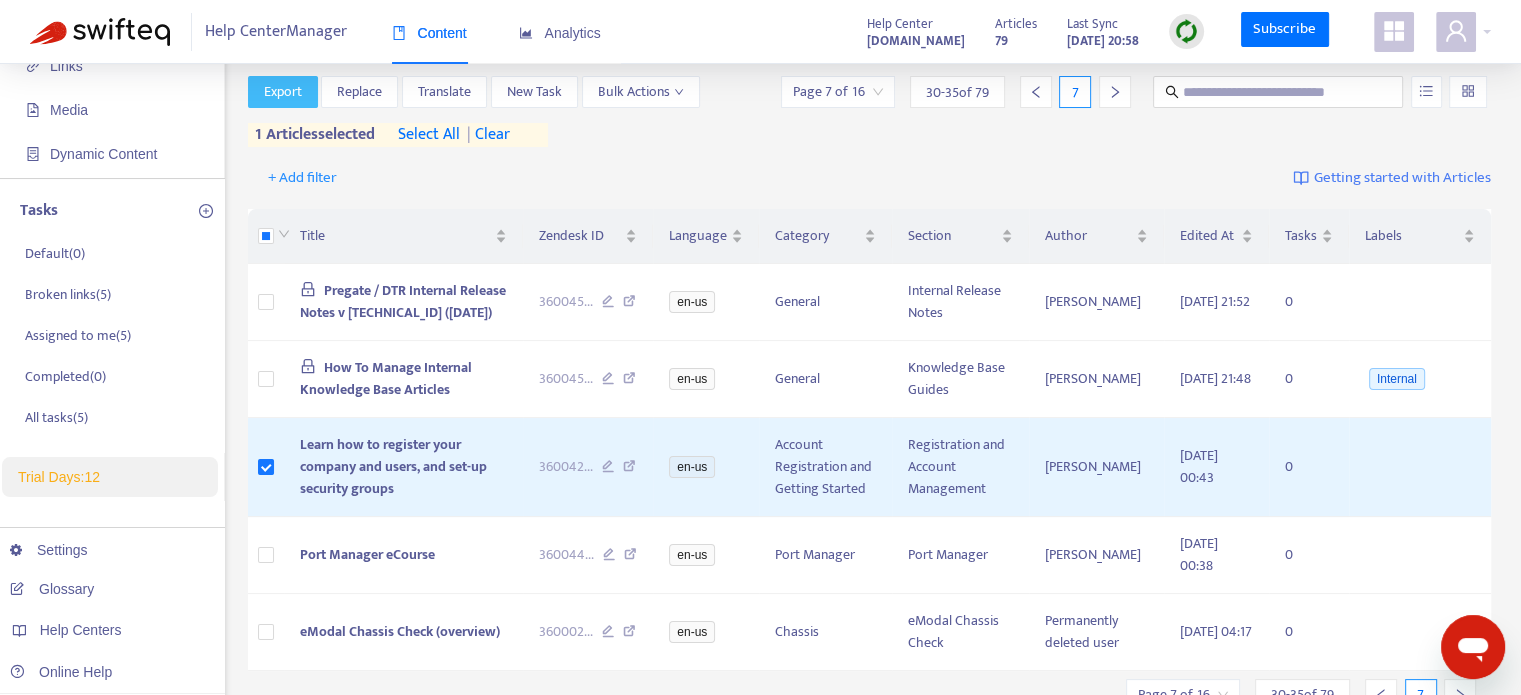click on "Export" at bounding box center [283, 92] 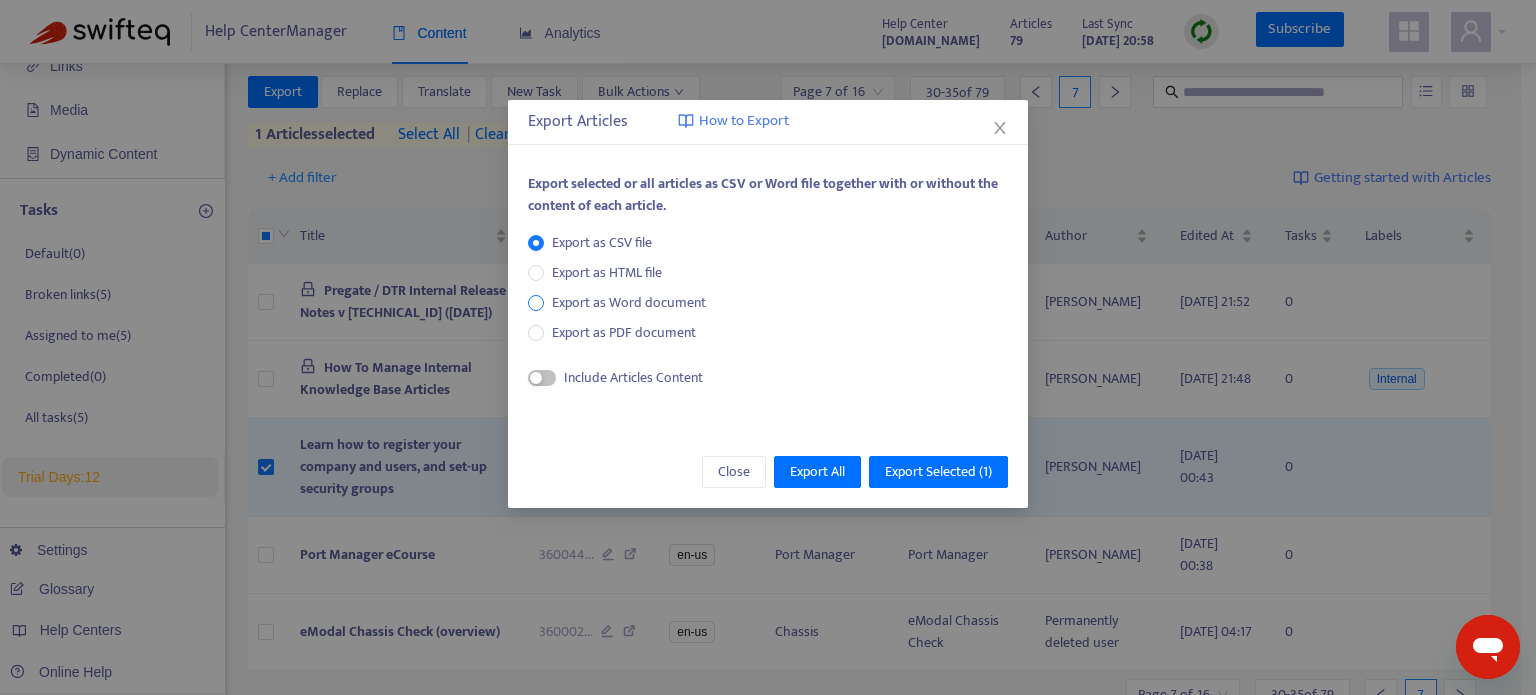 click on "Export as Word document" at bounding box center [629, 303] 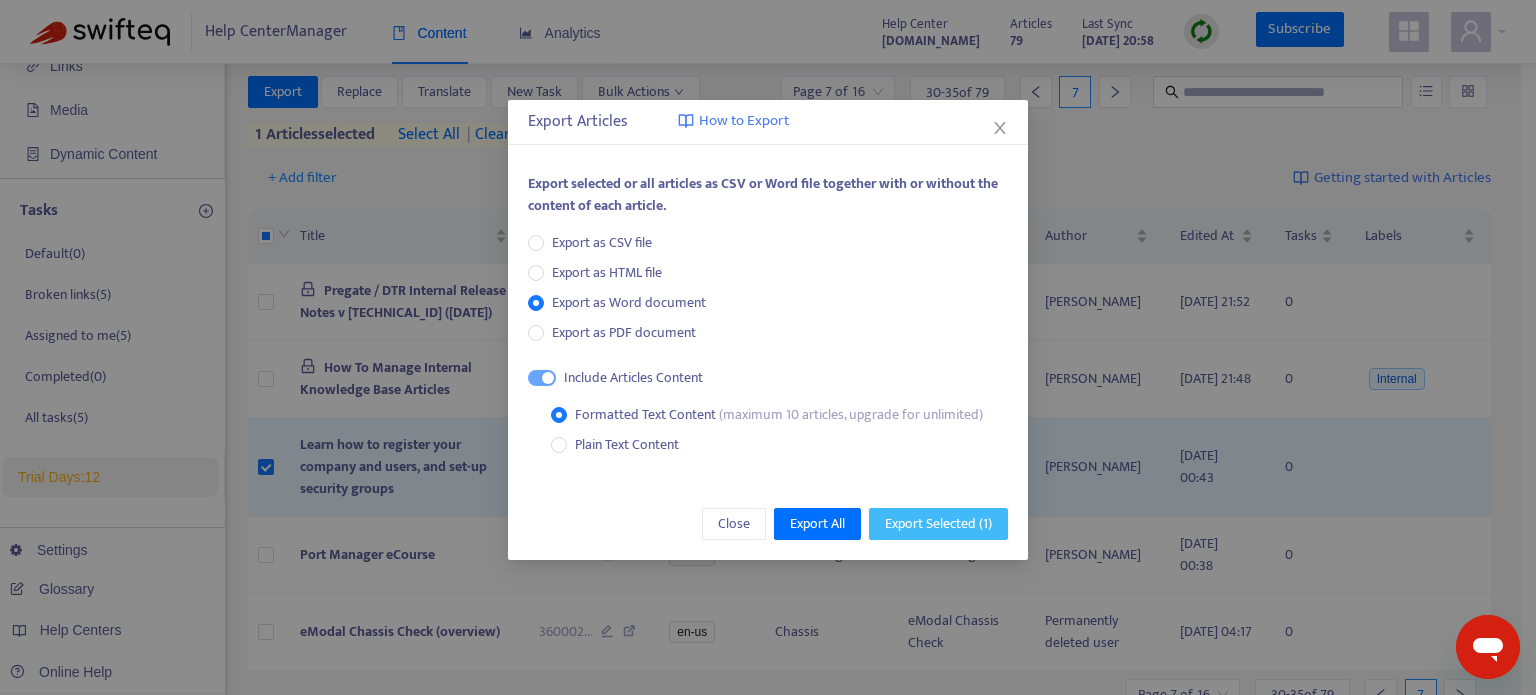 click on "Export Selected ( 1 )" at bounding box center [938, 524] 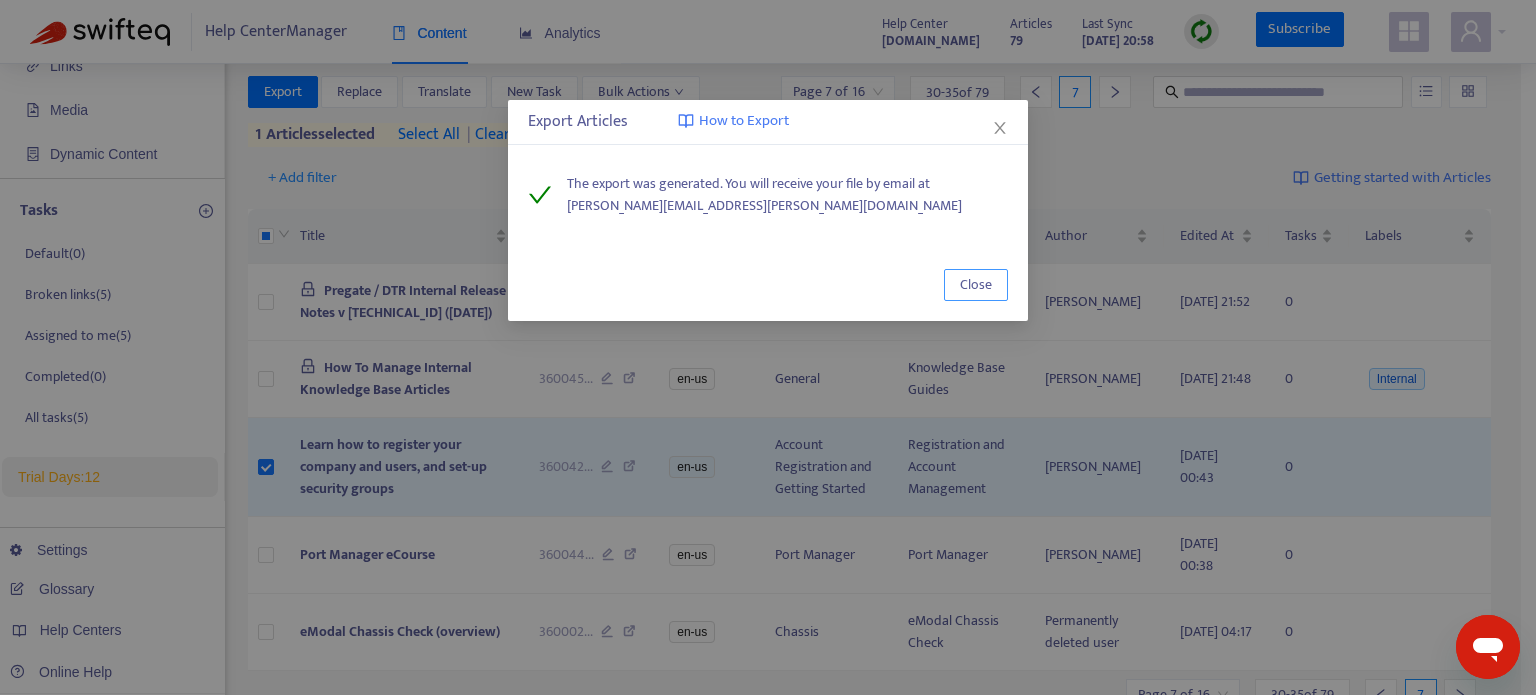 click on "Close" at bounding box center [976, 285] 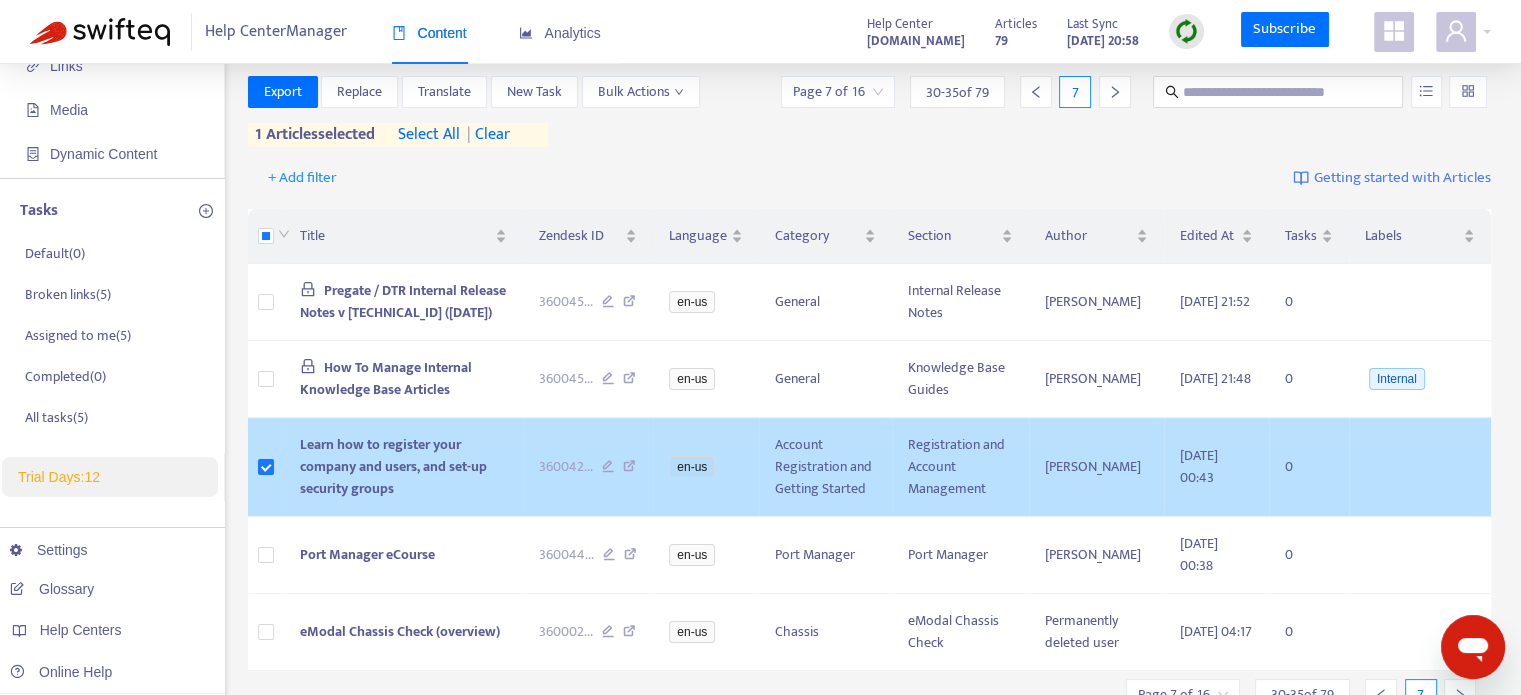 click at bounding box center (266, 467) 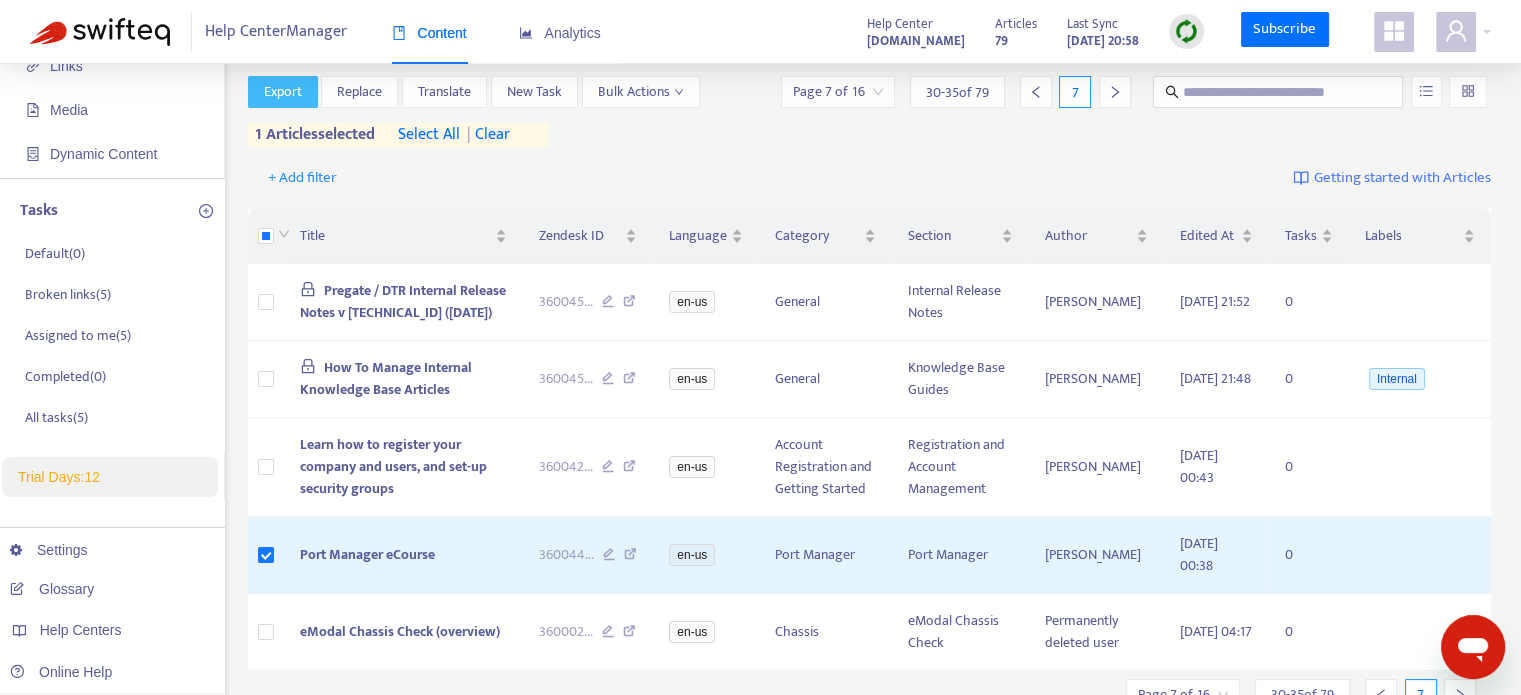 click on "Export" at bounding box center (283, 92) 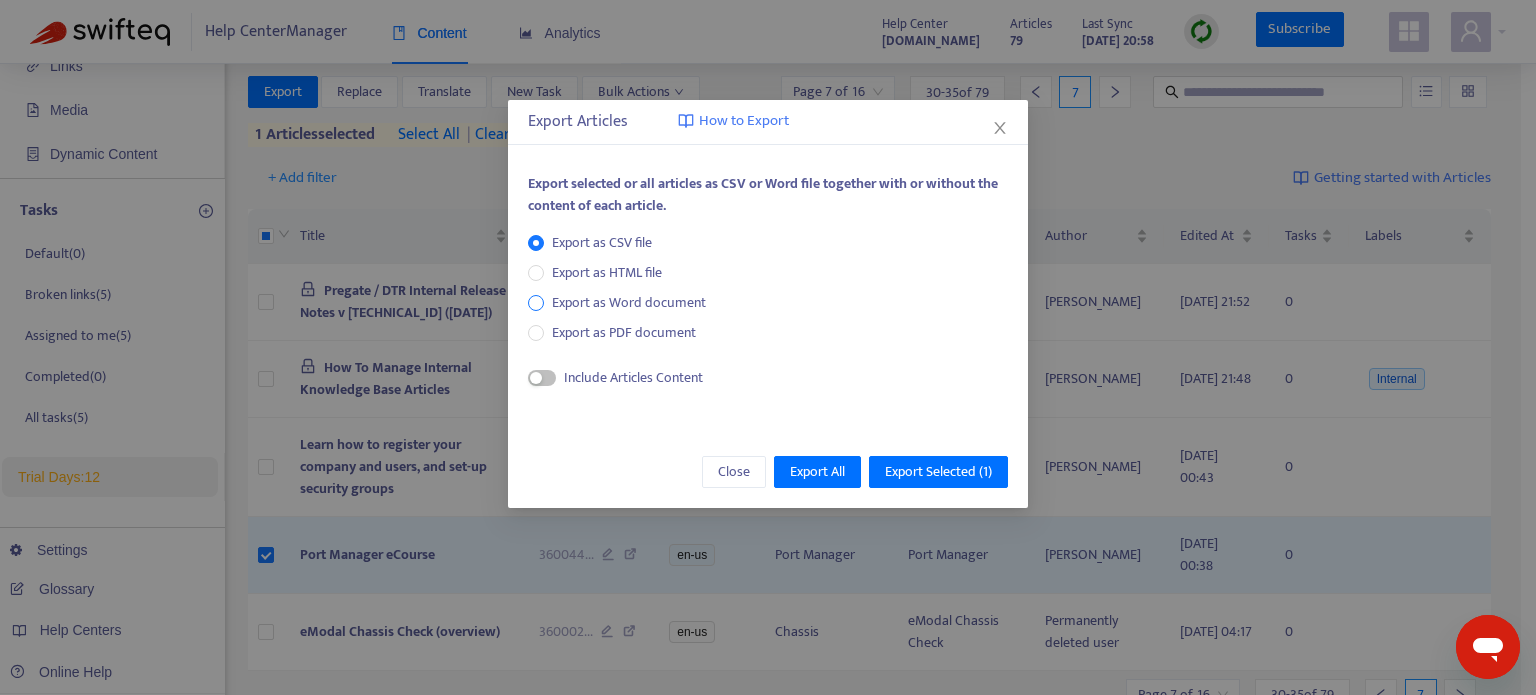 click on "Export as Word document" at bounding box center (629, 303) 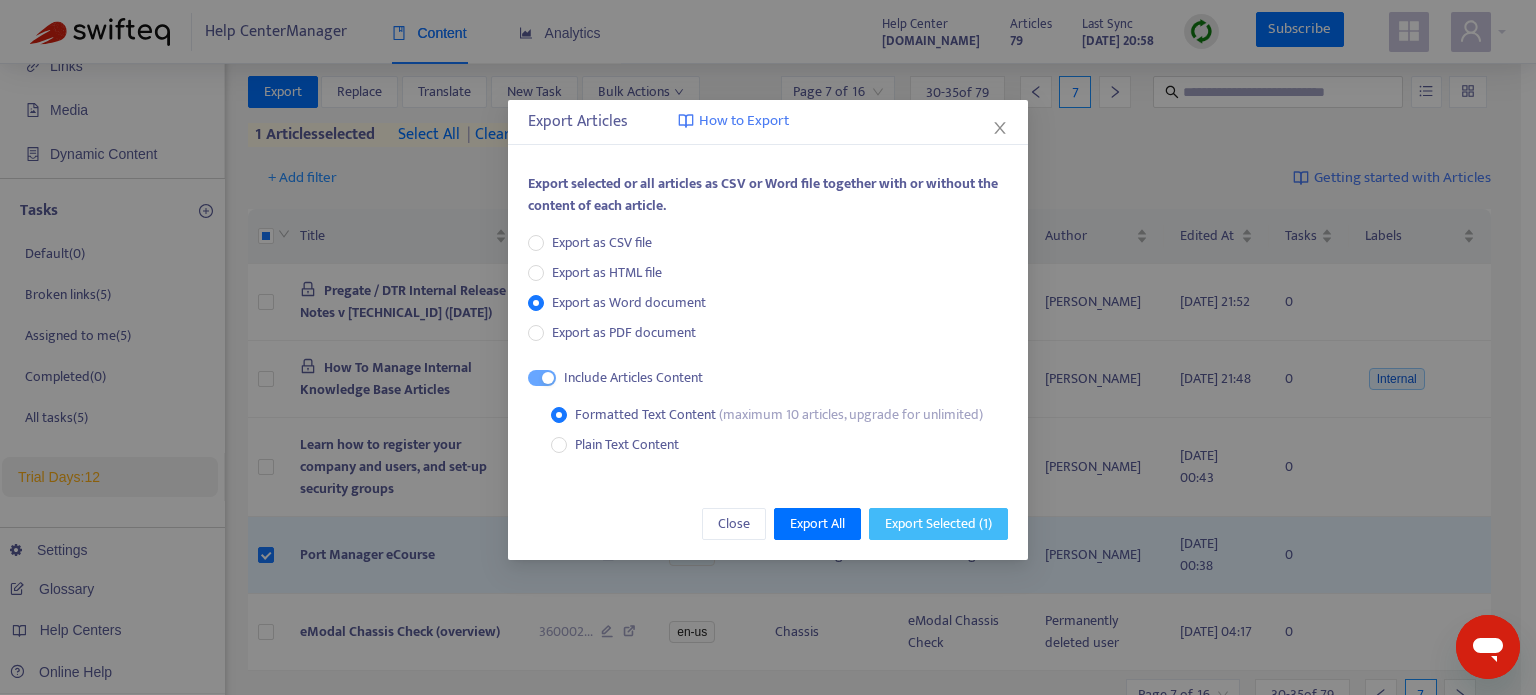 click on "Export Selected ( 1 )" at bounding box center [938, 524] 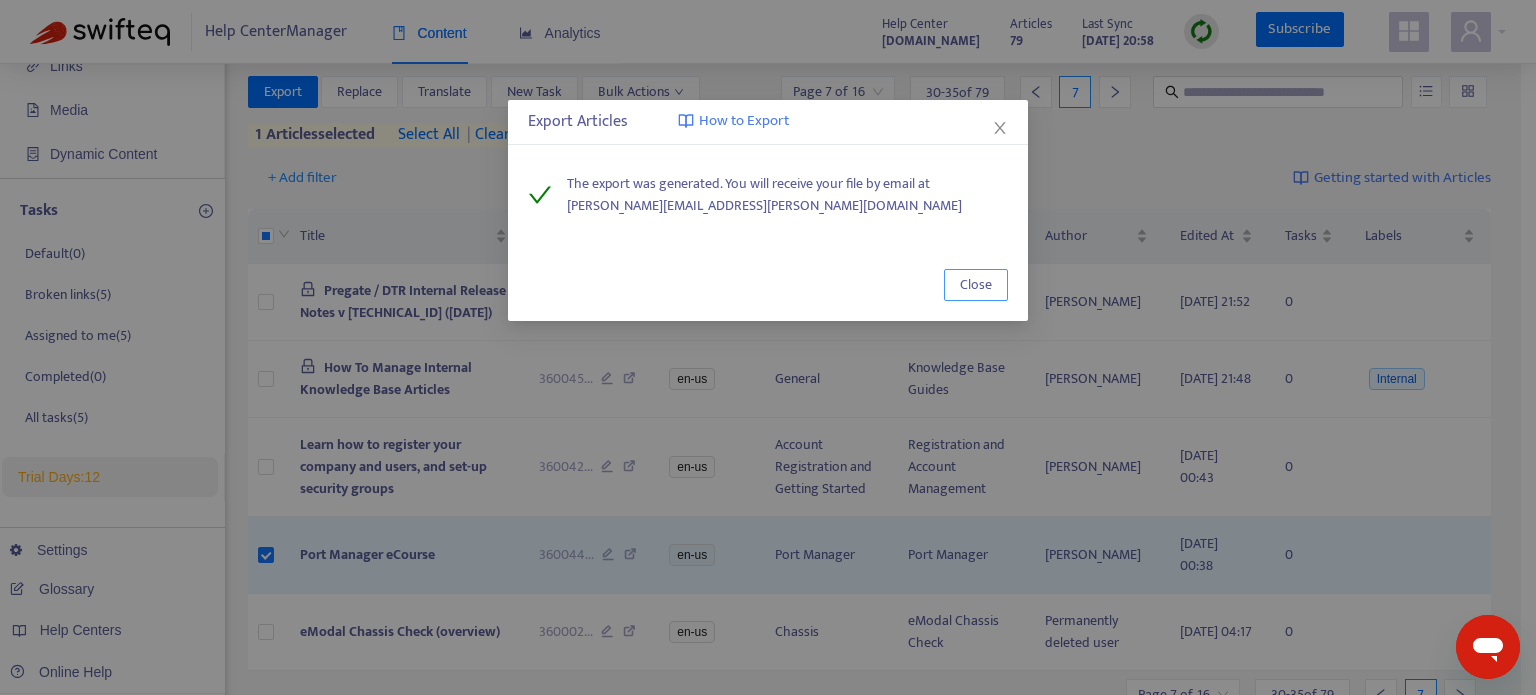 click on "Close" at bounding box center [976, 285] 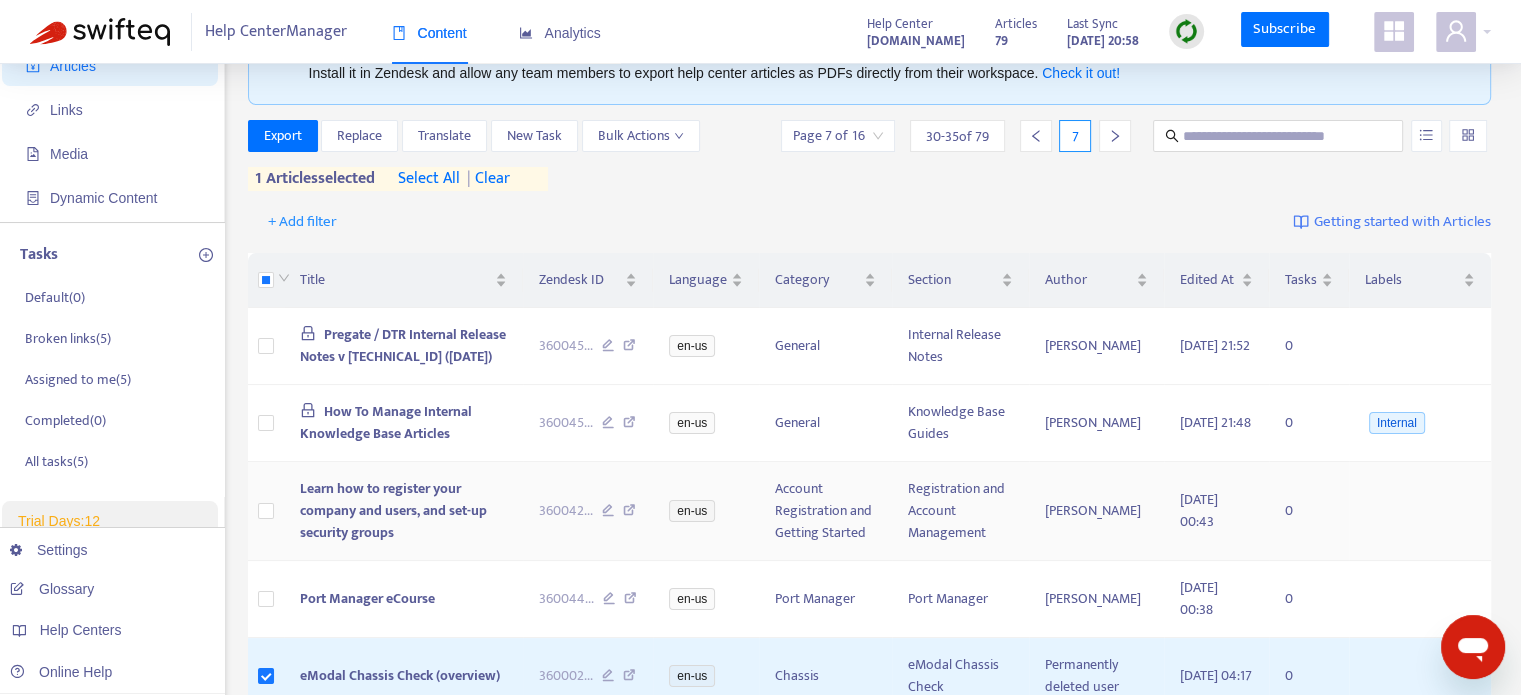 scroll, scrollTop: 111, scrollLeft: 0, axis: vertical 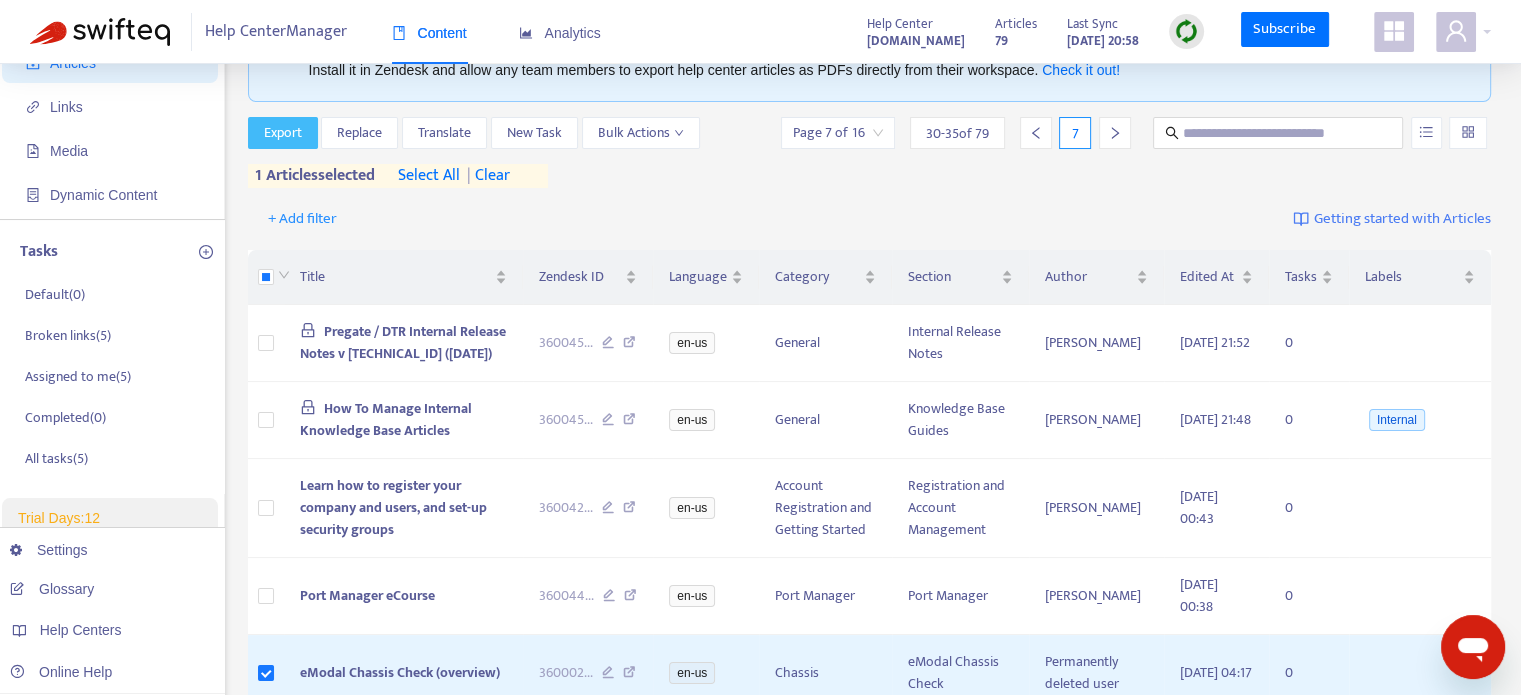click on "Export" at bounding box center (283, 133) 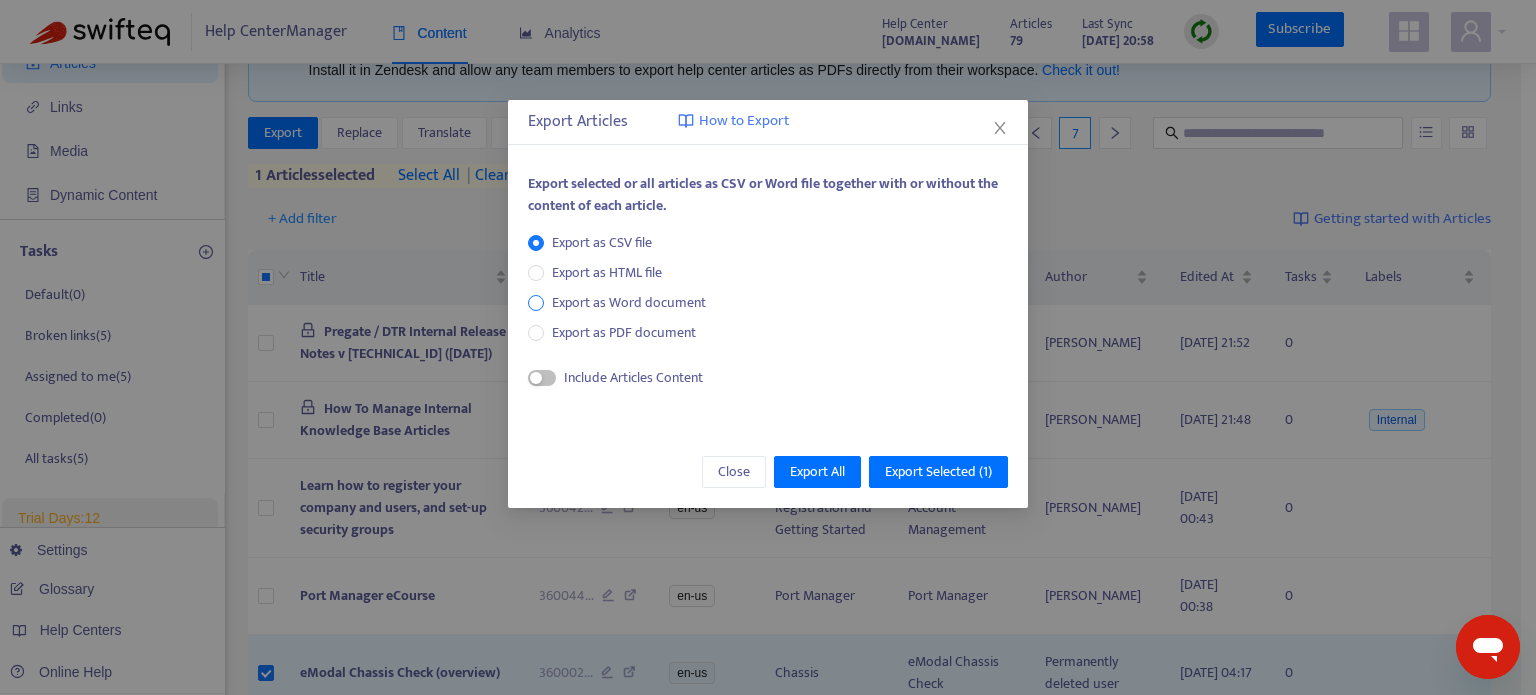 click on "Export as Word document" at bounding box center [629, 303] 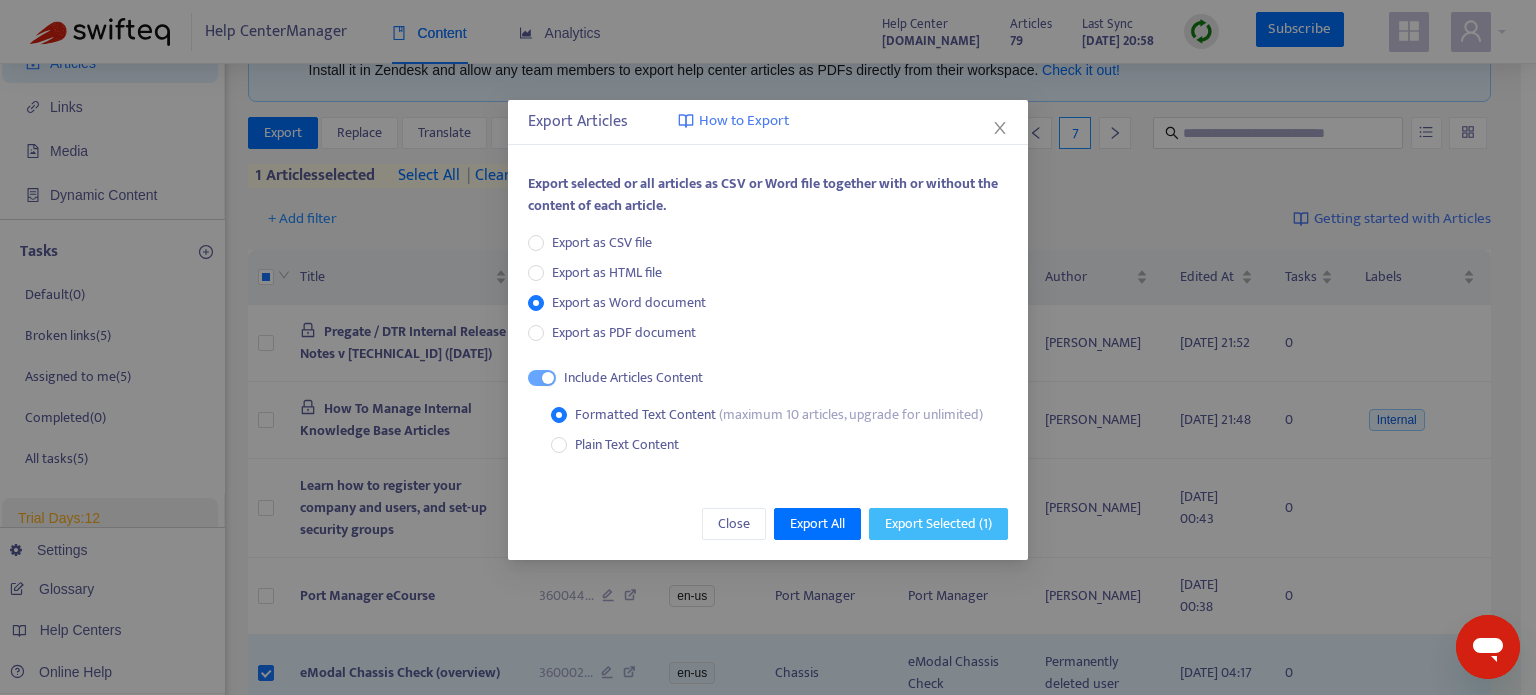 click on "Export Selected ( 1 )" at bounding box center [938, 524] 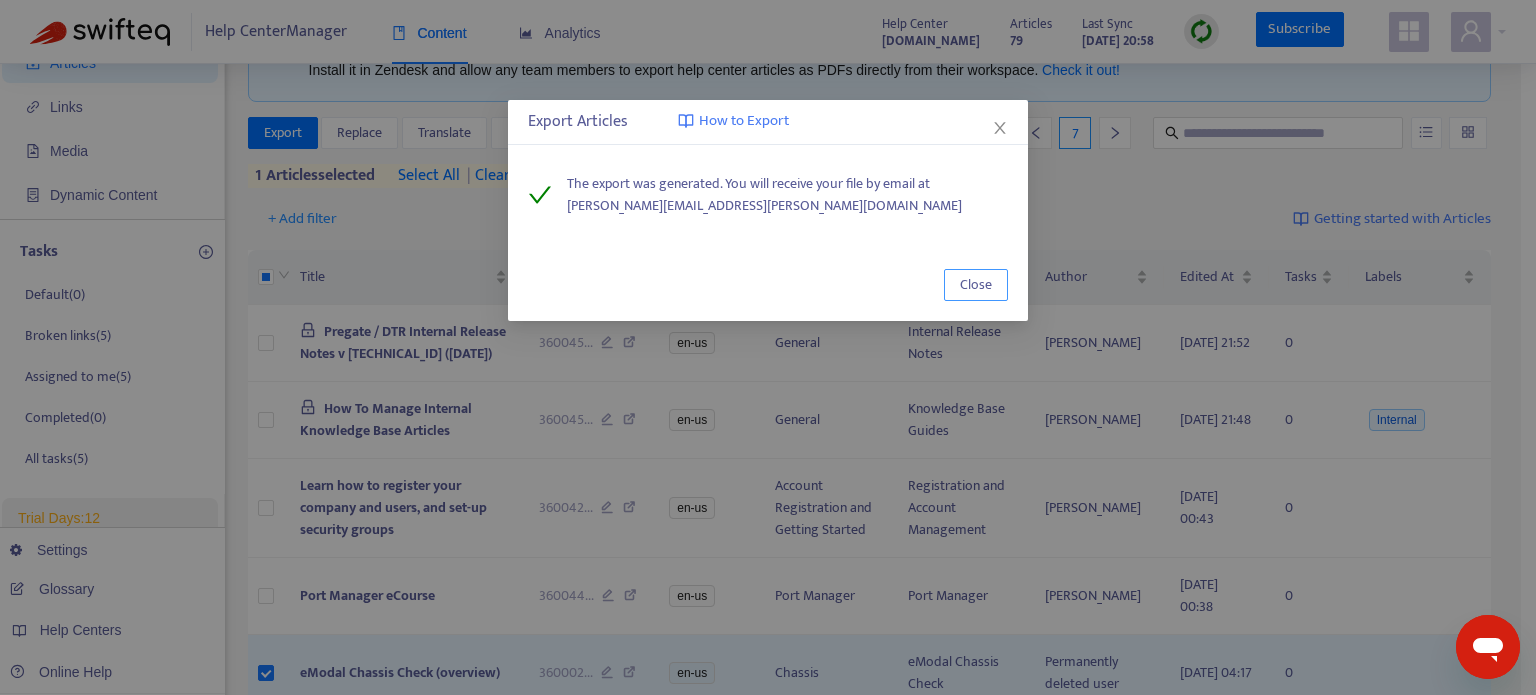 click on "Close" at bounding box center [976, 285] 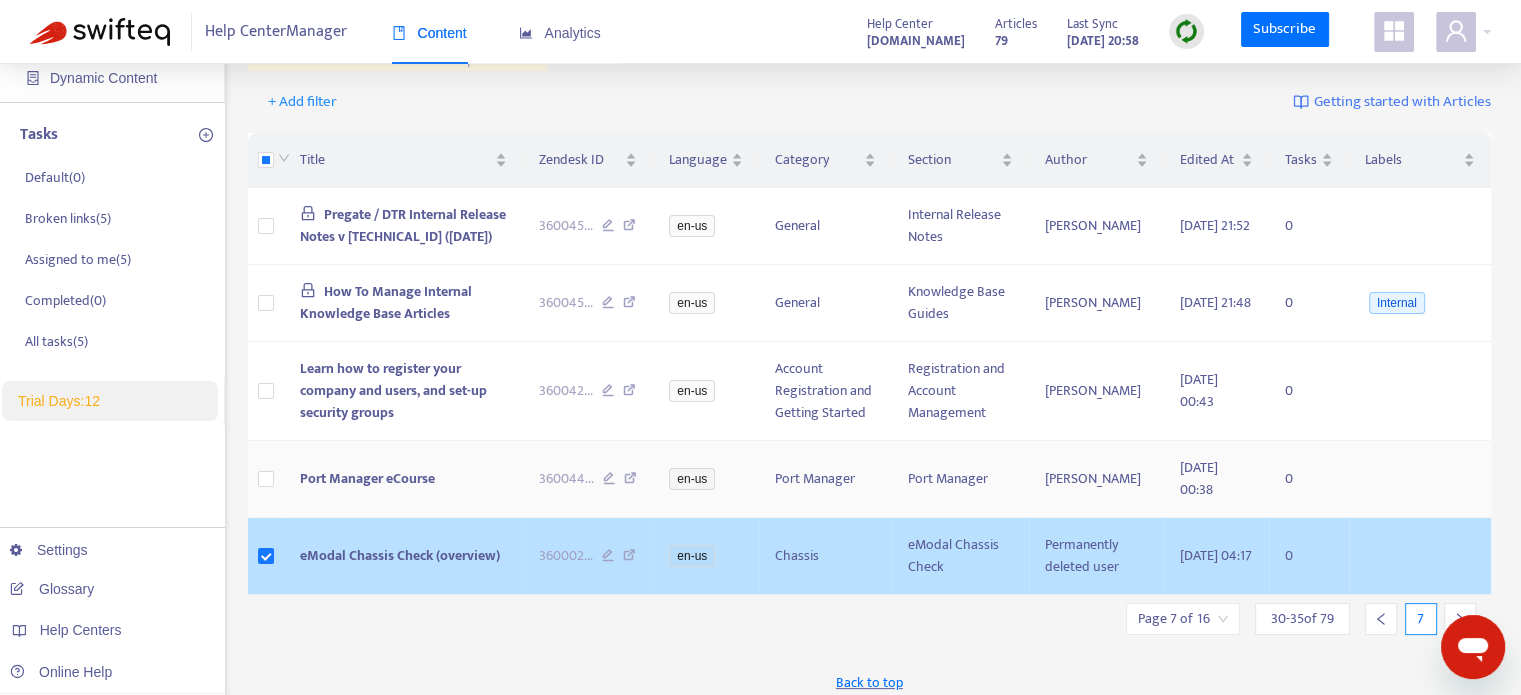 scroll, scrollTop: 228, scrollLeft: 0, axis: vertical 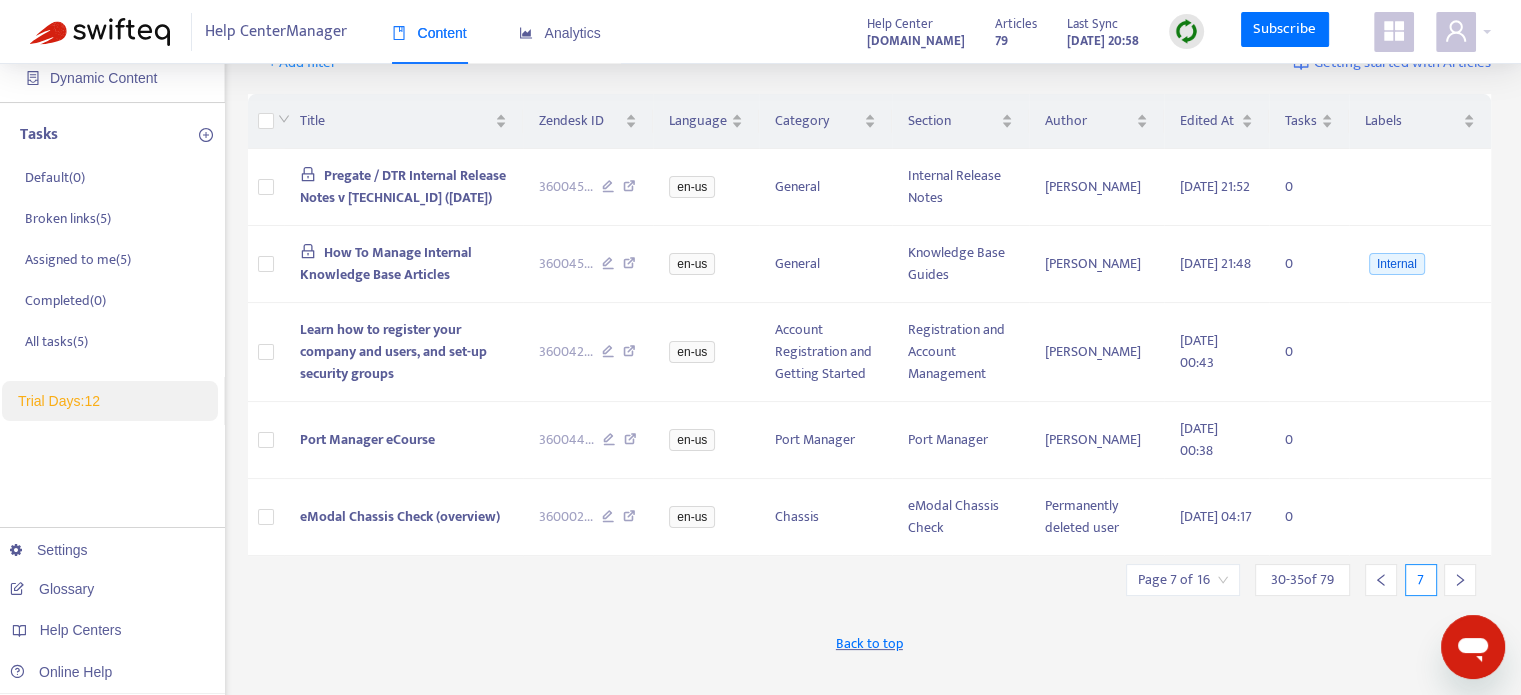 click on "Back to top" at bounding box center (870, 643) 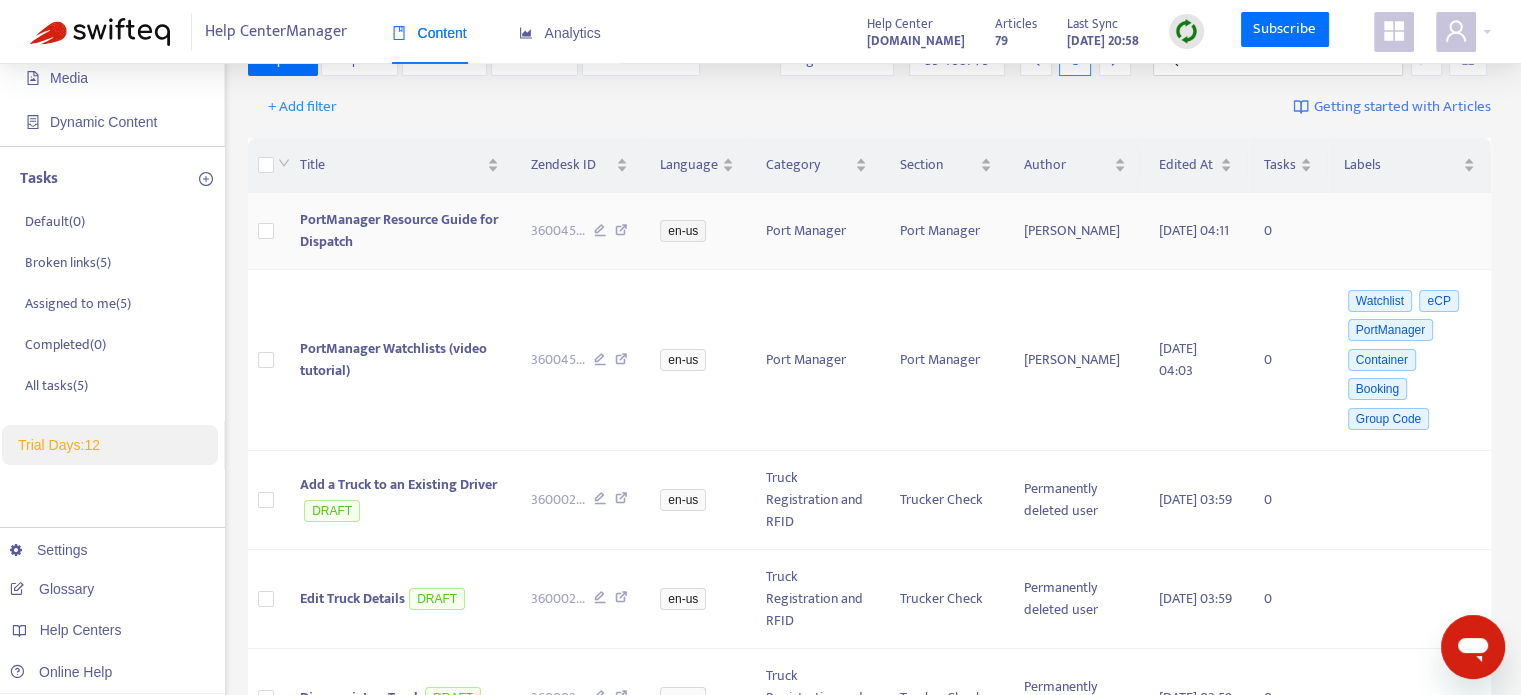 scroll, scrollTop: 174, scrollLeft: 0, axis: vertical 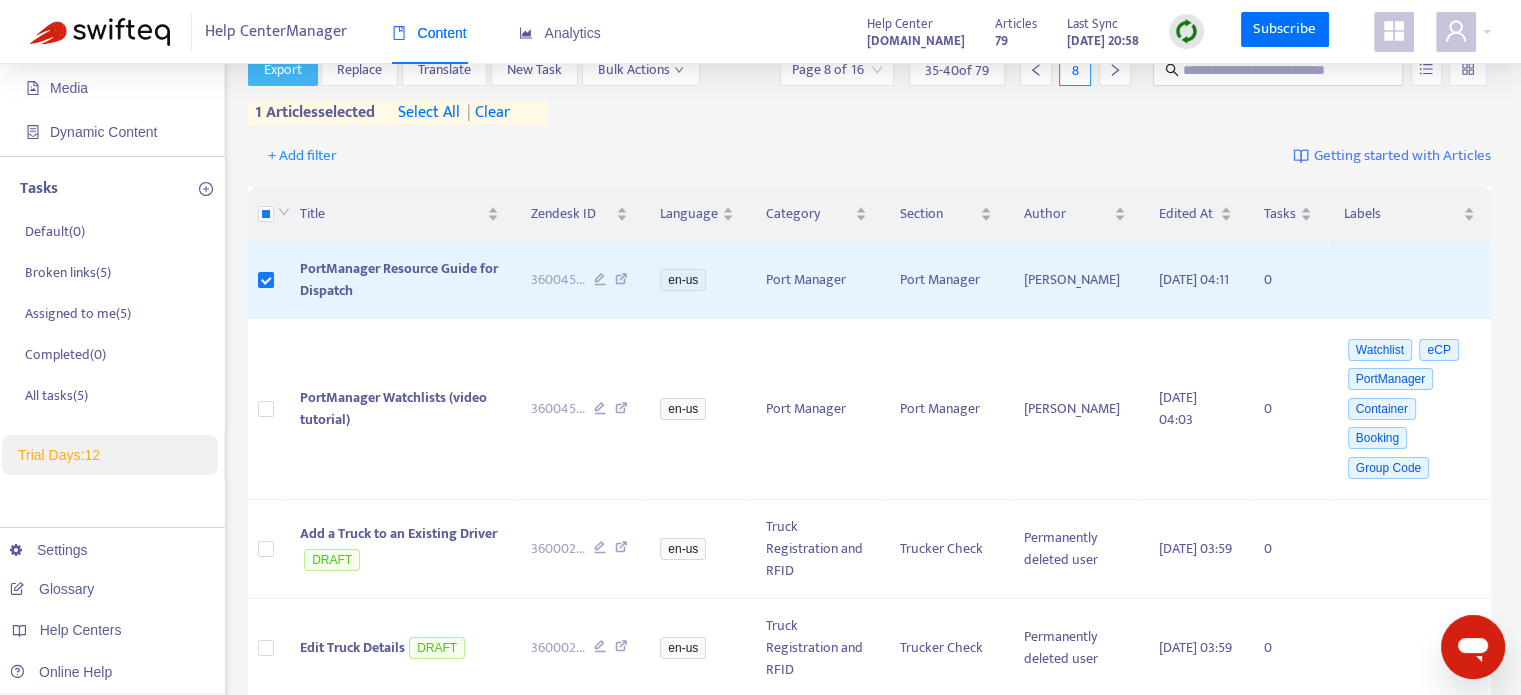 click on "Export" at bounding box center [283, 70] 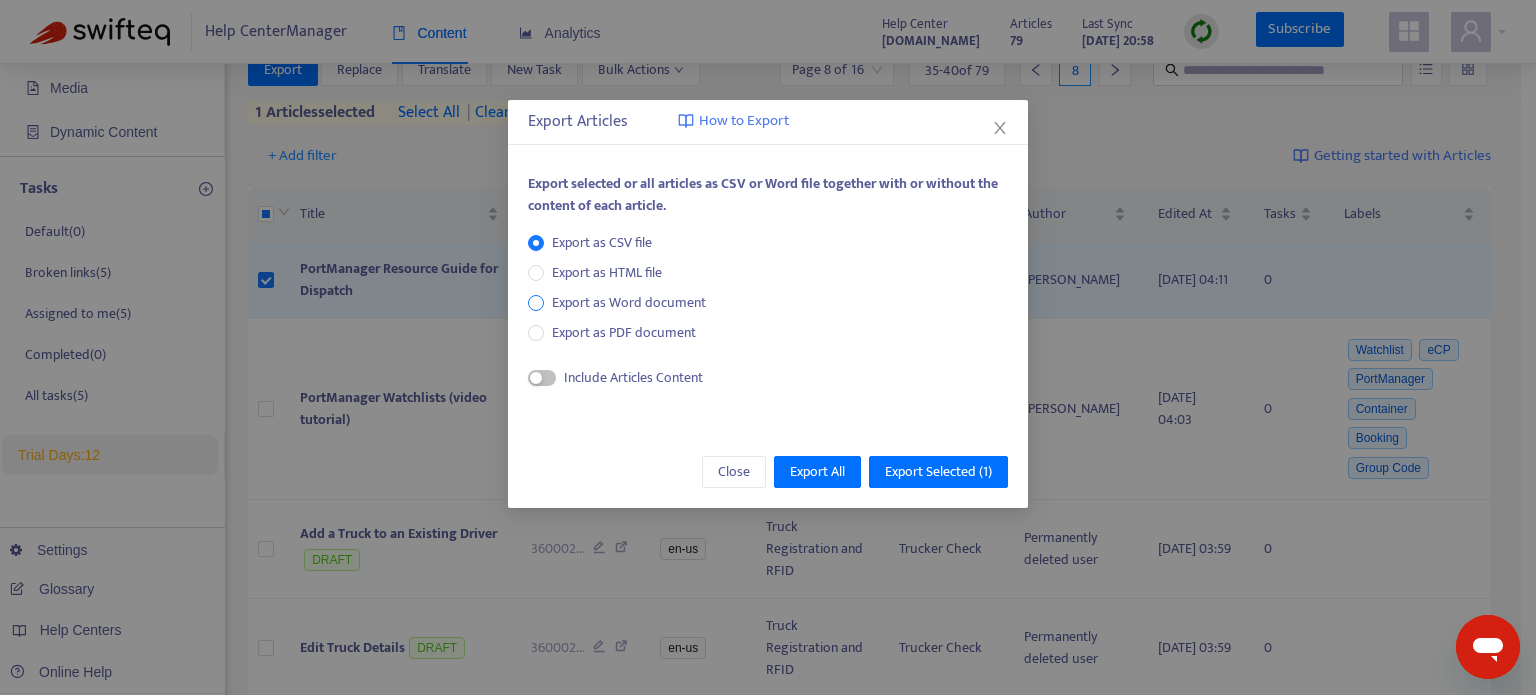 click on "Export as Word document" at bounding box center [629, 303] 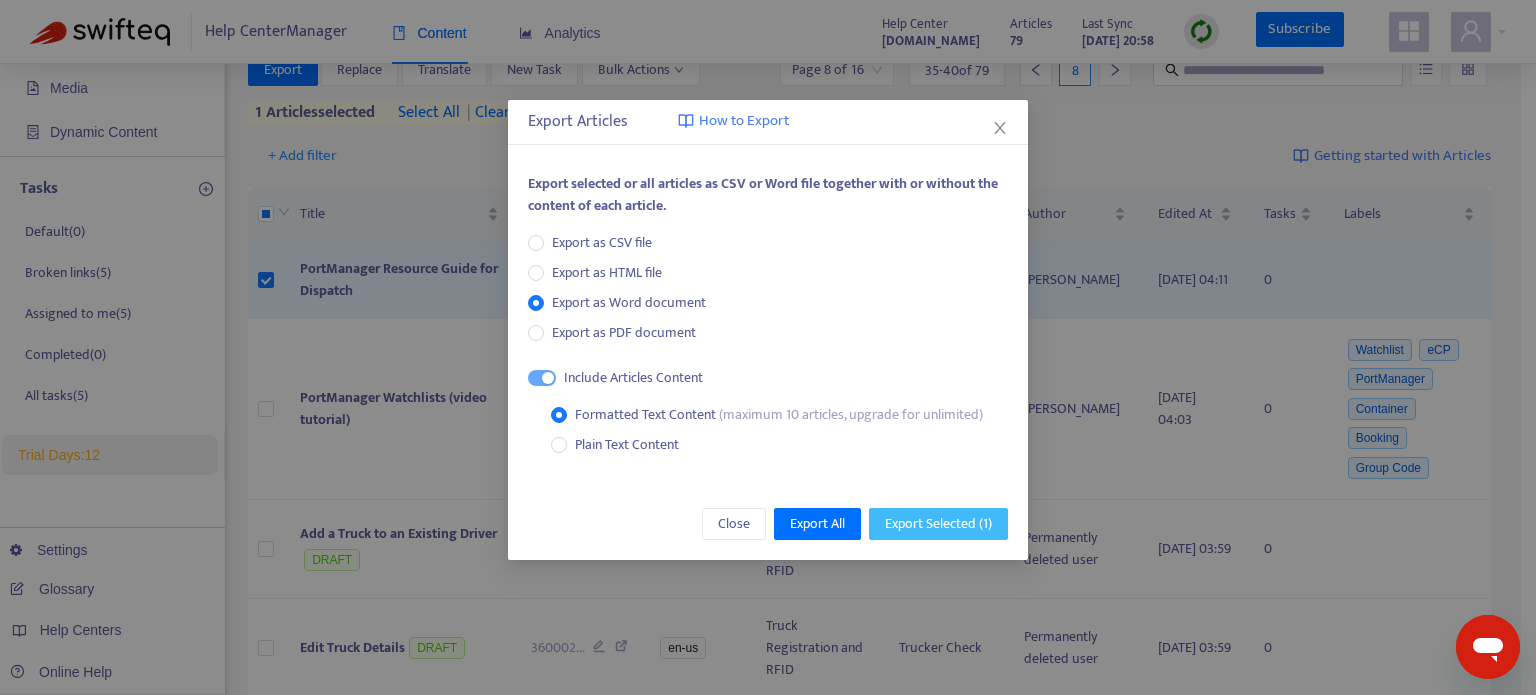 click on "Export Selected ( 1 )" at bounding box center (938, 524) 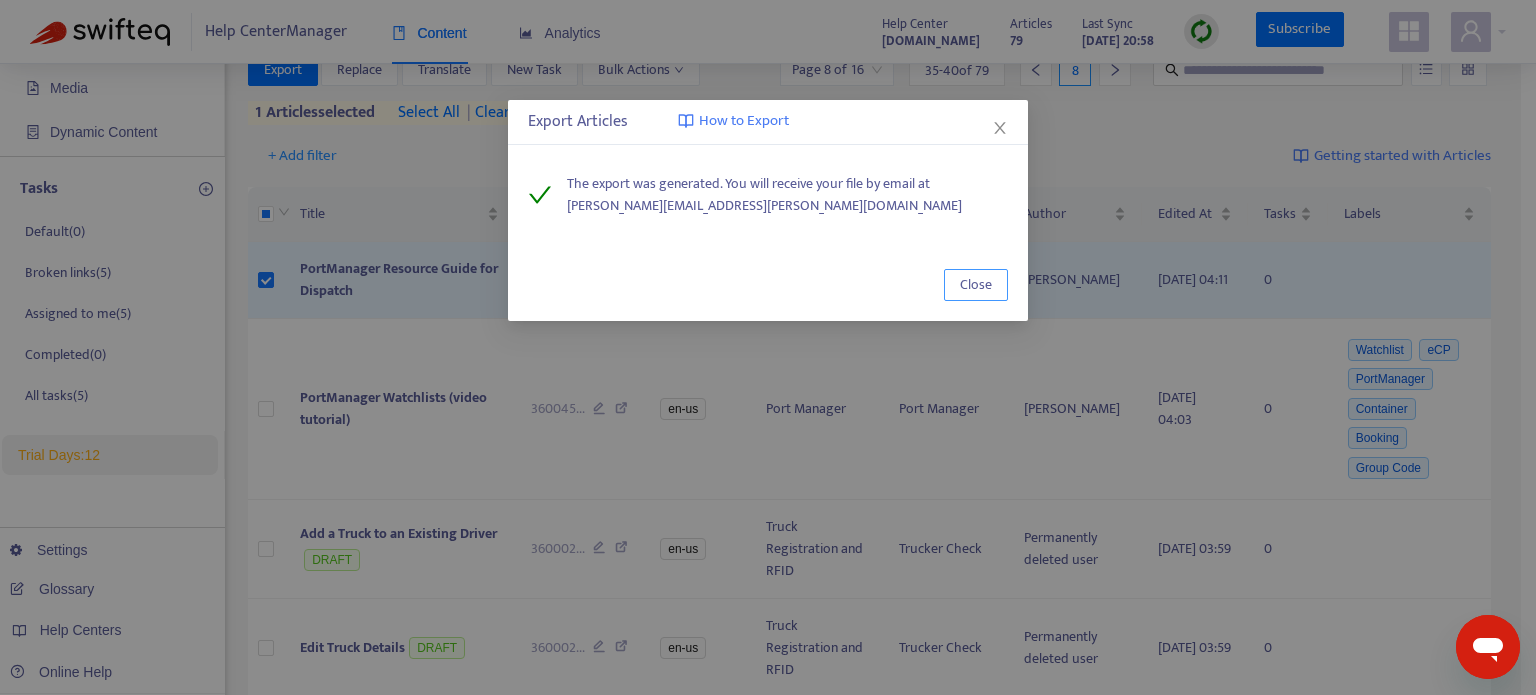 click on "Close" at bounding box center [976, 285] 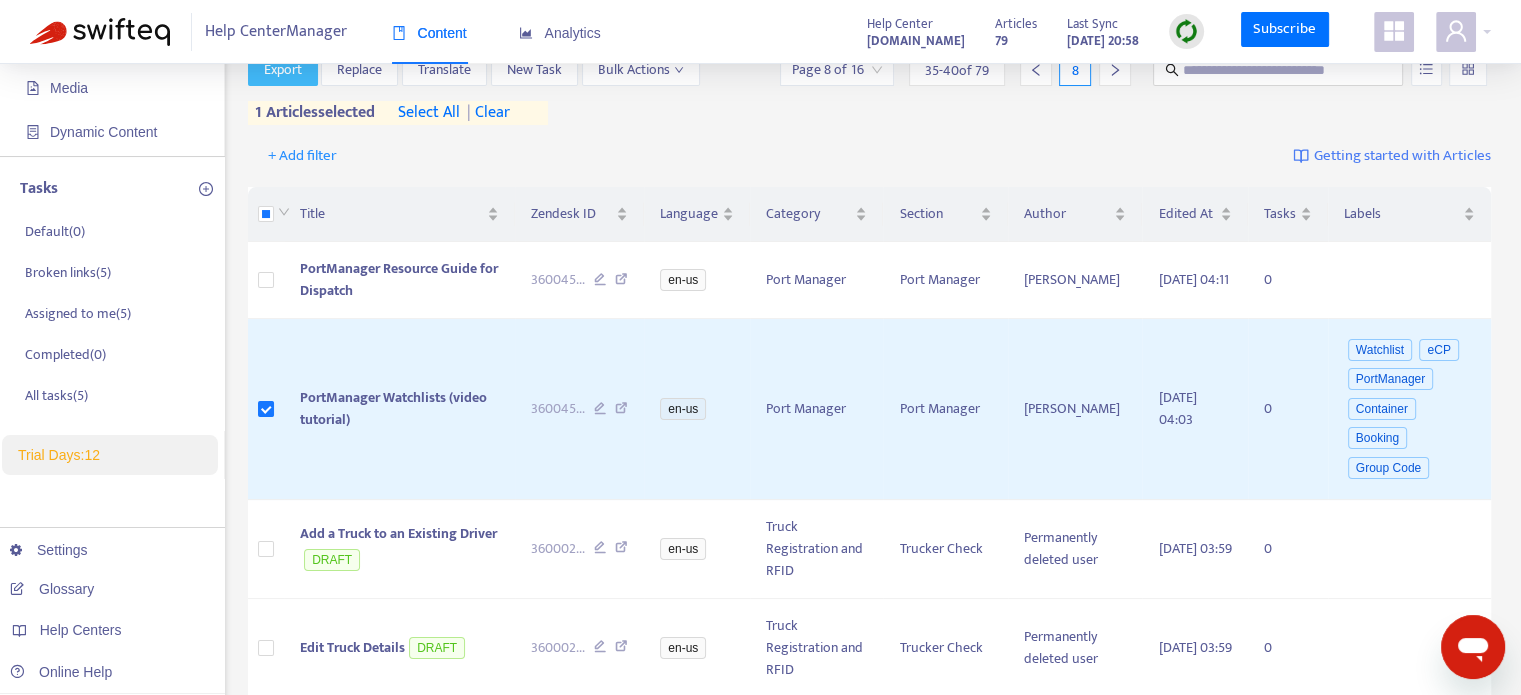 click on "Export" at bounding box center (283, 70) 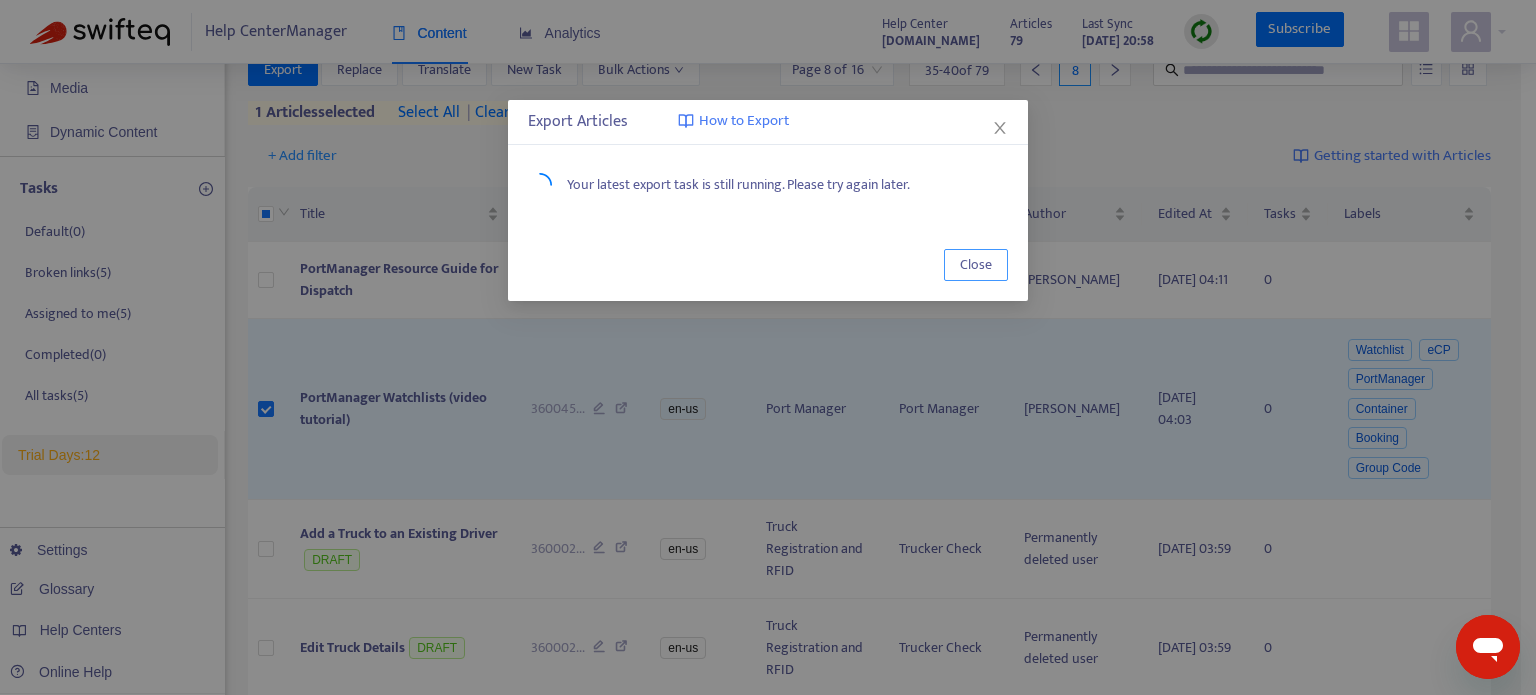click on "Close" at bounding box center [976, 265] 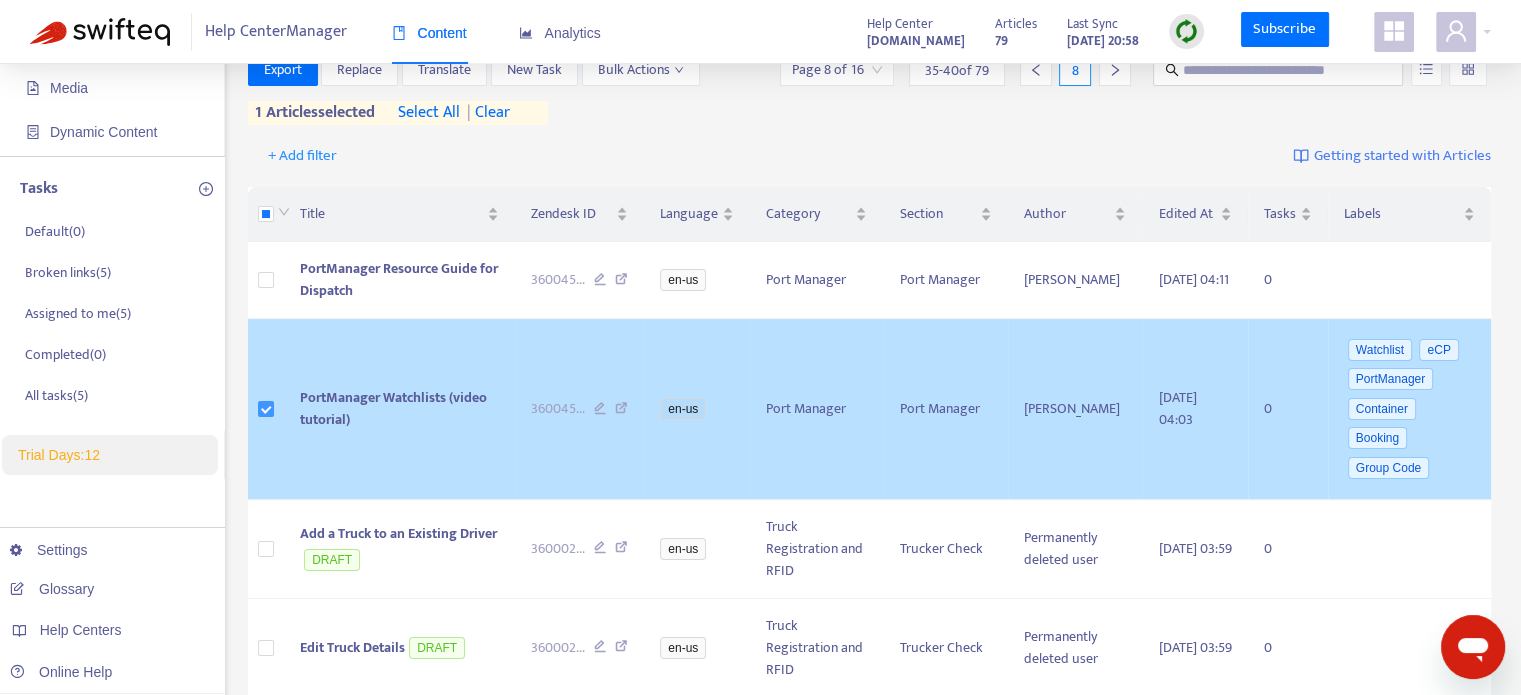 click at bounding box center (266, 409) 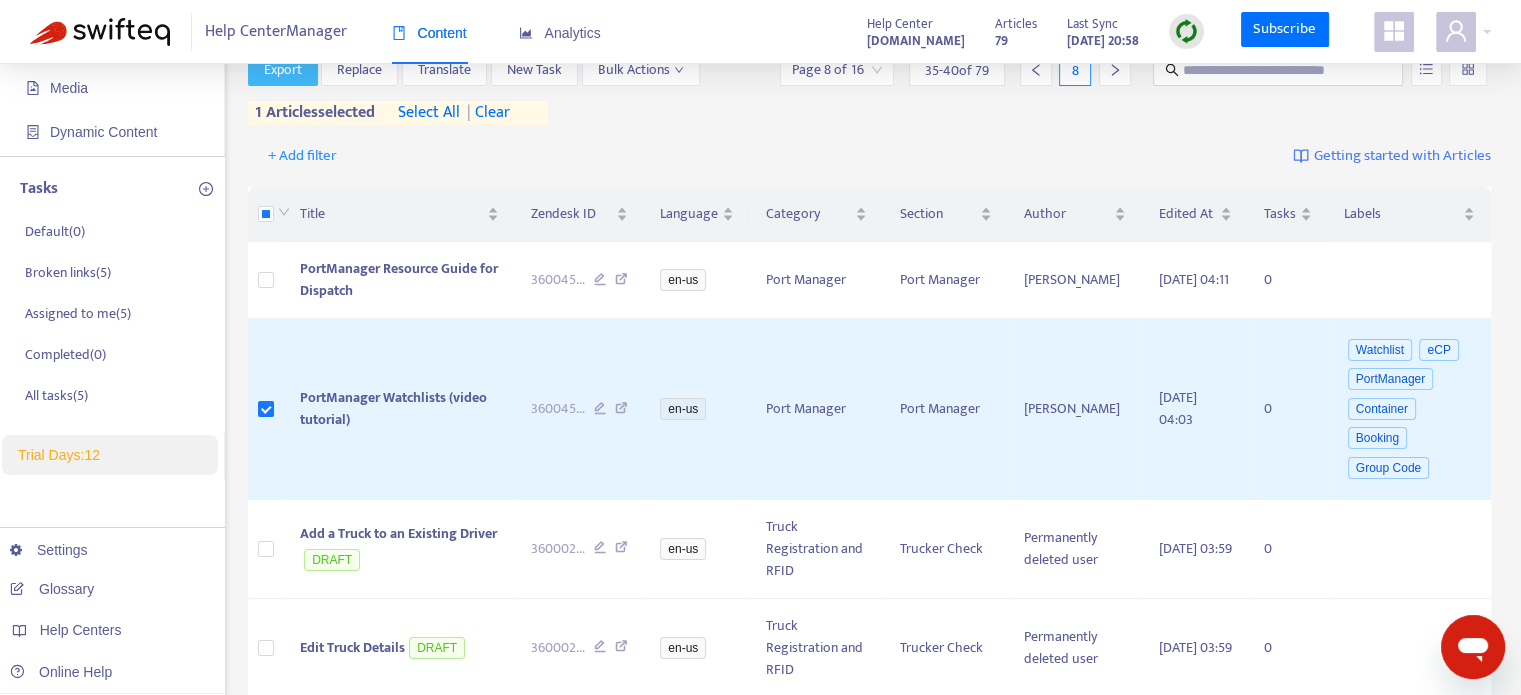 click on "Export" at bounding box center (283, 70) 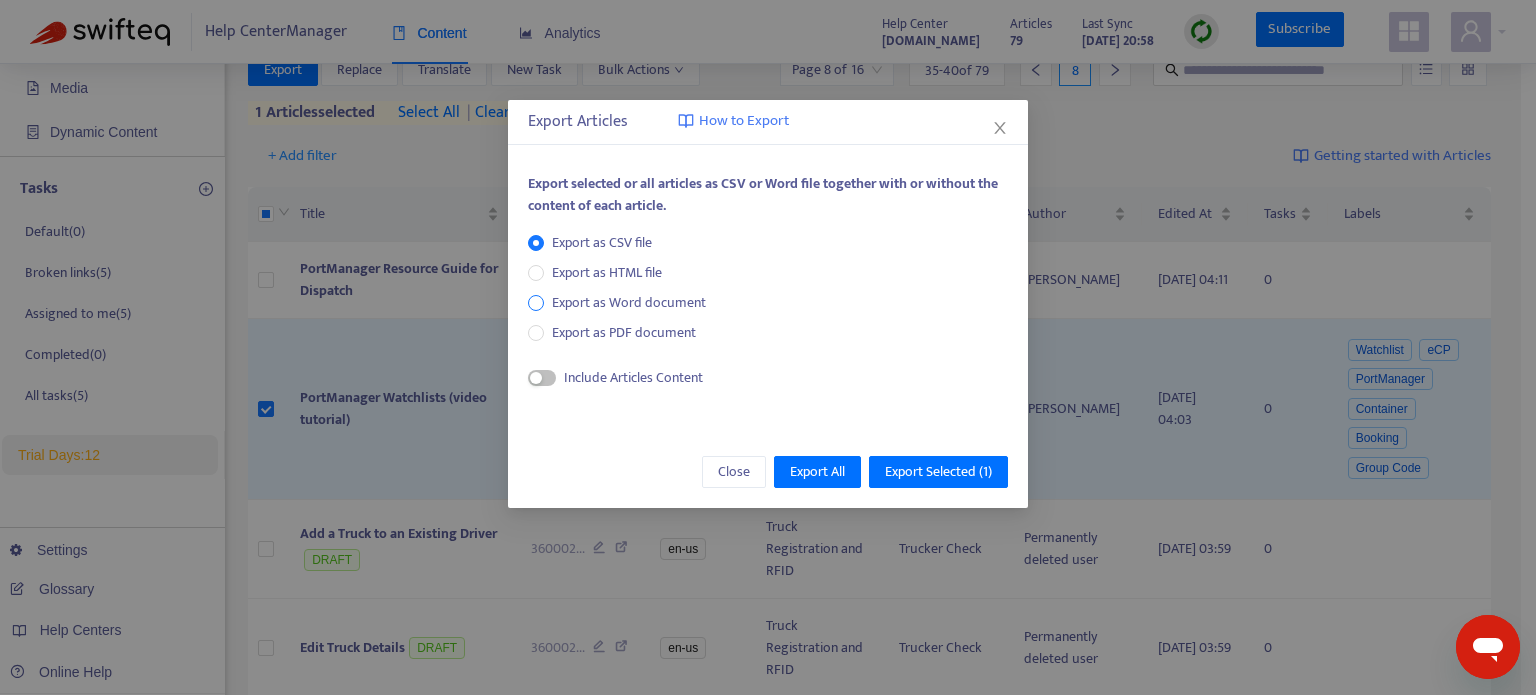 click on "Export as Word document" at bounding box center [629, 303] 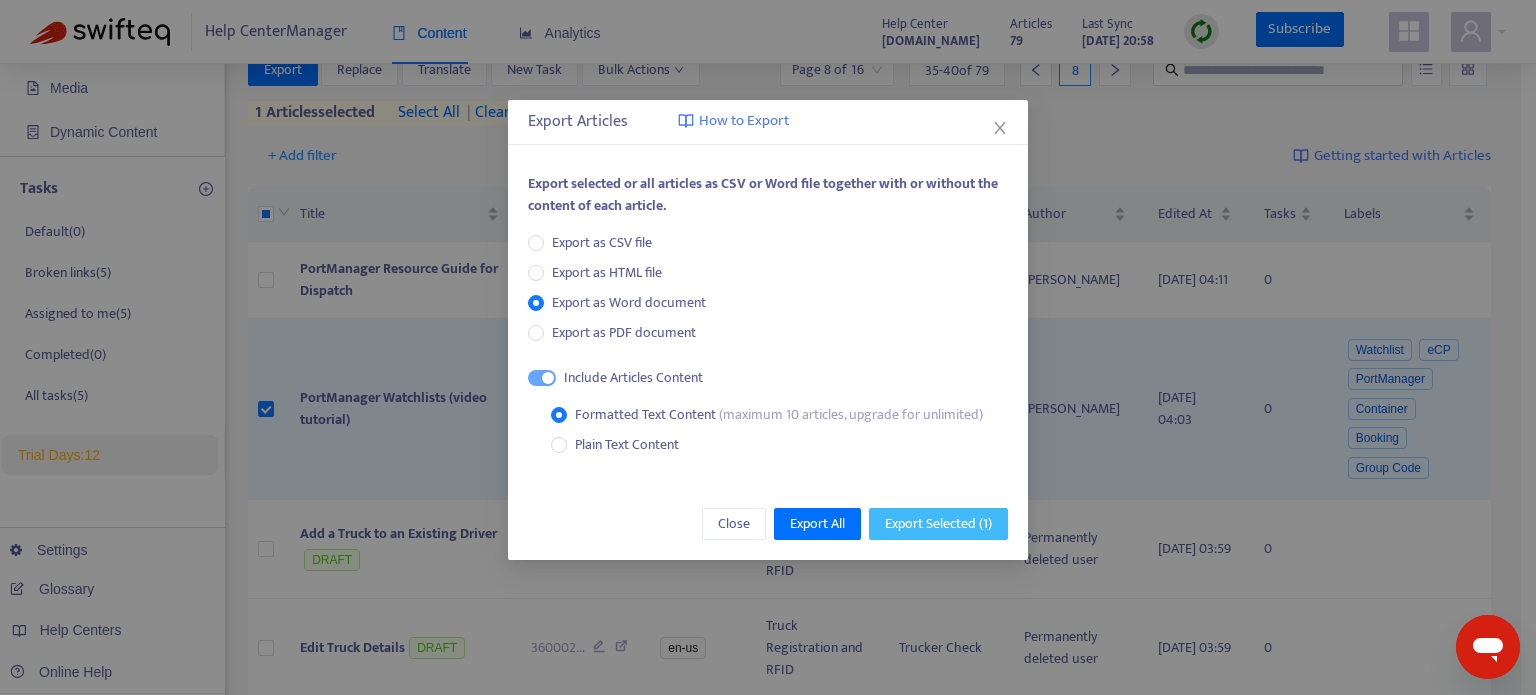 click on "Export Selected ( 1 )" at bounding box center [938, 524] 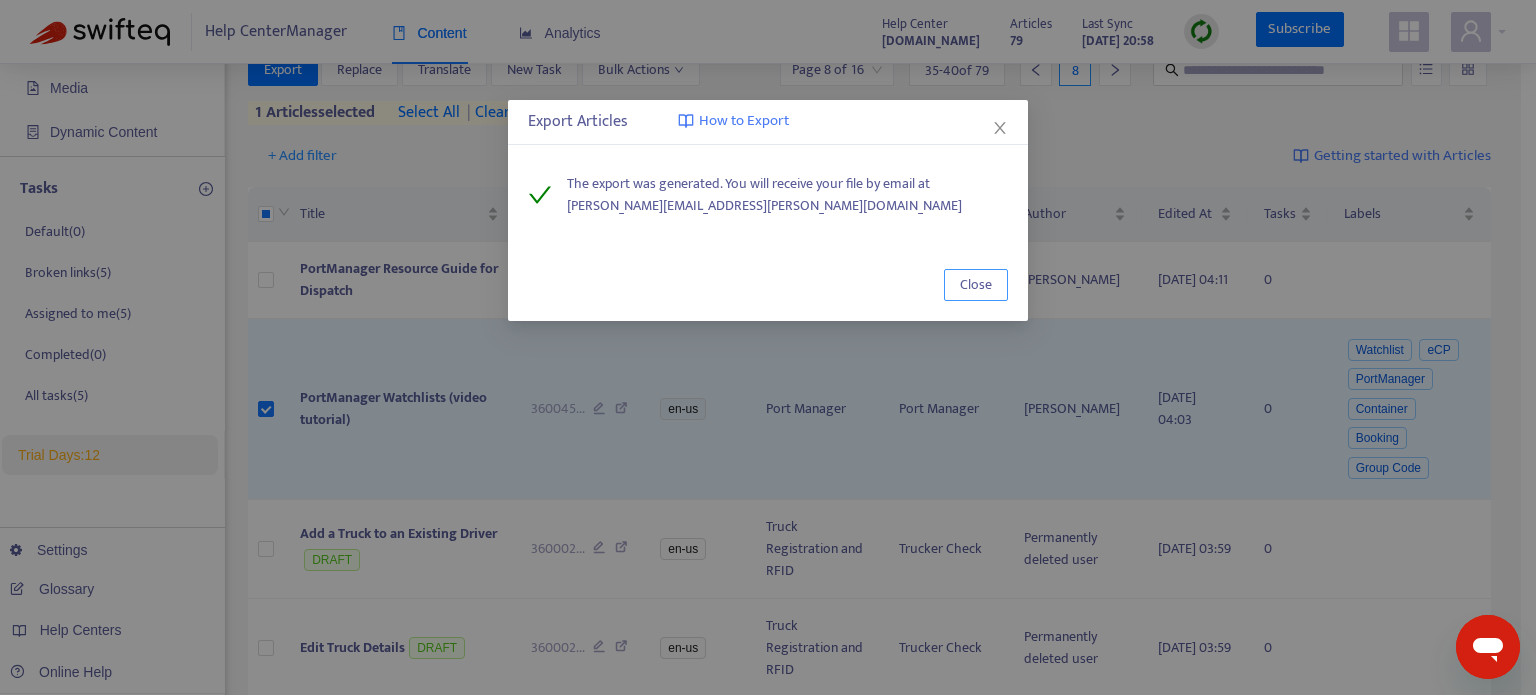 click on "Close" at bounding box center (976, 285) 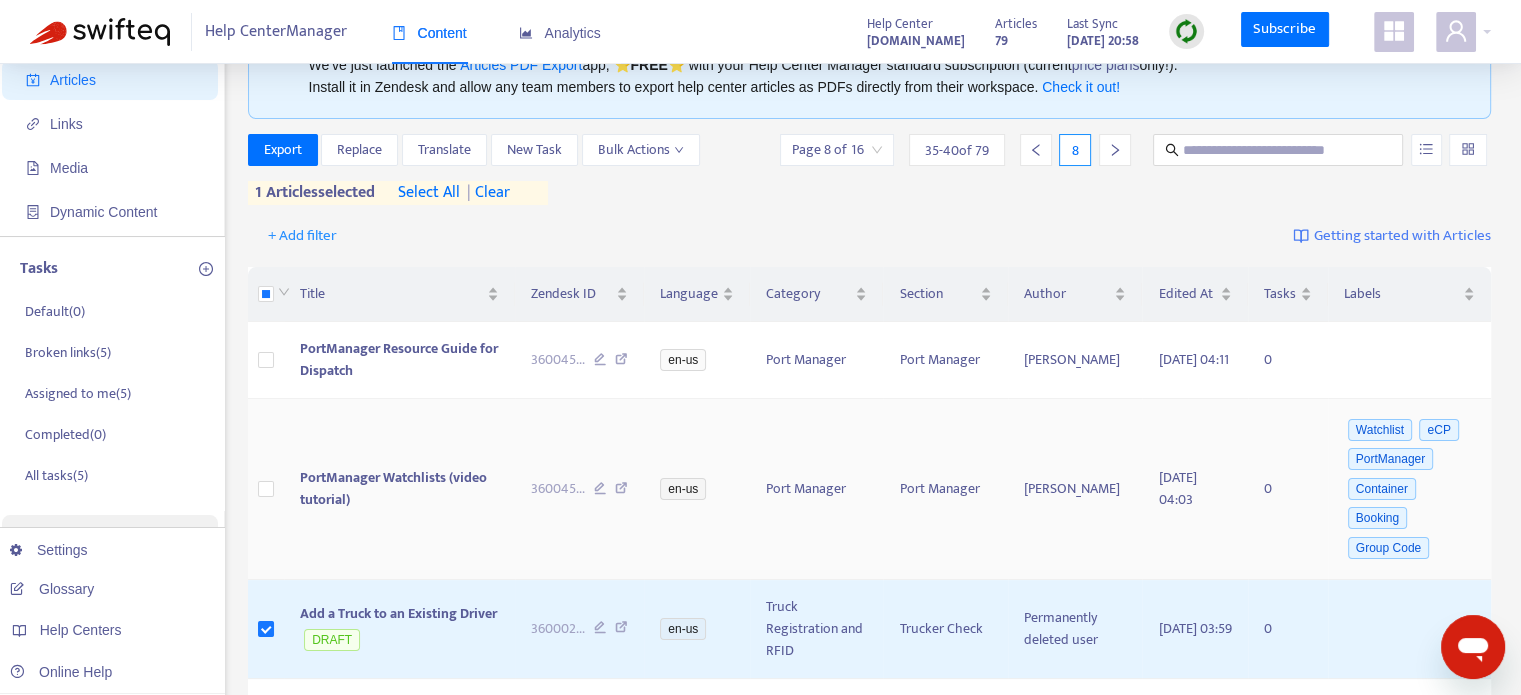 scroll, scrollTop: 92, scrollLeft: 0, axis: vertical 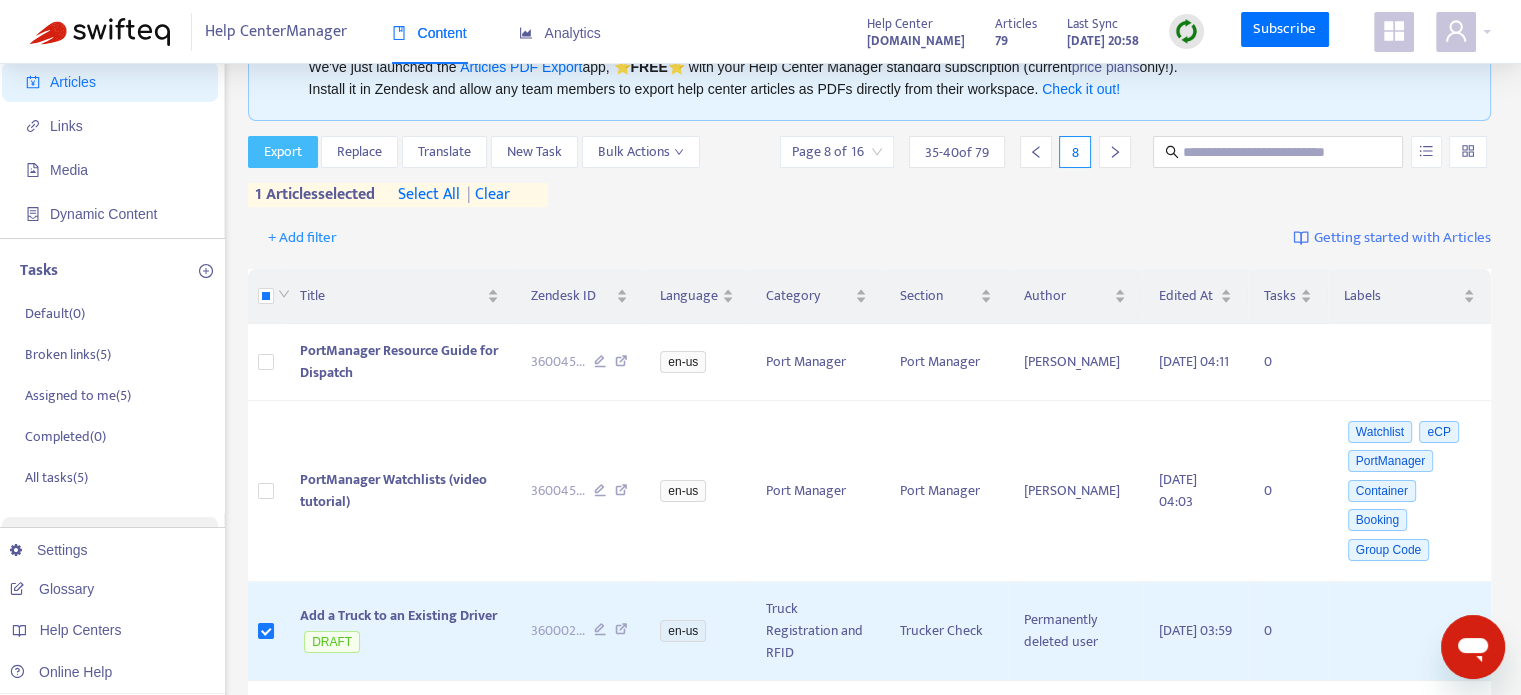 click on "Export" at bounding box center [283, 152] 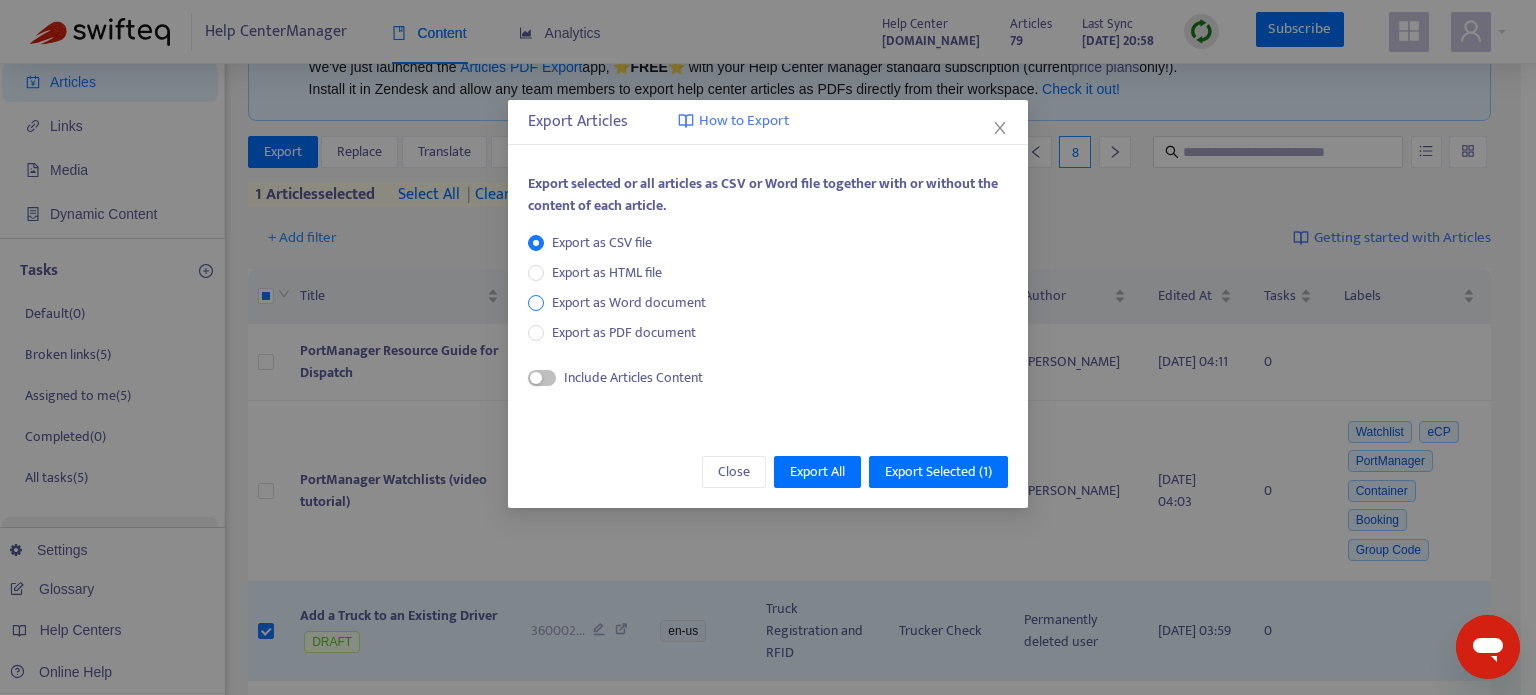 click on "Export as Word document" at bounding box center (629, 303) 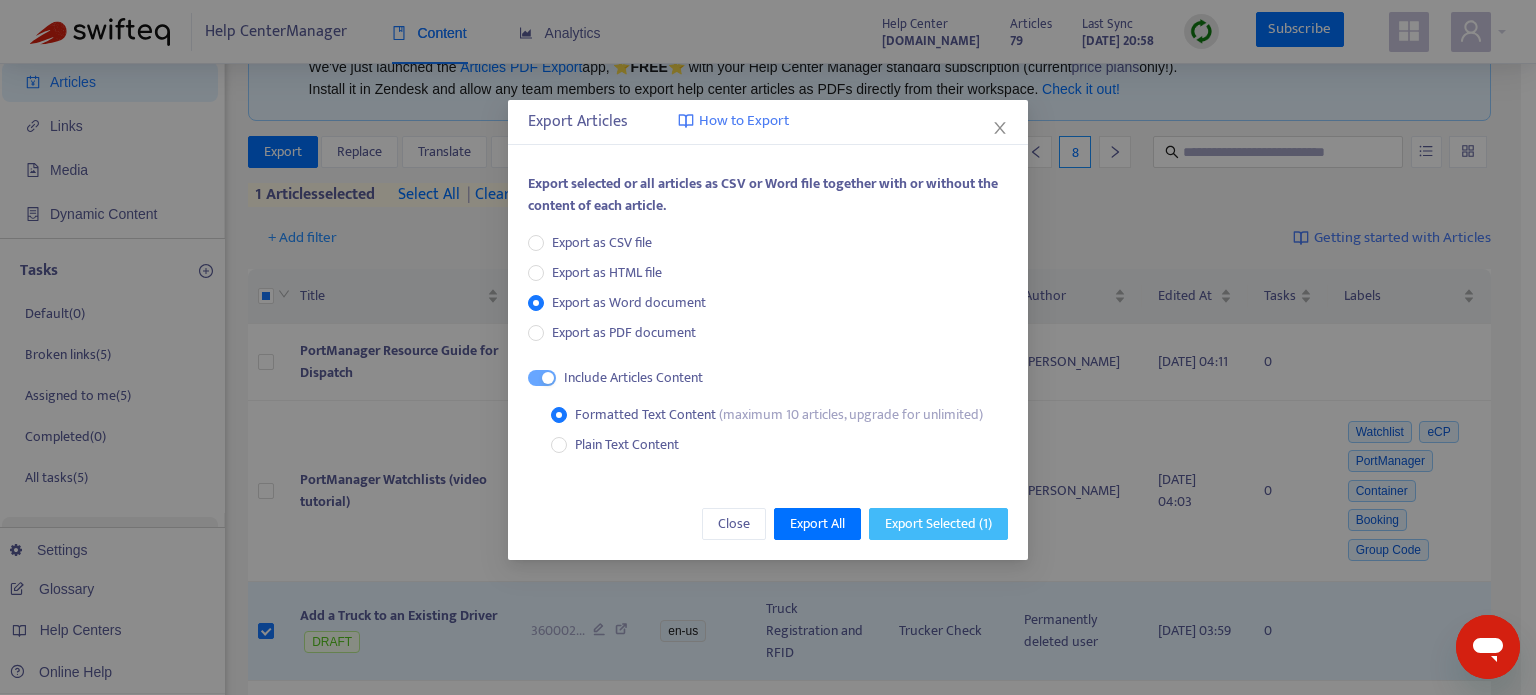 click on "Export Selected ( 1 )" at bounding box center [938, 524] 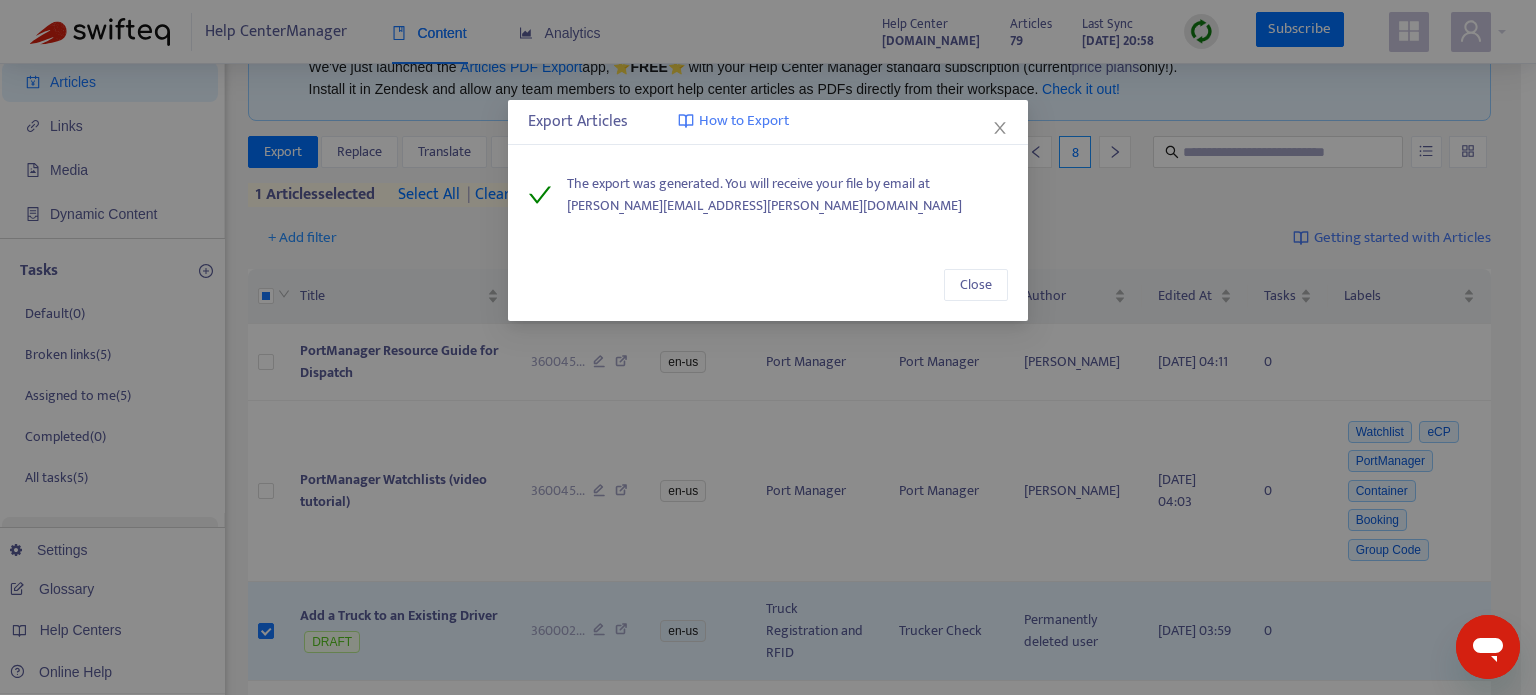 click on "Close" at bounding box center (768, 285) 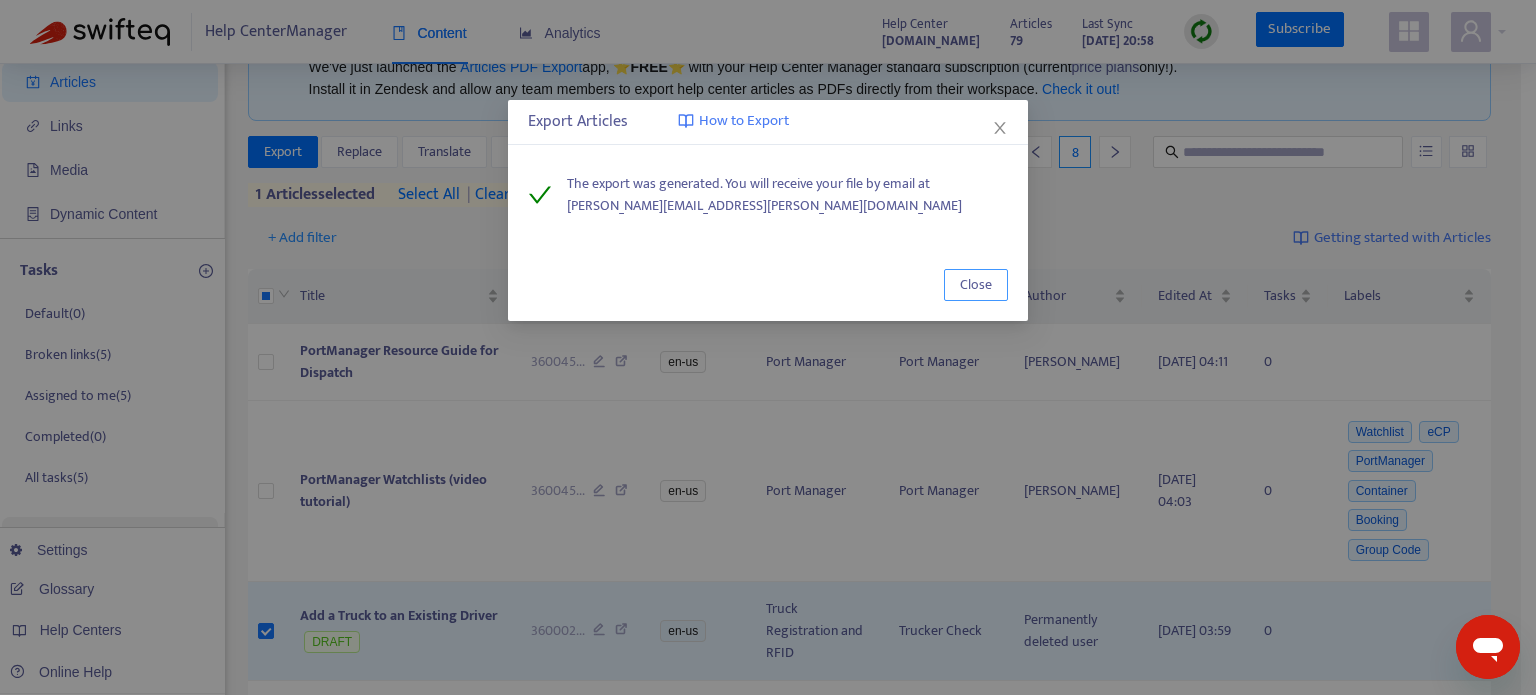 click on "Close" at bounding box center (976, 285) 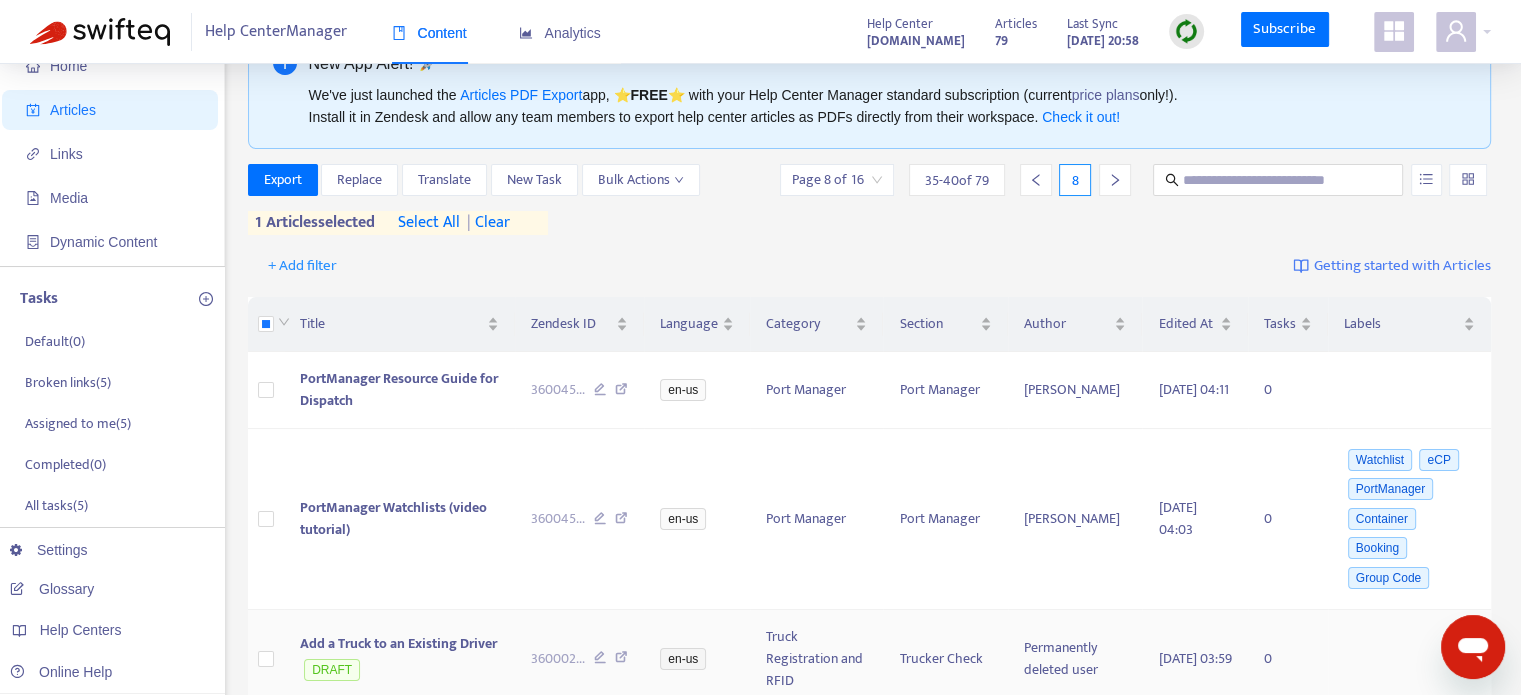 scroll, scrollTop: 15, scrollLeft: 0, axis: vertical 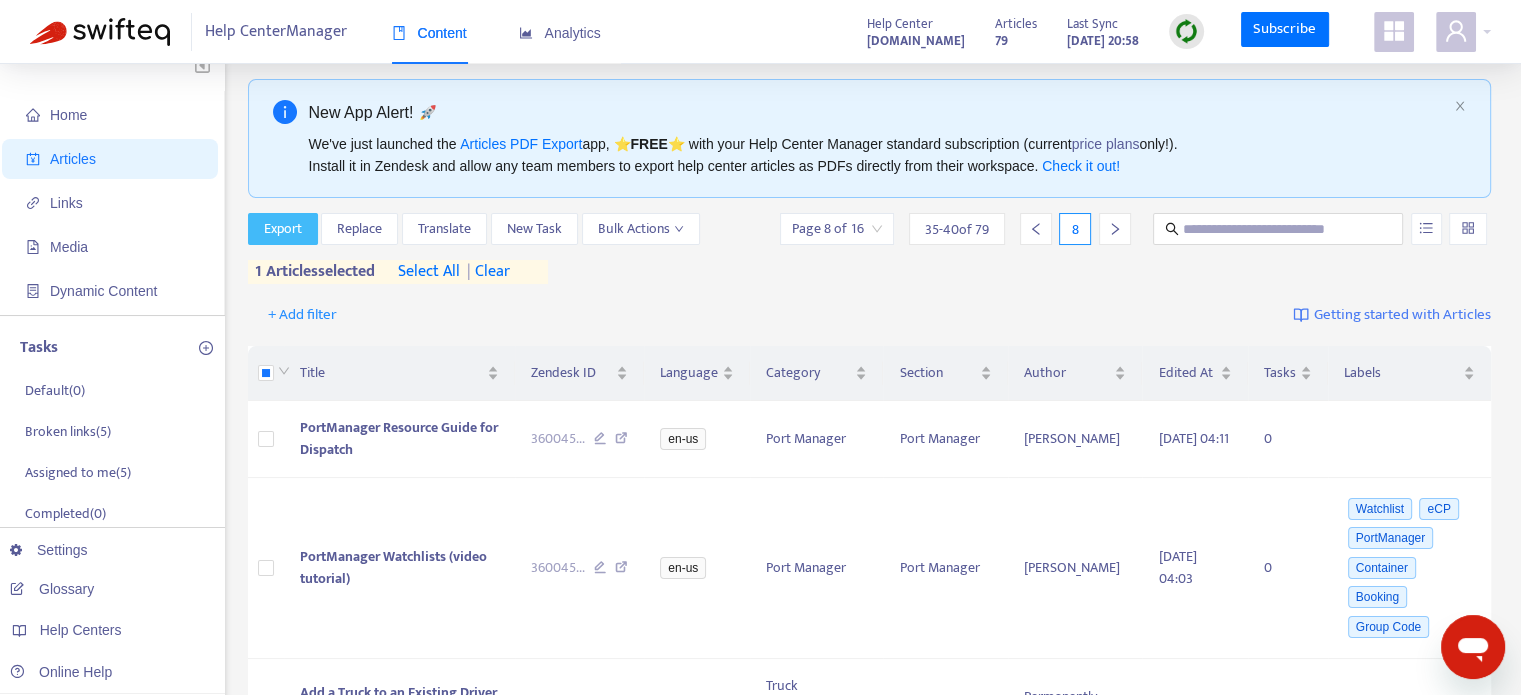 click on "Export" at bounding box center [283, 229] 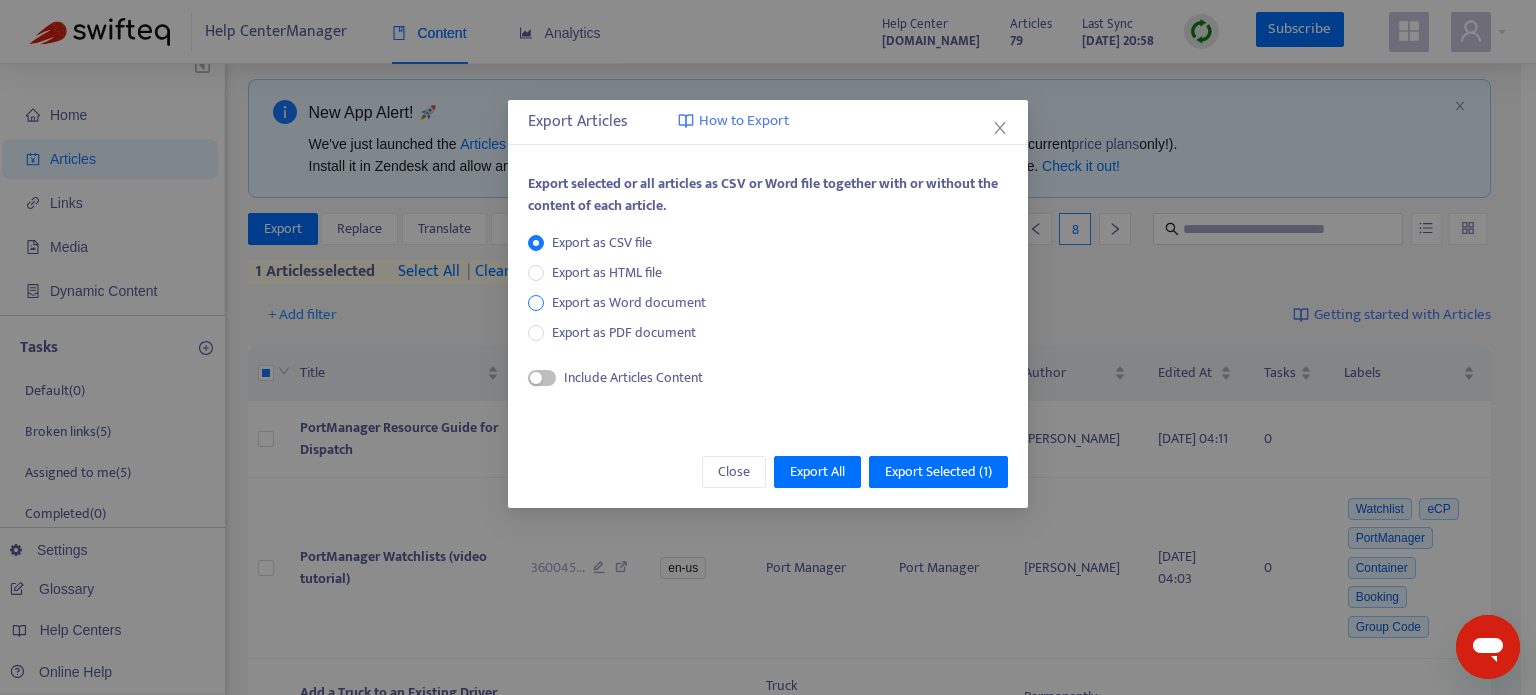 click on "Export as Word document" at bounding box center [629, 303] 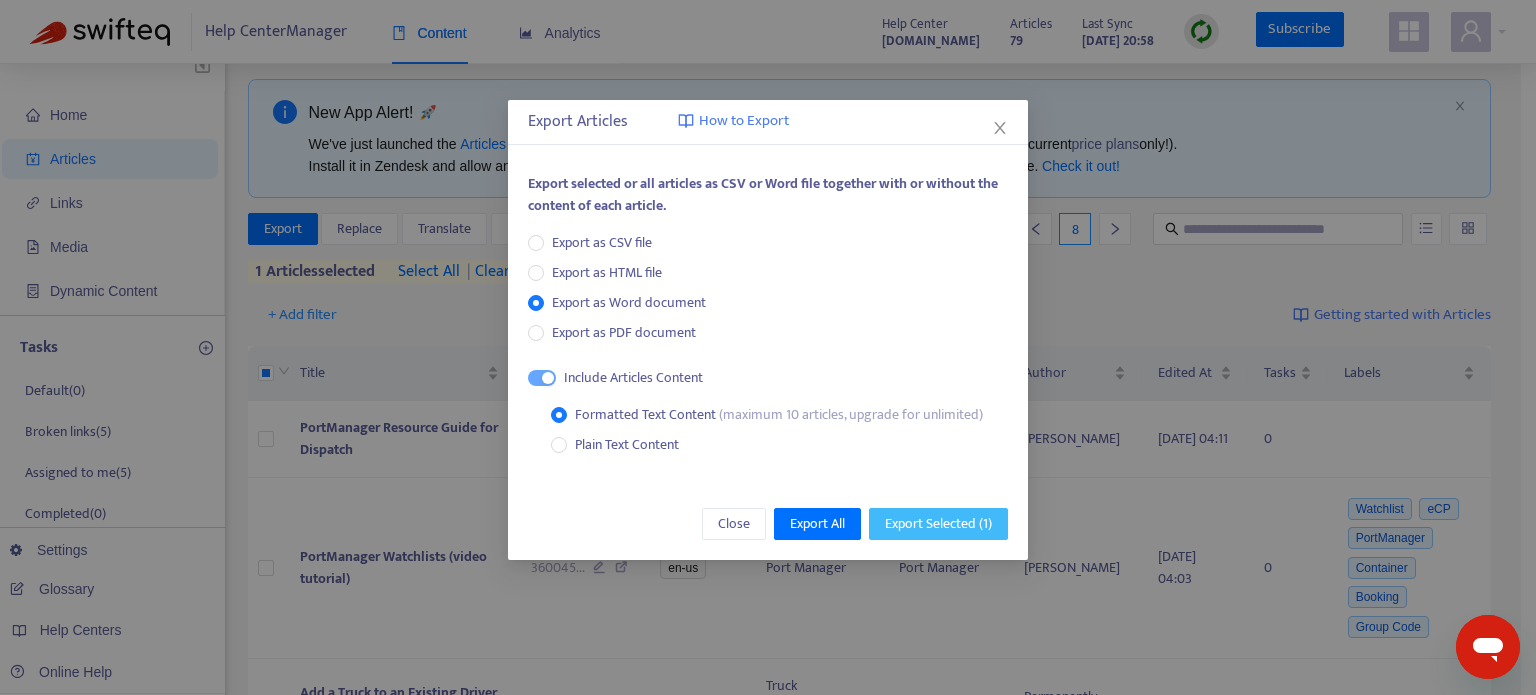 click on "Export Selected ( 1 )" at bounding box center [938, 524] 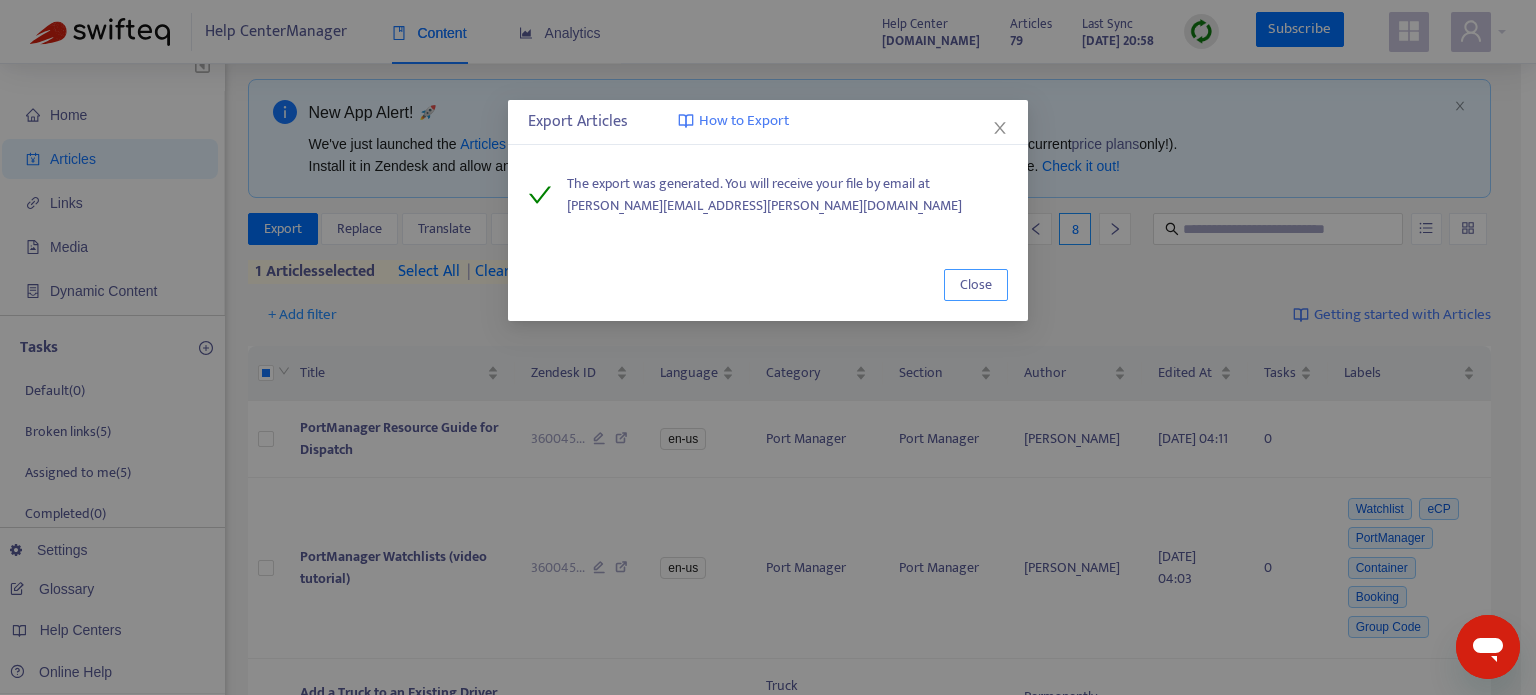click on "Close" at bounding box center (976, 285) 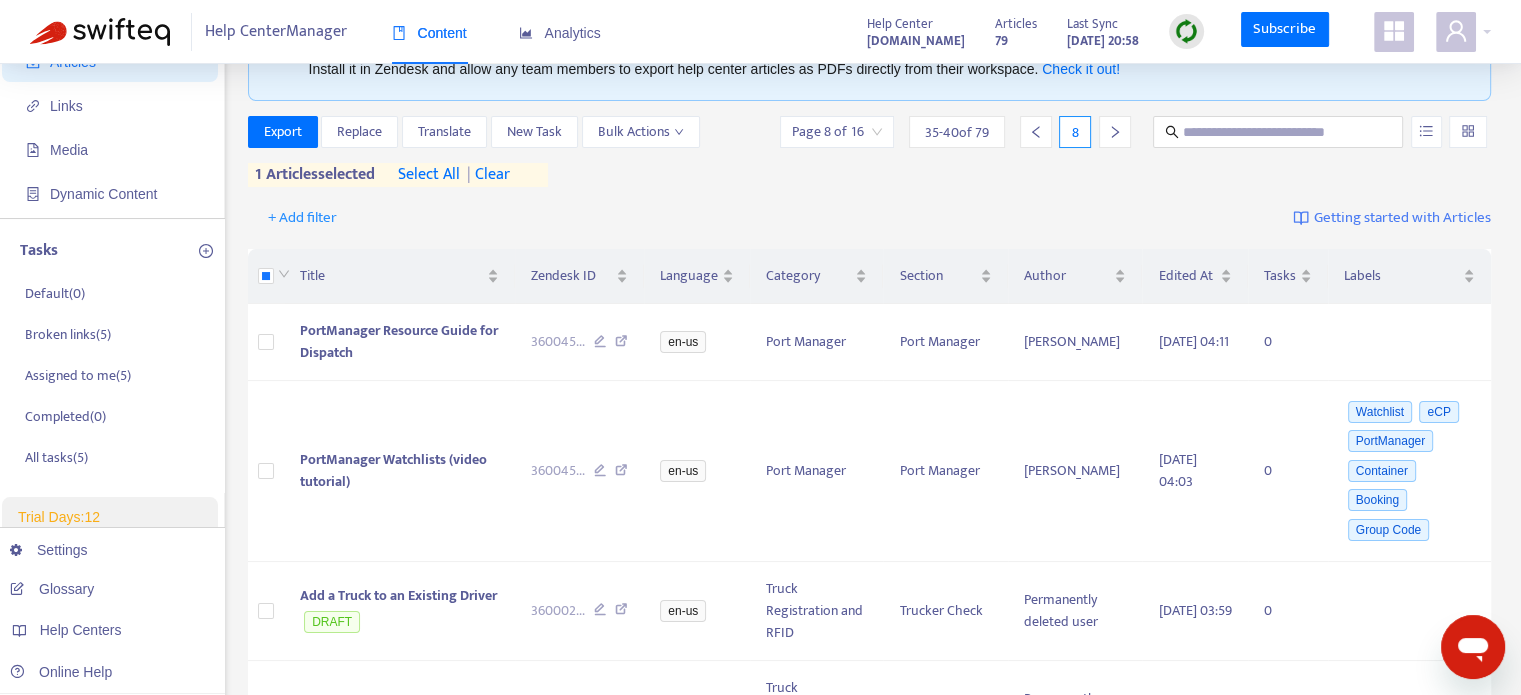 scroll, scrollTop: 100, scrollLeft: 0, axis: vertical 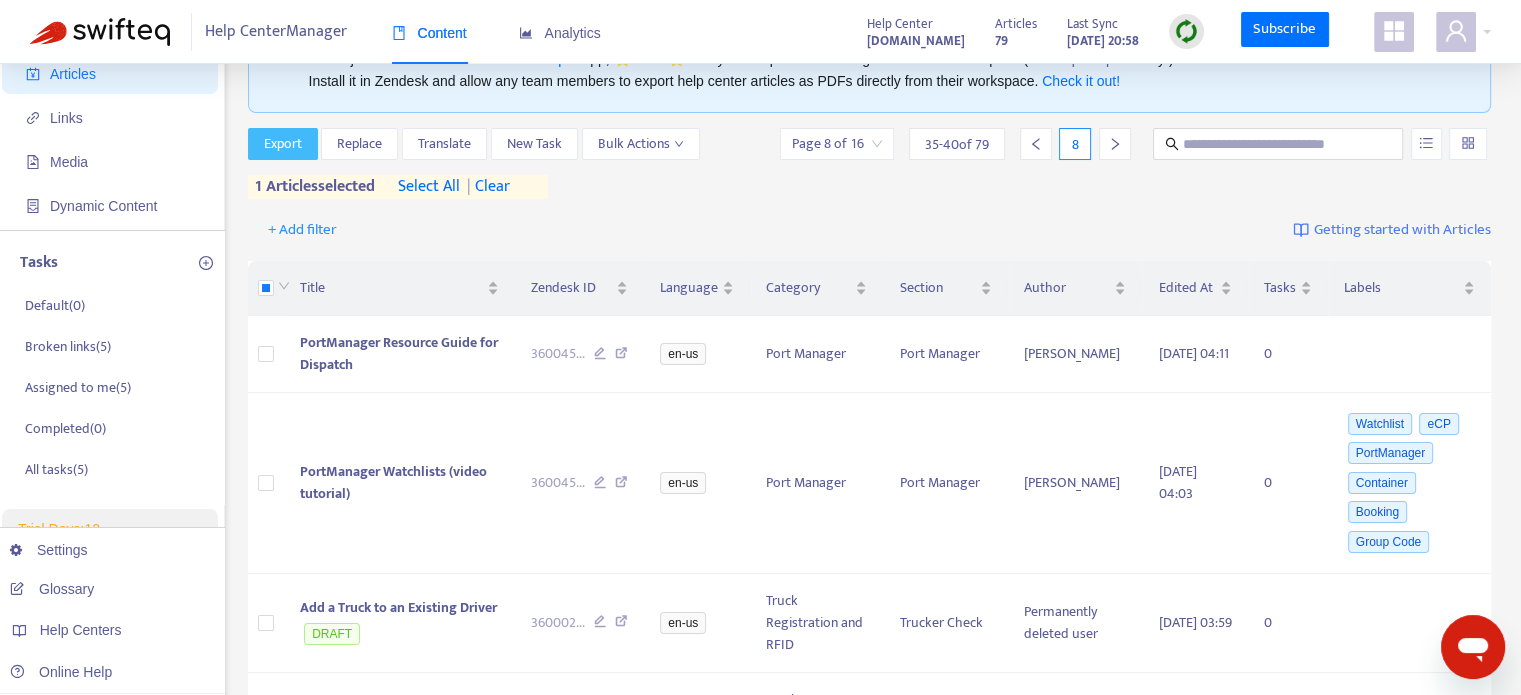 click on "Export" at bounding box center [283, 144] 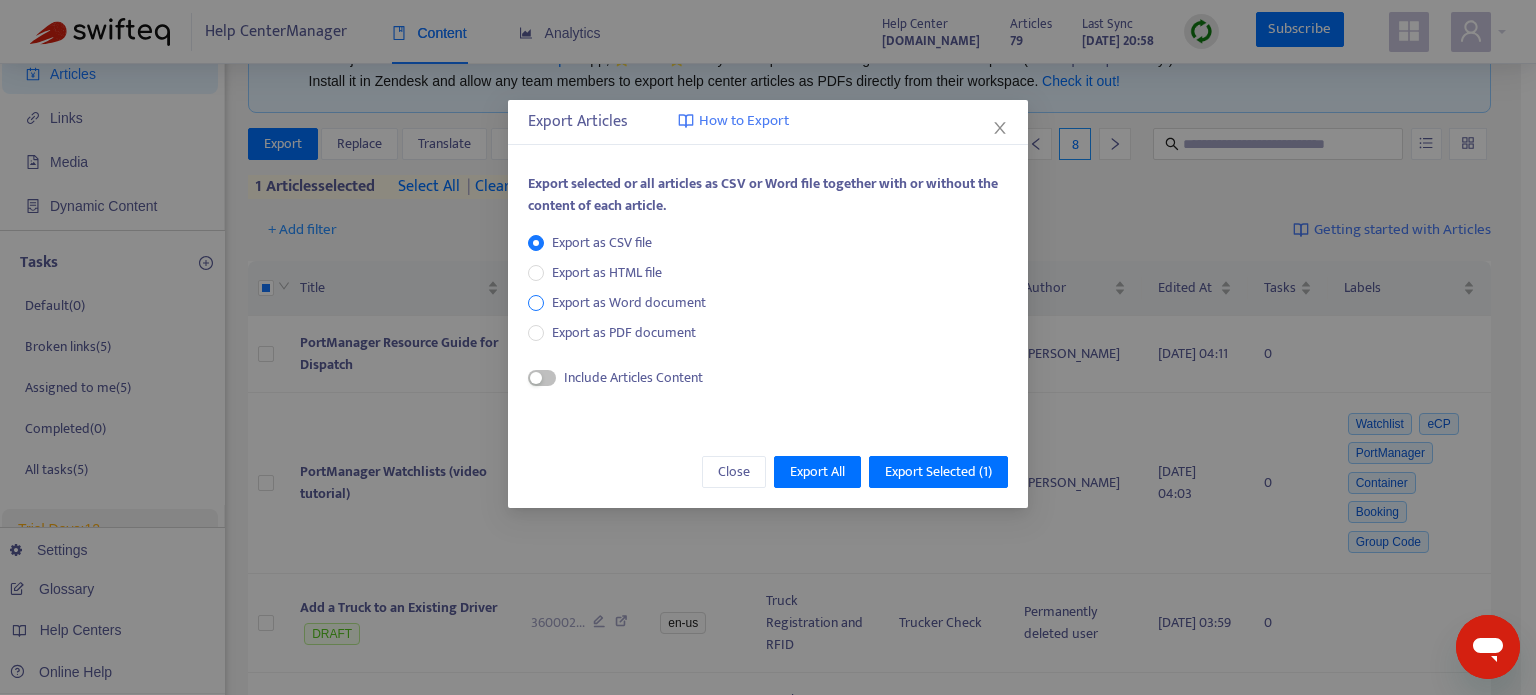 click on "Export as Word document" at bounding box center [629, 303] 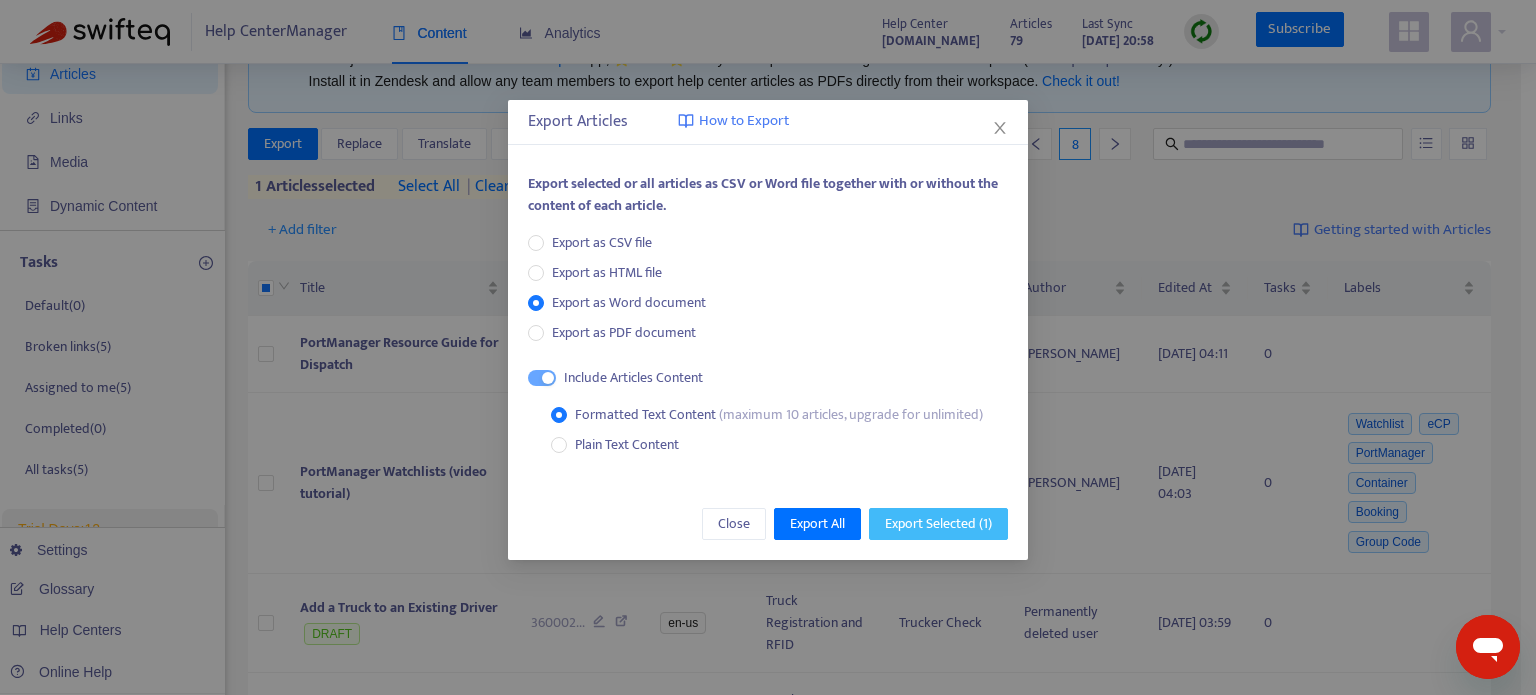 click on "Export Selected ( 1 )" at bounding box center (938, 524) 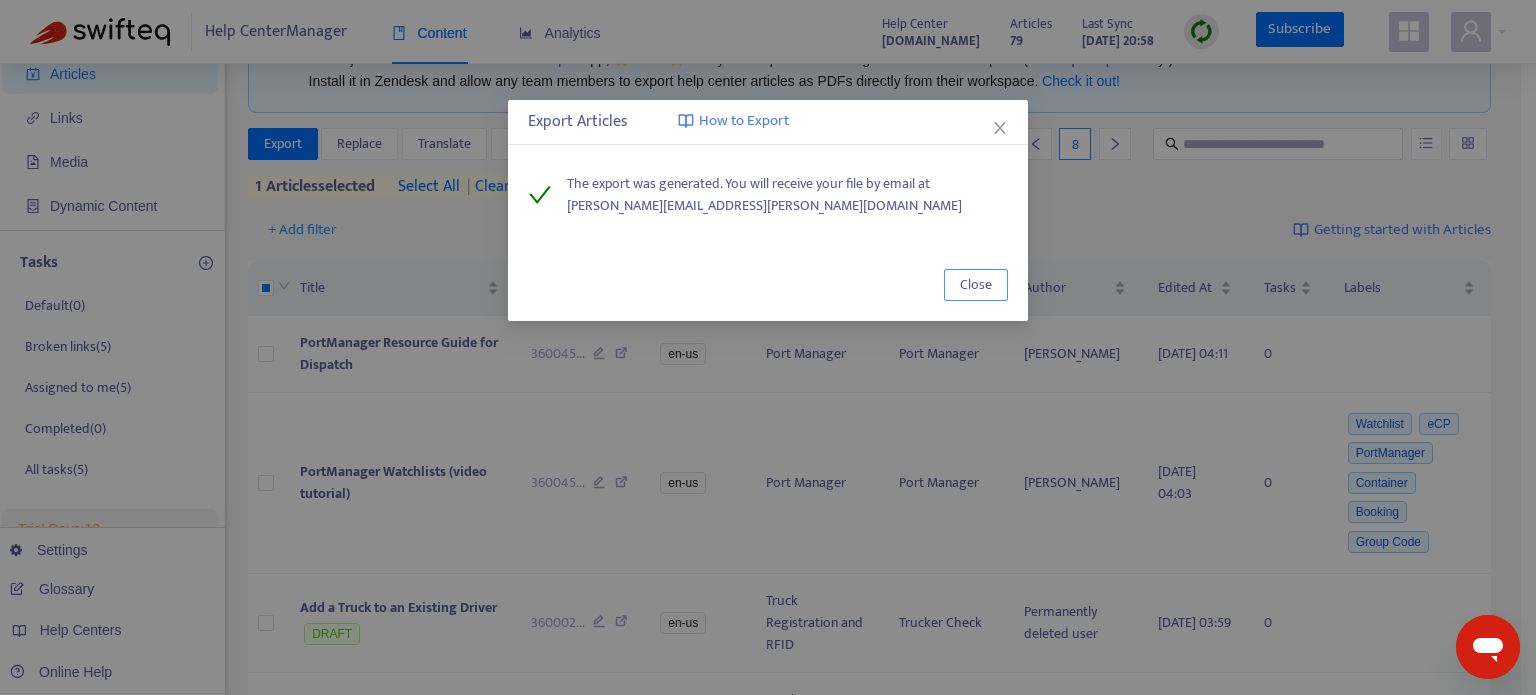 click on "Close" at bounding box center [976, 285] 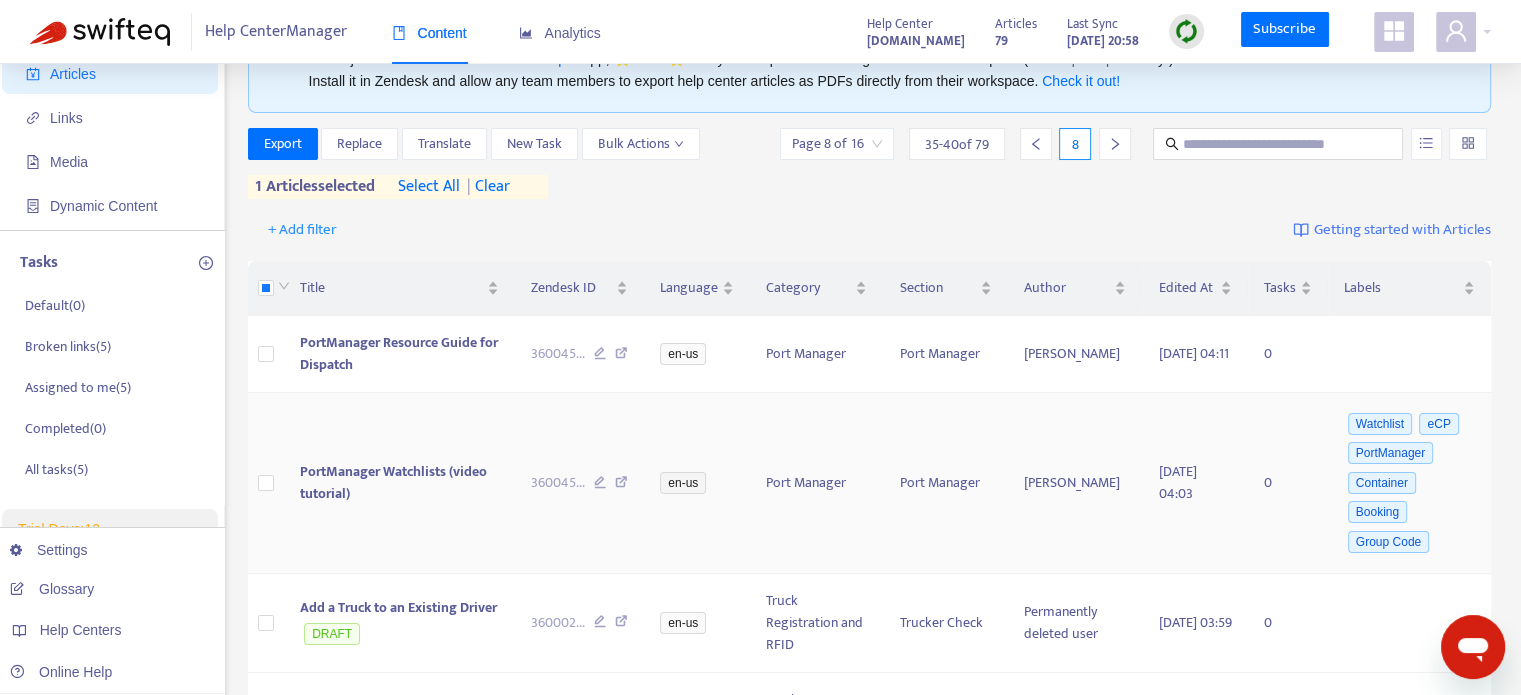 scroll, scrollTop: 568, scrollLeft: 0, axis: vertical 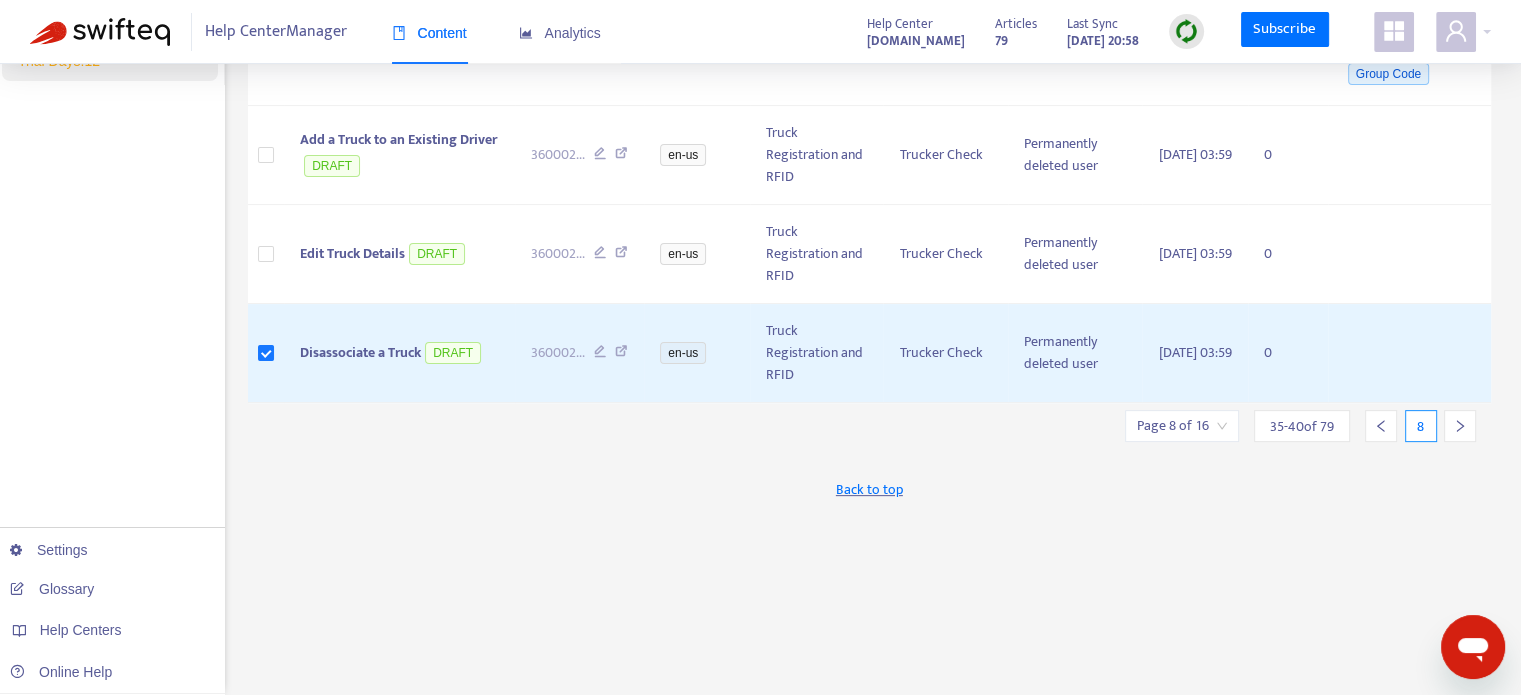 click 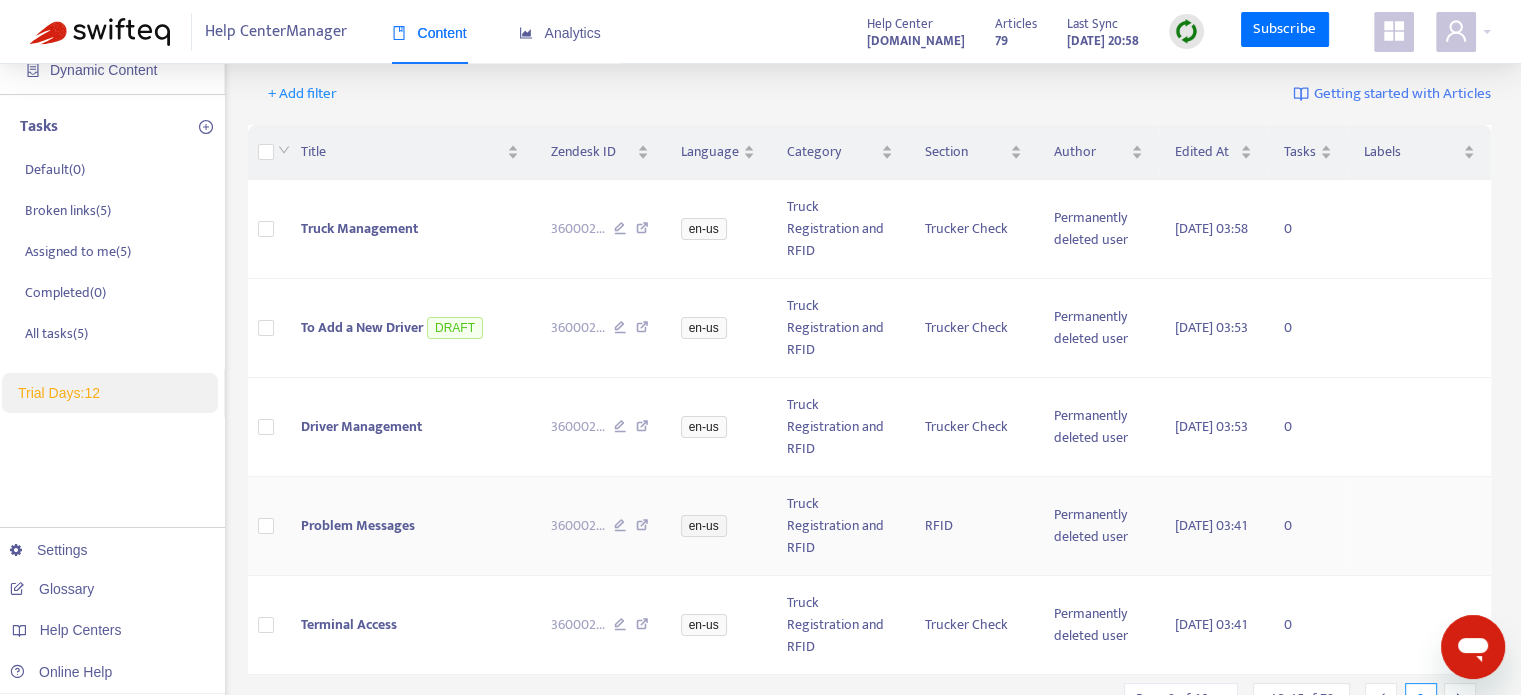 scroll, scrollTop: 236, scrollLeft: 0, axis: vertical 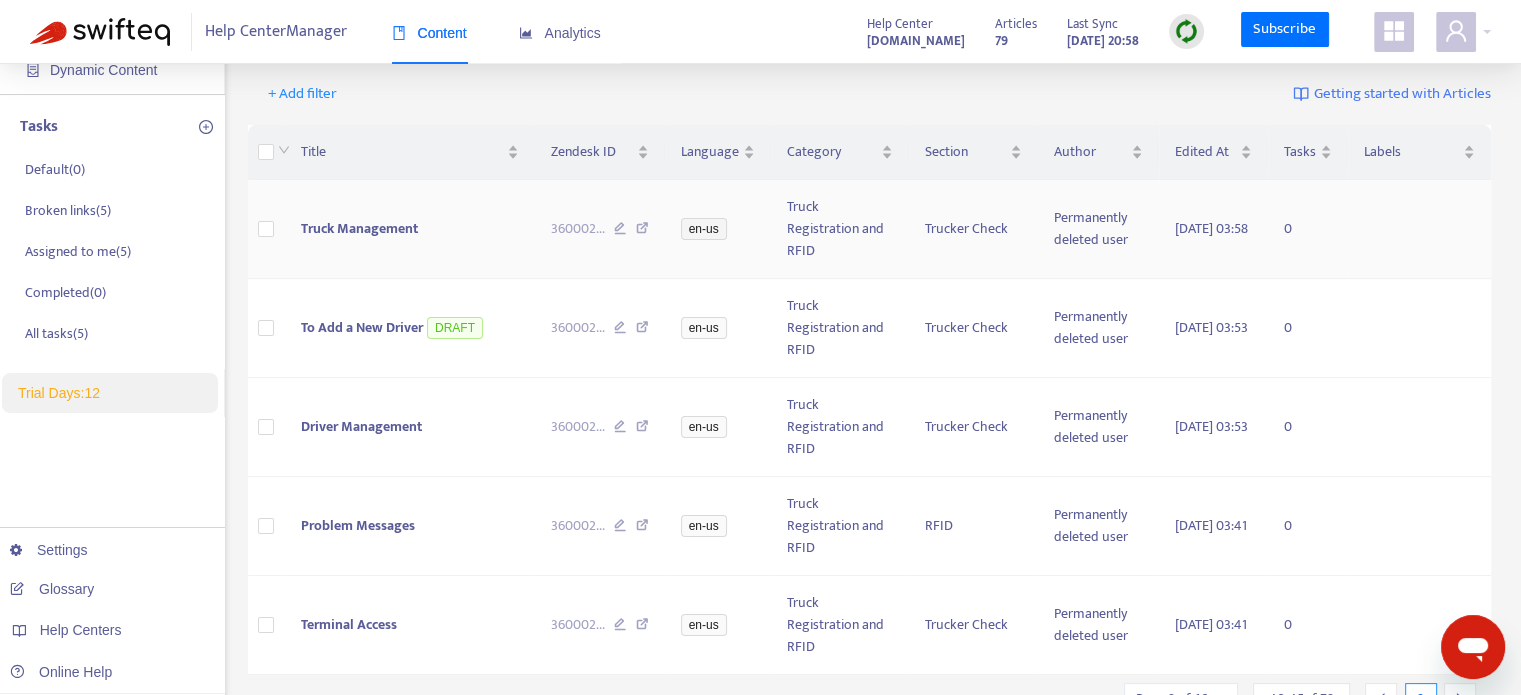click at bounding box center [267, 229] 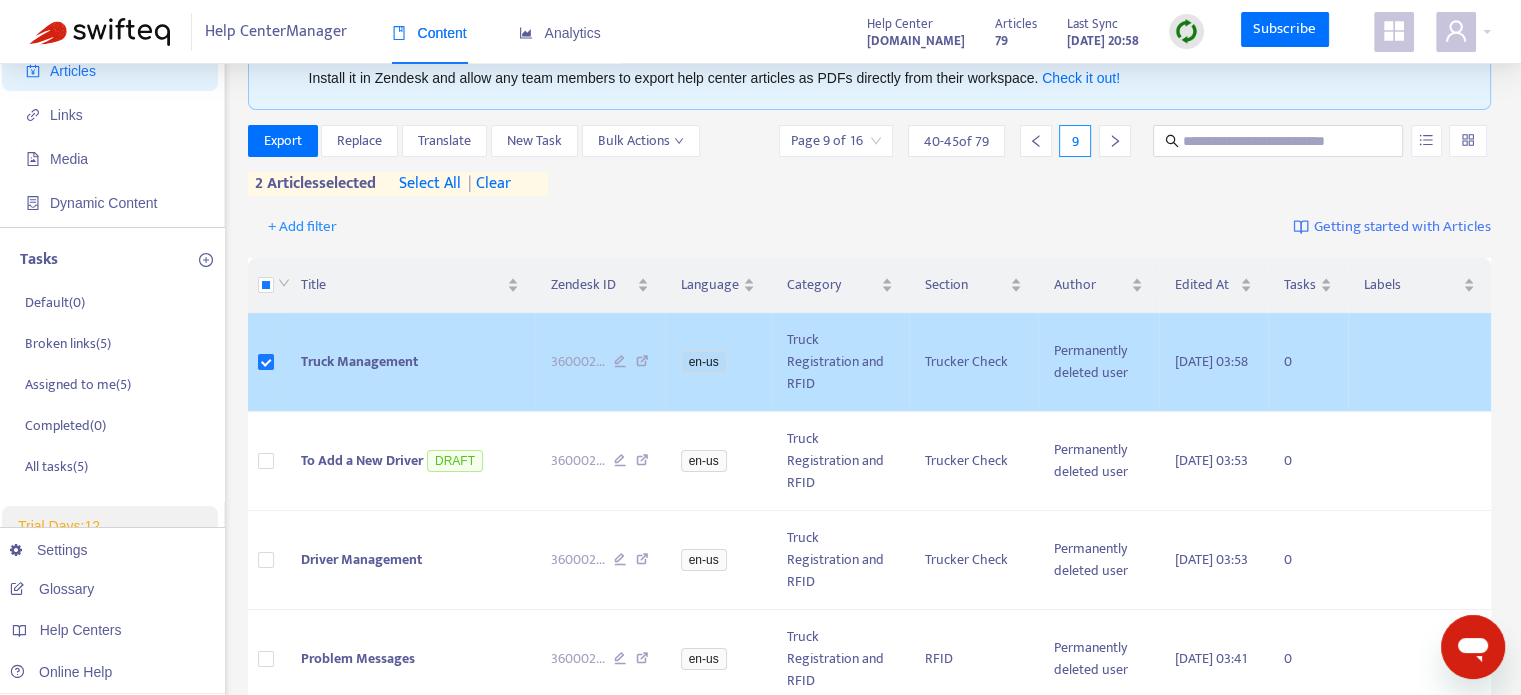 scroll, scrollTop: 100, scrollLeft: 0, axis: vertical 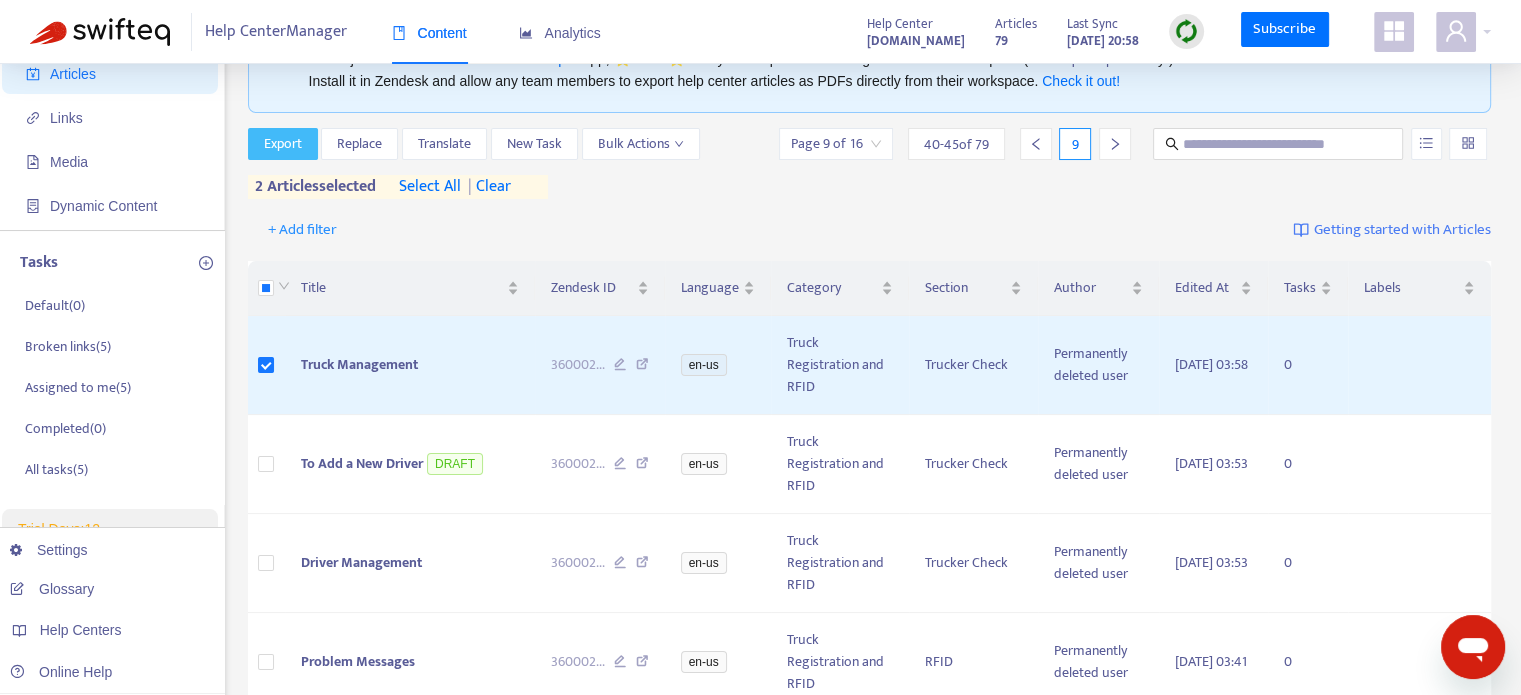 click on "Export" at bounding box center [283, 144] 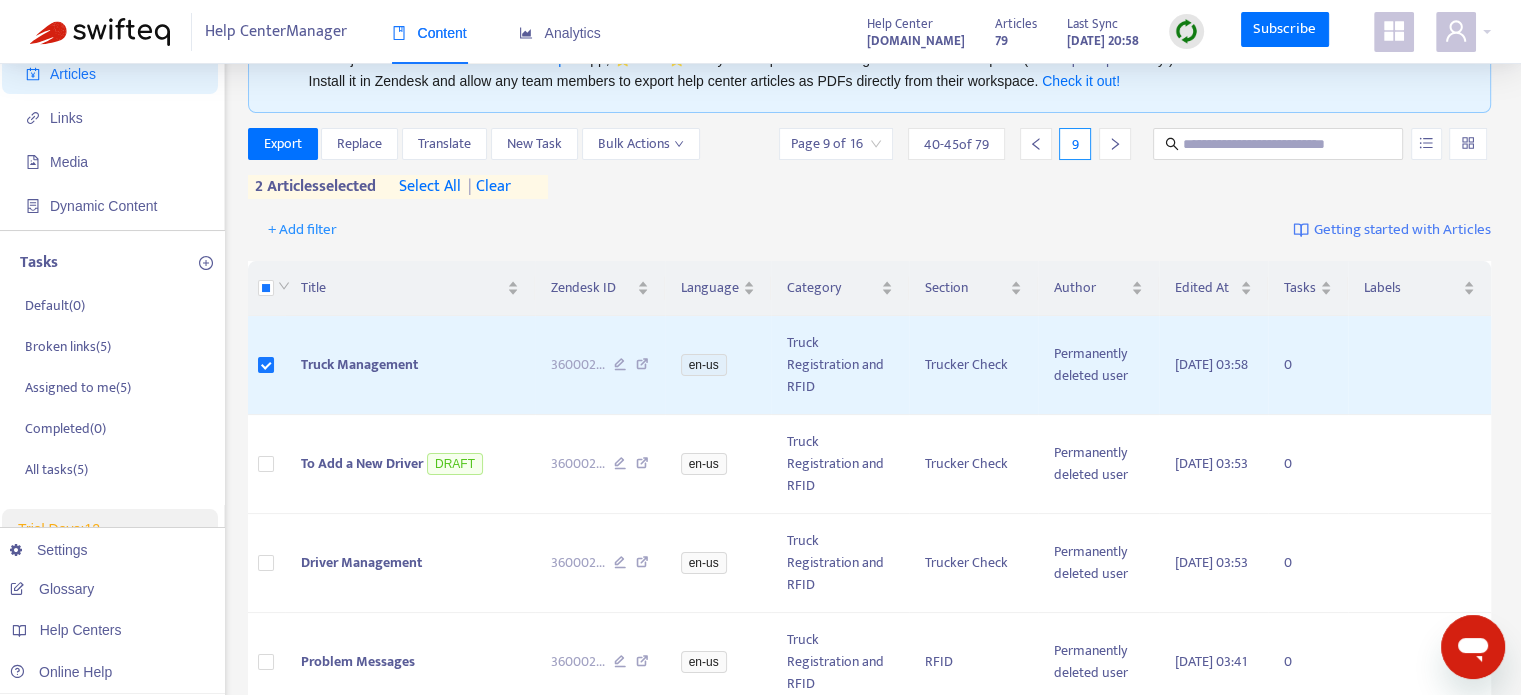click on "2   articles  selected select all |  clear" at bounding box center [398, 187] 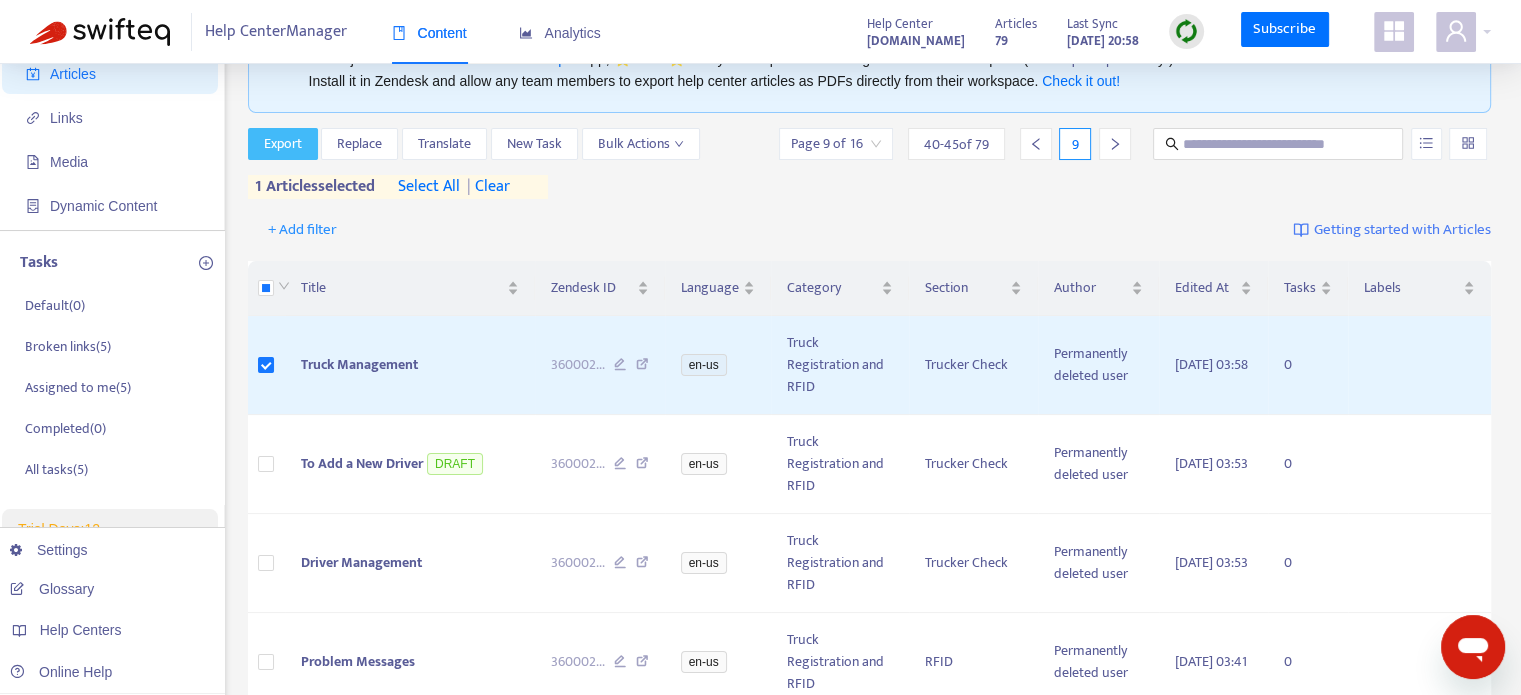 click on "Export" at bounding box center (283, 144) 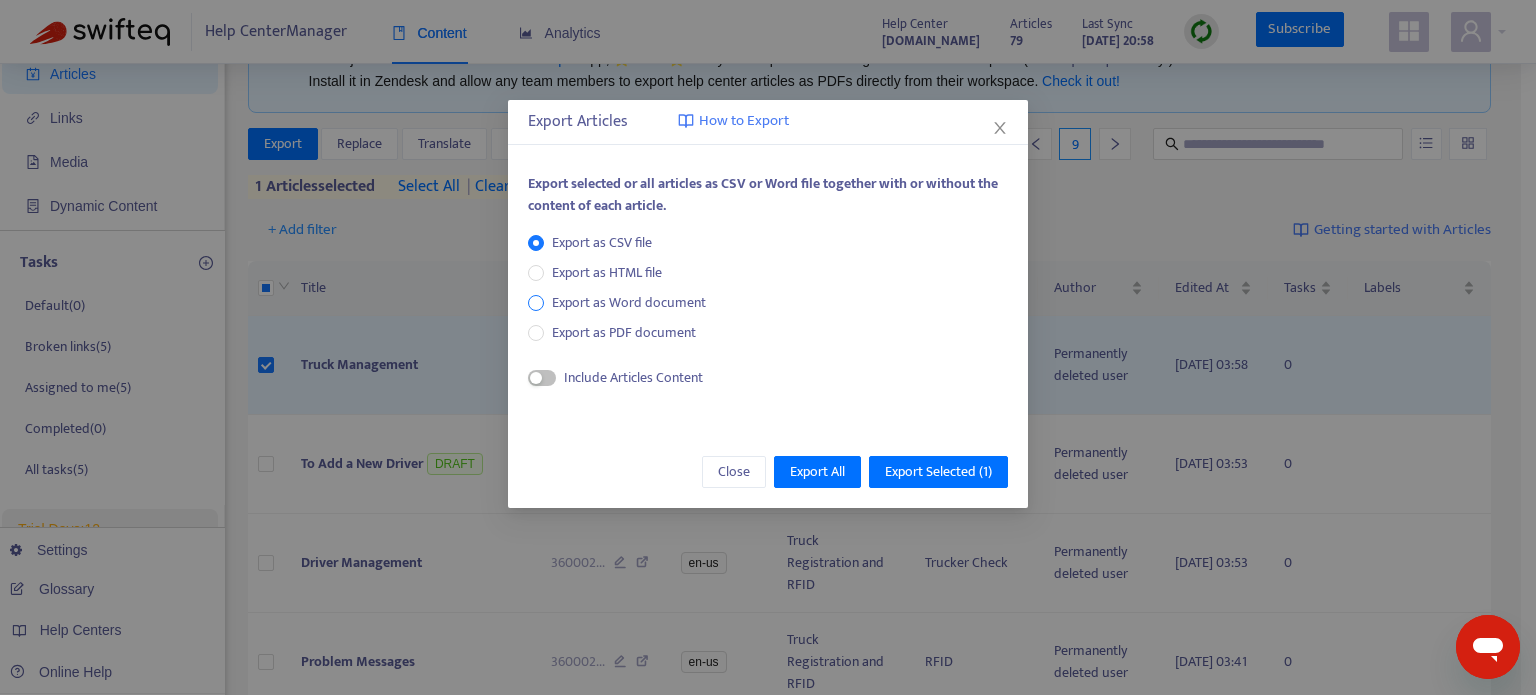 click on "Export as Word document" at bounding box center (629, 303) 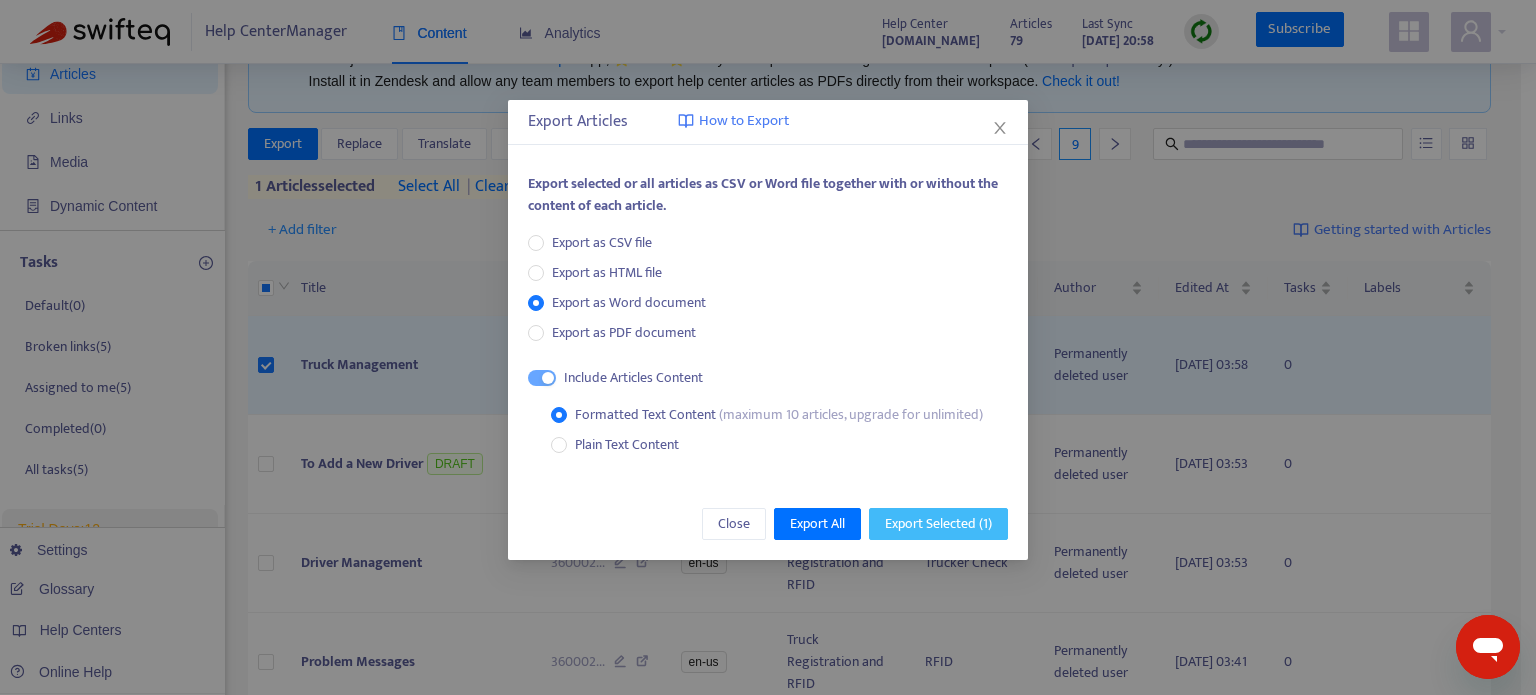 click on "Export Selected ( 1 )" at bounding box center (938, 524) 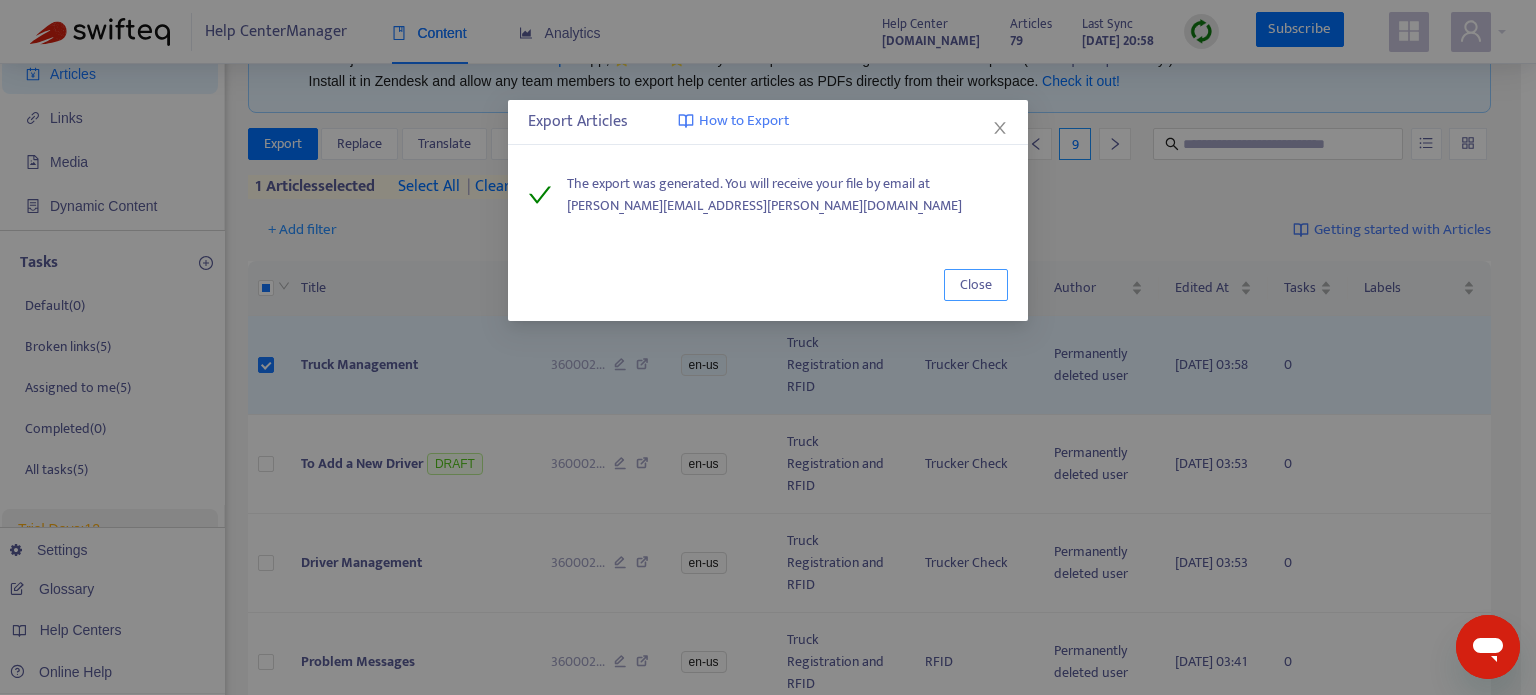 click on "Close" at bounding box center (976, 285) 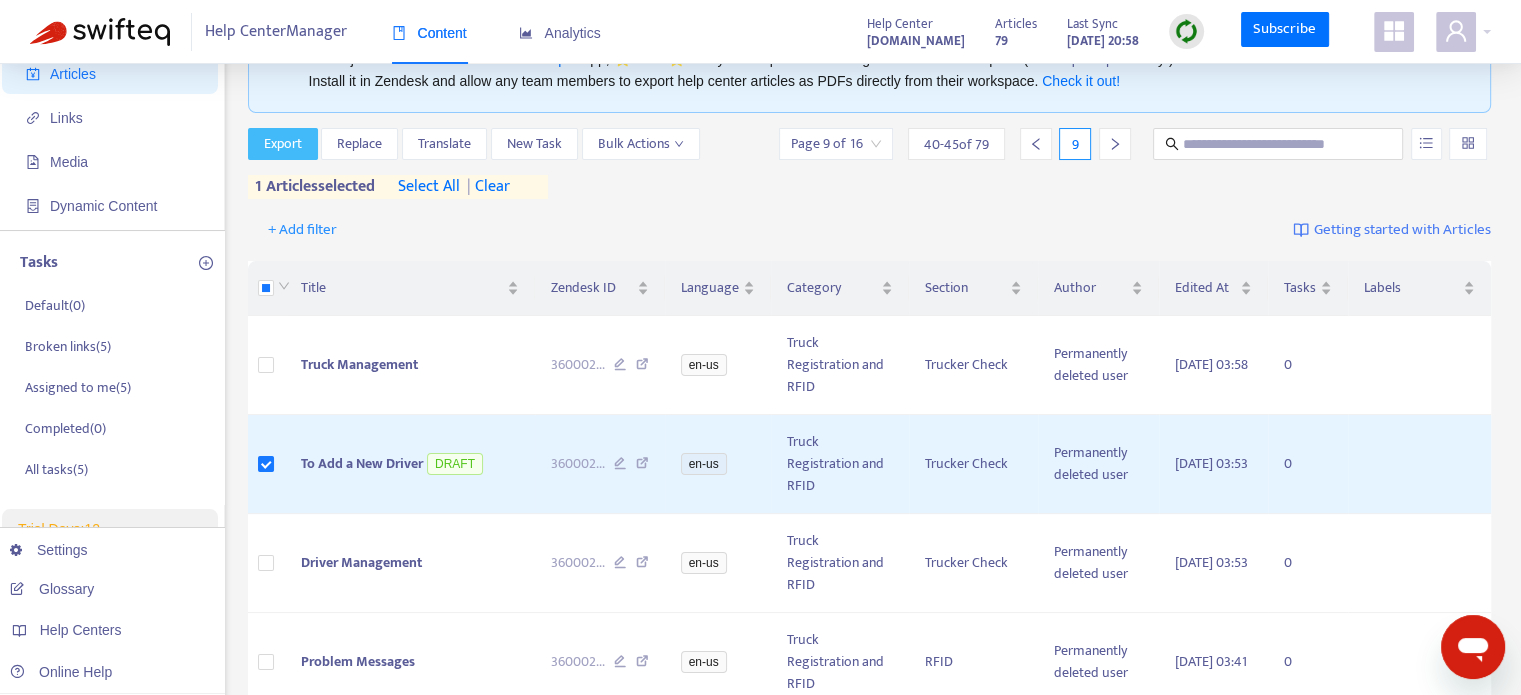 click on "Export" at bounding box center (283, 144) 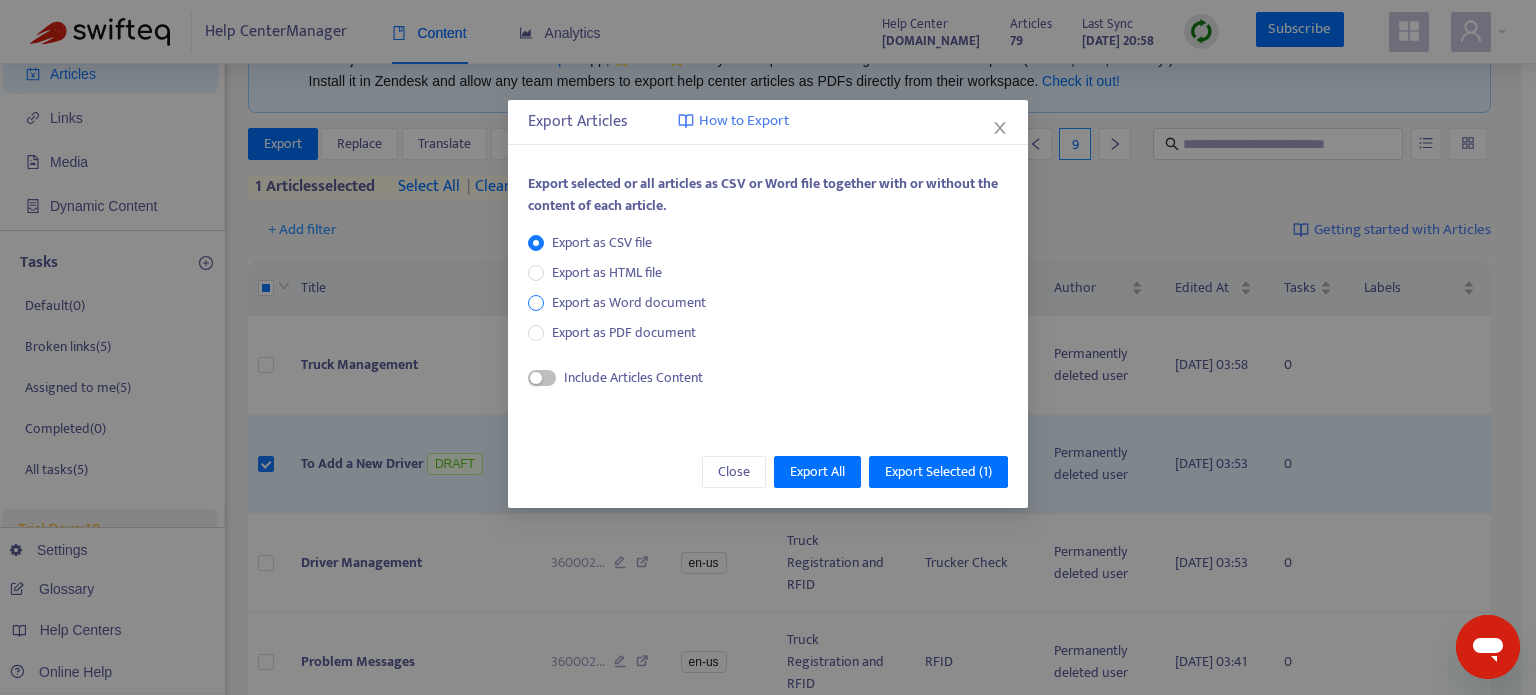 click on "Export as Word document" at bounding box center (629, 303) 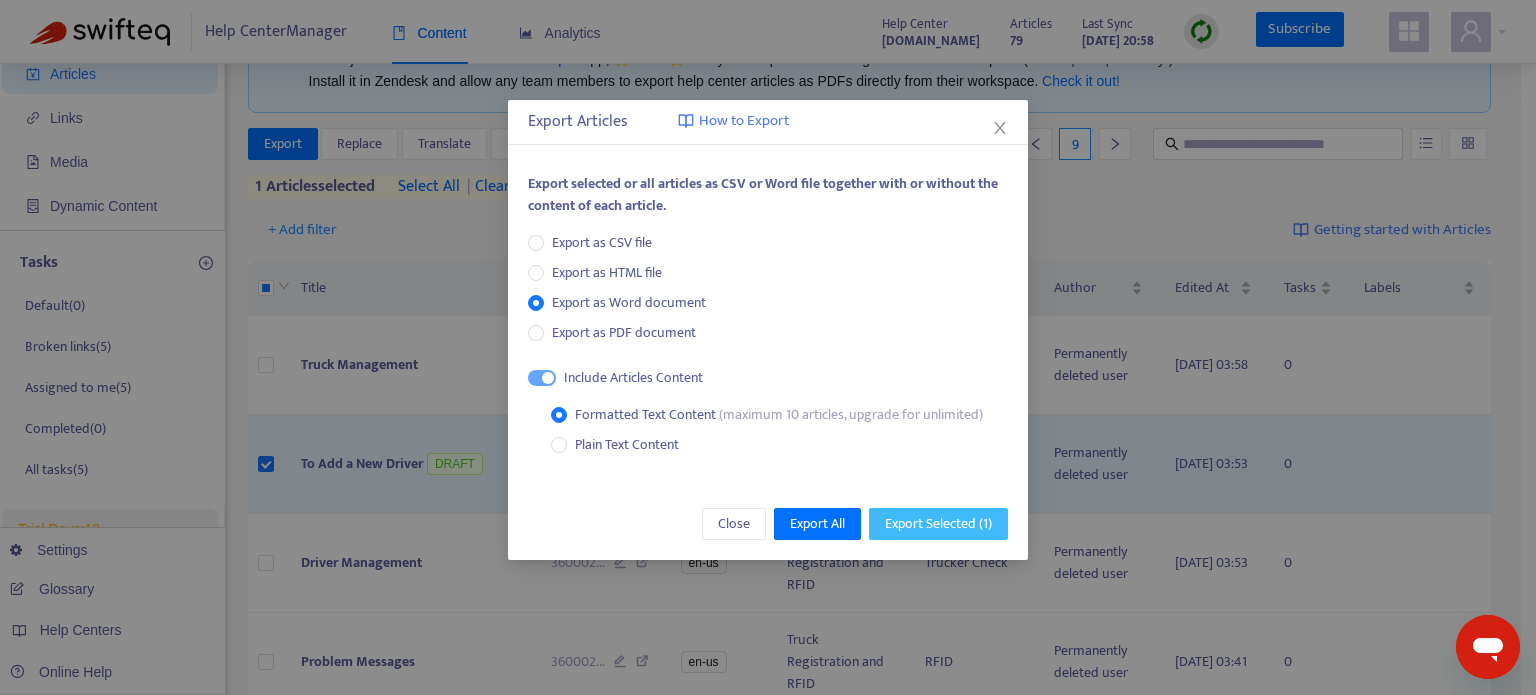 click on "Export Selected ( 1 )" at bounding box center (938, 524) 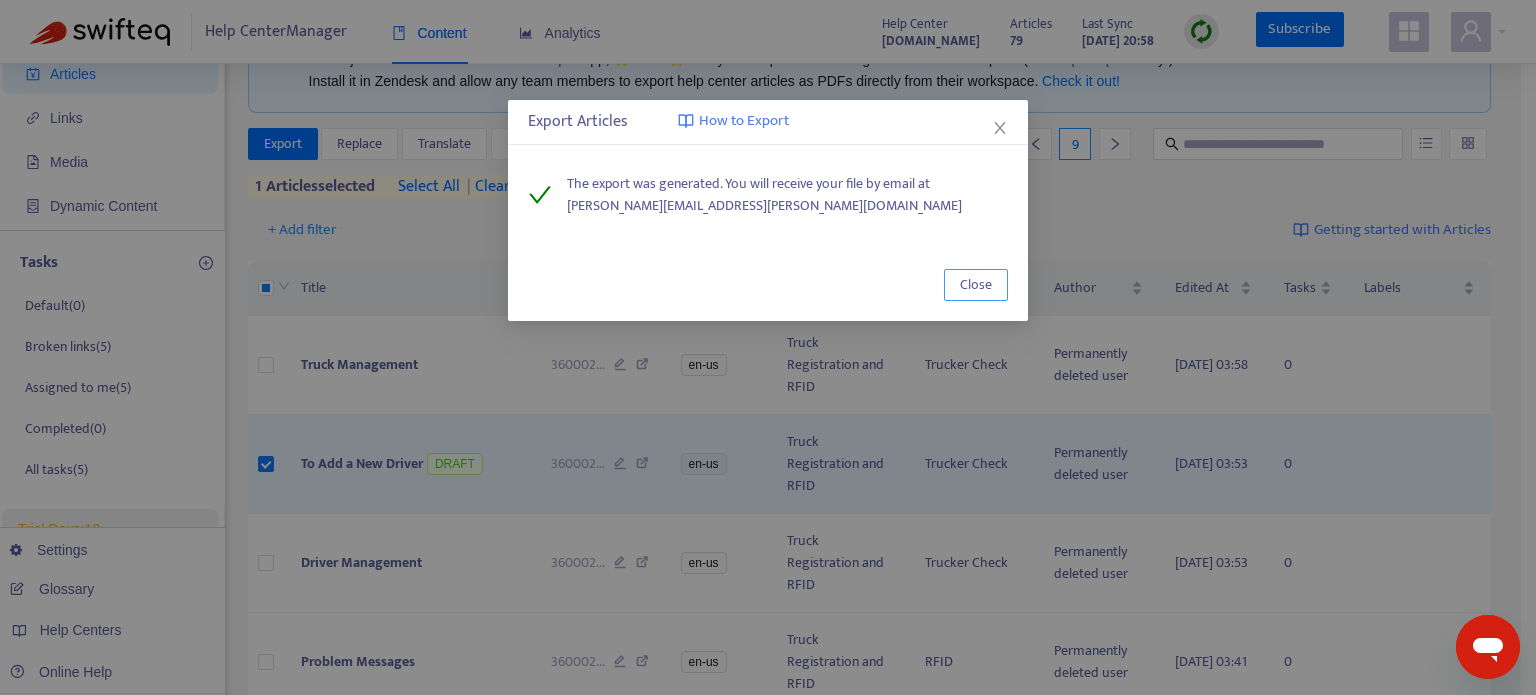 click on "Close" at bounding box center [976, 285] 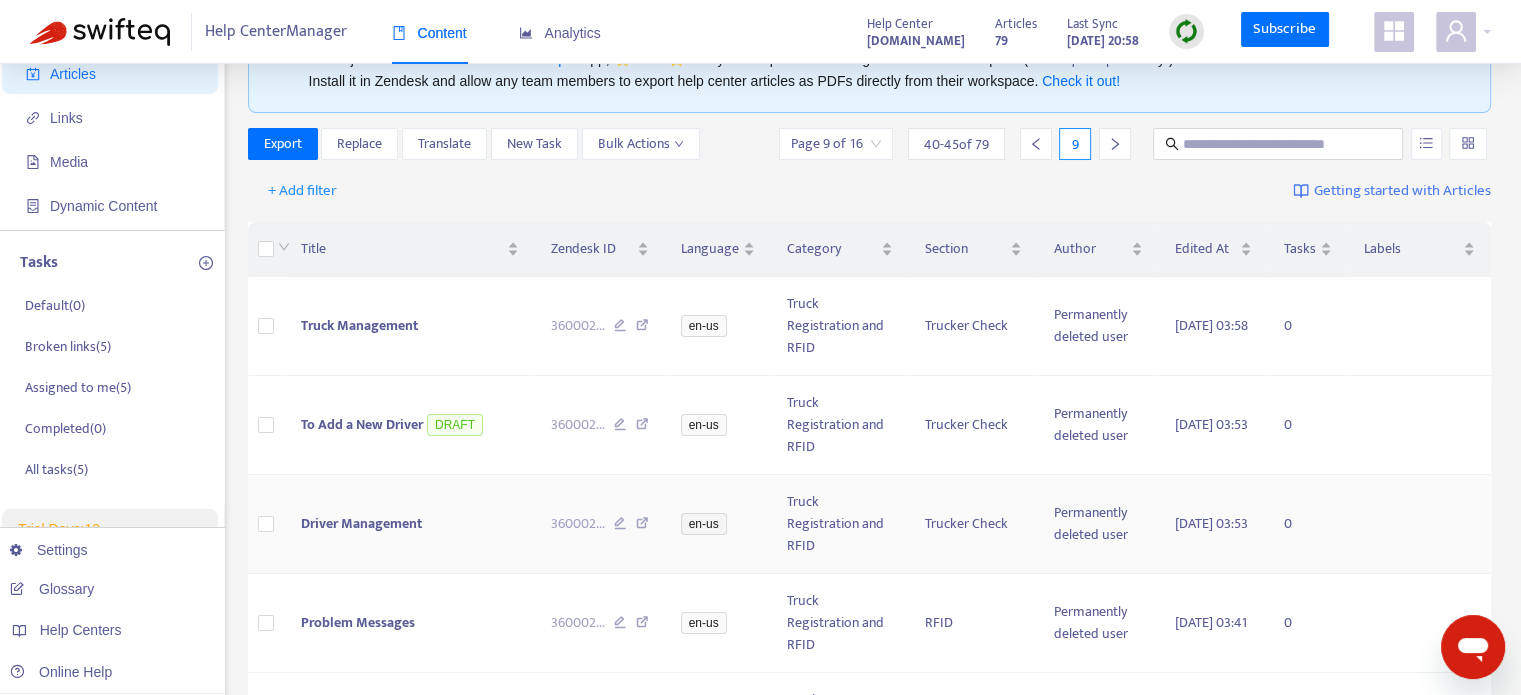click at bounding box center [266, 524] 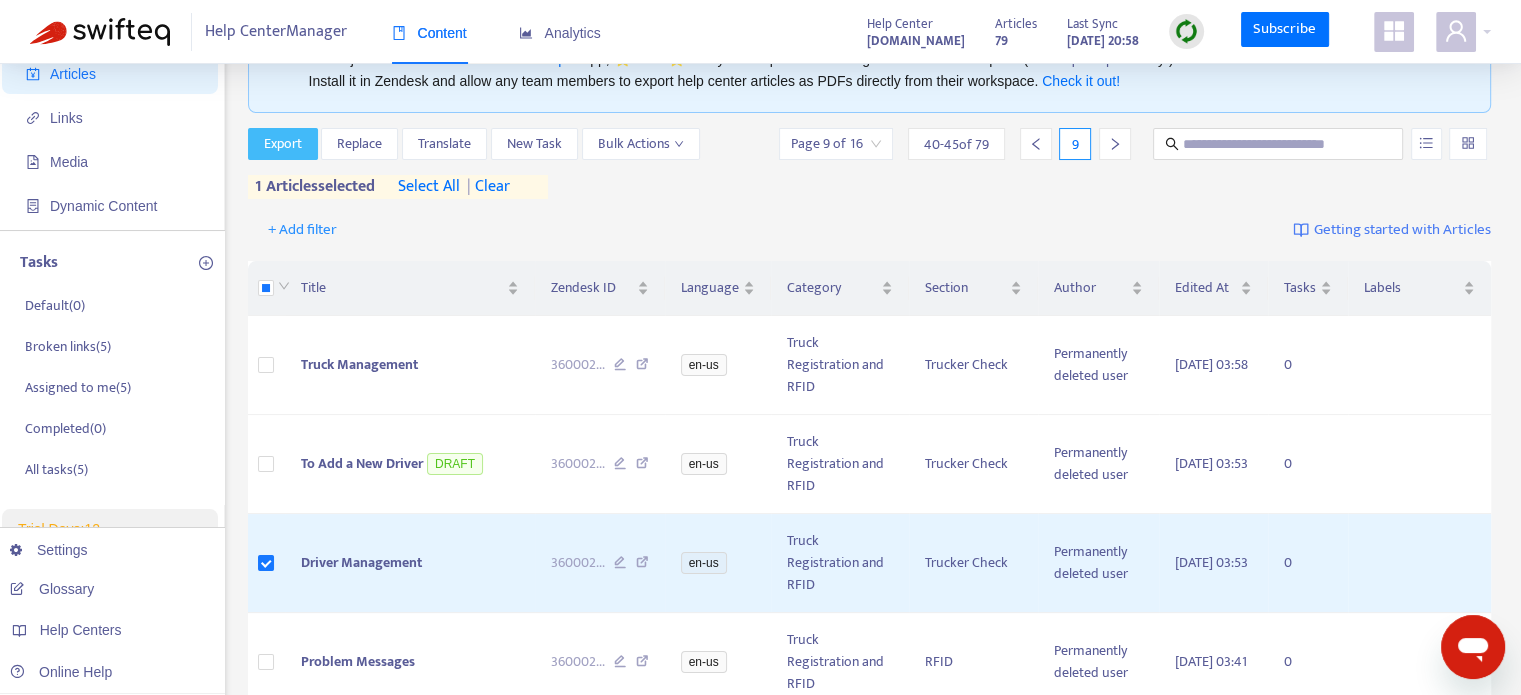 click on "Export" at bounding box center (283, 144) 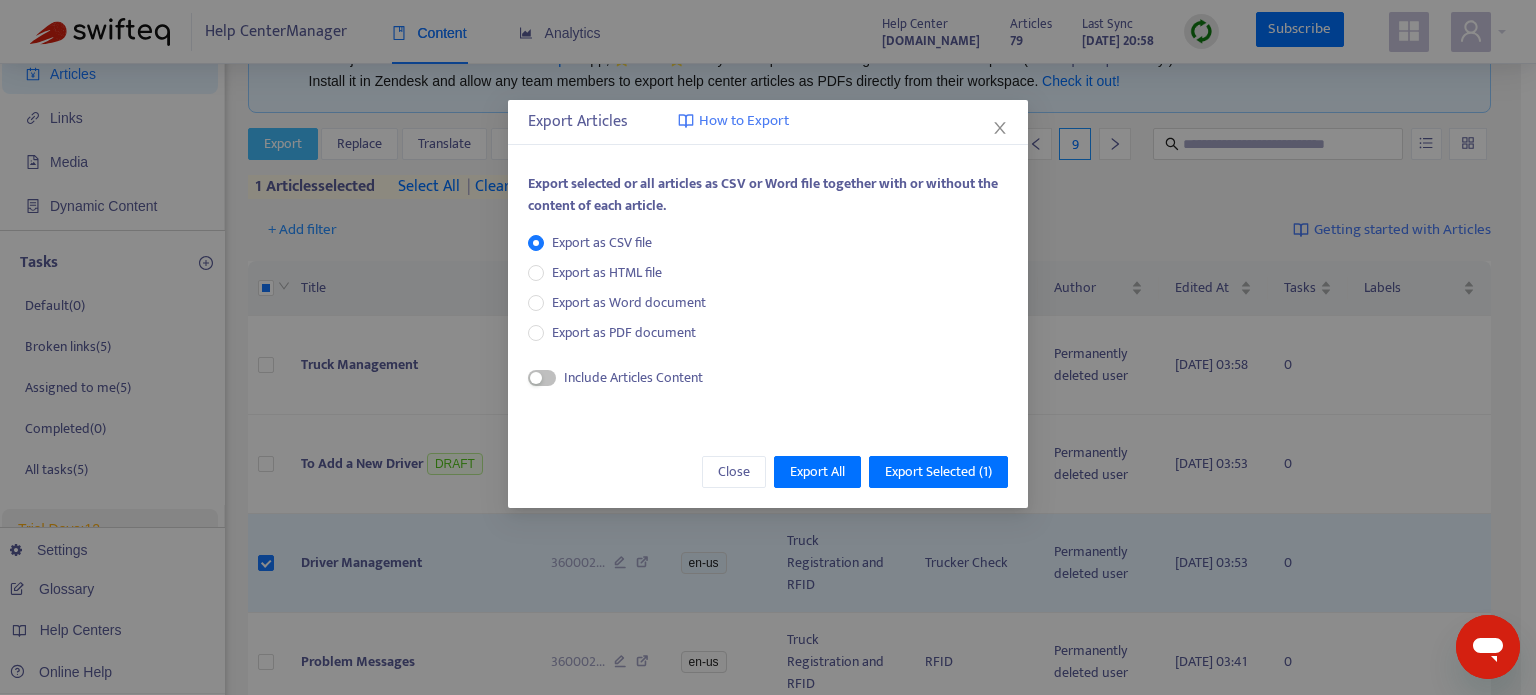 click on "Export Articles How to Export Export selected or all articles as CSV or Word file together with or without the content of each article. Export as CSV file Export as HTML file Export as Word document Export as PDF document Include Articles Content Close Export All Export Selected ( 1 )" at bounding box center (768, 347) 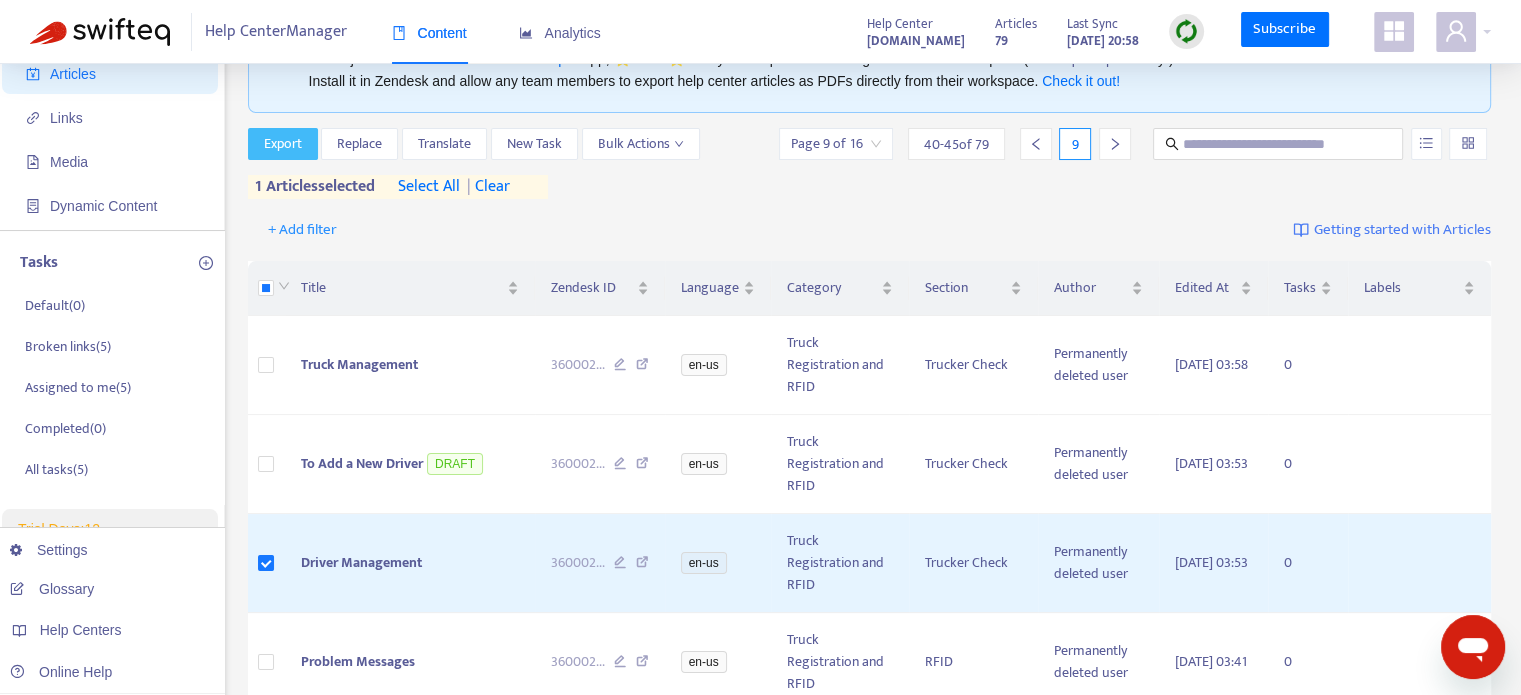 click on "Export" at bounding box center (283, 144) 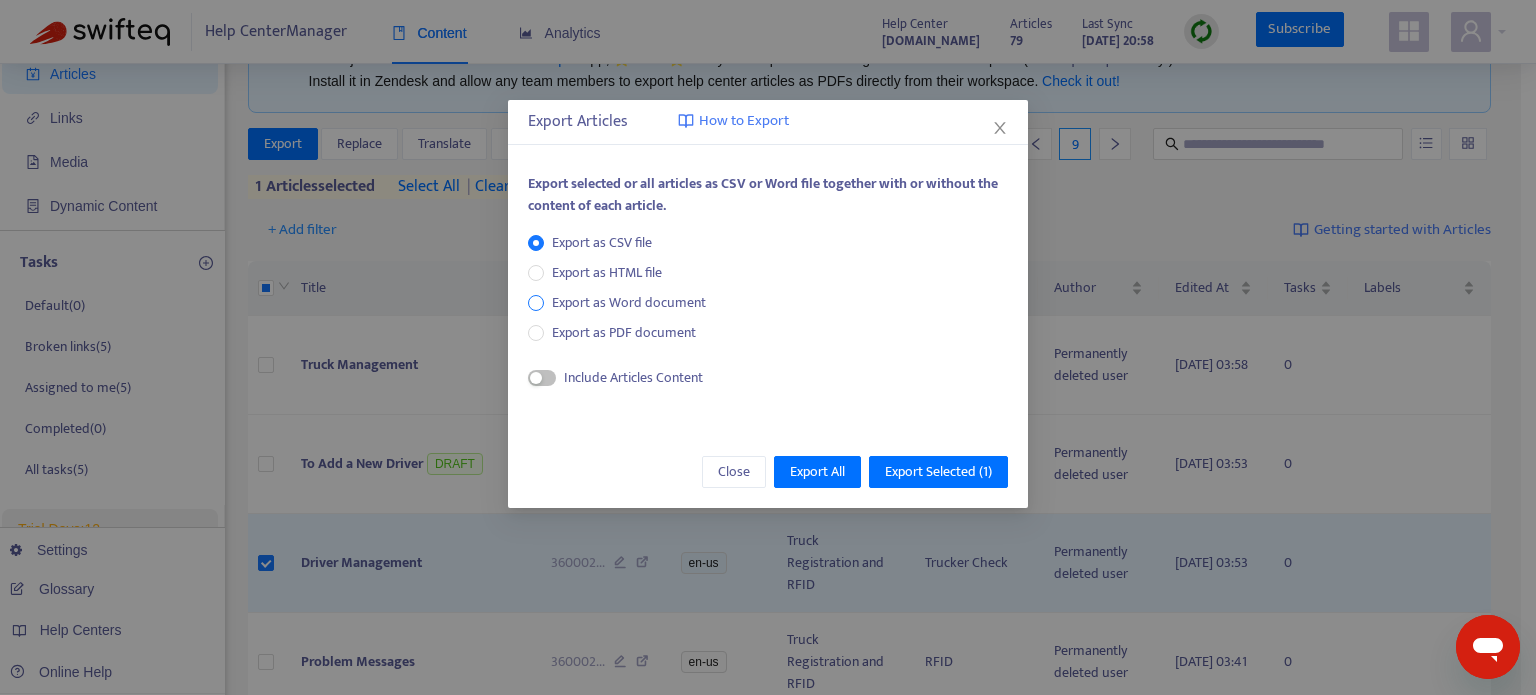 click on "Export as Word document" at bounding box center [629, 303] 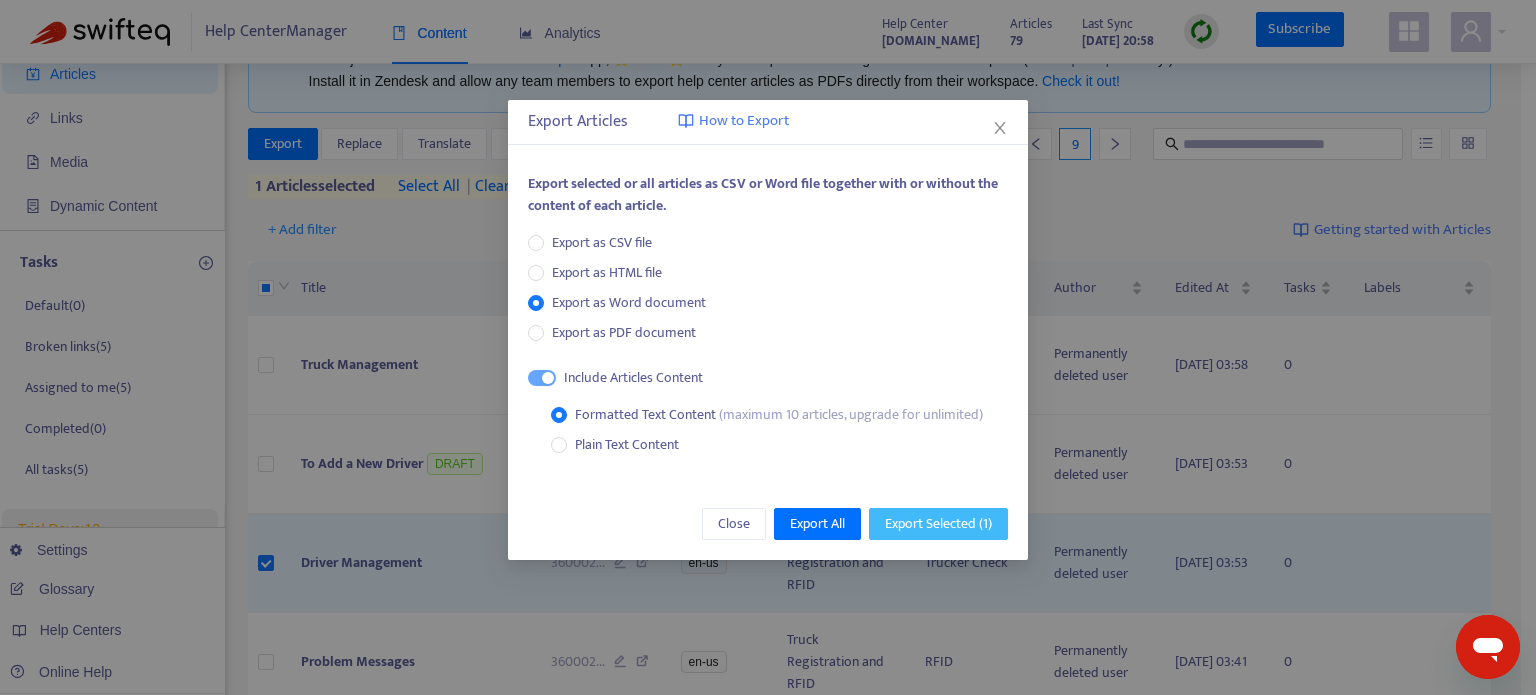 click on "Export Selected ( 1 )" at bounding box center (938, 524) 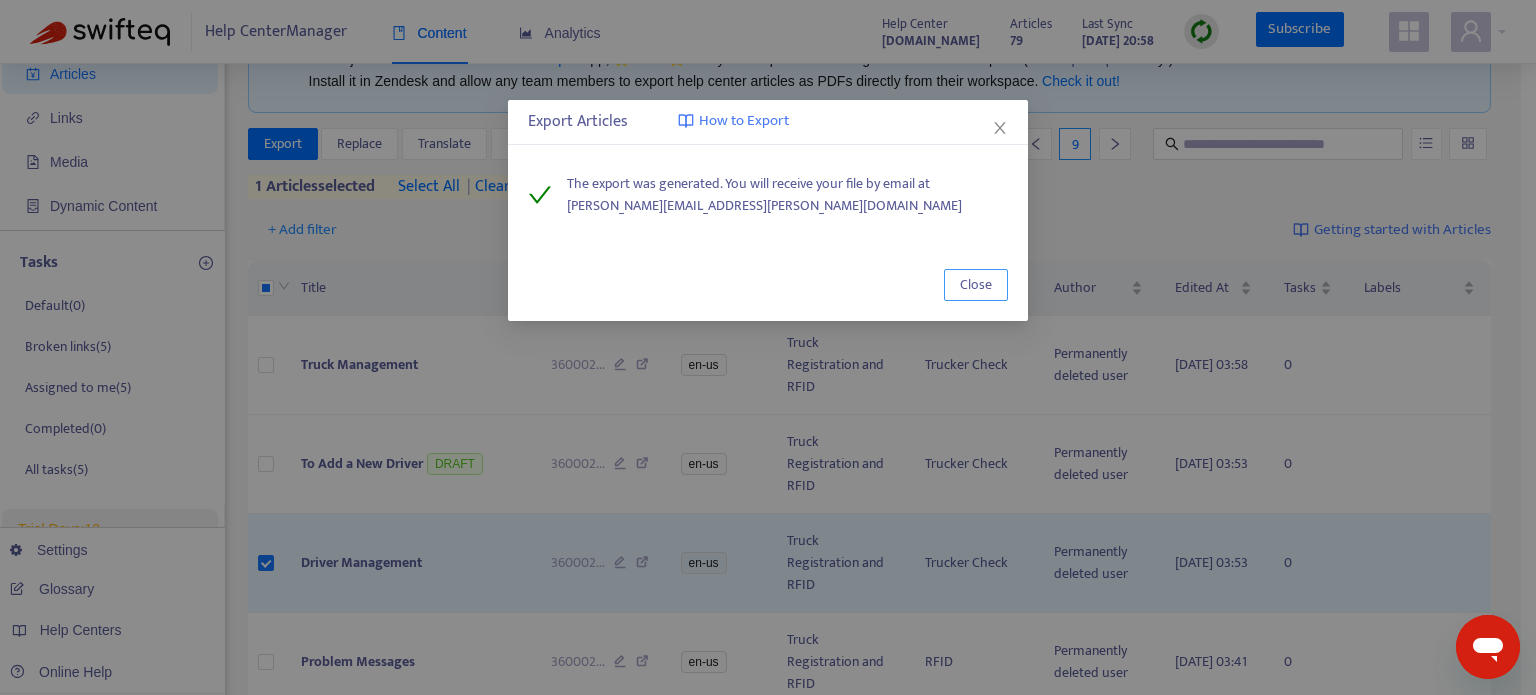 click on "Close" at bounding box center [976, 285] 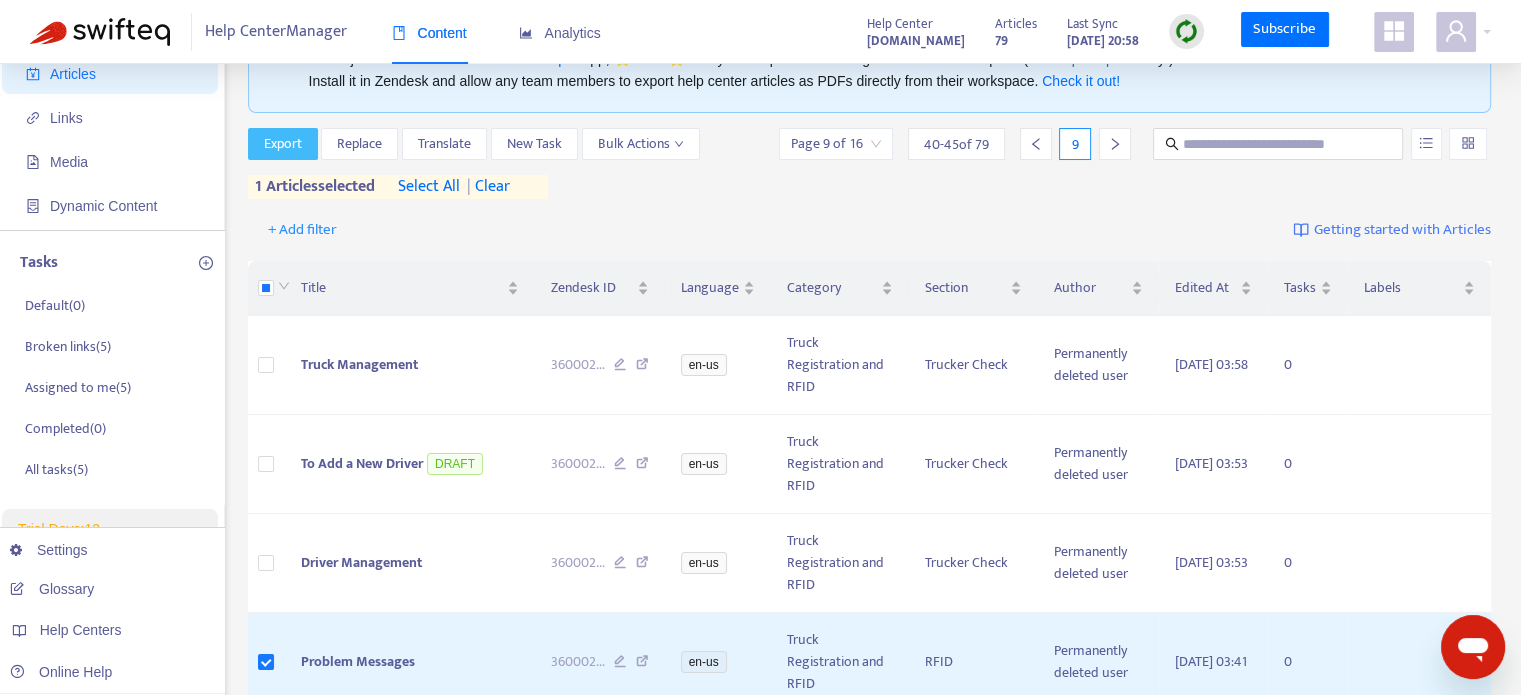 click on "Export" at bounding box center [283, 144] 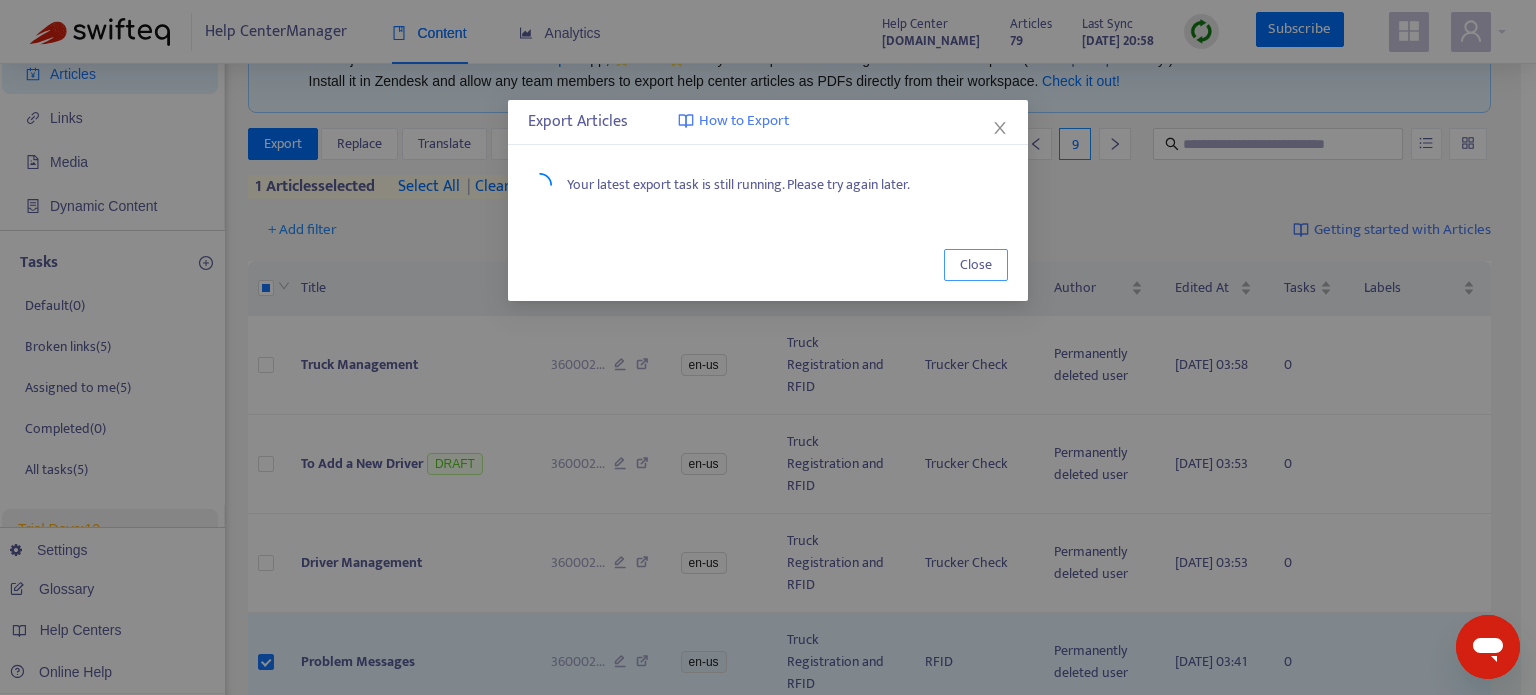 click on "Close" at bounding box center (976, 265) 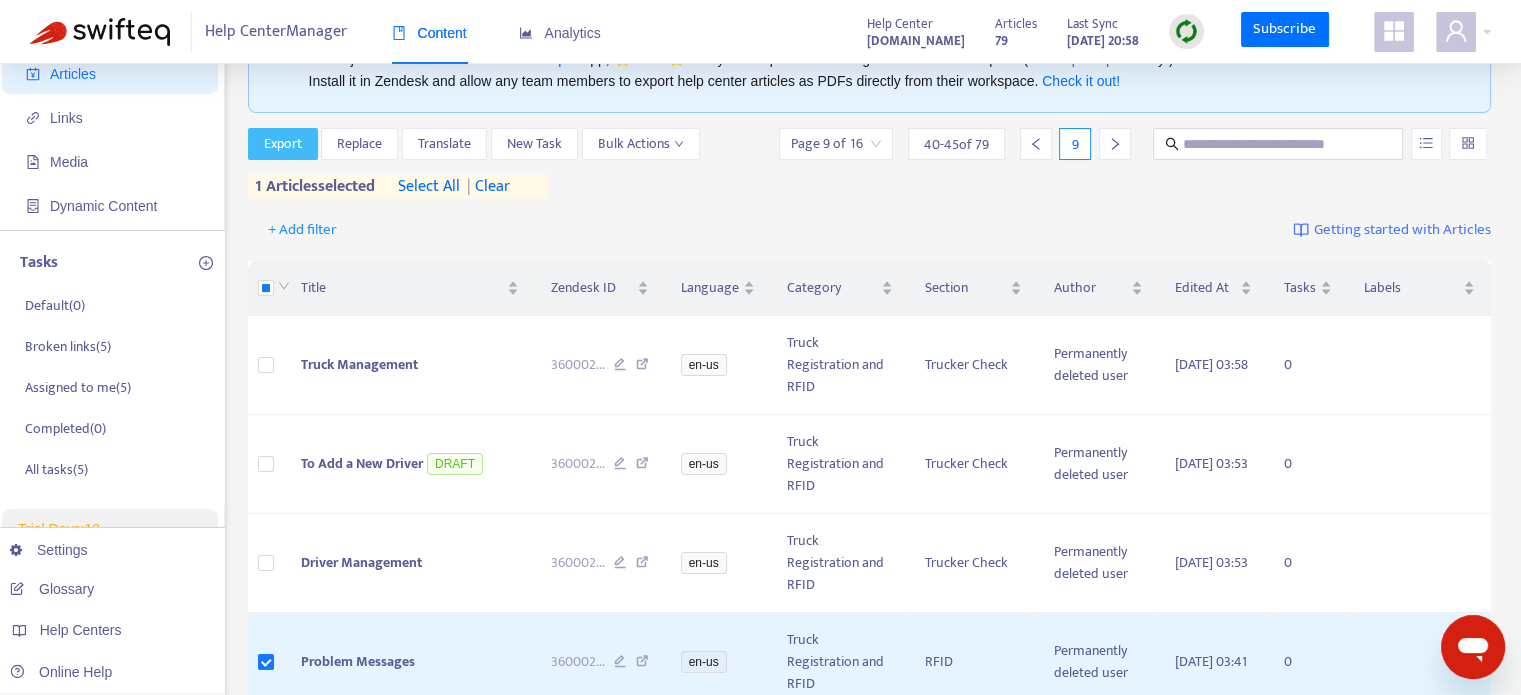 click on "Export" at bounding box center [283, 144] 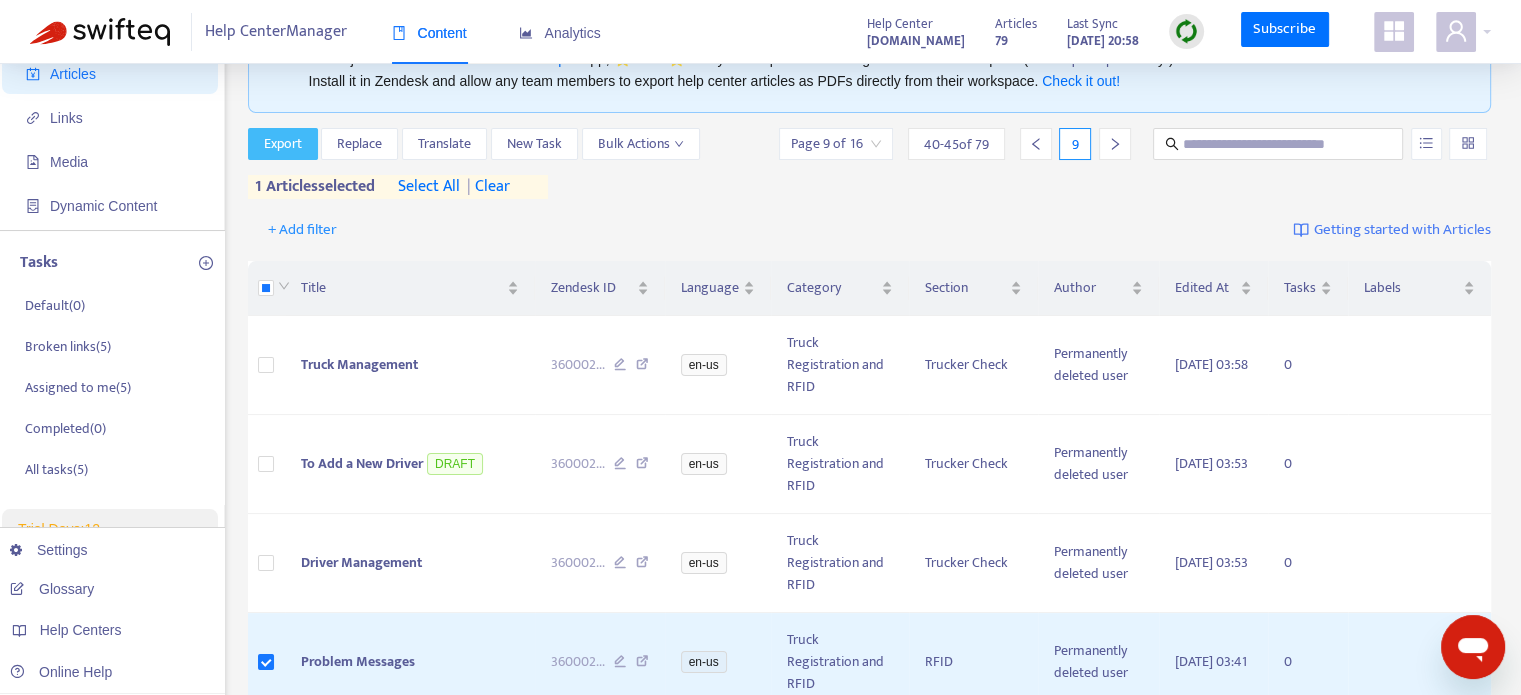 click on "Export" at bounding box center (283, 144) 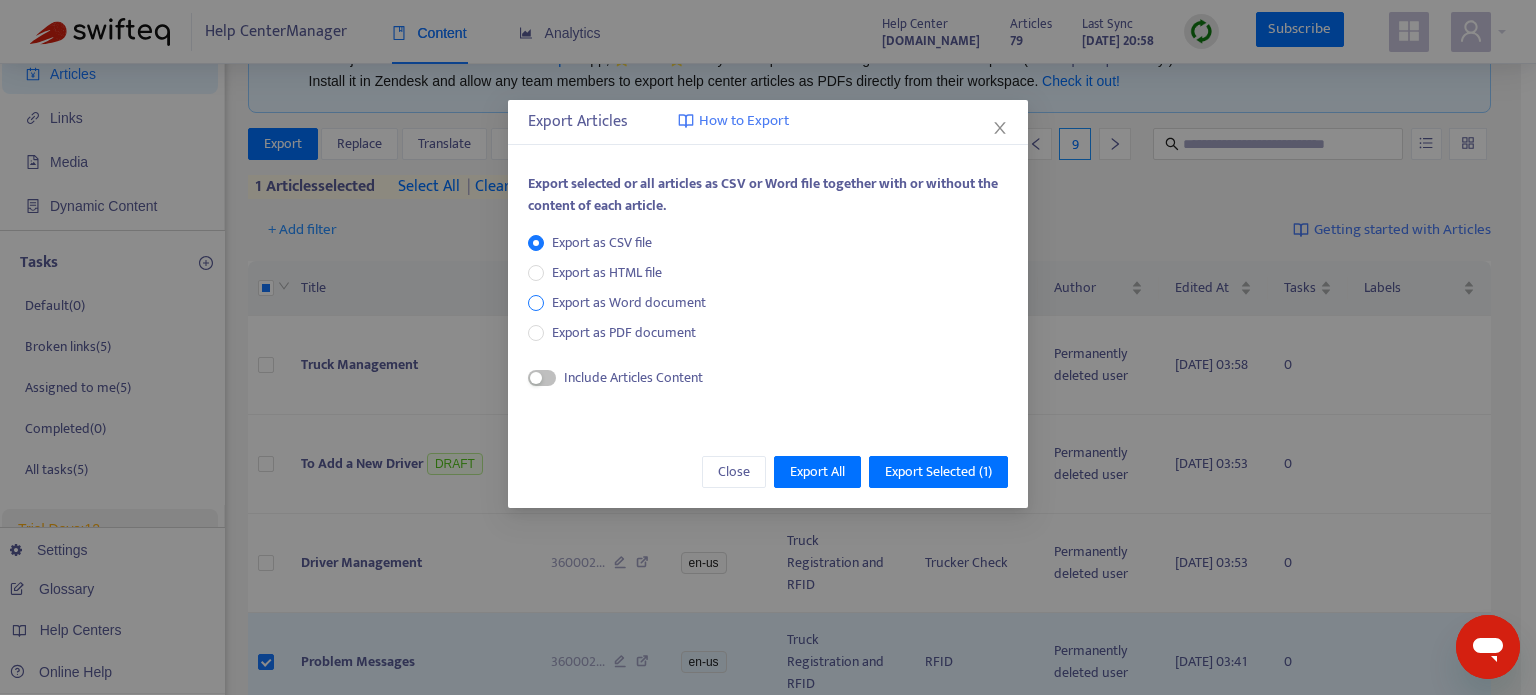 click on "Export as Word document" at bounding box center [629, 303] 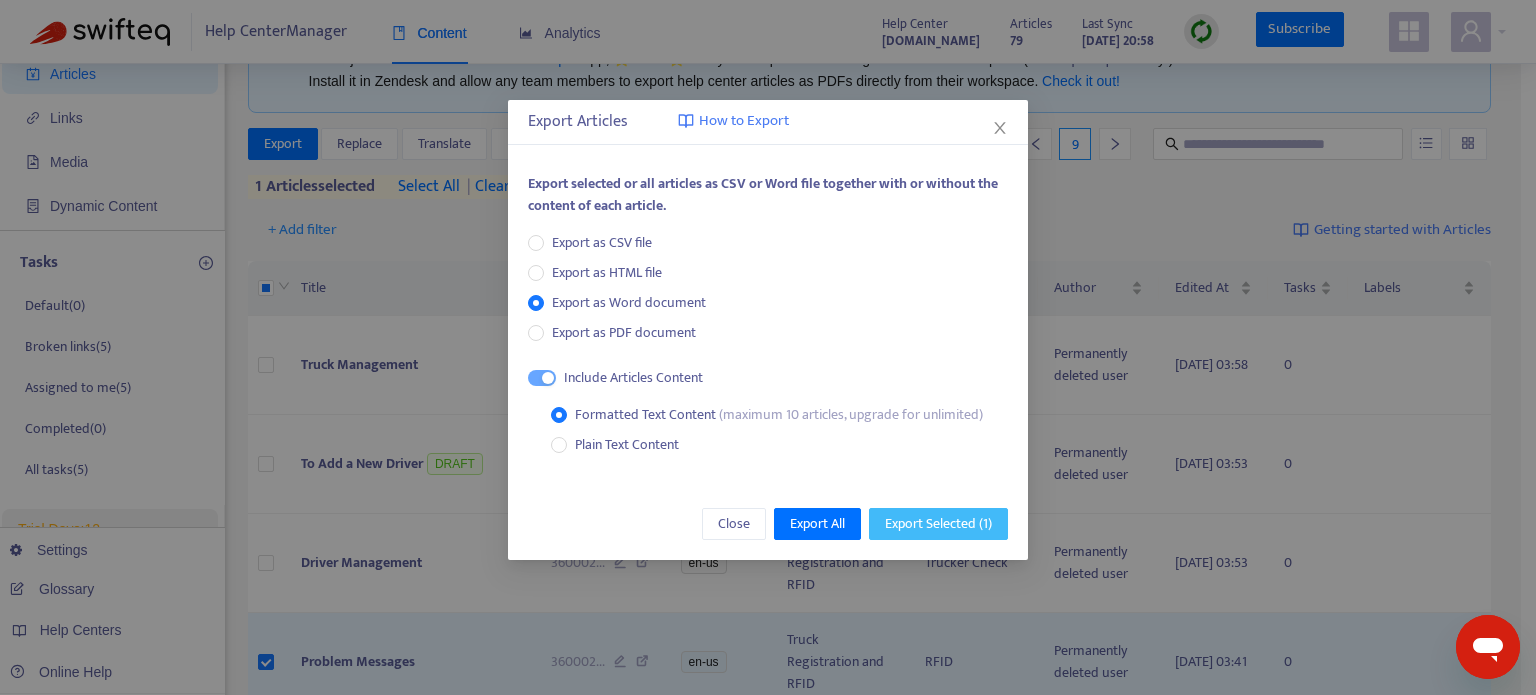 click on "Export Selected ( 1 )" at bounding box center [938, 524] 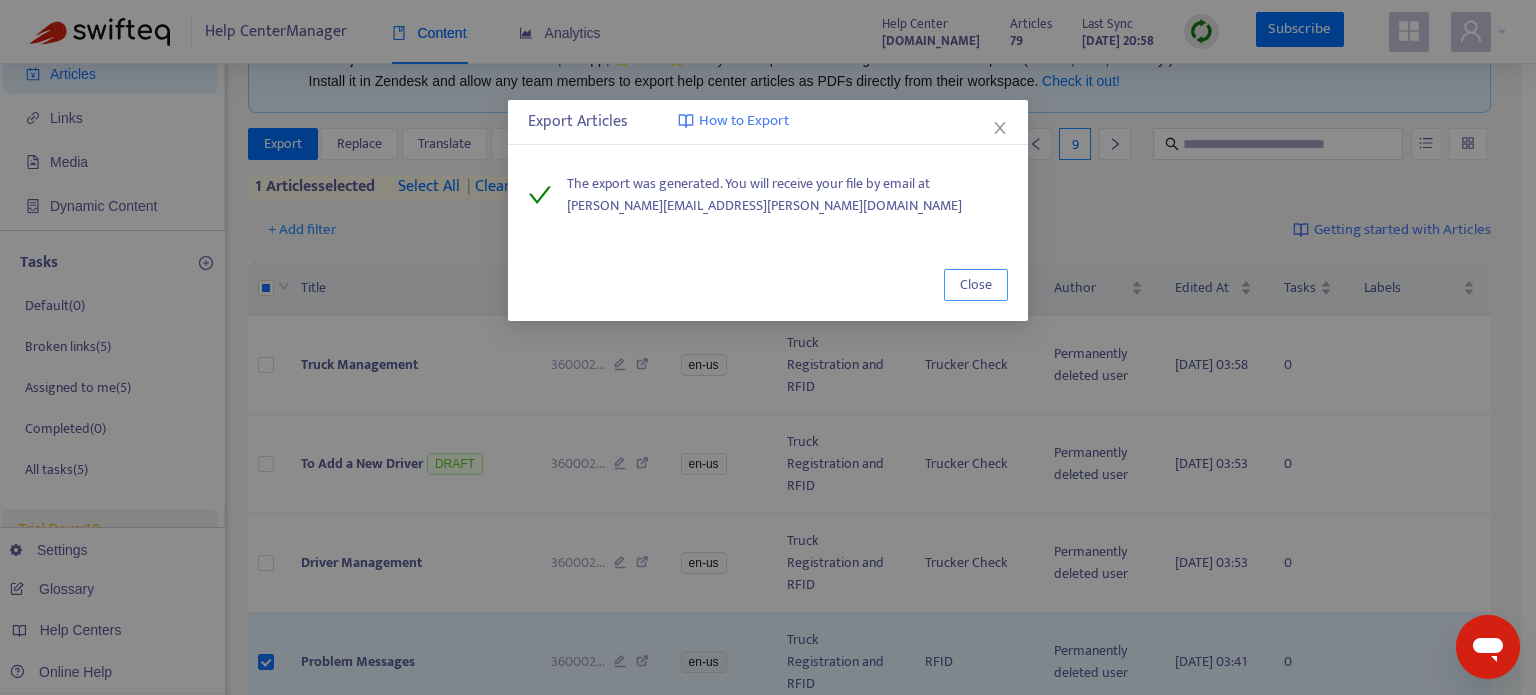 click on "Close" at bounding box center [976, 285] 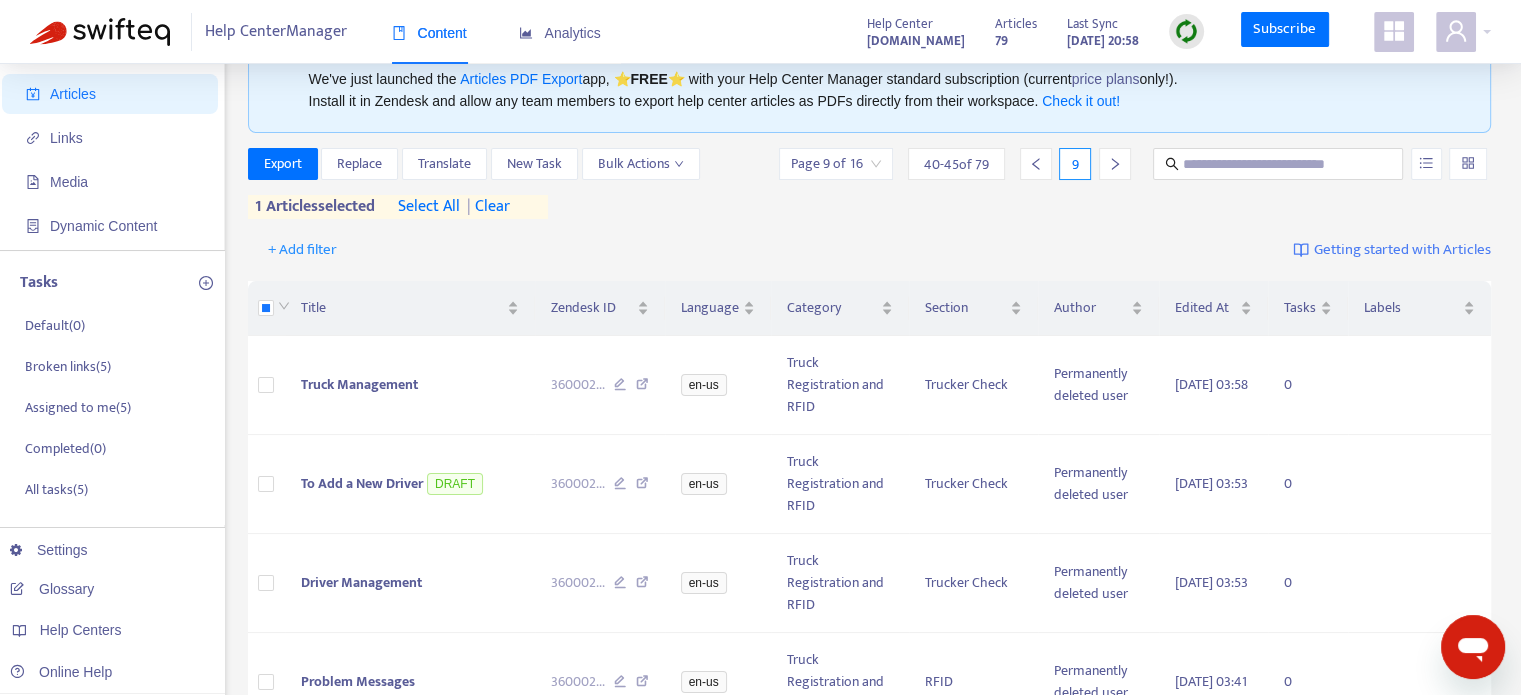 scroll, scrollTop: 64, scrollLeft: 0, axis: vertical 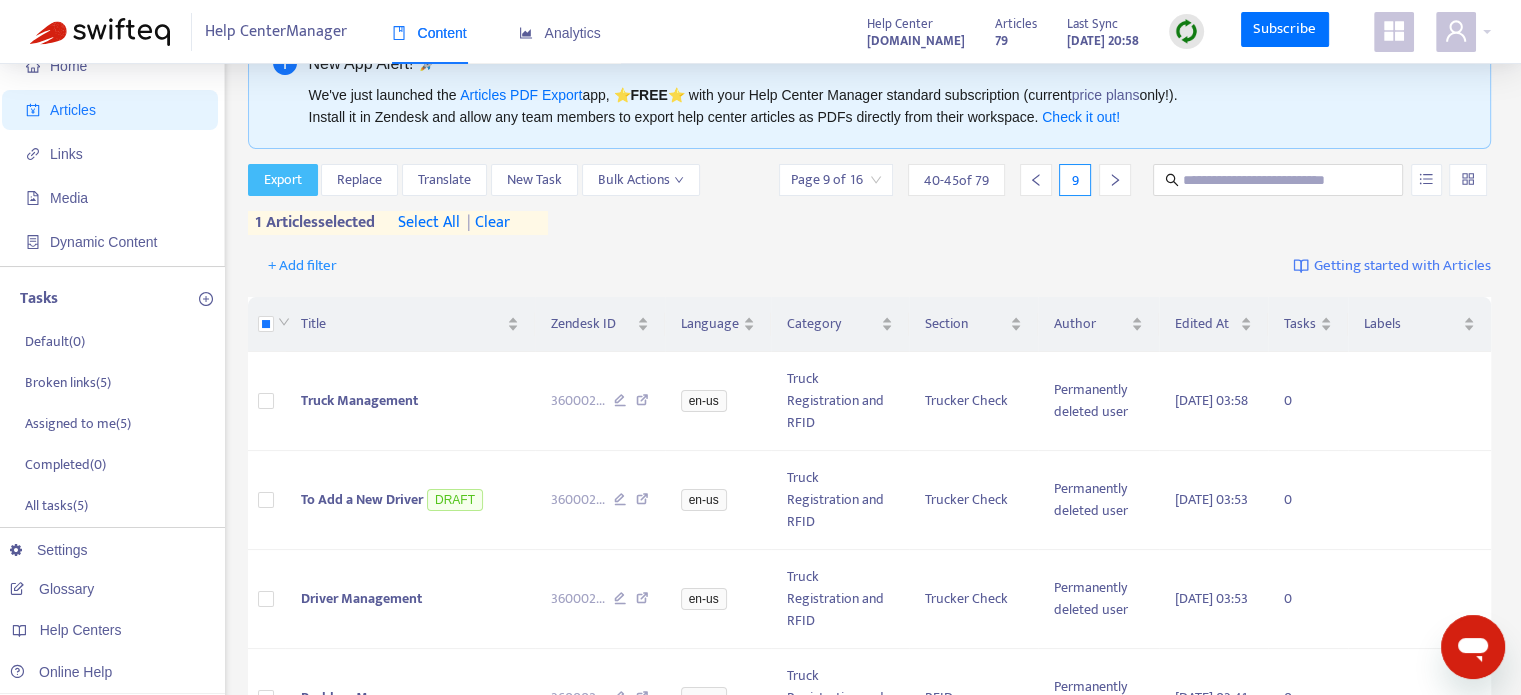 click on "Export" at bounding box center [283, 180] 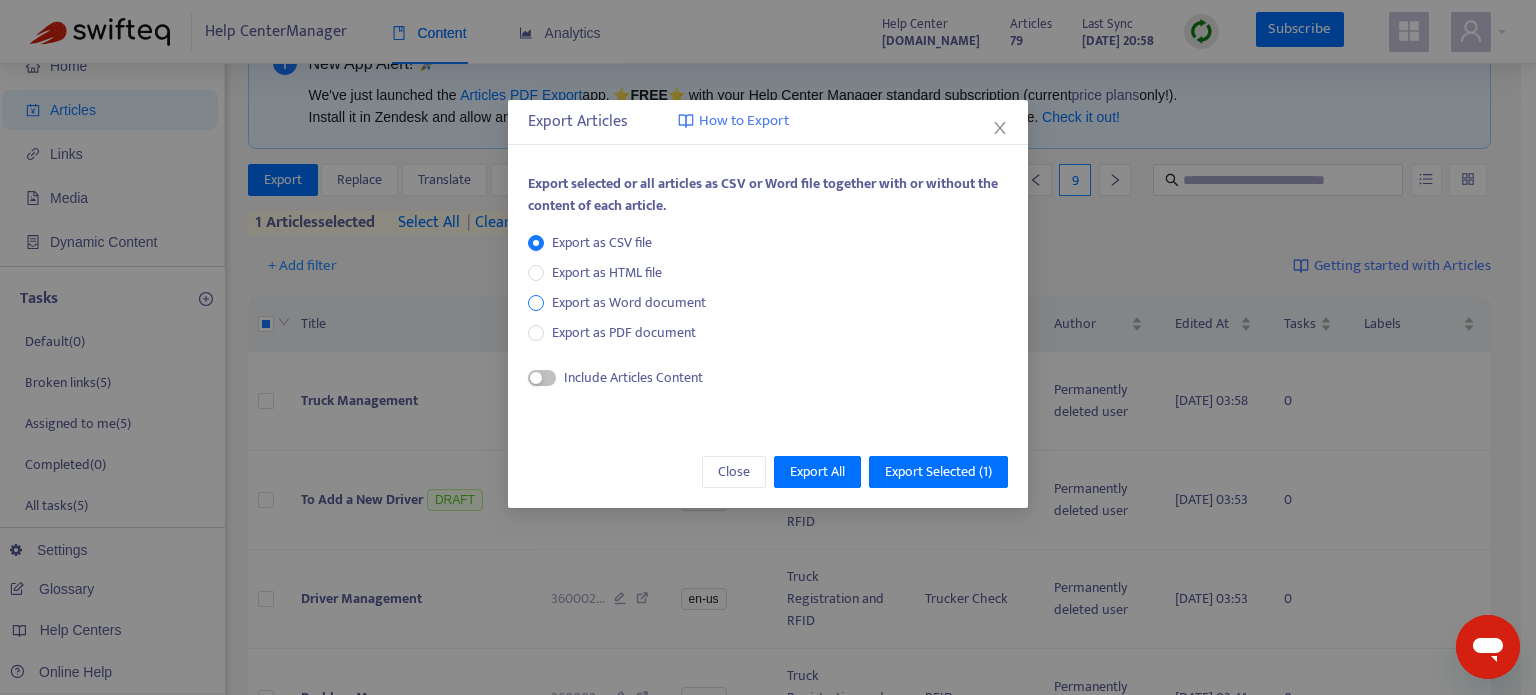 click on "Export as Word document" at bounding box center [629, 303] 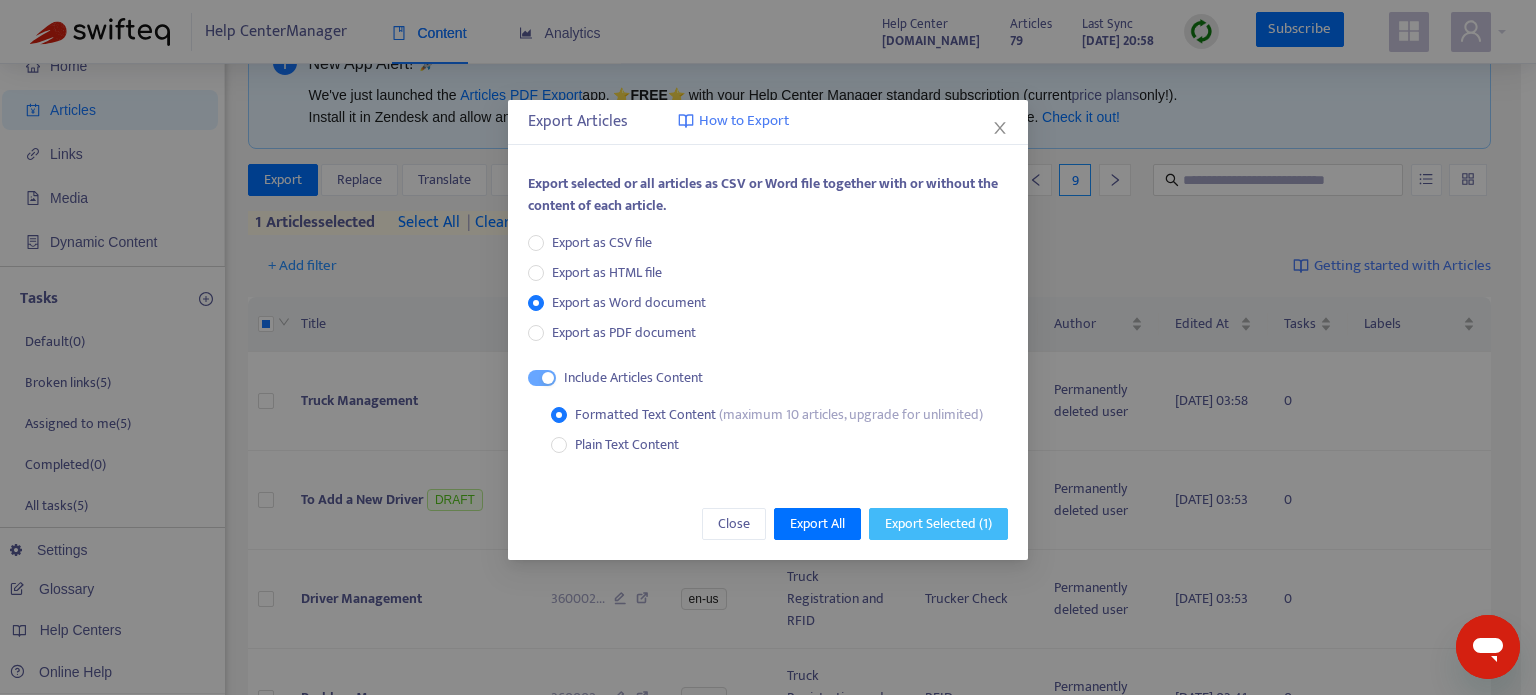 click on "Export Selected ( 1 )" at bounding box center [938, 524] 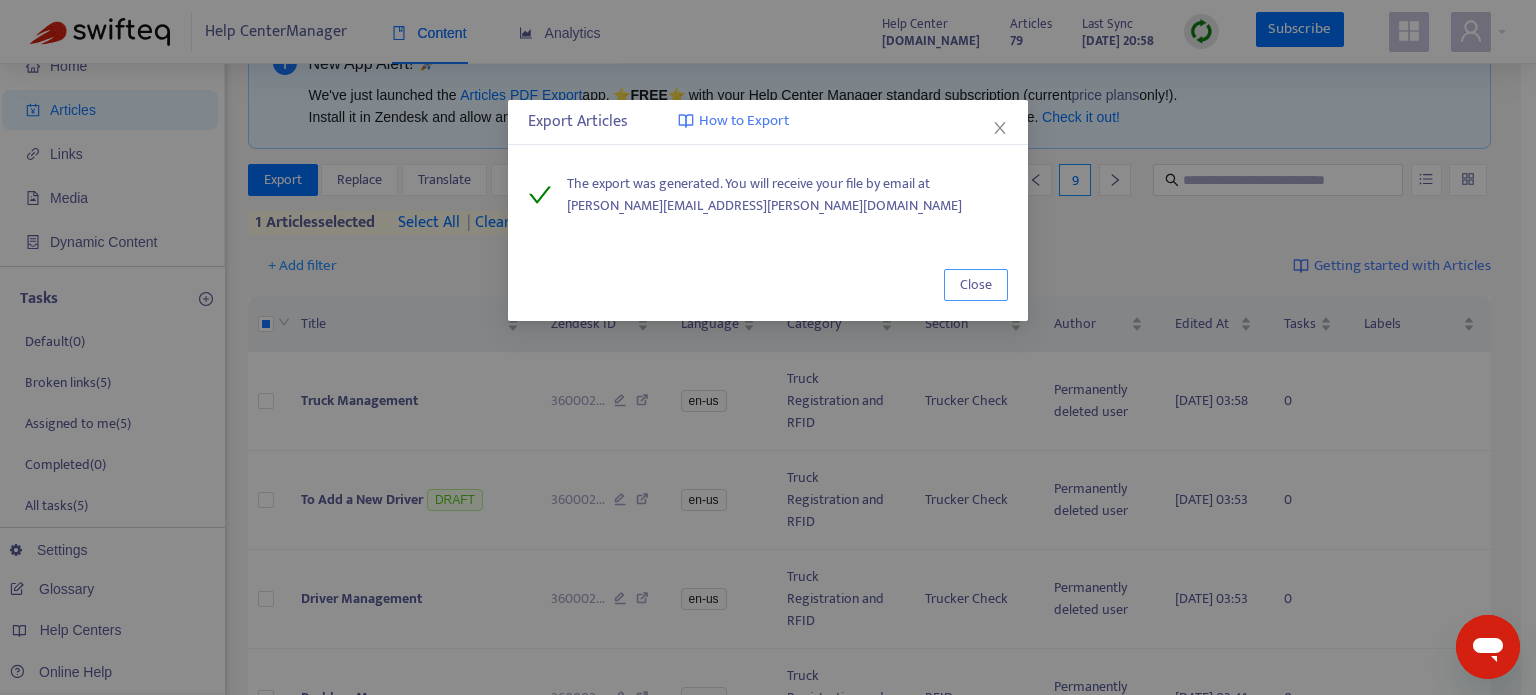 click on "Close" at bounding box center (976, 285) 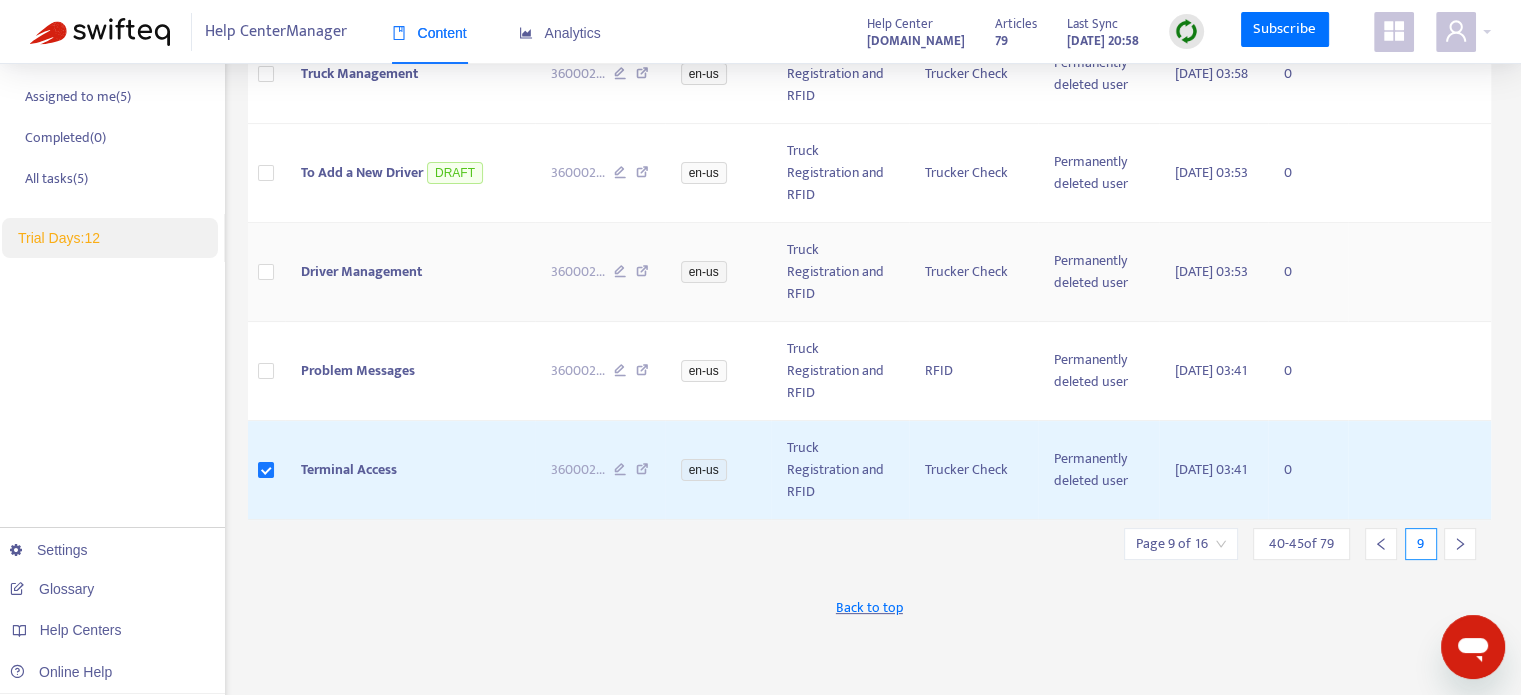 scroll, scrollTop: 440, scrollLeft: 0, axis: vertical 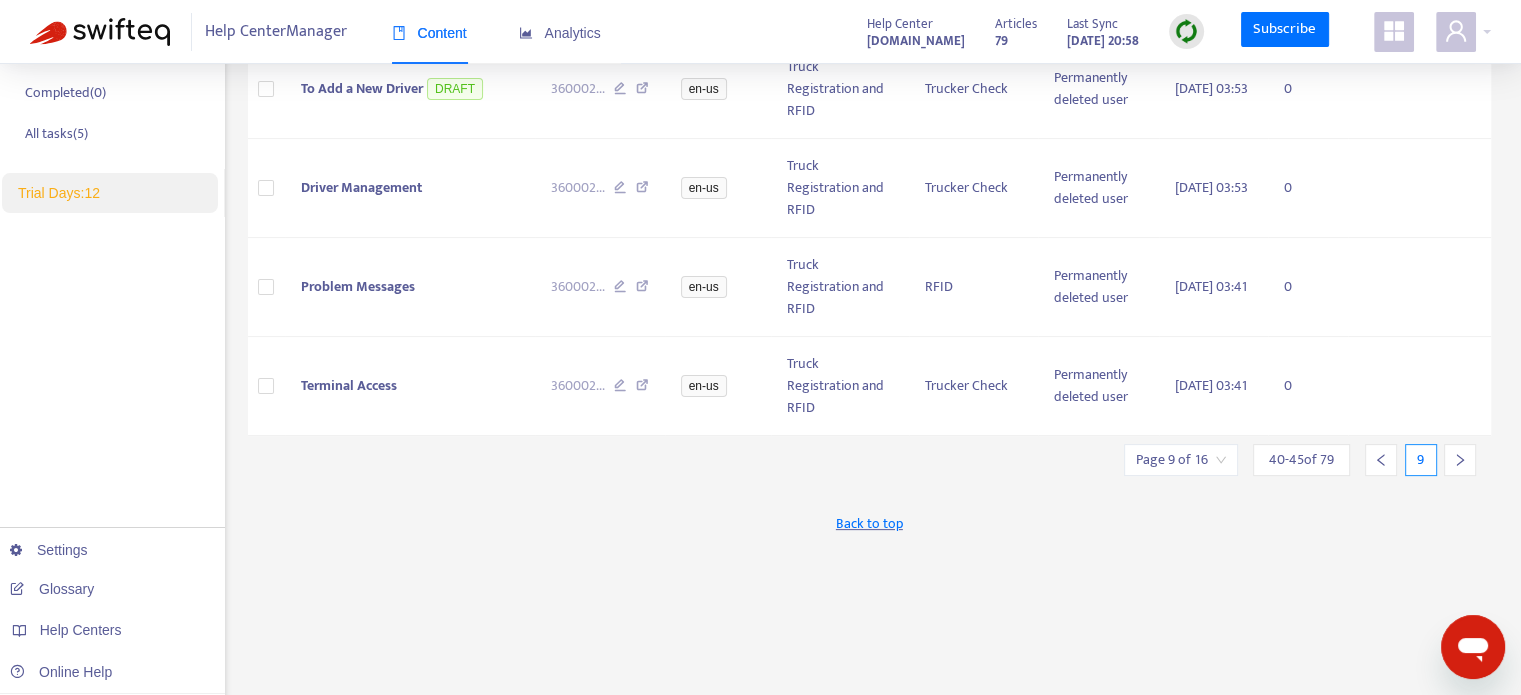 click at bounding box center [1460, 460] 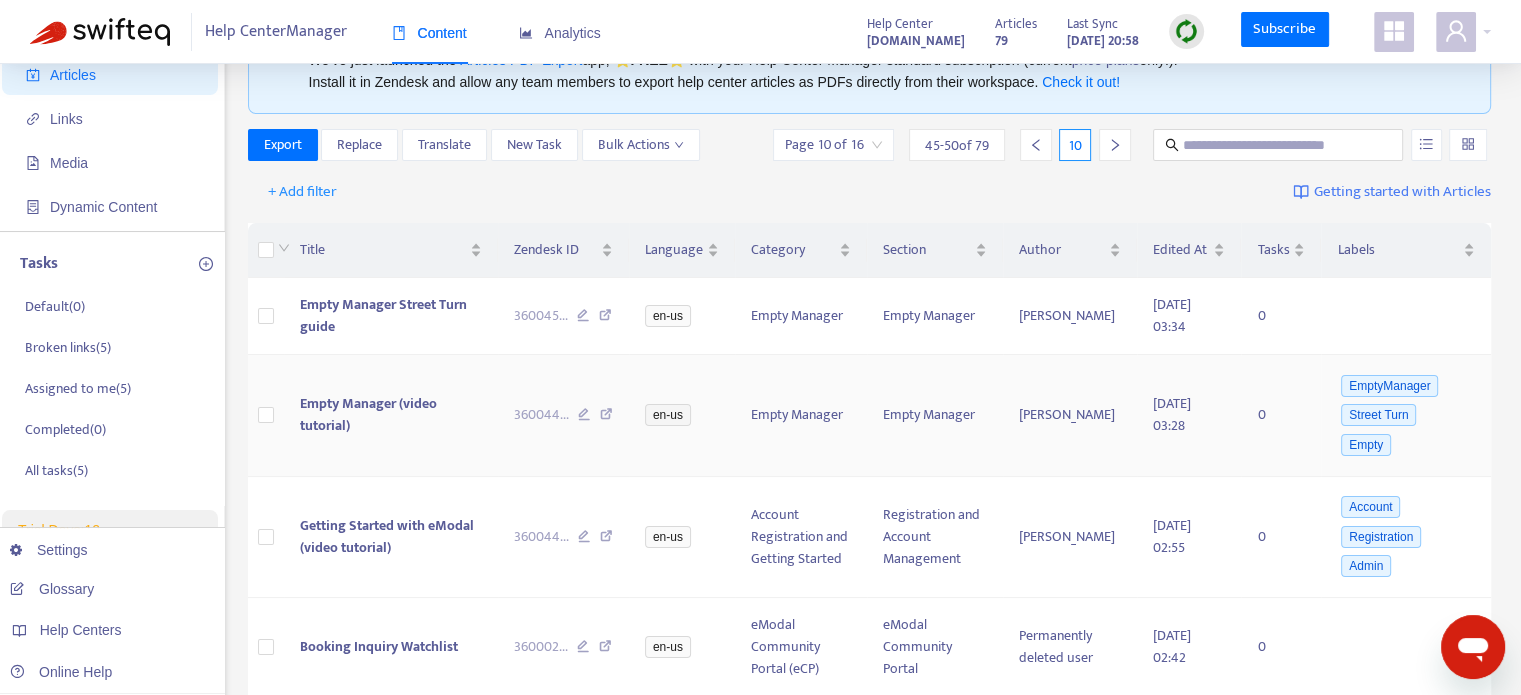 scroll, scrollTop: 77, scrollLeft: 0, axis: vertical 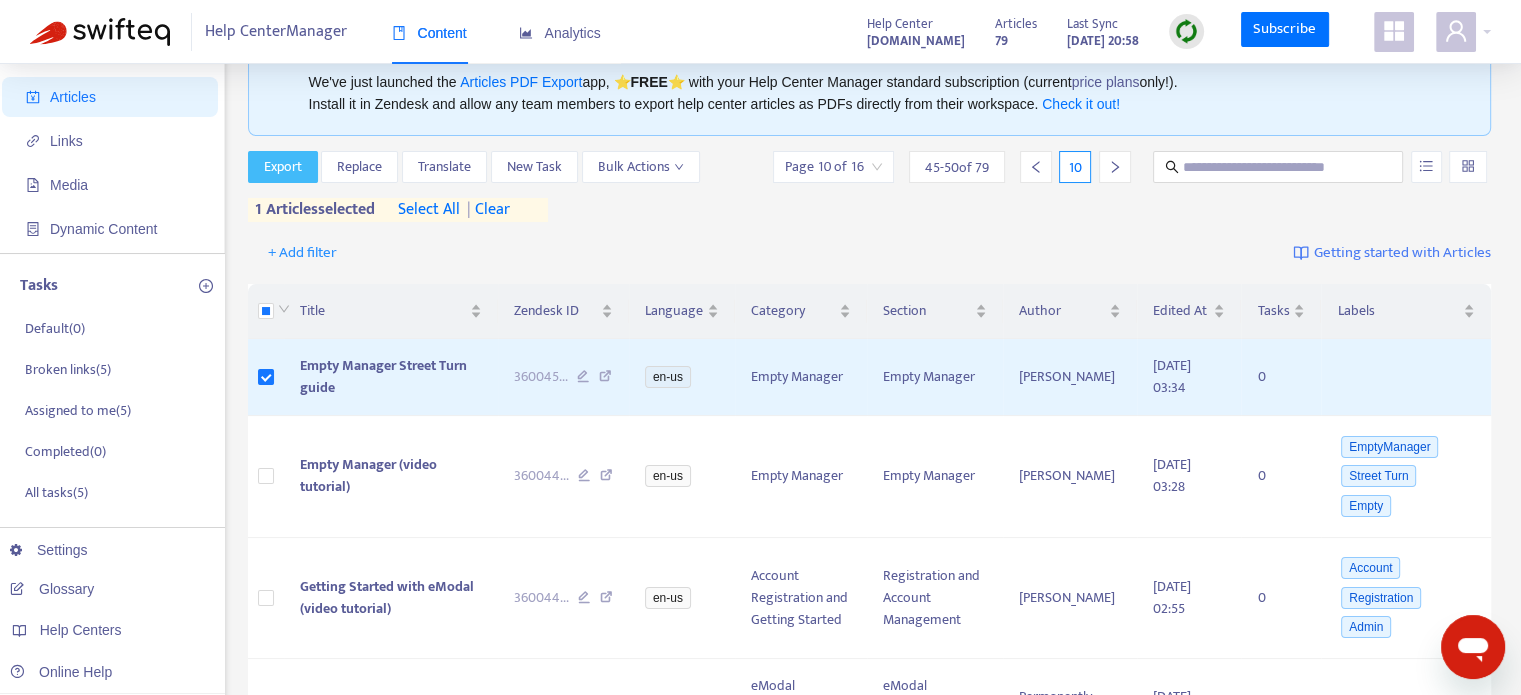click on "Export" at bounding box center [283, 167] 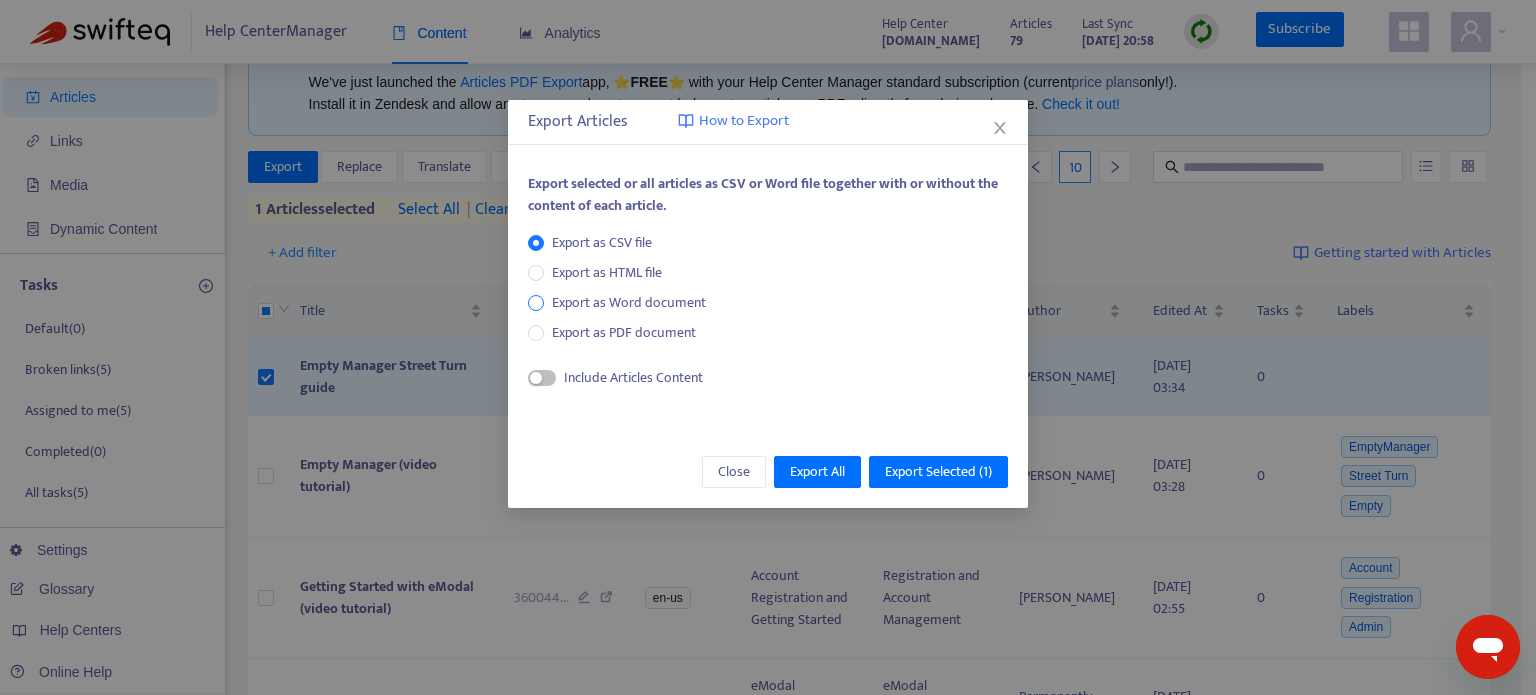 click on "Export as Word document" at bounding box center [629, 303] 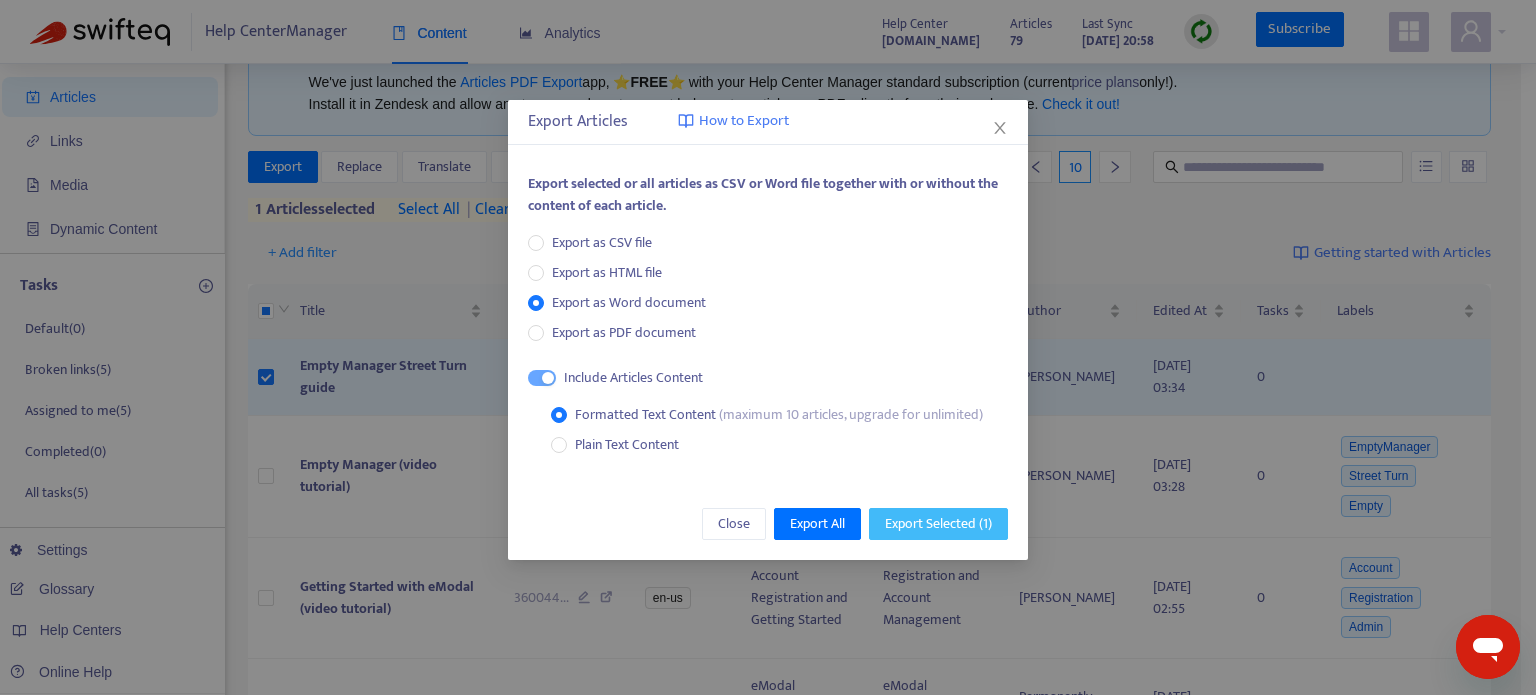 click on "Export Selected ( 1 )" at bounding box center [938, 524] 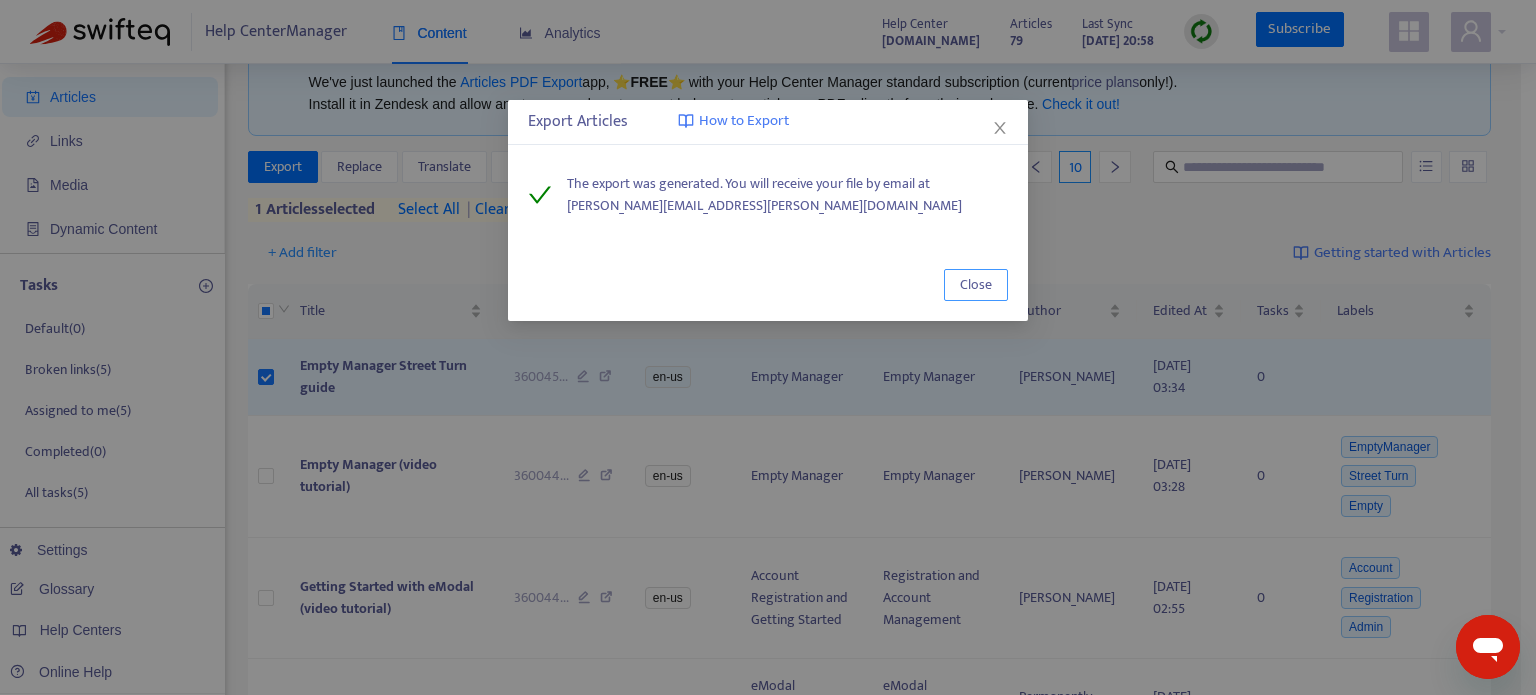 click on "Close" at bounding box center [976, 285] 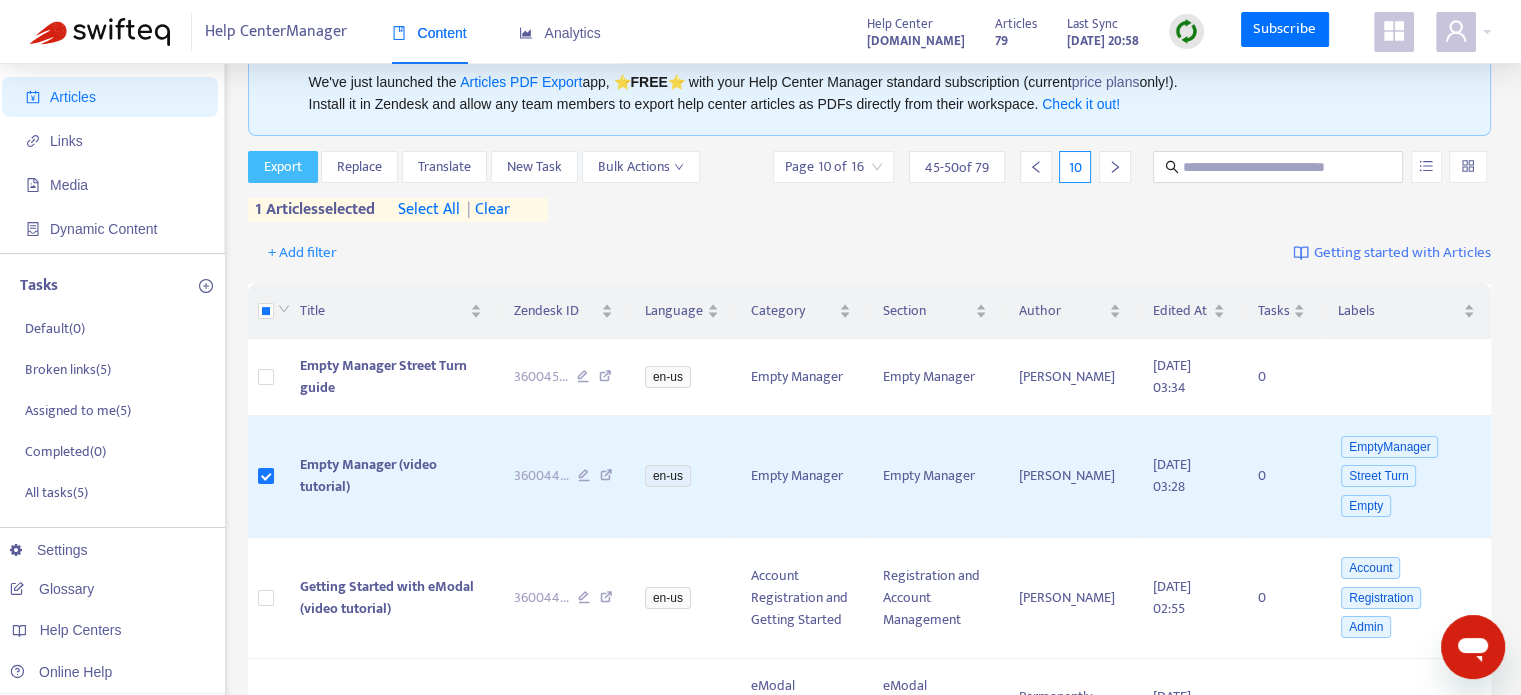 click on "Export" at bounding box center (283, 167) 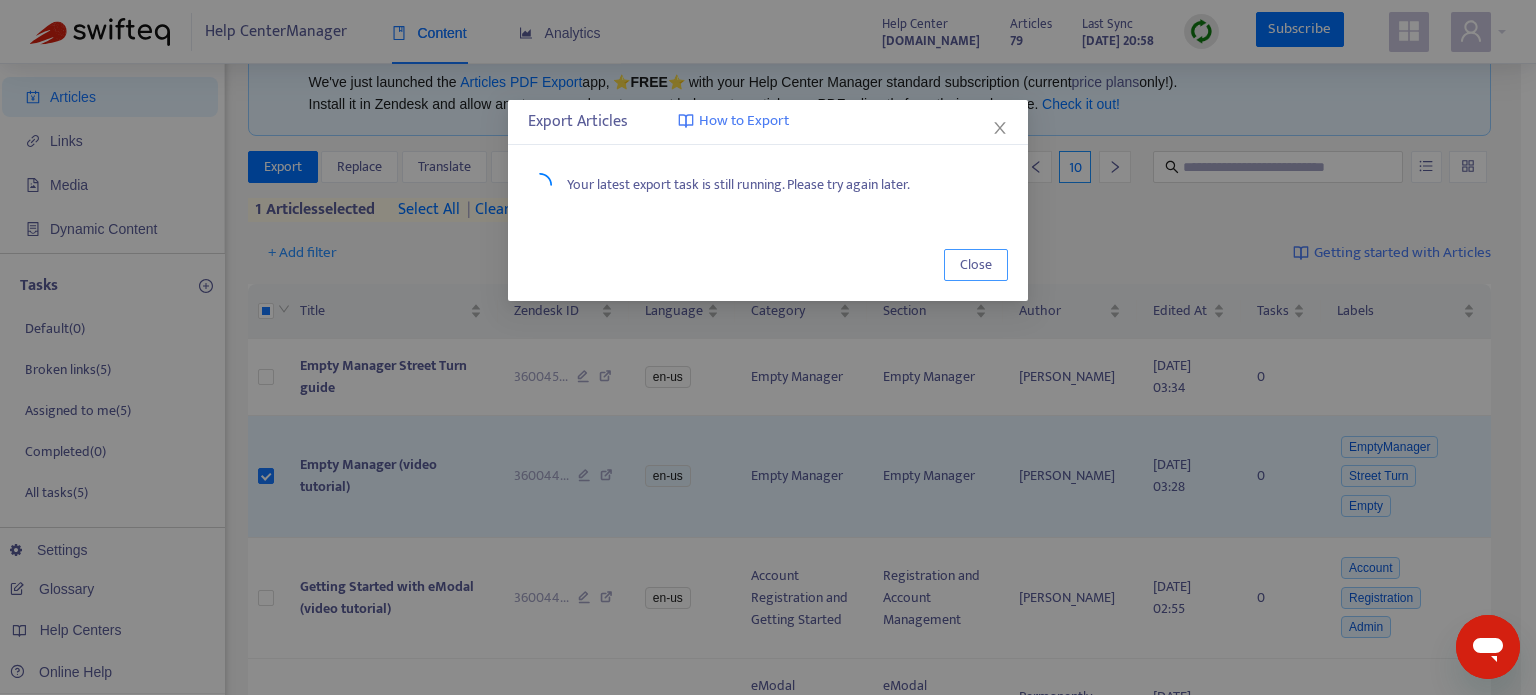 click on "Close" at bounding box center (976, 265) 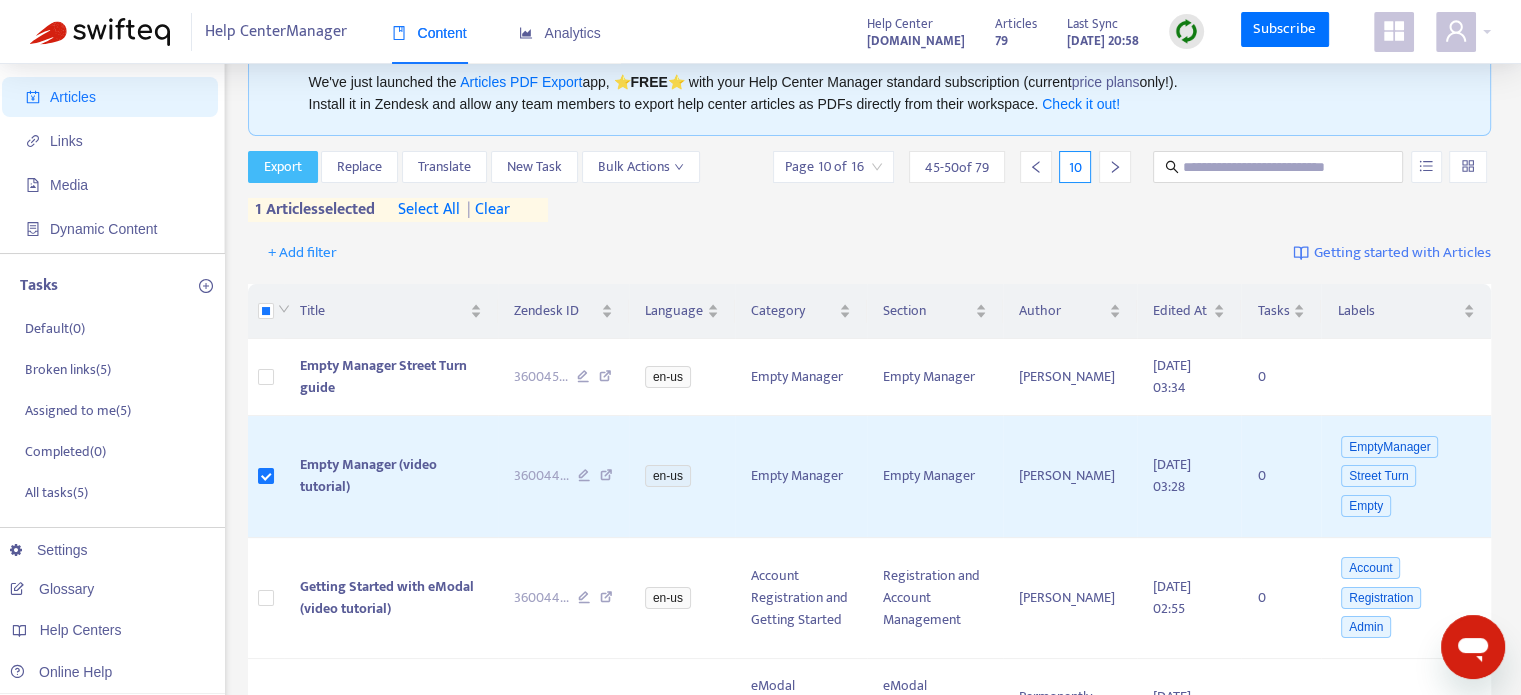 click on "Export" at bounding box center [283, 167] 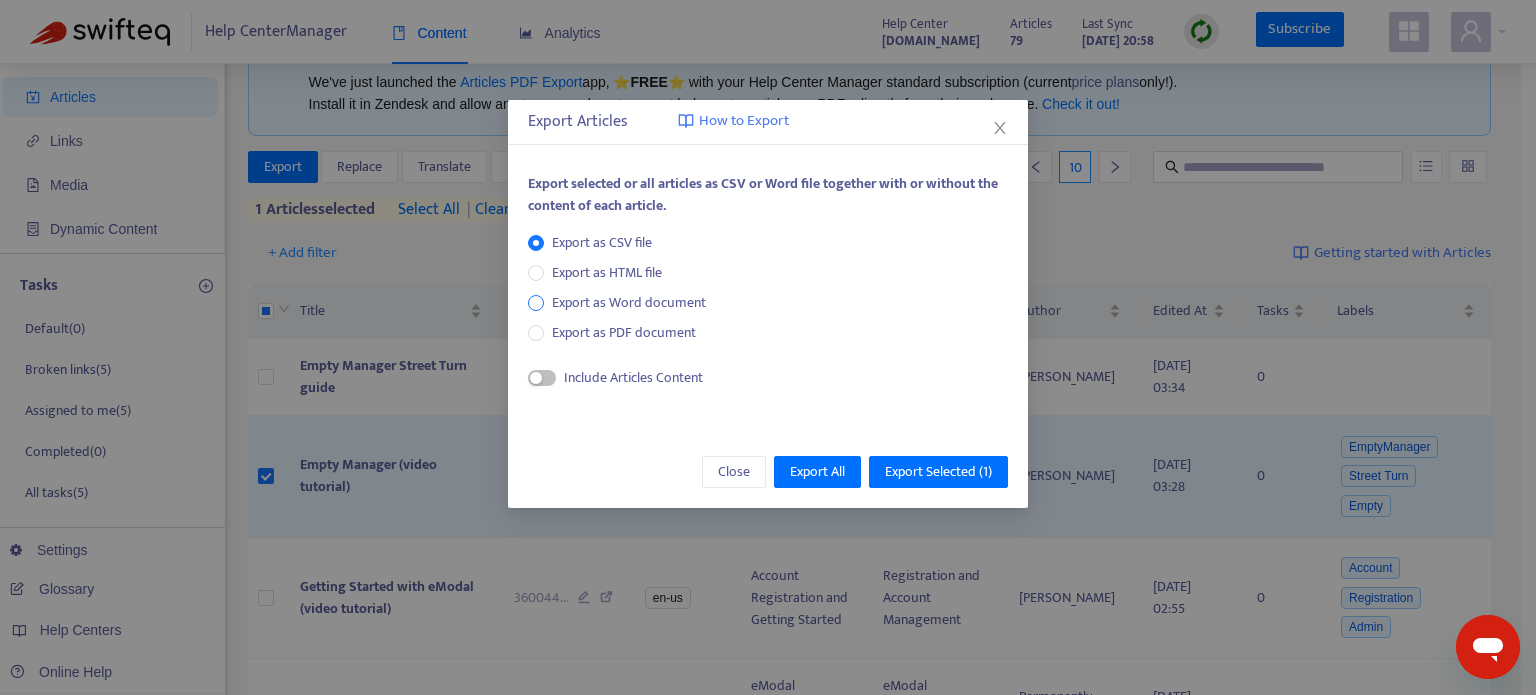 click on "Export as Word document" at bounding box center [629, 303] 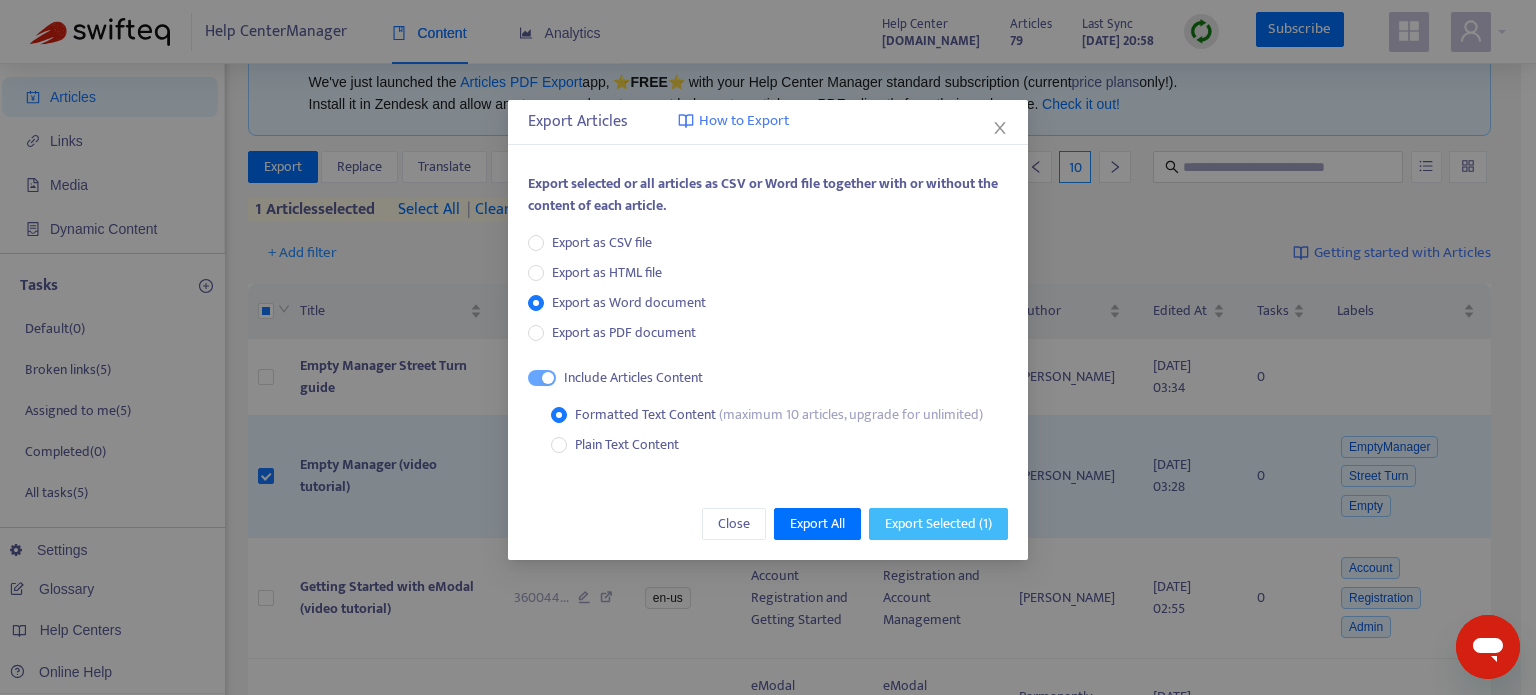 click on "Export Selected ( 1 )" at bounding box center (938, 524) 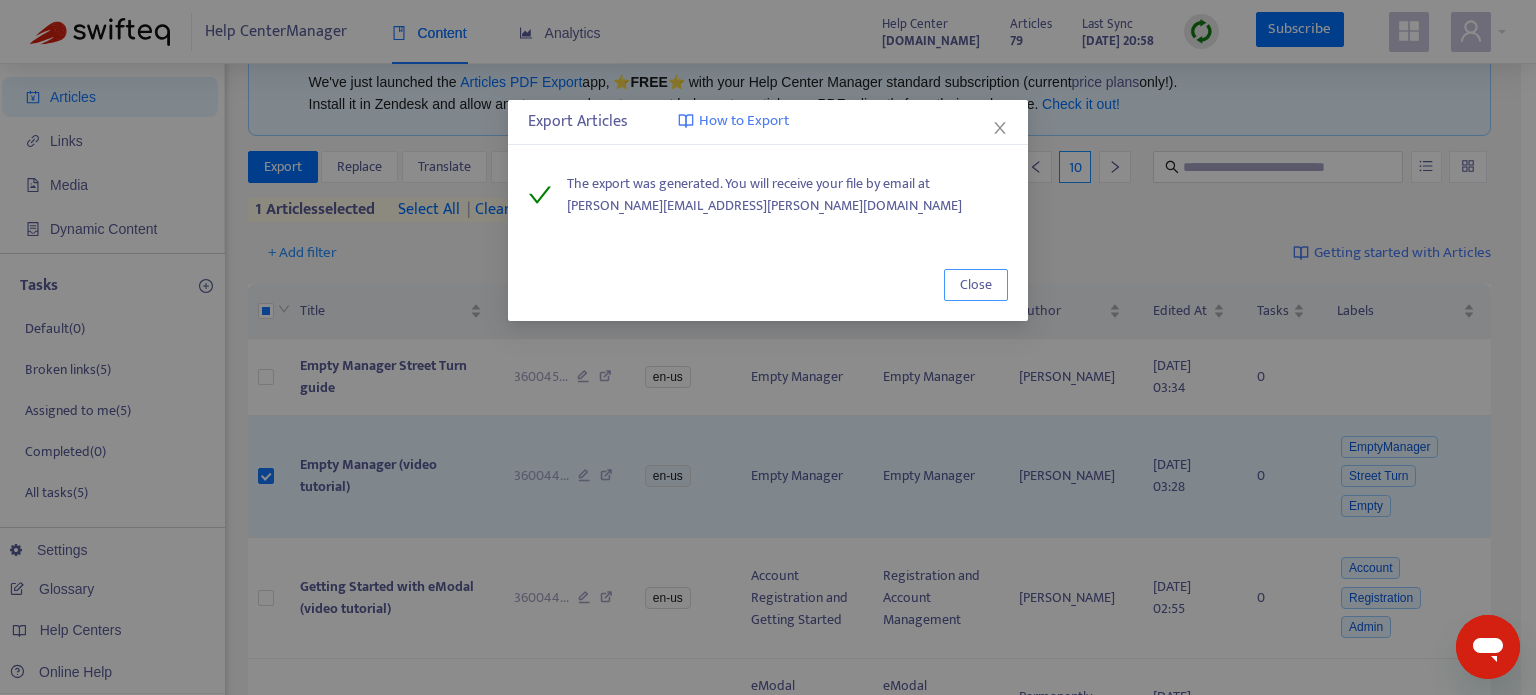 click on "Close" at bounding box center [976, 285] 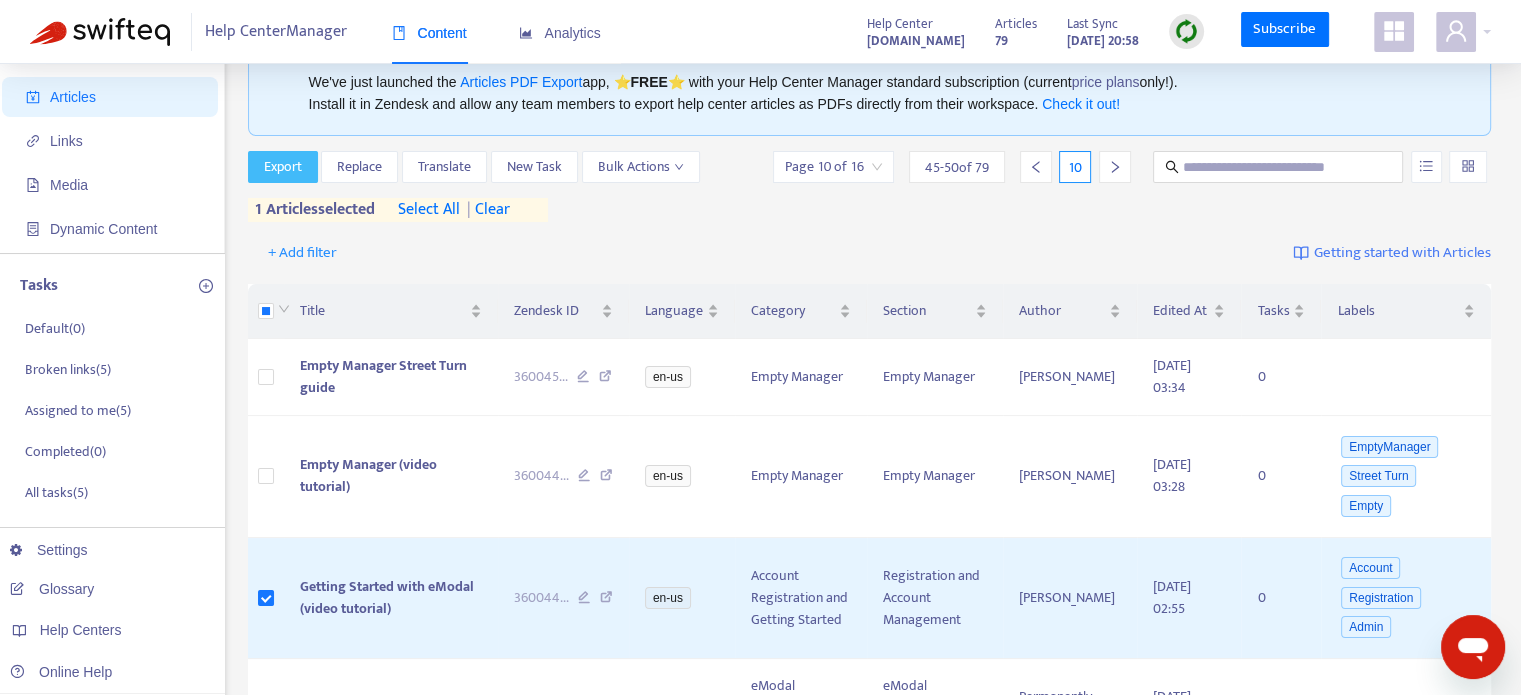 click on "Export" at bounding box center (283, 167) 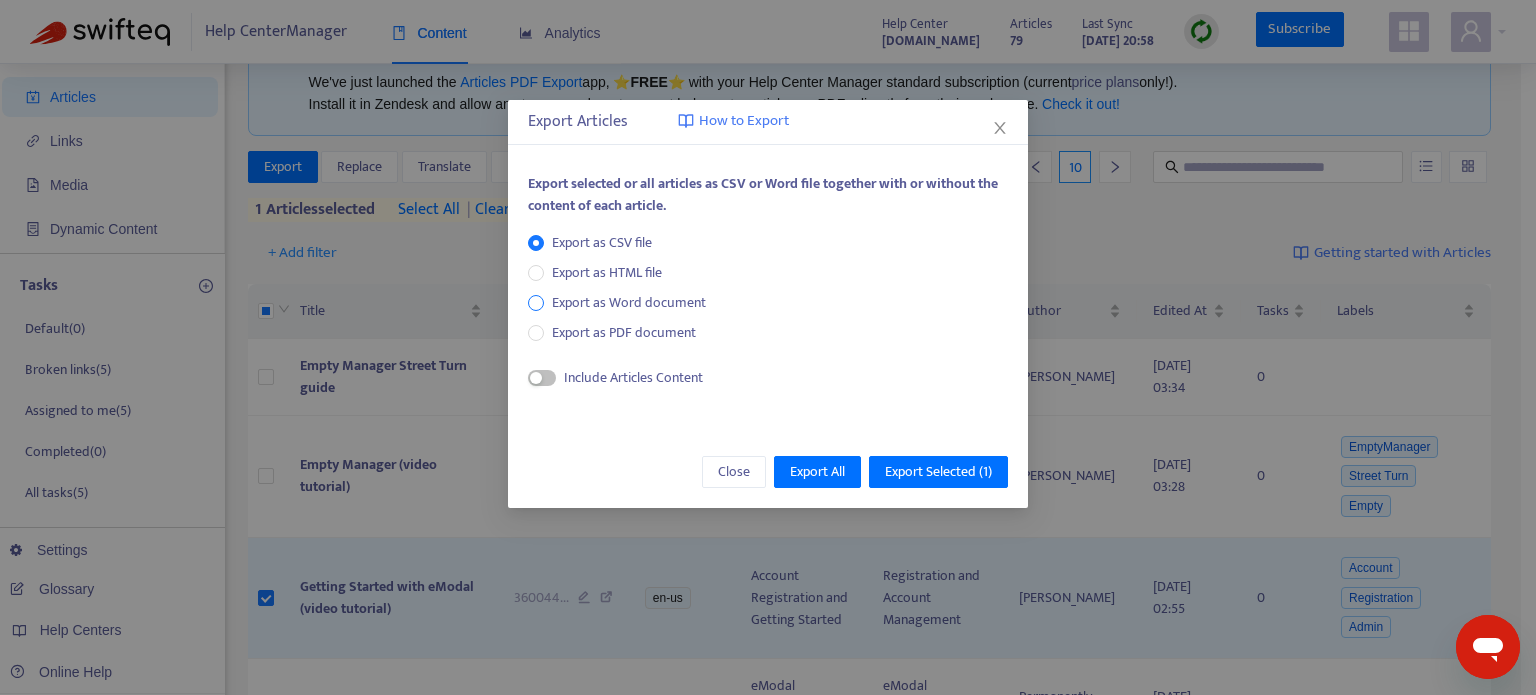 click on "Export as Word document" at bounding box center [629, 303] 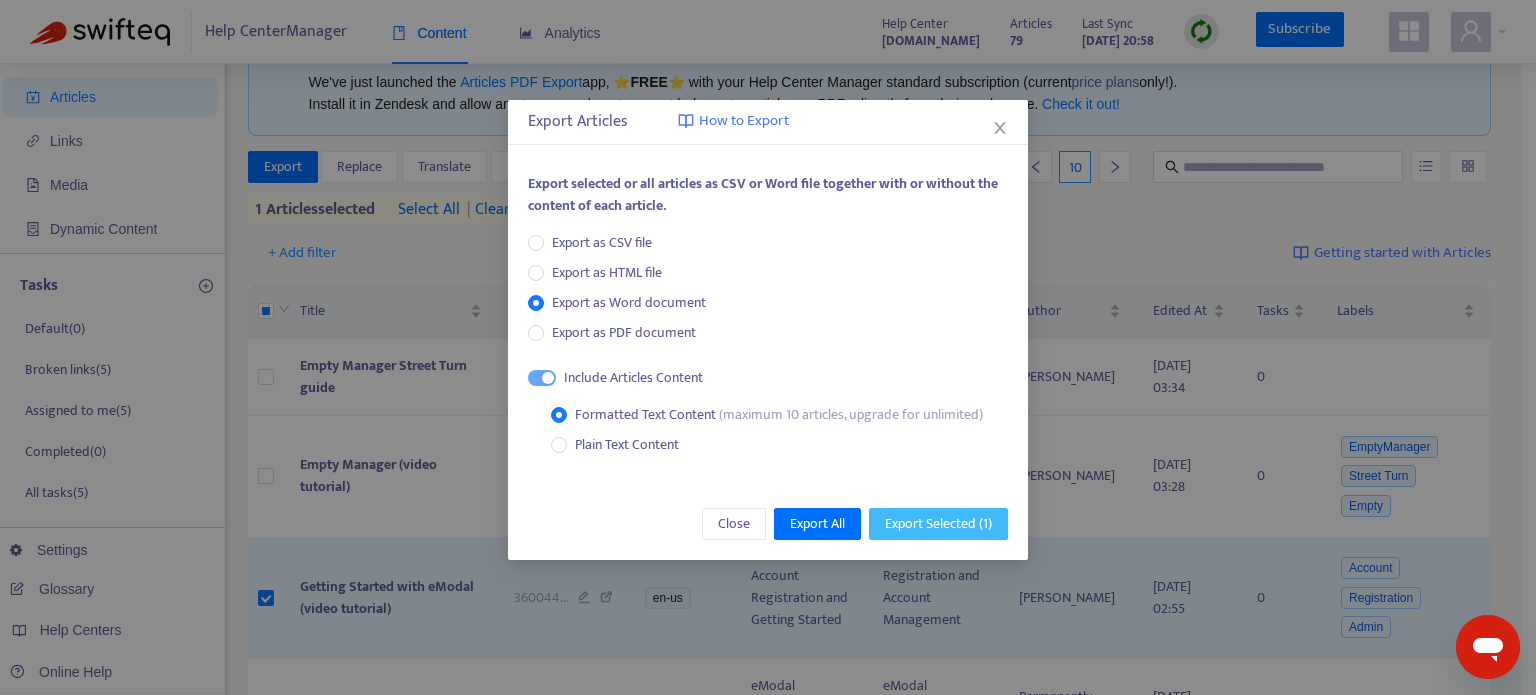 click on "Export Selected ( 1 )" at bounding box center [938, 524] 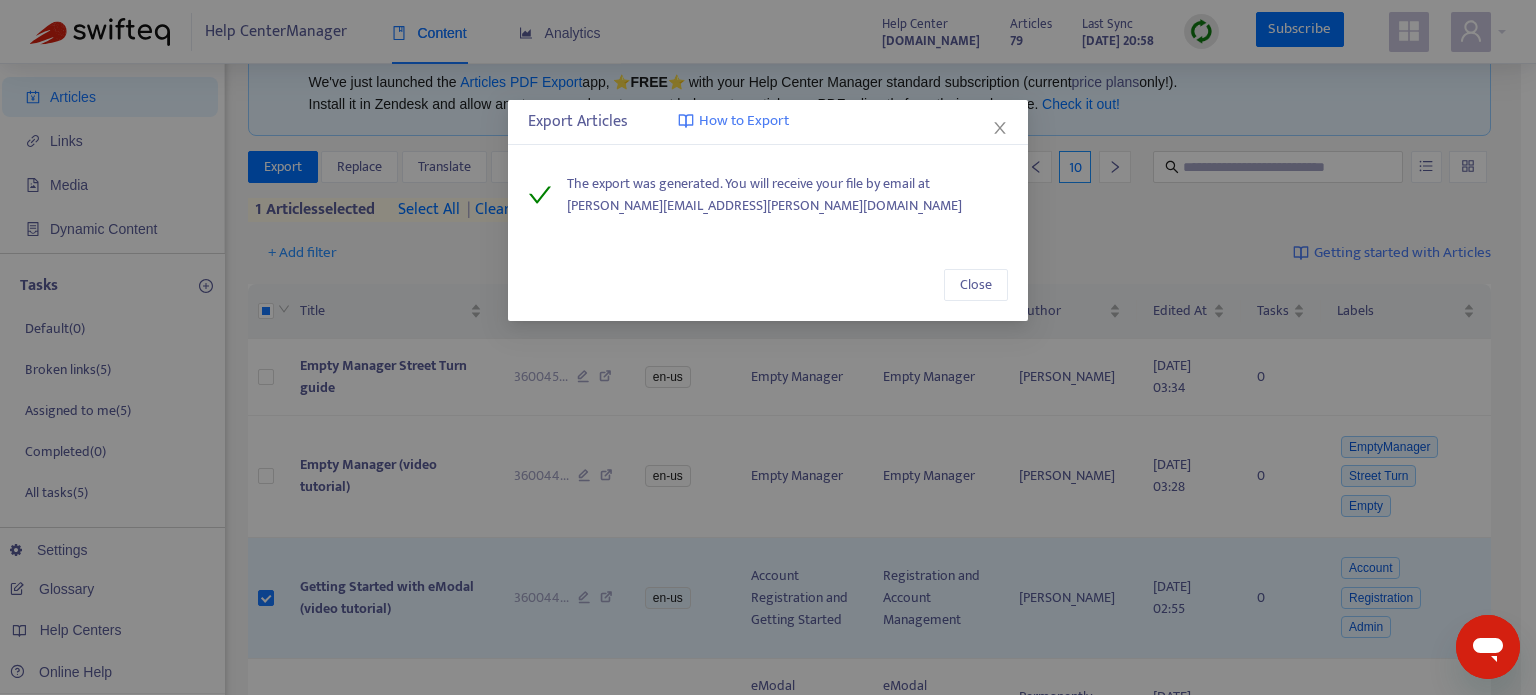 click on "Close" at bounding box center [768, 285] 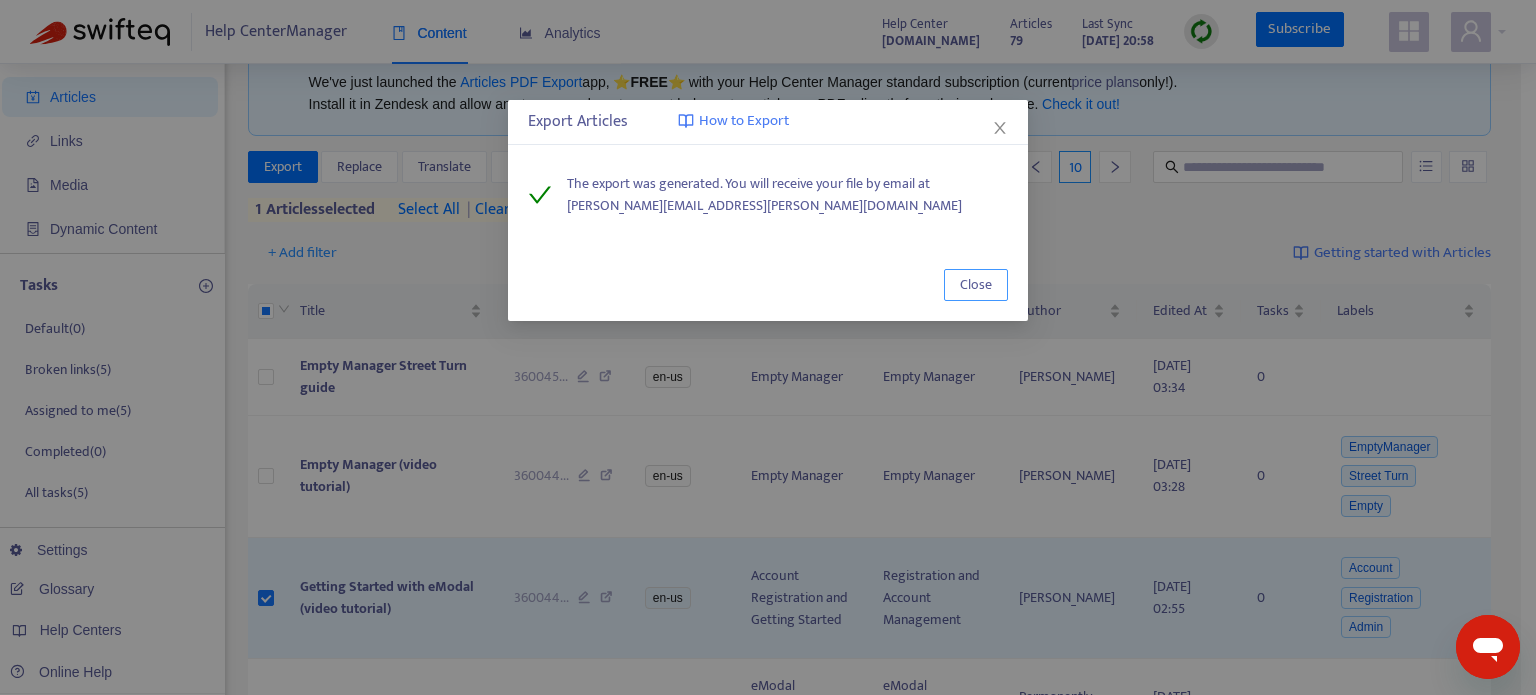 click on "Close" at bounding box center [976, 285] 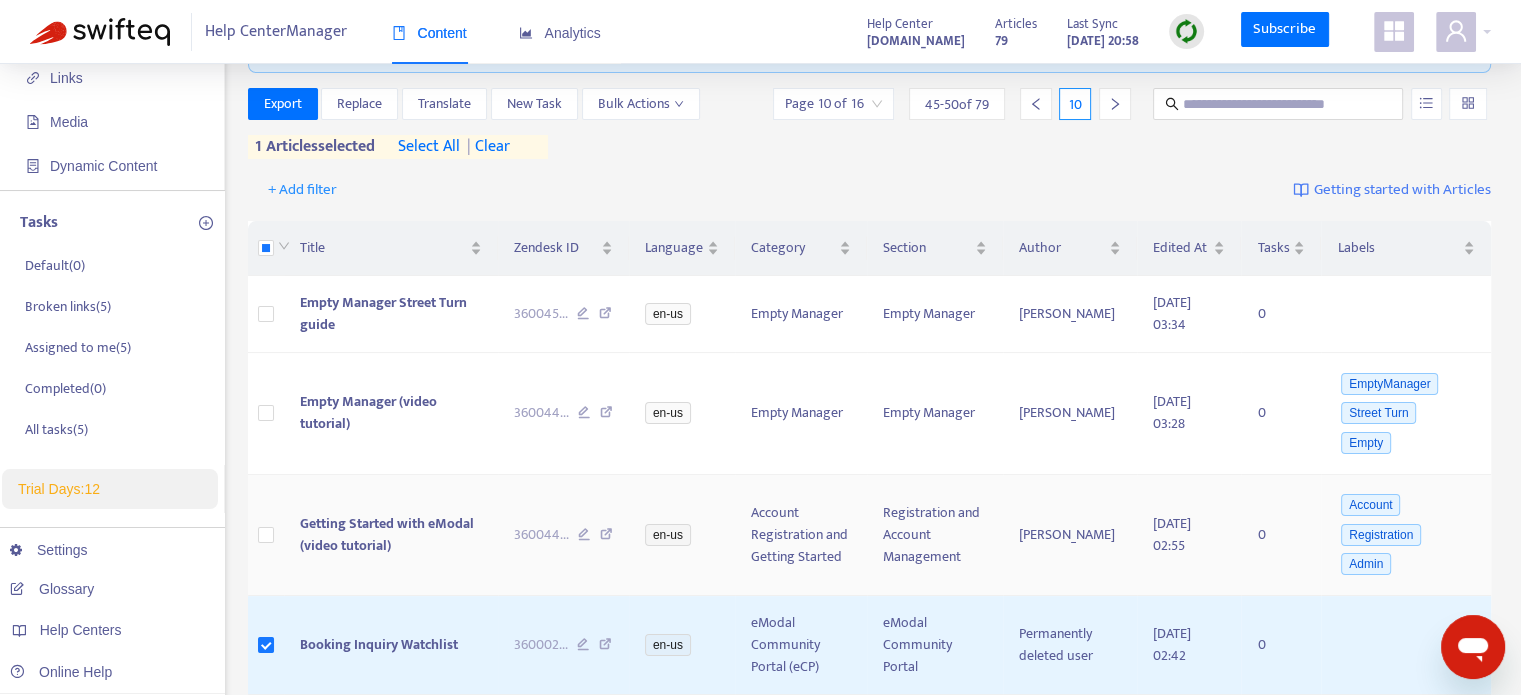 scroll, scrollTop: 136, scrollLeft: 0, axis: vertical 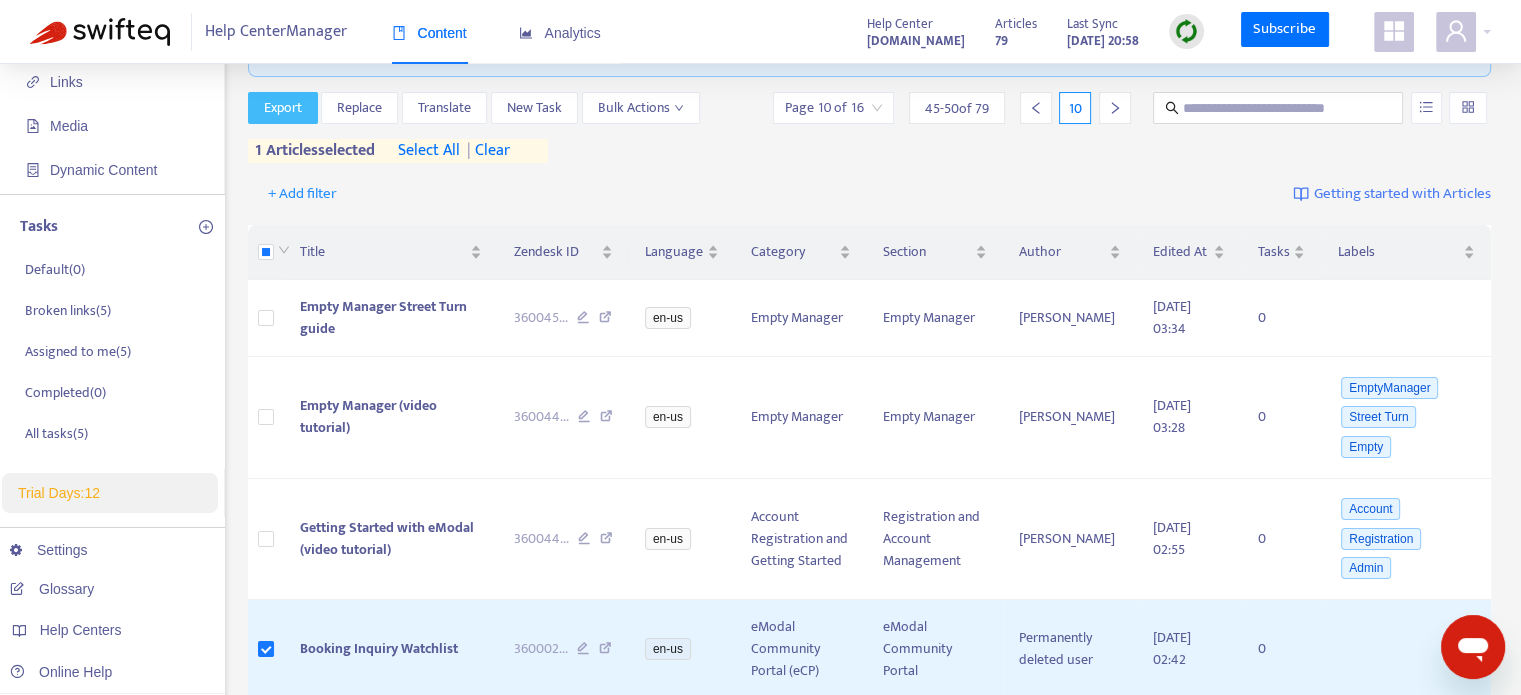 click on "Export" at bounding box center (283, 108) 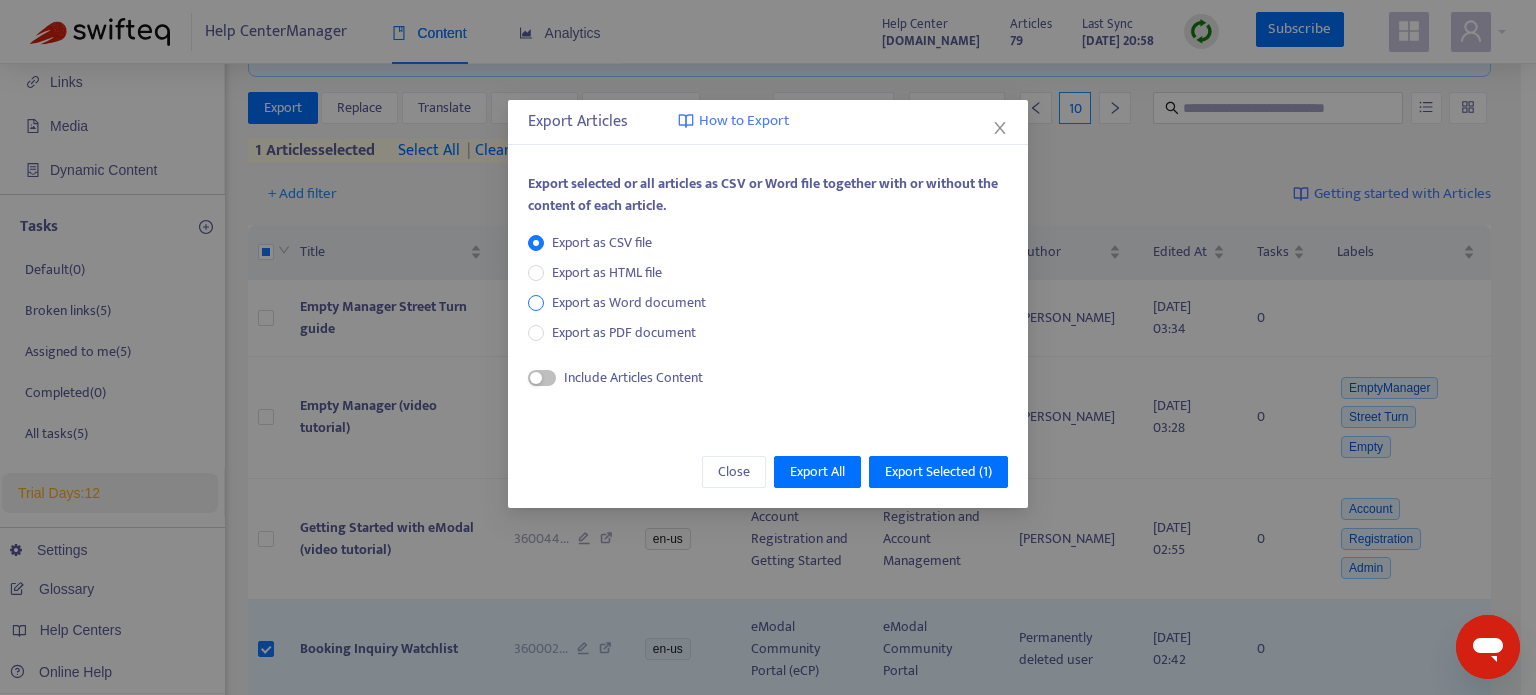 click on "Export as Word document" at bounding box center [629, 303] 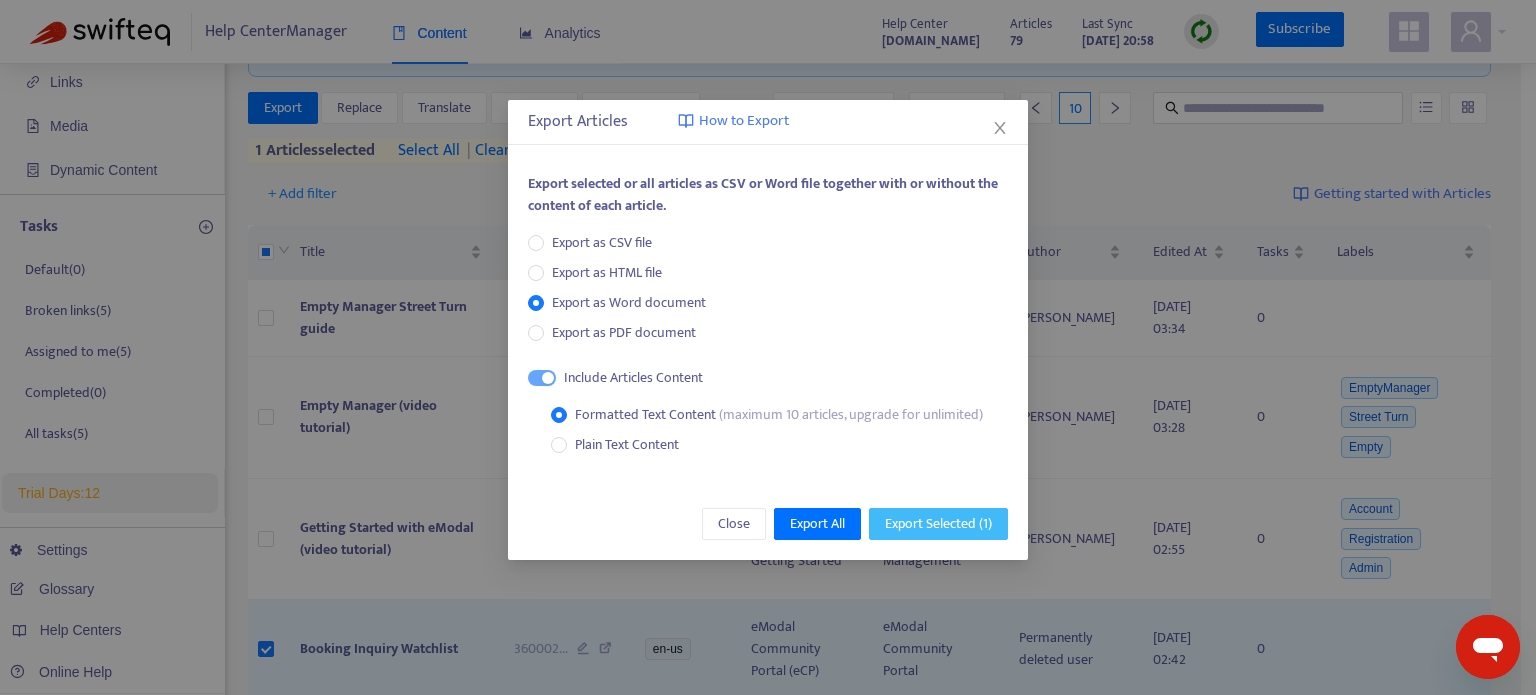 click on "Export Selected ( 1 )" at bounding box center (938, 524) 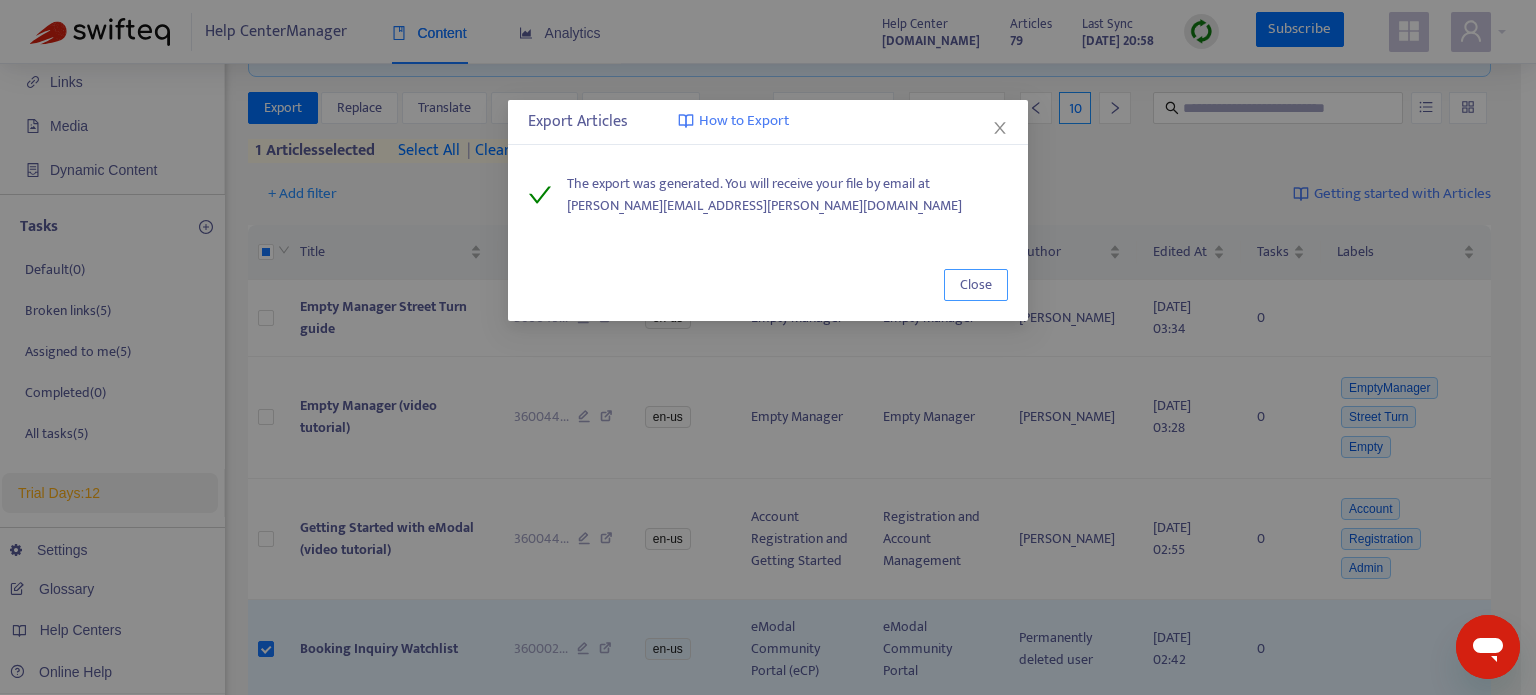click on "Close" at bounding box center [976, 285] 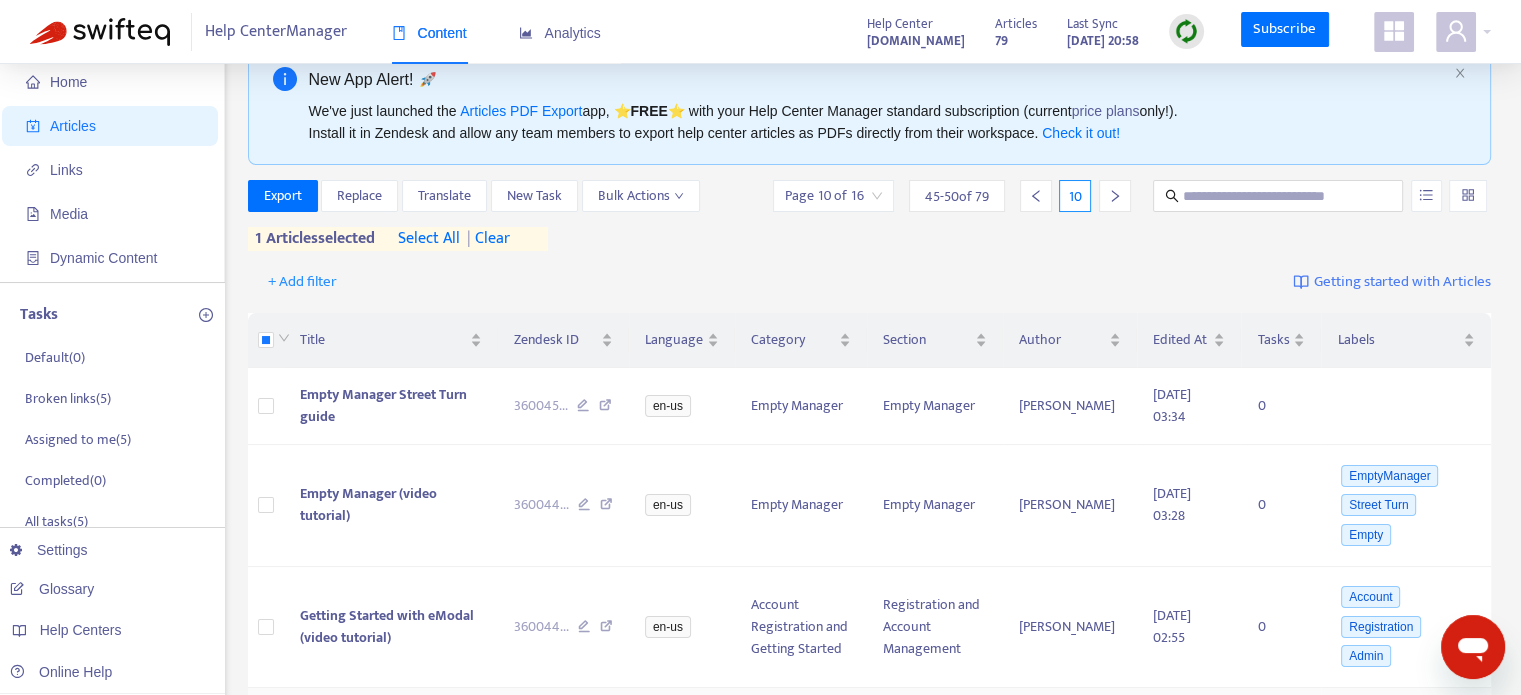 scroll, scrollTop: 12, scrollLeft: 0, axis: vertical 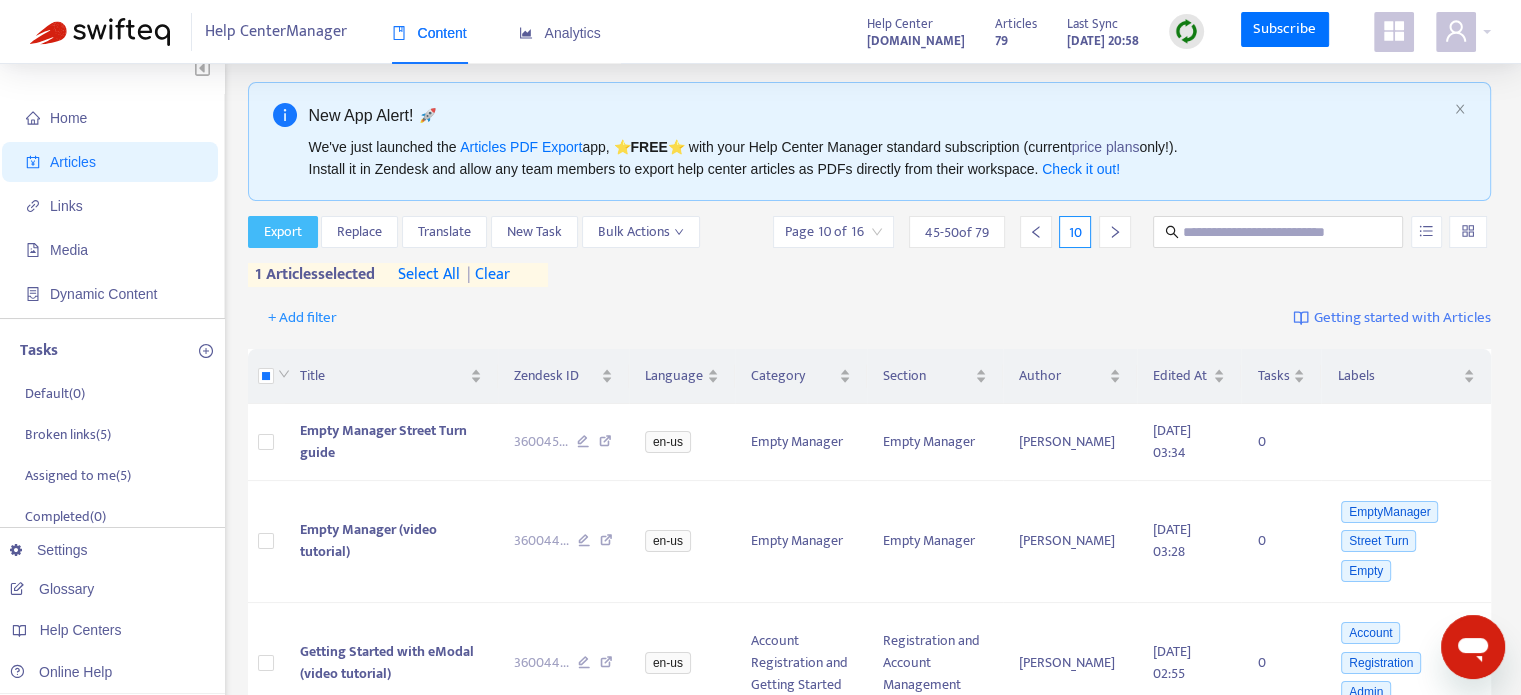 click on "Export" at bounding box center (283, 232) 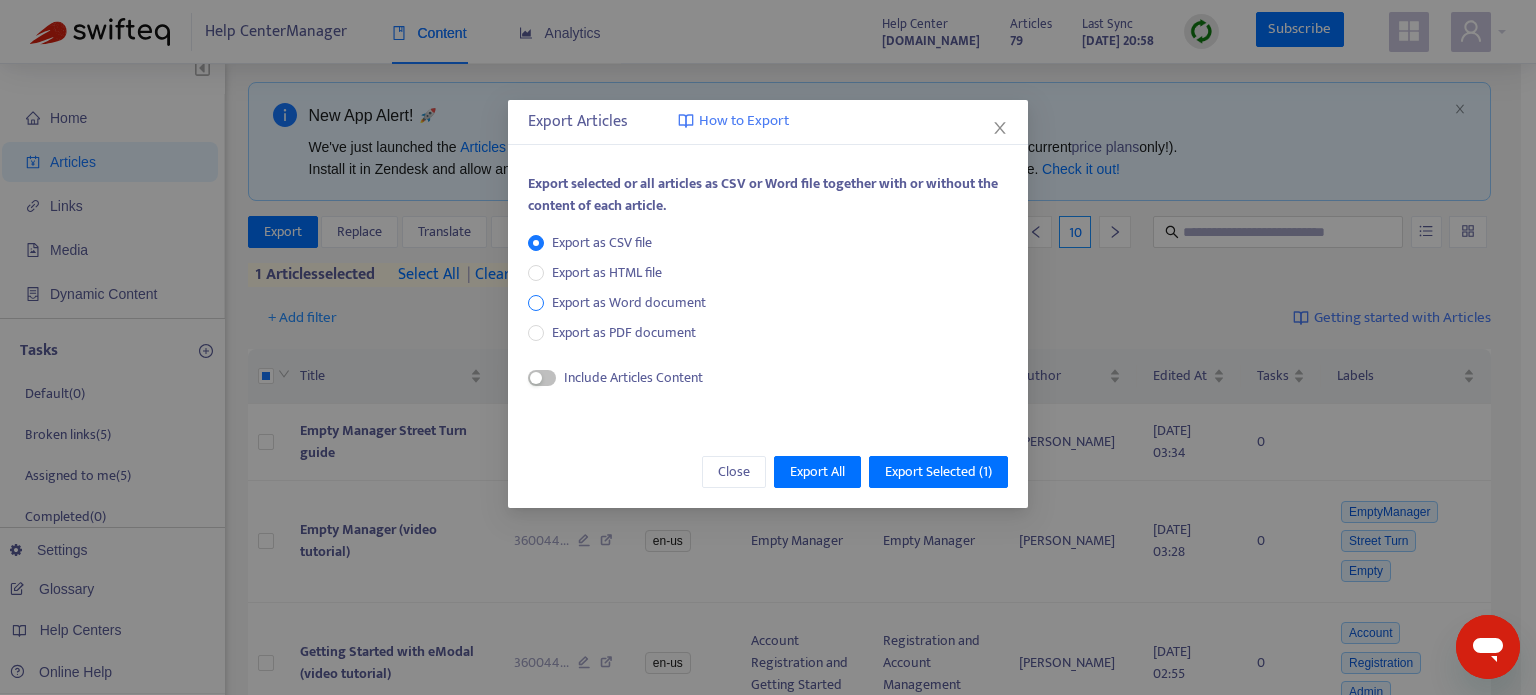 click on "Export as Word document" at bounding box center [629, 303] 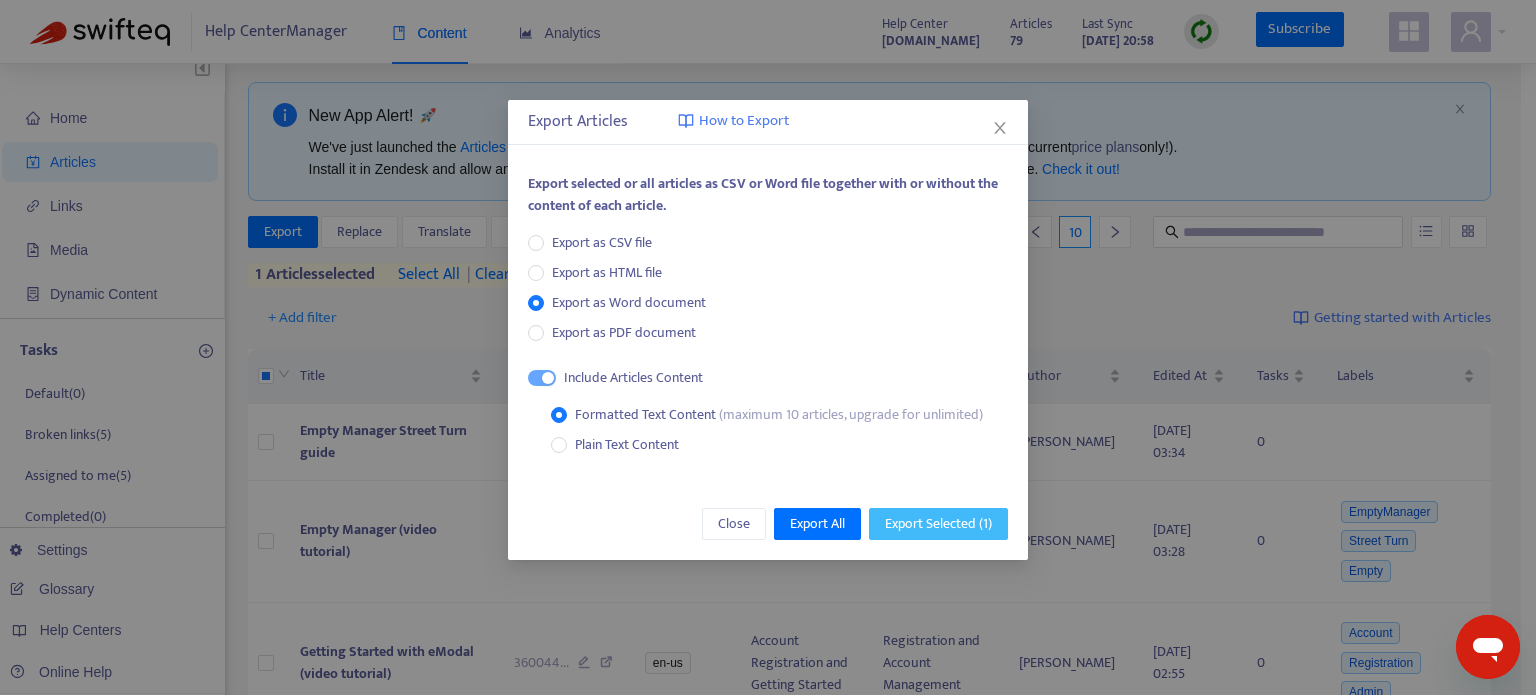 click on "Export Selected ( 1 )" at bounding box center [938, 524] 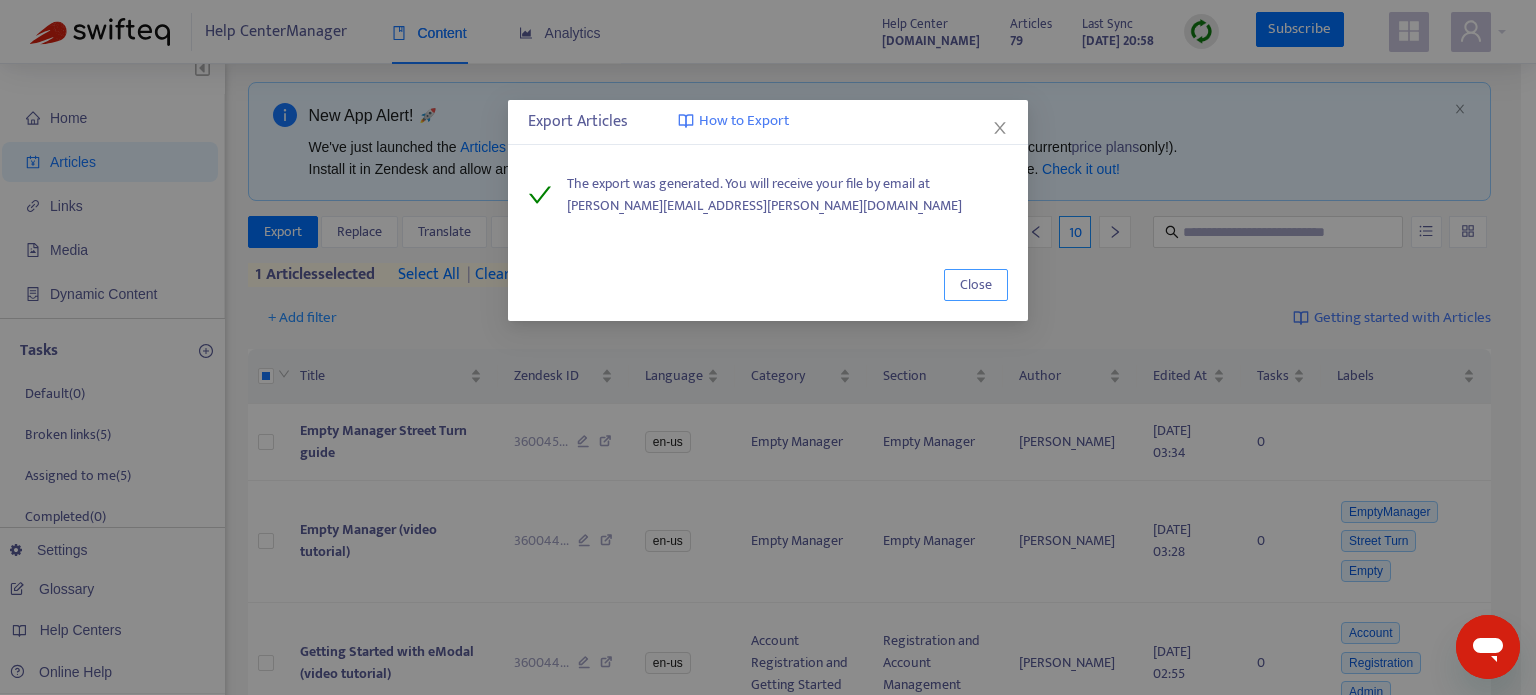 click on "Close" at bounding box center (976, 285) 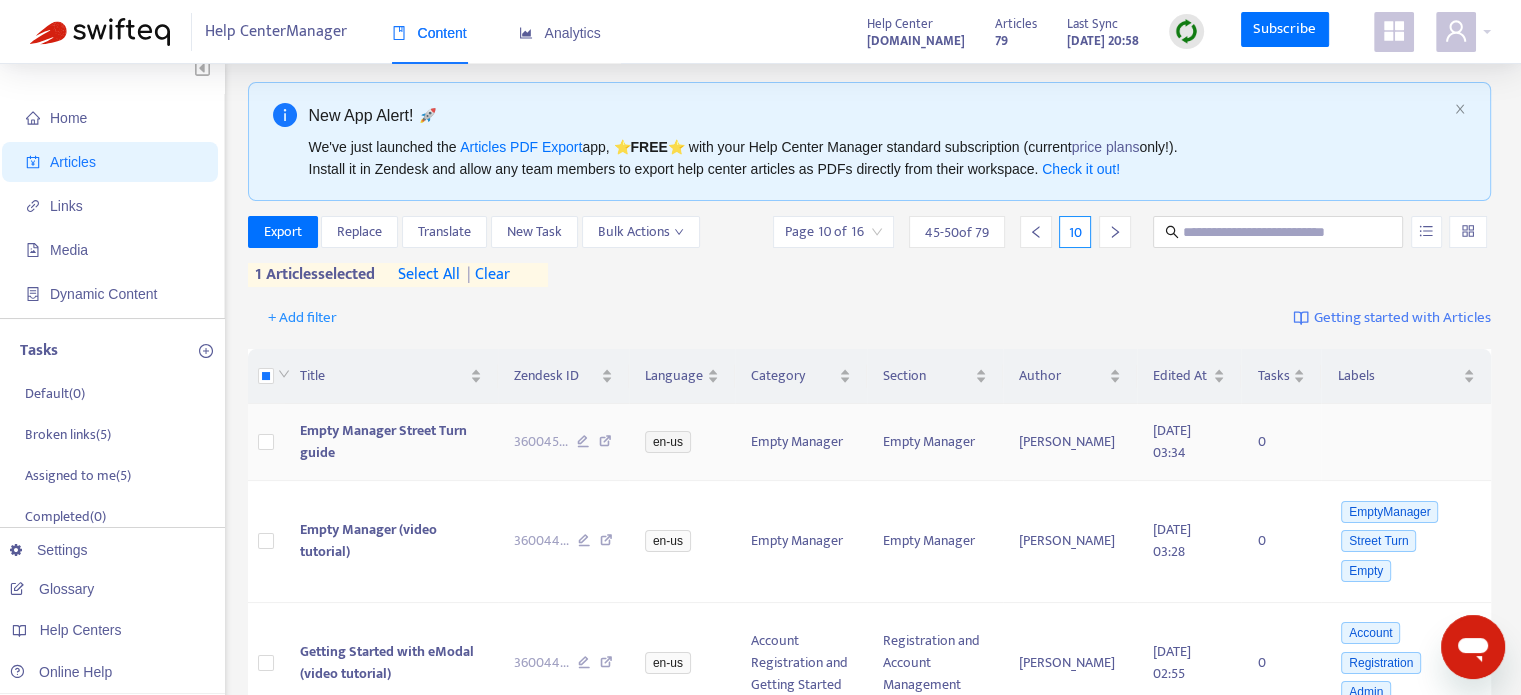 scroll, scrollTop: 317, scrollLeft: 0, axis: vertical 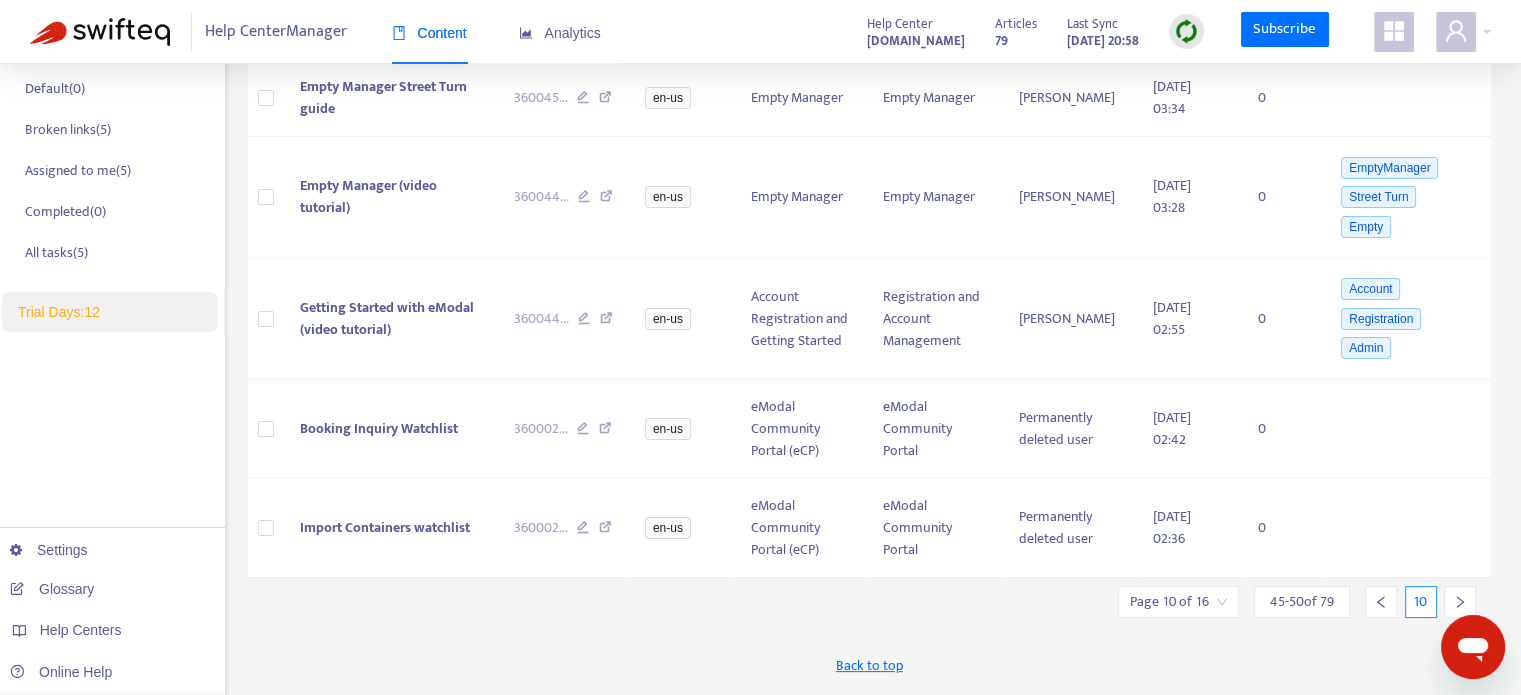 click at bounding box center [1460, 602] 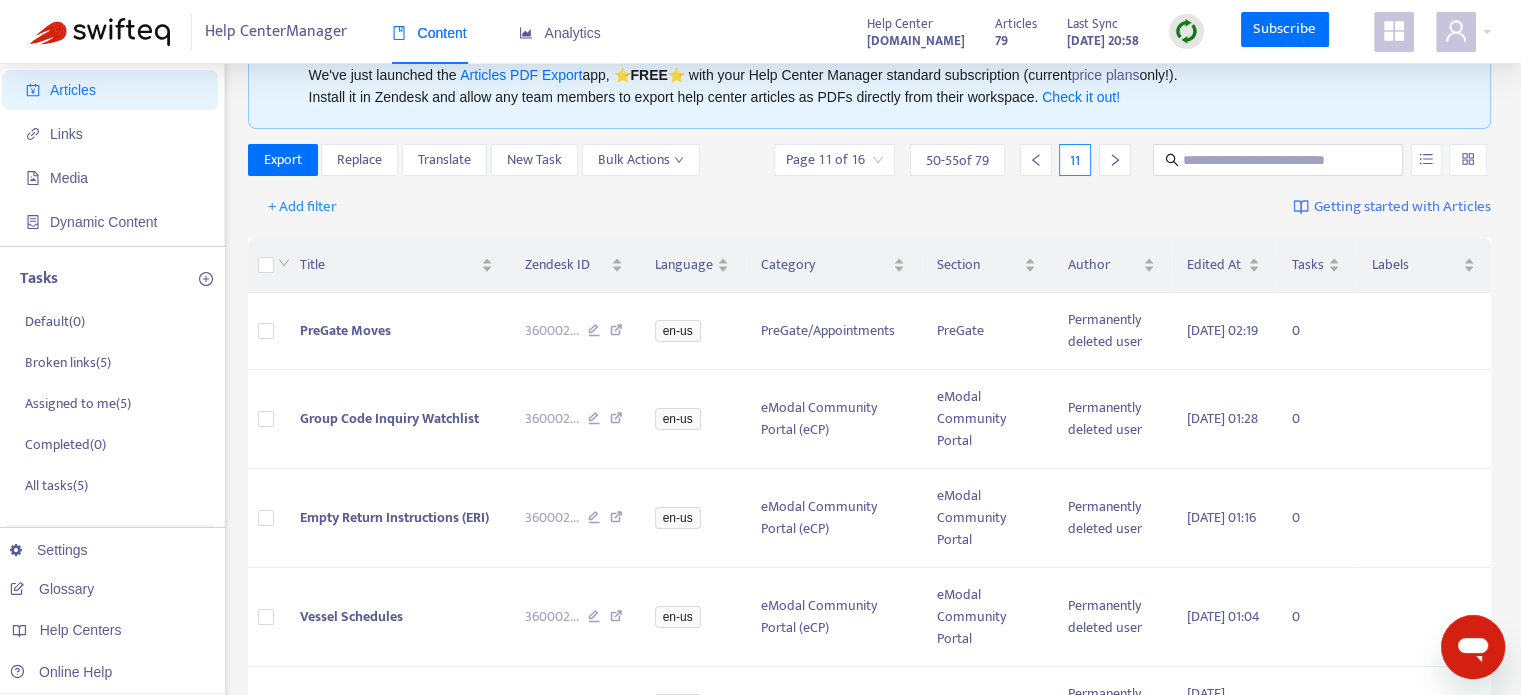 scroll, scrollTop: 76, scrollLeft: 0, axis: vertical 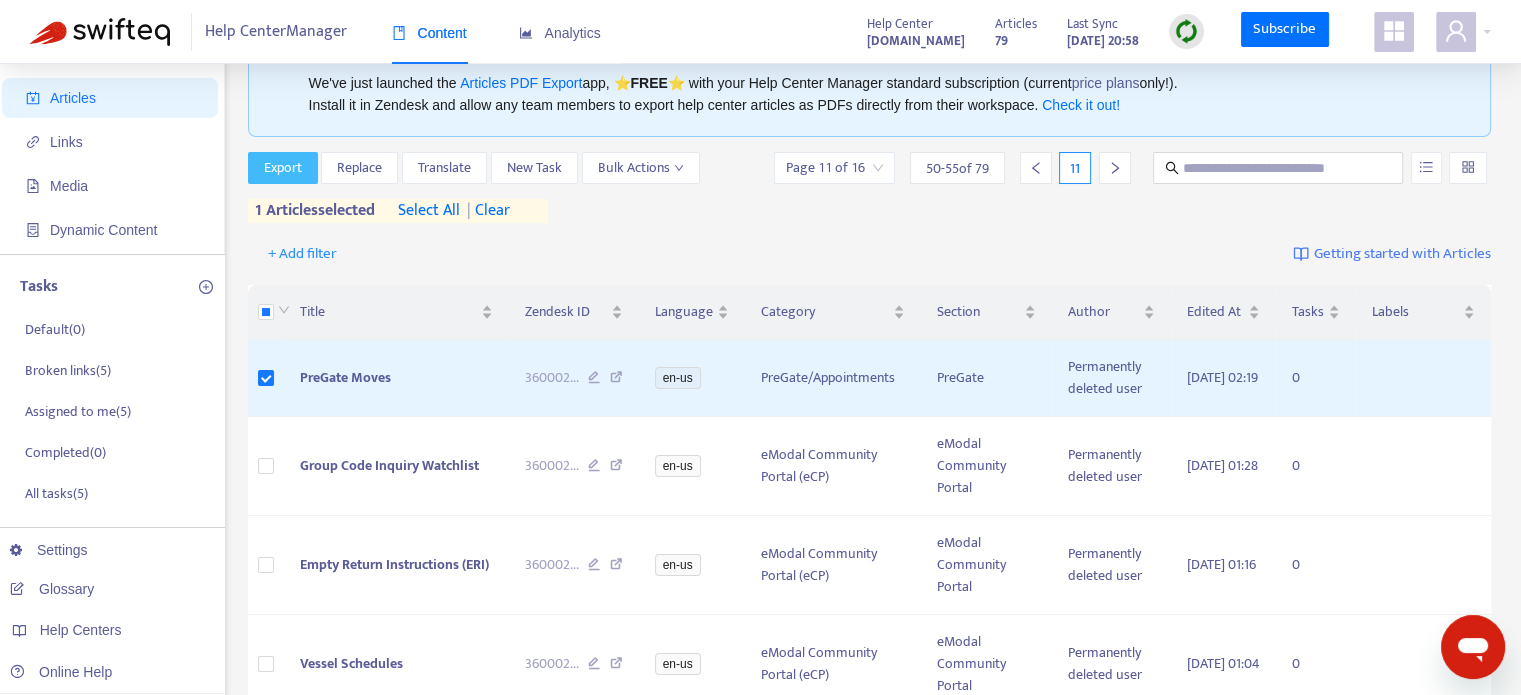 click on "Export" at bounding box center [283, 168] 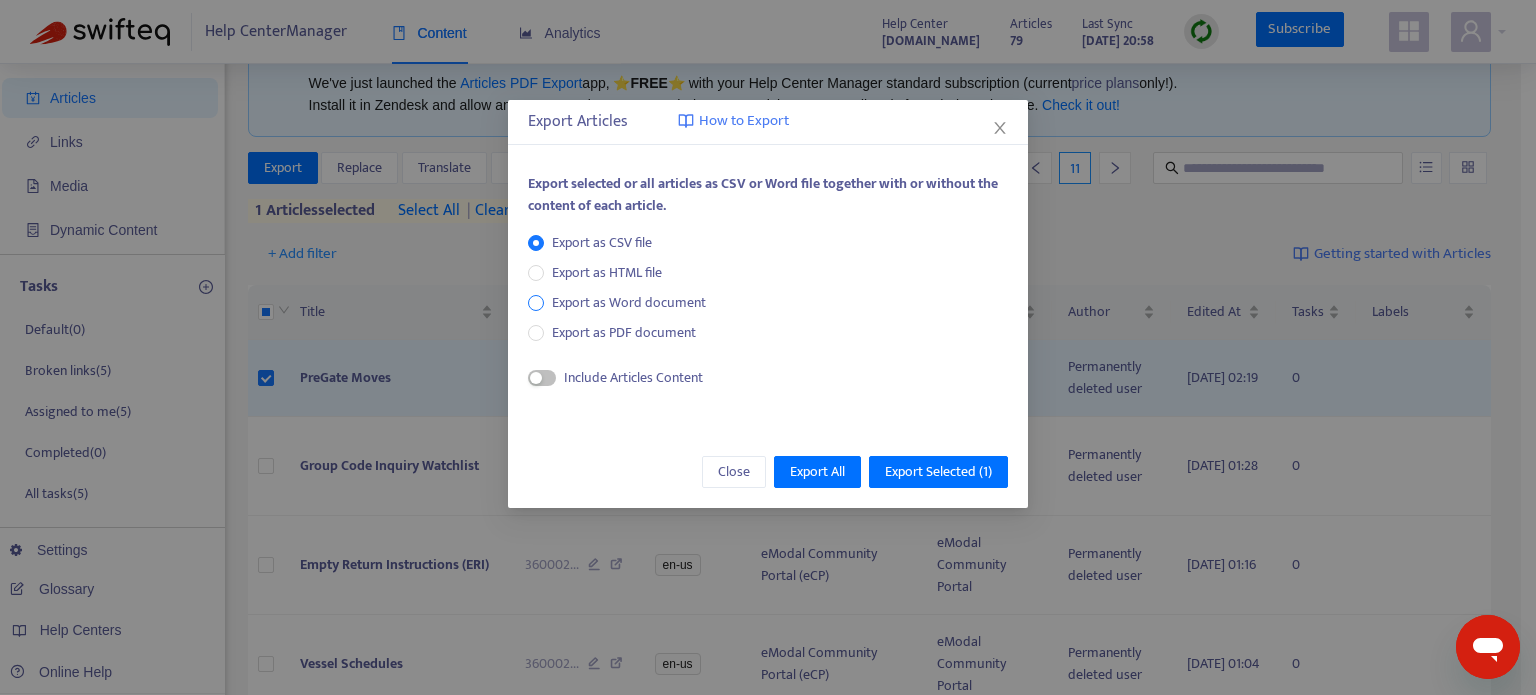 click on "Export as Word document" at bounding box center (629, 303) 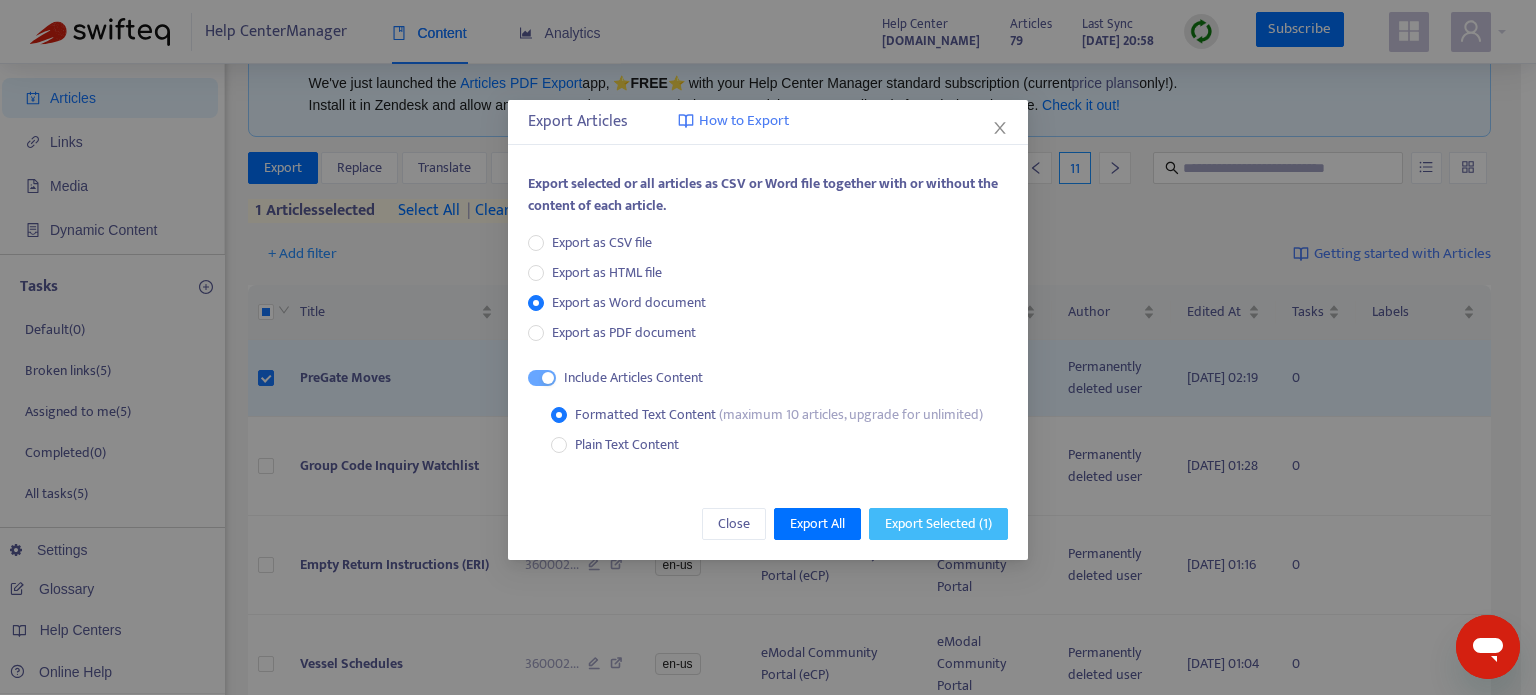 click on "Export Selected ( 1 )" at bounding box center (938, 524) 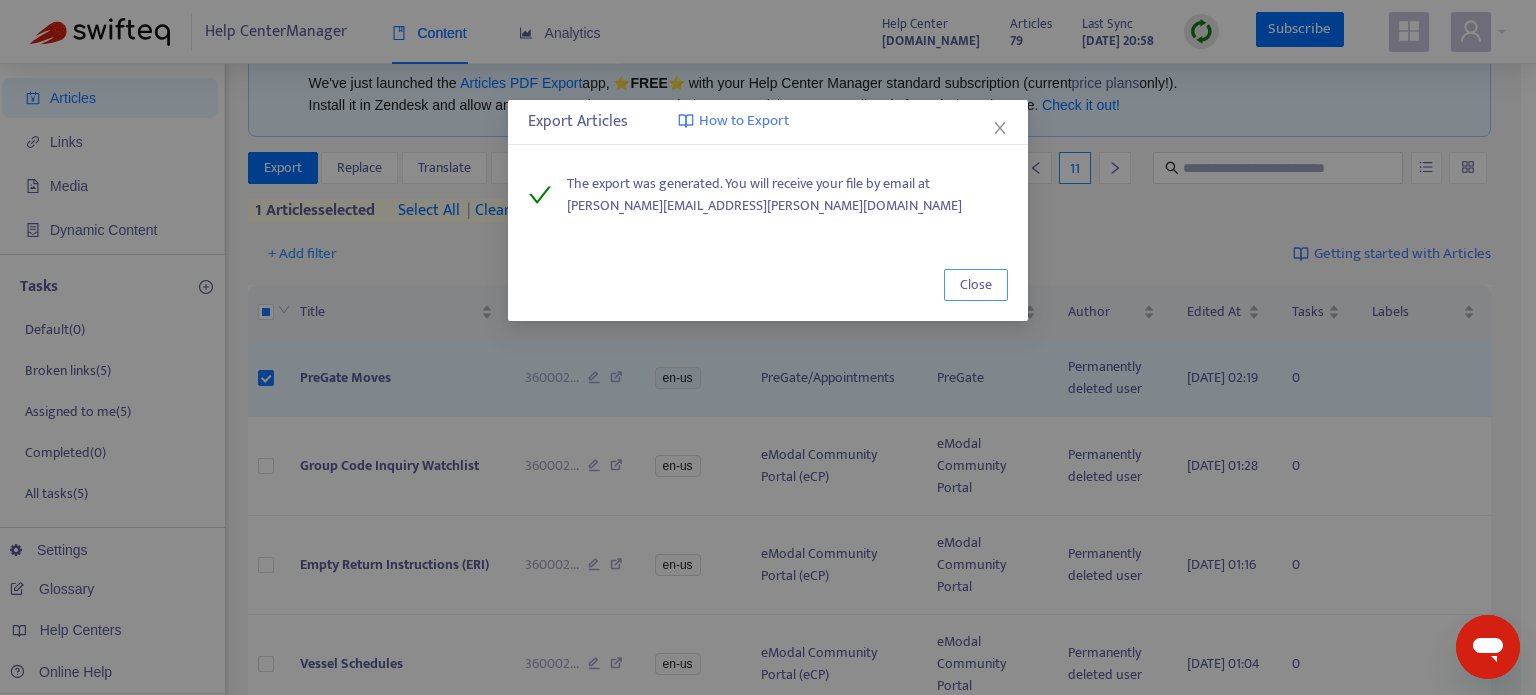 click on "Close" at bounding box center (976, 285) 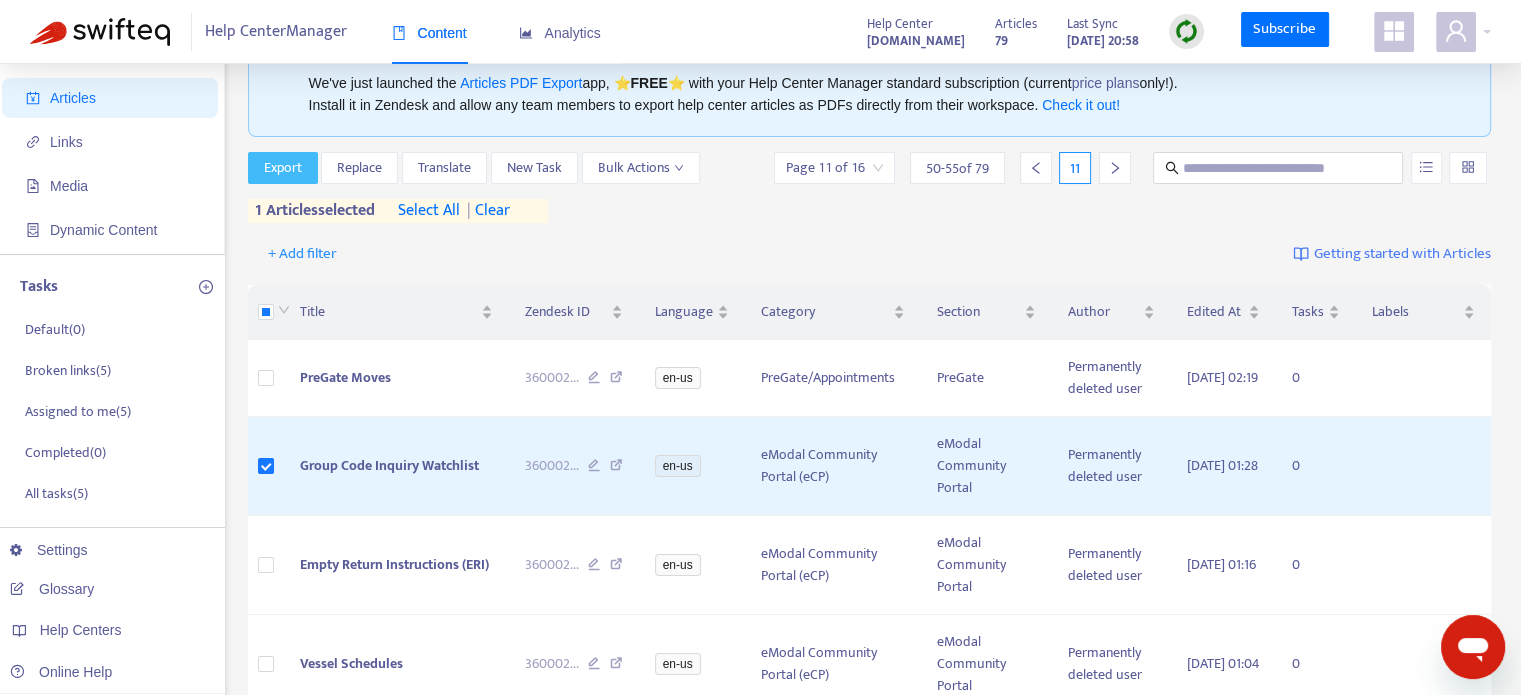 click on "Export" at bounding box center [283, 168] 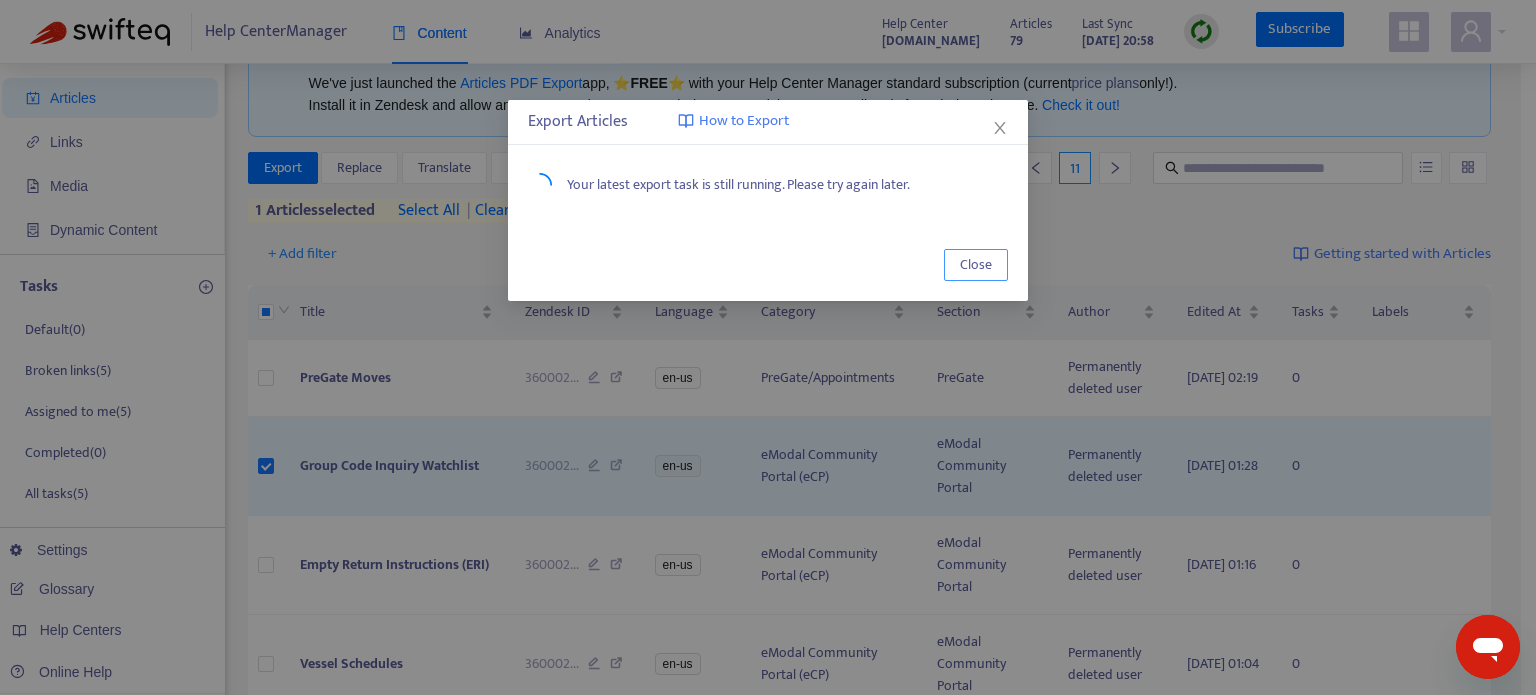 click on "Close" at bounding box center [976, 265] 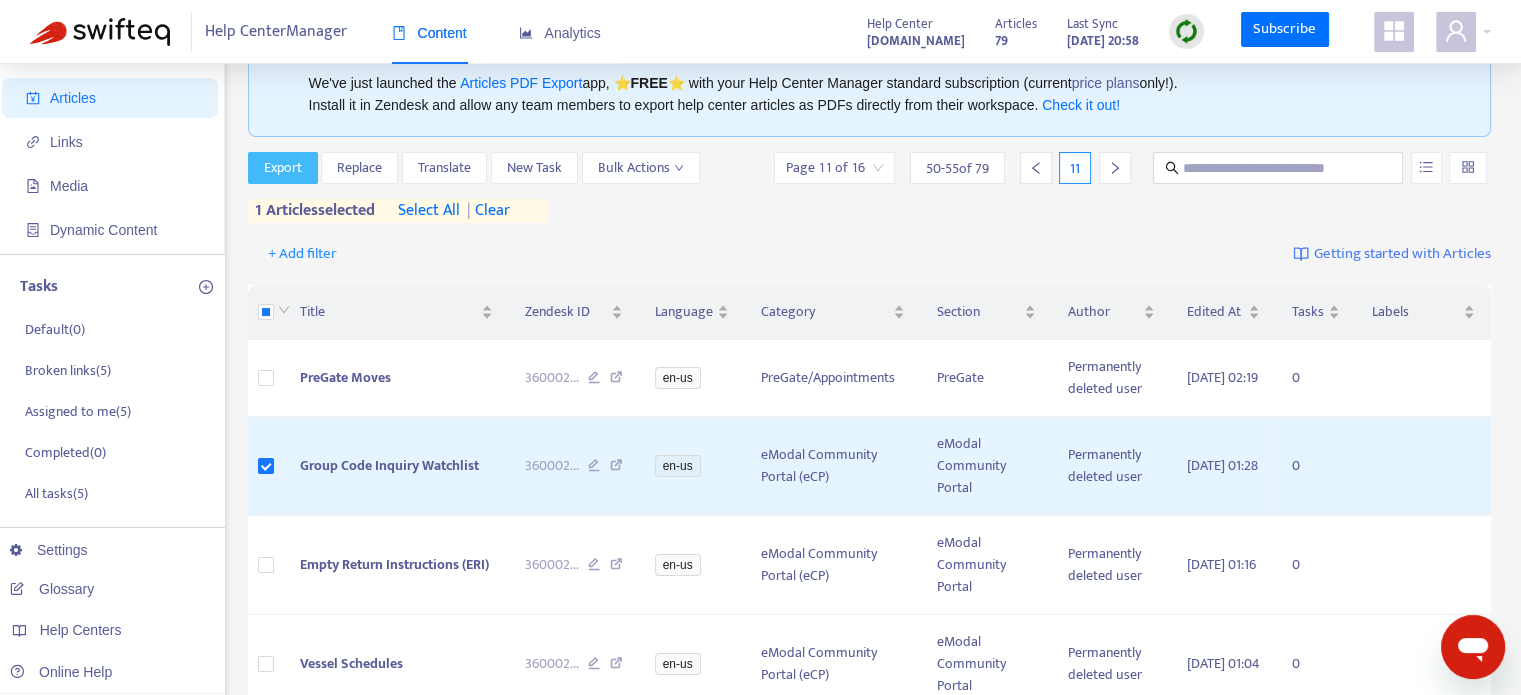 click on "Export" at bounding box center (283, 168) 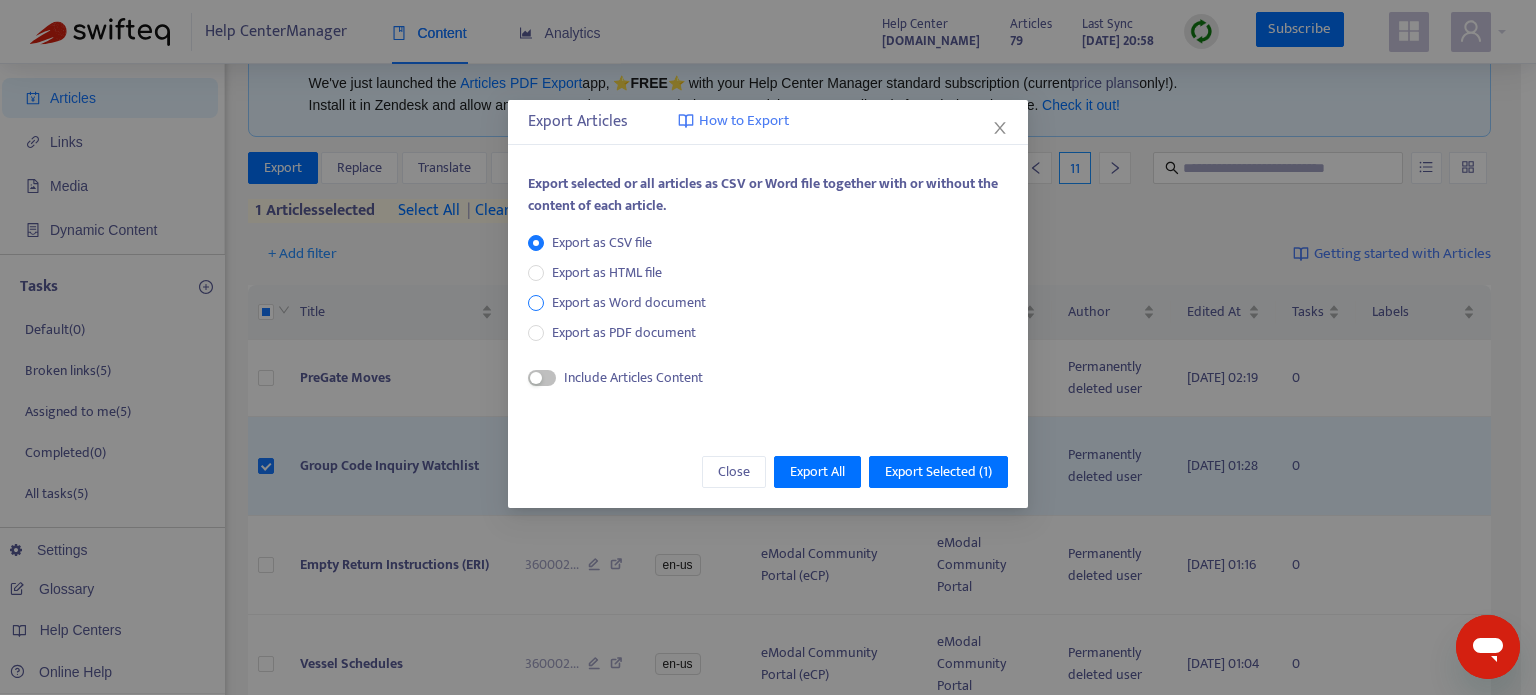 click on "Export as Word document" at bounding box center (629, 303) 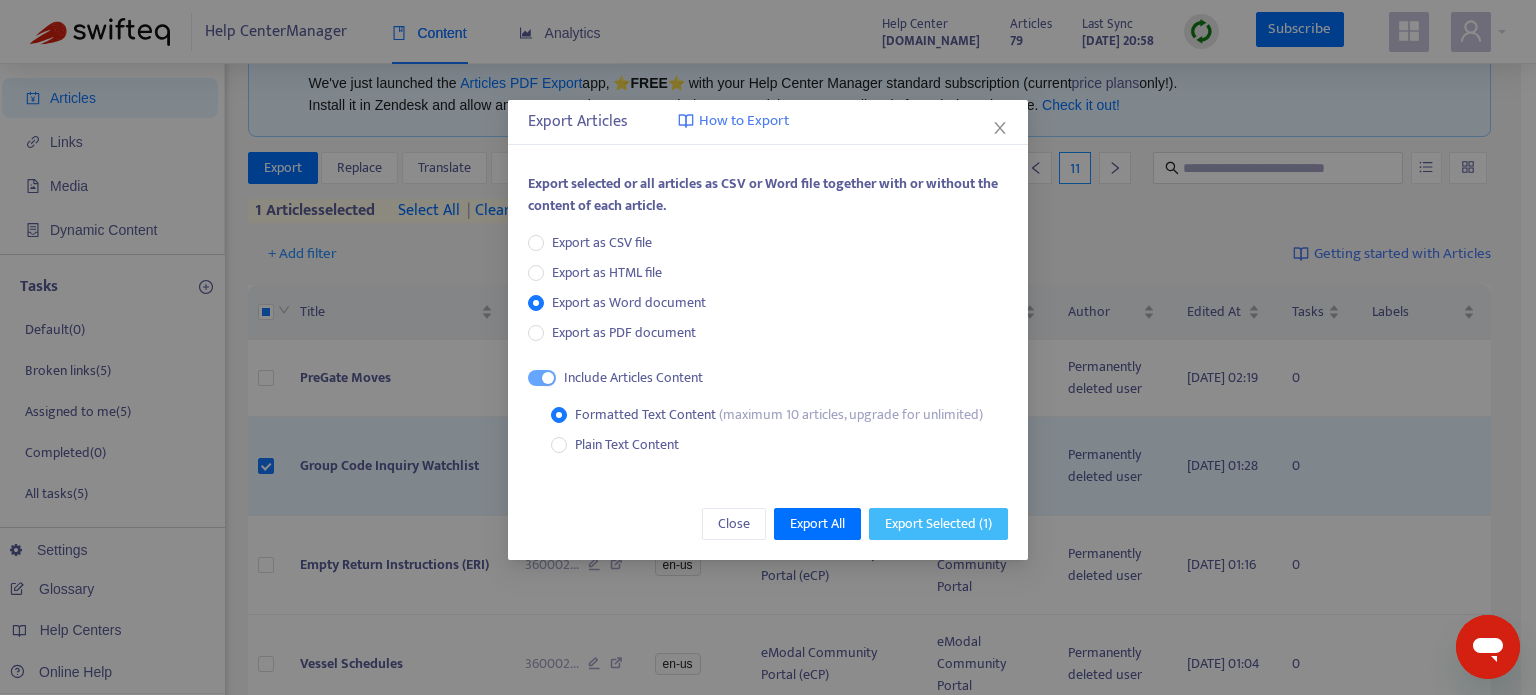 click on "Export Selected ( 1 )" at bounding box center [938, 524] 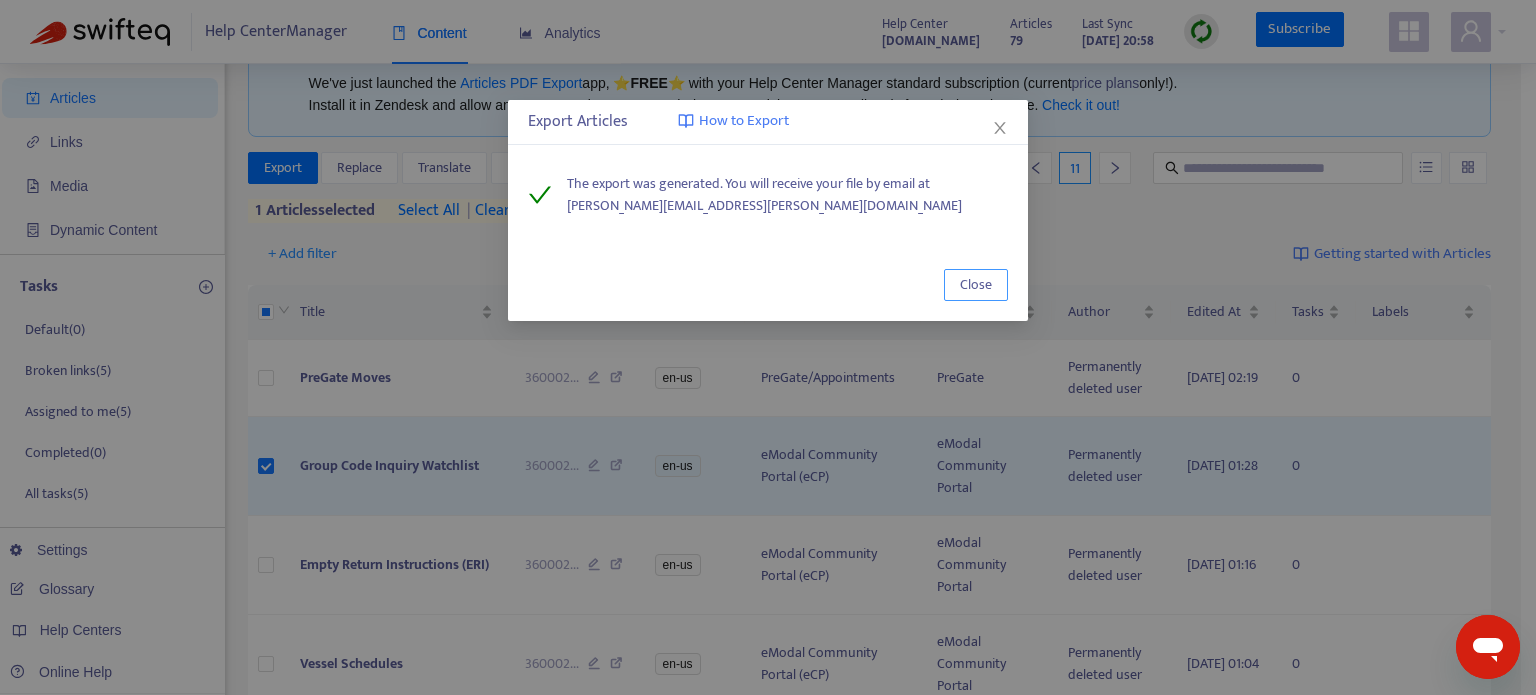 click on "Close" at bounding box center [976, 285] 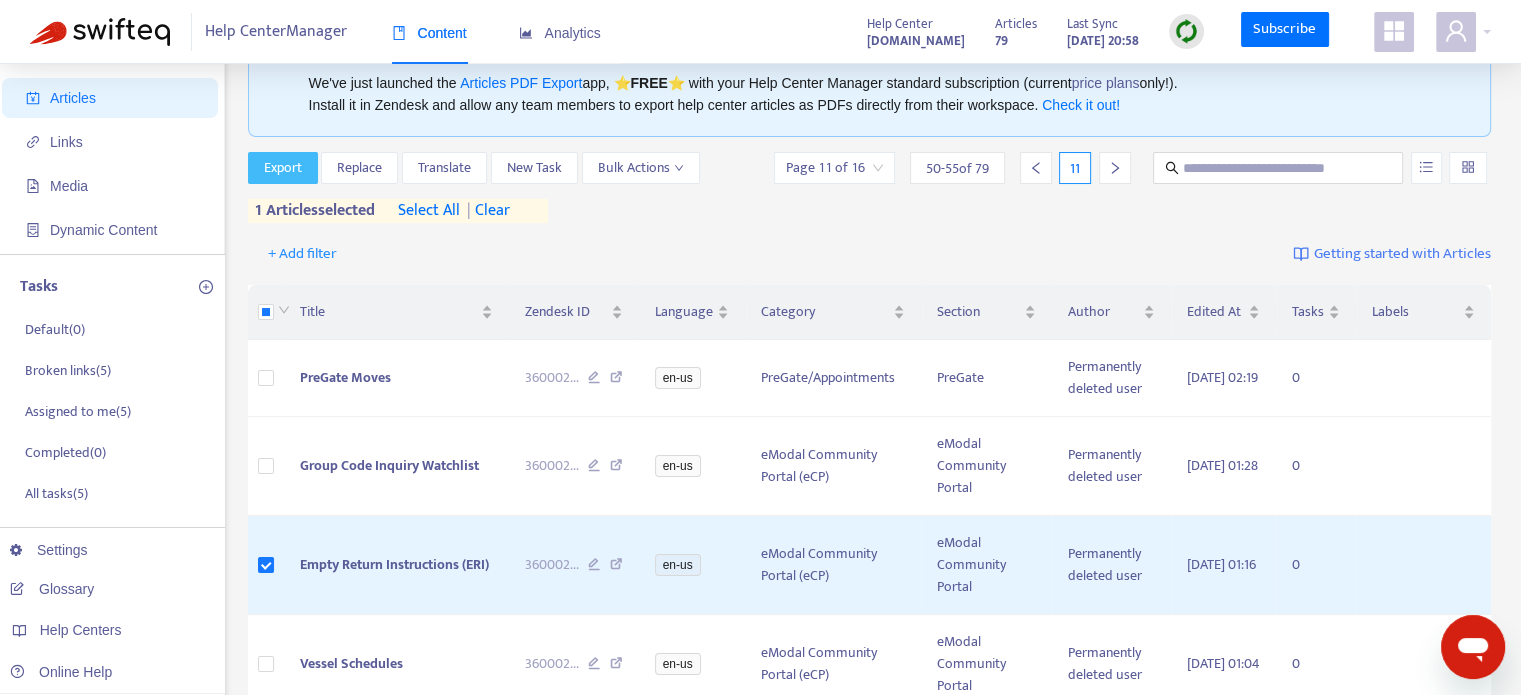 click on "Export" at bounding box center [283, 168] 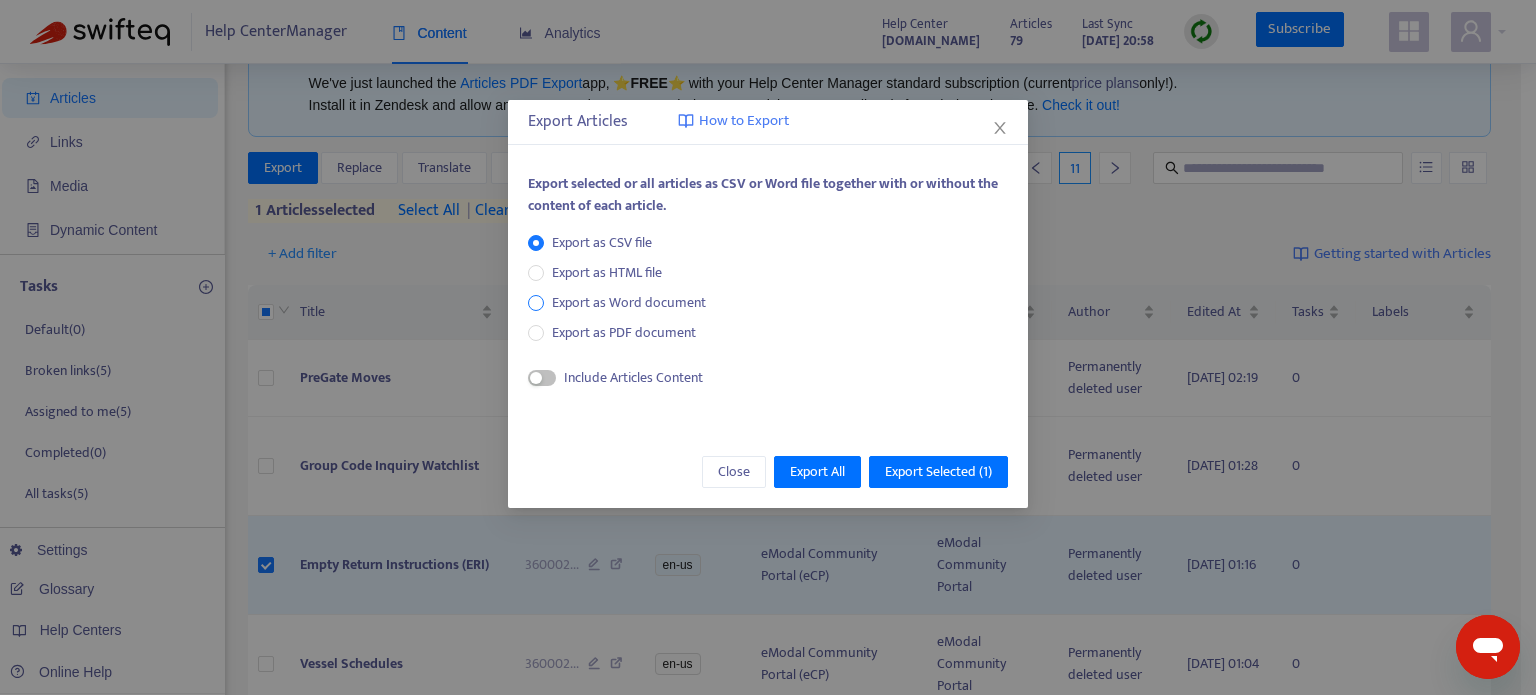 click on "Export as Word document" at bounding box center [629, 303] 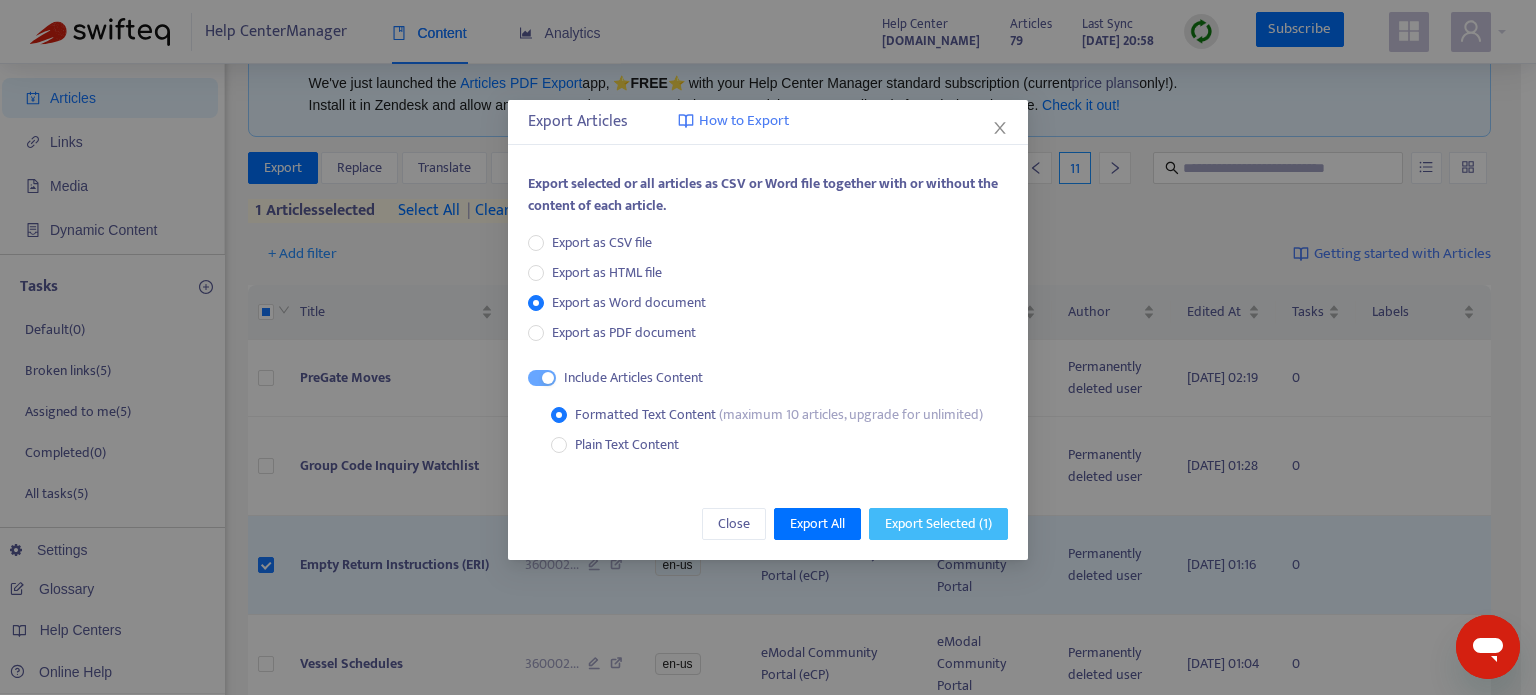 click on "Export Selected ( 1 )" at bounding box center (938, 524) 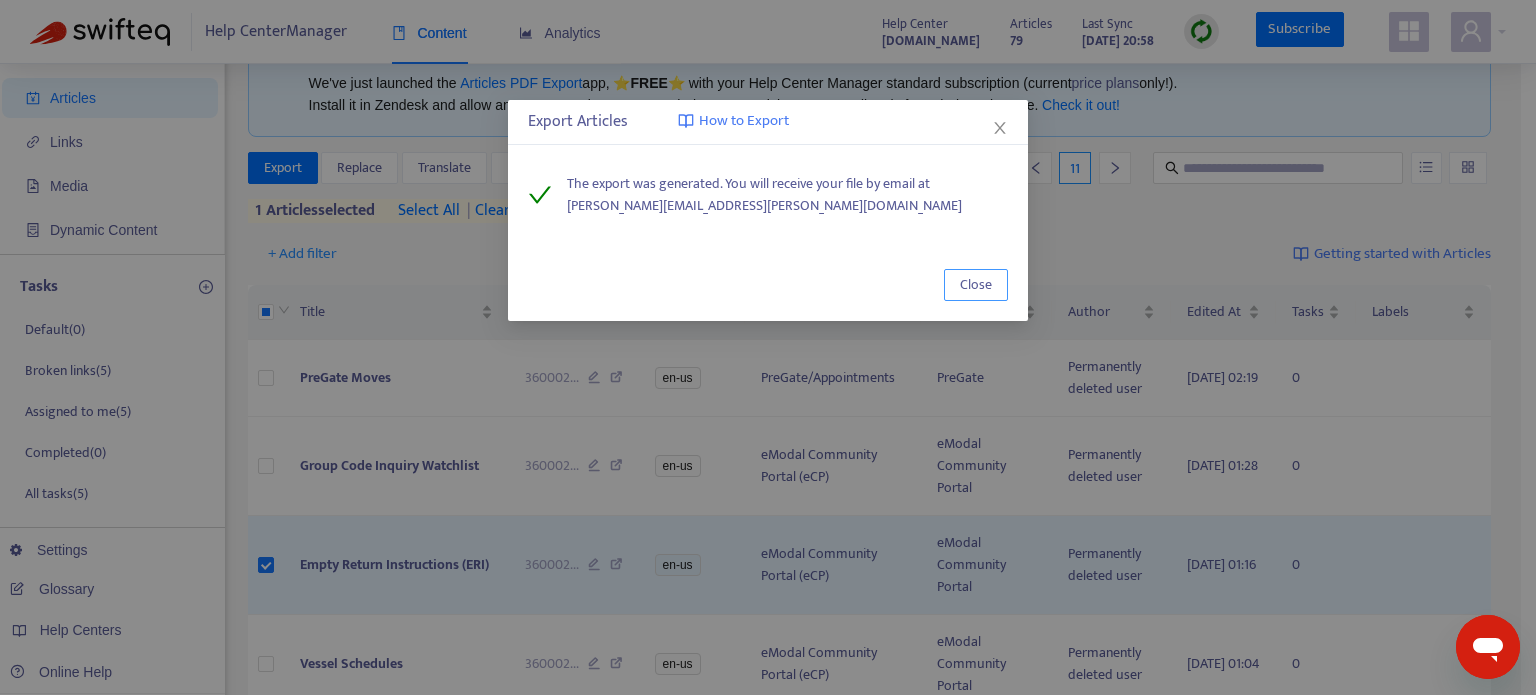 click on "Close" at bounding box center [976, 285] 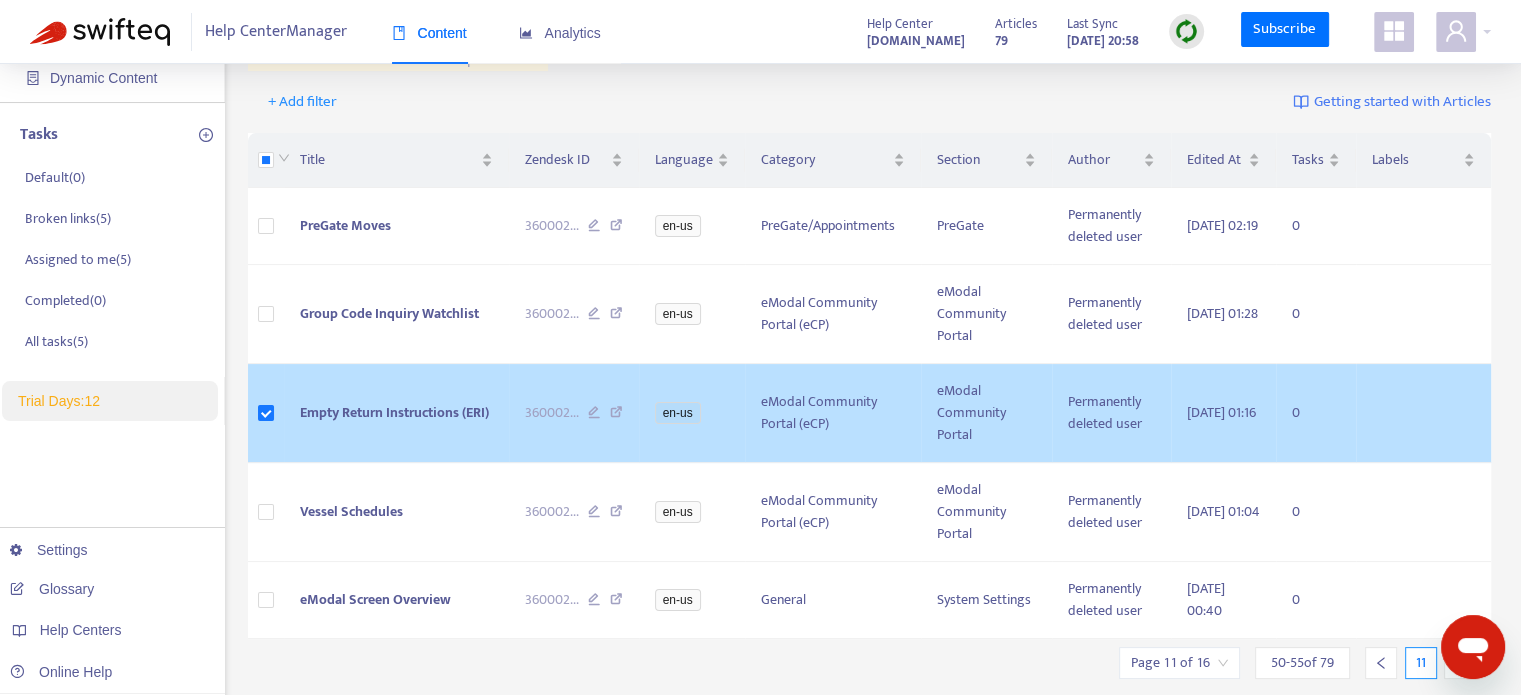 scroll, scrollTop: 244, scrollLeft: 0, axis: vertical 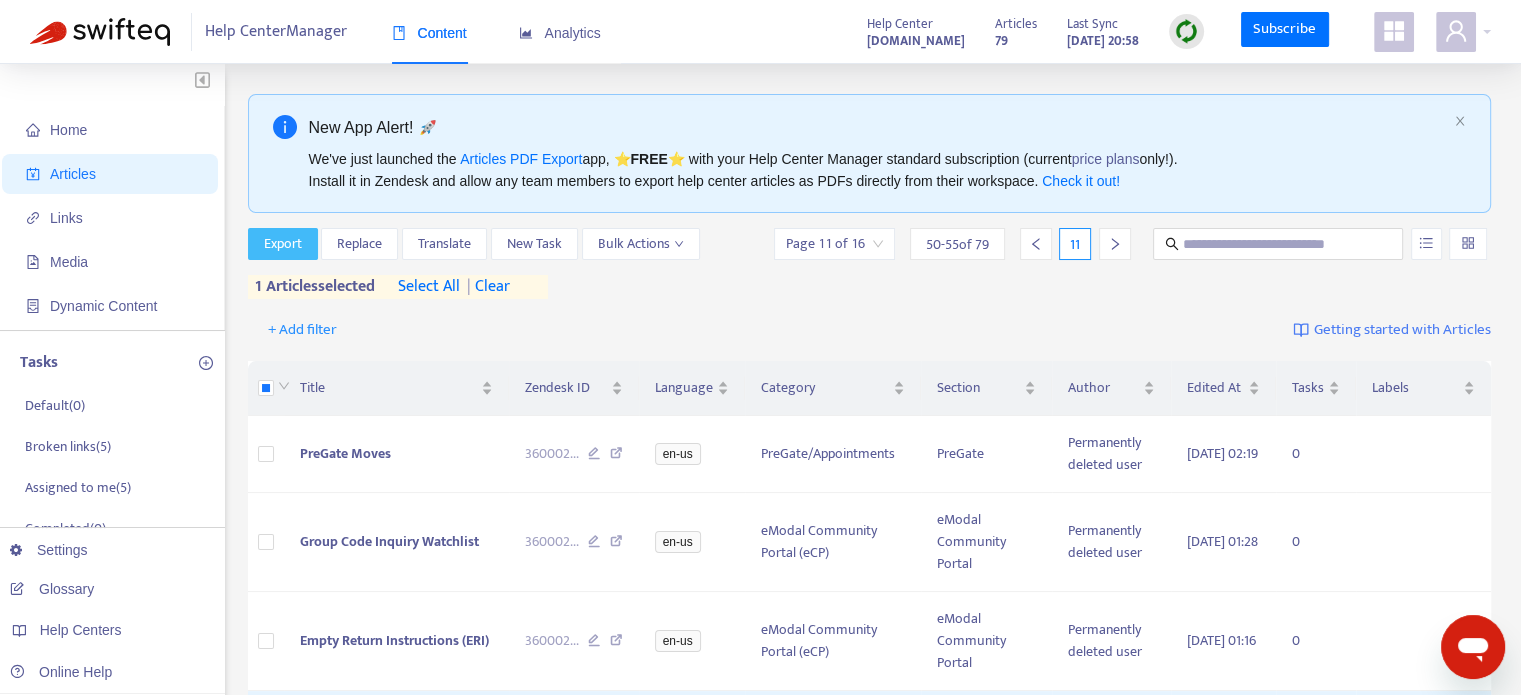 click on "Export" at bounding box center [283, 244] 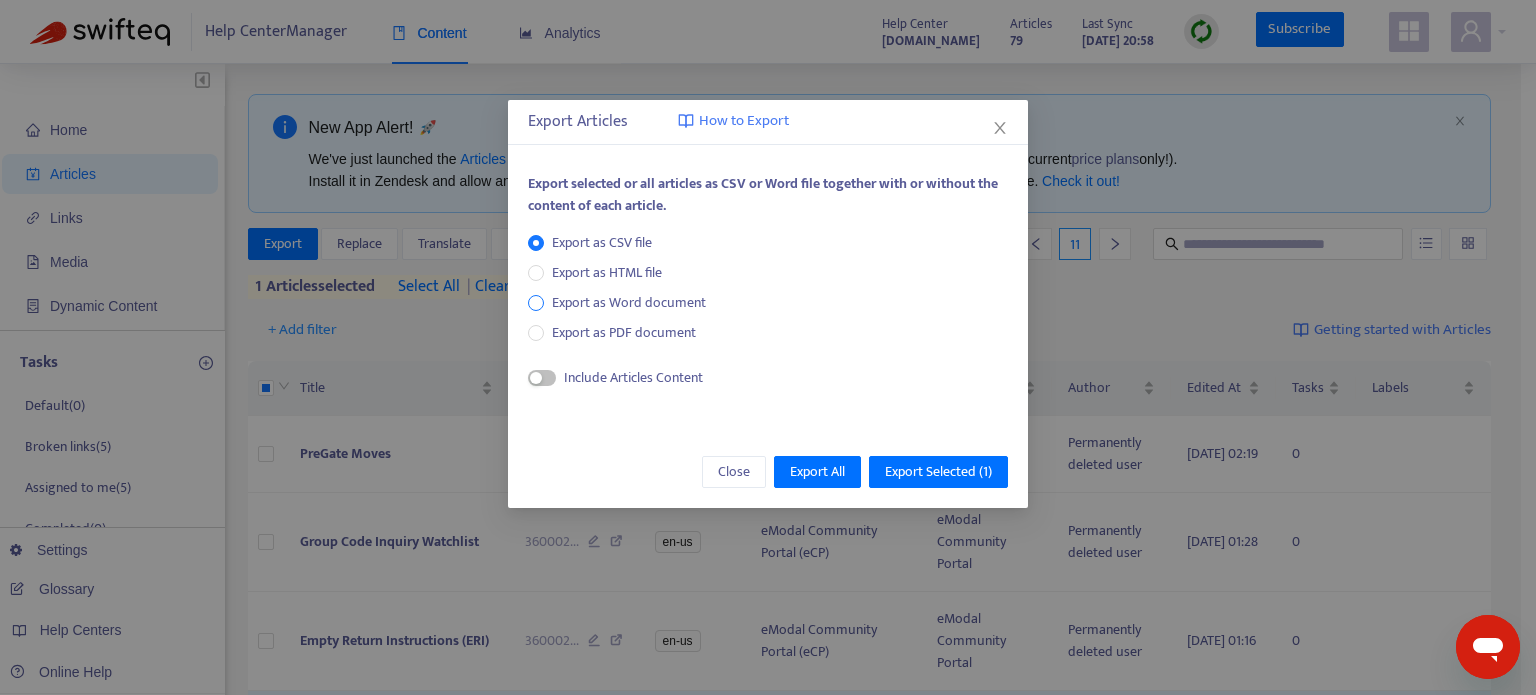 click on "Export as Word document" at bounding box center (629, 303) 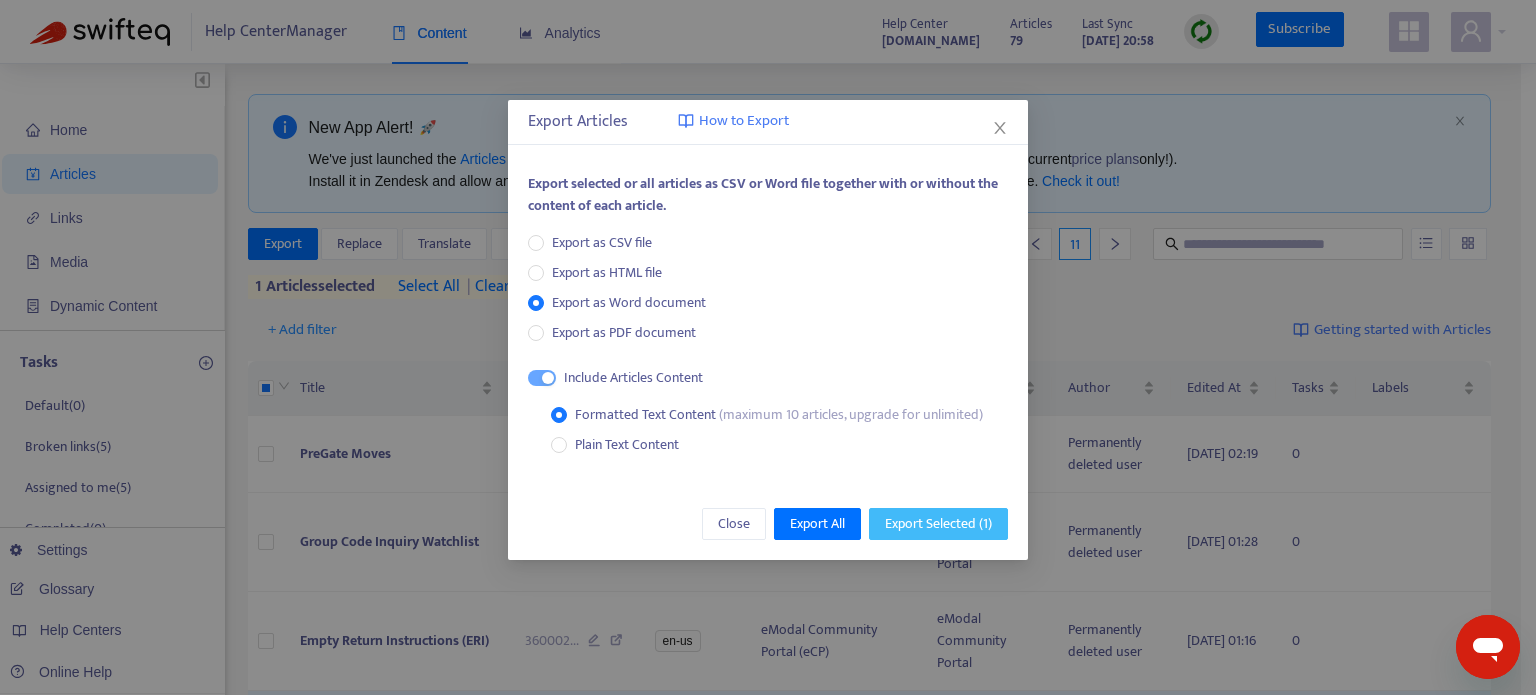 click on "Export Selected ( 1 )" at bounding box center (938, 524) 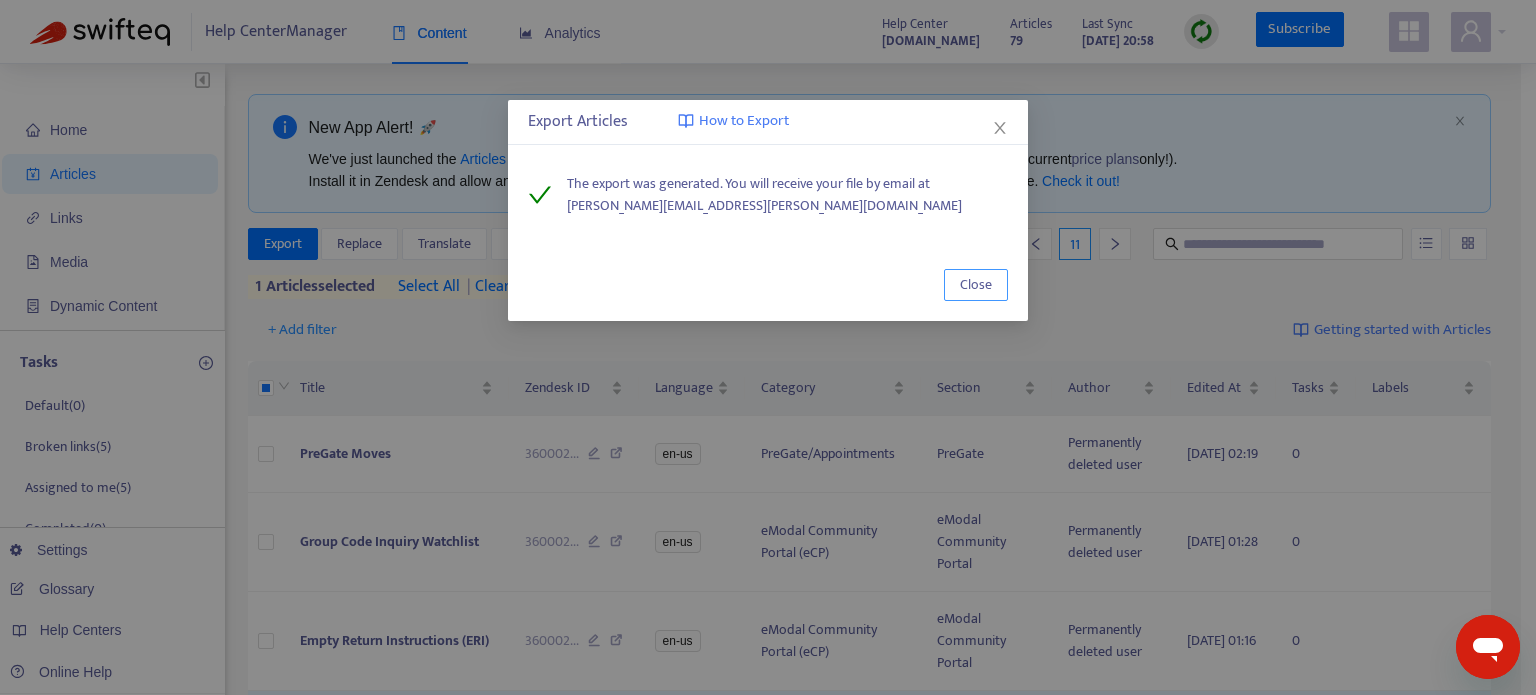 click on "Close" at bounding box center [976, 285] 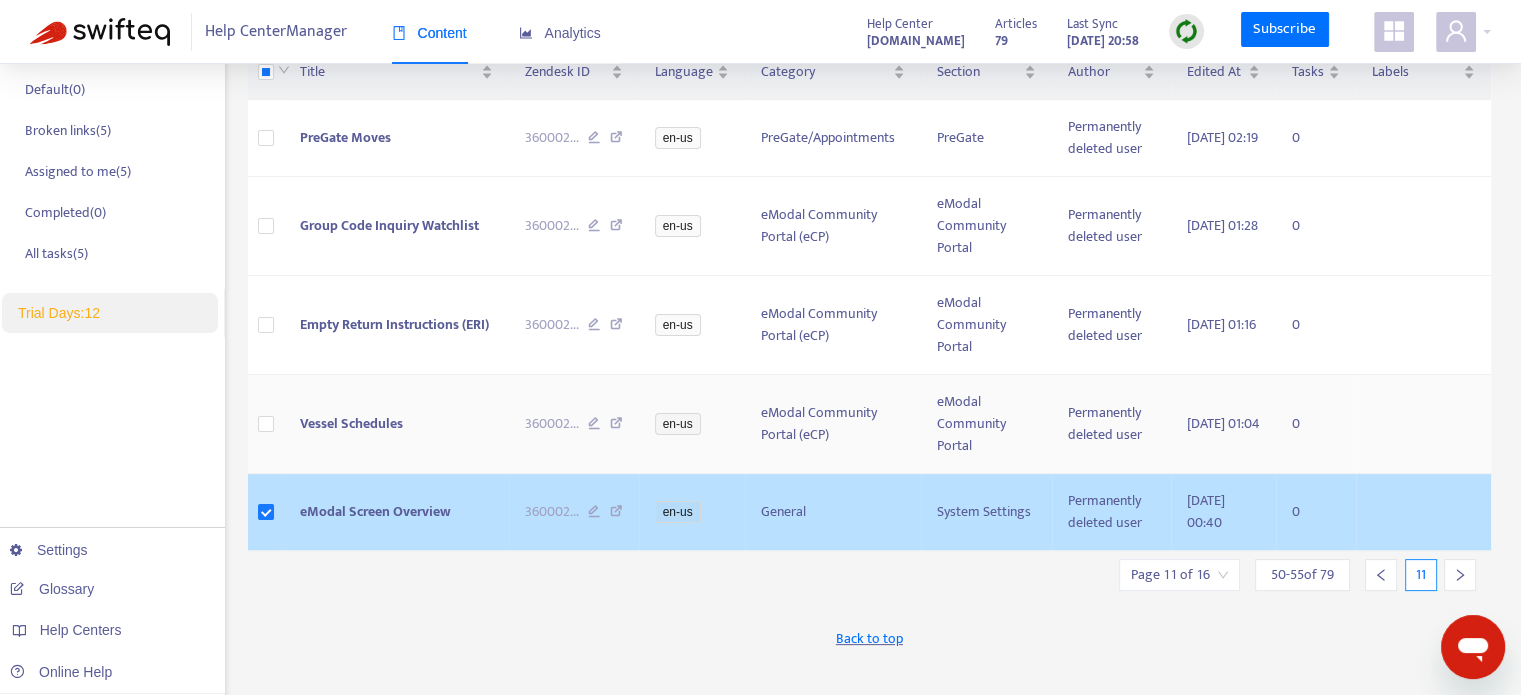scroll, scrollTop: 0, scrollLeft: 0, axis: both 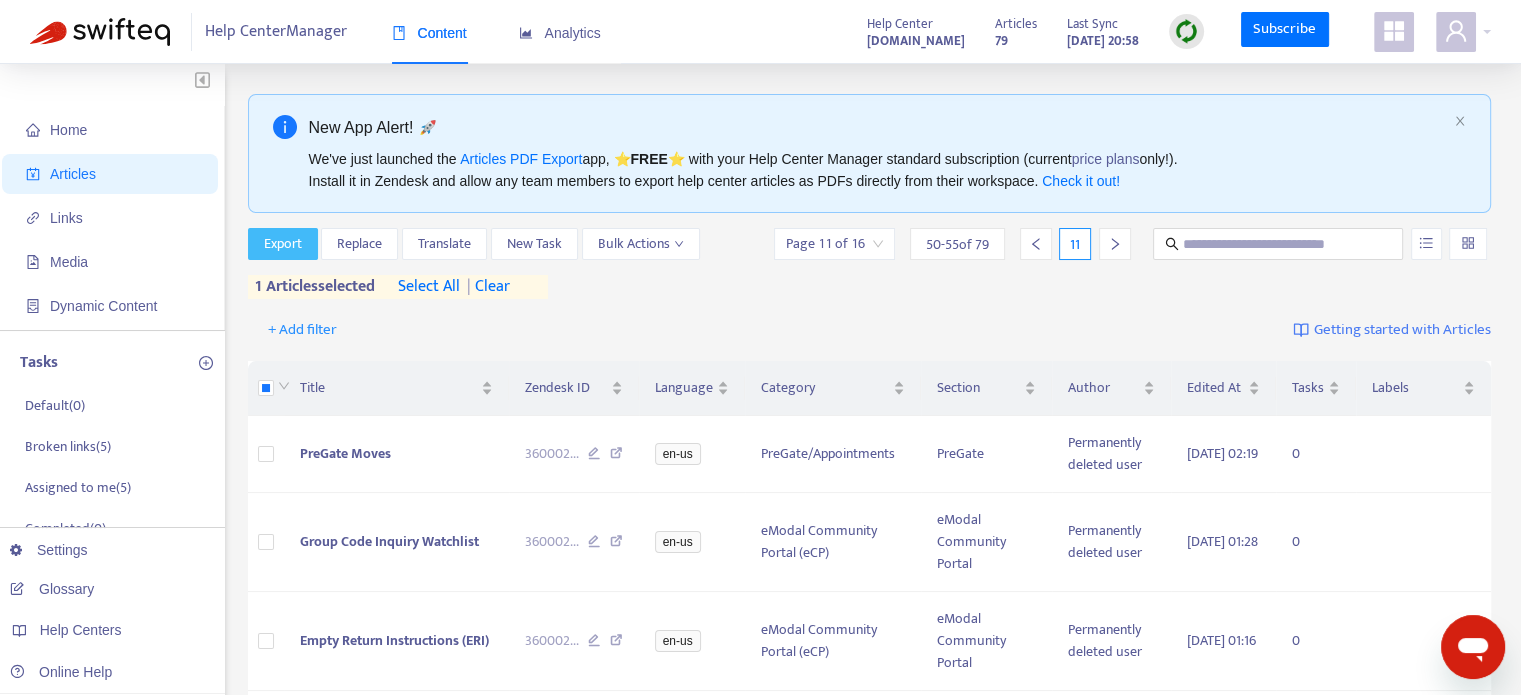 click on "Export" at bounding box center [283, 244] 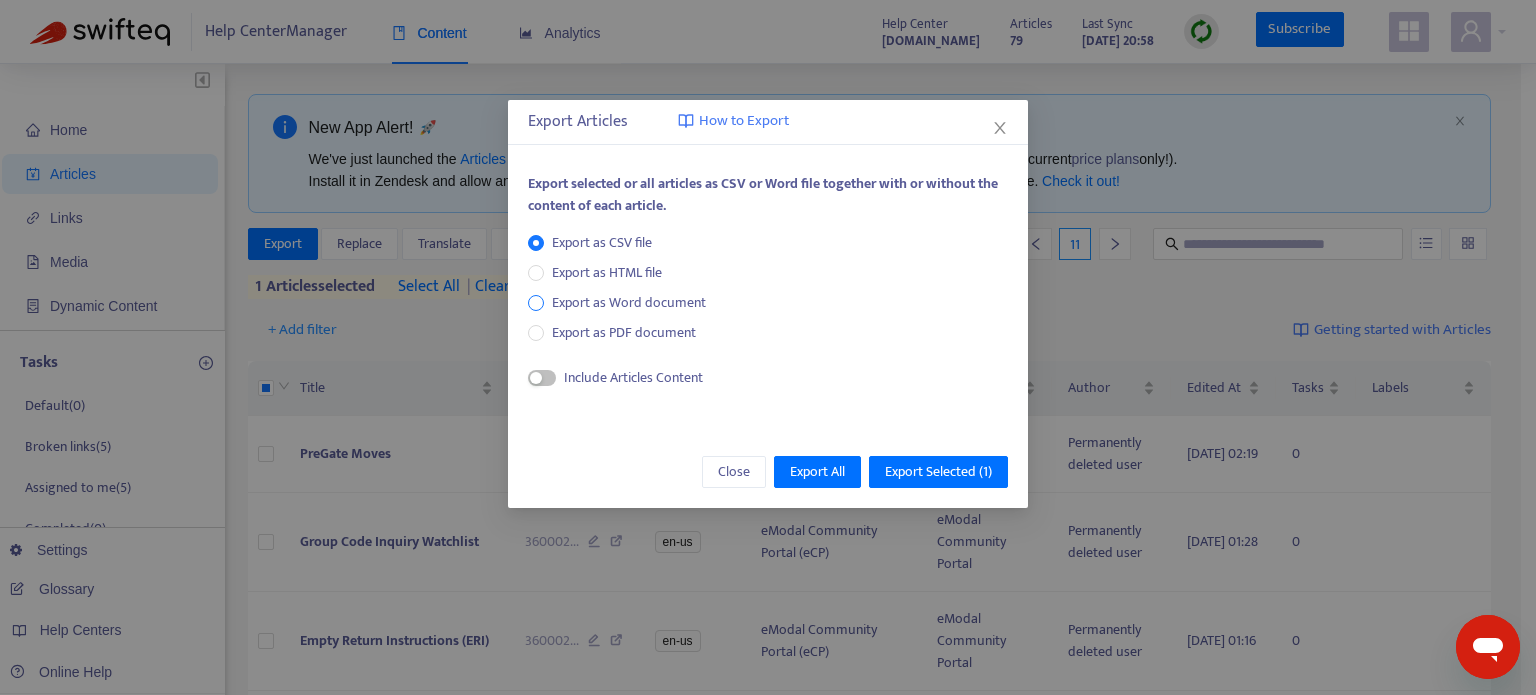 click on "Export as Word document" at bounding box center [629, 303] 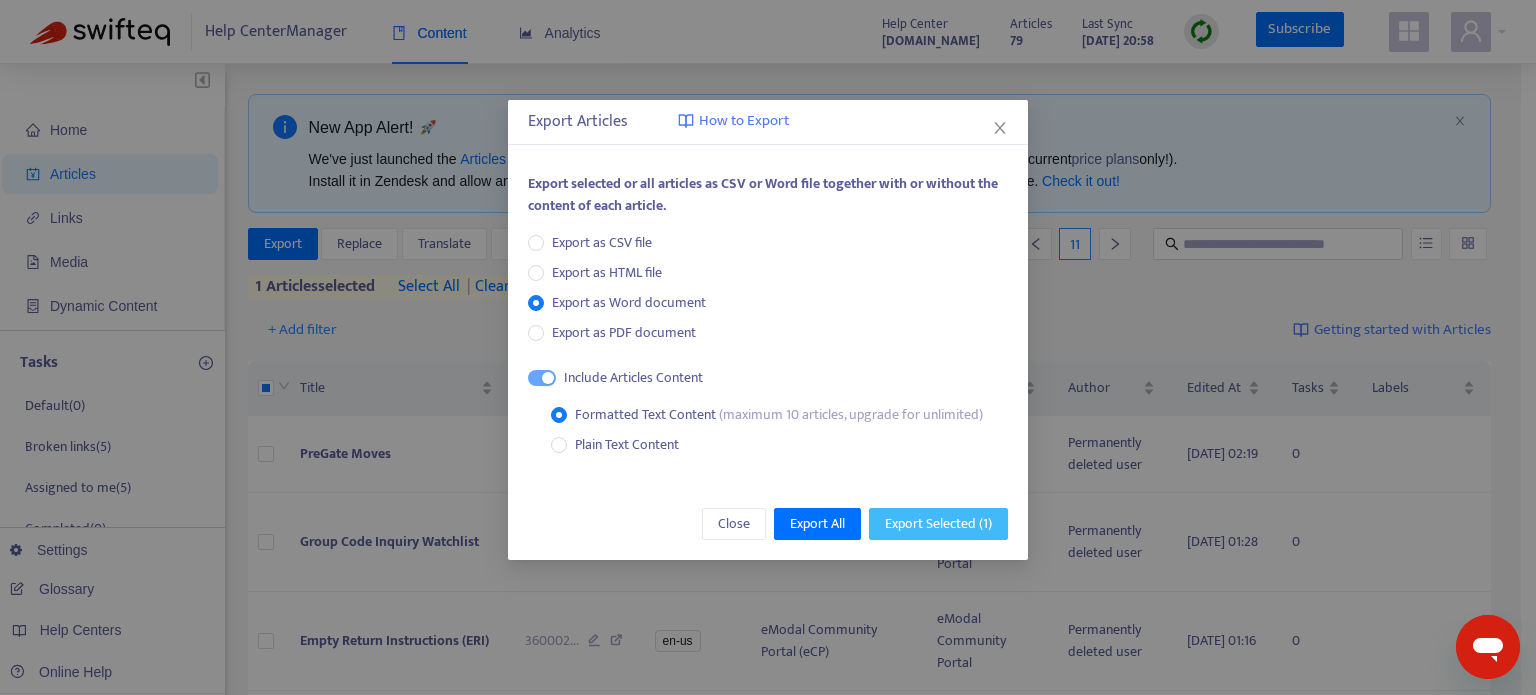 click on "Export Selected ( 1 )" at bounding box center (938, 524) 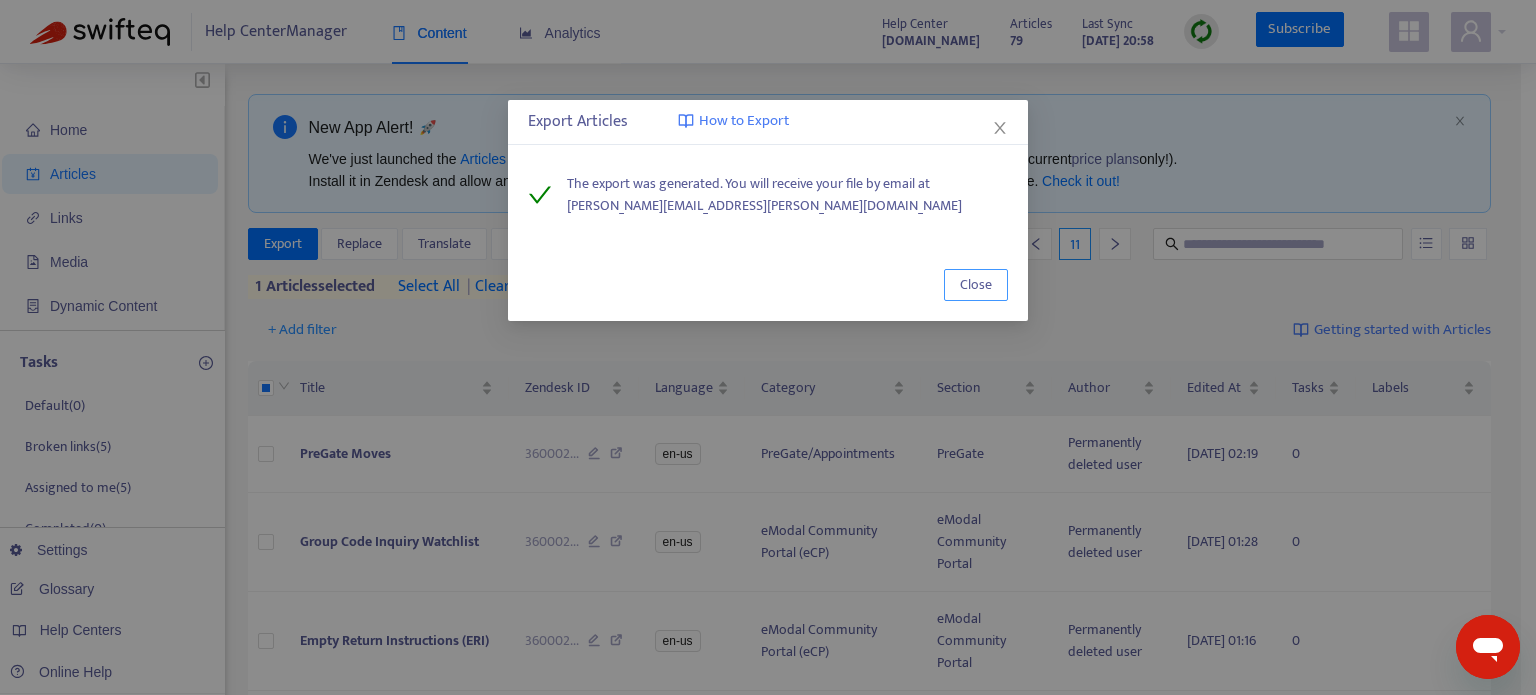 click on "Close" at bounding box center [976, 285] 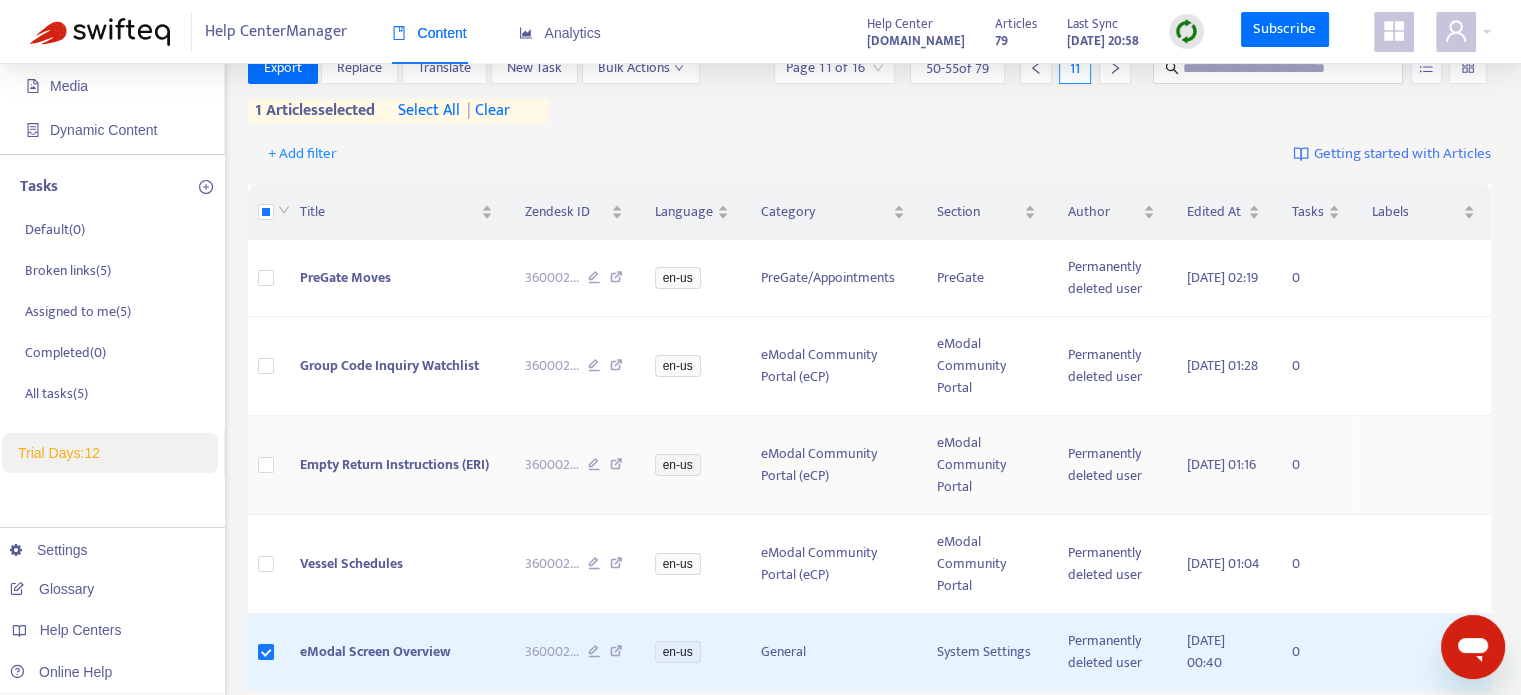 scroll, scrollTop: 308, scrollLeft: 0, axis: vertical 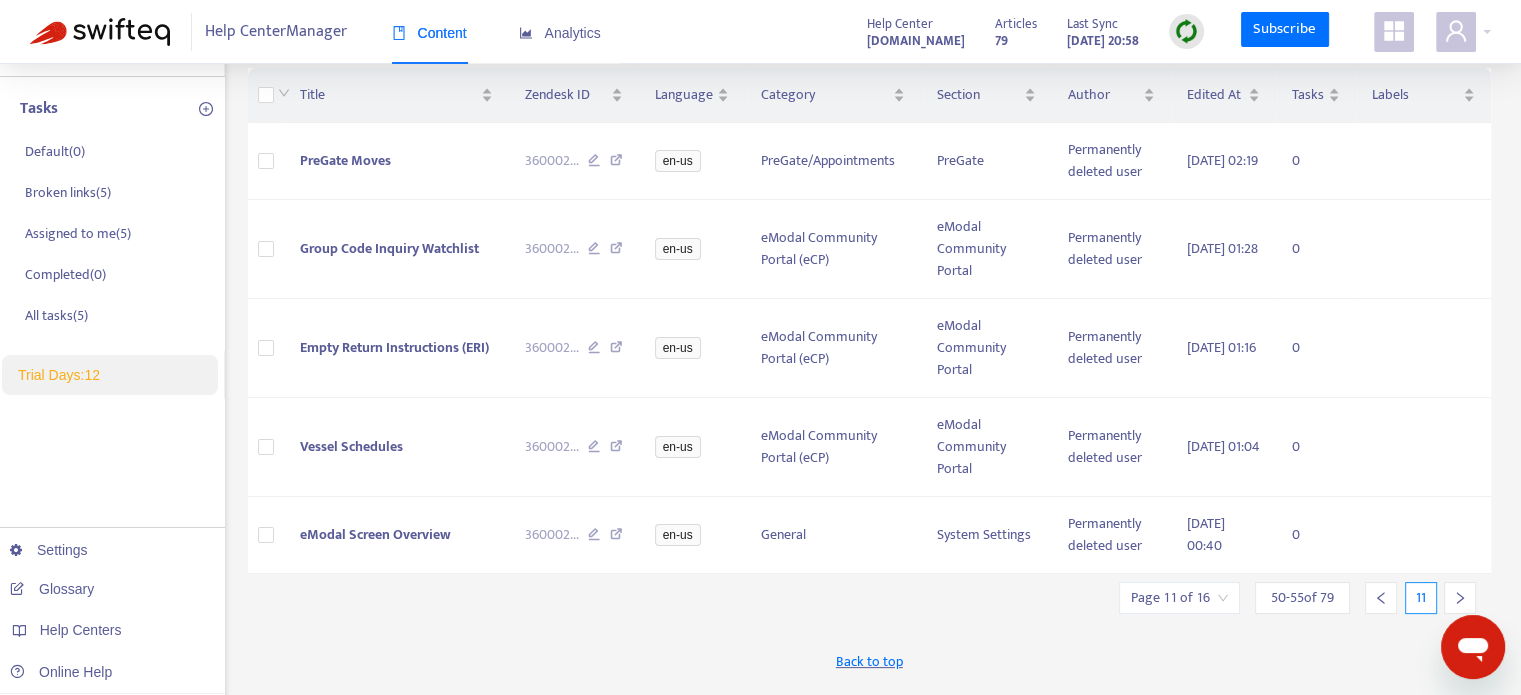 click 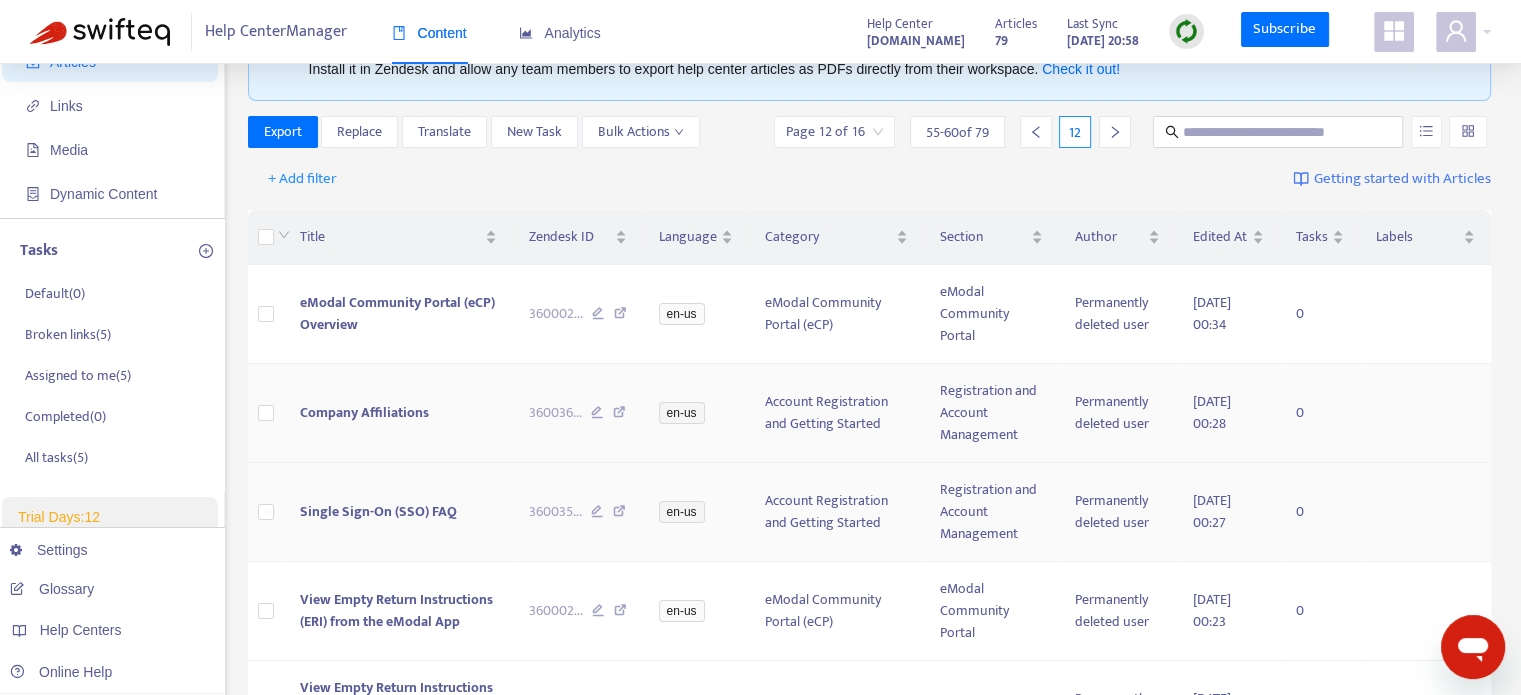 scroll, scrollTop: 112, scrollLeft: 0, axis: vertical 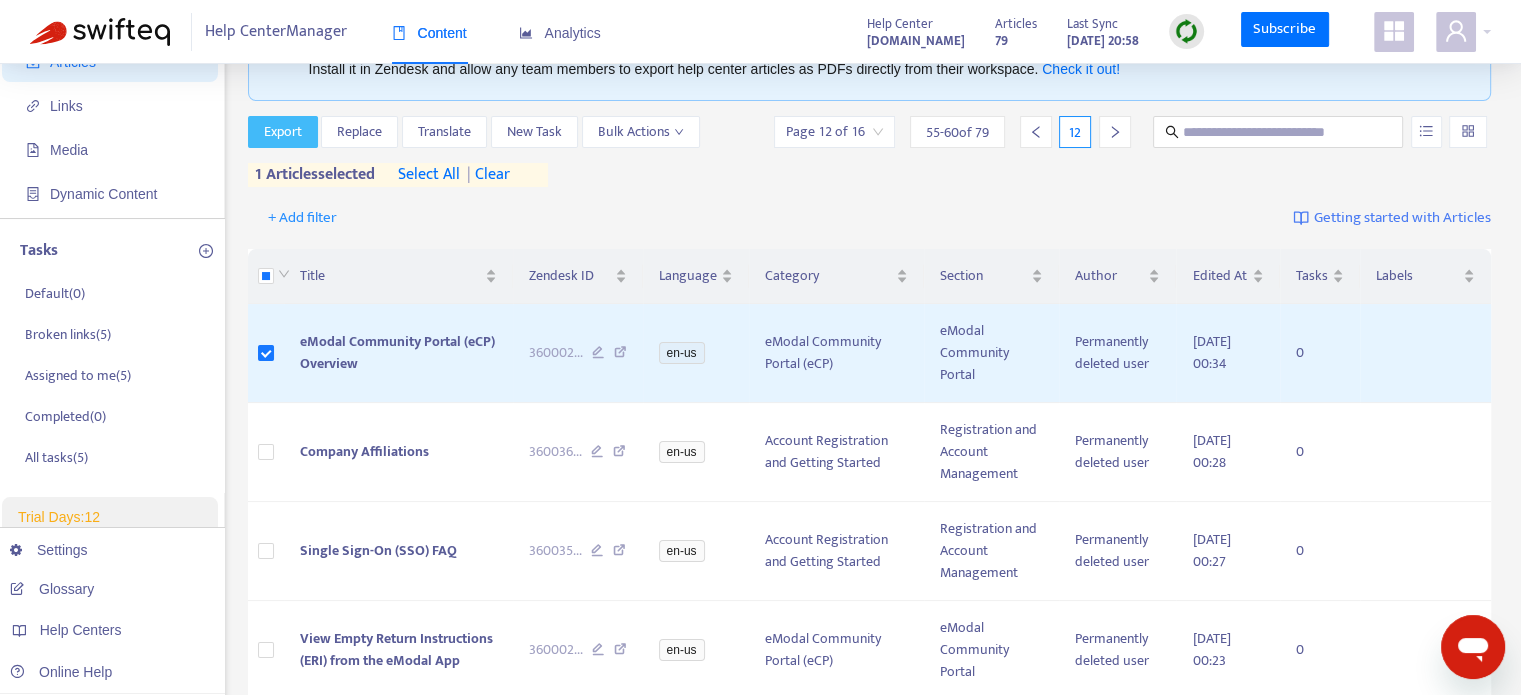 click on "Export" at bounding box center (283, 132) 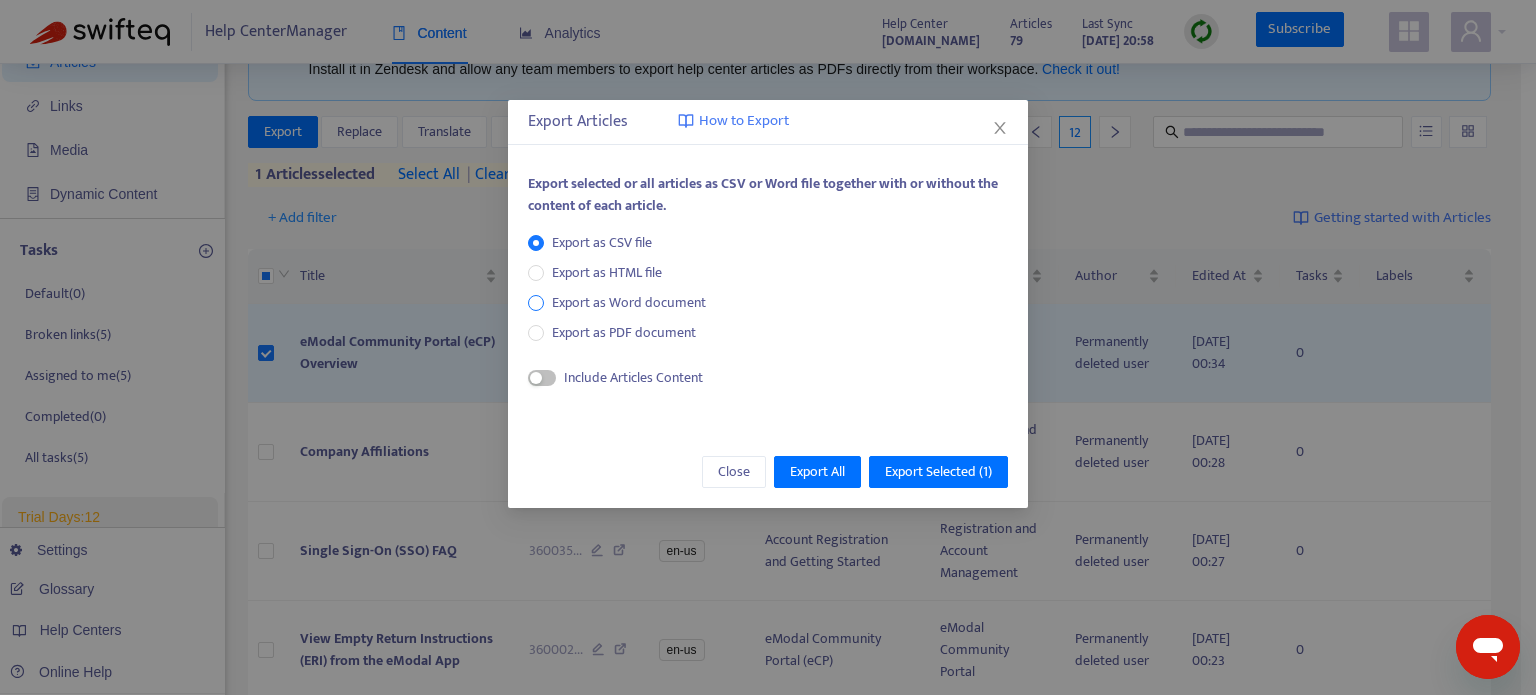 click on "Export as Word document" at bounding box center [629, 303] 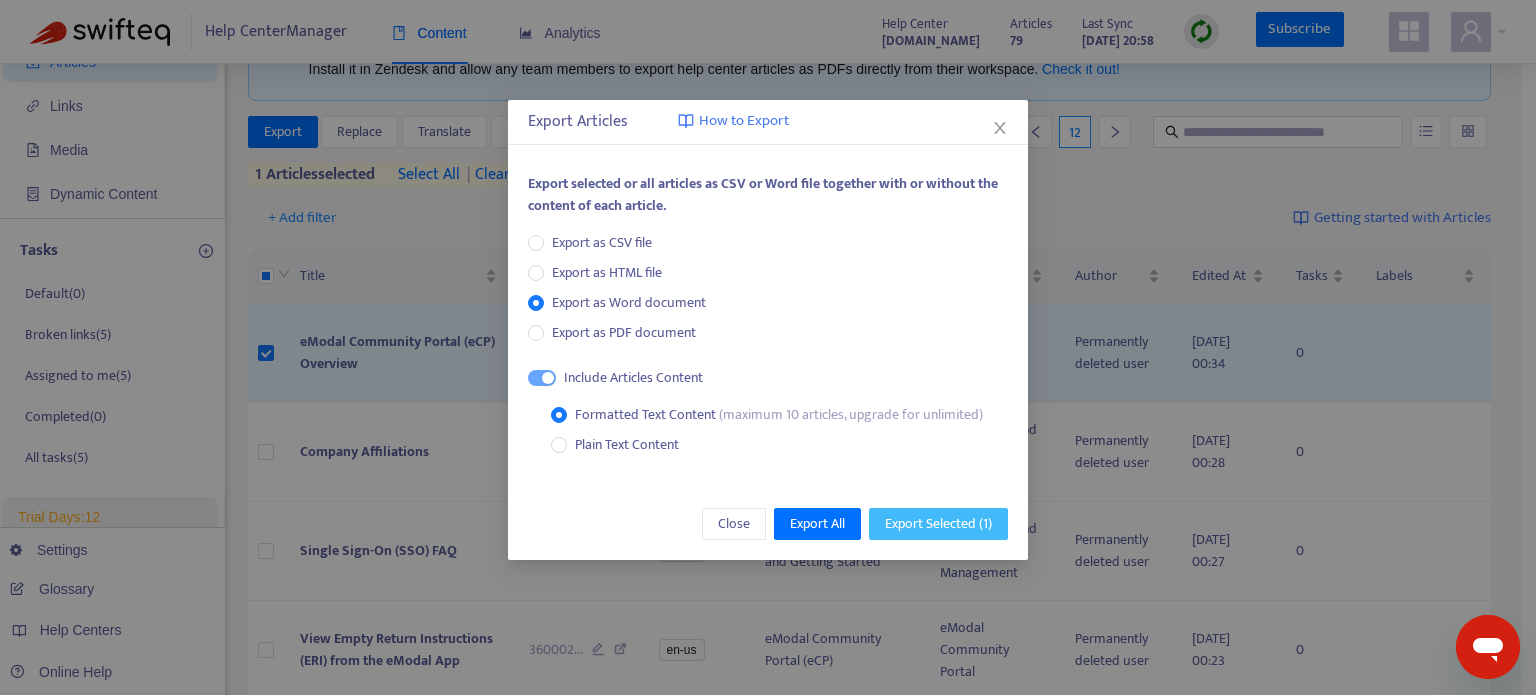 click on "Export Selected ( 1 )" at bounding box center [938, 524] 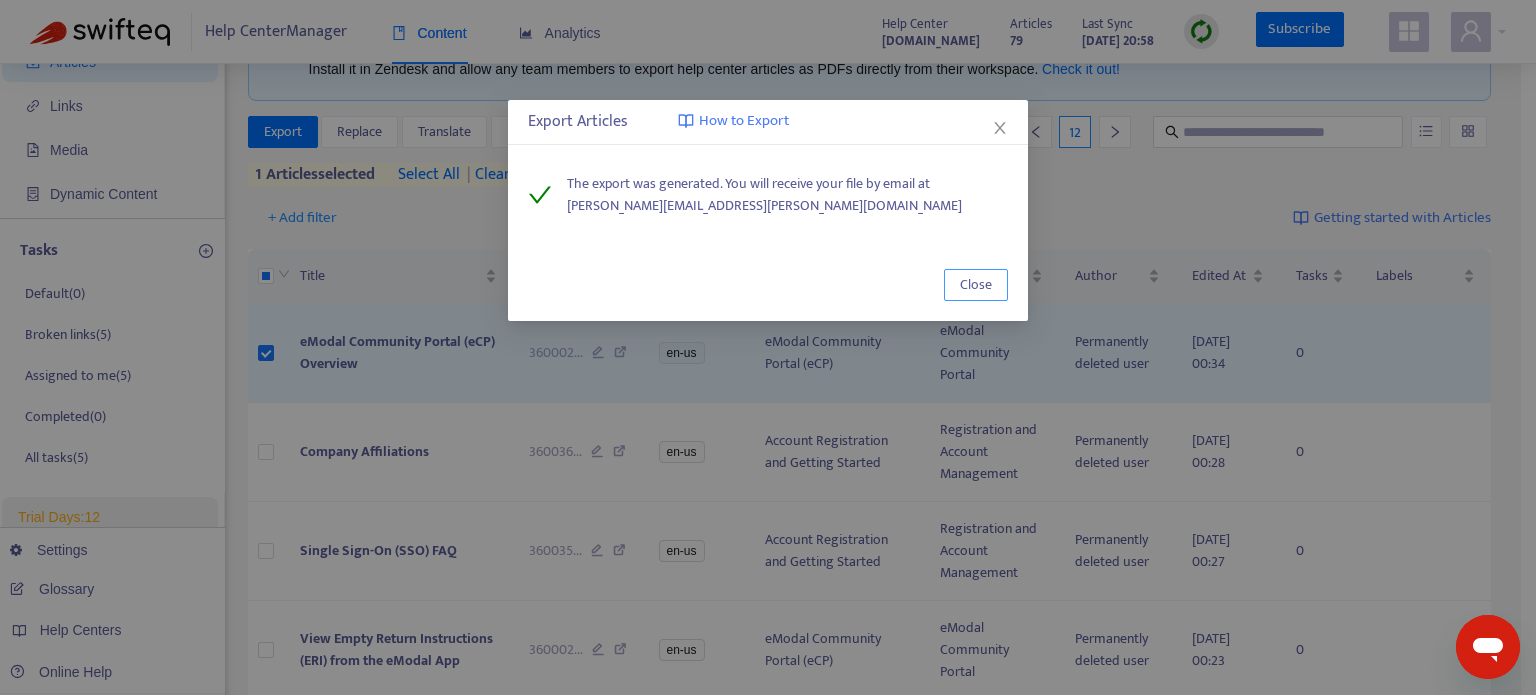 click on "Close" at bounding box center [976, 285] 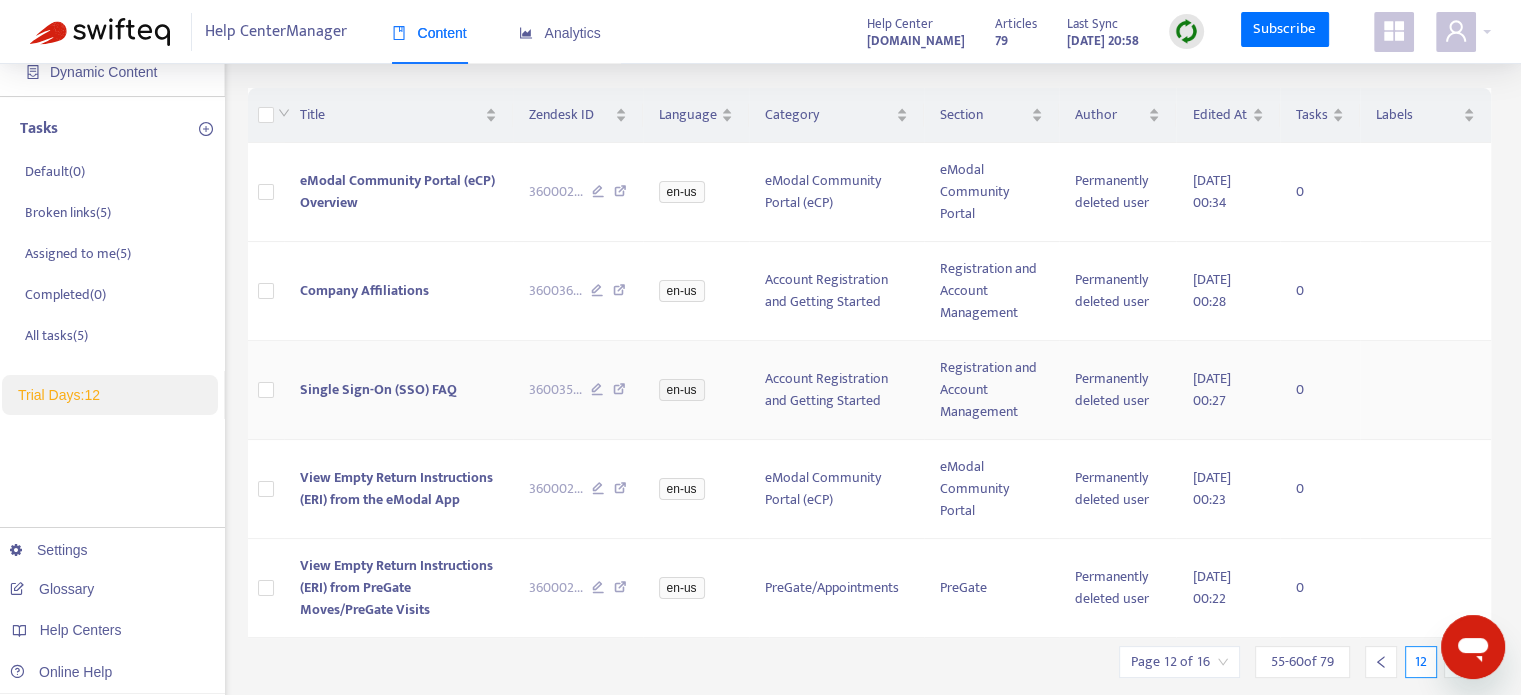 scroll, scrollTop: 251, scrollLeft: 0, axis: vertical 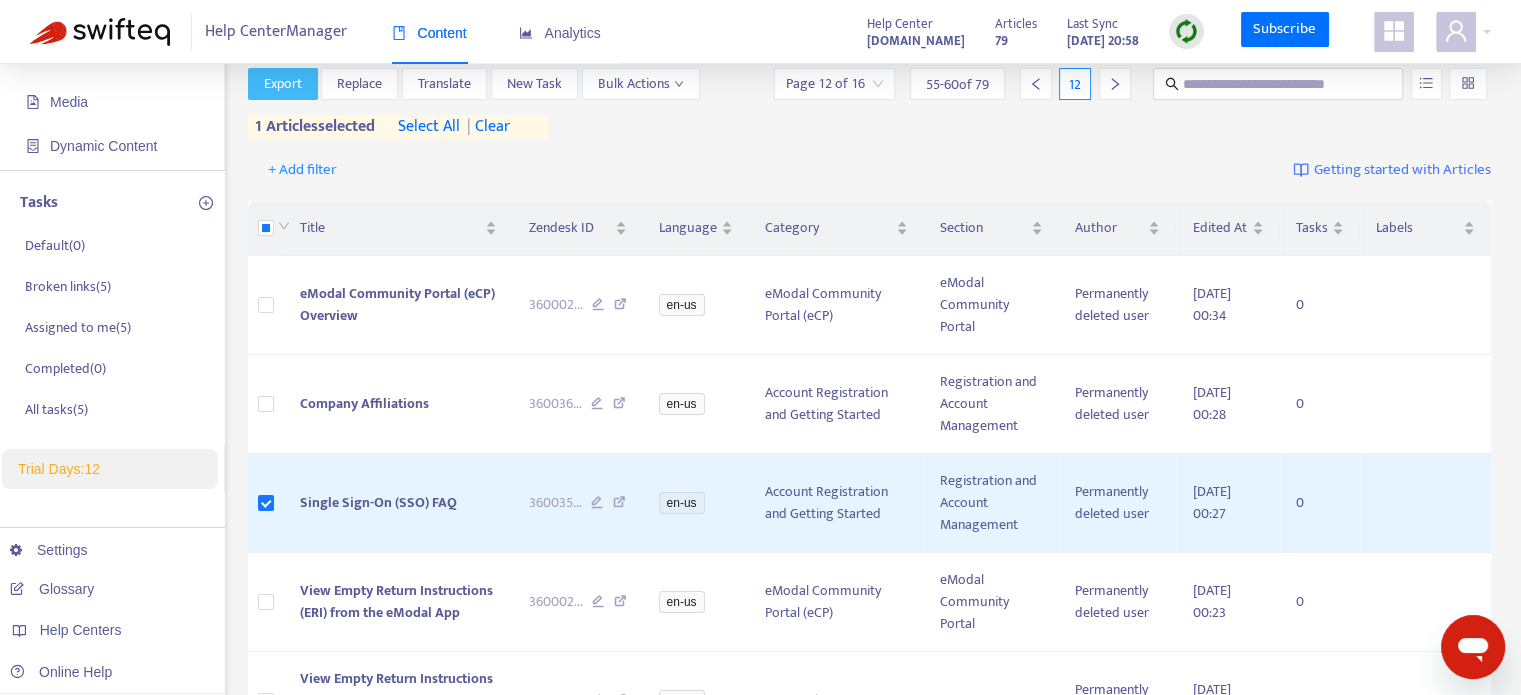 click on "Export" at bounding box center [283, 84] 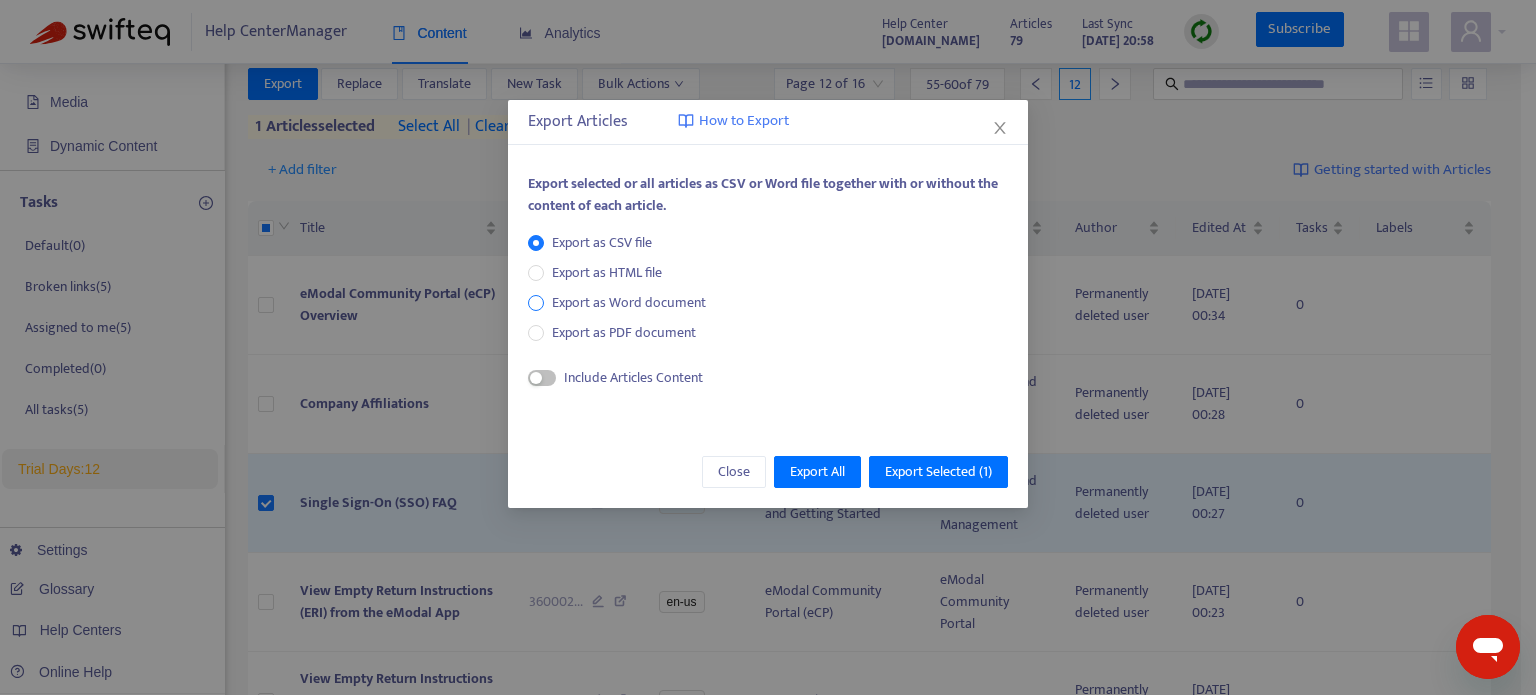 click on "Export as Word document" at bounding box center (629, 303) 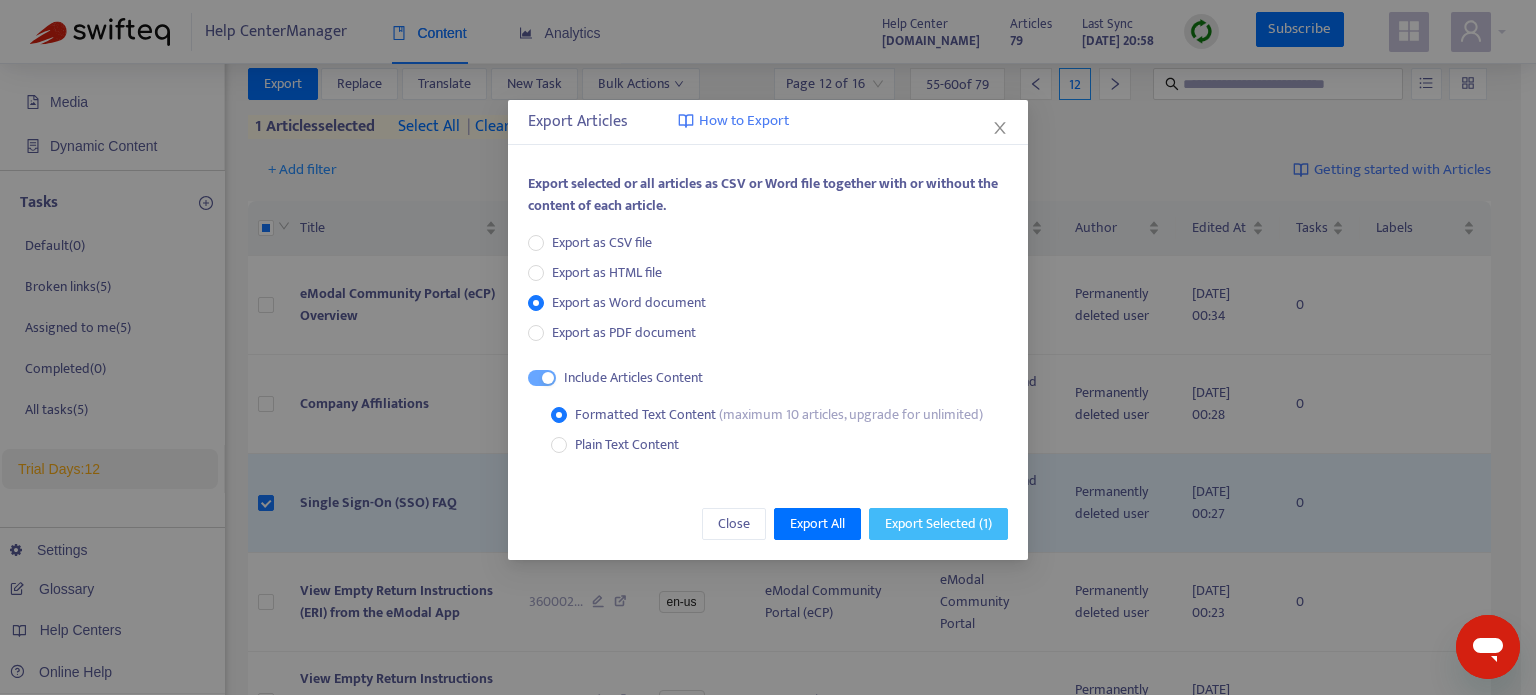 click on "Export Selected ( 1 )" at bounding box center [938, 524] 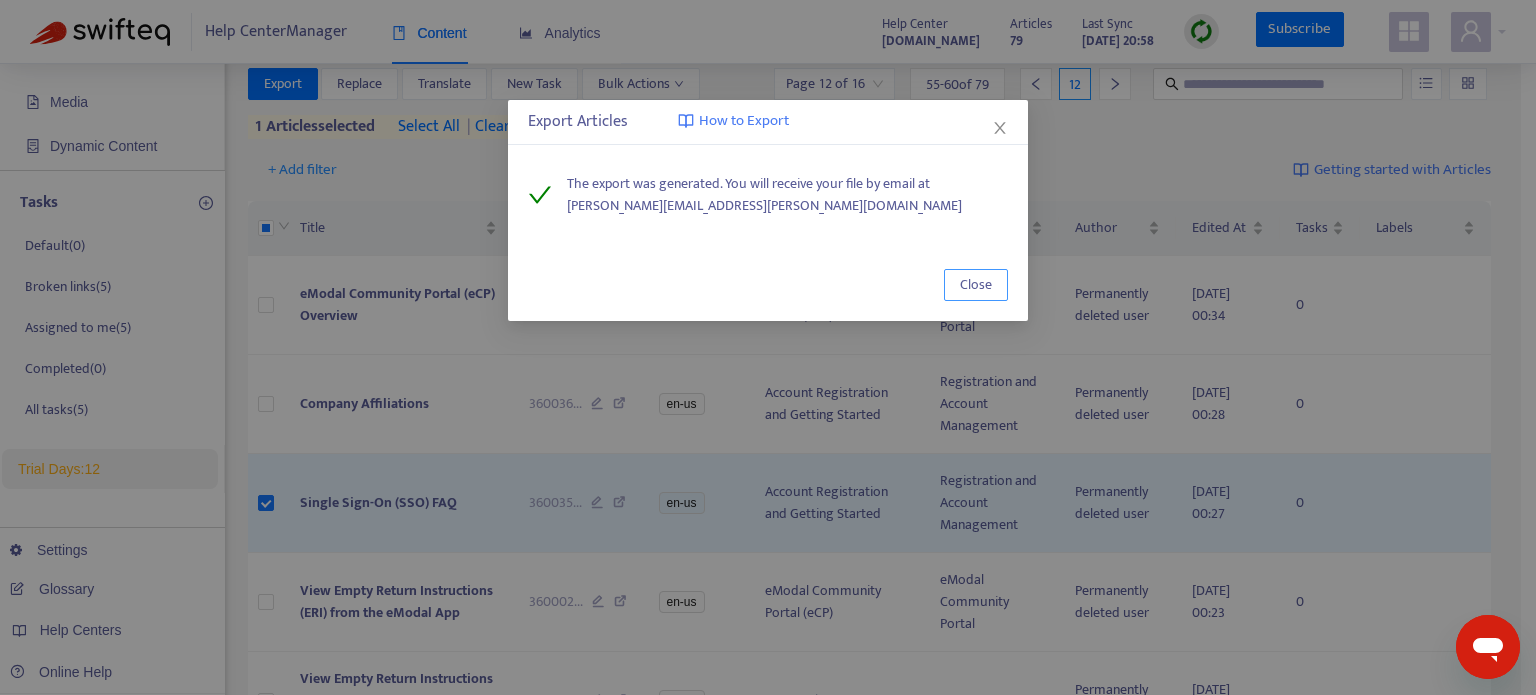 click on "Close" at bounding box center [976, 285] 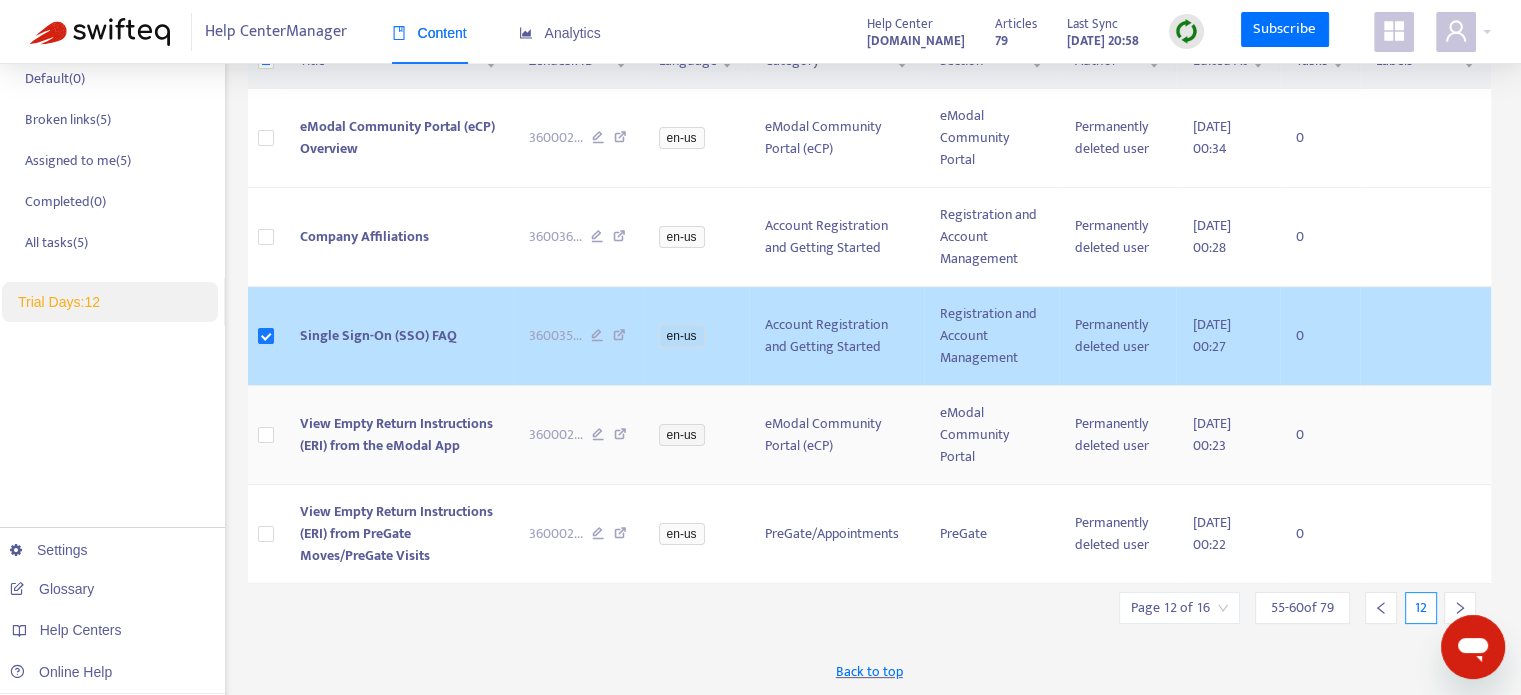 scroll, scrollTop: 328, scrollLeft: 0, axis: vertical 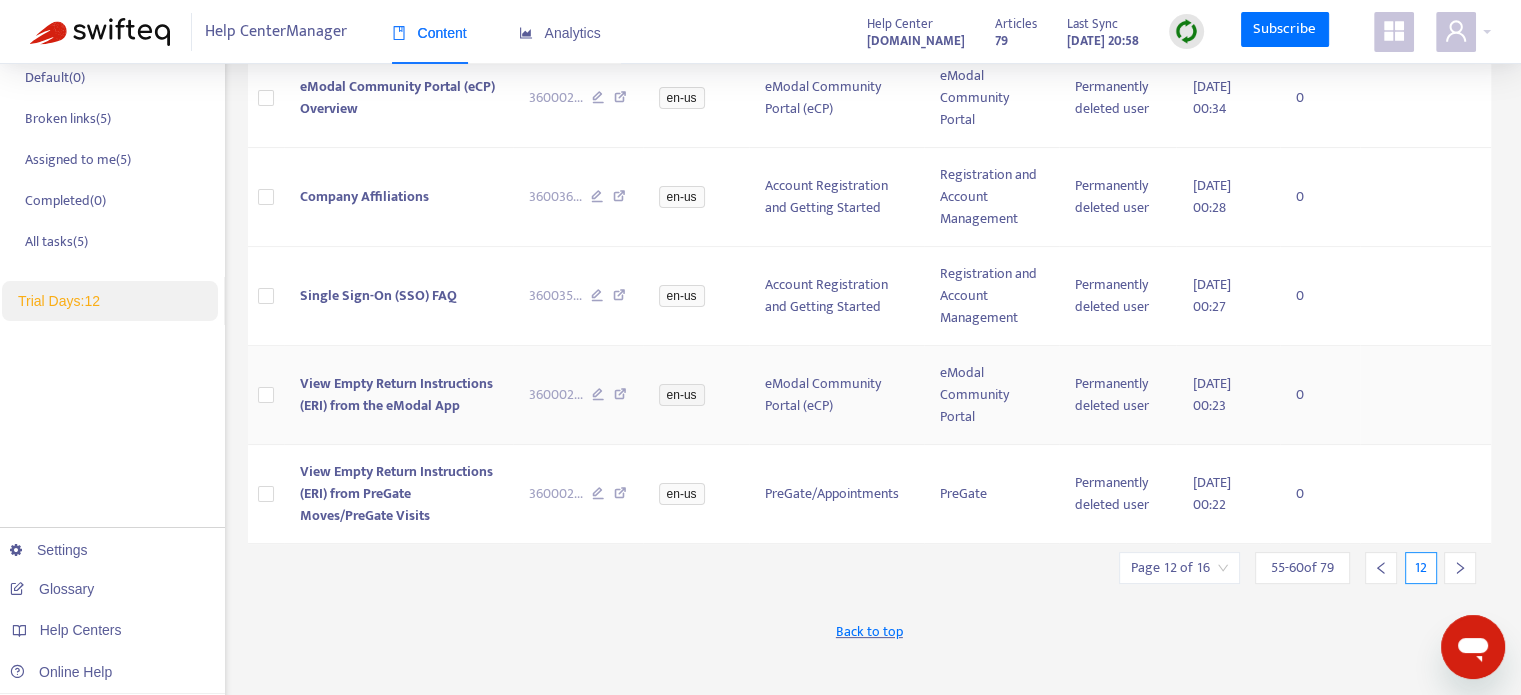 click at bounding box center [266, 395] 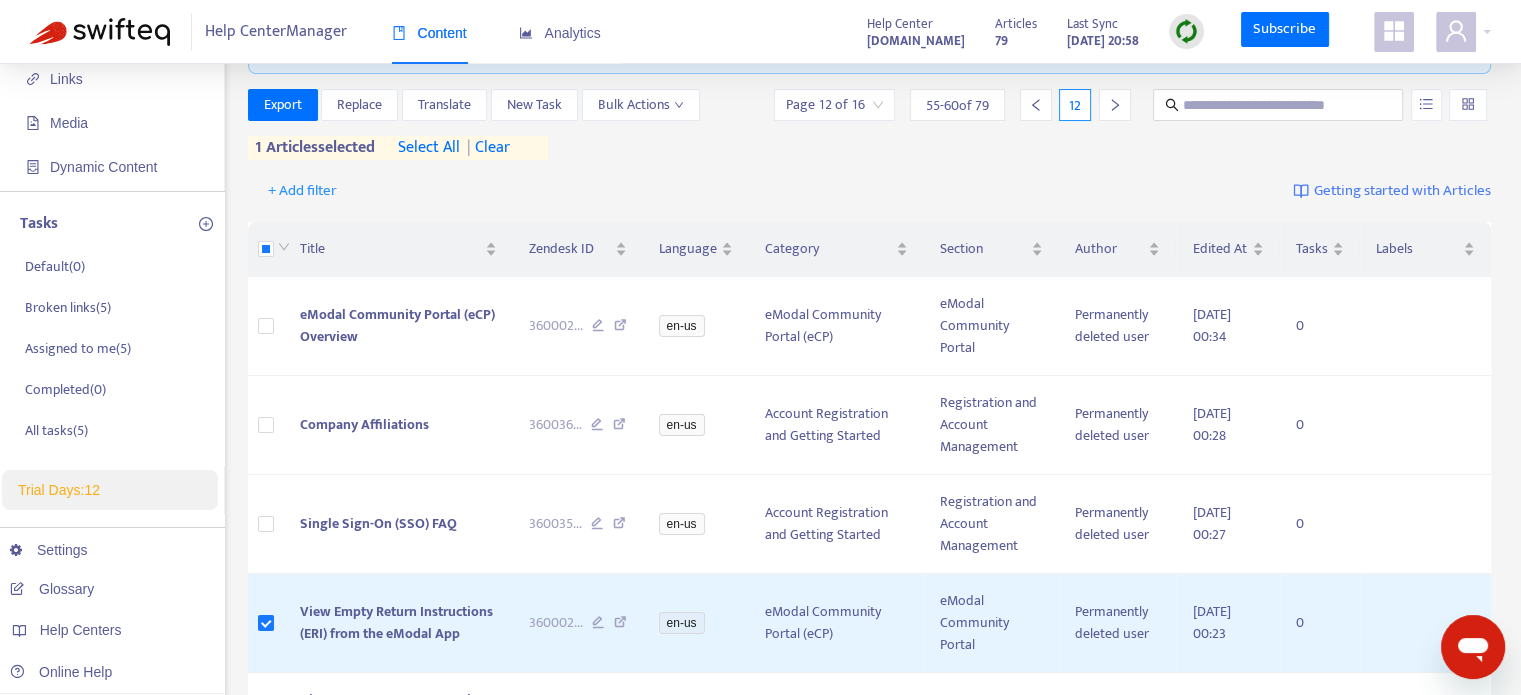 scroll, scrollTop: 134, scrollLeft: 0, axis: vertical 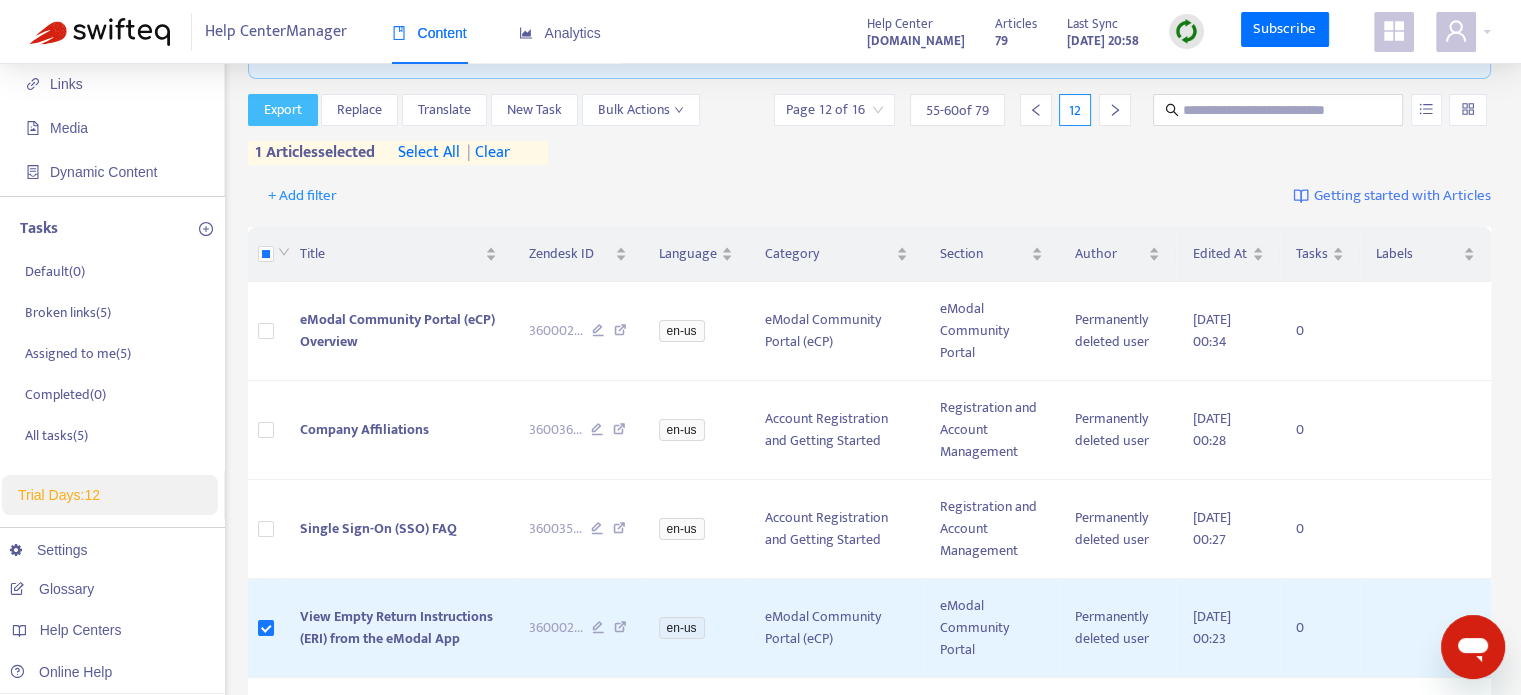 click on "Export" at bounding box center [283, 110] 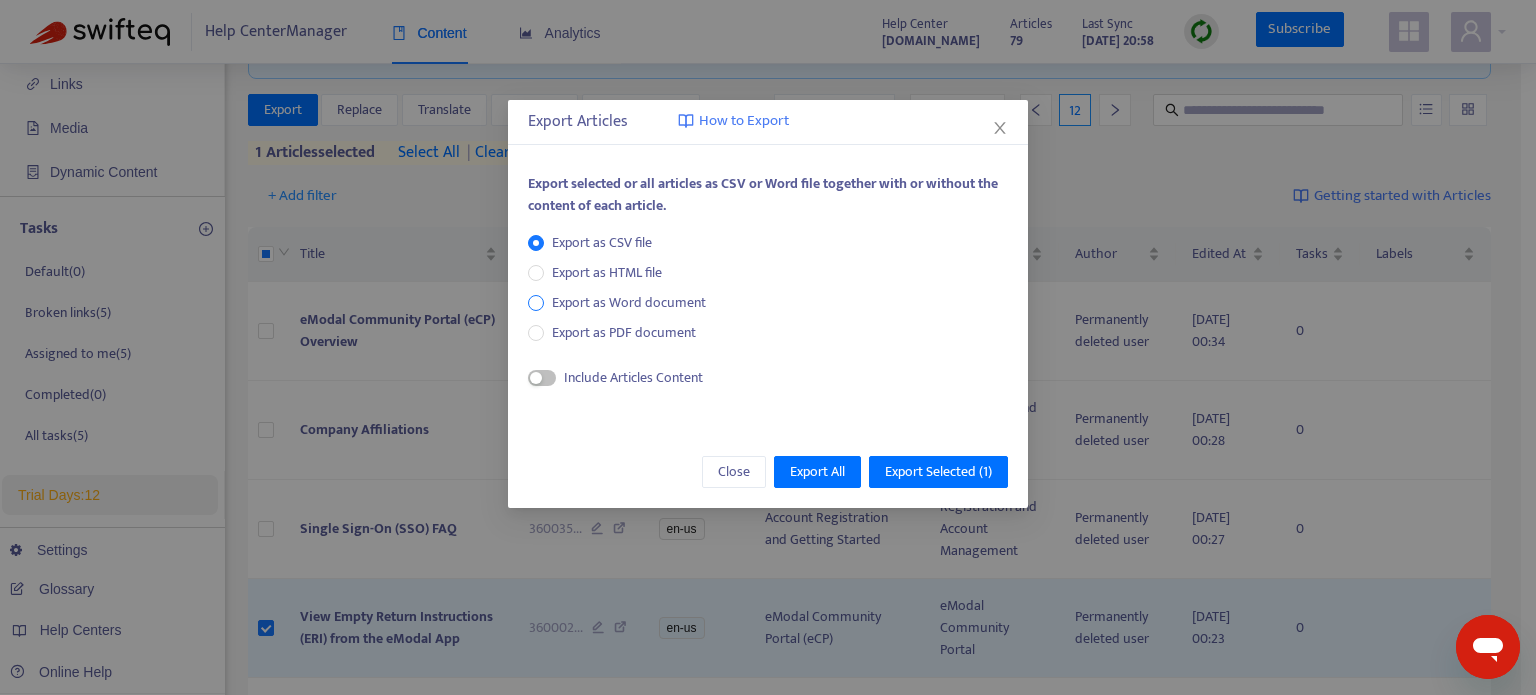 click on "Export as Word document" at bounding box center [629, 303] 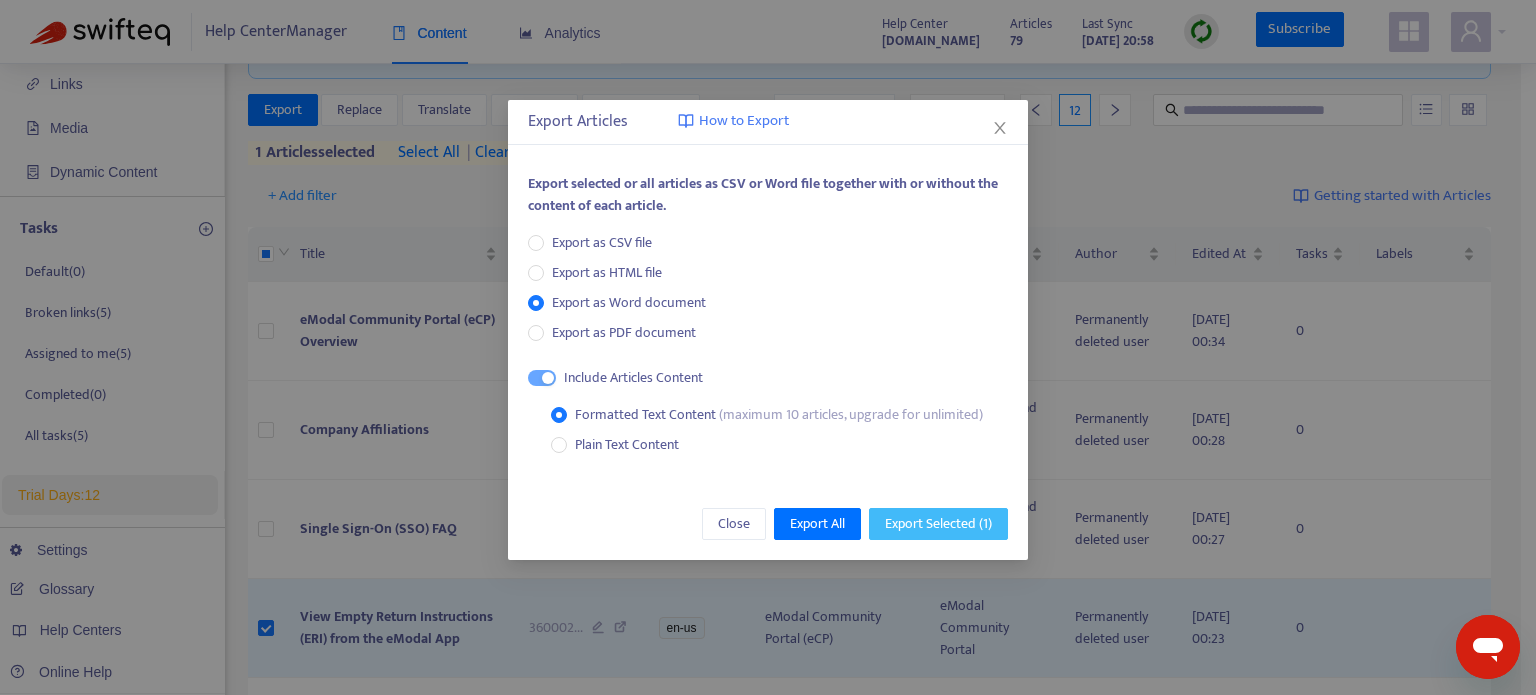 click on "Export Selected ( 1 )" at bounding box center (938, 524) 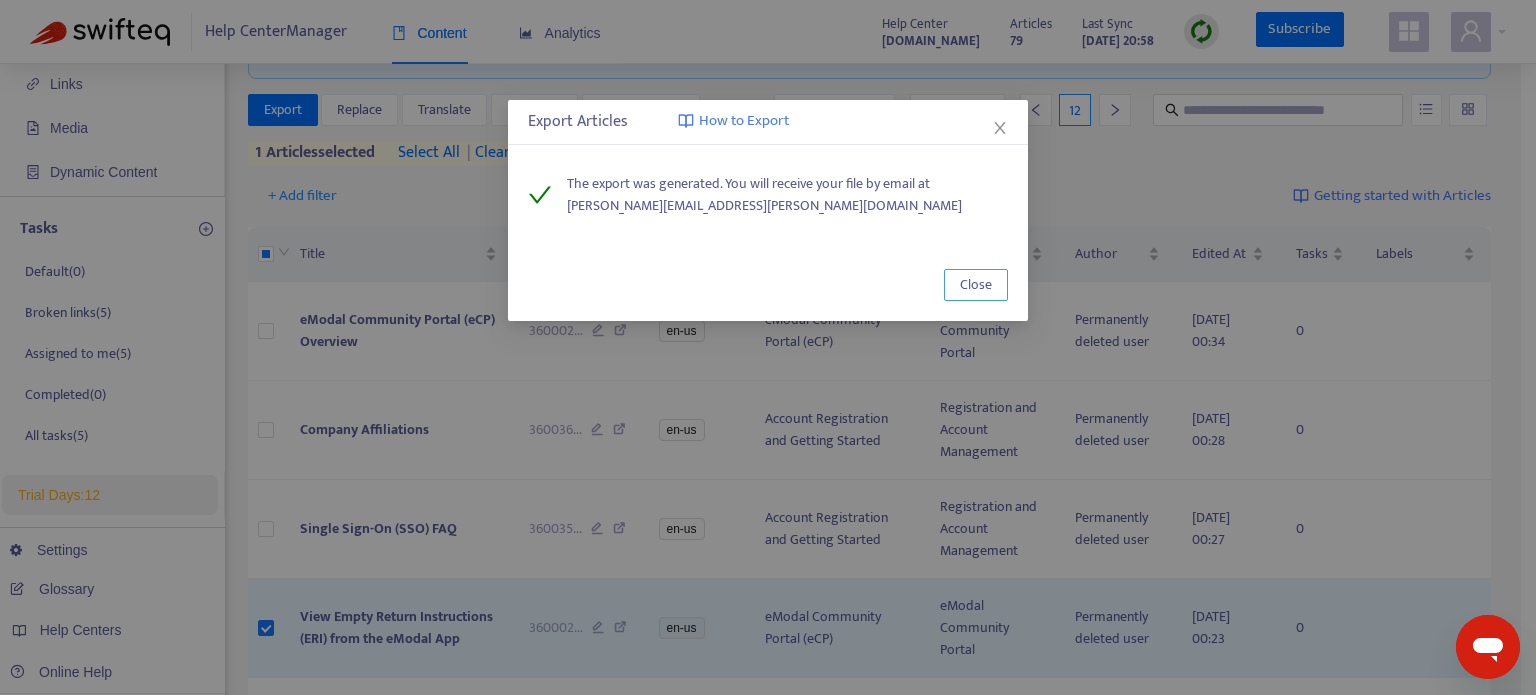 click on "Close" at bounding box center [976, 285] 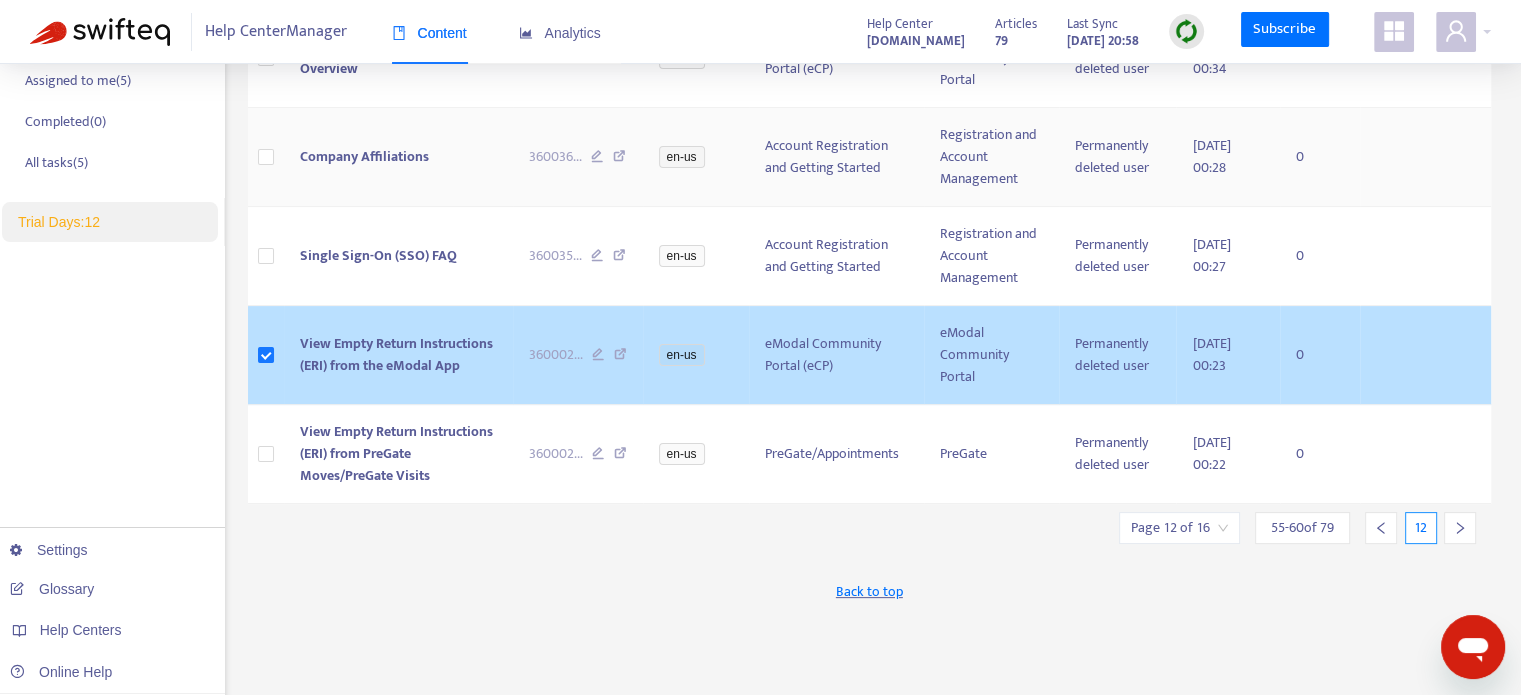 scroll, scrollTop: 412, scrollLeft: 0, axis: vertical 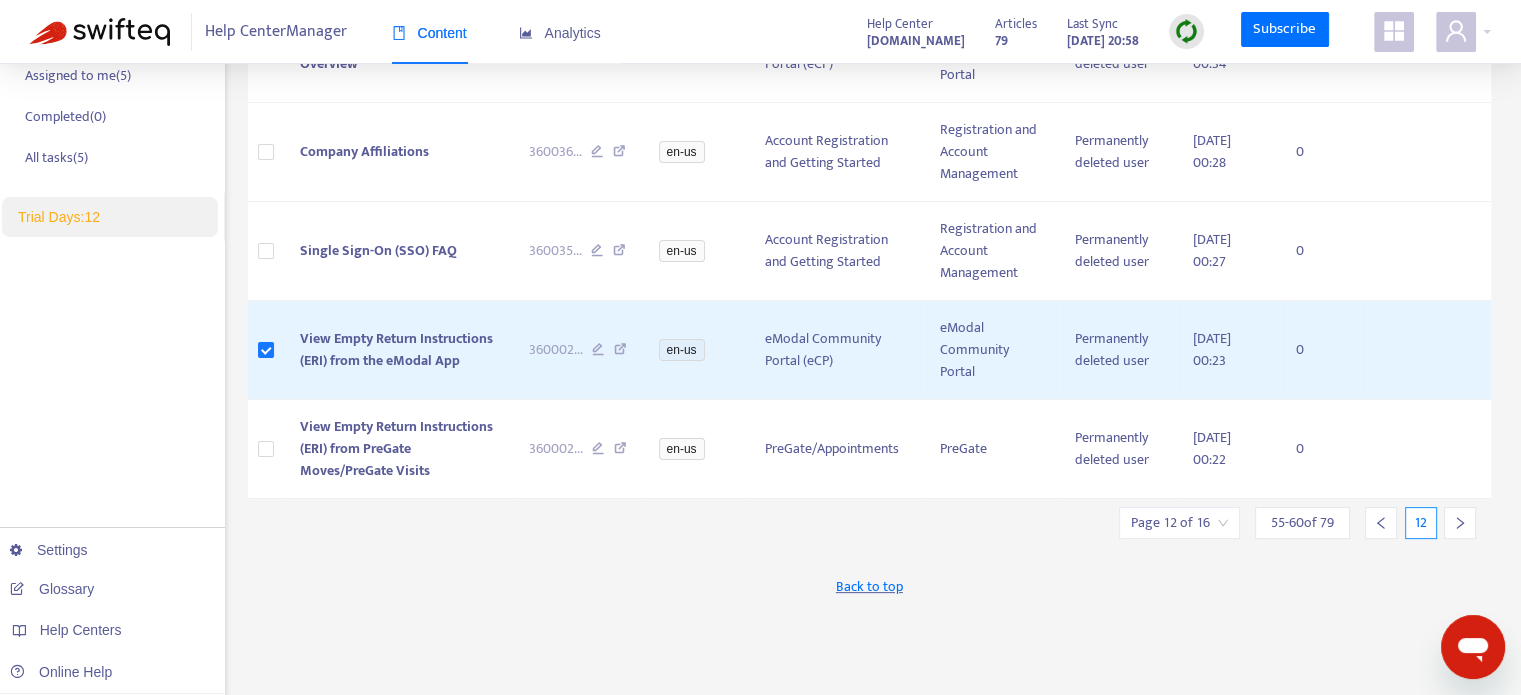 click on "Home Articles Links Media Dynamic Content Tasks Default  ( 0 ) Broken links  ( 5 ) Assigned to me  ( 5 ) Completed  ( 0 ) All tasks  ( 5 ) Trial Days:  12 Settings Glossary Help Centers Online Help New App Alert! 🚀 We've just launched the Articles PDF Export  app, ⭐ FREE ⭐️ with your Help Center Manager standard subscription (current  price plans  only!). Install it in [GEOGRAPHIC_DATA] and allow any team members to export help center articles as PDFs directly from their workspace. Check it out! Export Replace Translate New Task Bulk Actions Page 12 of 16 55 - 60  of   79 12 1   articles  selected select all |  clear + Add filter Getting started with Articles Title Zendesk ID Language Category Section Author Edited At Tasks Labels eModal Community Portal (eCP) Overview 360002 ... en-us eModal Community Portal (eCP) eModal Community Portal Permanently deleted user [DATE] 00:34 0 Company Affiliations 360036 ... en-us Account Registration and Getting Started Registration and Account Management 0 360035 ... 0" at bounding box center (760, 267) 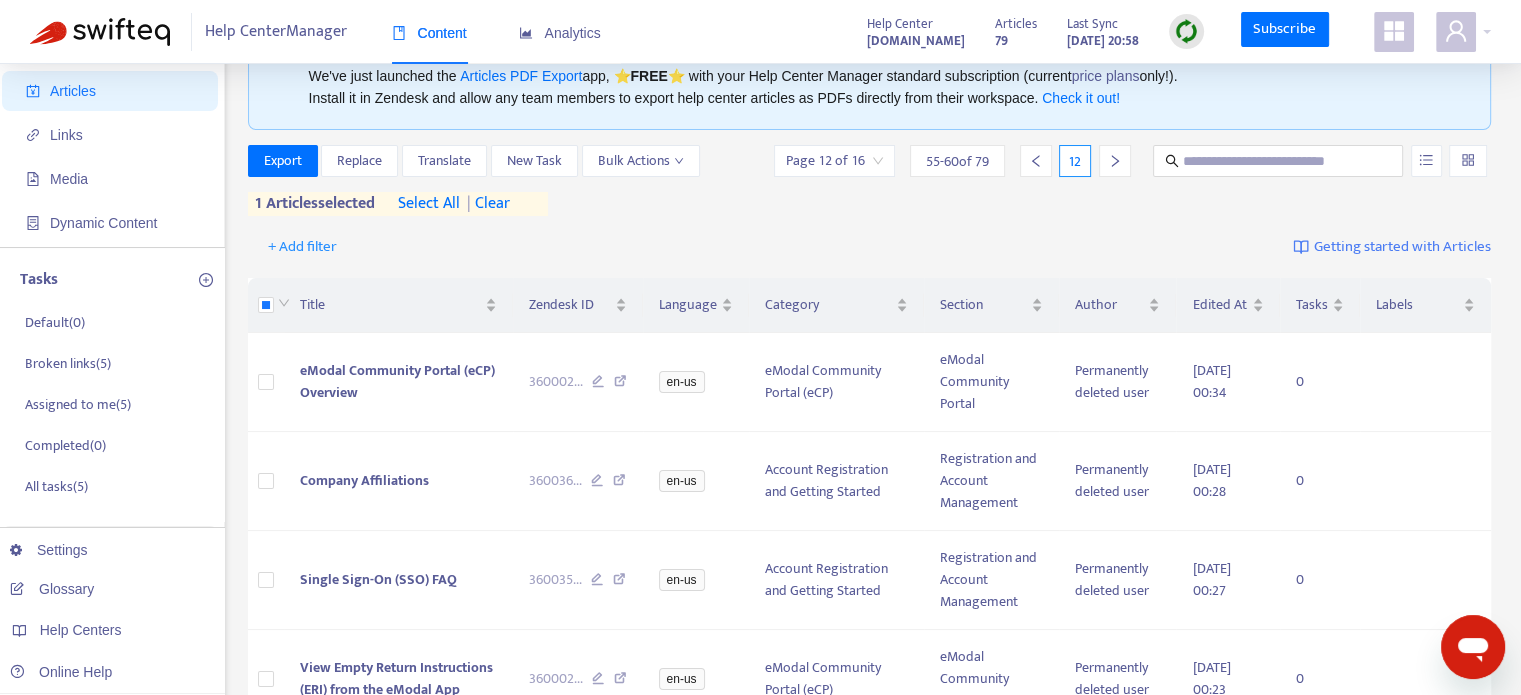 scroll, scrollTop: 78, scrollLeft: 0, axis: vertical 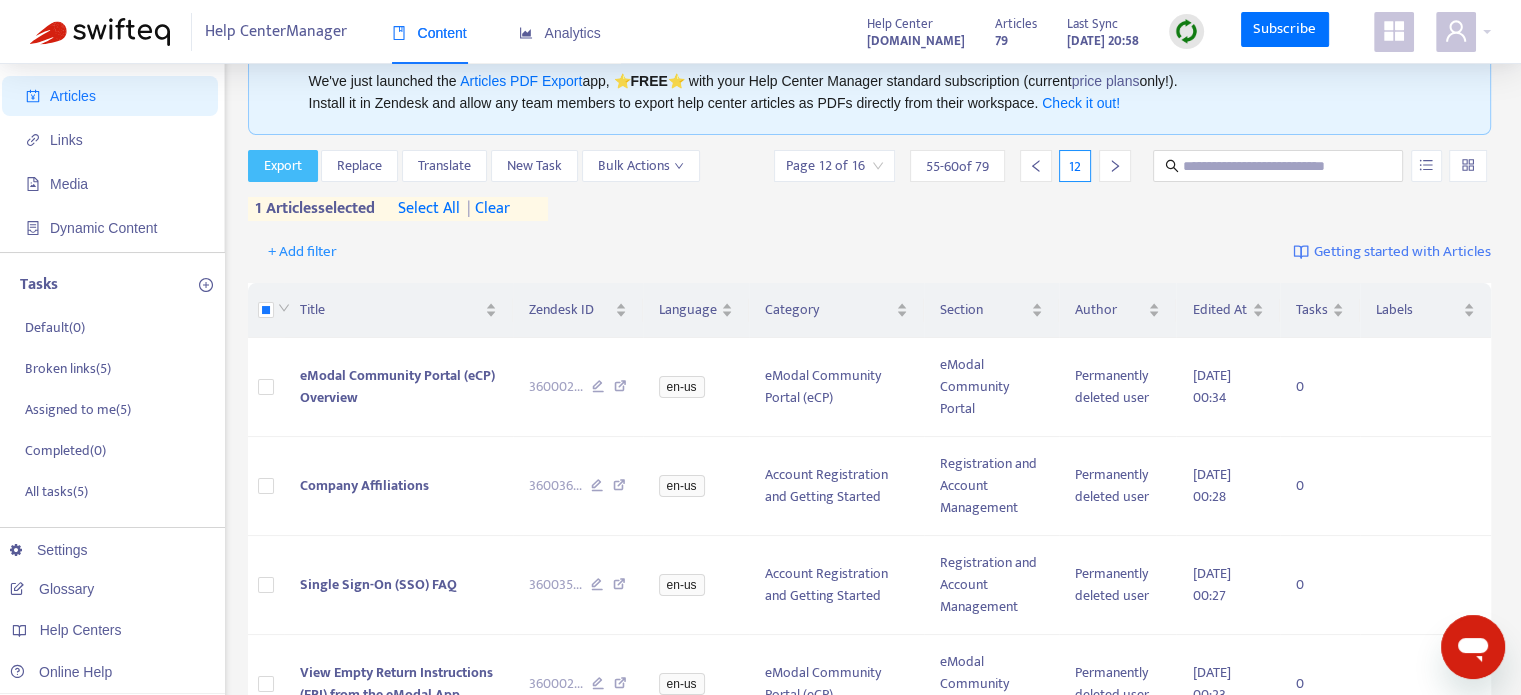 click on "Export" at bounding box center [283, 166] 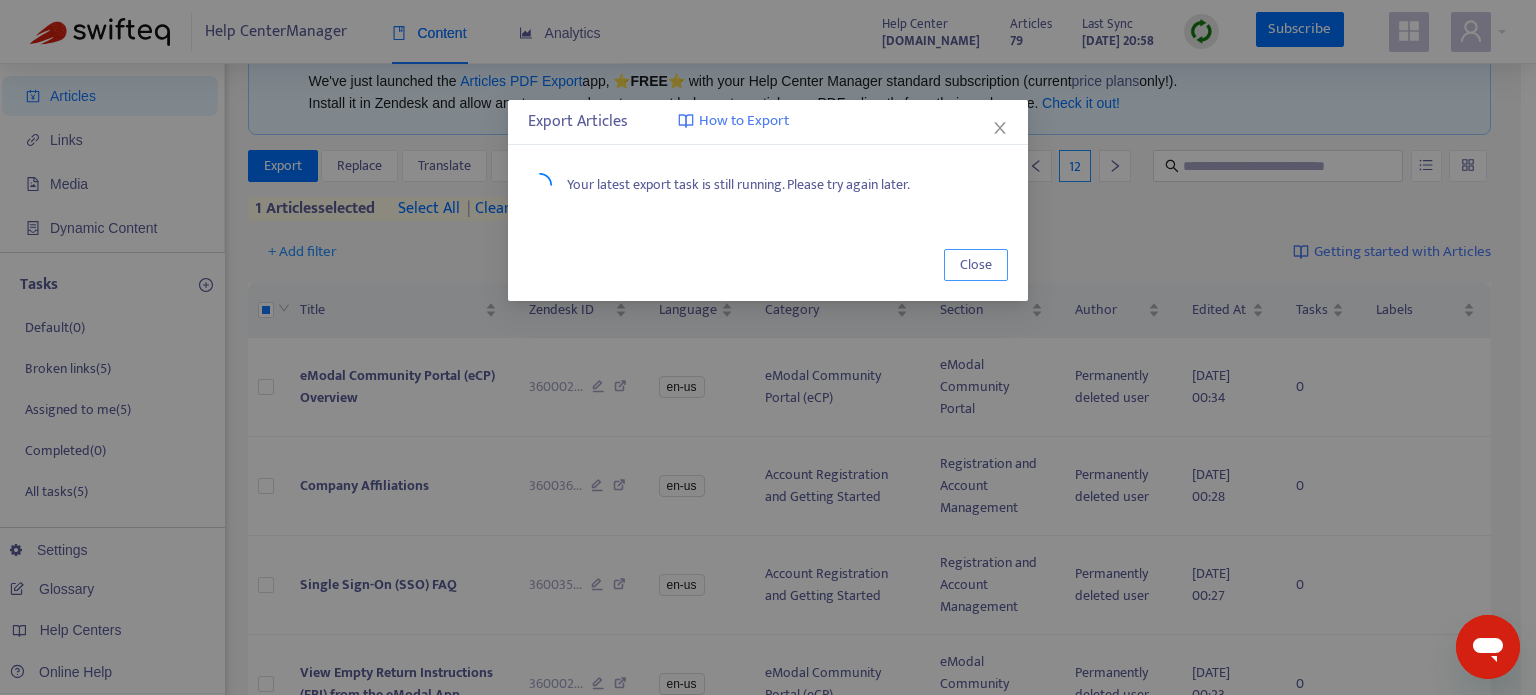 click on "Close" at bounding box center (976, 265) 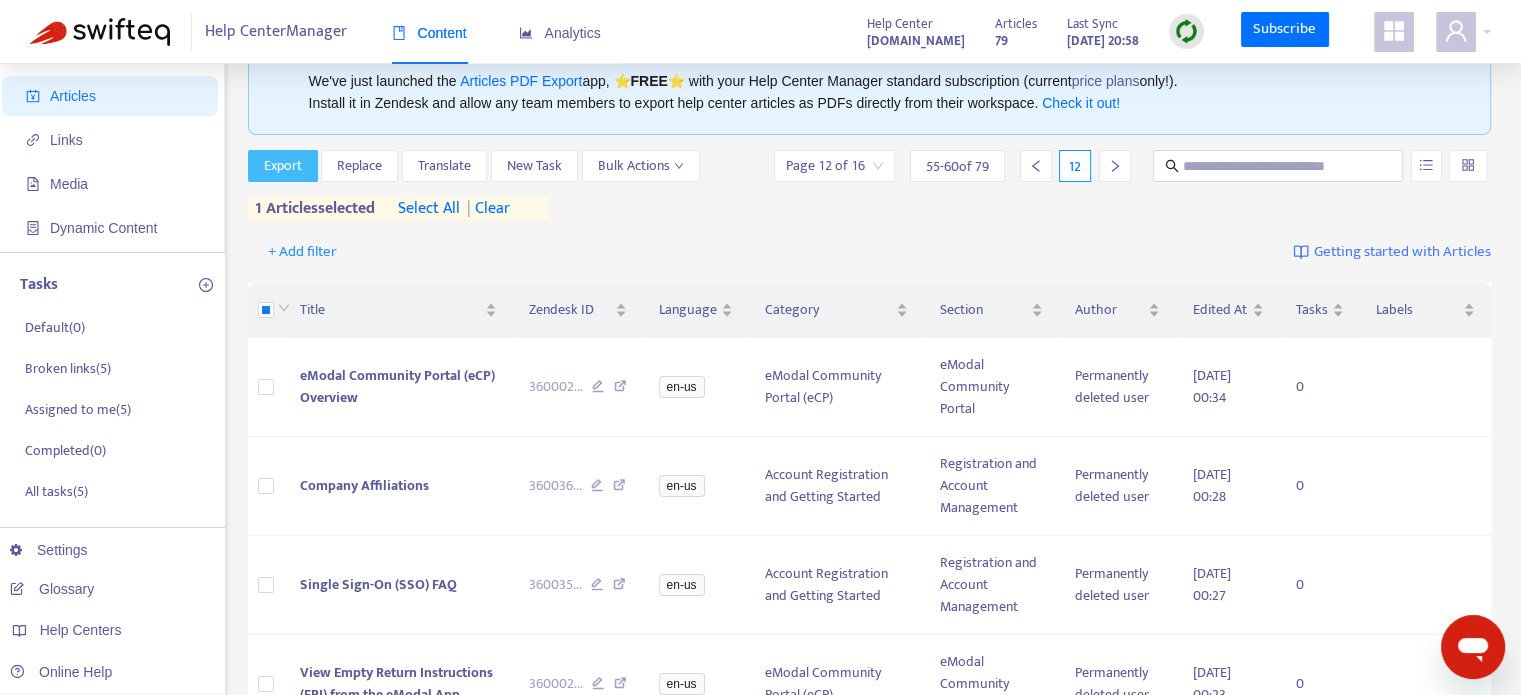 click on "Export" at bounding box center (283, 166) 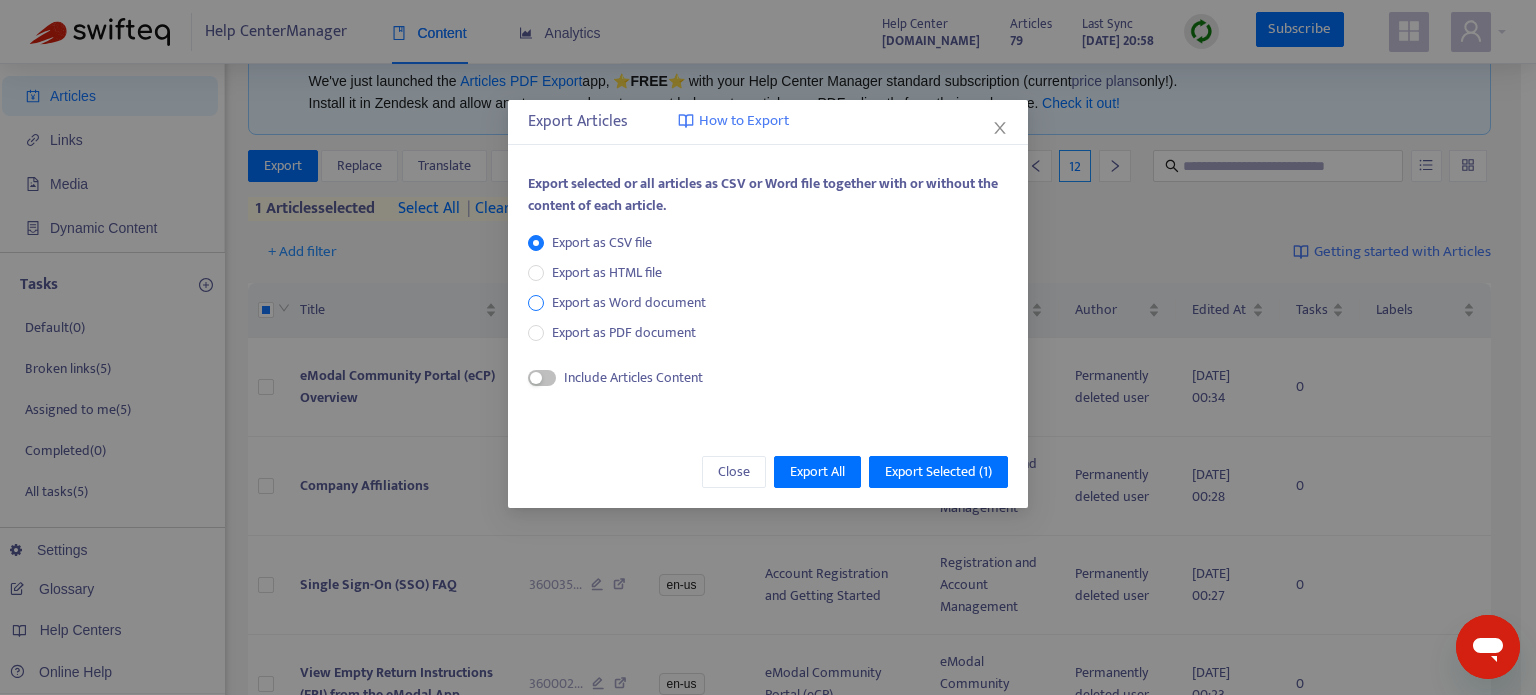 click on "Export as Word document" at bounding box center [629, 303] 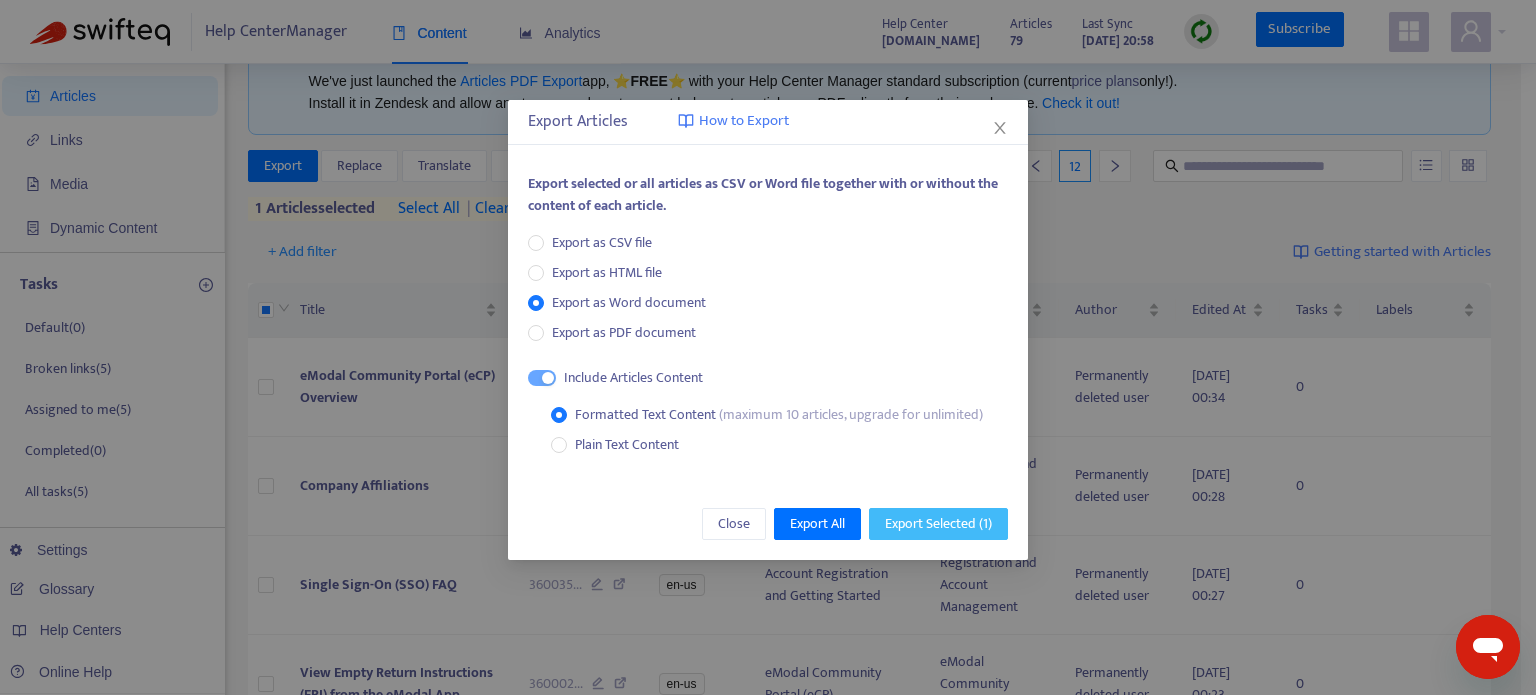 click on "Export Selected ( 1 )" at bounding box center (938, 524) 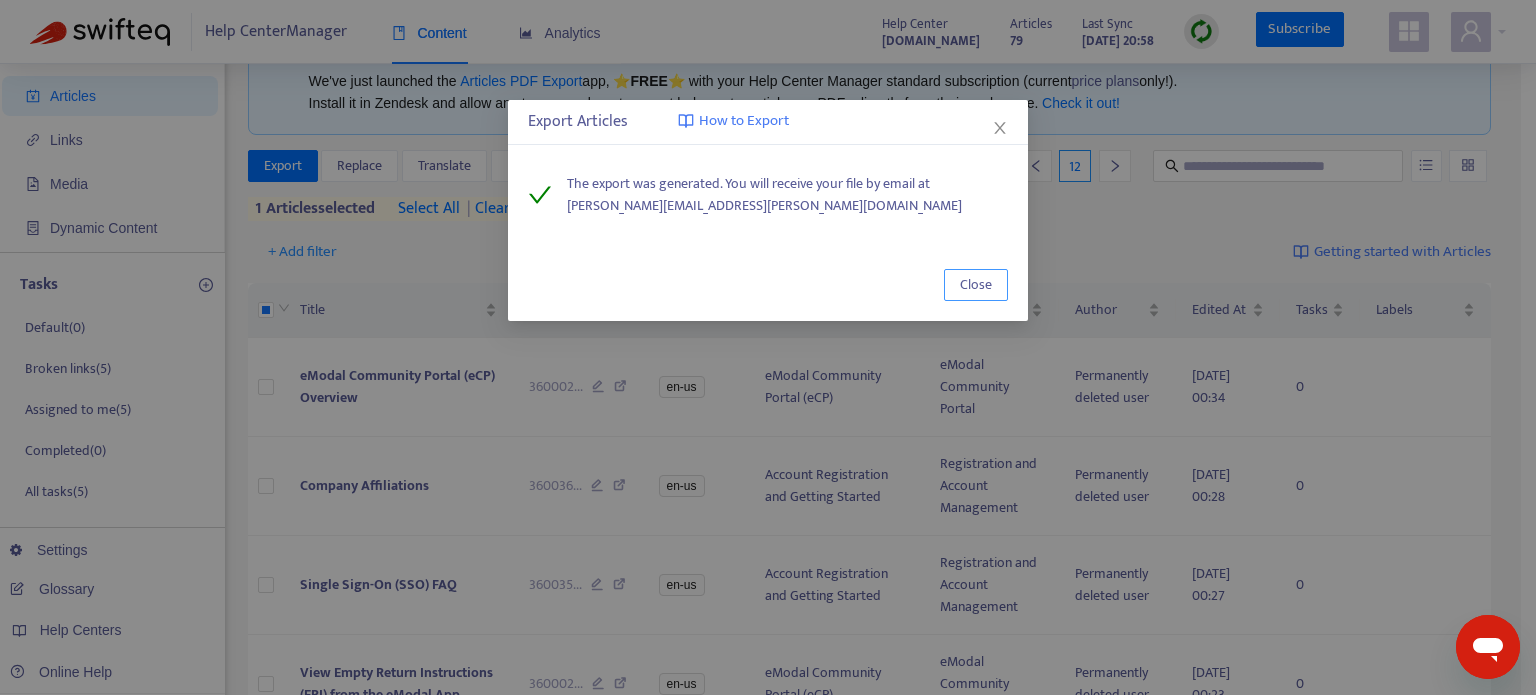click on "Close" at bounding box center [976, 285] 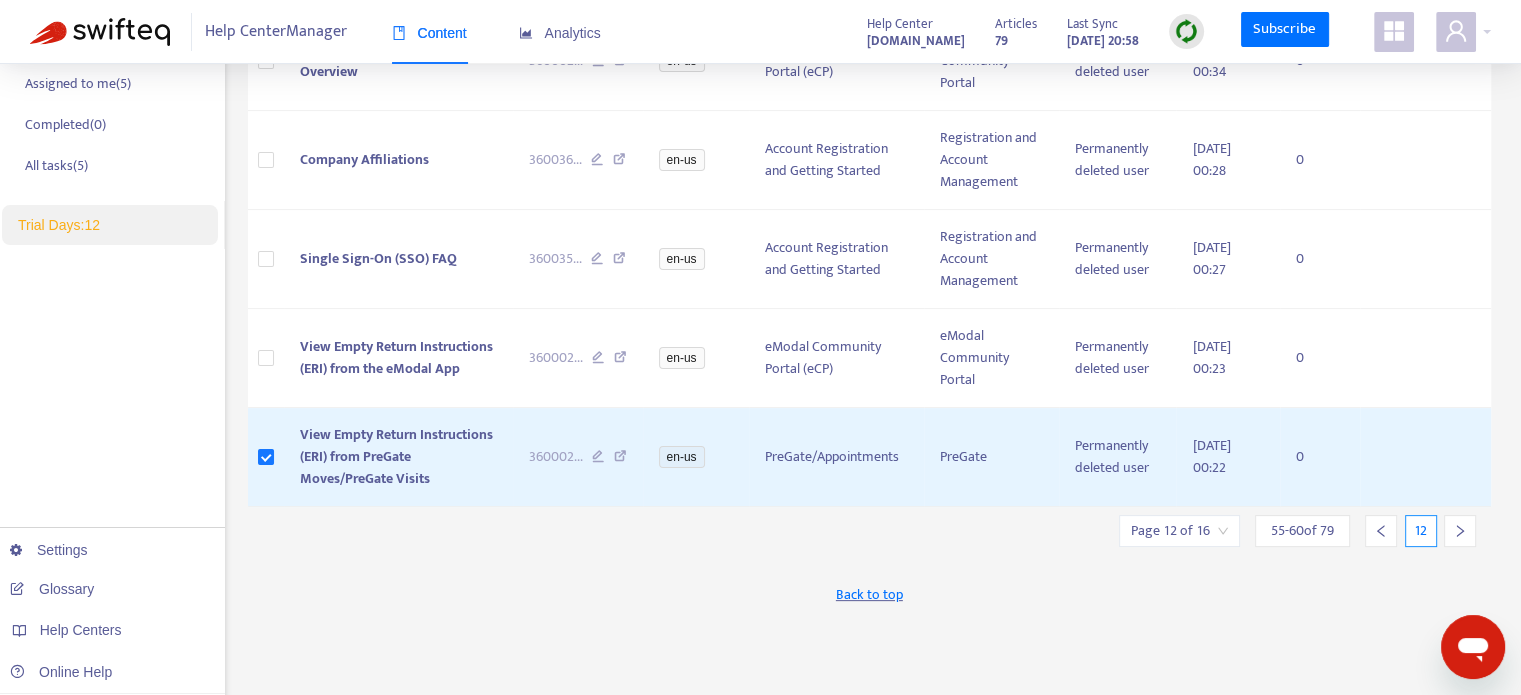 scroll, scrollTop: 406, scrollLeft: 0, axis: vertical 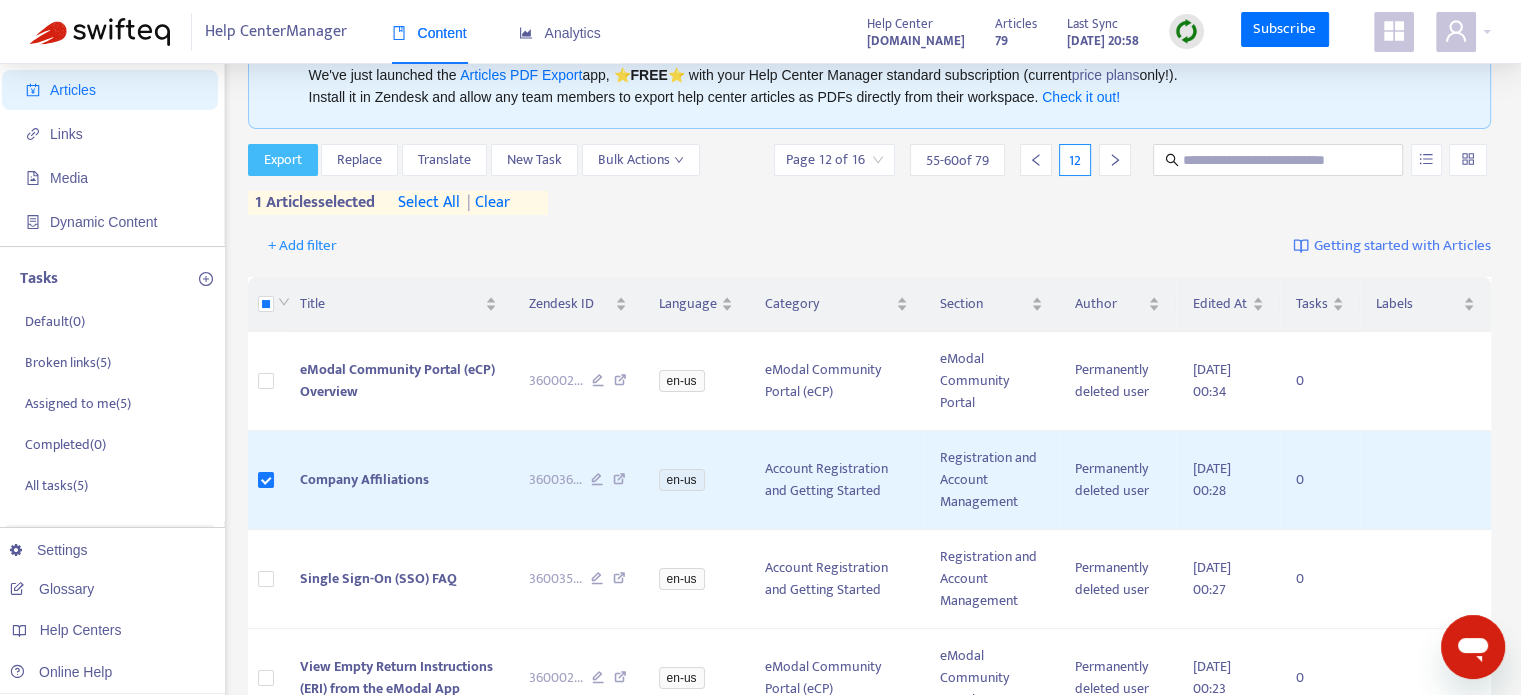 click on "Export" at bounding box center [283, 160] 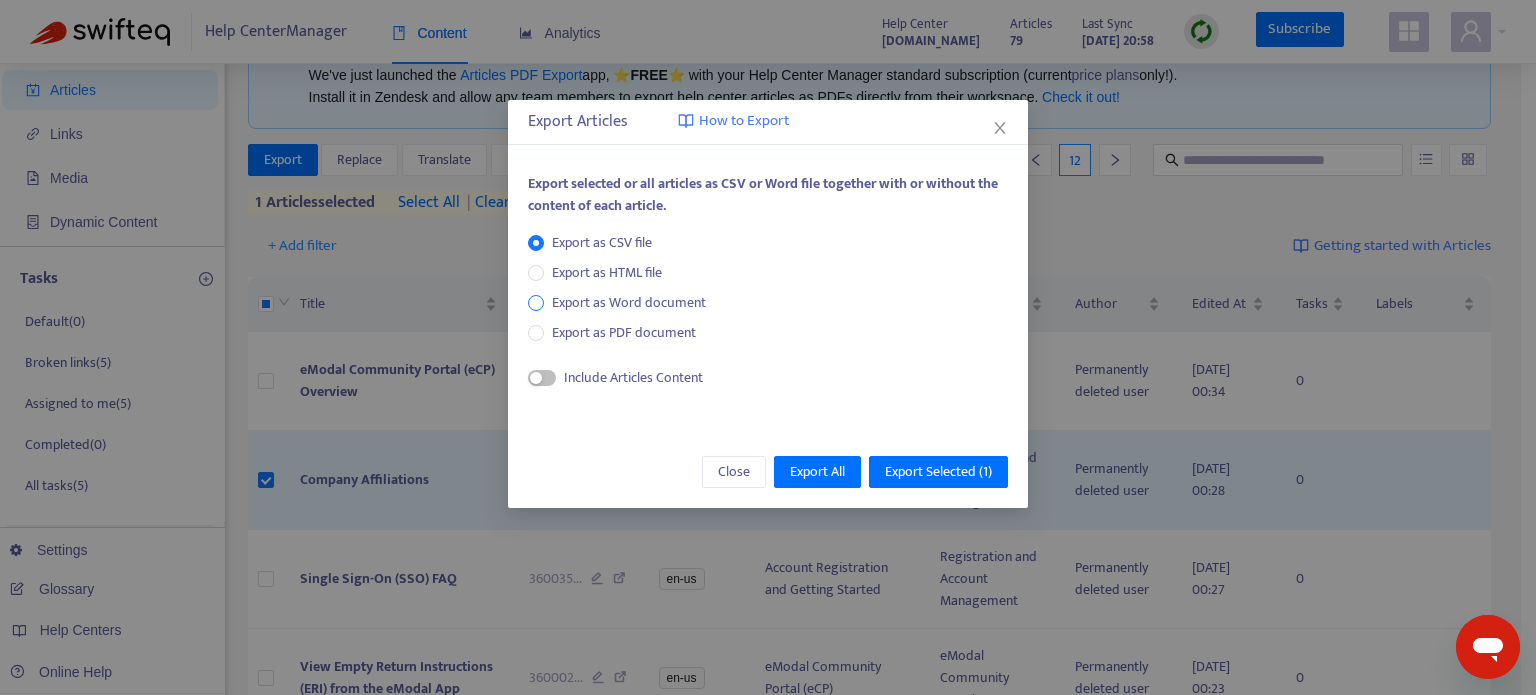 click on "Export as Word document" at bounding box center (629, 303) 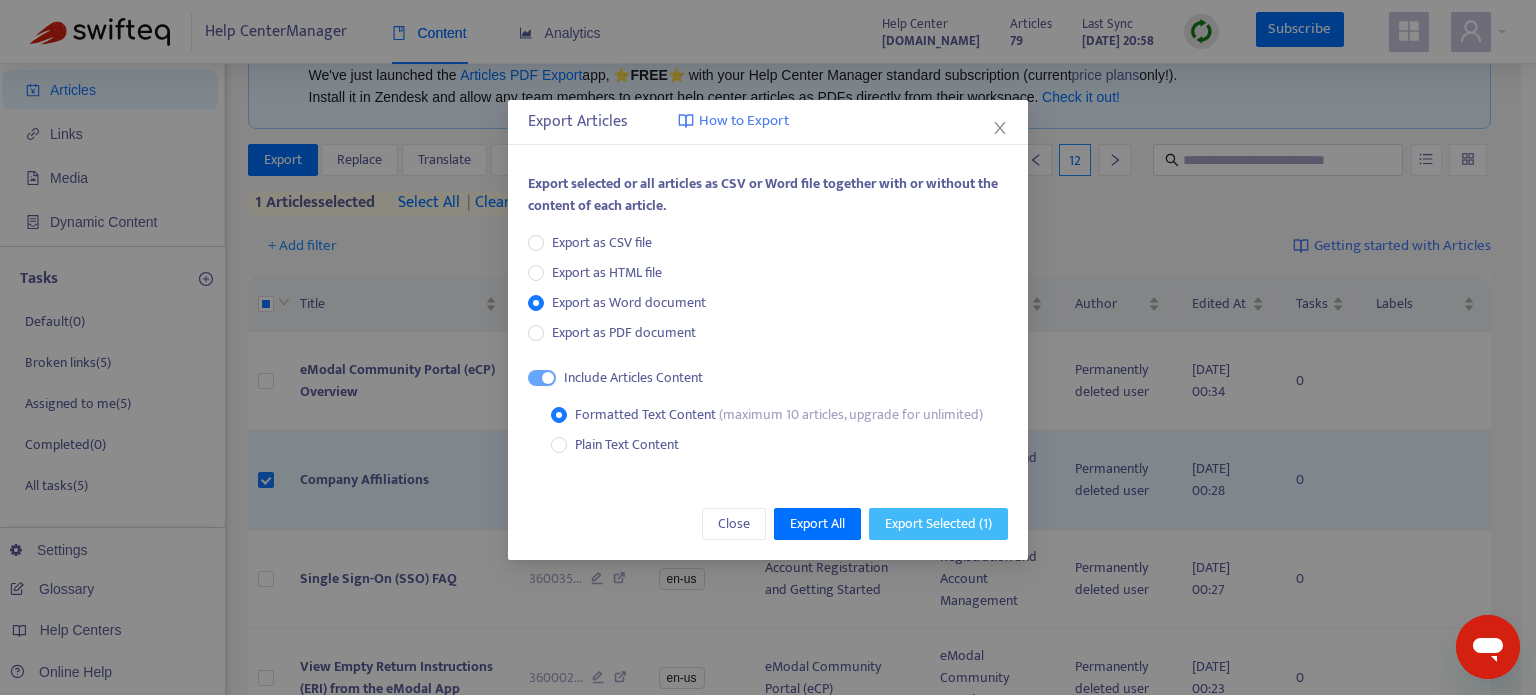 click on "Export Selected ( 1 )" at bounding box center (938, 524) 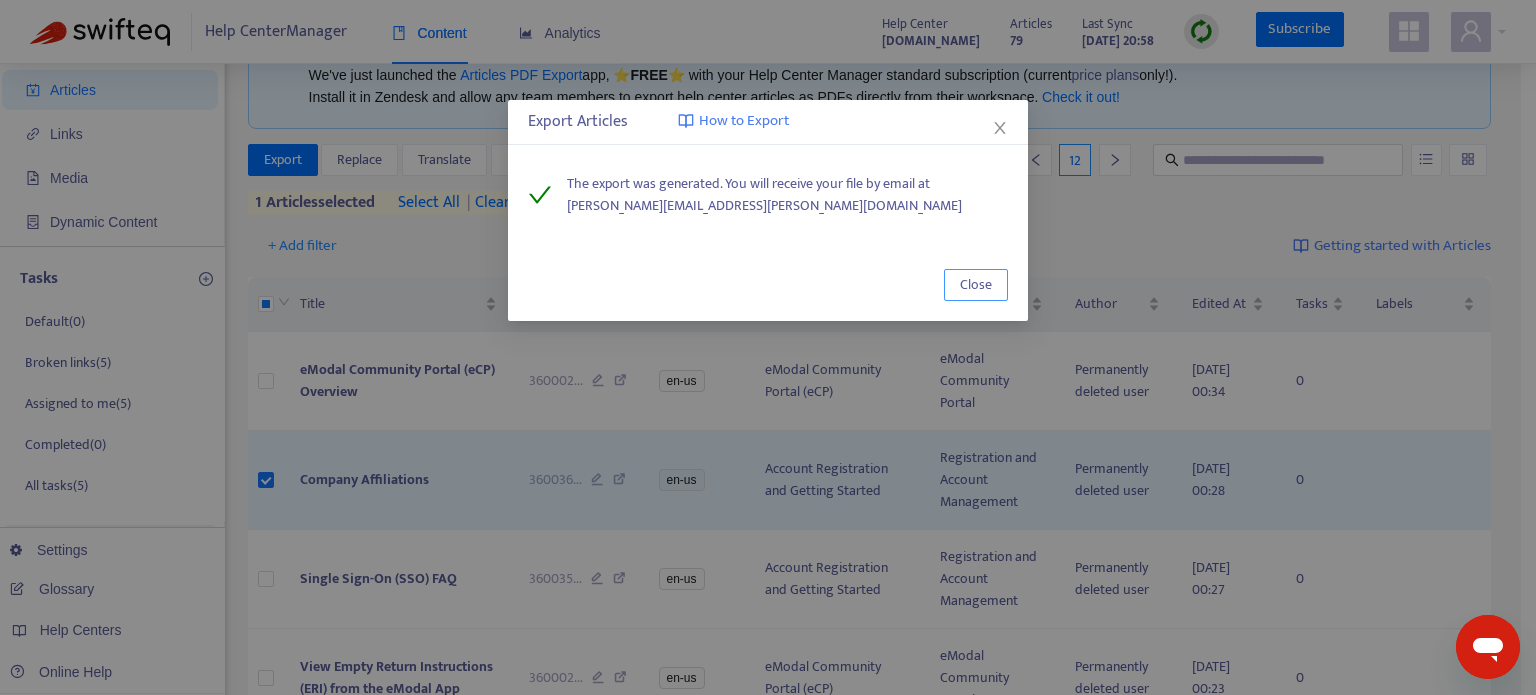 click on "Close" at bounding box center (976, 285) 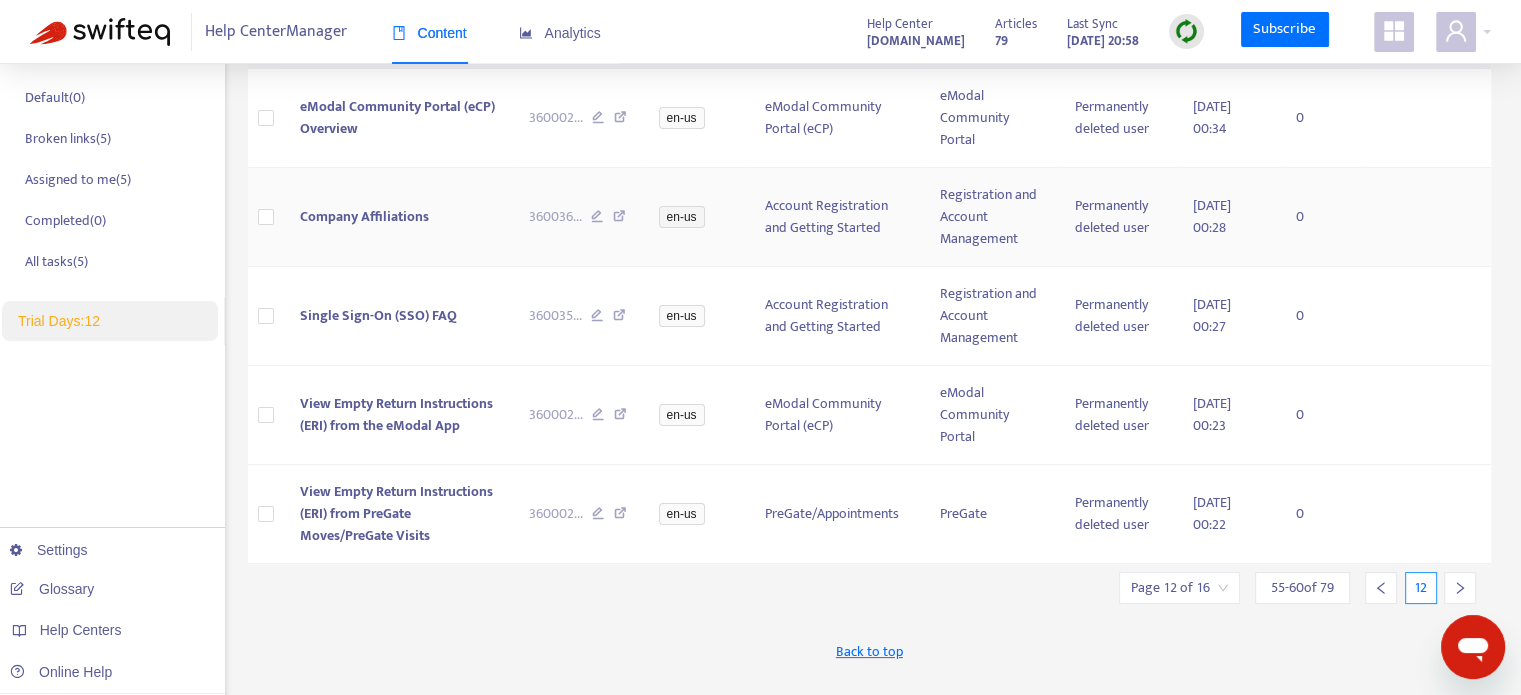 scroll, scrollTop: 310, scrollLeft: 0, axis: vertical 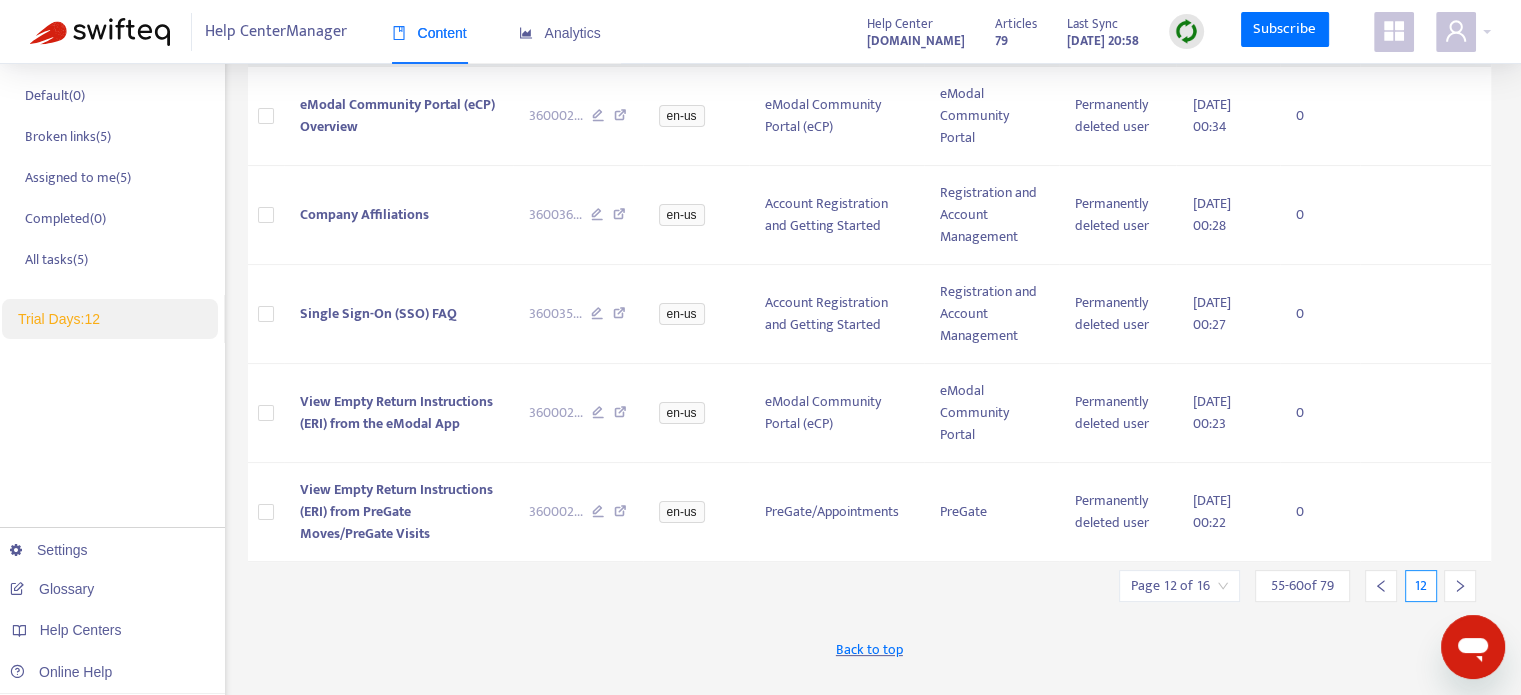 click at bounding box center (1460, 586) 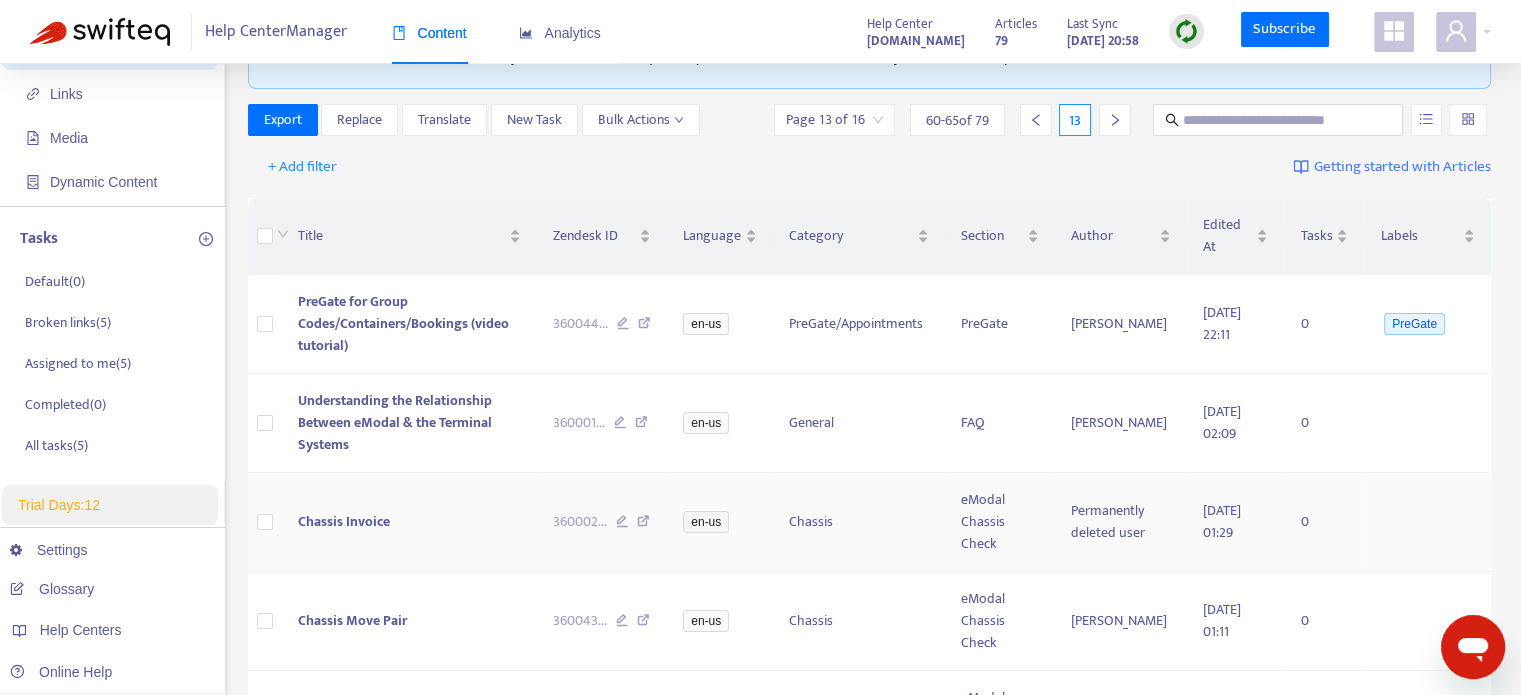 scroll, scrollTop: 122, scrollLeft: 0, axis: vertical 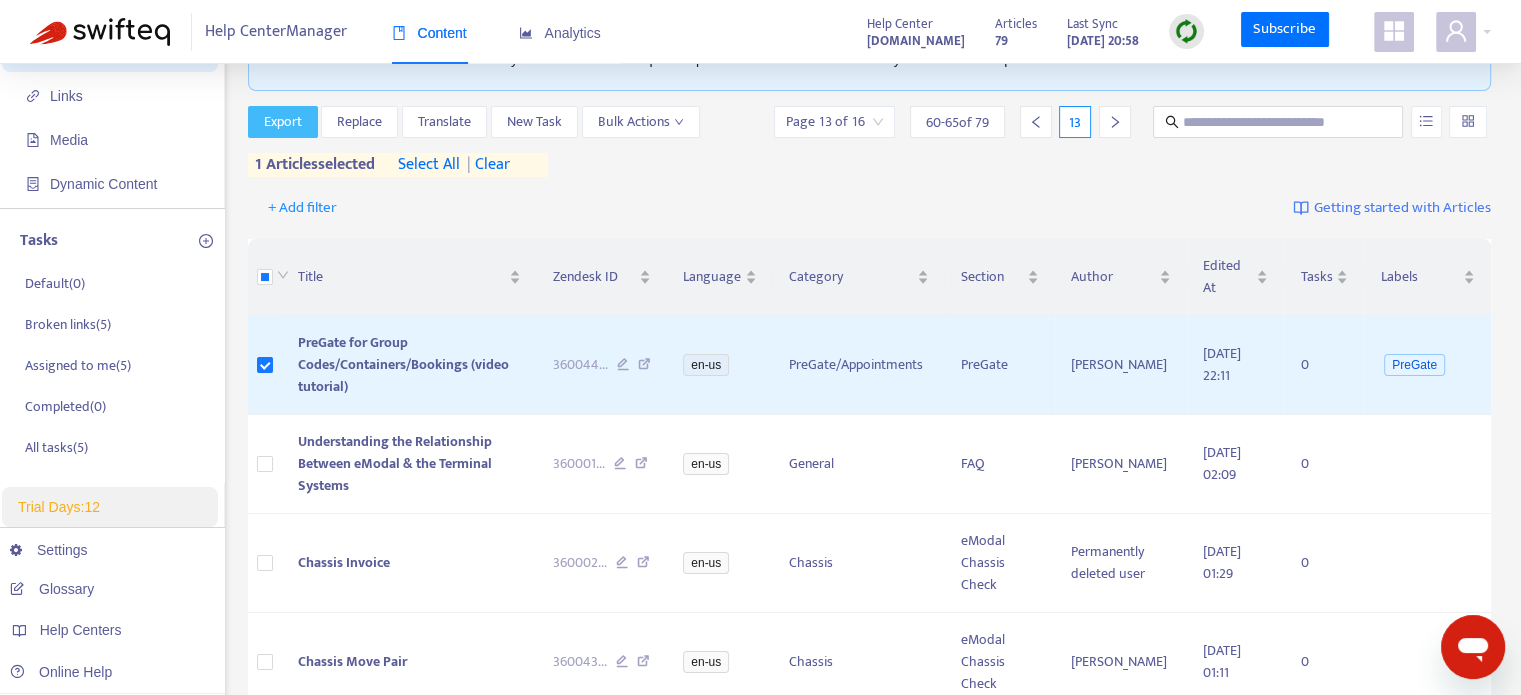 click on "Export" at bounding box center [283, 122] 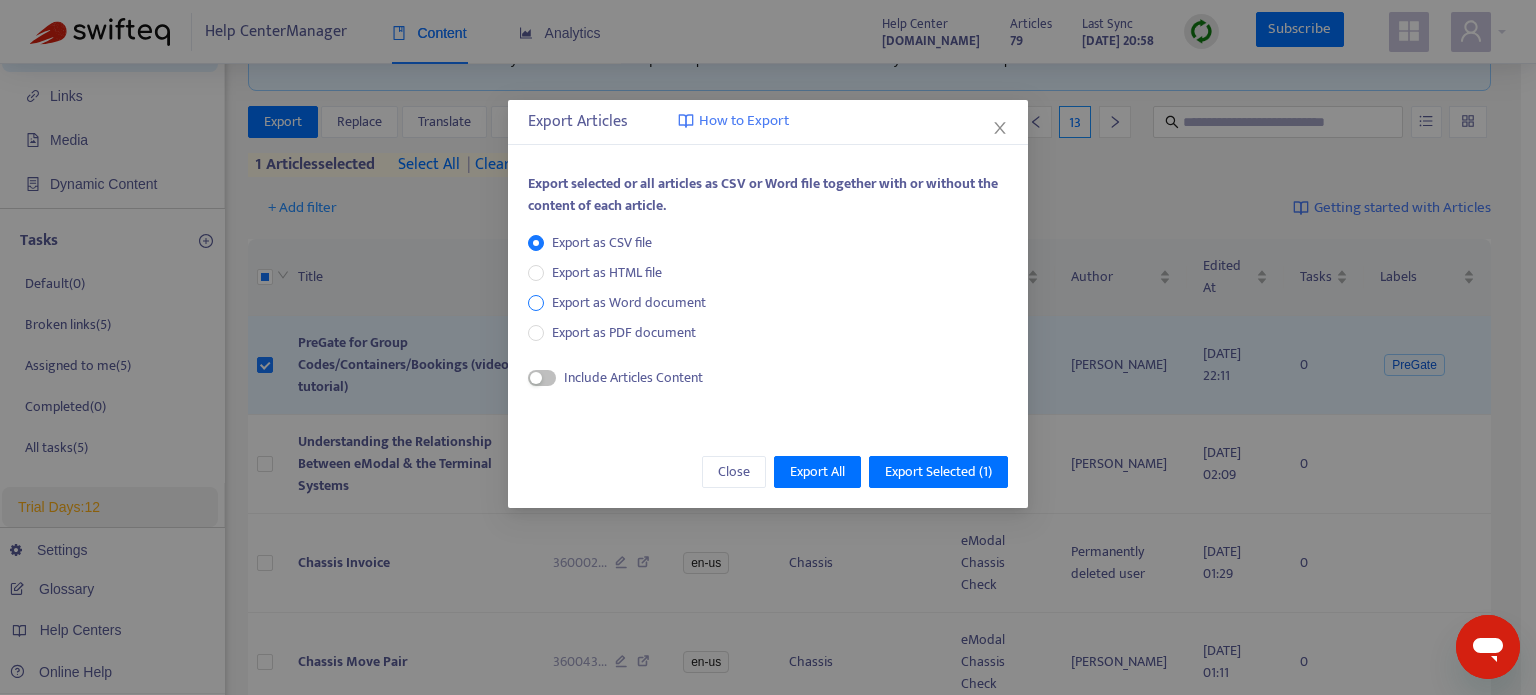 click on "Export as Word document" at bounding box center (629, 303) 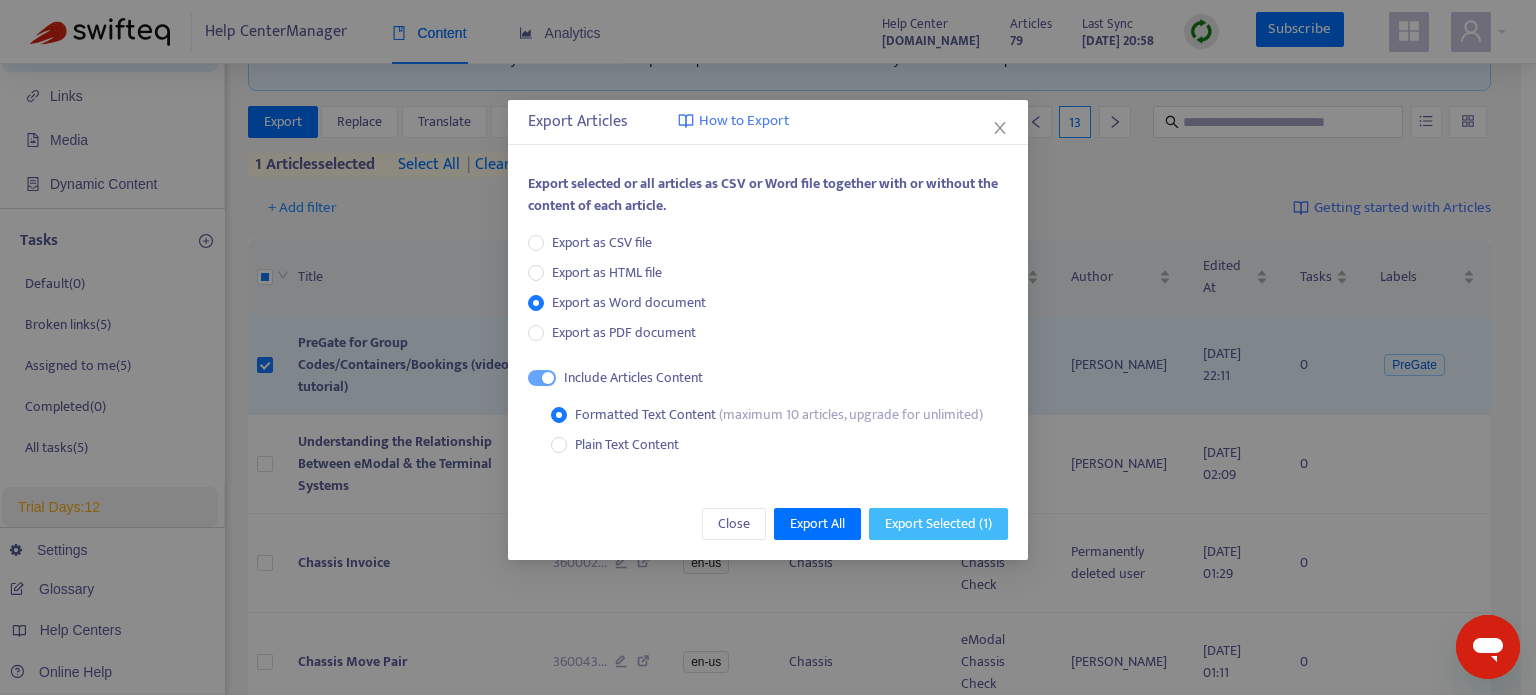 click on "Export Selected ( 1 )" at bounding box center [938, 524] 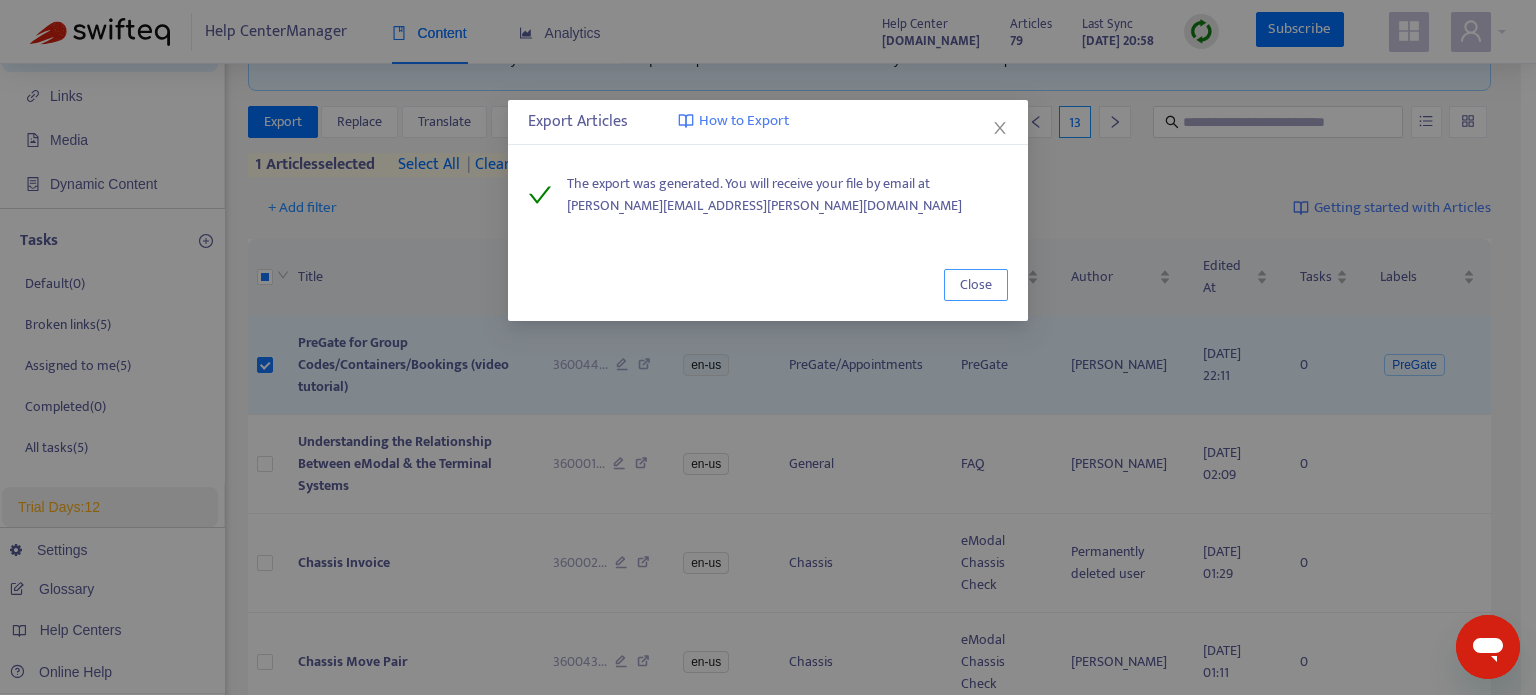 click on "Close" at bounding box center (976, 285) 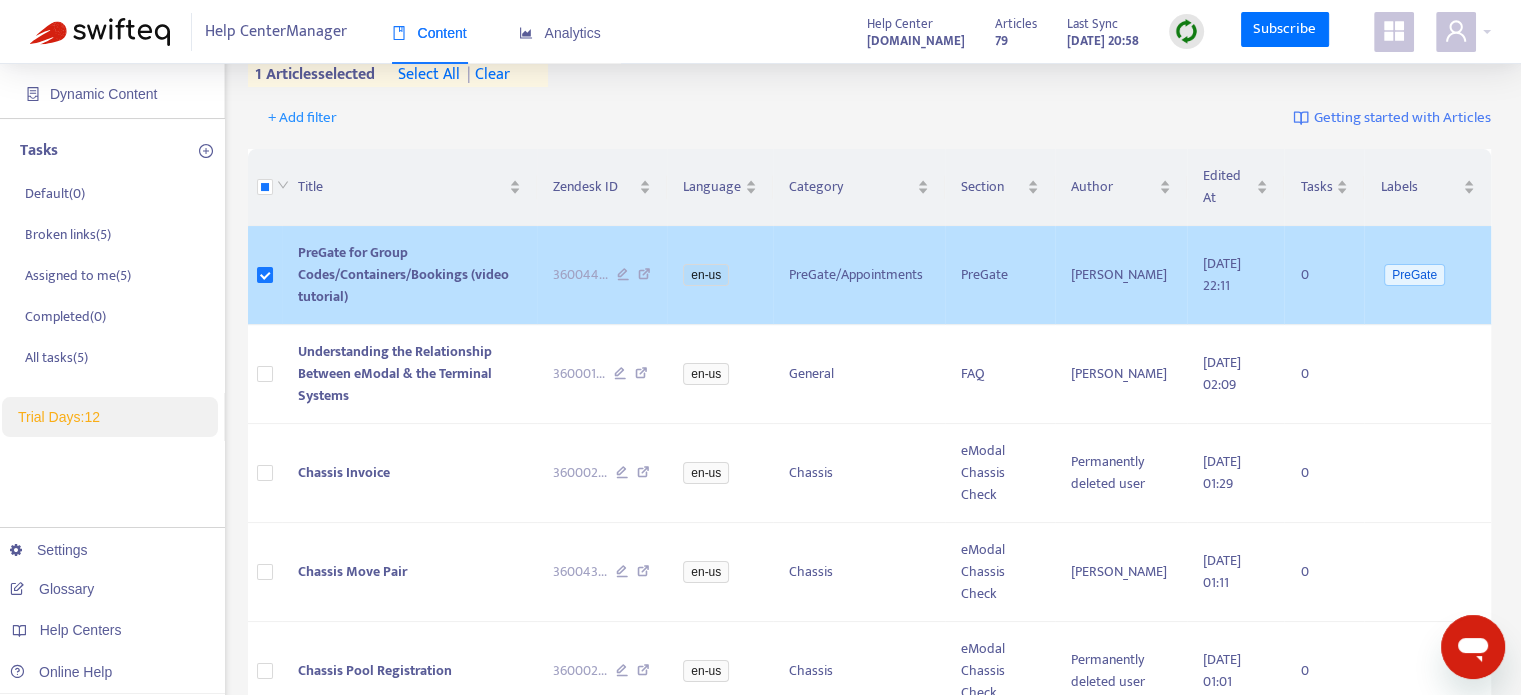 scroll, scrollTop: 231, scrollLeft: 0, axis: vertical 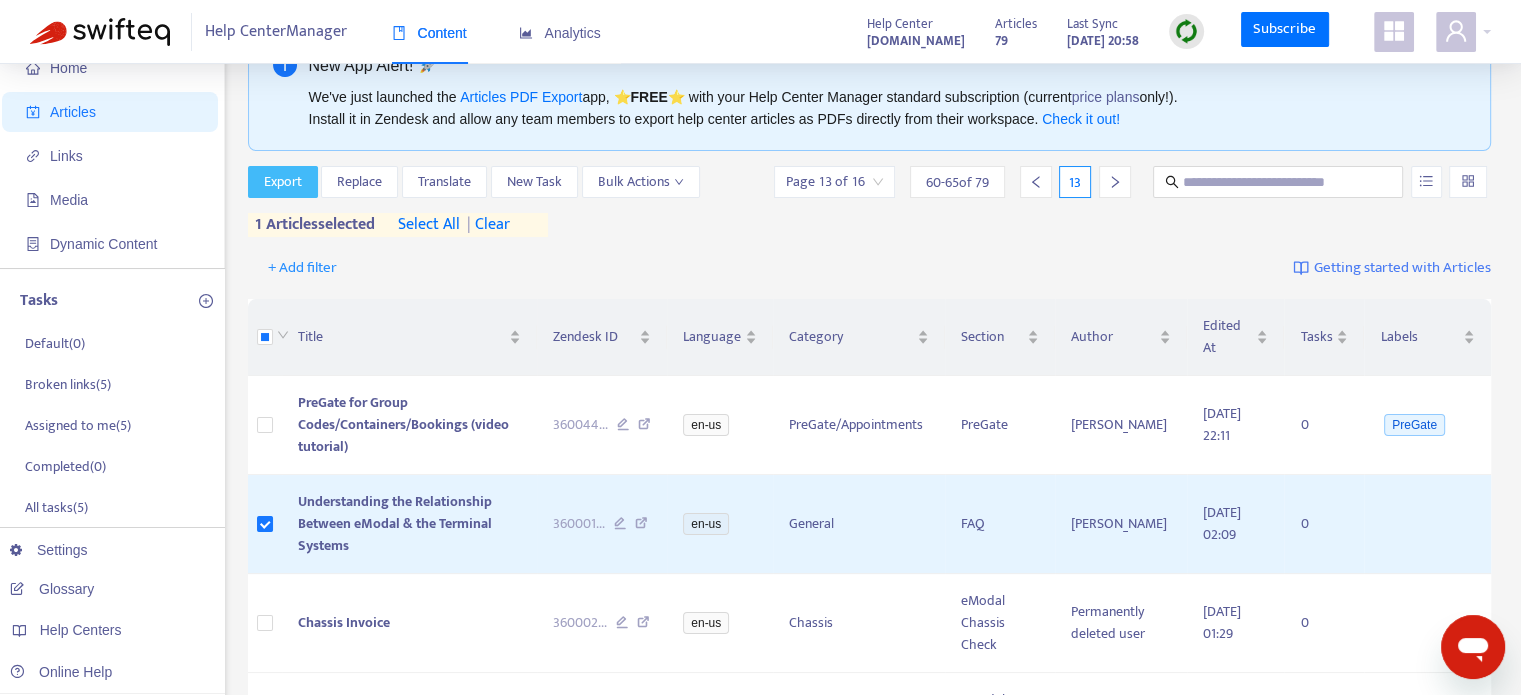 click on "Export" at bounding box center [283, 182] 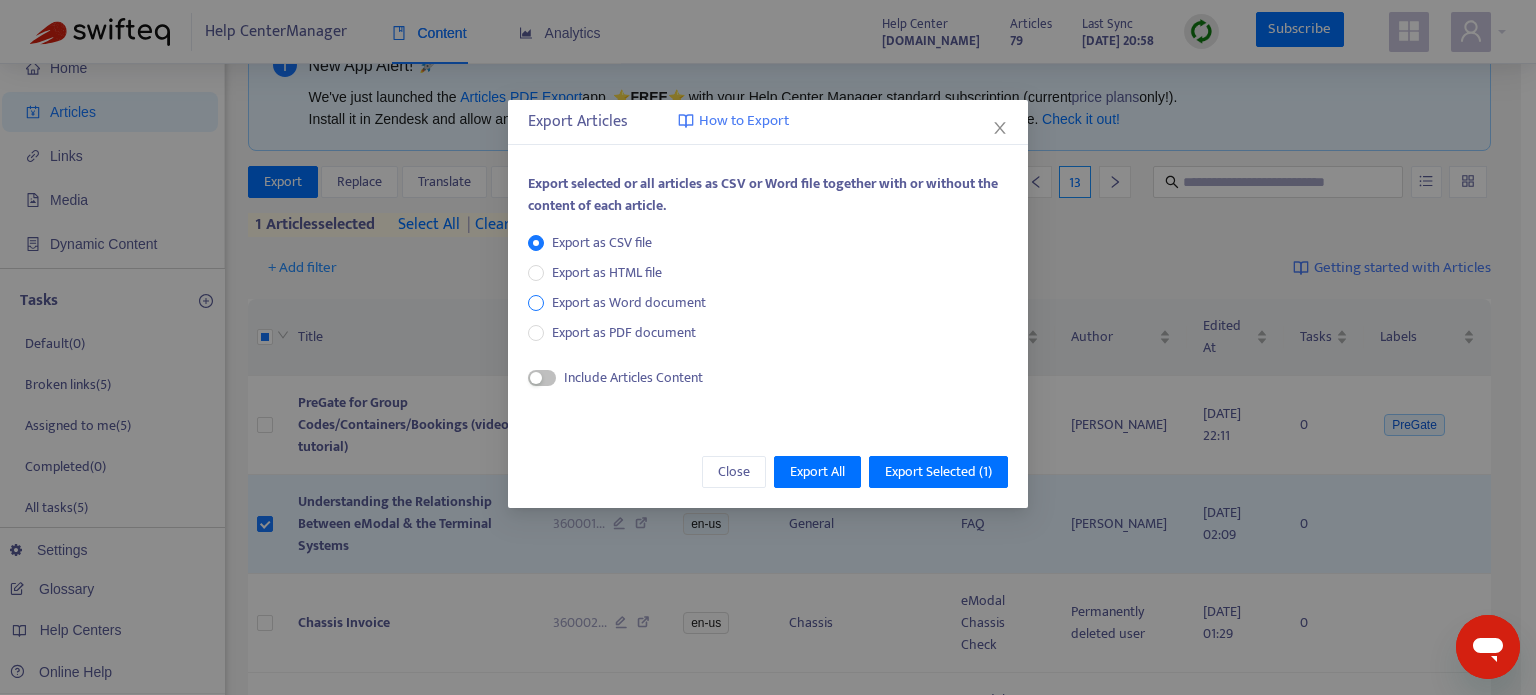 click on "Export as Word document" at bounding box center [629, 303] 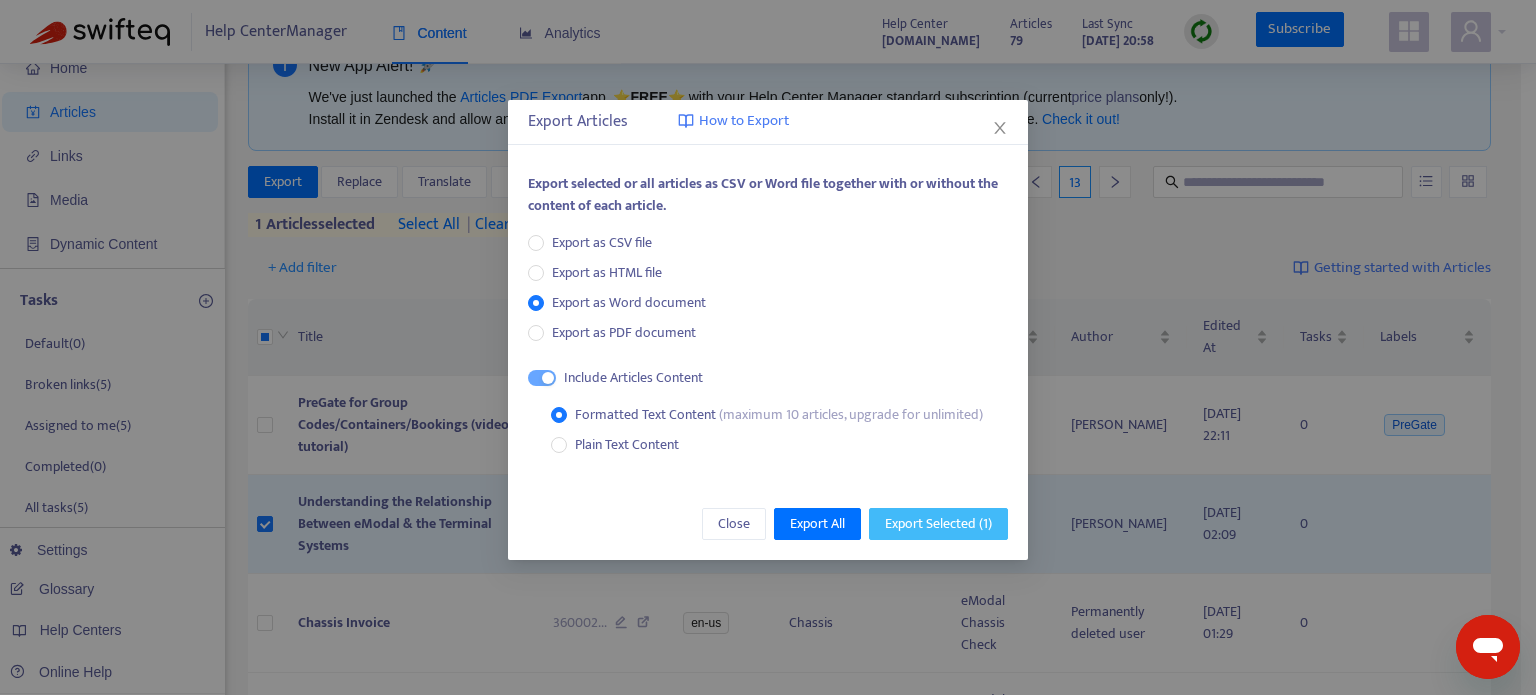 click on "Export Selected ( 1 )" at bounding box center (938, 524) 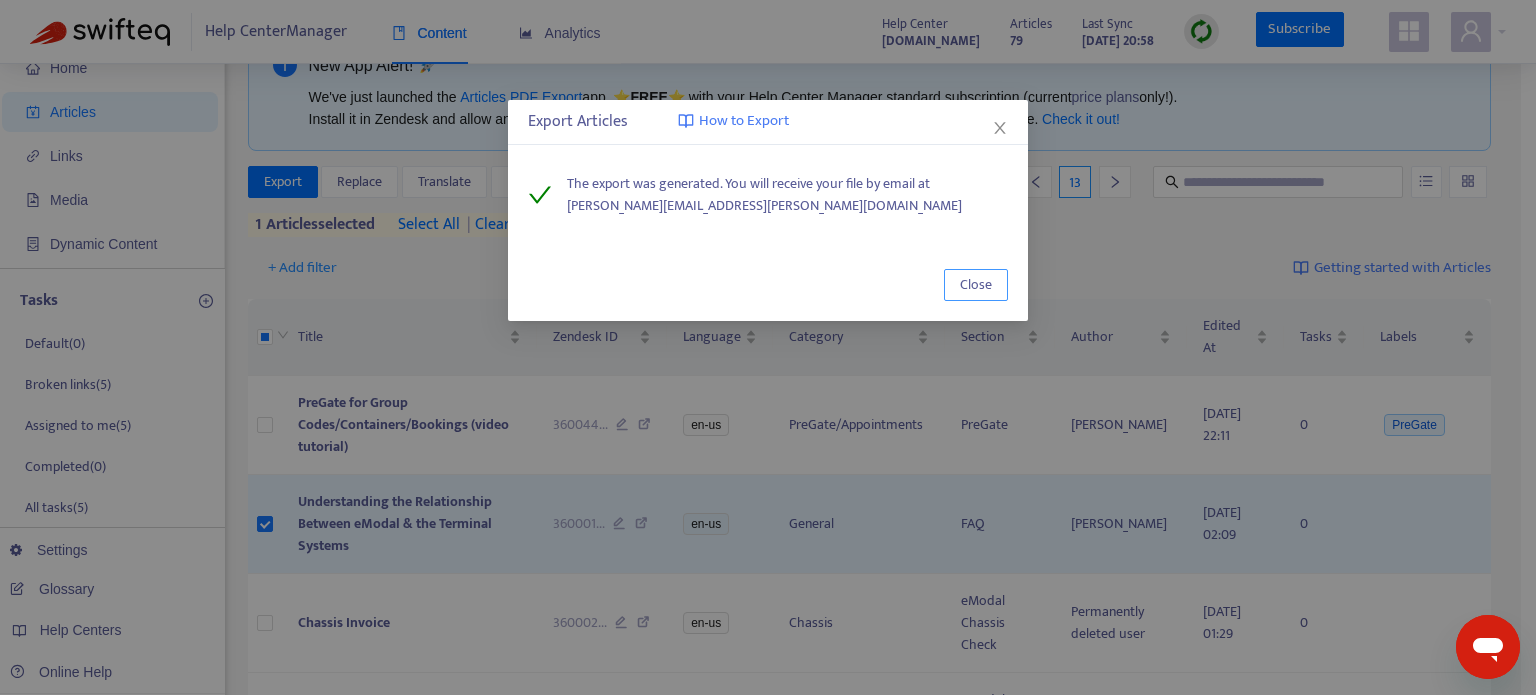 click on "Close" at bounding box center [976, 285] 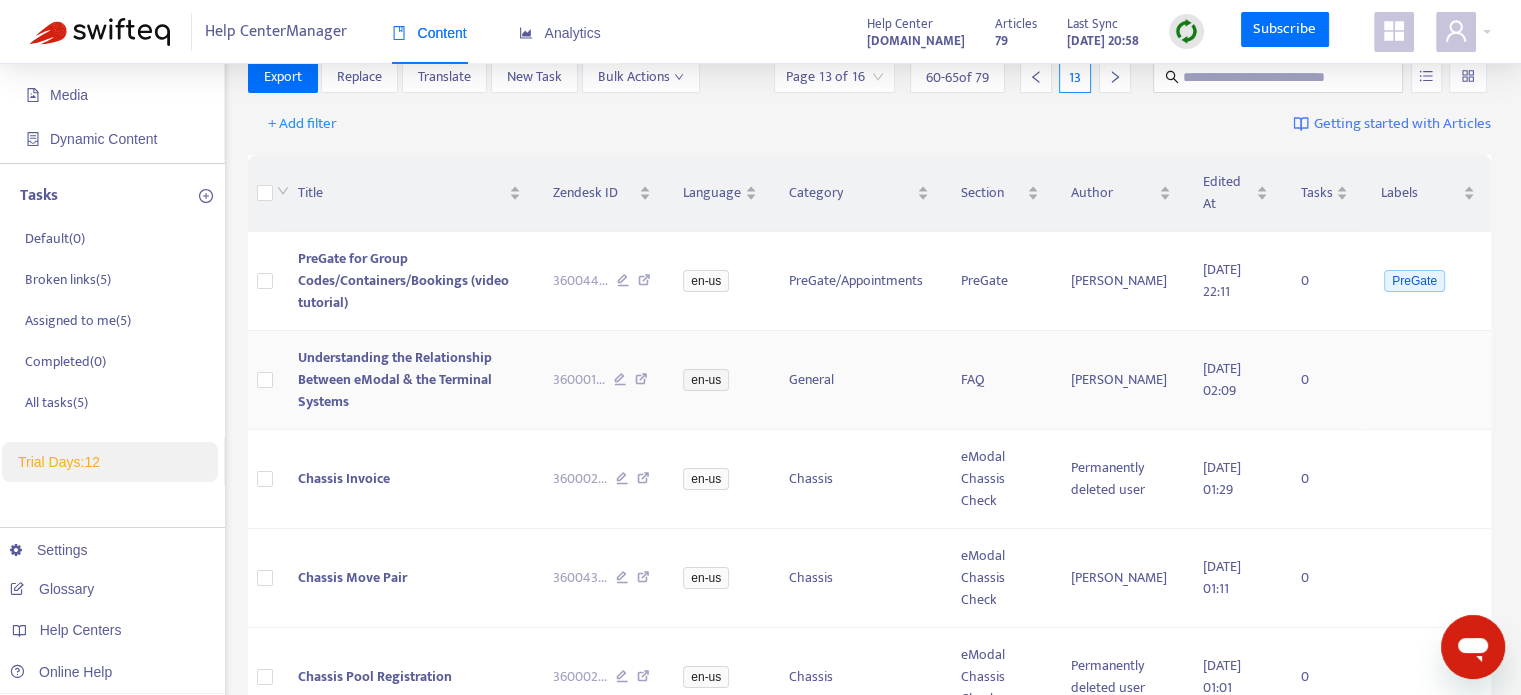 scroll, scrollTop: 176, scrollLeft: 0, axis: vertical 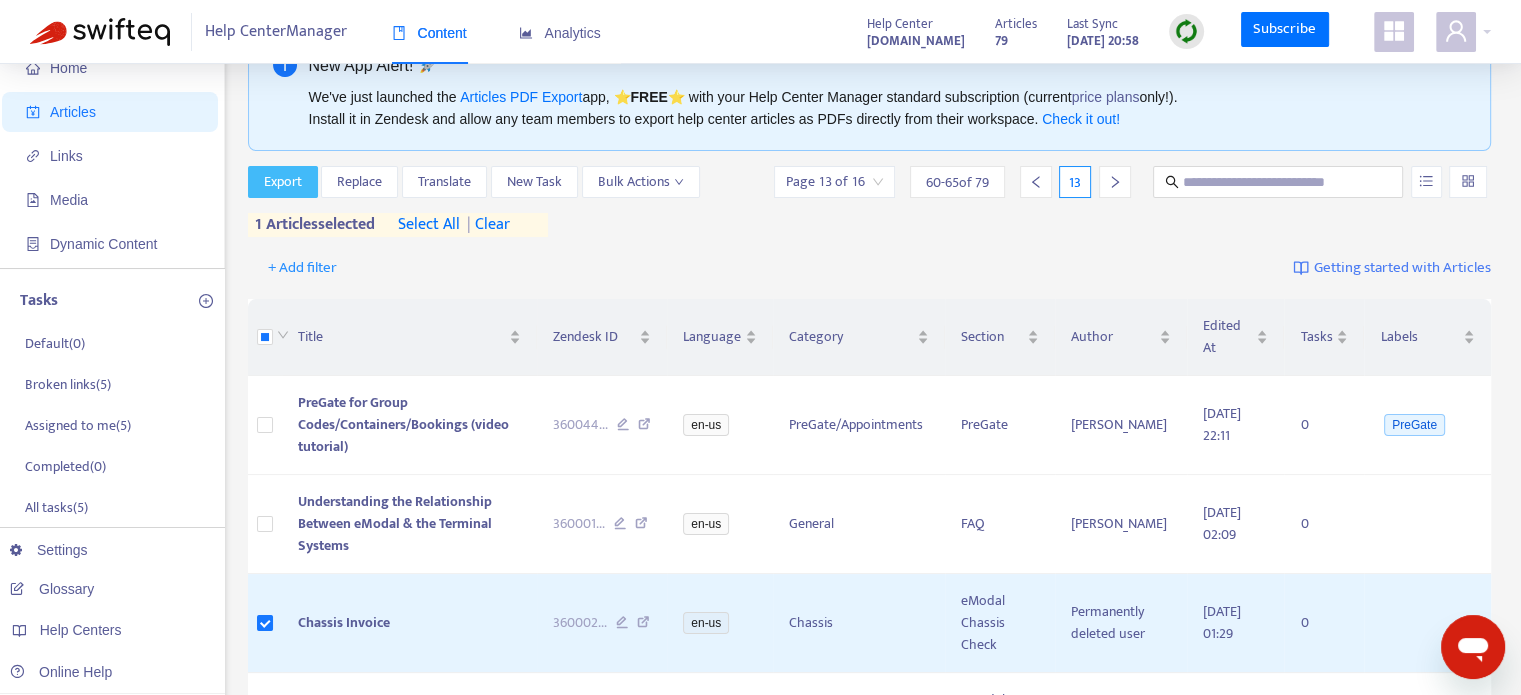click on "Export" at bounding box center [283, 182] 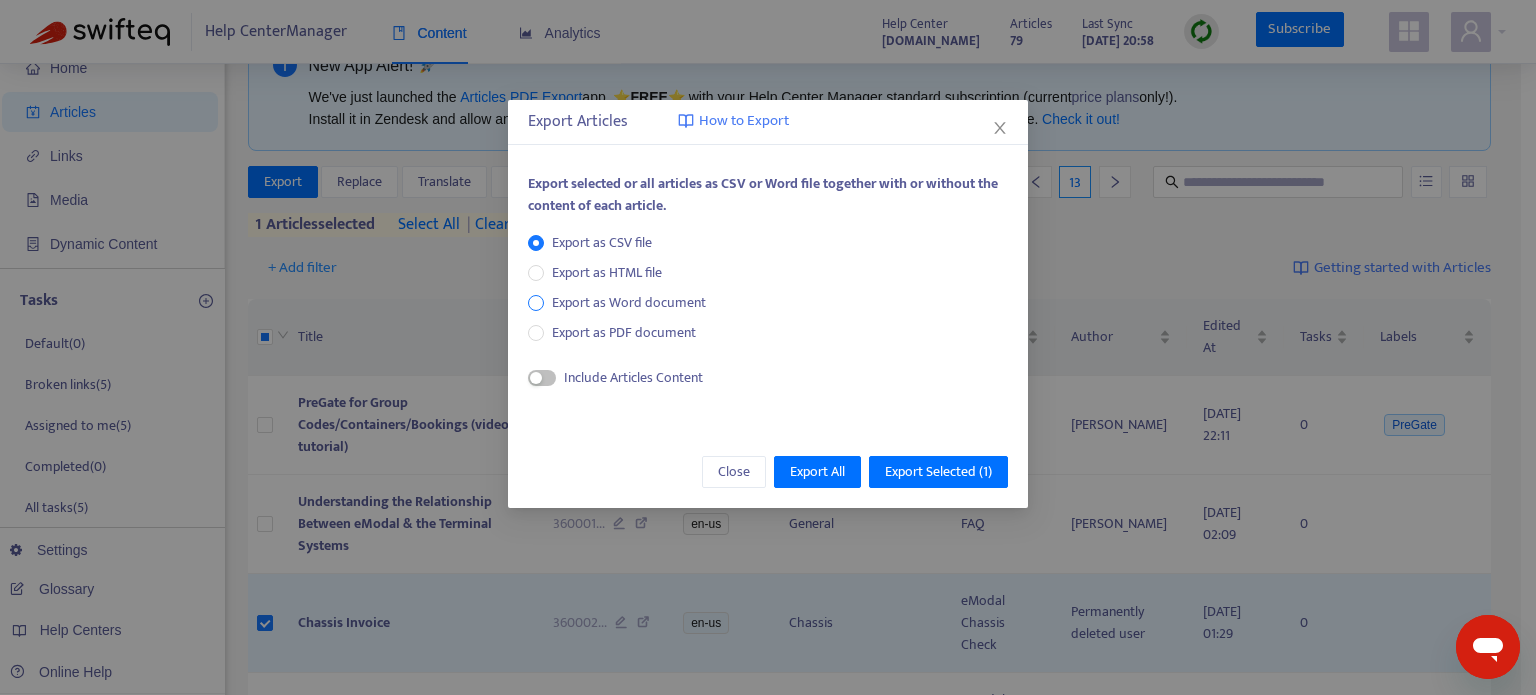 click on "Export as Word document" at bounding box center (629, 303) 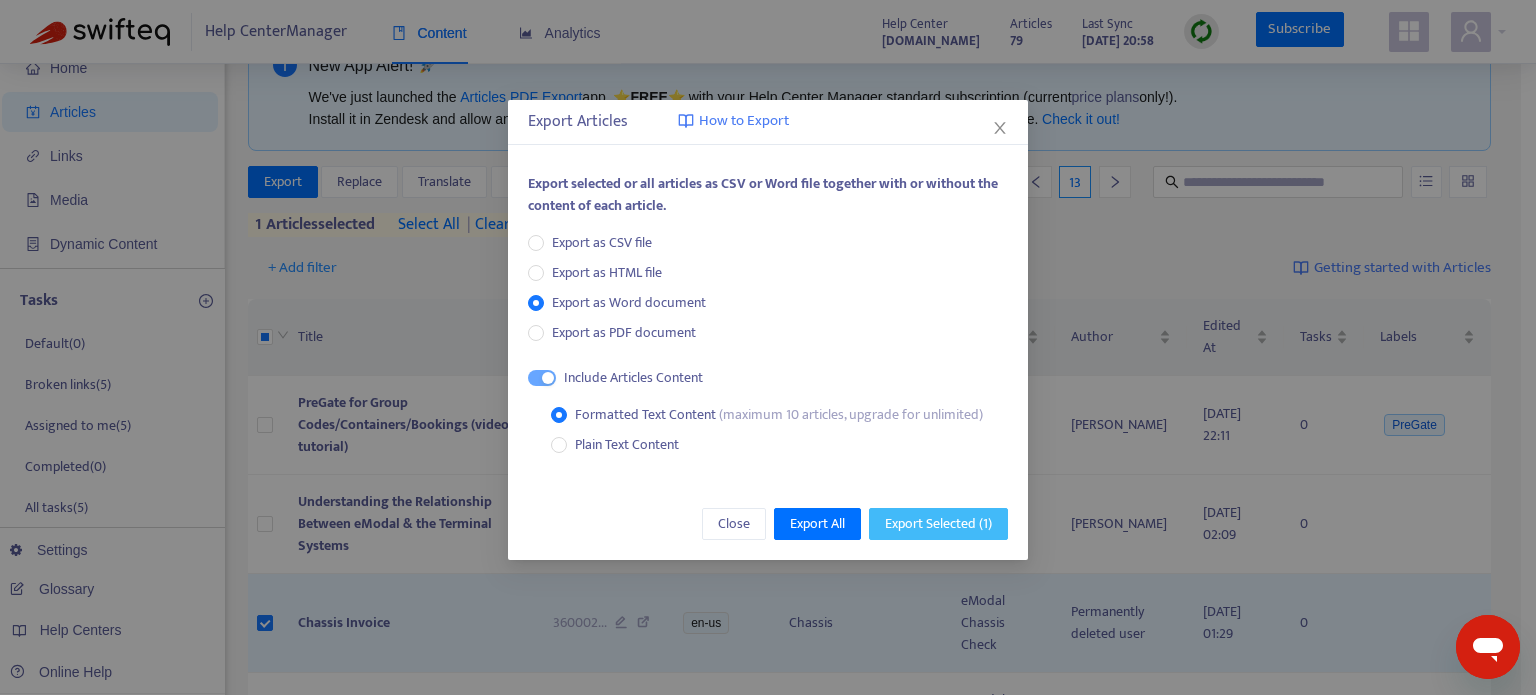 click on "Export Selected ( 1 )" at bounding box center [938, 524] 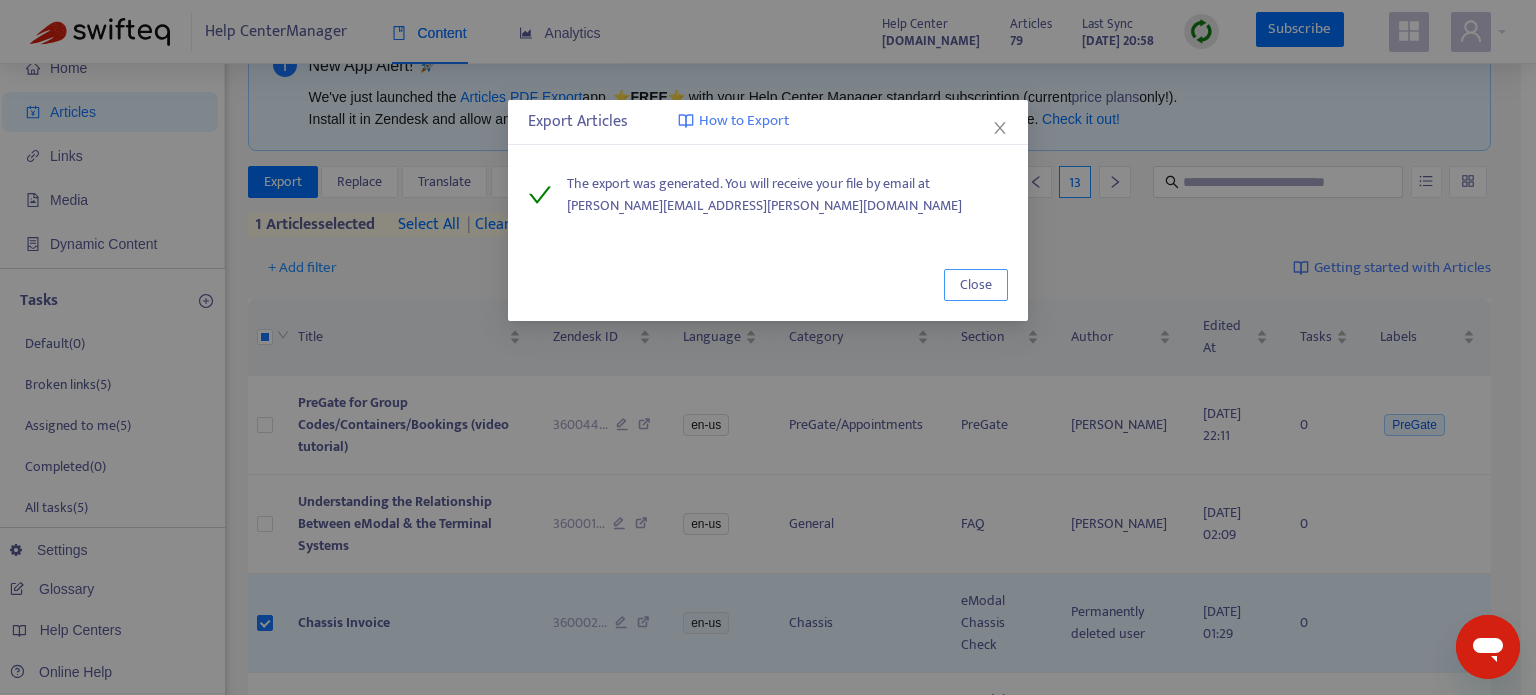 click on "Close" at bounding box center (976, 285) 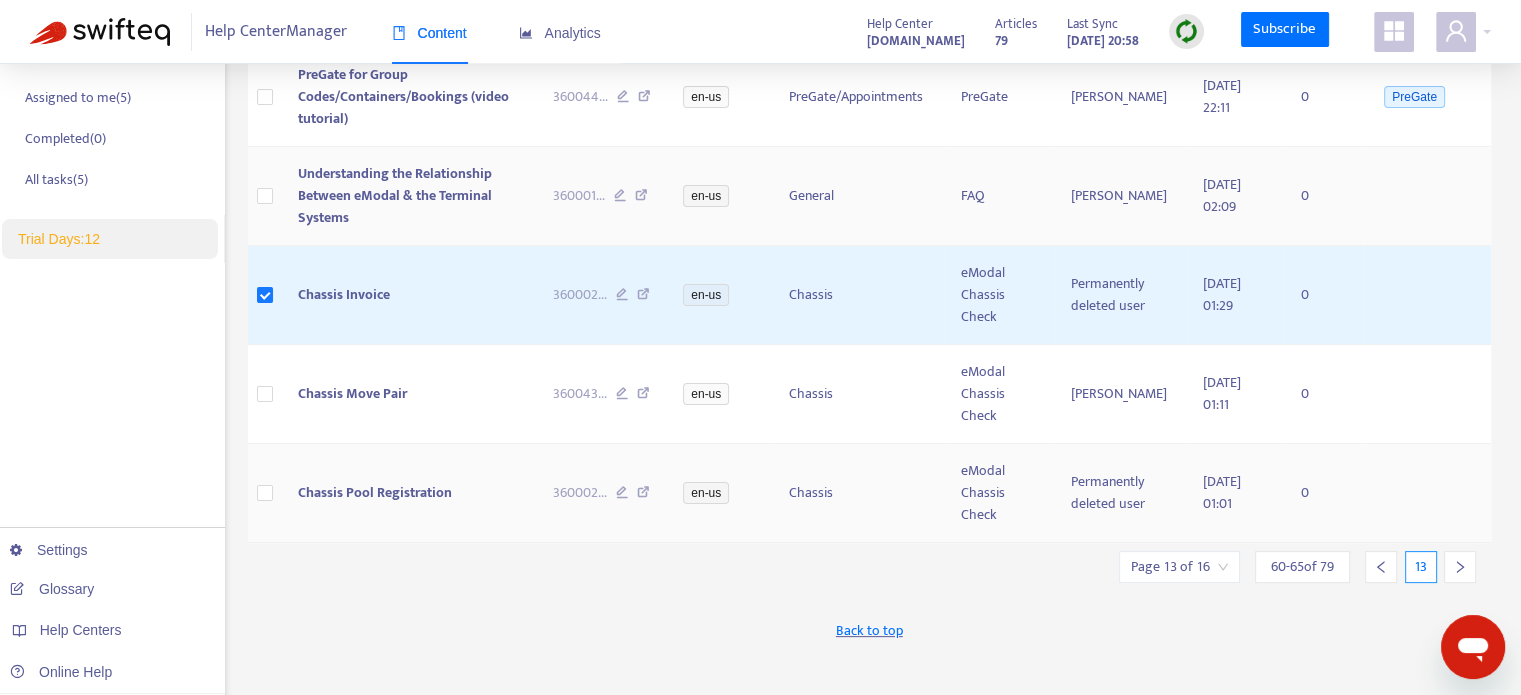 scroll, scrollTop: 398, scrollLeft: 0, axis: vertical 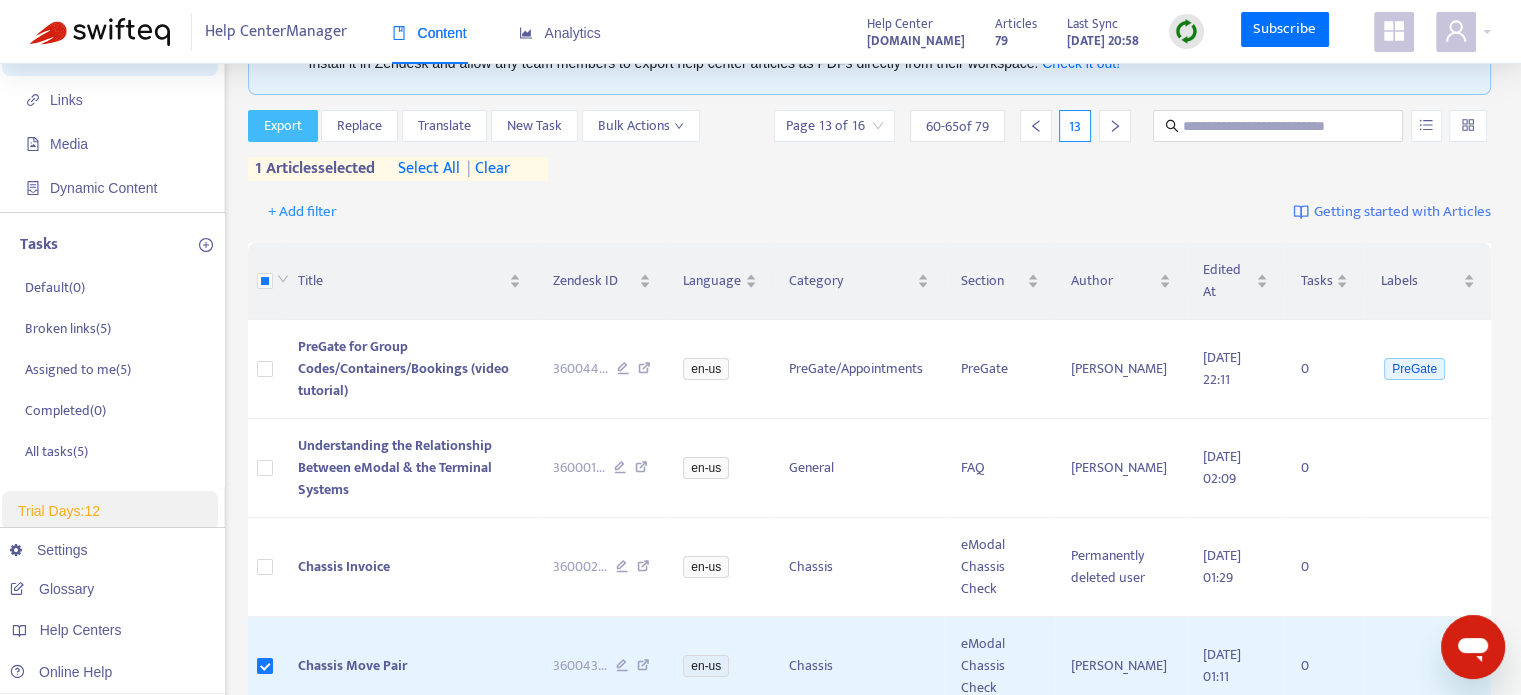 click on "Export" at bounding box center (283, 126) 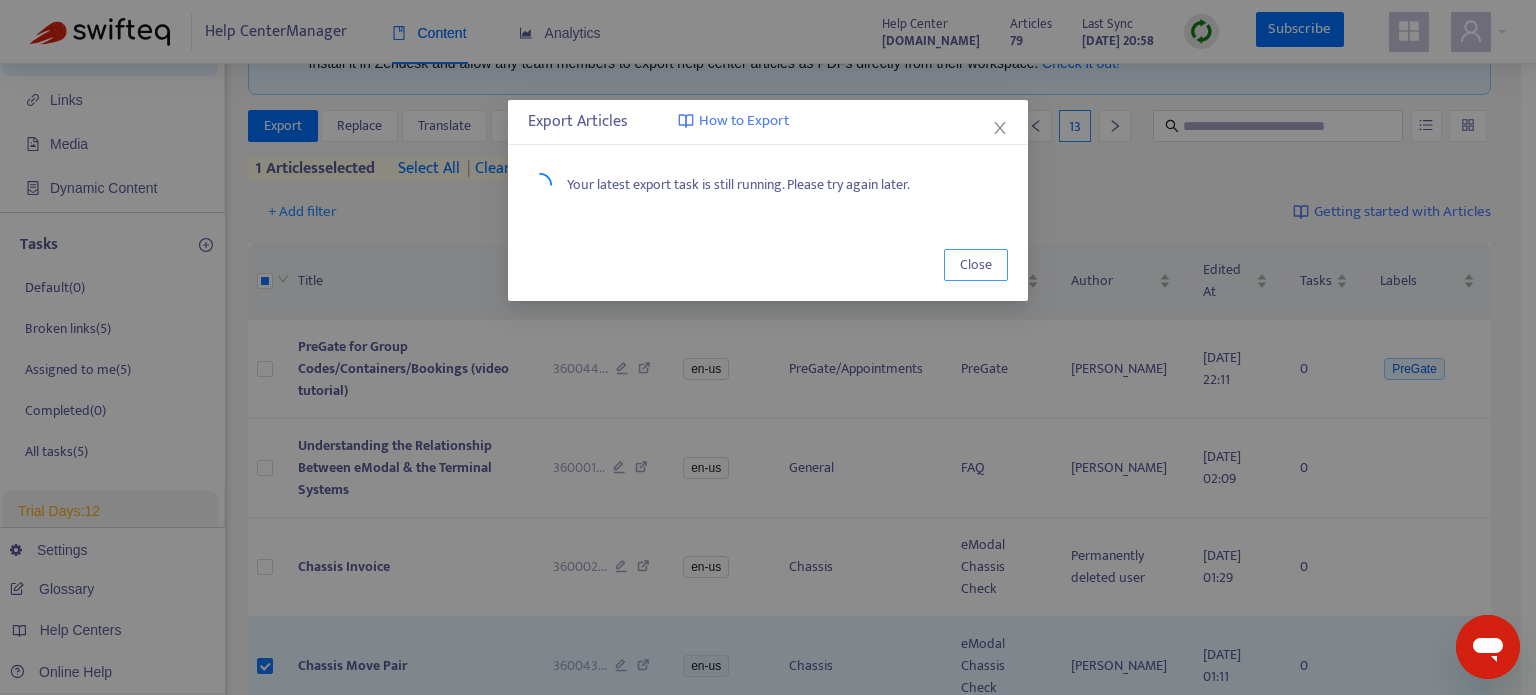 click on "Close" at bounding box center [976, 265] 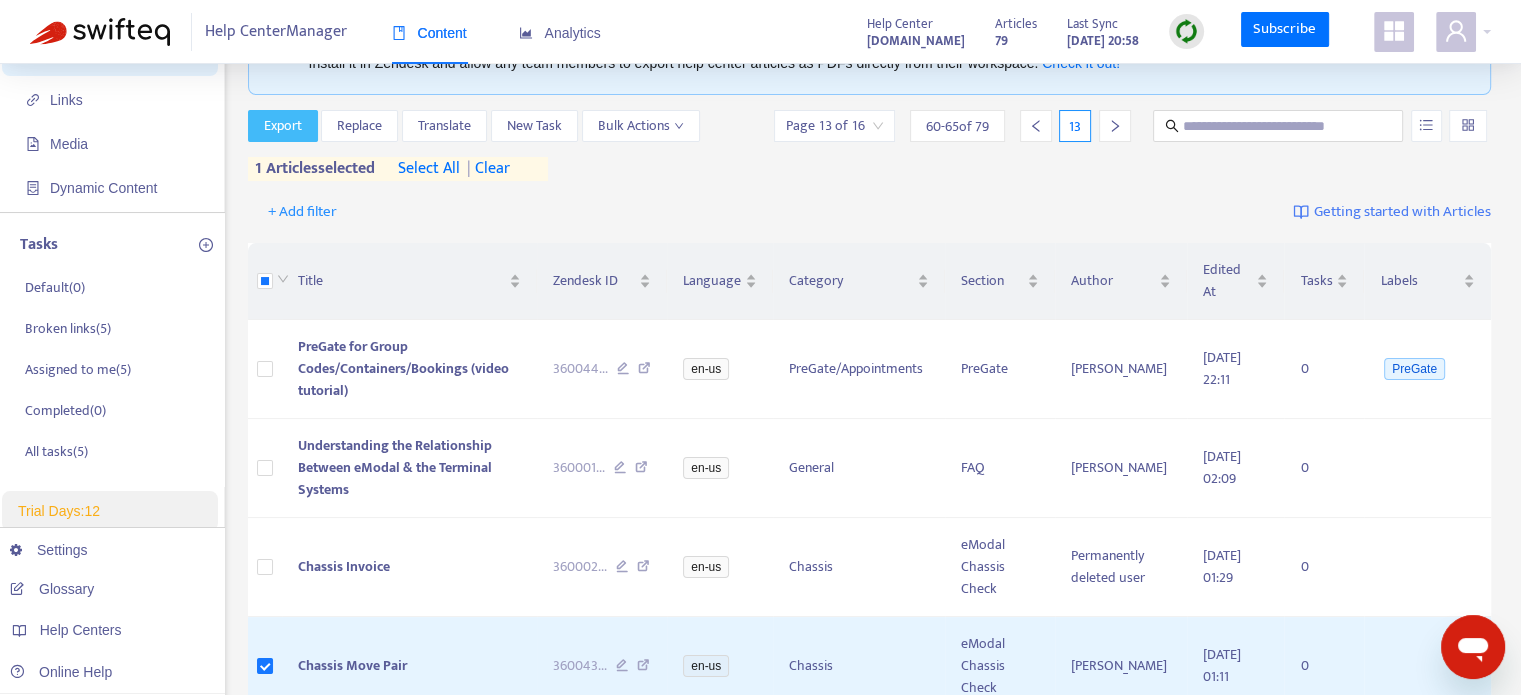 click on "Export" at bounding box center [283, 126] 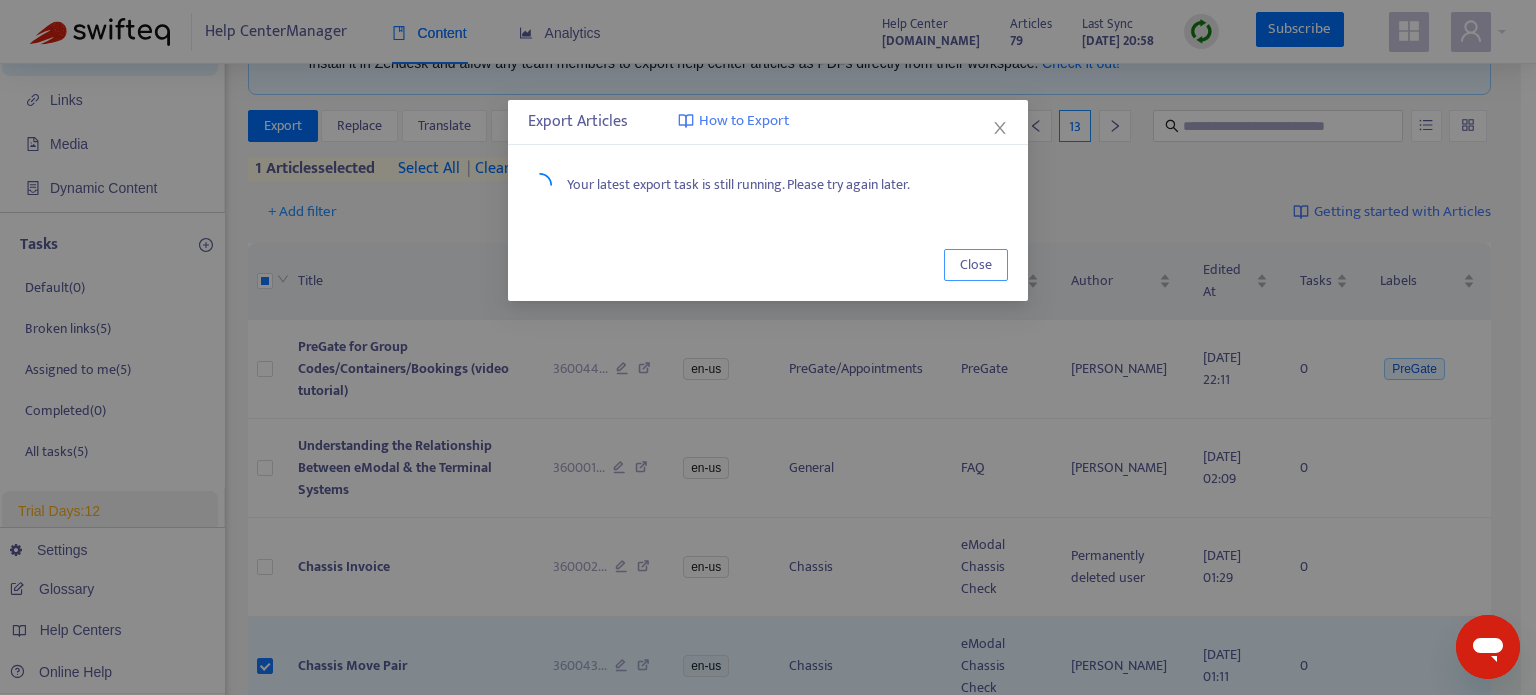 click on "Close" at bounding box center [976, 265] 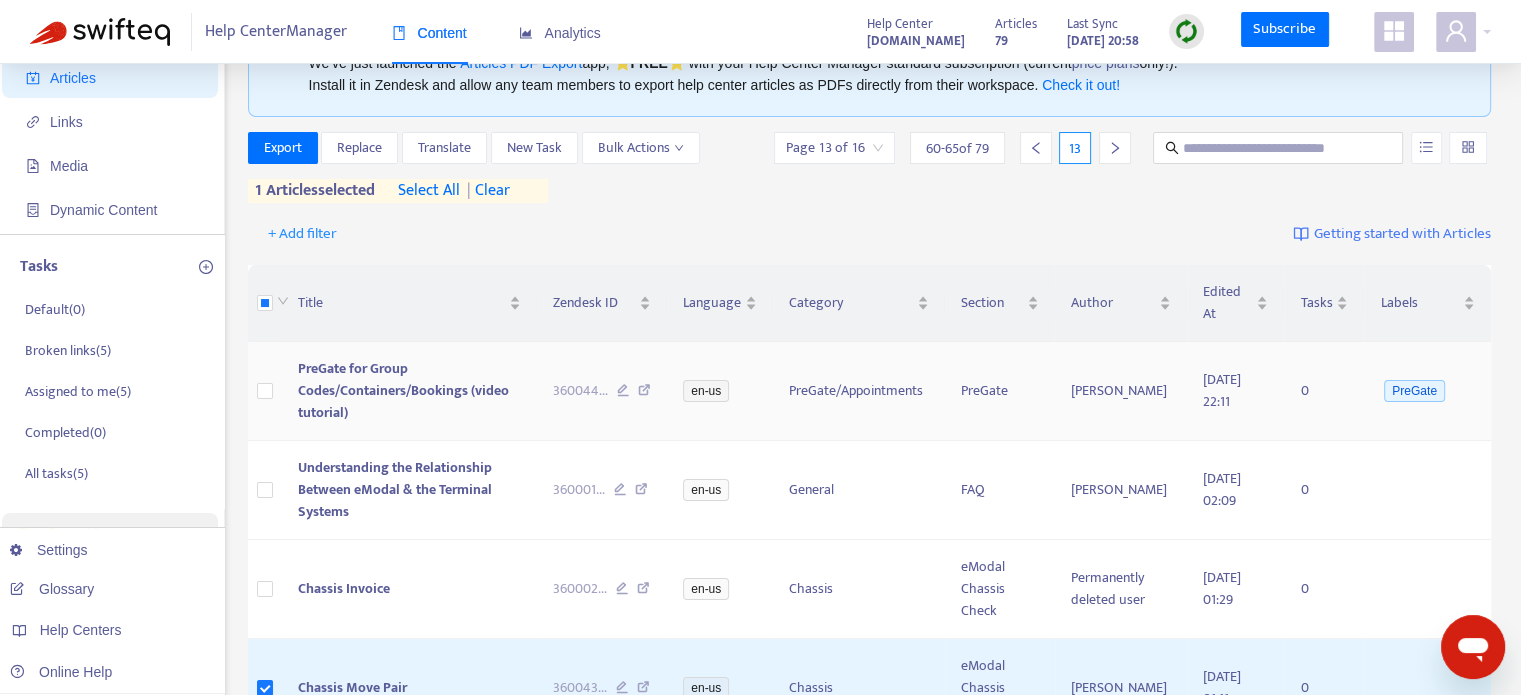 scroll, scrollTop: 71, scrollLeft: 0, axis: vertical 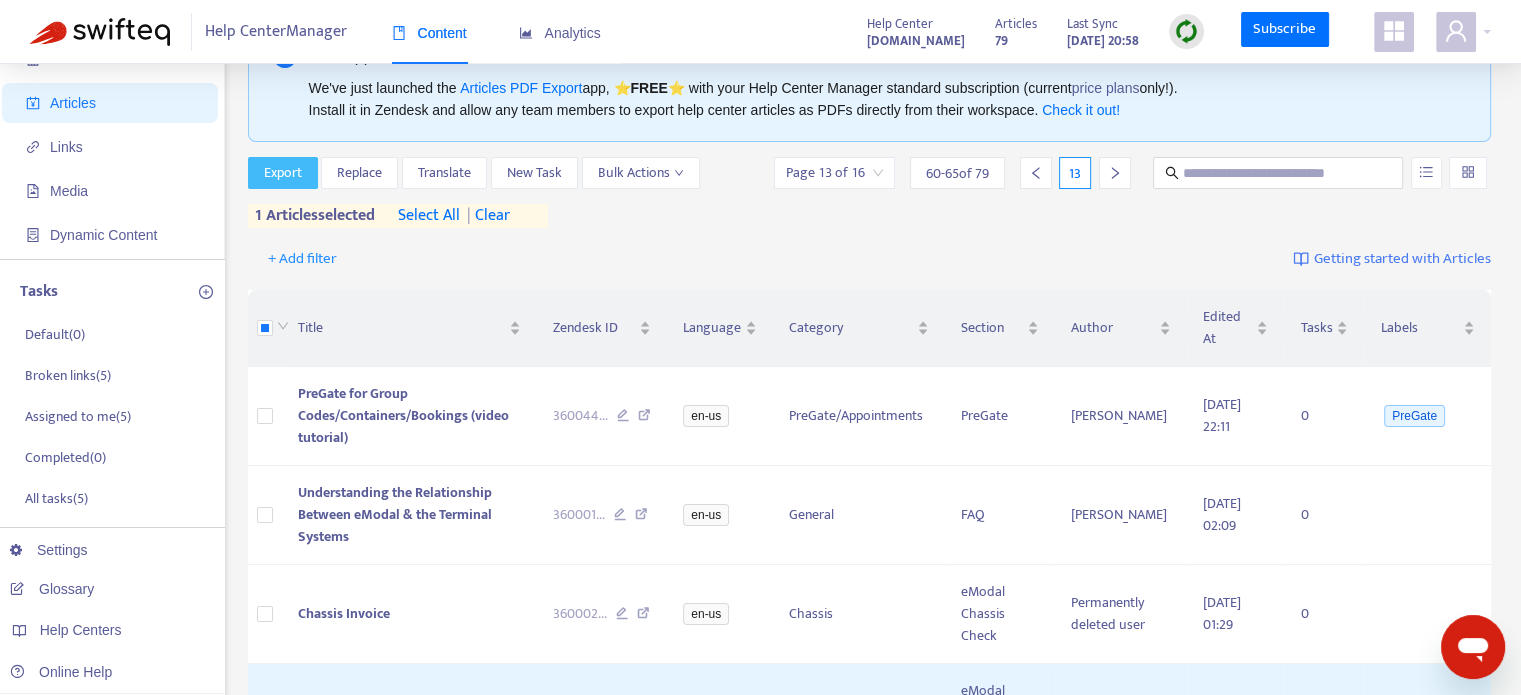 click on "Export" at bounding box center [283, 173] 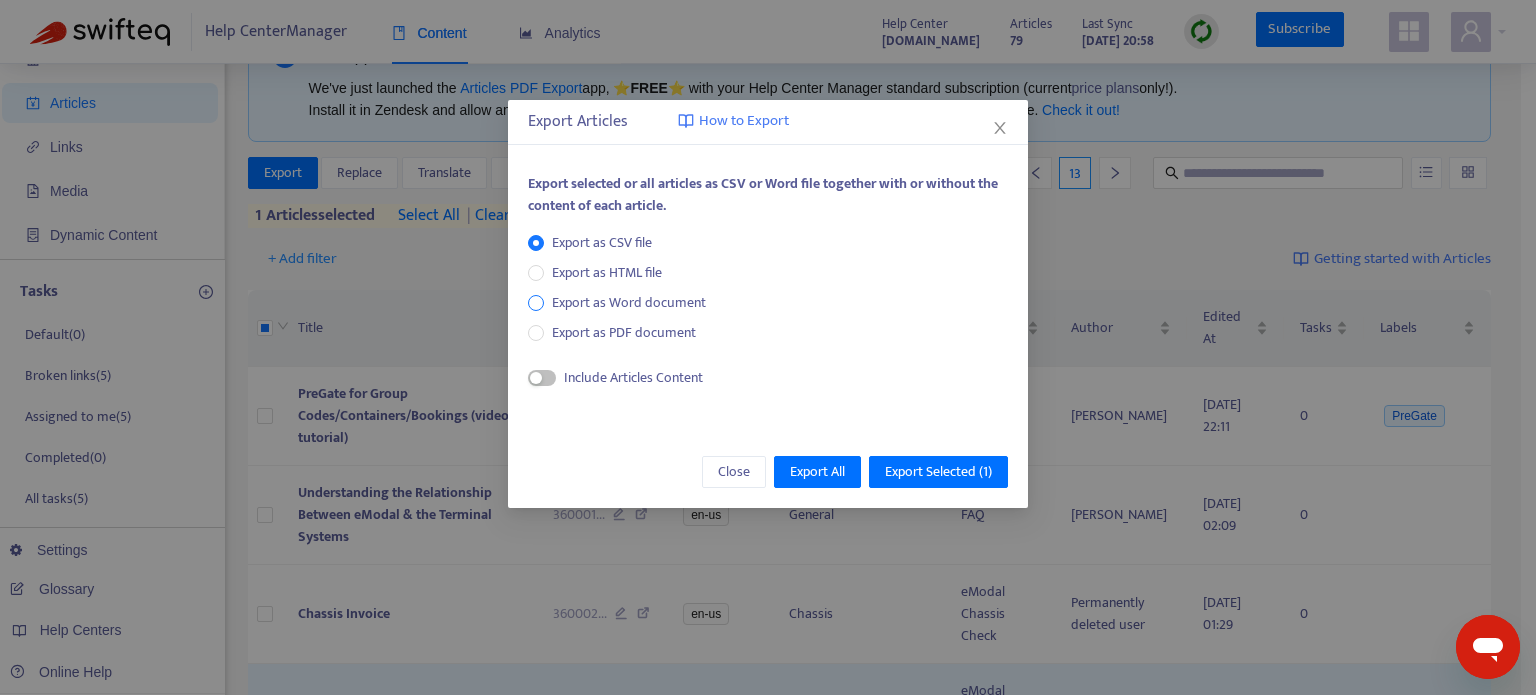 click on "Export as Word document" at bounding box center [629, 303] 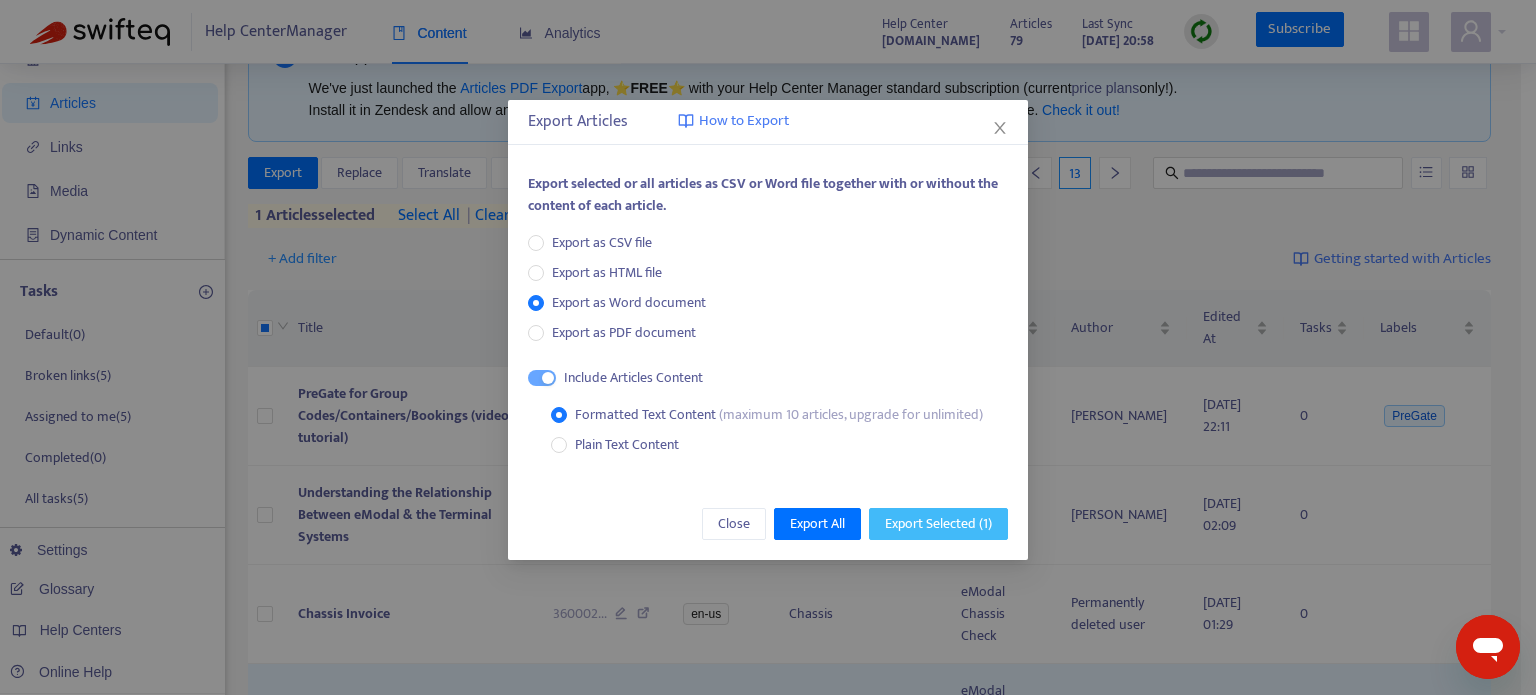 click on "Export Selected ( 1 )" at bounding box center (938, 524) 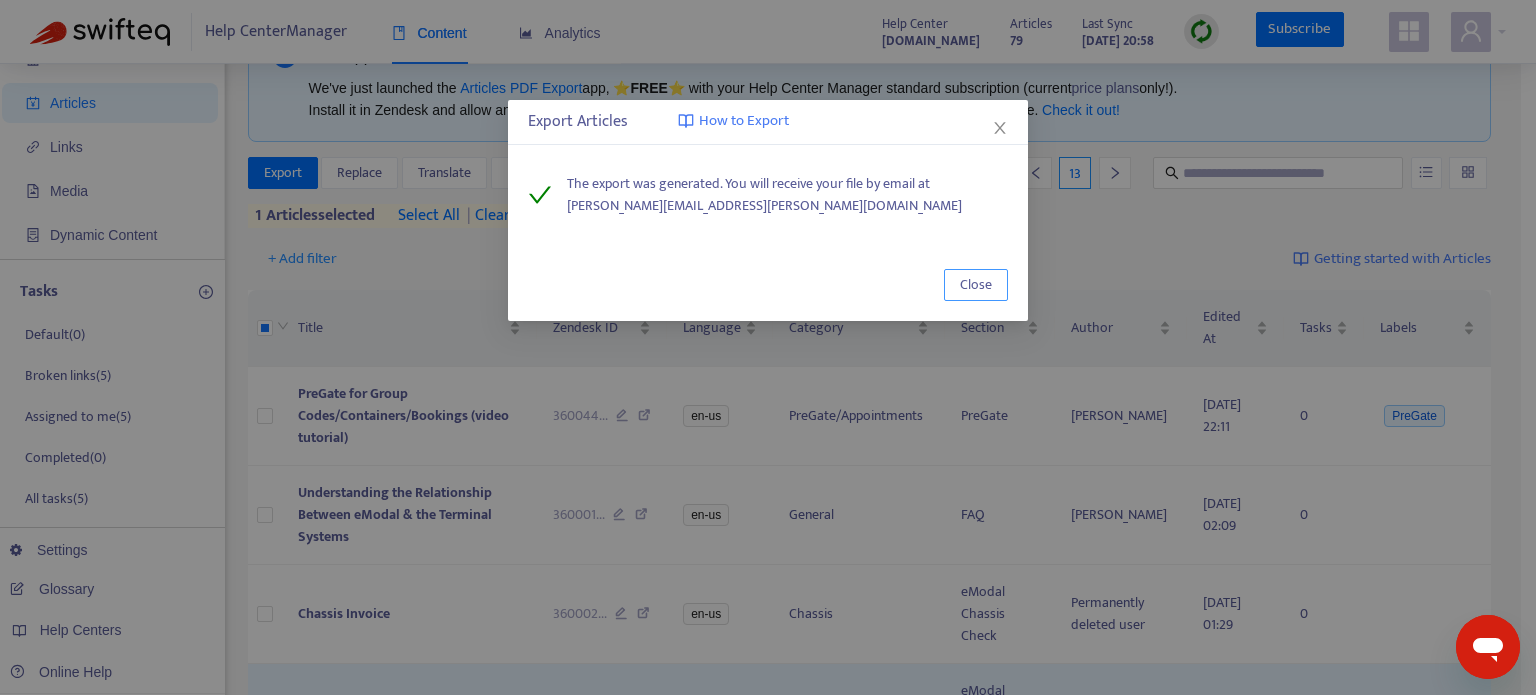 click on "Close" at bounding box center [976, 285] 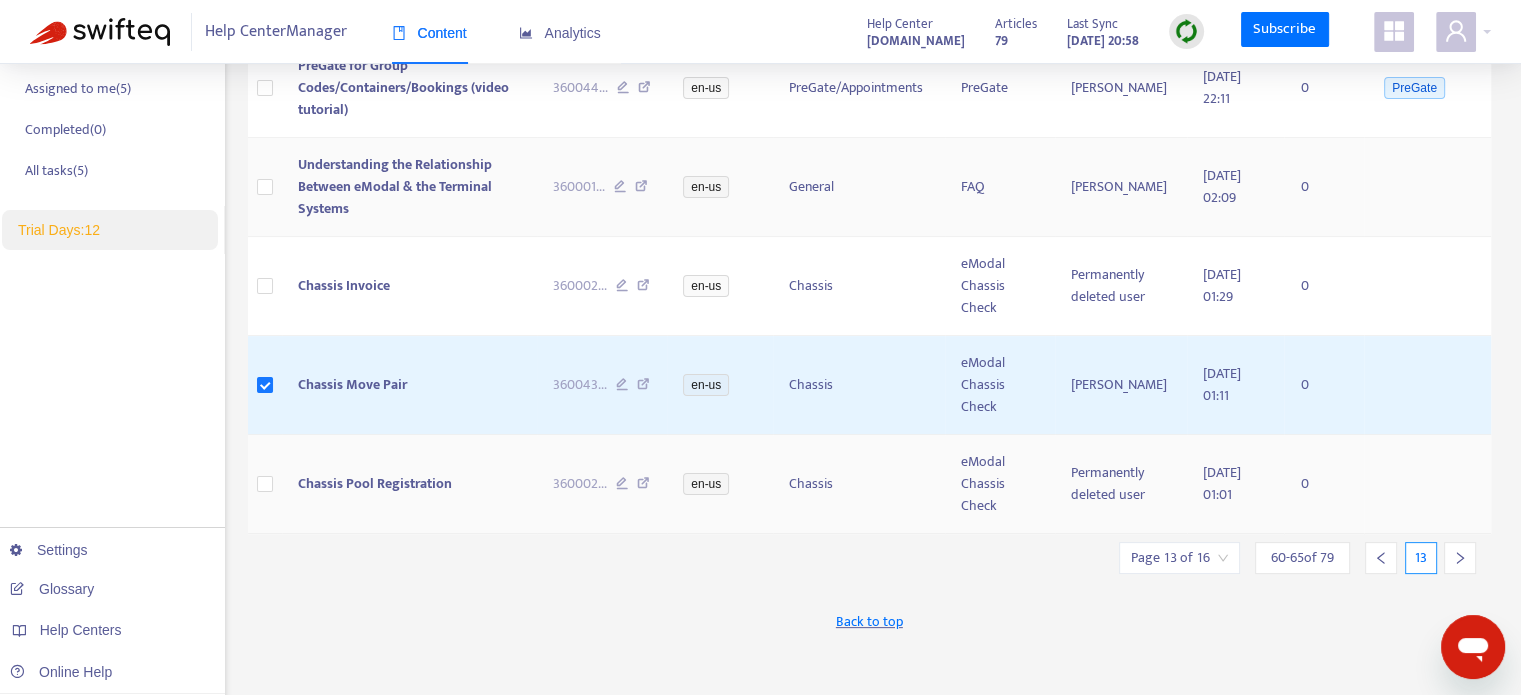 scroll, scrollTop: 408, scrollLeft: 0, axis: vertical 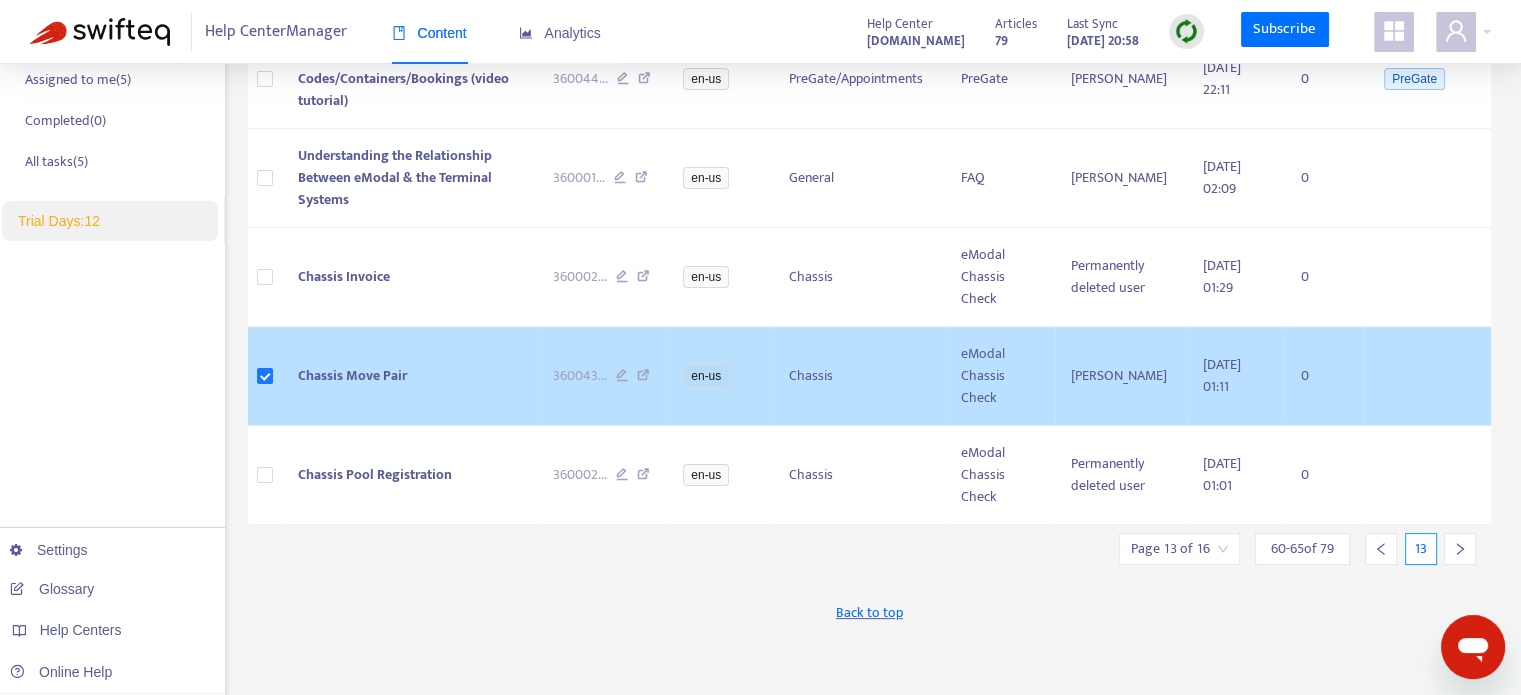 click at bounding box center (265, 376) 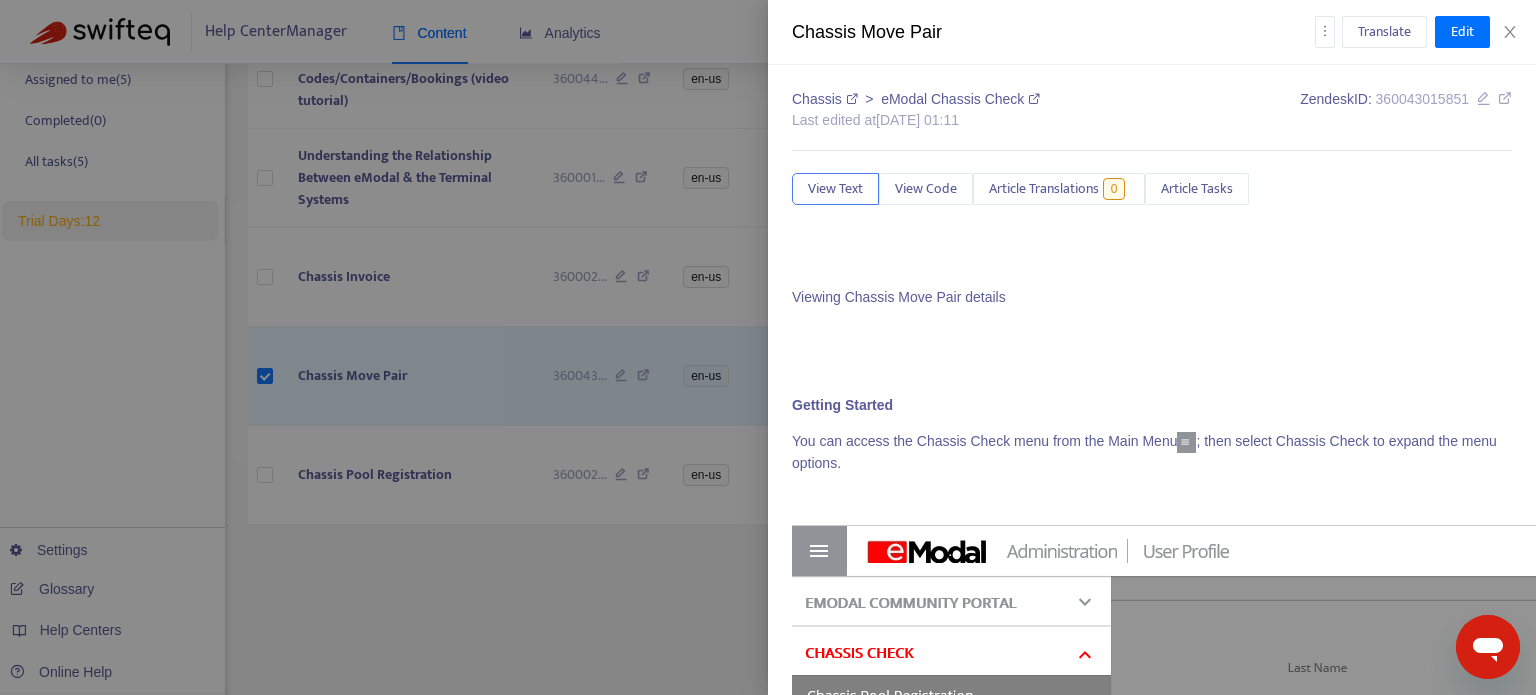 click at bounding box center (768, 347) 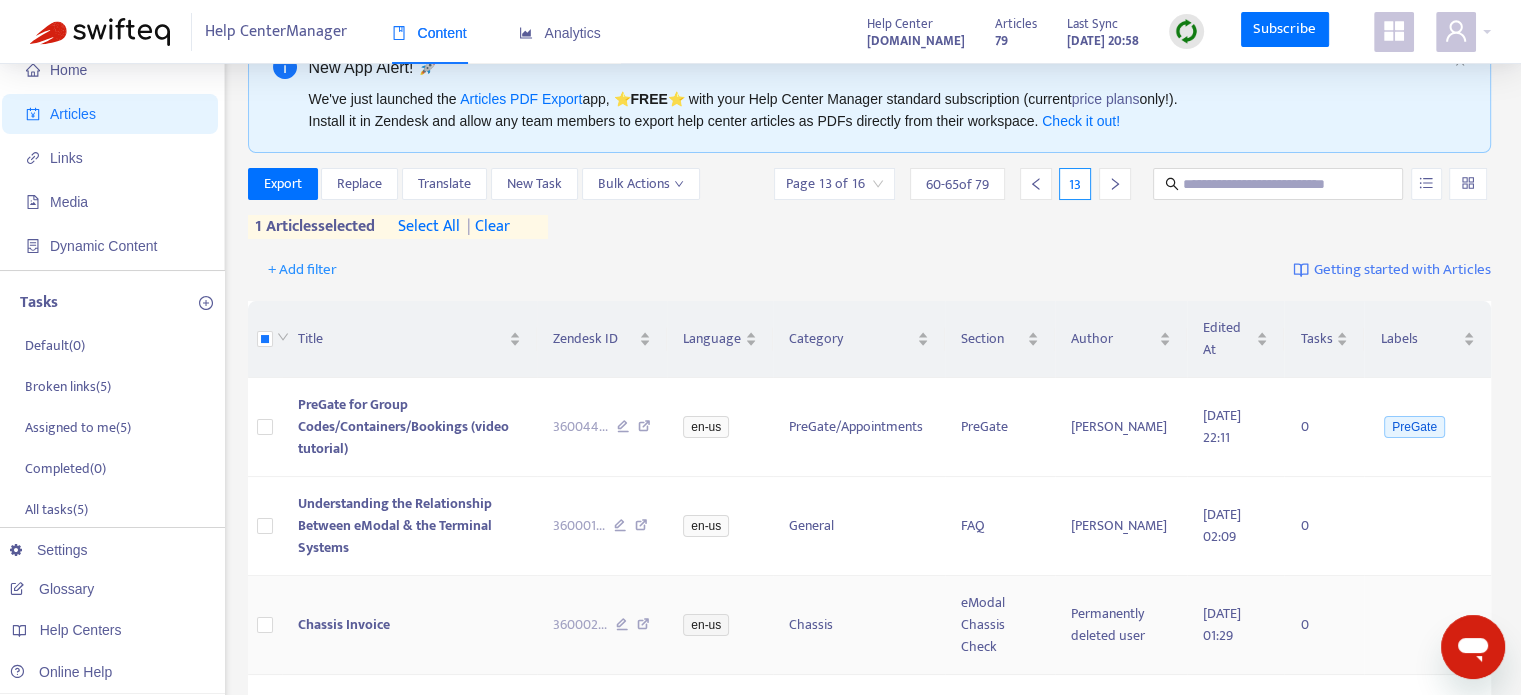 scroll, scrollTop: 32, scrollLeft: 0, axis: vertical 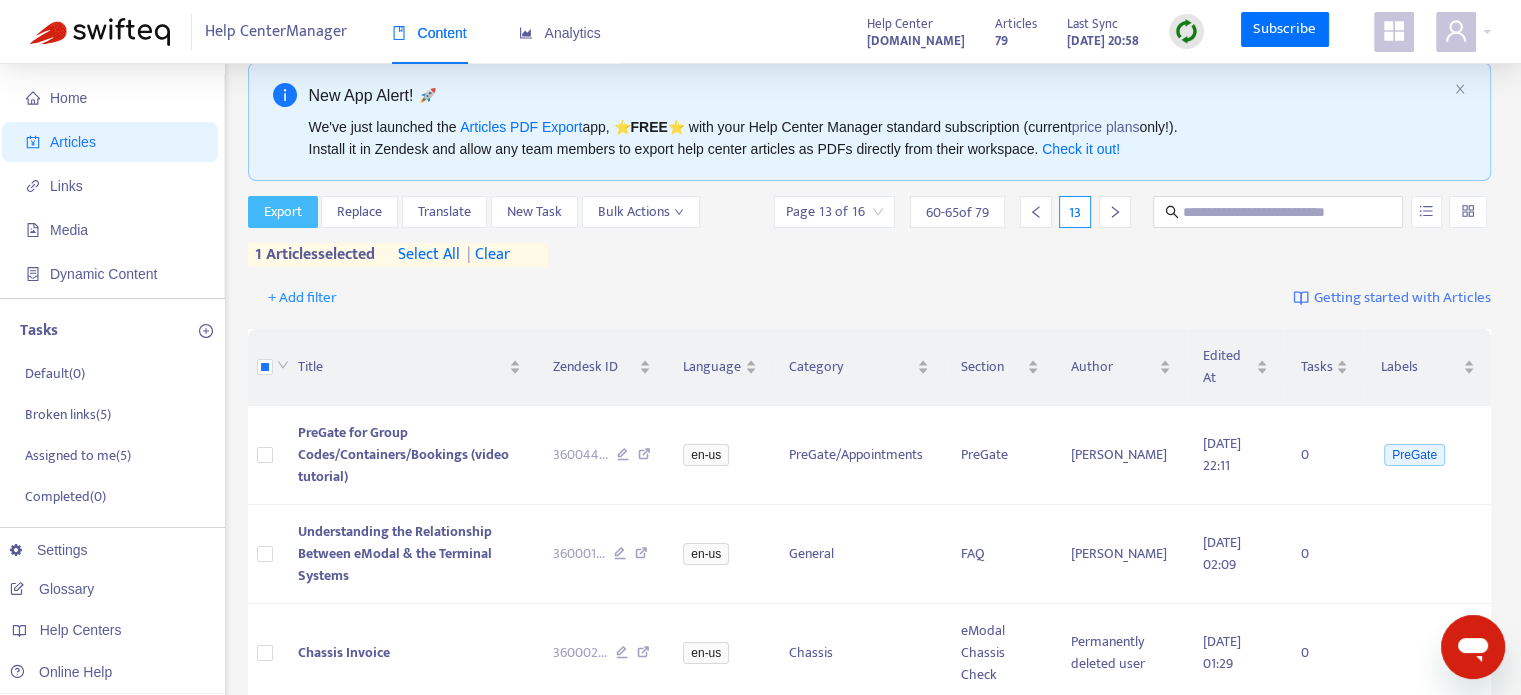 click on "Export" at bounding box center [283, 212] 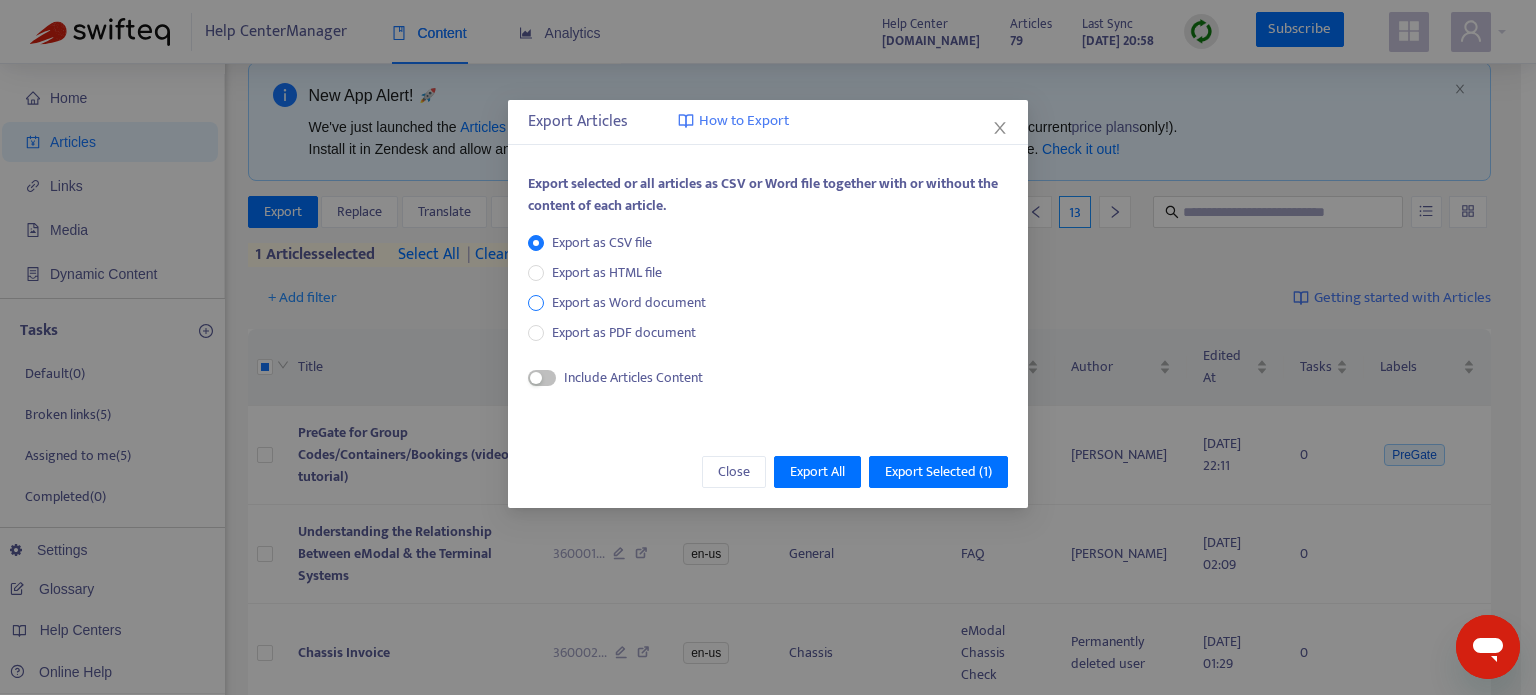 click on "Export as Word document" at bounding box center (629, 303) 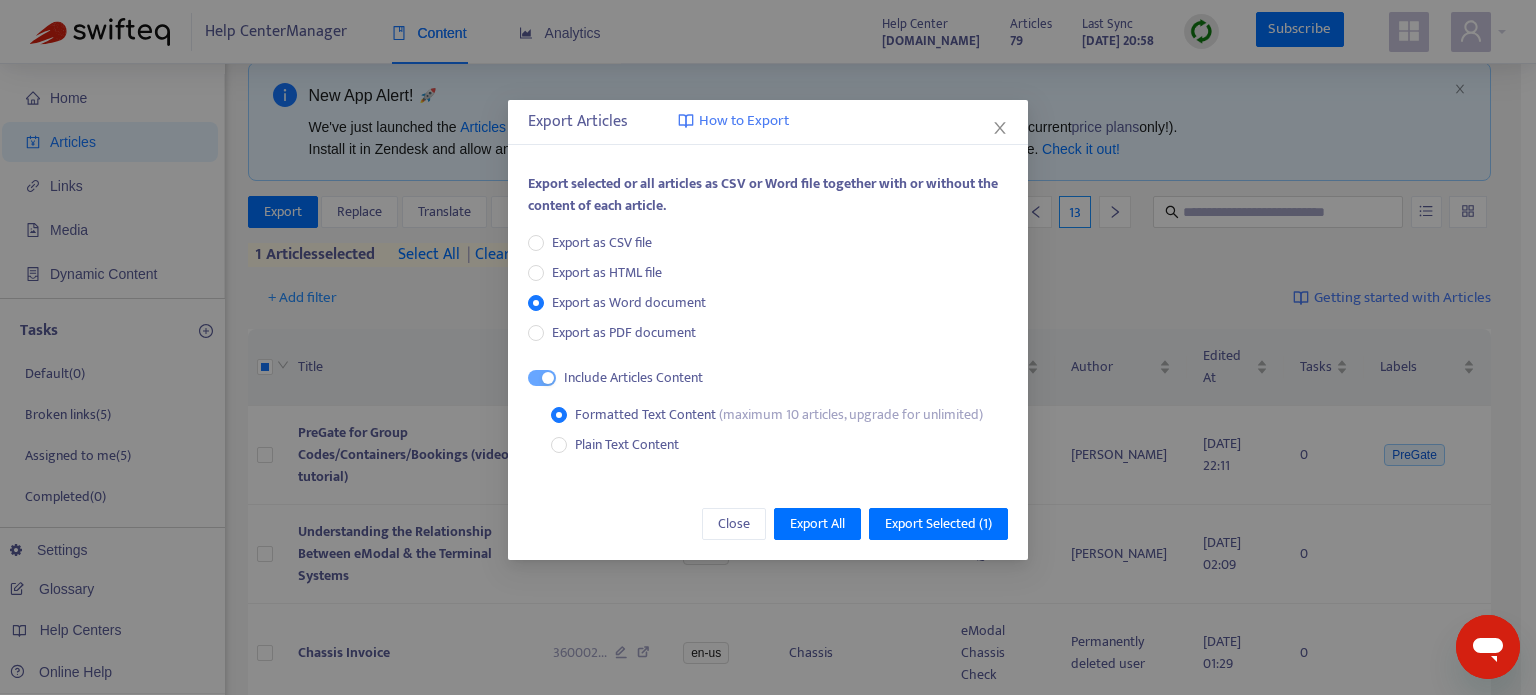 click on "Close Export All Export Selected ( 1 )" at bounding box center (768, 524) 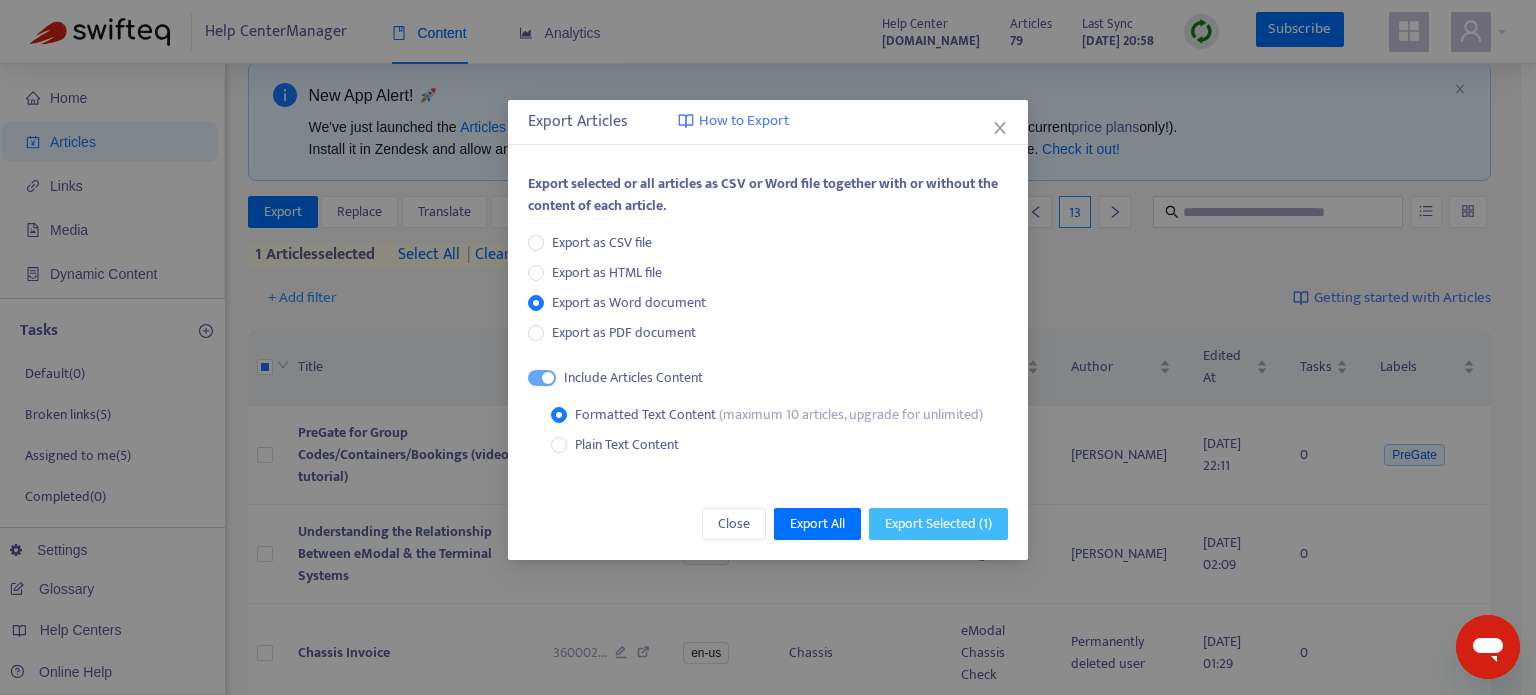 click on "Export Selected ( 1 )" at bounding box center [938, 524] 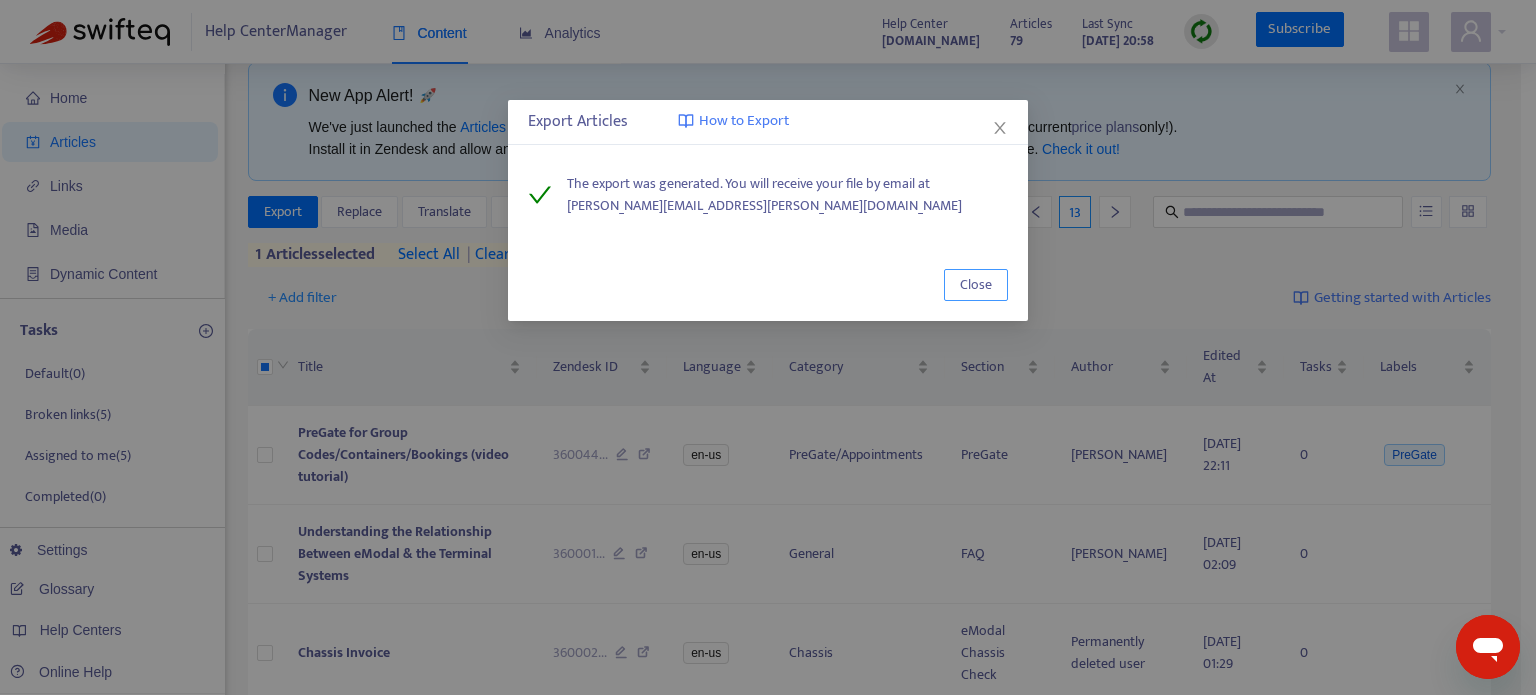 click on "Close" at bounding box center (976, 285) 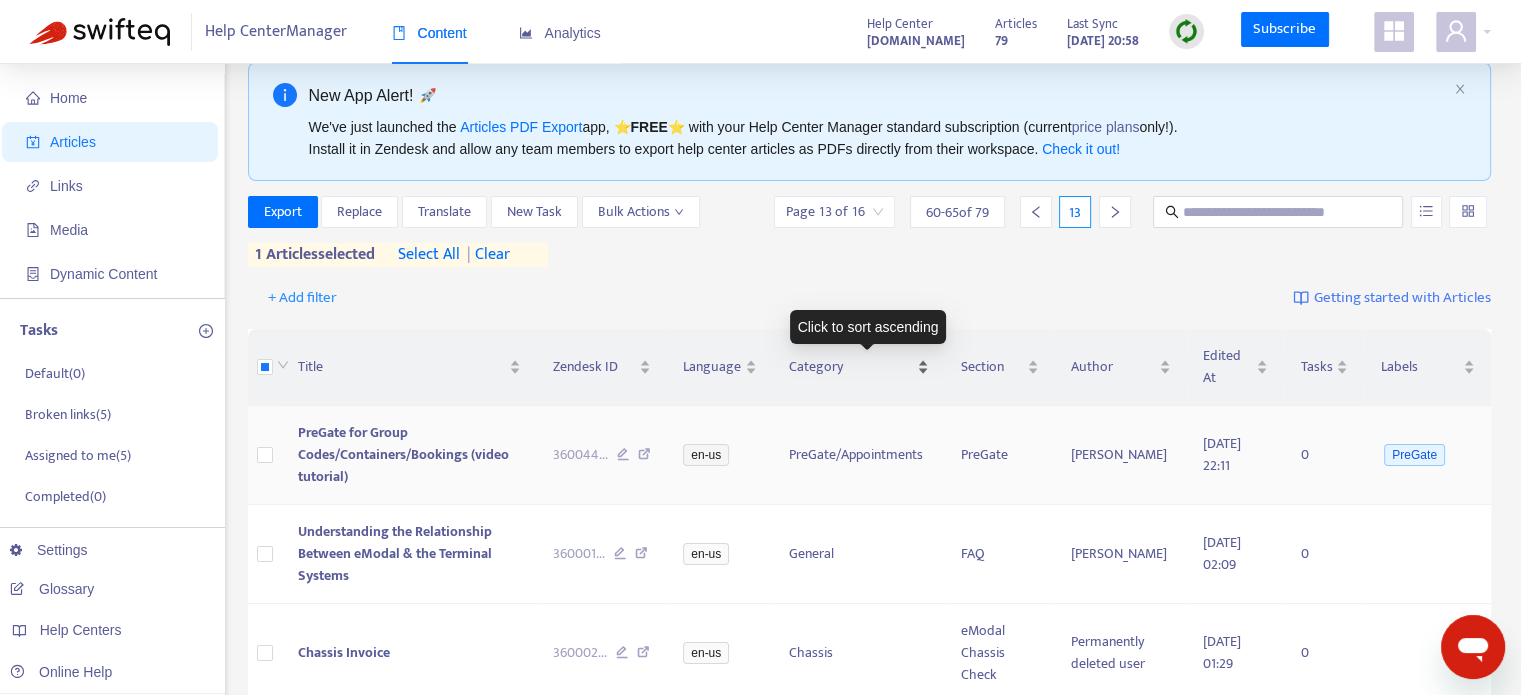 scroll, scrollTop: 568, scrollLeft: 0, axis: vertical 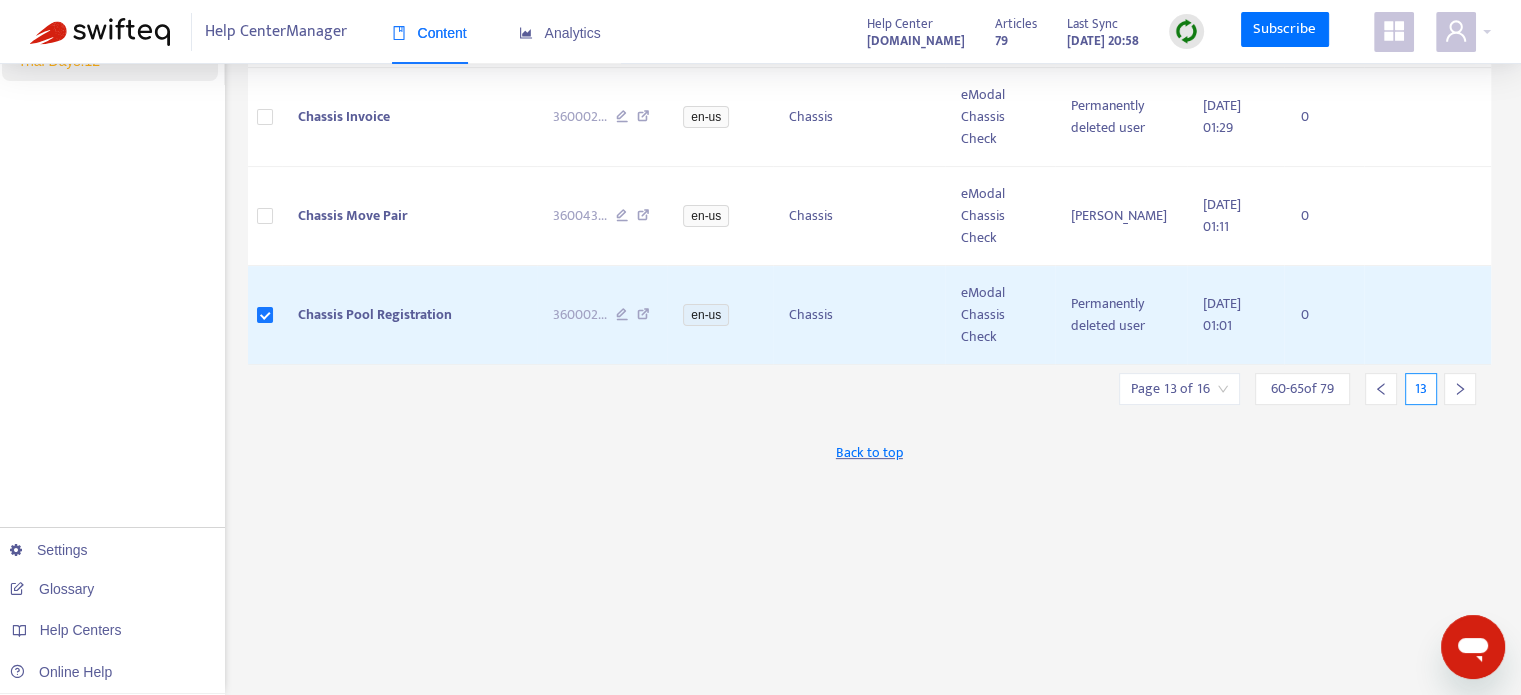click at bounding box center (1460, 389) 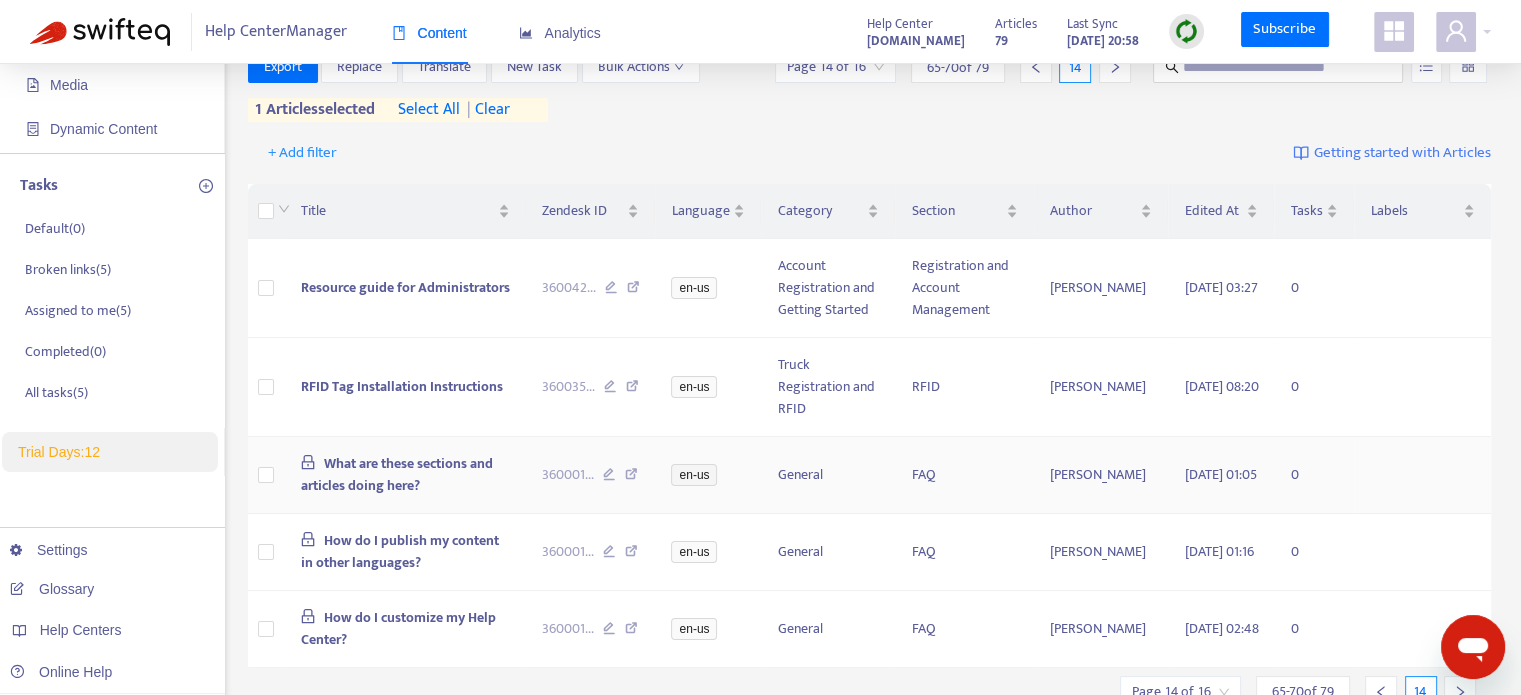 scroll, scrollTop: 168, scrollLeft: 0, axis: vertical 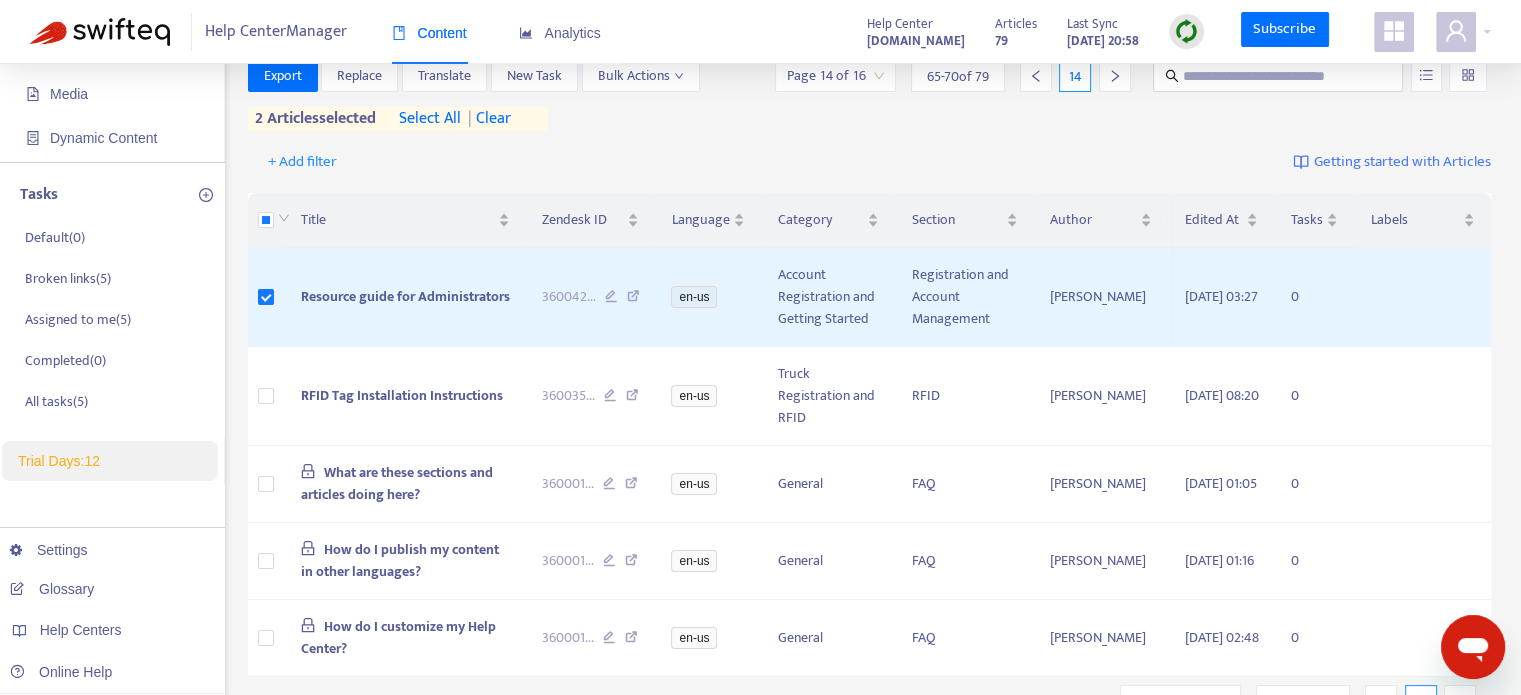 click on "|  clear" at bounding box center (486, 119) 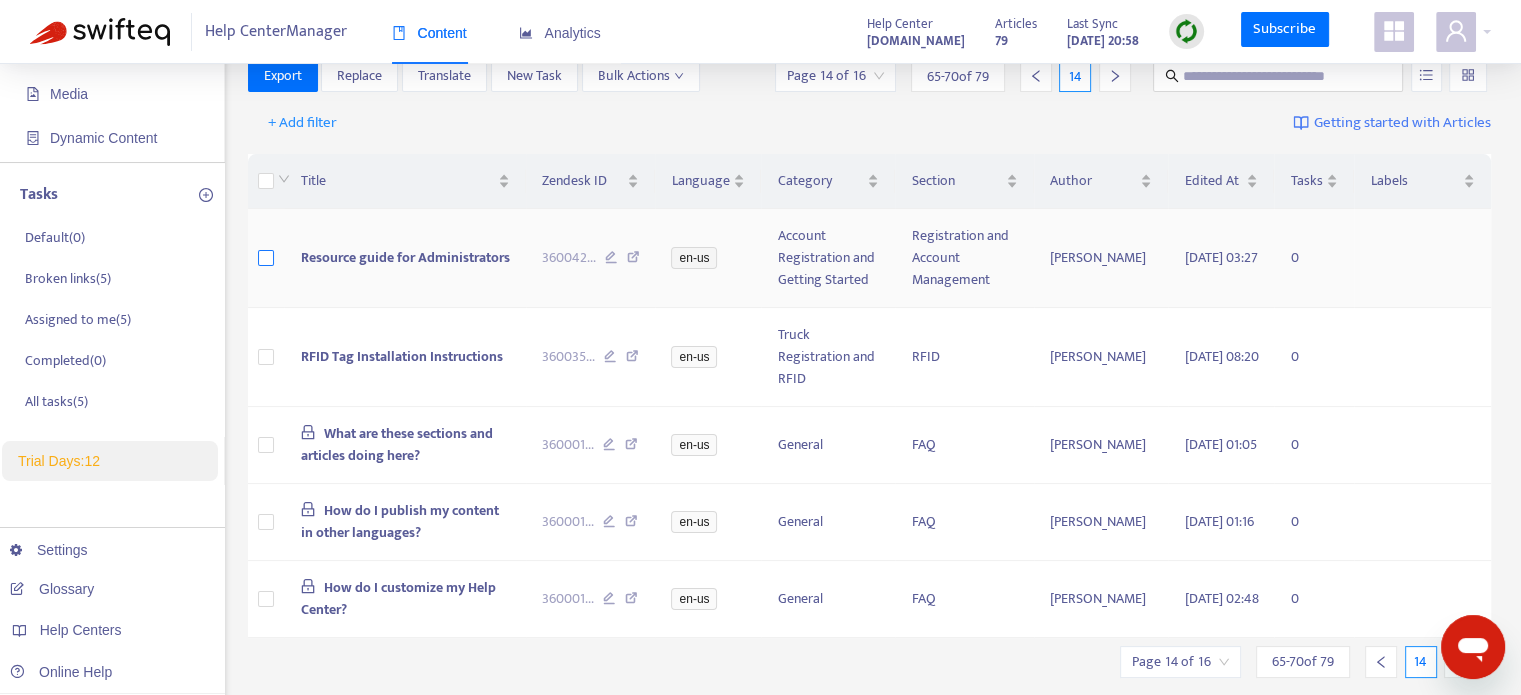 click at bounding box center (266, 258) 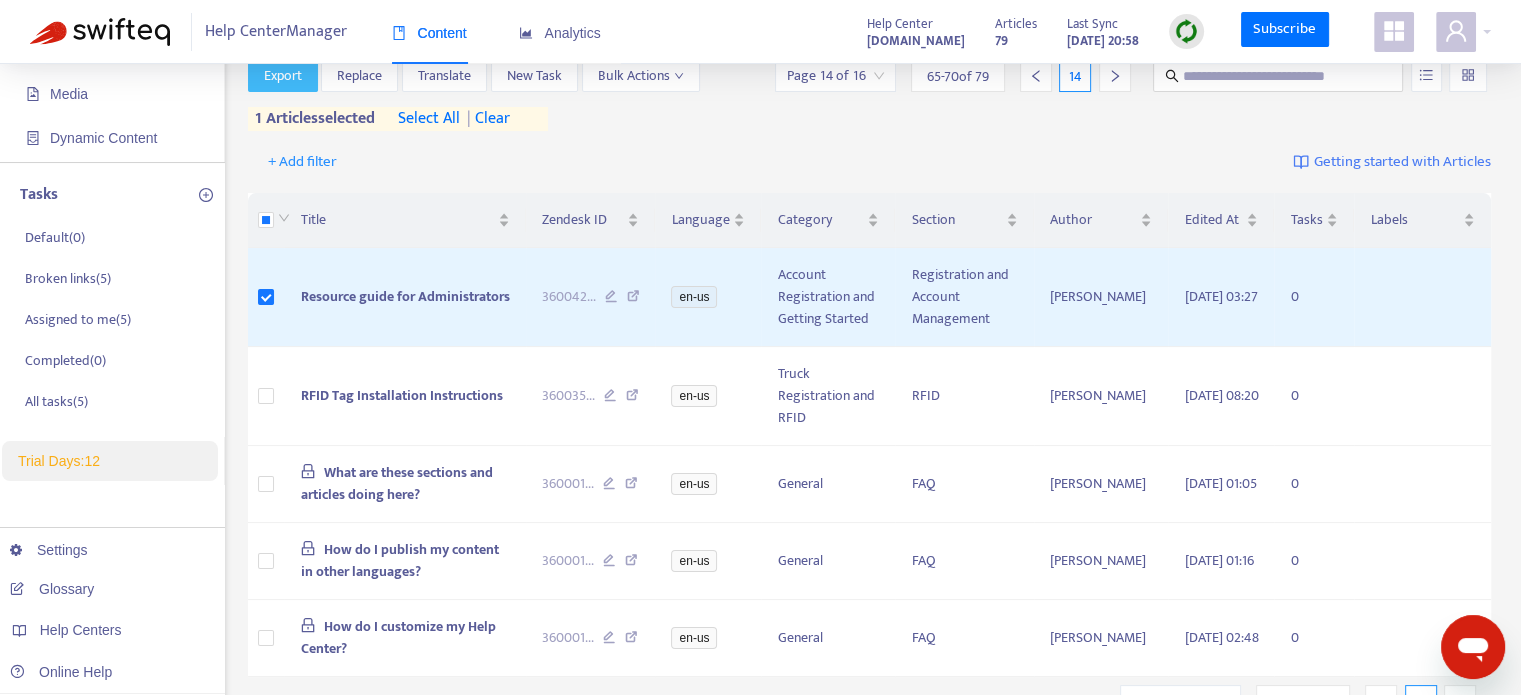 click on "Export" at bounding box center (283, 76) 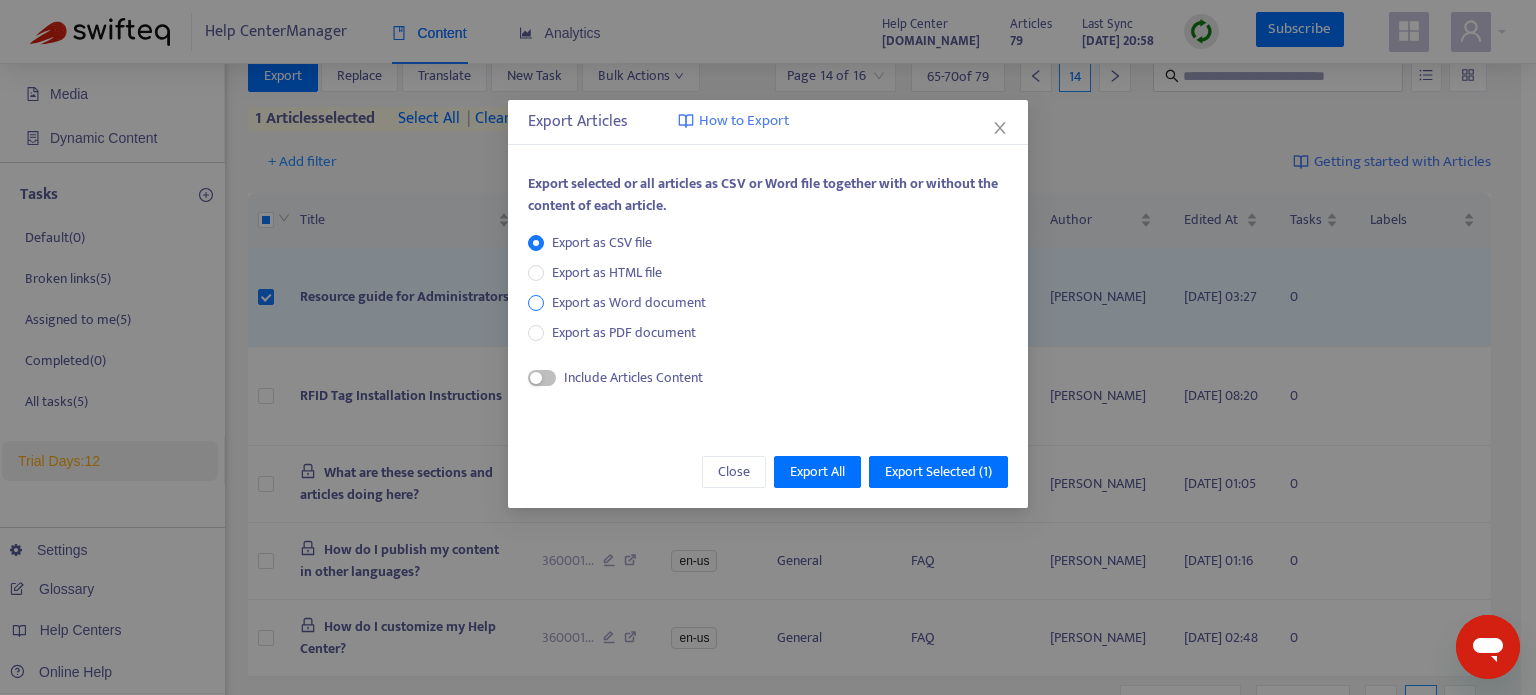 click on "Export as Word document" at bounding box center (629, 303) 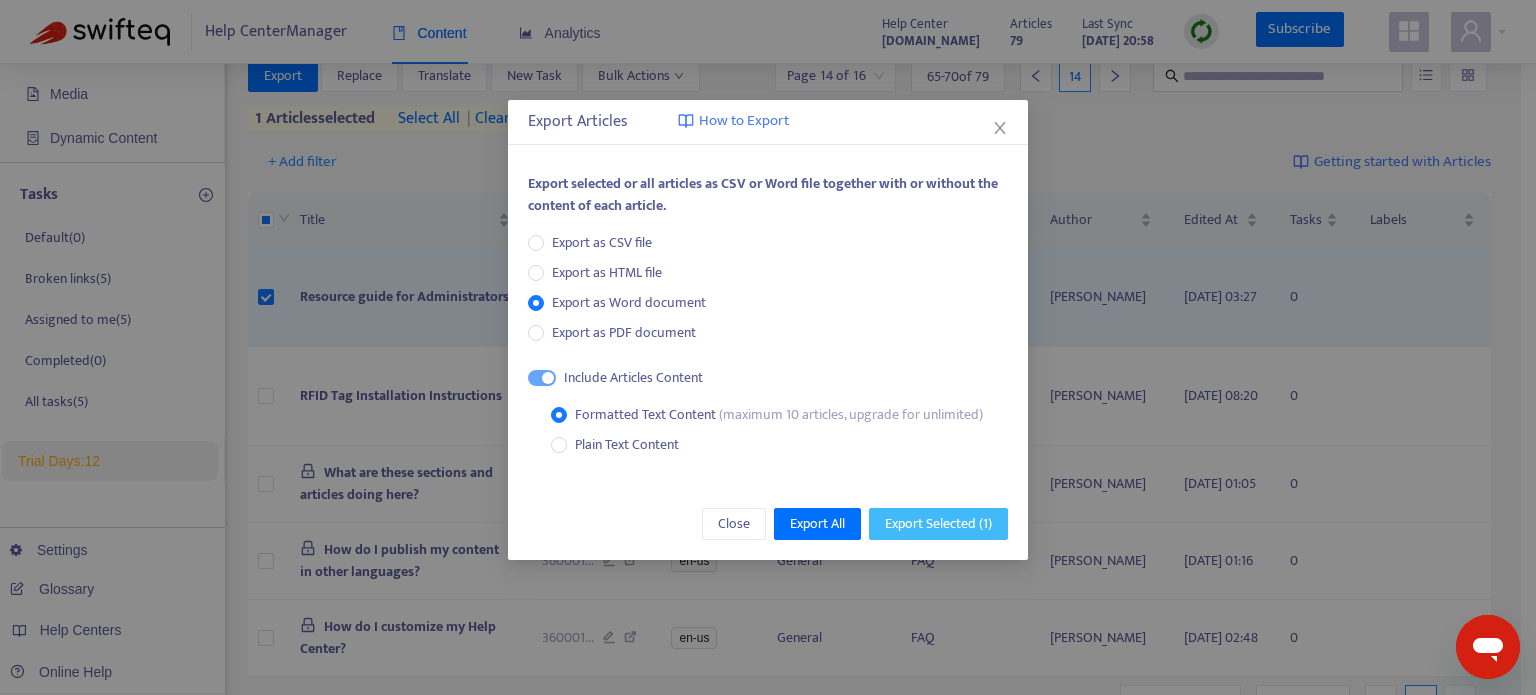 click on "Export Selected ( 1 )" at bounding box center [938, 524] 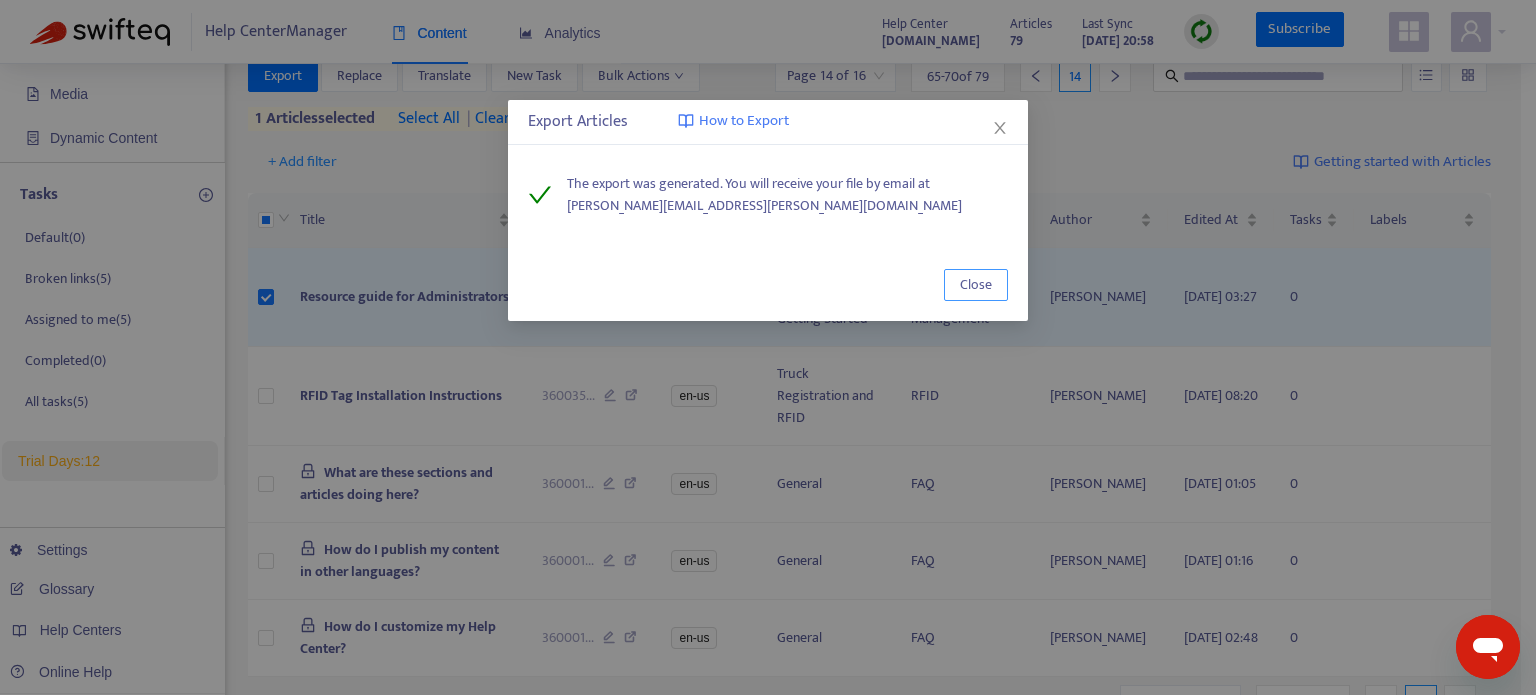 click on "Close" at bounding box center (976, 285) 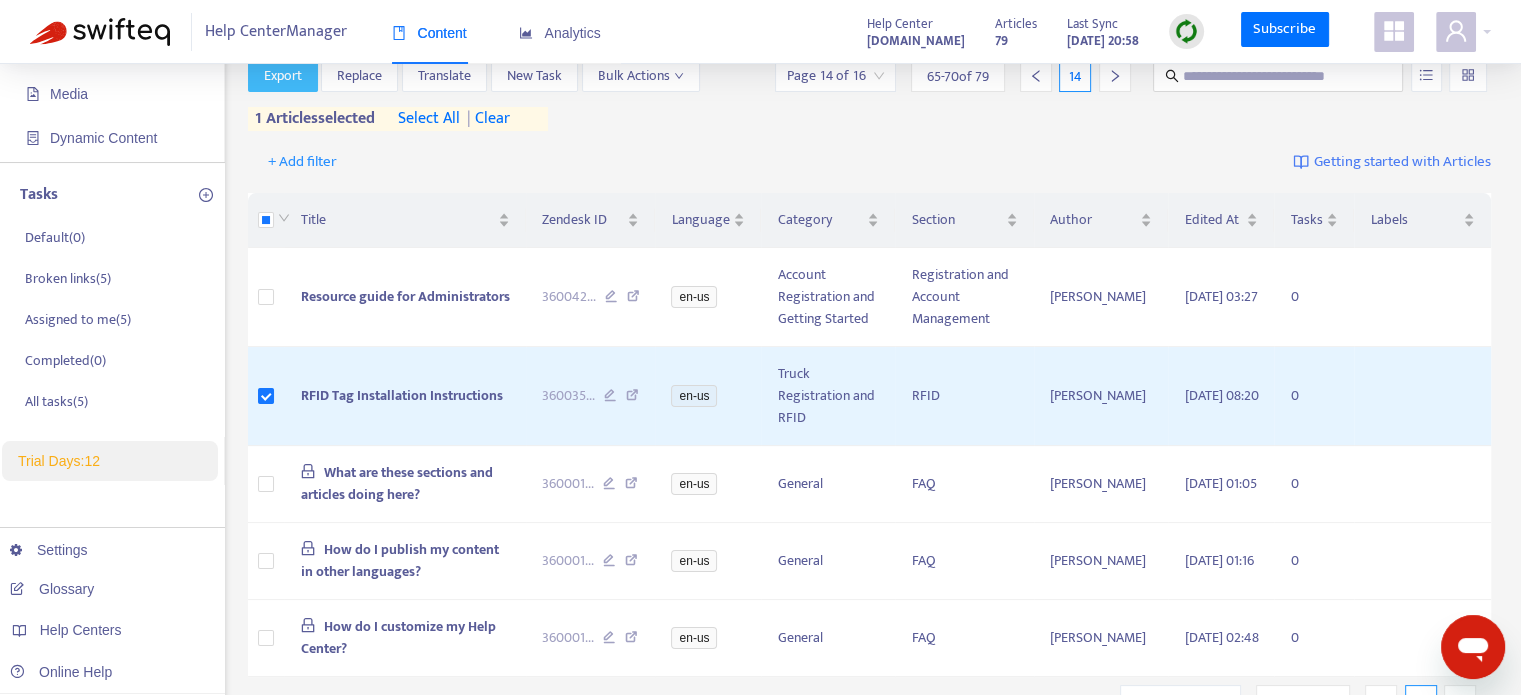 click on "Export" at bounding box center (283, 76) 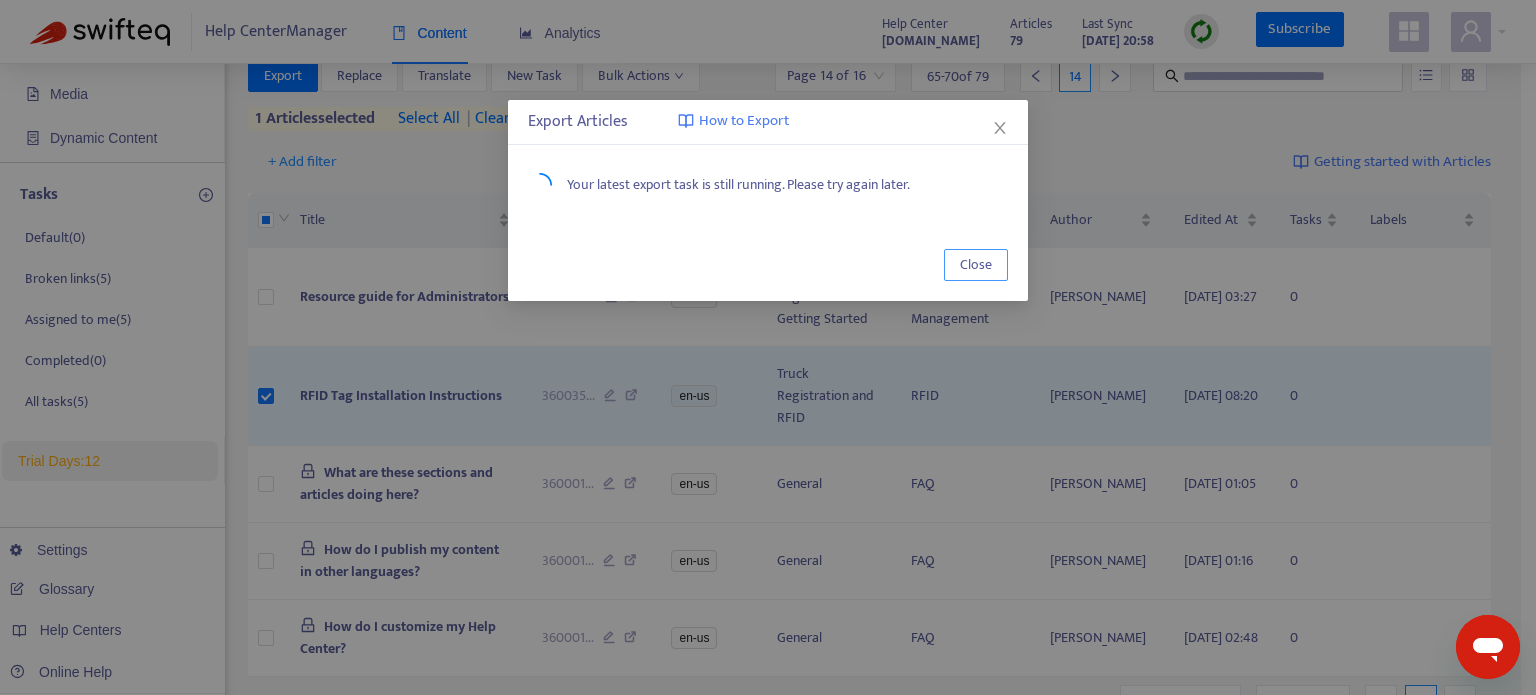 click on "Close" at bounding box center (976, 265) 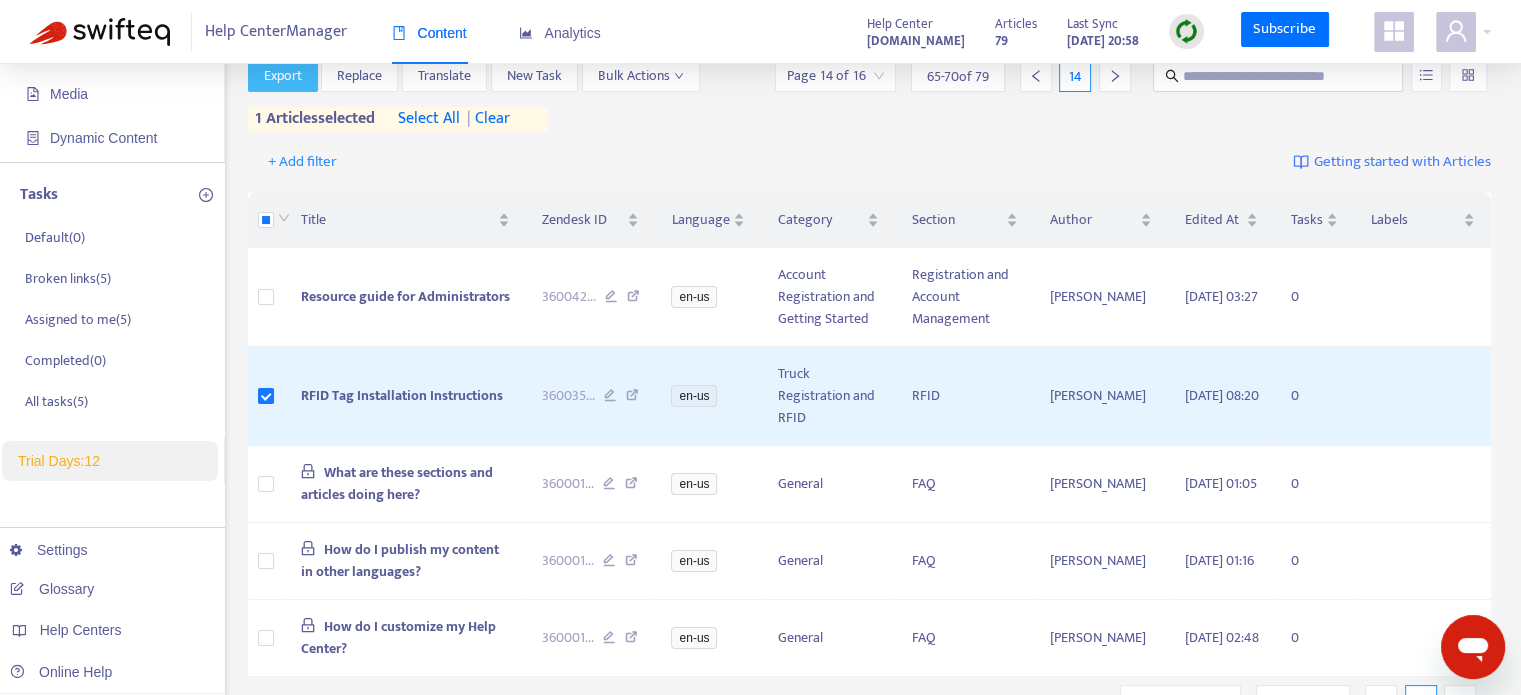 click on "Export" at bounding box center [283, 76] 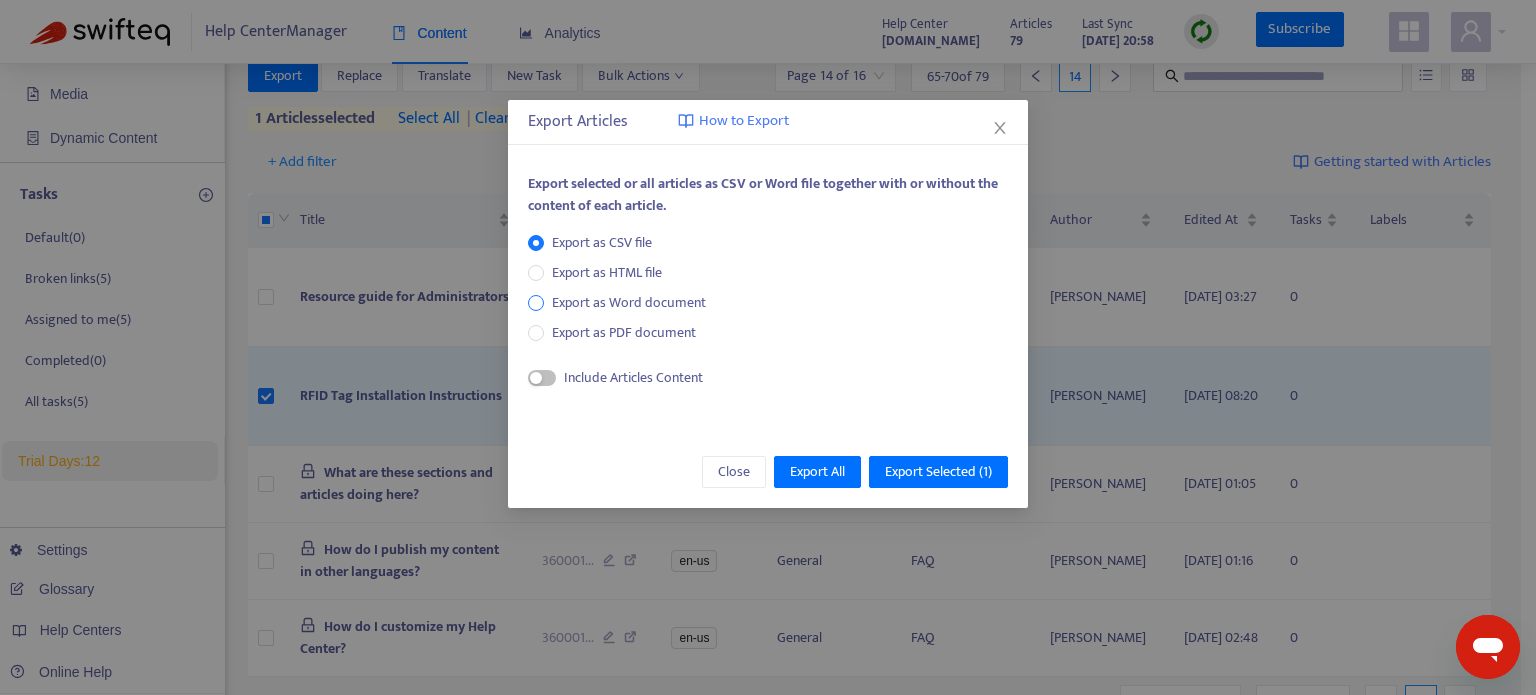 click on "Export as Word document" at bounding box center [629, 303] 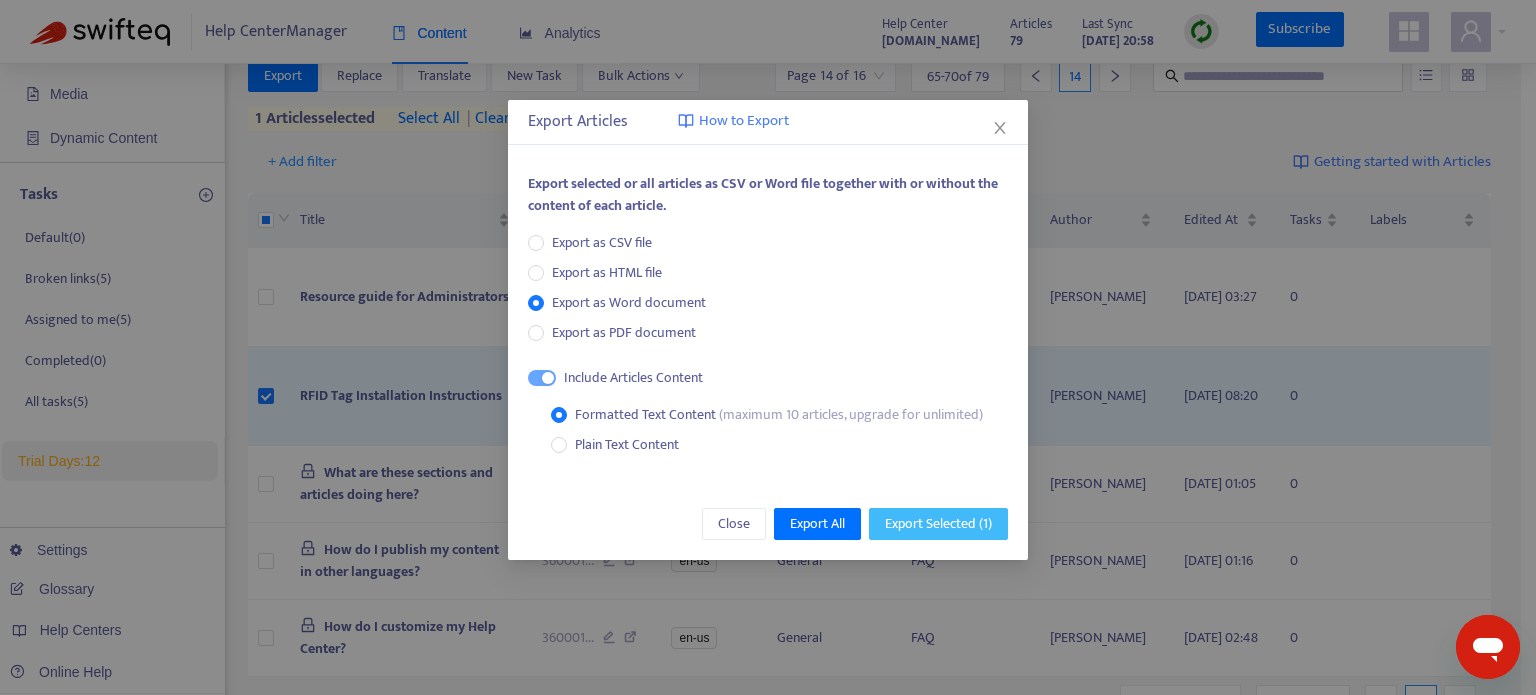 click on "Export Selected ( 1 )" at bounding box center (938, 524) 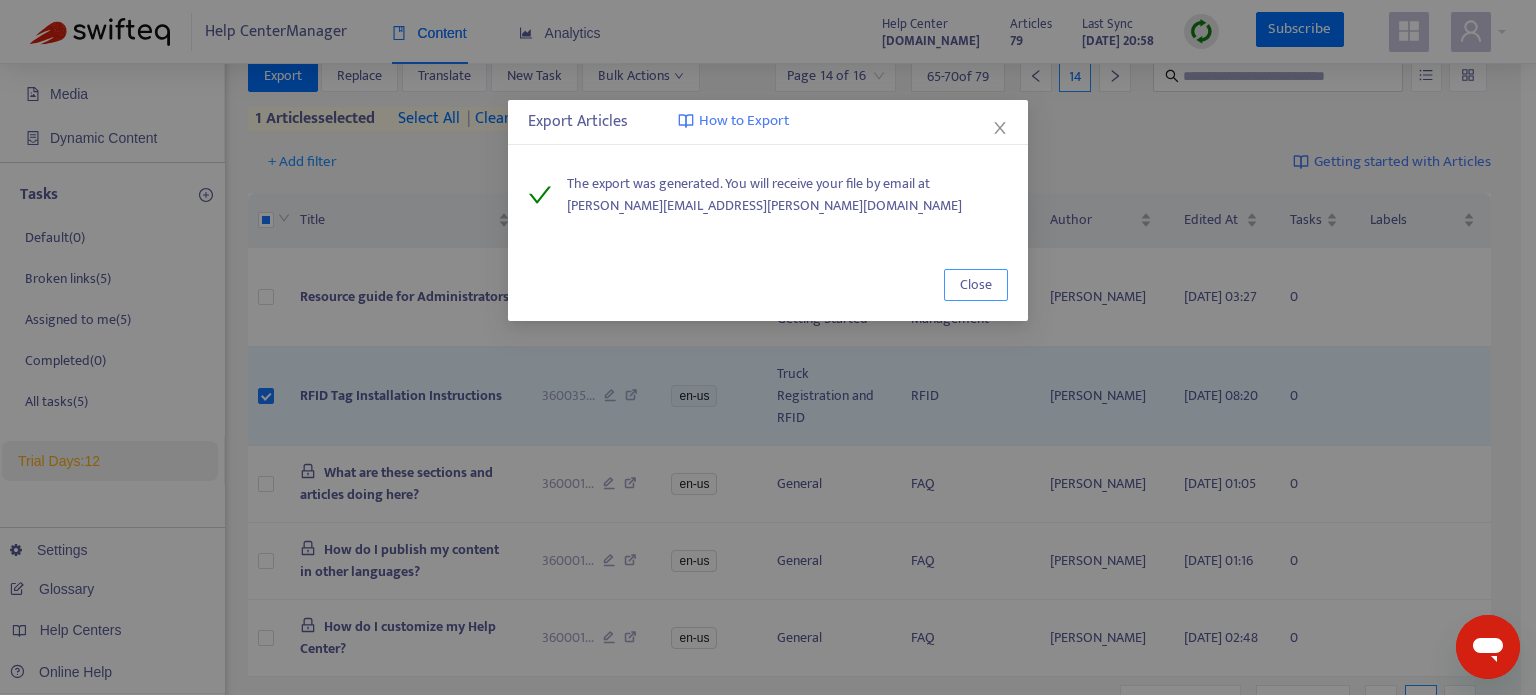 click on "Close" at bounding box center [976, 285] 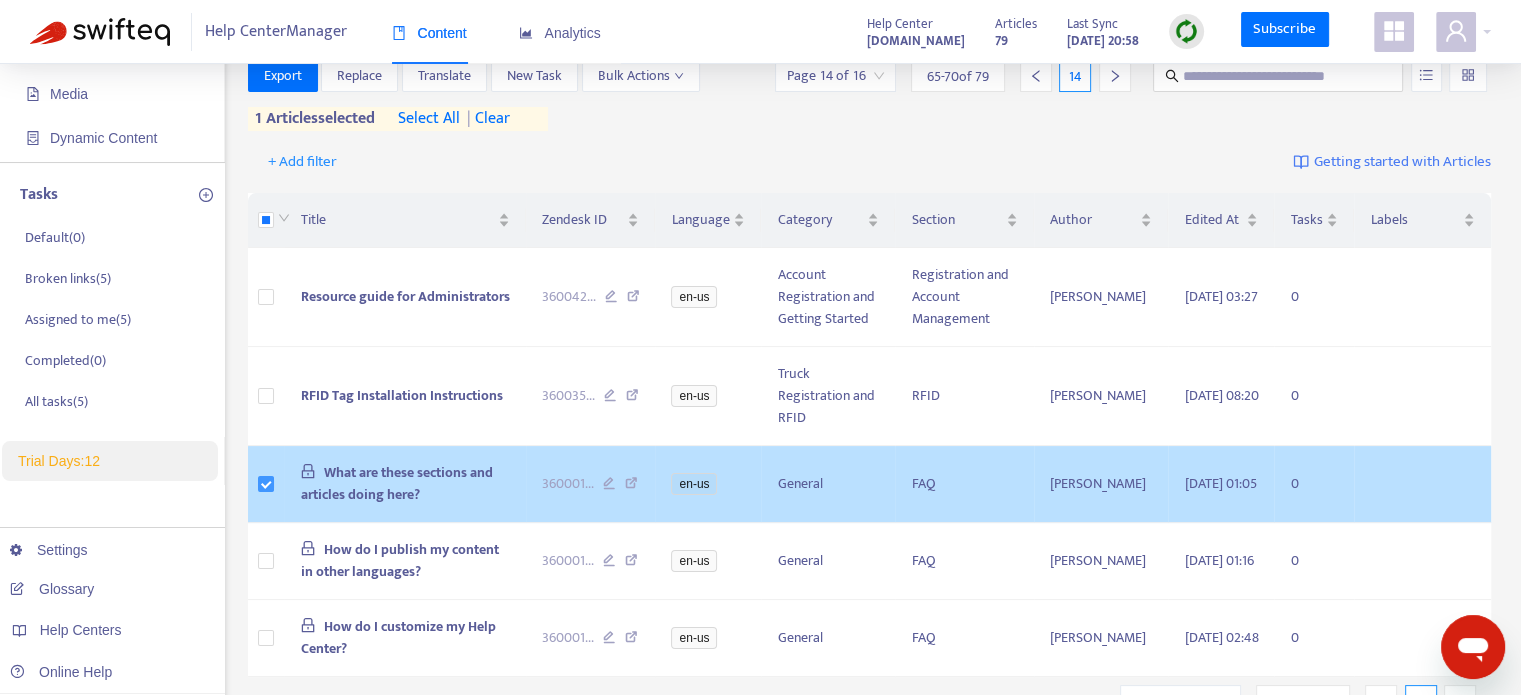 scroll, scrollTop: 44, scrollLeft: 0, axis: vertical 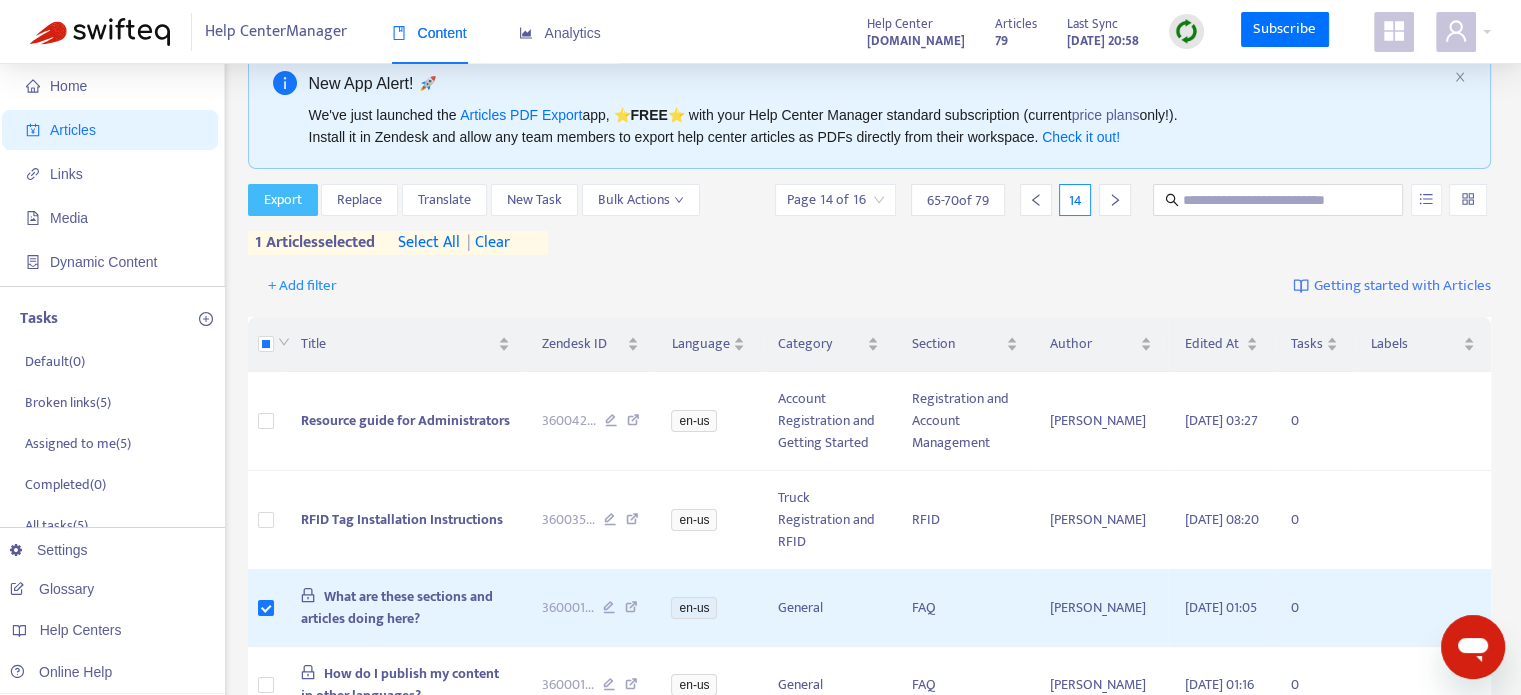 click on "Export" at bounding box center [283, 200] 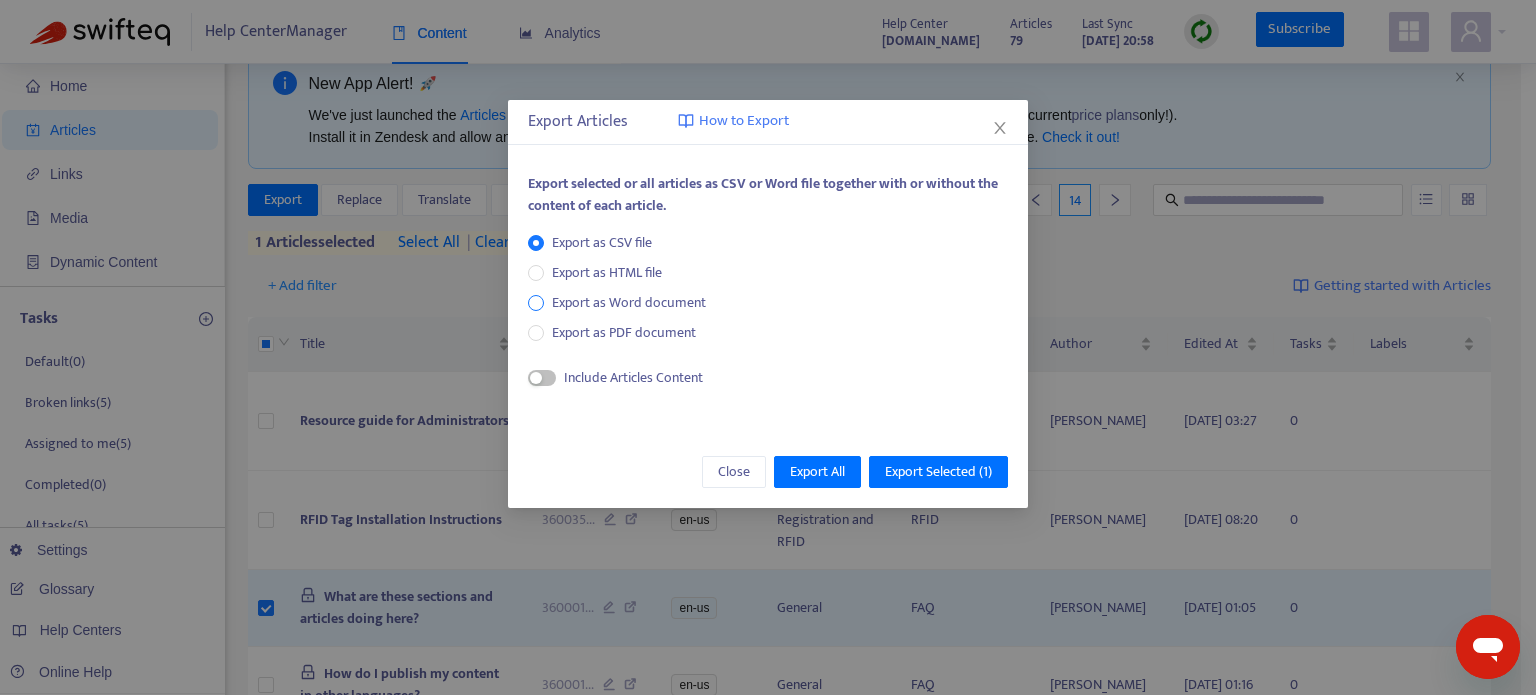 click on "Export as Word document" at bounding box center (629, 303) 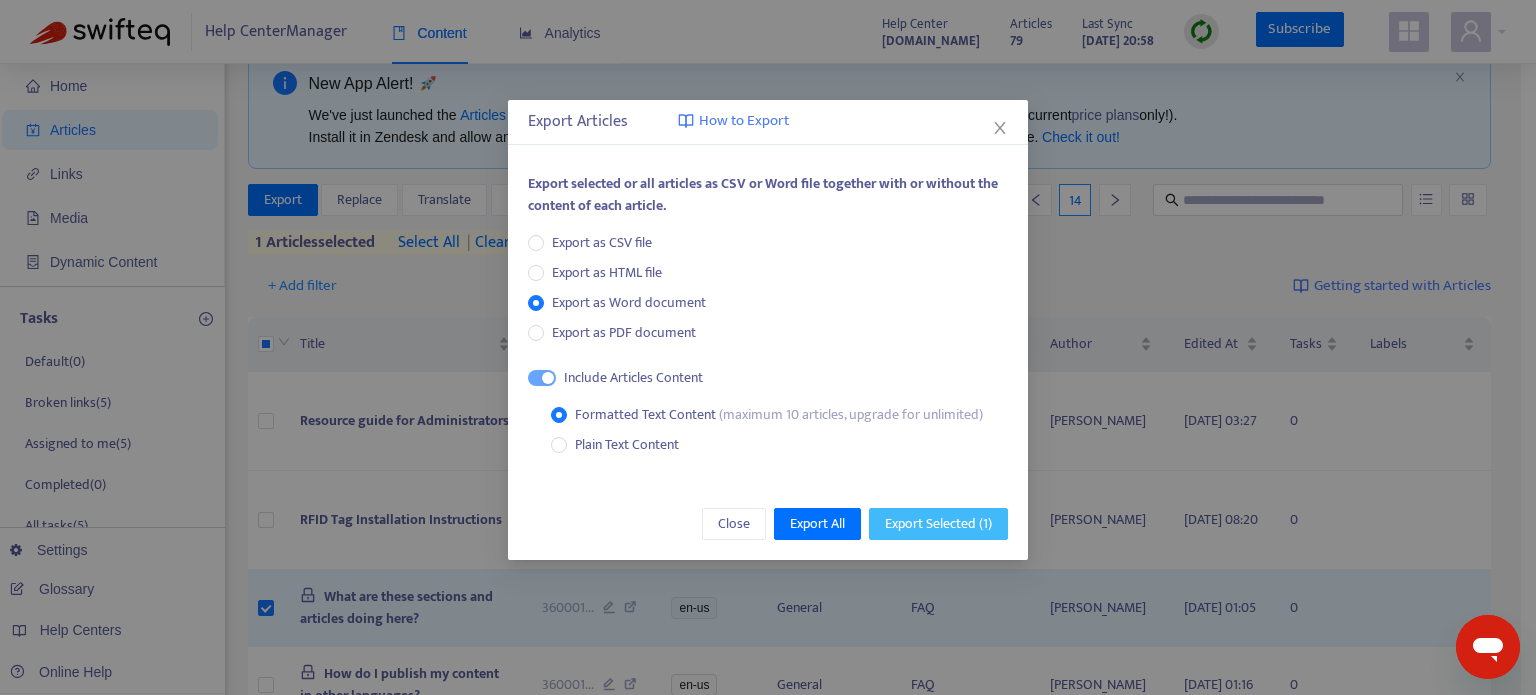 click on "Export Selected ( 1 )" at bounding box center [938, 524] 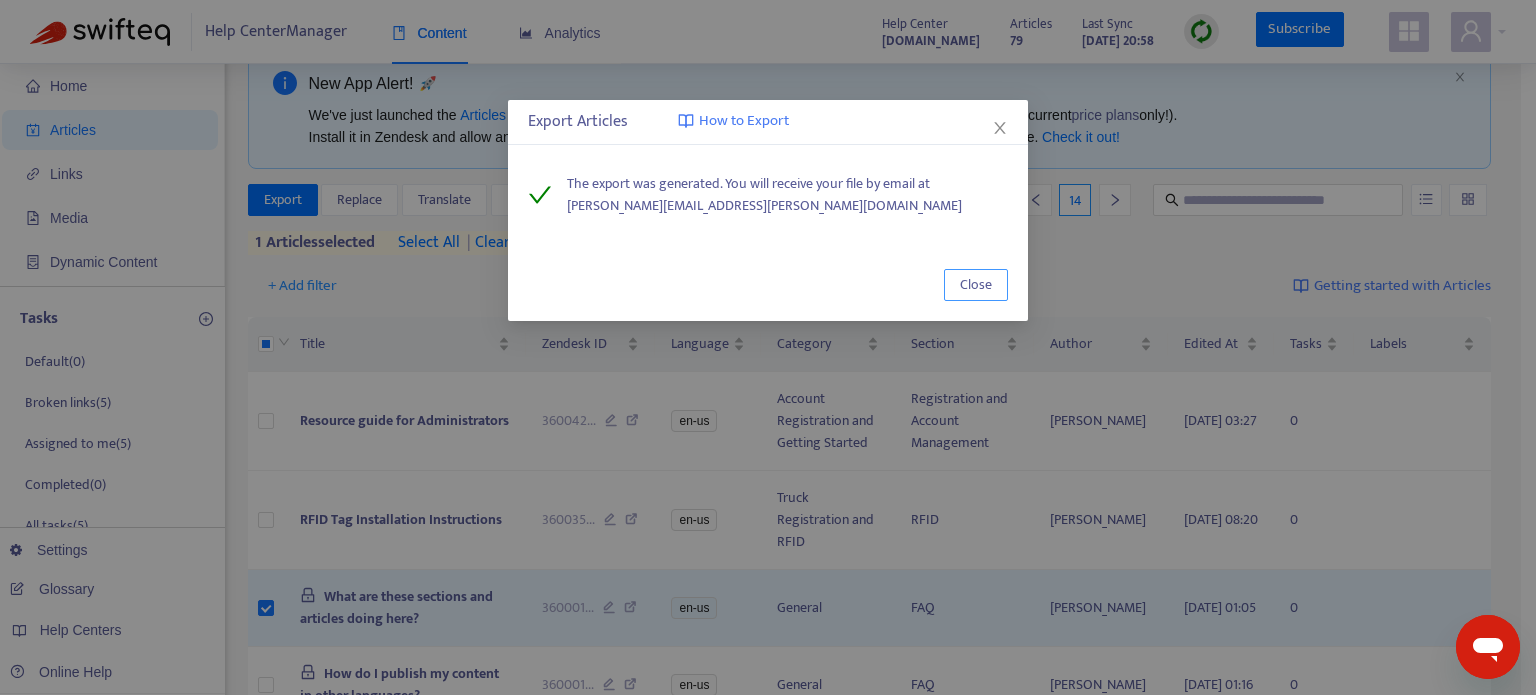 click on "Close" at bounding box center [976, 285] 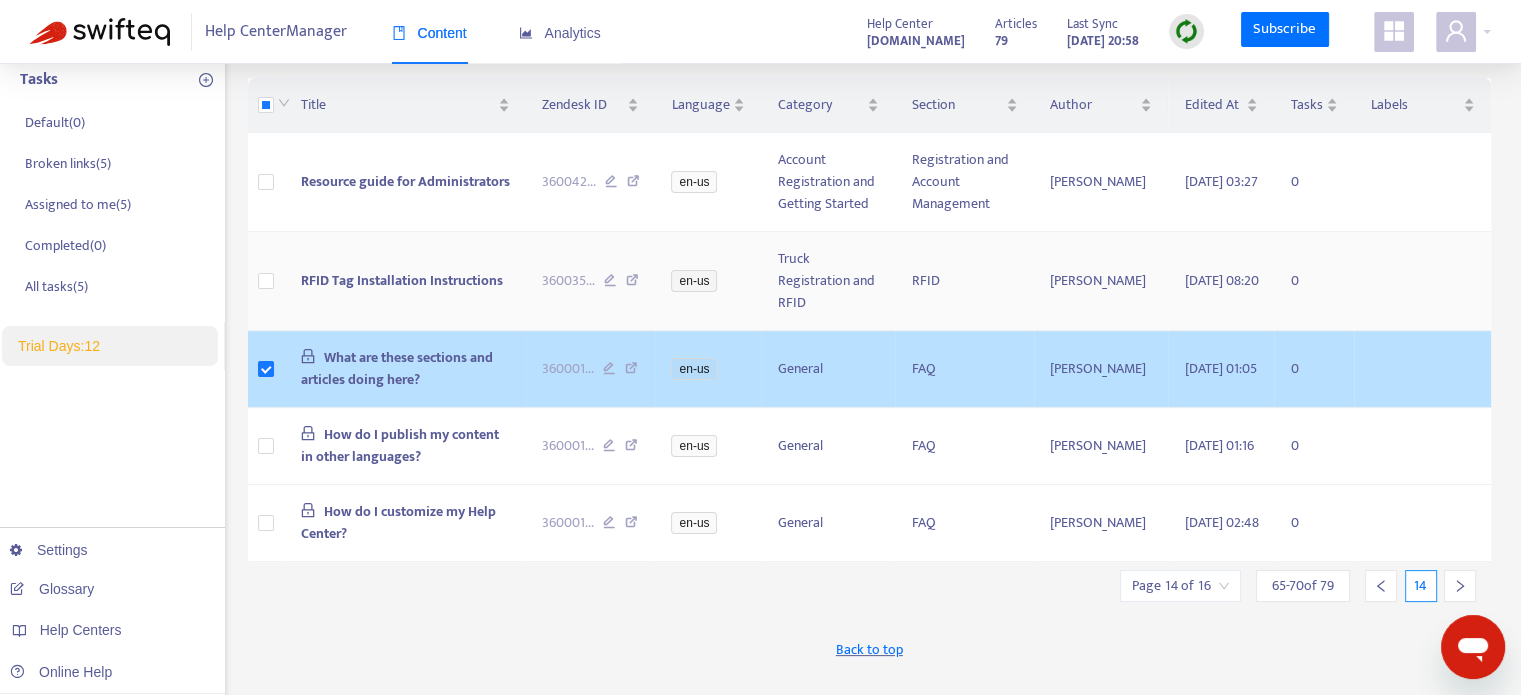 scroll, scrollTop: 291, scrollLeft: 0, axis: vertical 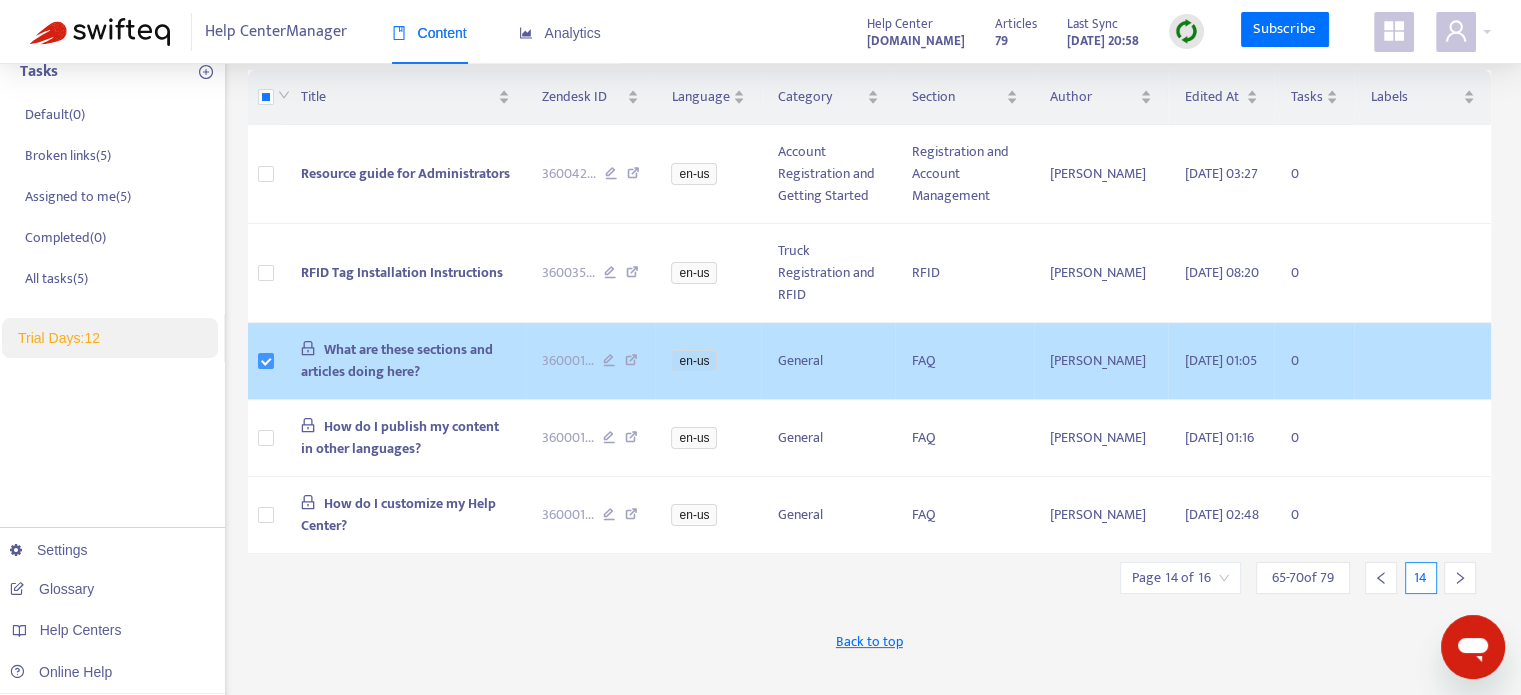 click at bounding box center [266, 361] 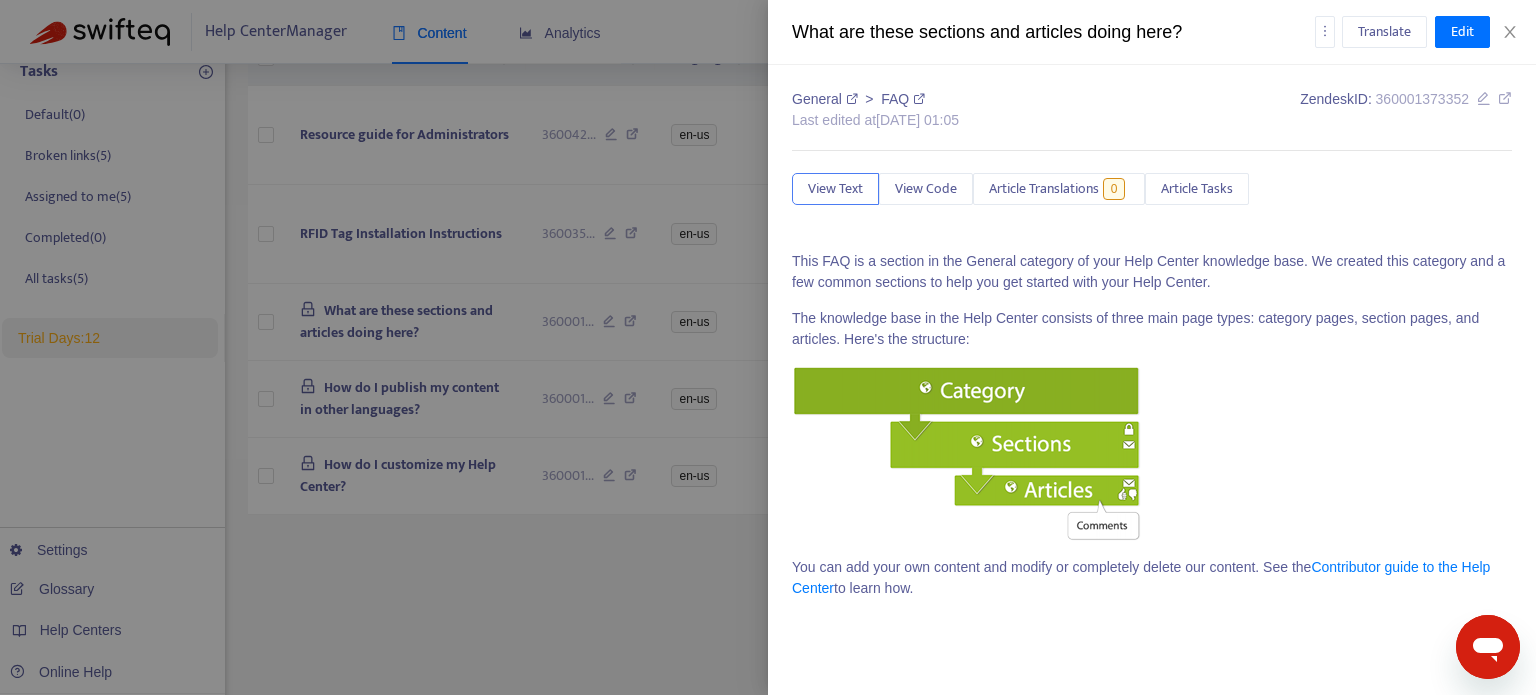 click at bounding box center [768, 347] 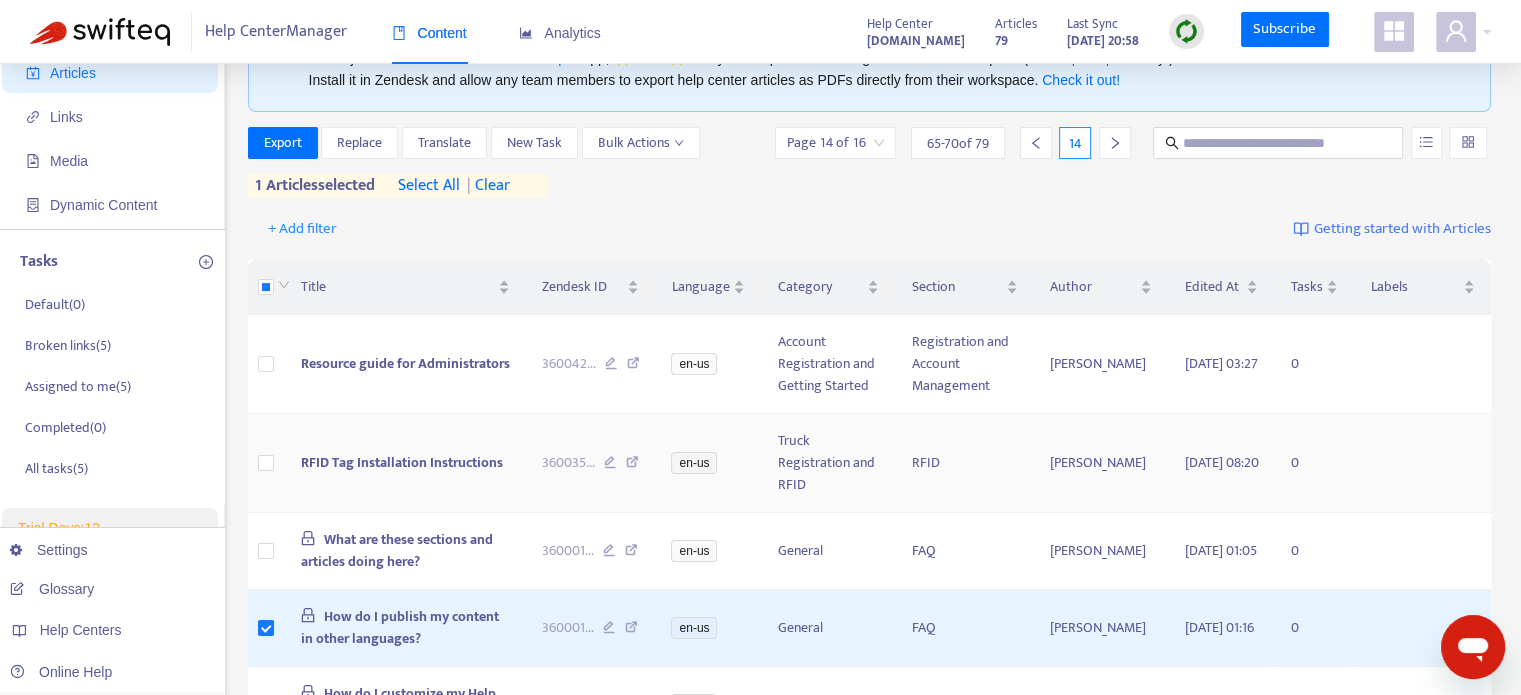 scroll, scrollTop: 95, scrollLeft: 0, axis: vertical 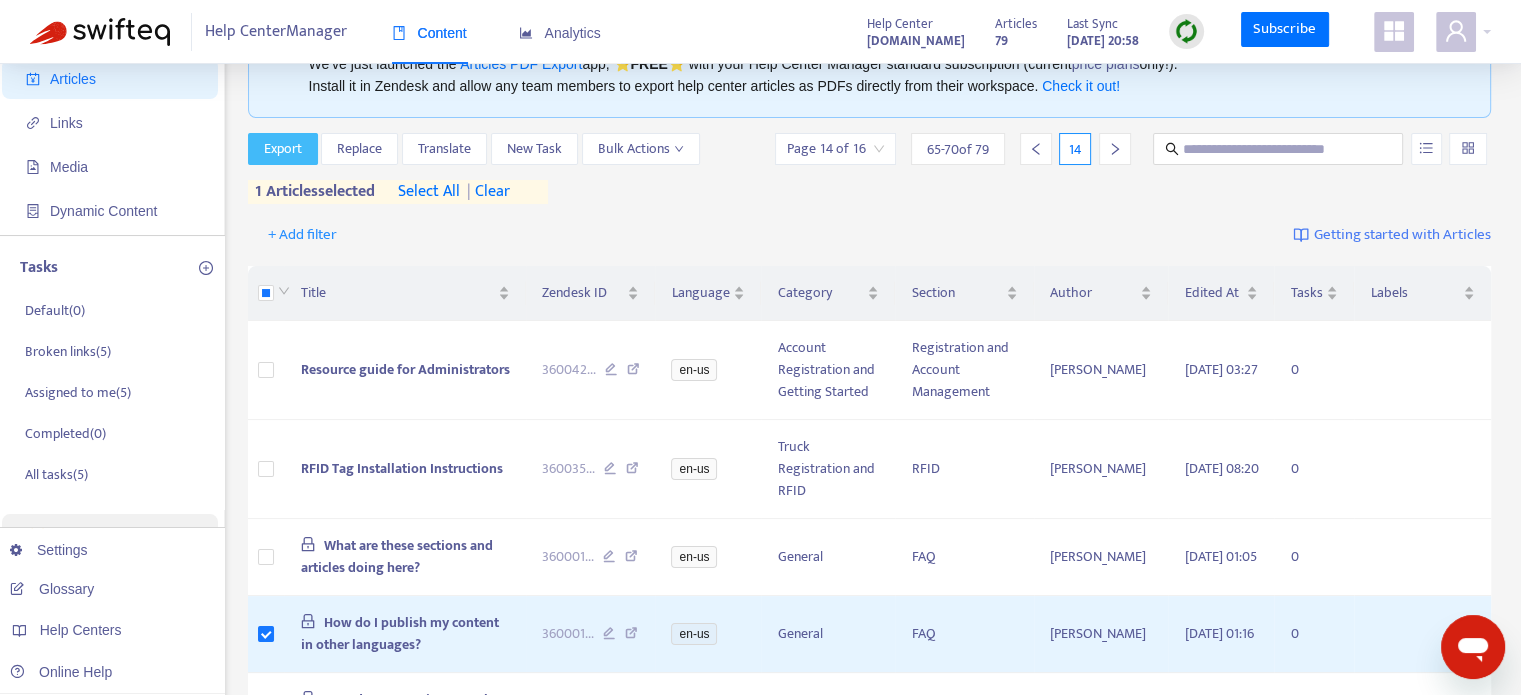 click on "Export" at bounding box center (283, 149) 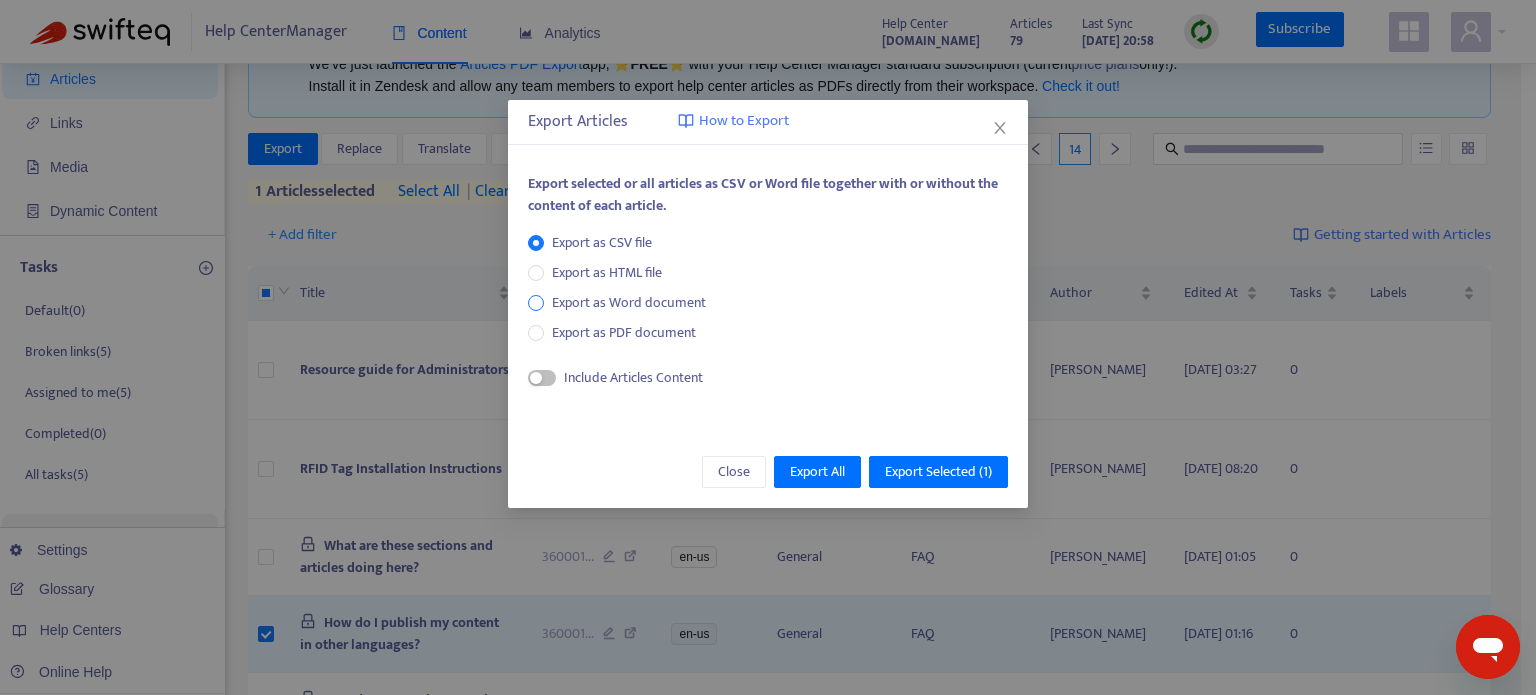 click on "Export as Word document" at bounding box center (629, 303) 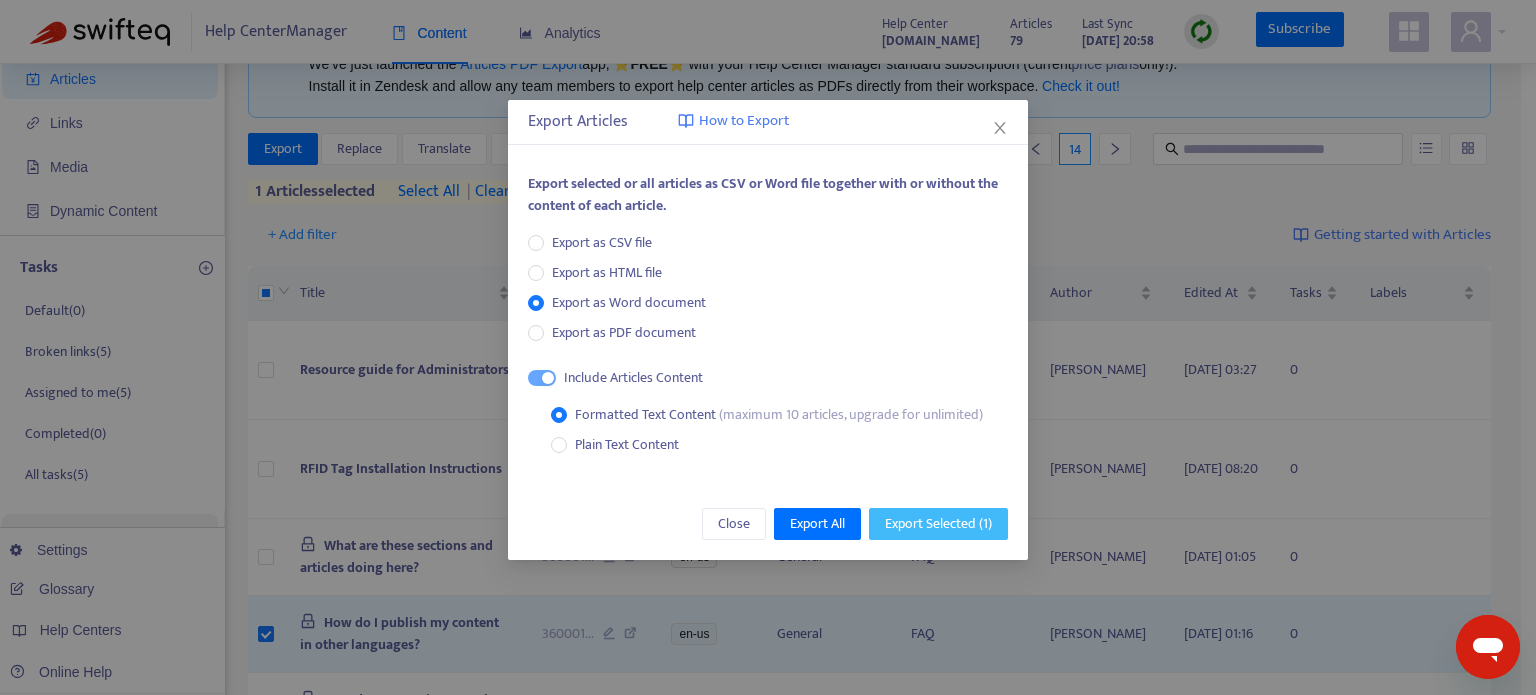 click on "Export Selected ( 1 )" at bounding box center (938, 524) 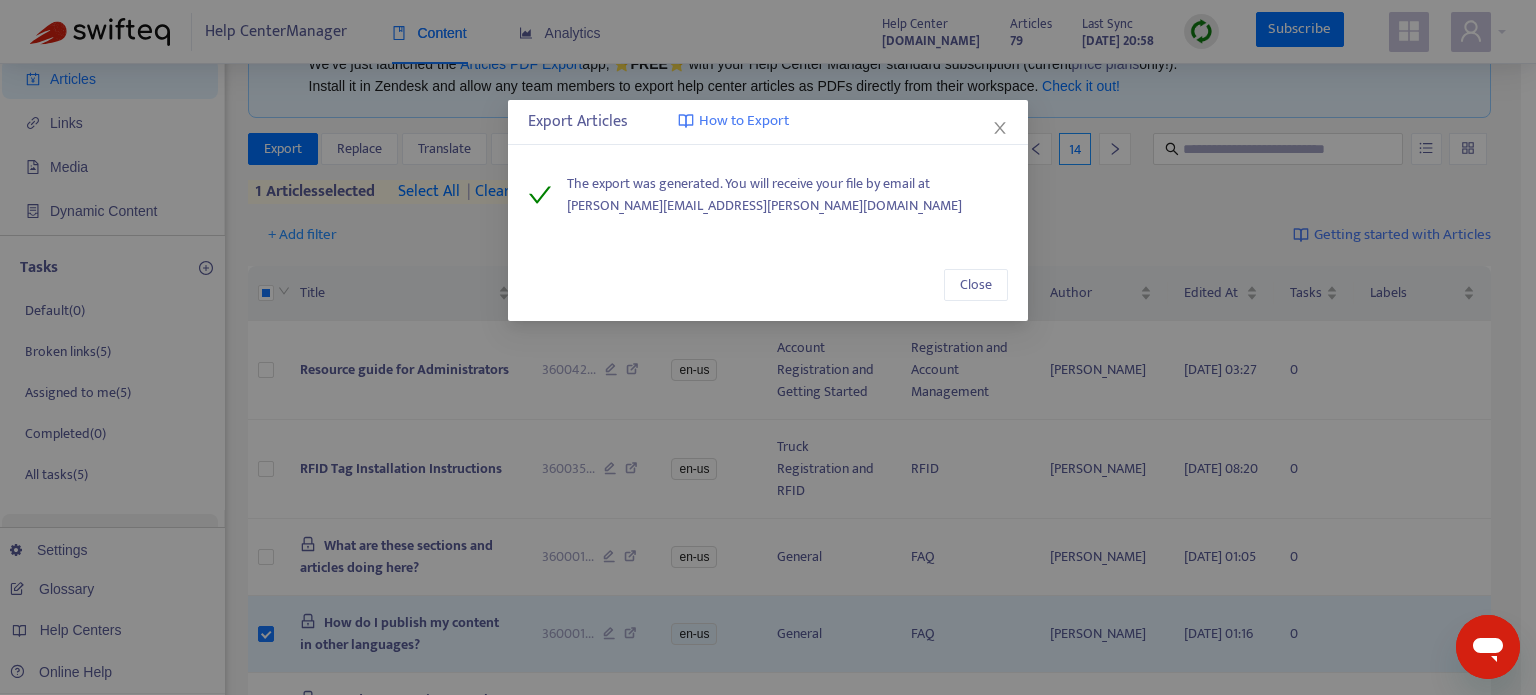 click on "Close" at bounding box center (768, 285) 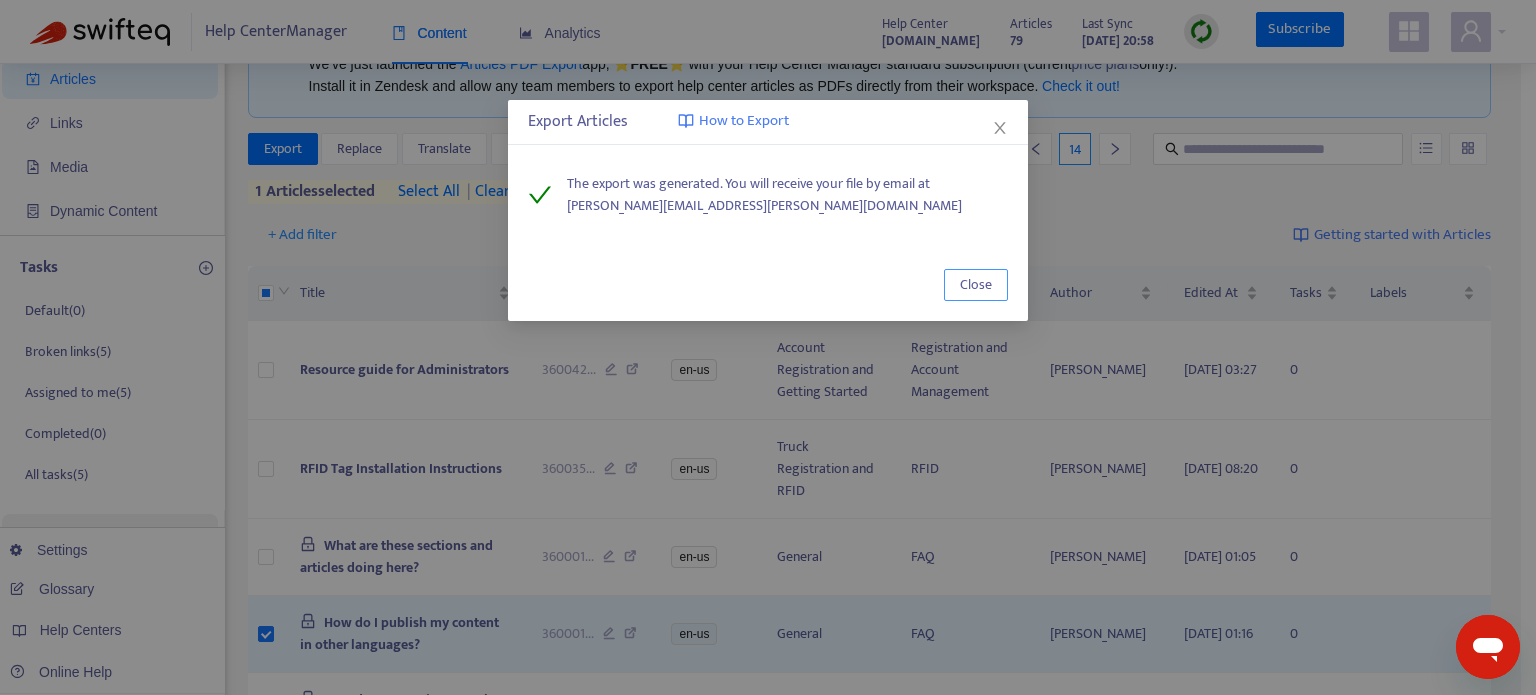 click on "Close" at bounding box center [976, 285] 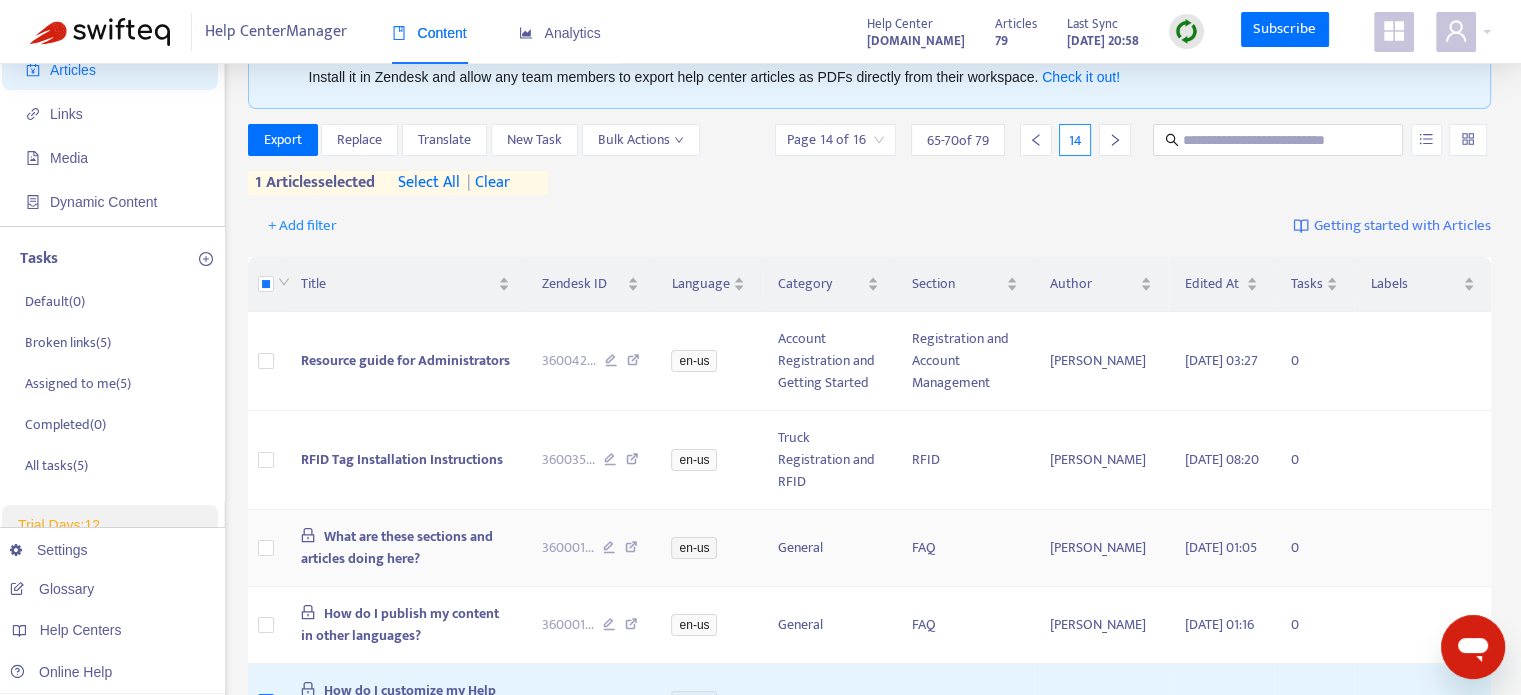 scroll, scrollTop: 80, scrollLeft: 0, axis: vertical 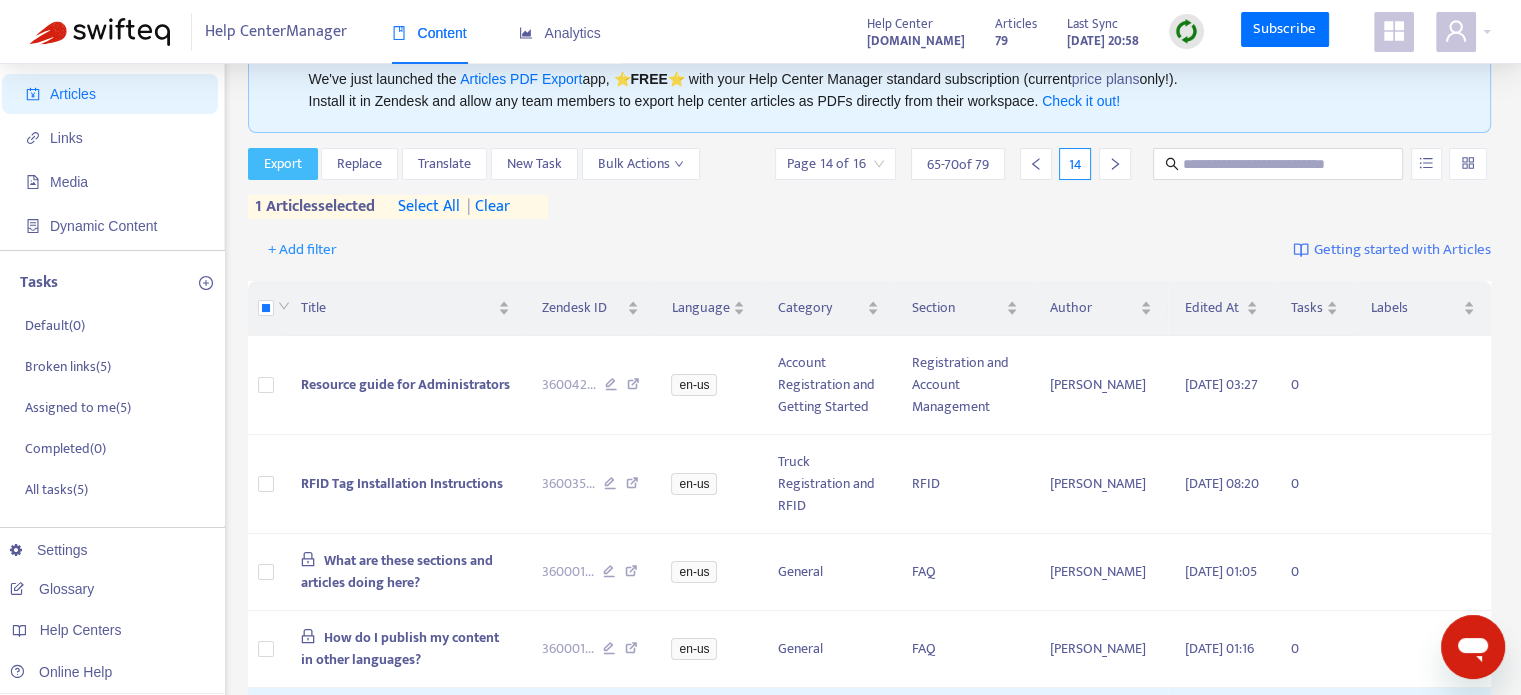 click on "Export" at bounding box center (283, 164) 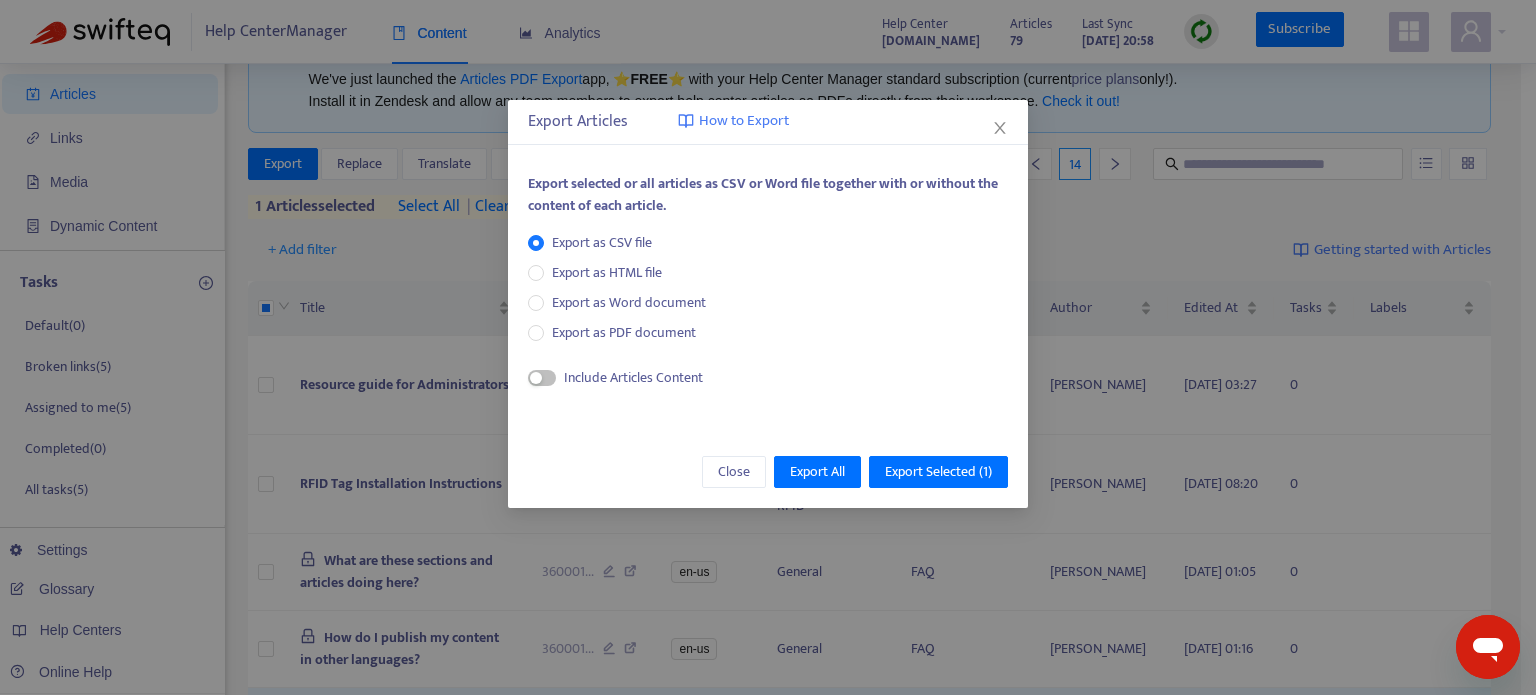 click on "Export as CSV file Export as HTML file Export as Word document Export as PDF document" at bounding box center (625, 288) 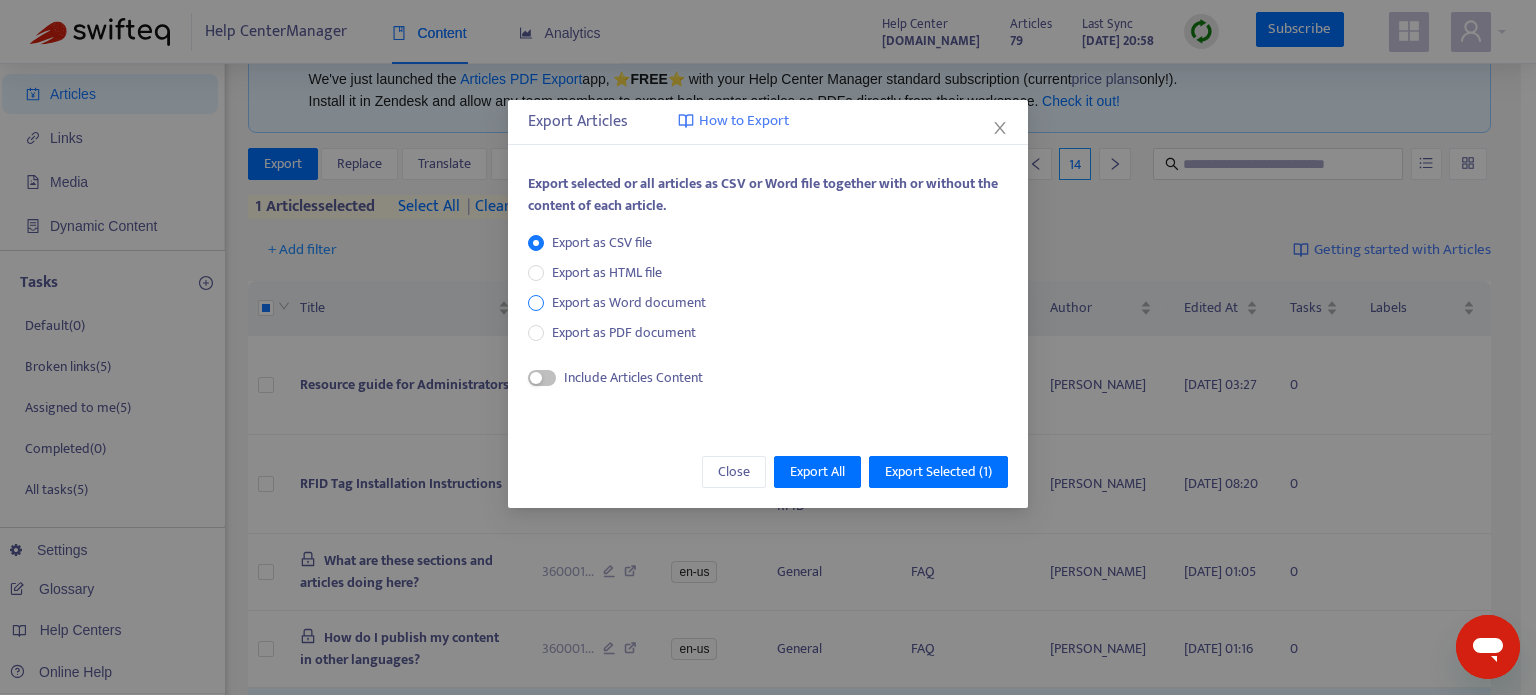 click on "Export as Word document" at bounding box center (629, 303) 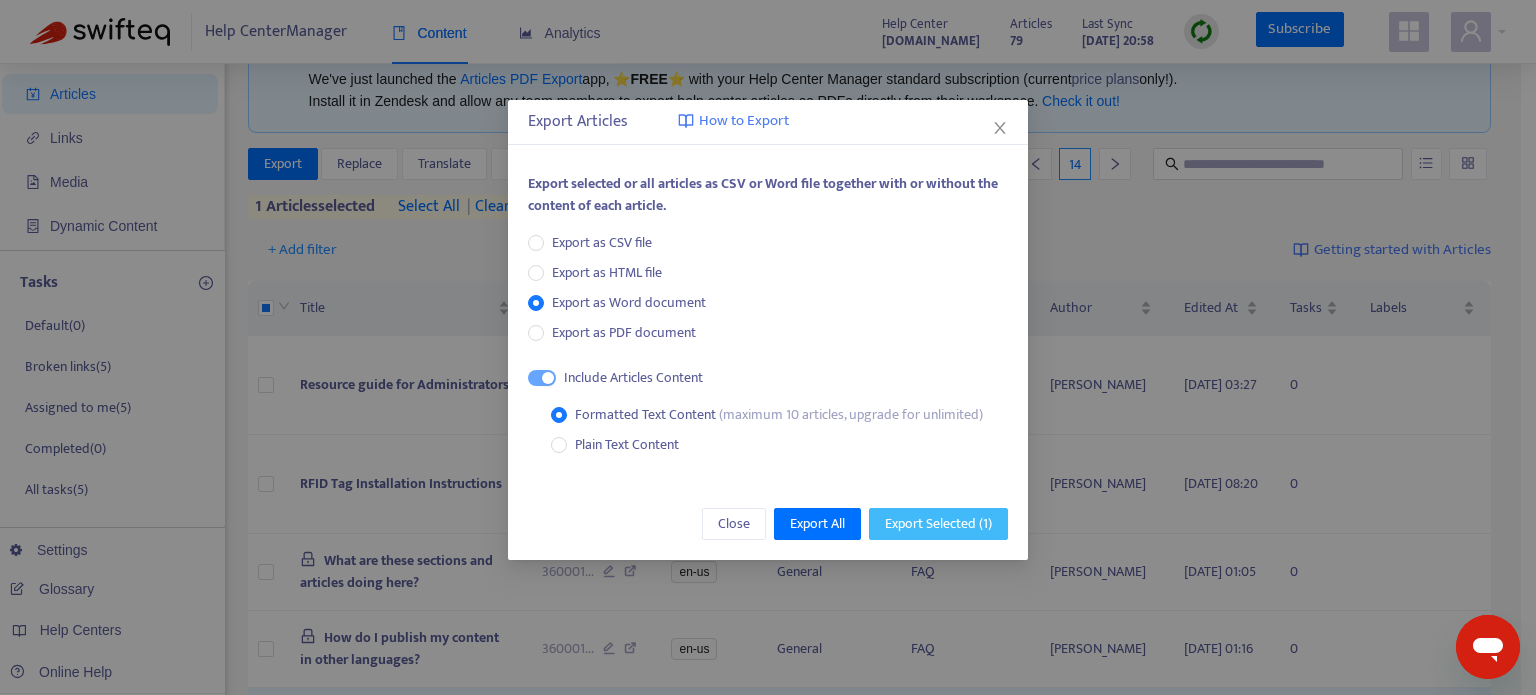 click on "Export Selected ( 1 )" at bounding box center (938, 524) 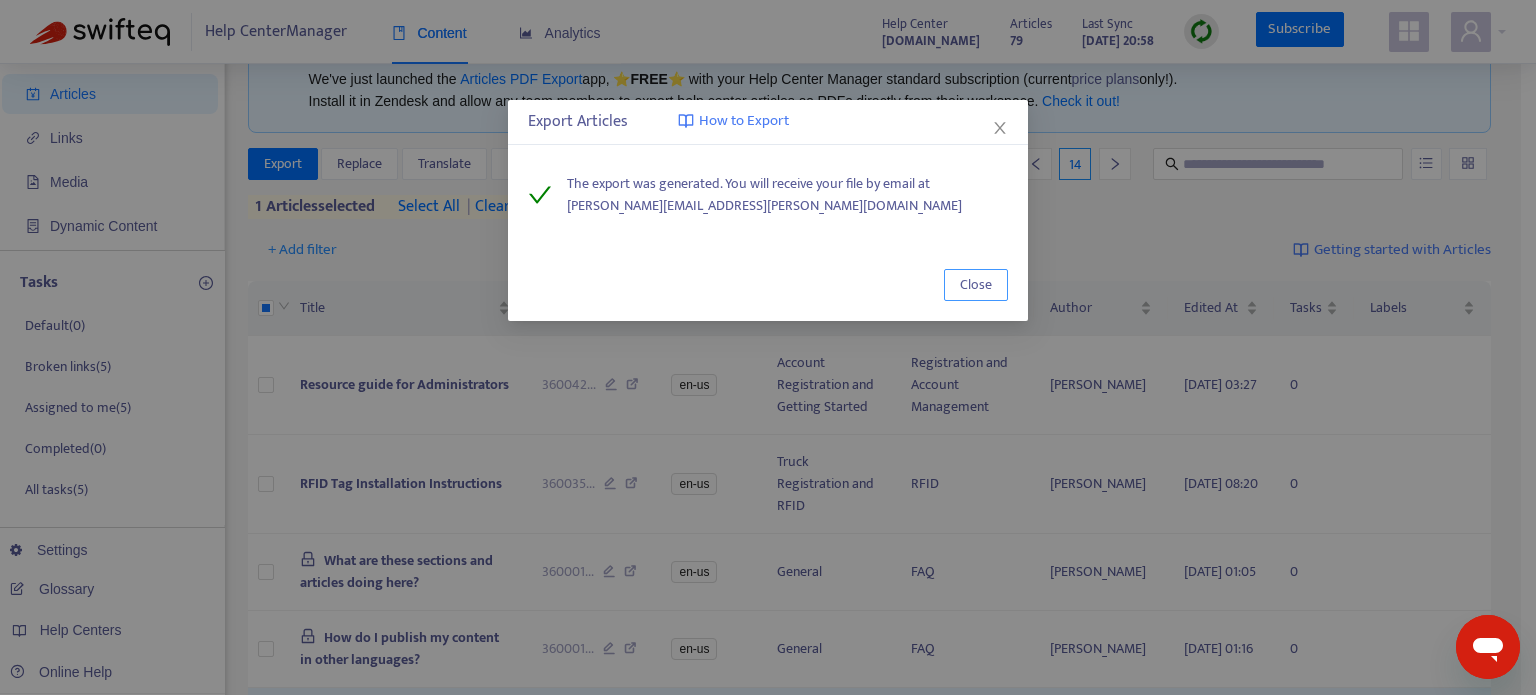 click on "Close" at bounding box center [976, 285] 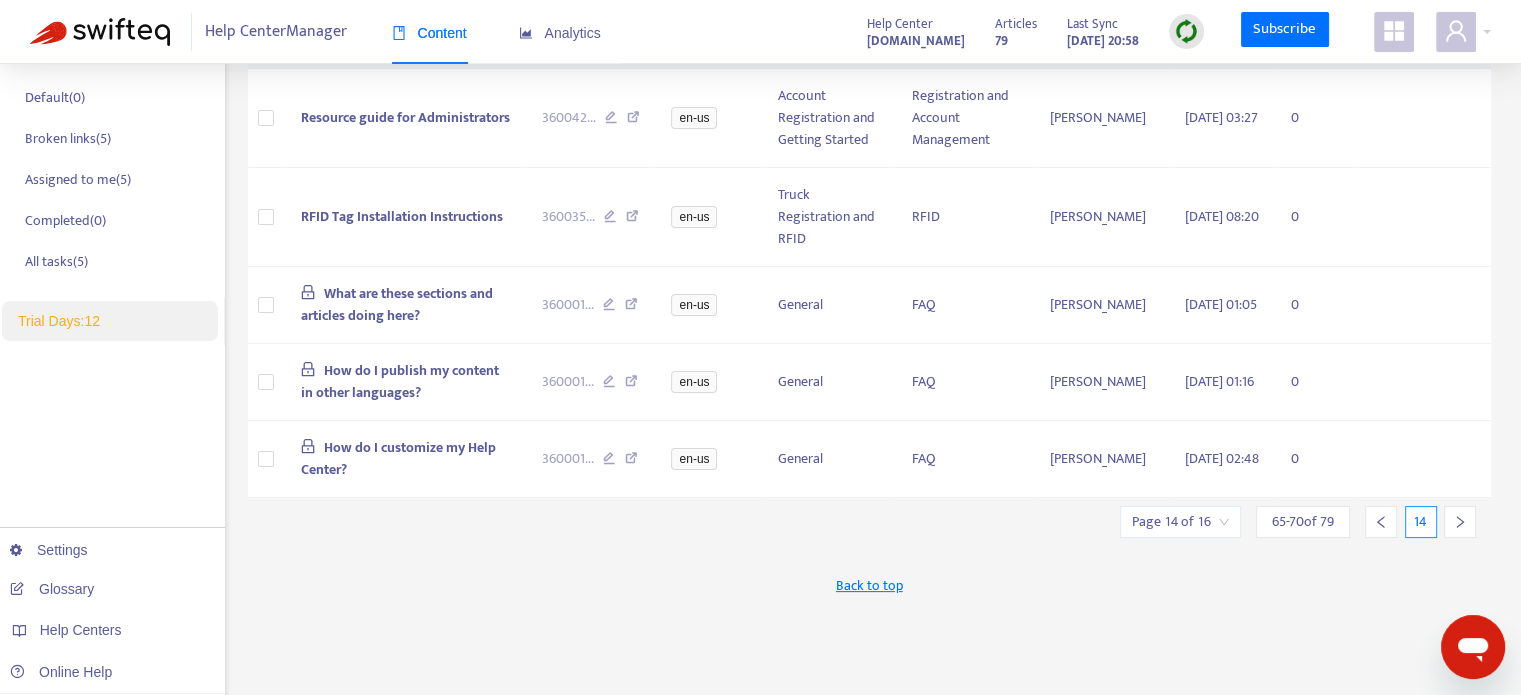 scroll, scrollTop: 377, scrollLeft: 0, axis: vertical 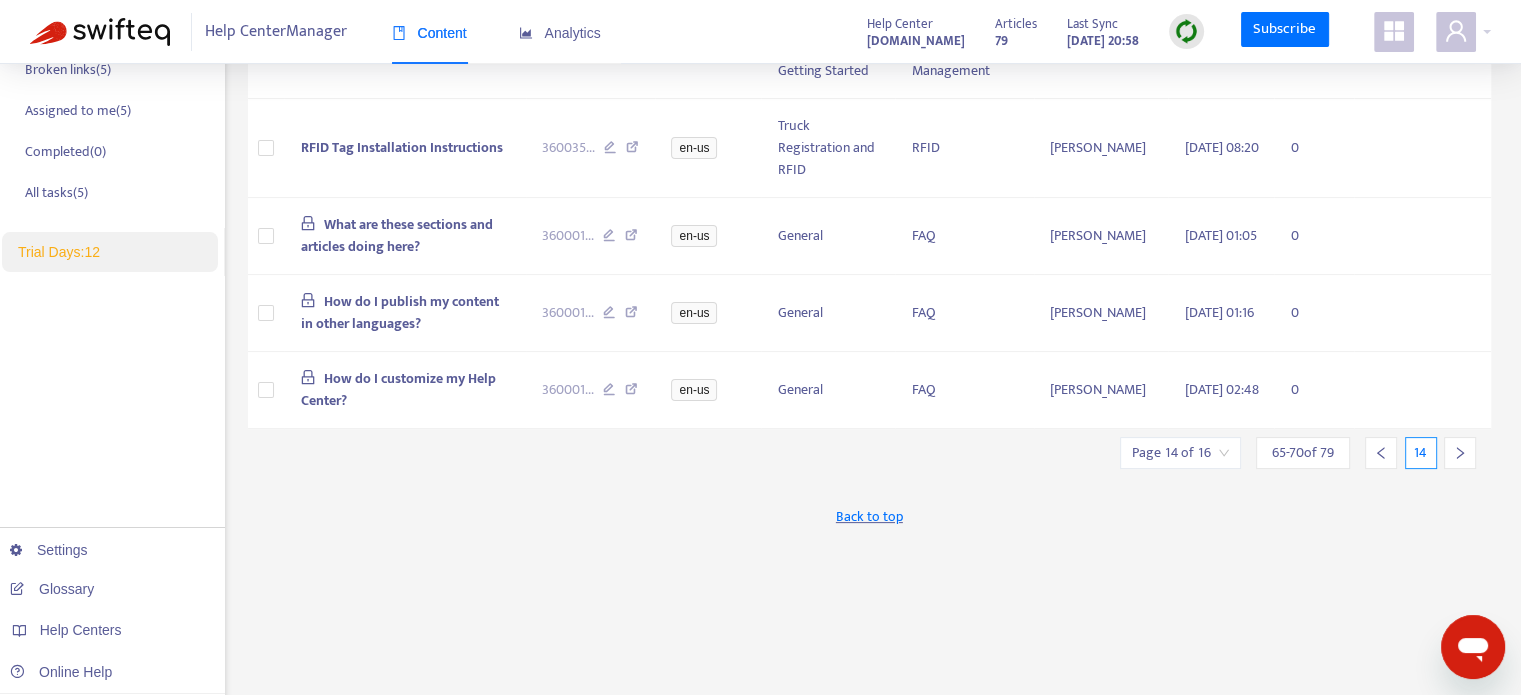 click 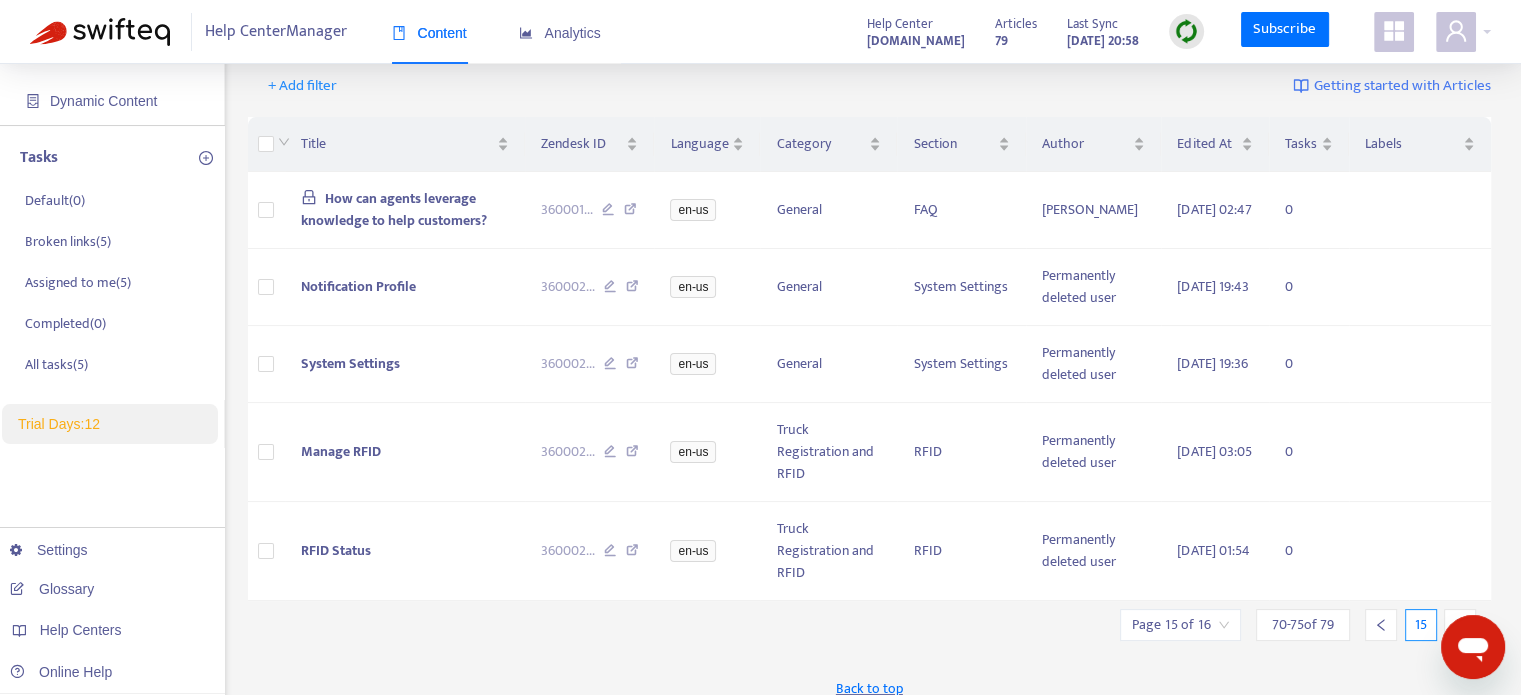 scroll, scrollTop: 195, scrollLeft: 0, axis: vertical 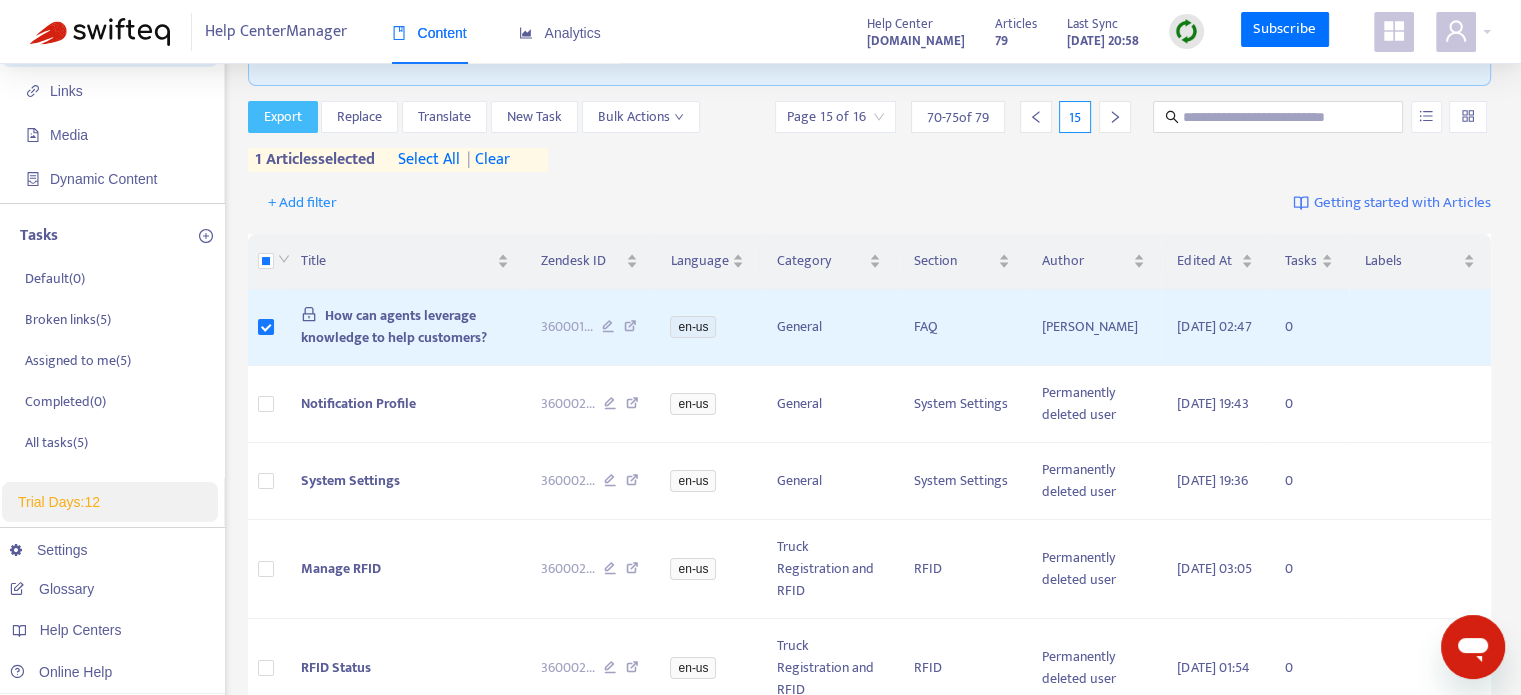 click on "Export" at bounding box center [283, 117] 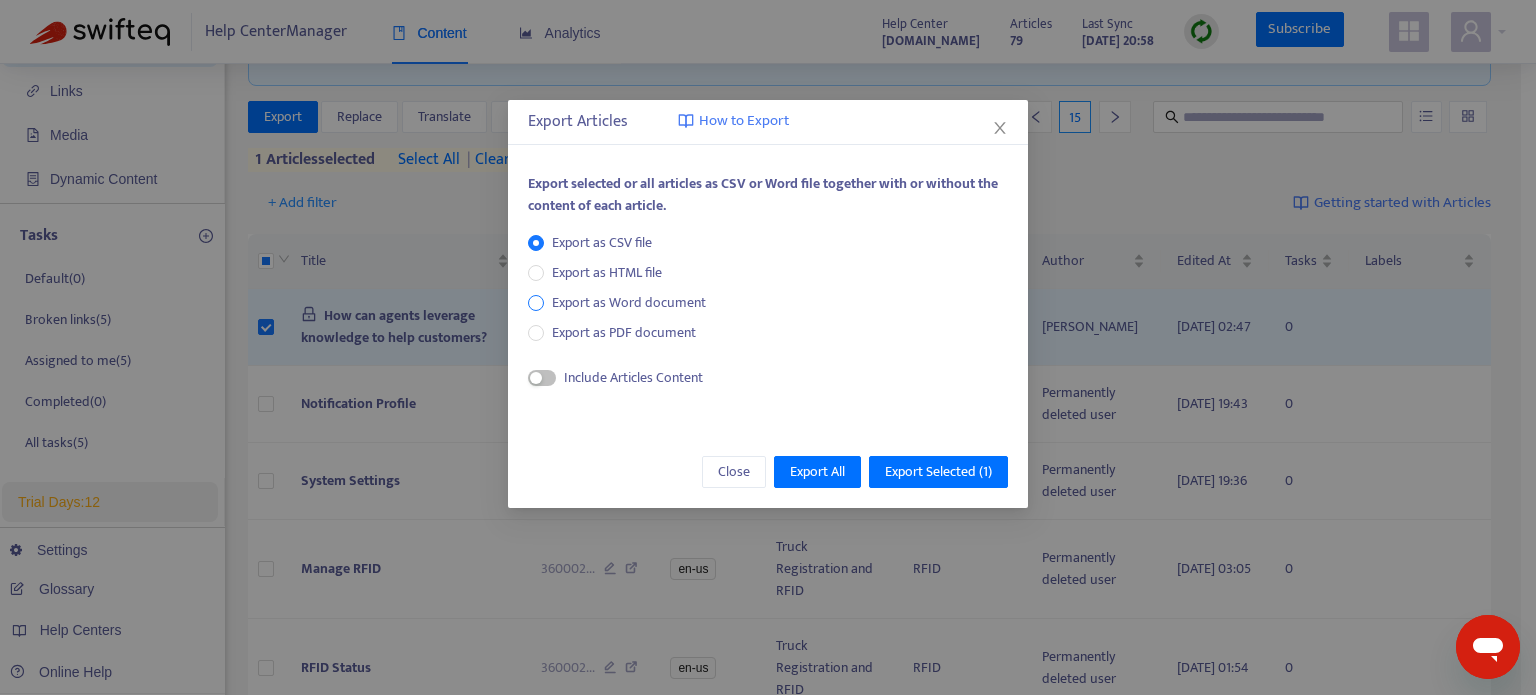 click on "Export as Word document" at bounding box center (629, 303) 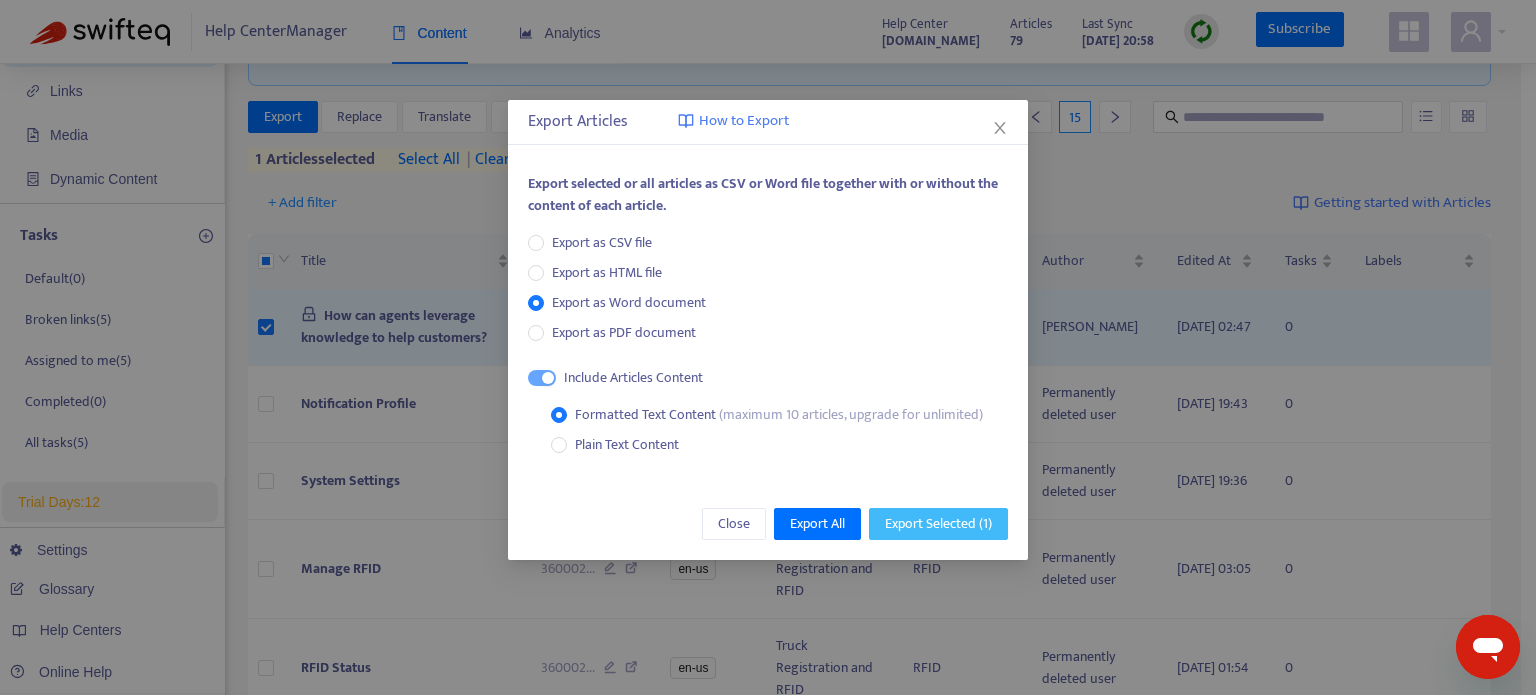 click on "Export Selected ( 1 )" at bounding box center [938, 524] 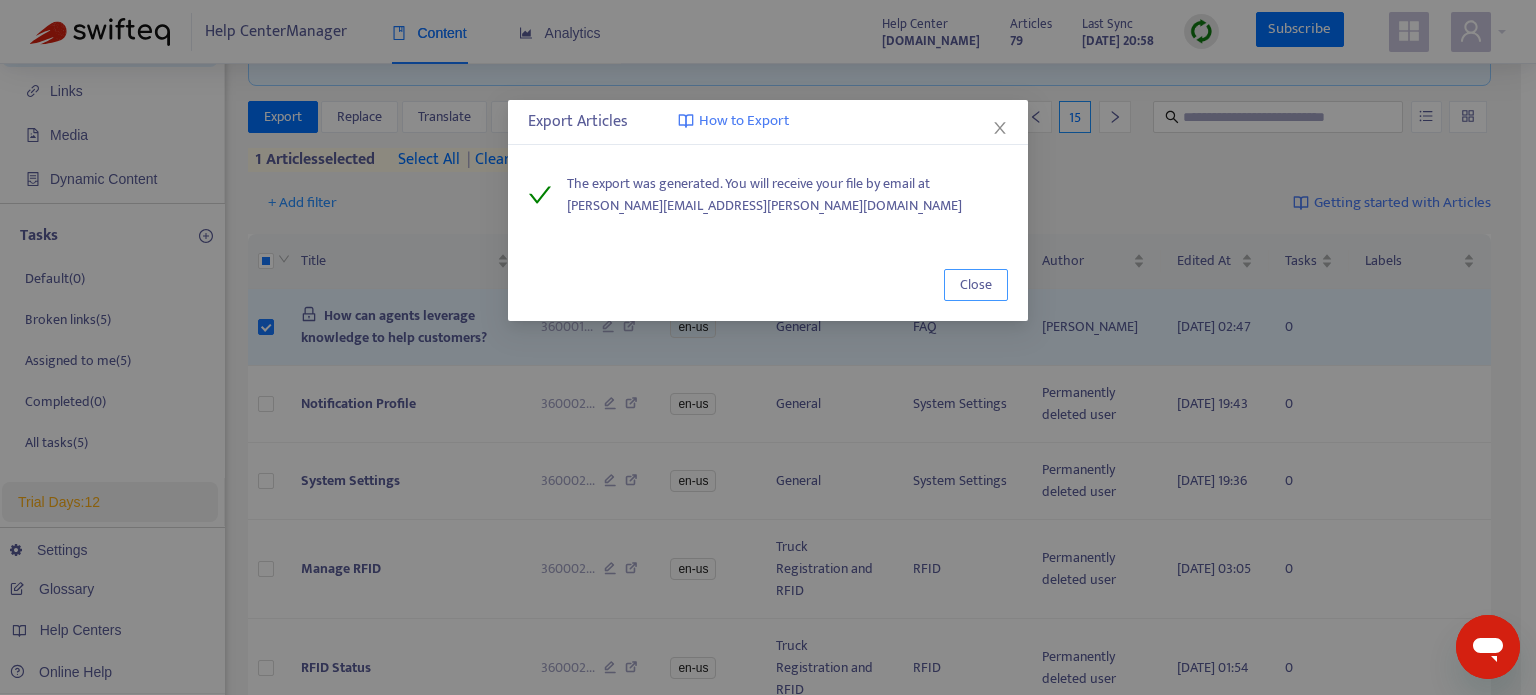 click on "Close" at bounding box center (976, 285) 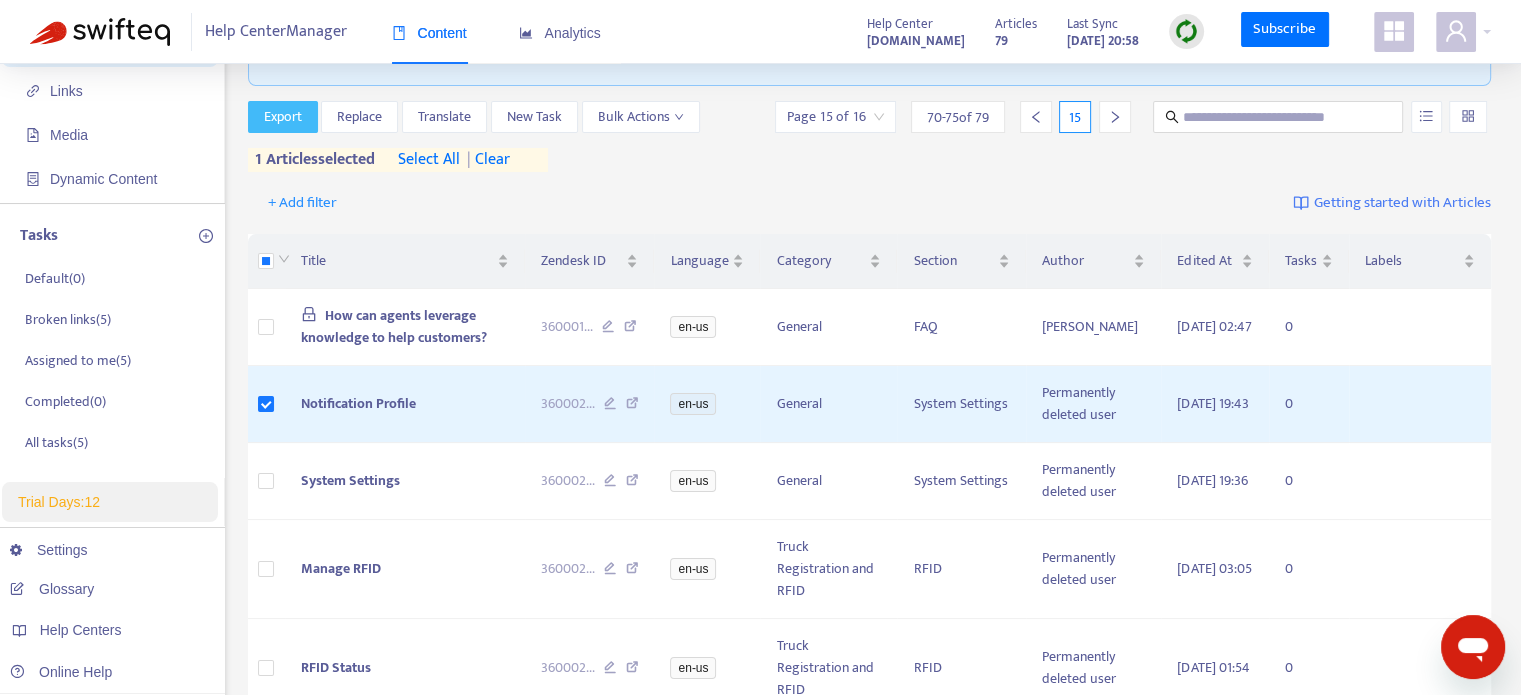 click on "Export" at bounding box center [283, 117] 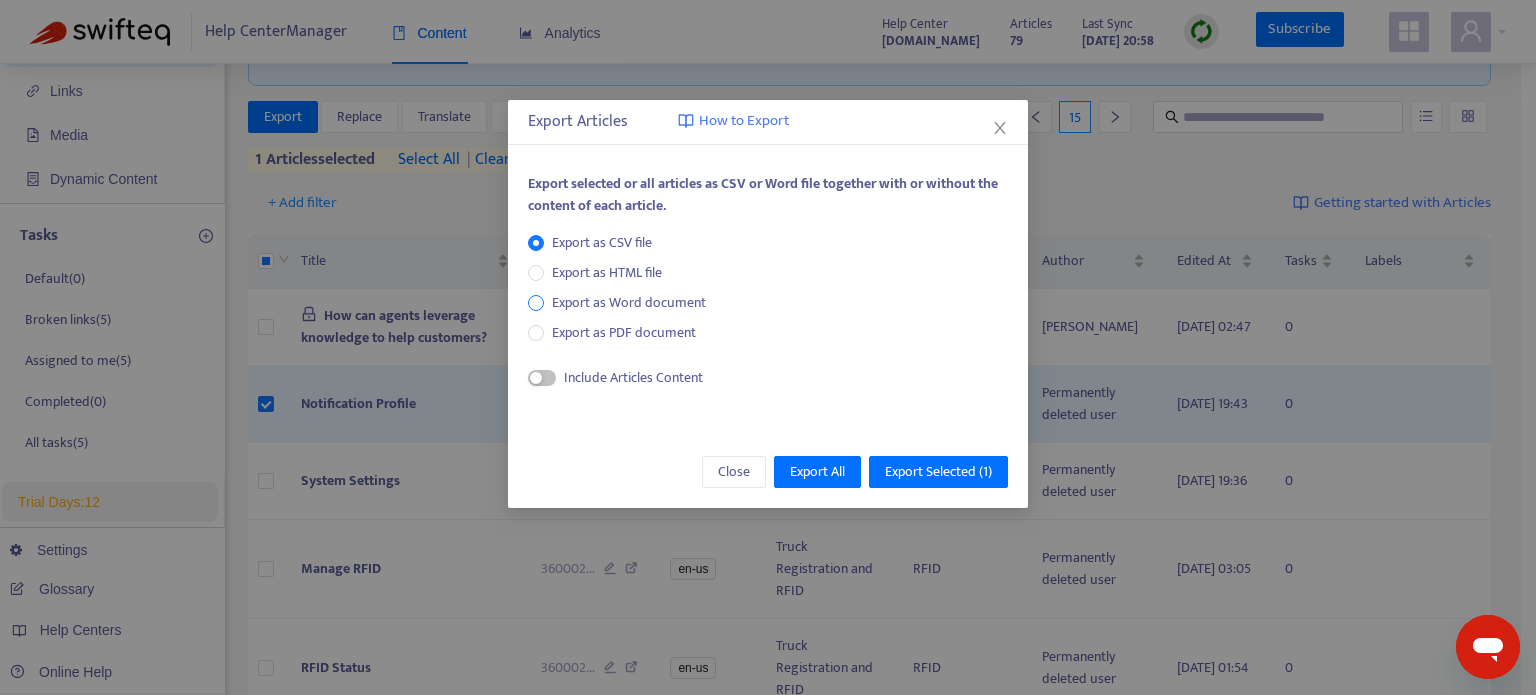 click on "Export as Word document" at bounding box center [629, 303] 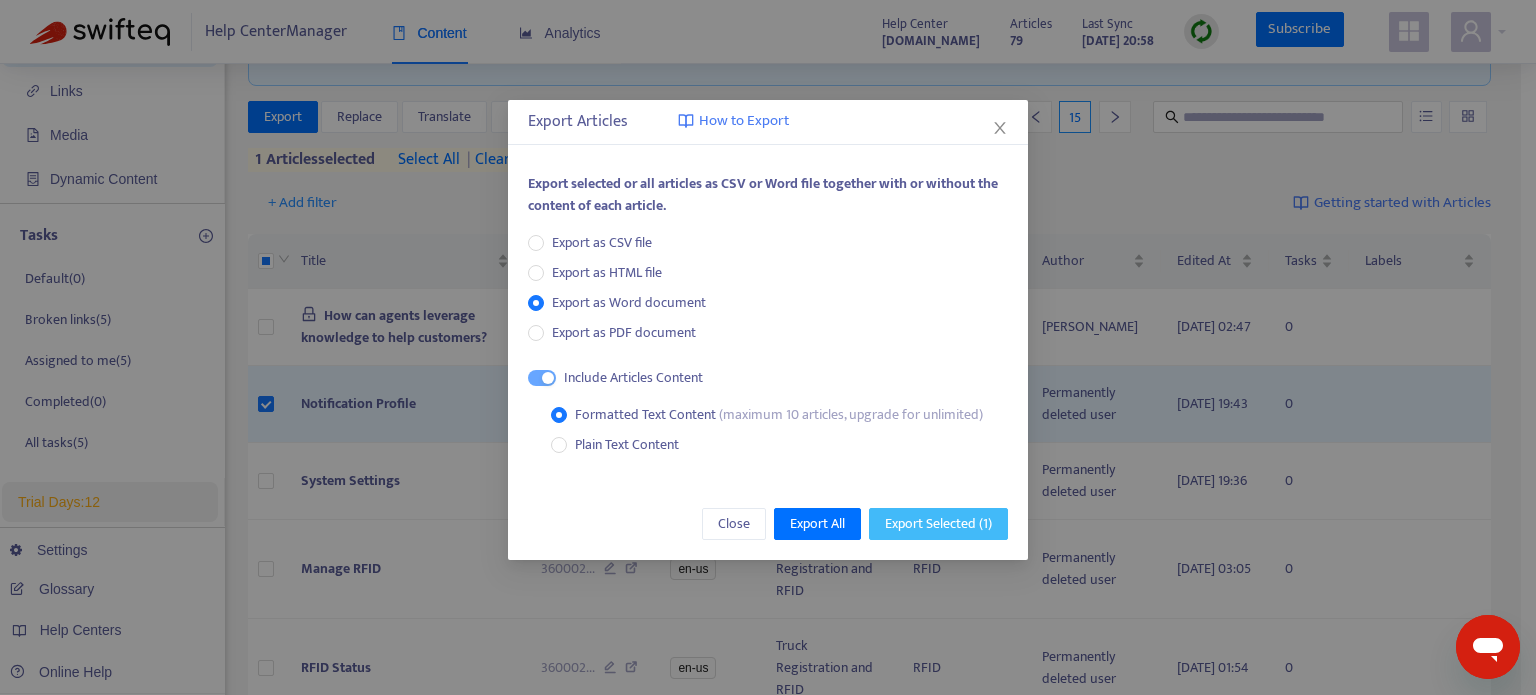 click on "Export Selected ( 1 )" at bounding box center (938, 524) 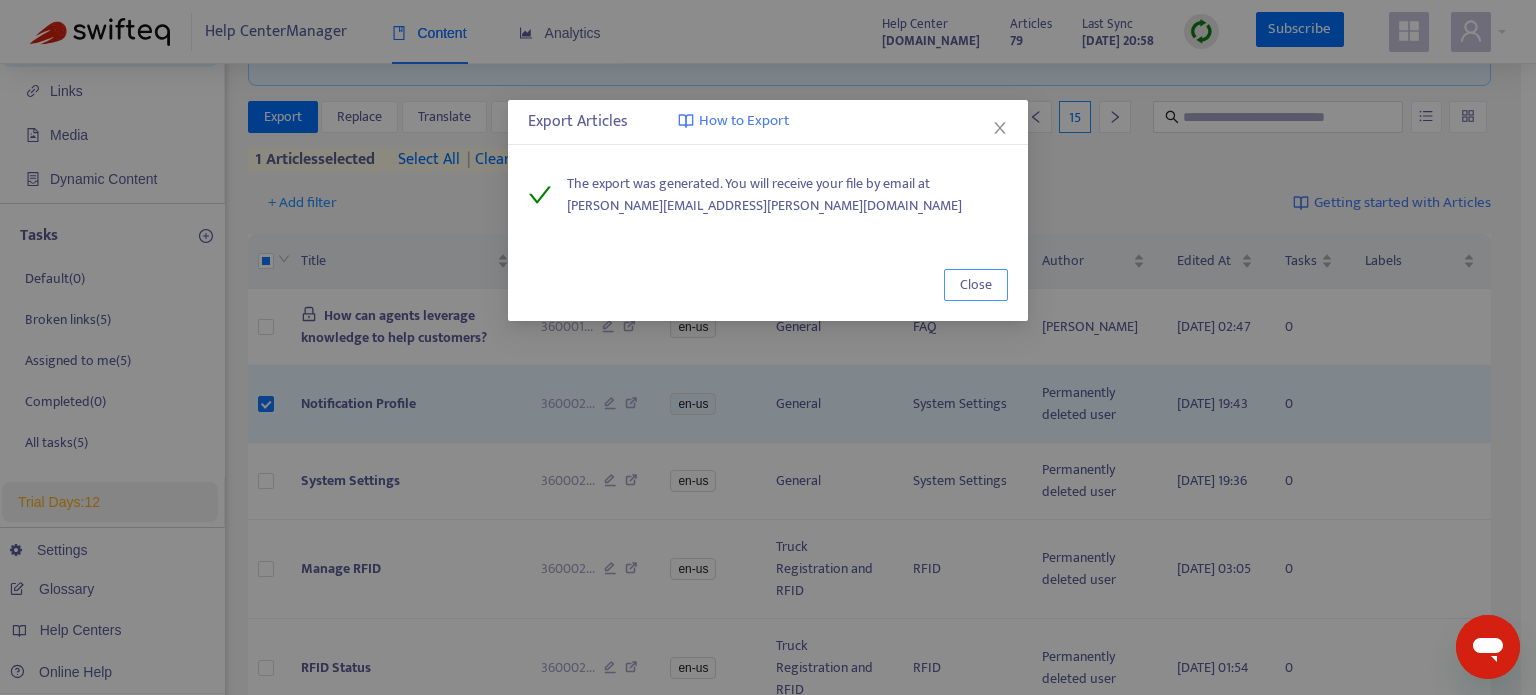 click on "Close" at bounding box center [976, 285] 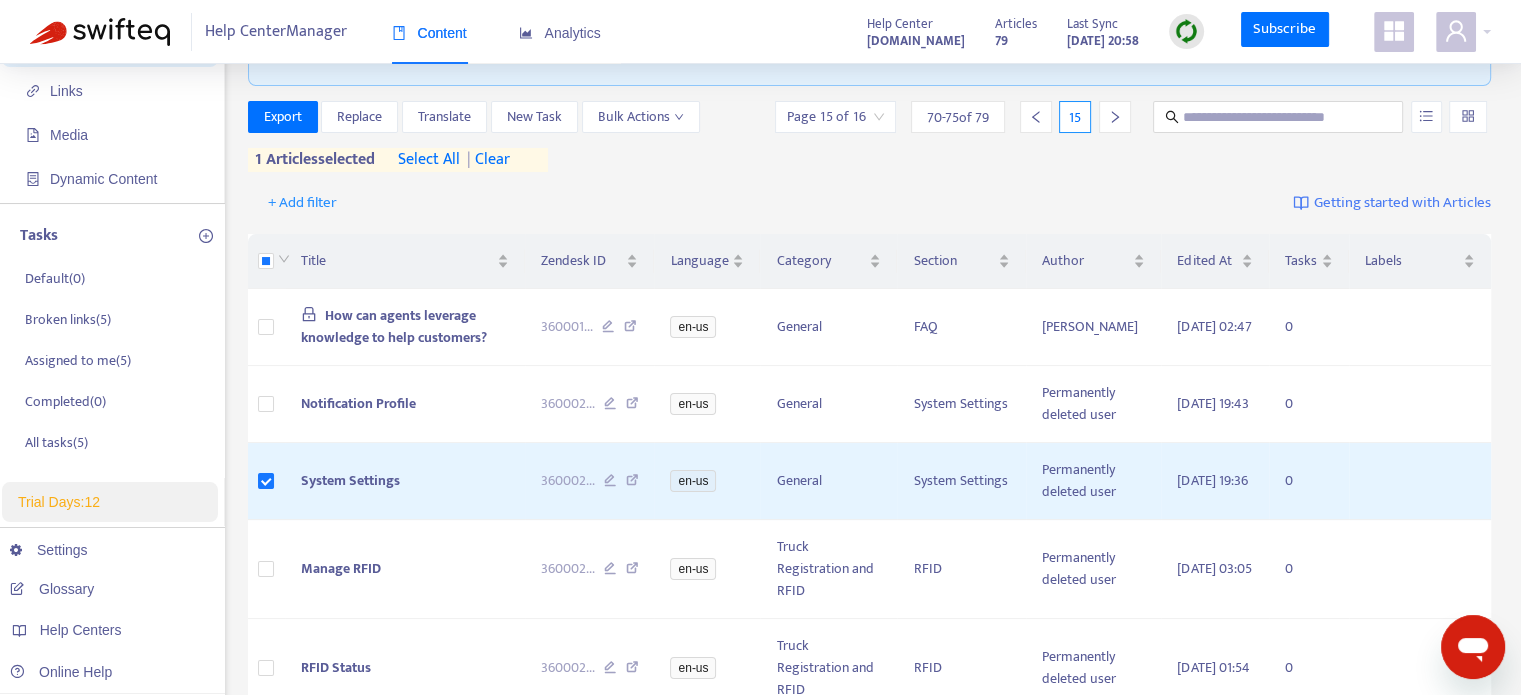 click on "Export Replace Translate New Task Bulk Actions Page 15 of 16 70 - 75  of   79 15 1   articles  selected select all |  clear" at bounding box center (870, 136) 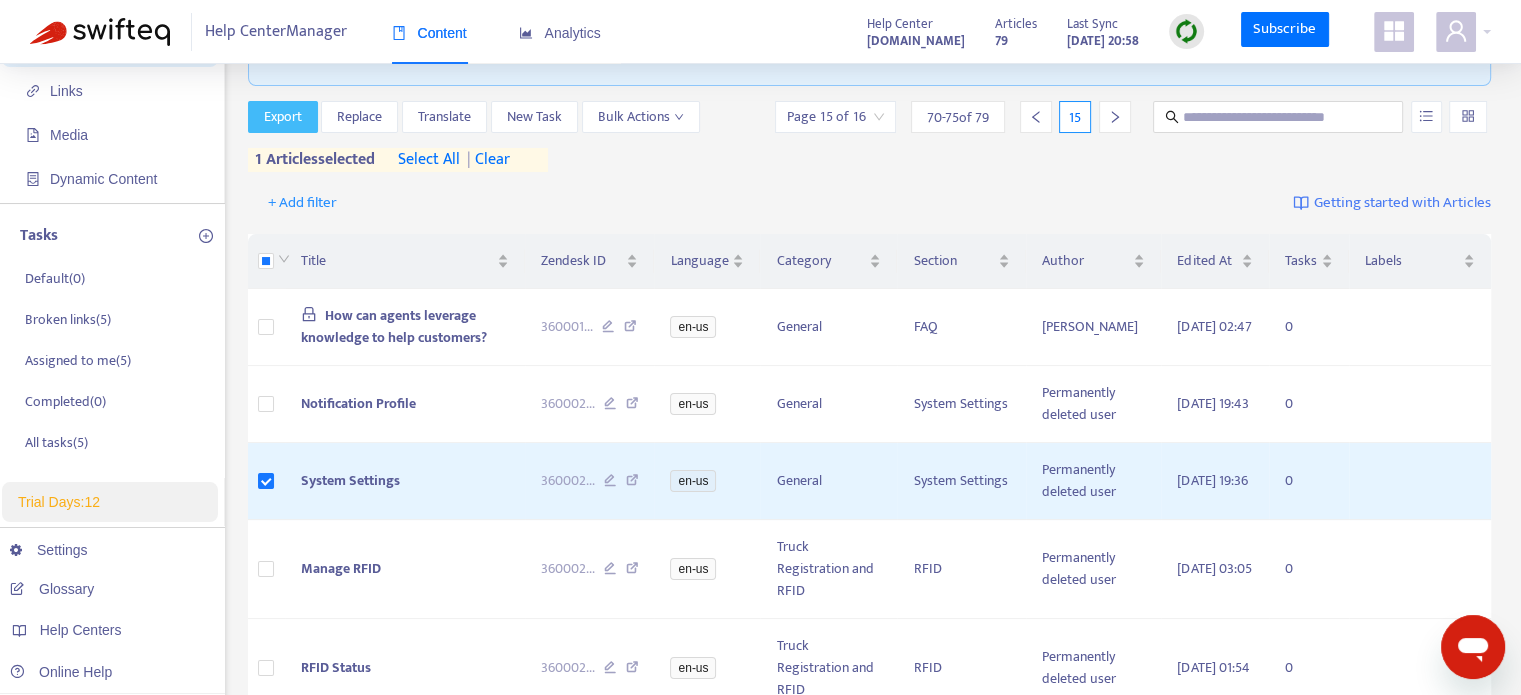 click on "Export" at bounding box center [283, 117] 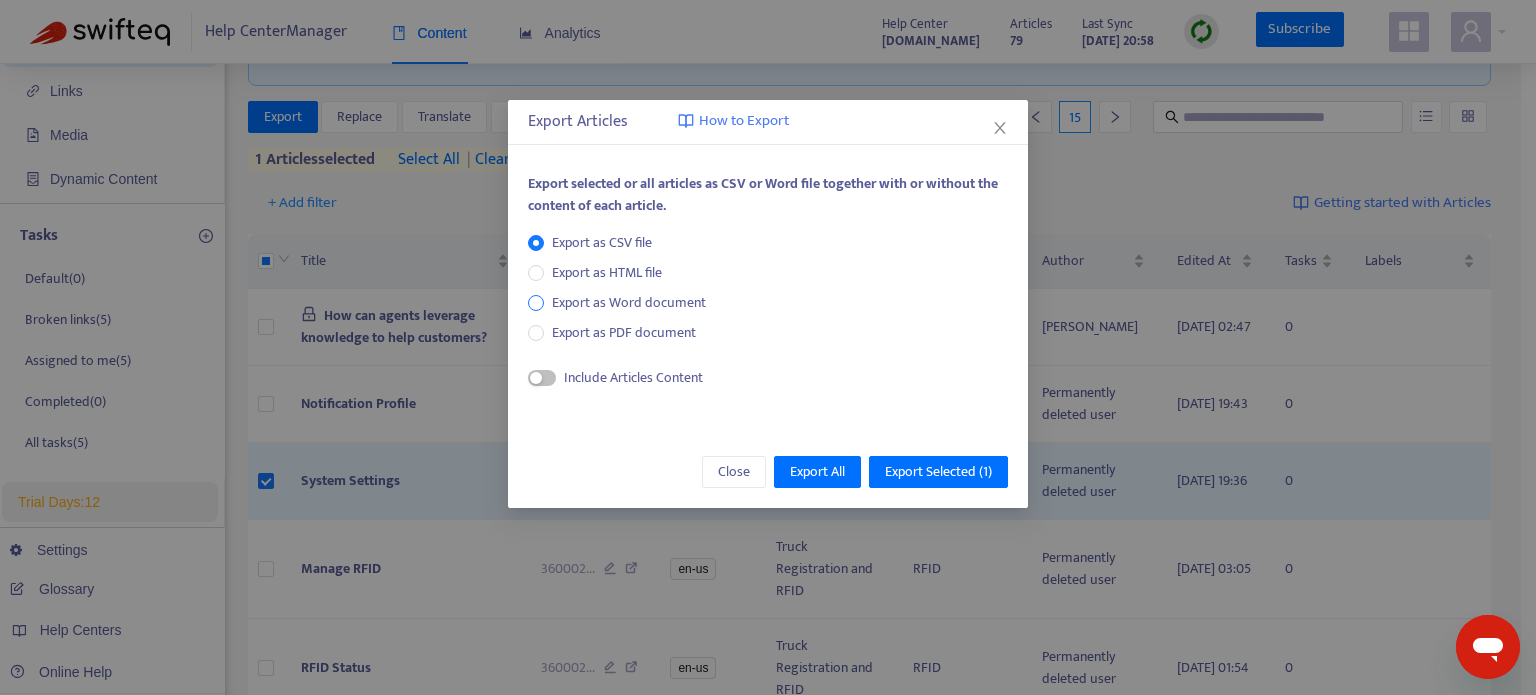 click on "Export as Word document" at bounding box center [629, 303] 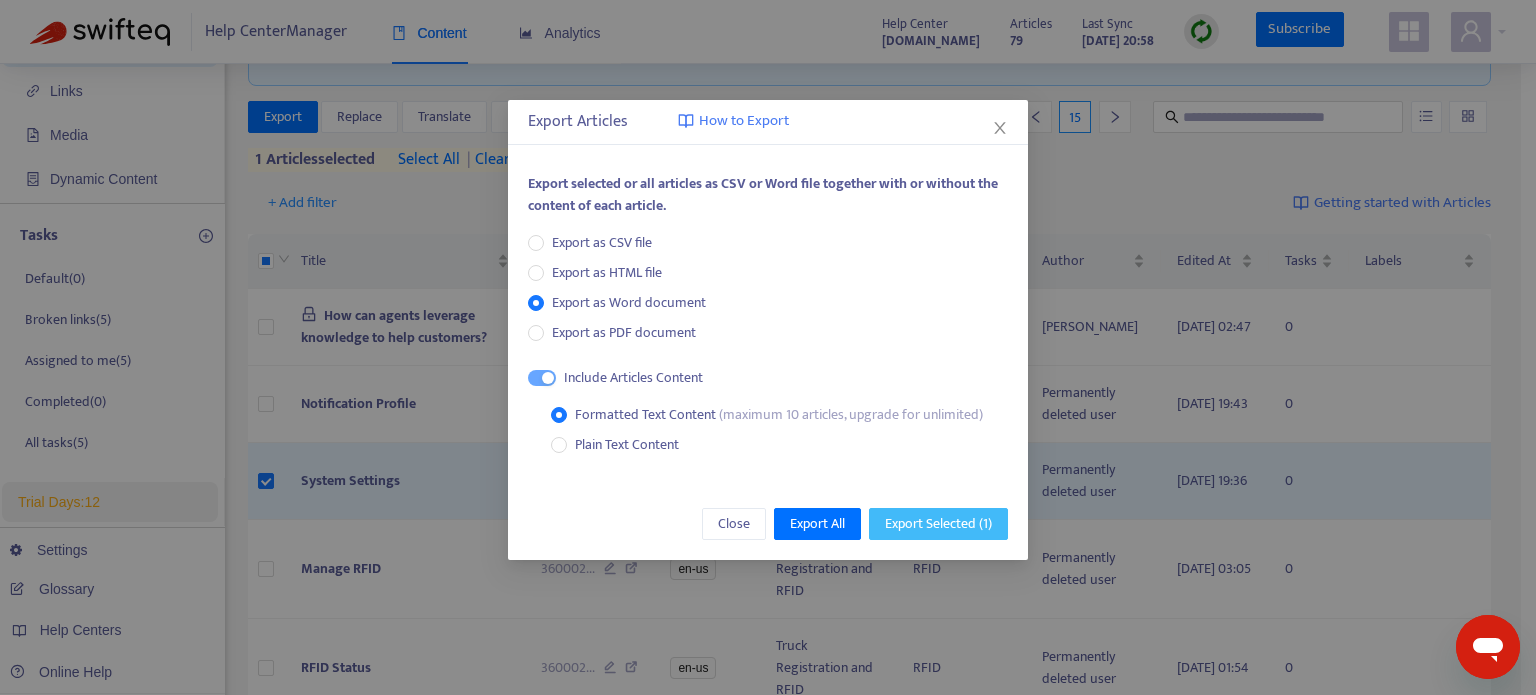 click on "Export Selected ( 1 )" at bounding box center [938, 524] 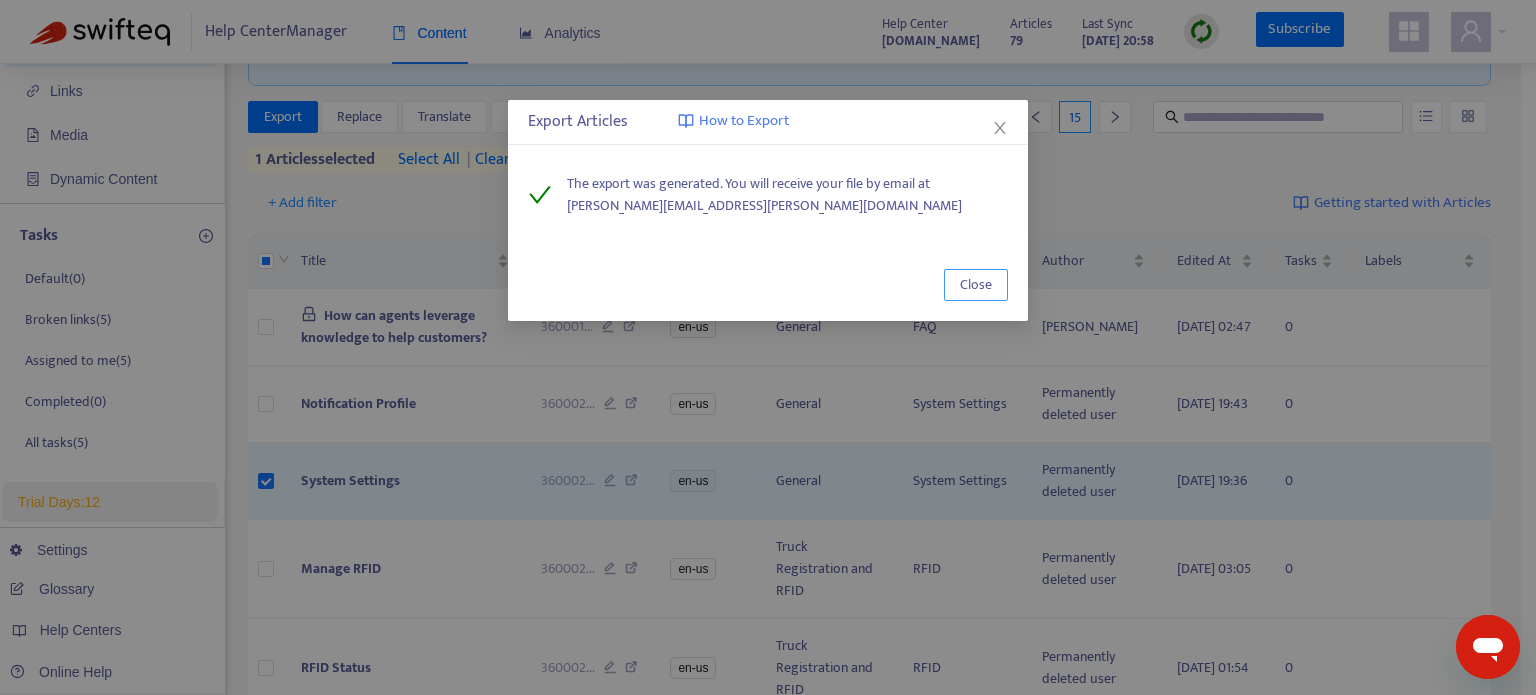 click on "Close" at bounding box center (976, 285) 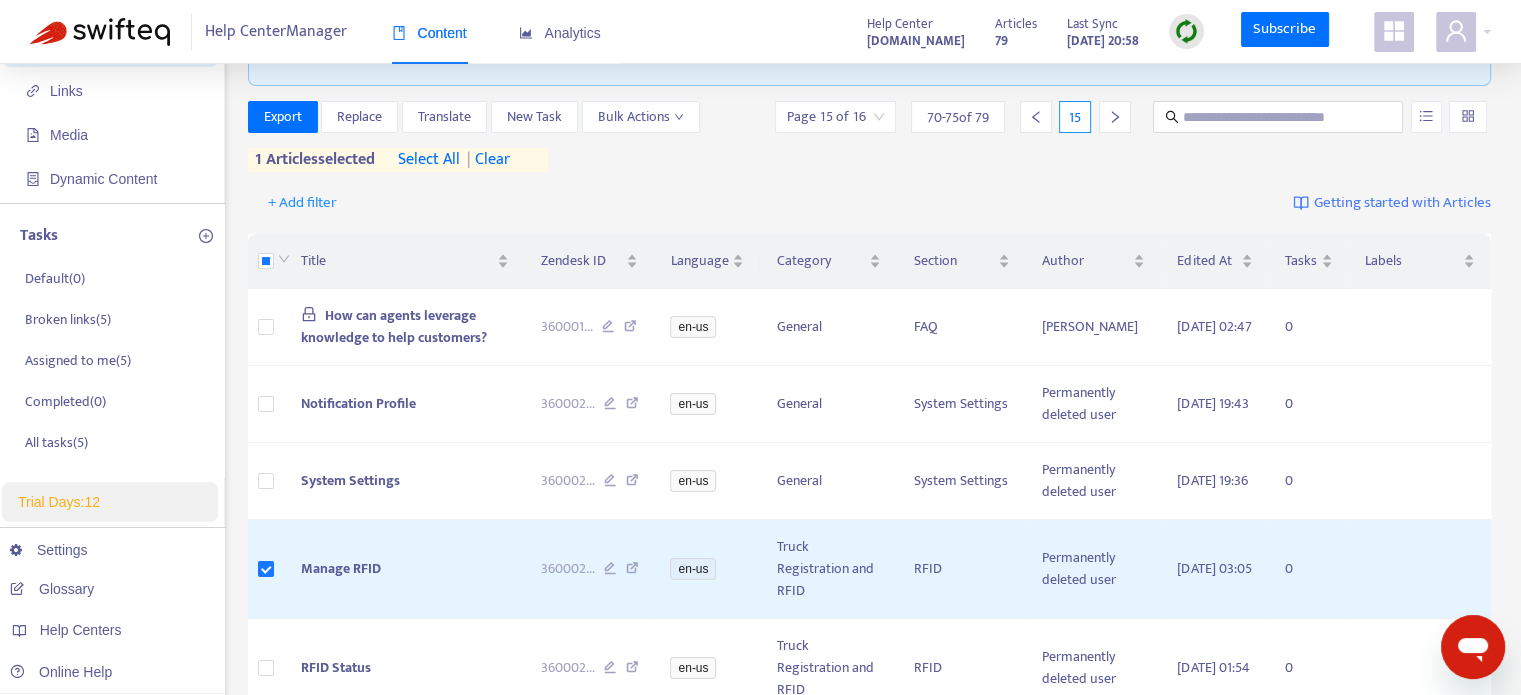 click on "Export Replace Translate New Task Bulk Actions Page 15 of 16 70 - 75  of   79 15 1   articles  selected select all |  clear" at bounding box center [870, 136] 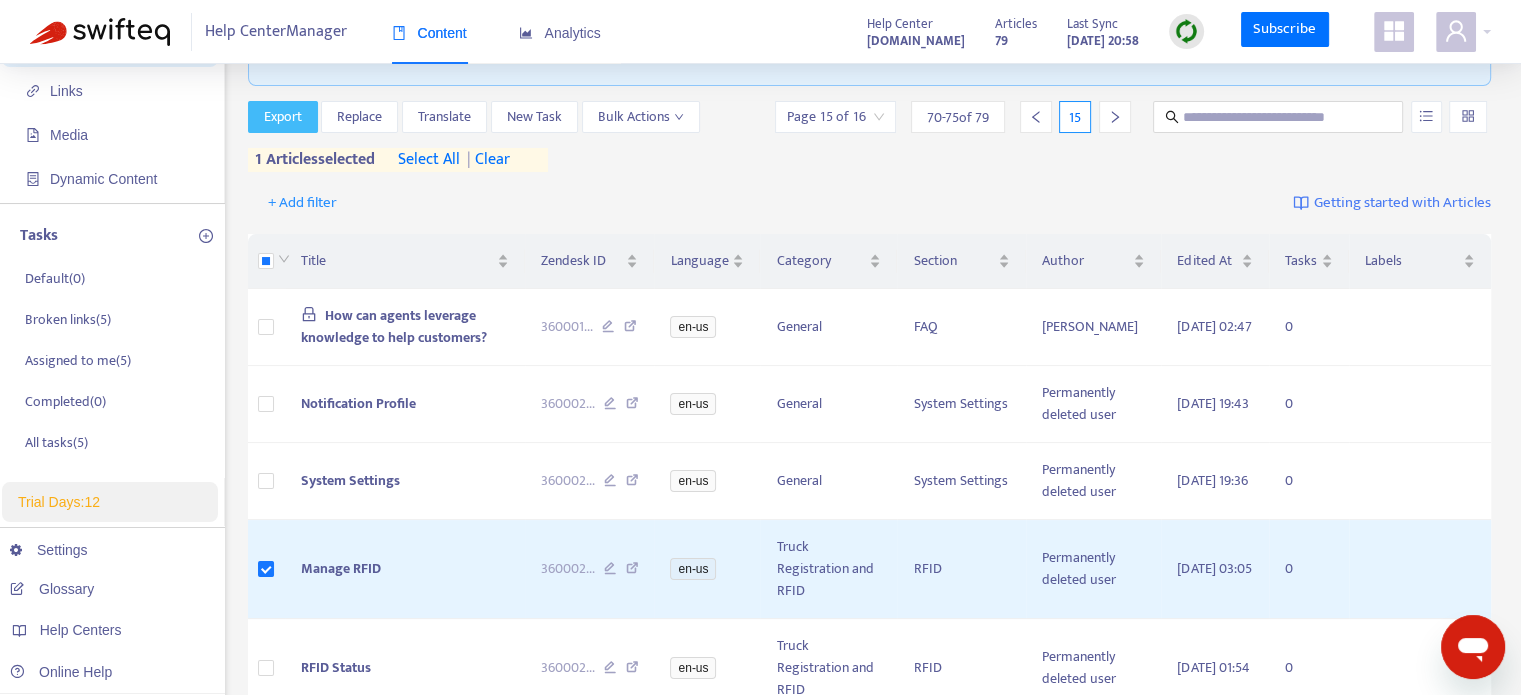 click on "Export" at bounding box center [283, 117] 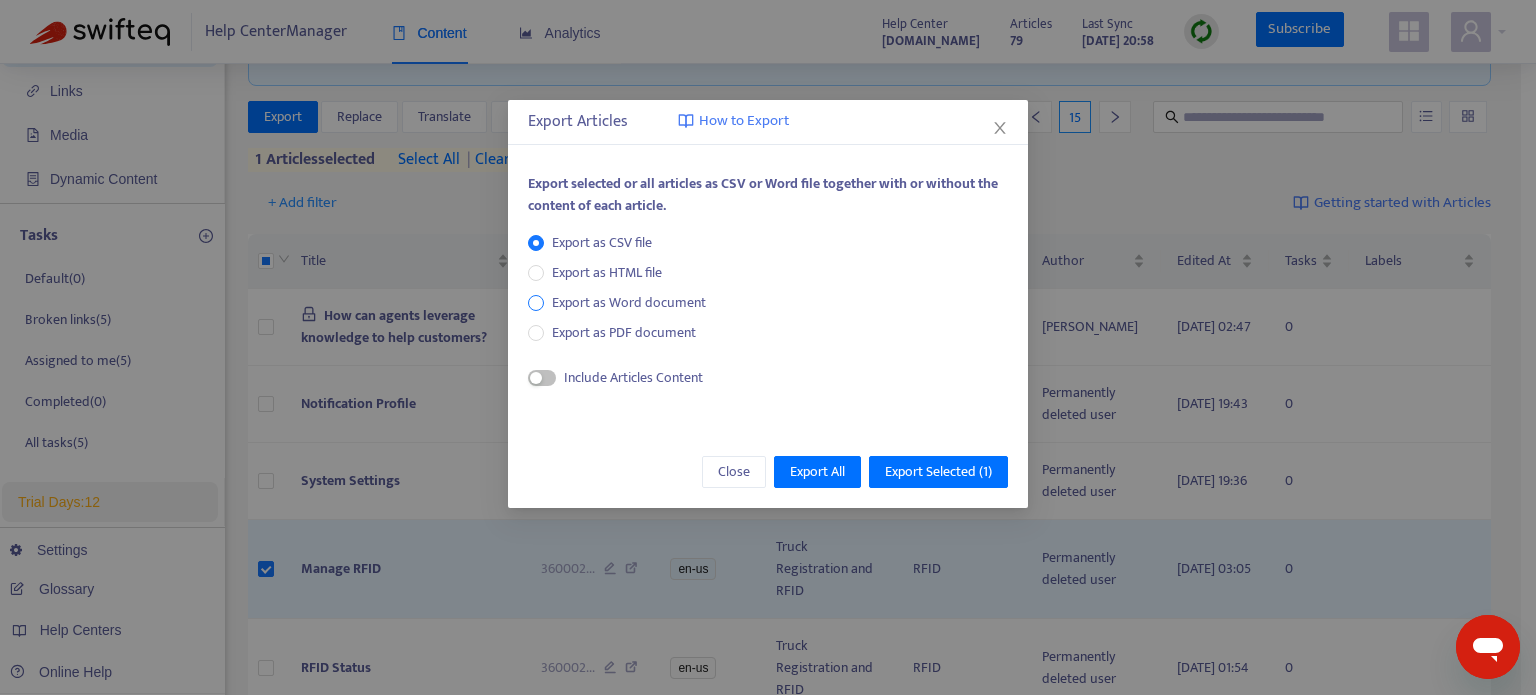 click on "Export as Word document" at bounding box center (629, 303) 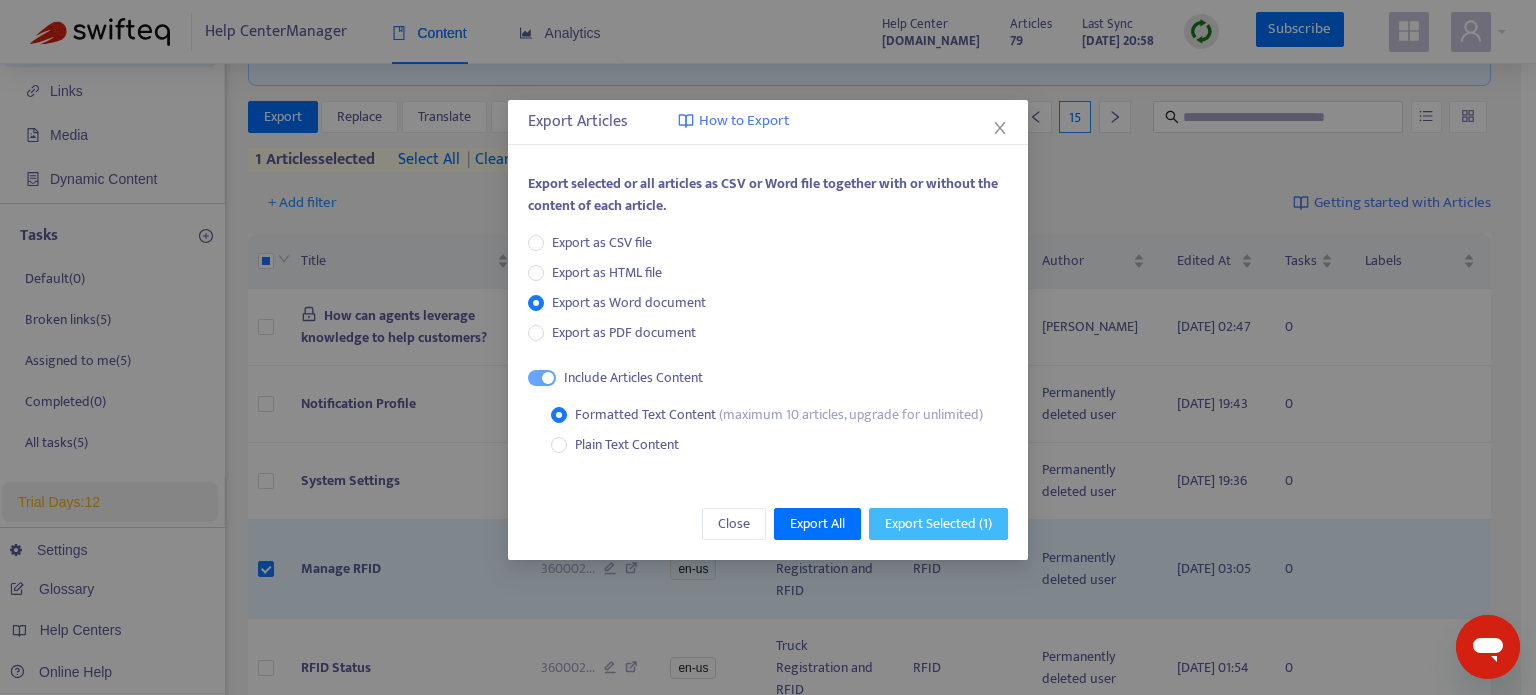 click on "Export Selected ( 1 )" at bounding box center (938, 524) 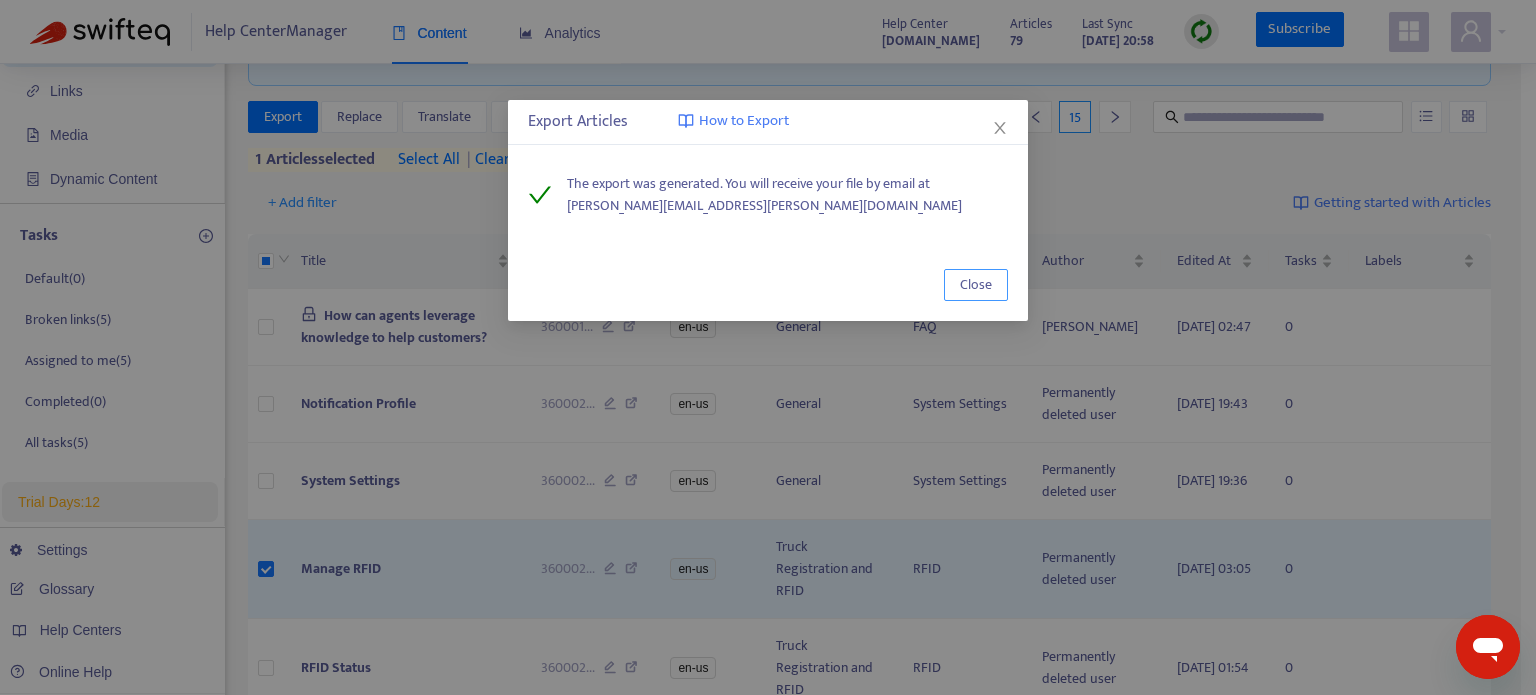click on "Close" at bounding box center (976, 285) 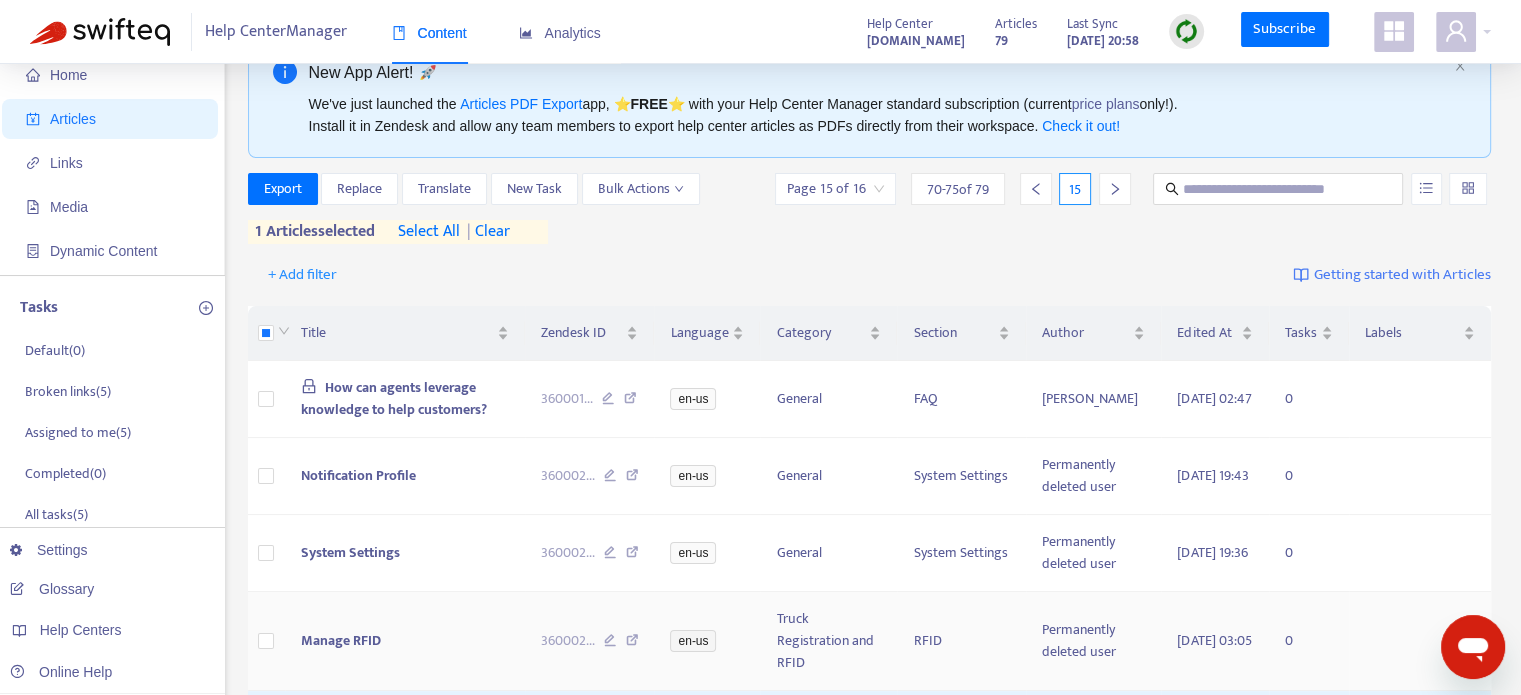 scroll, scrollTop: 0, scrollLeft: 0, axis: both 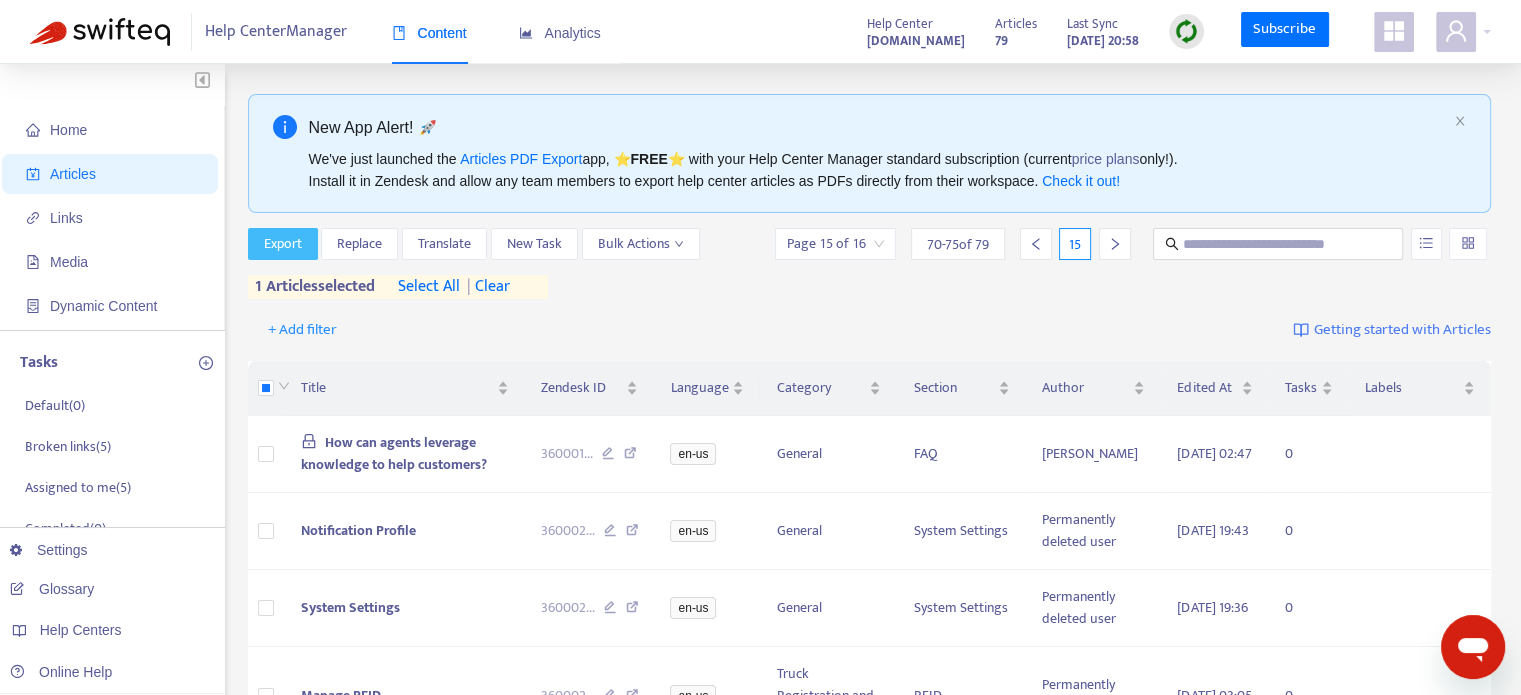 click on "Export" at bounding box center (283, 244) 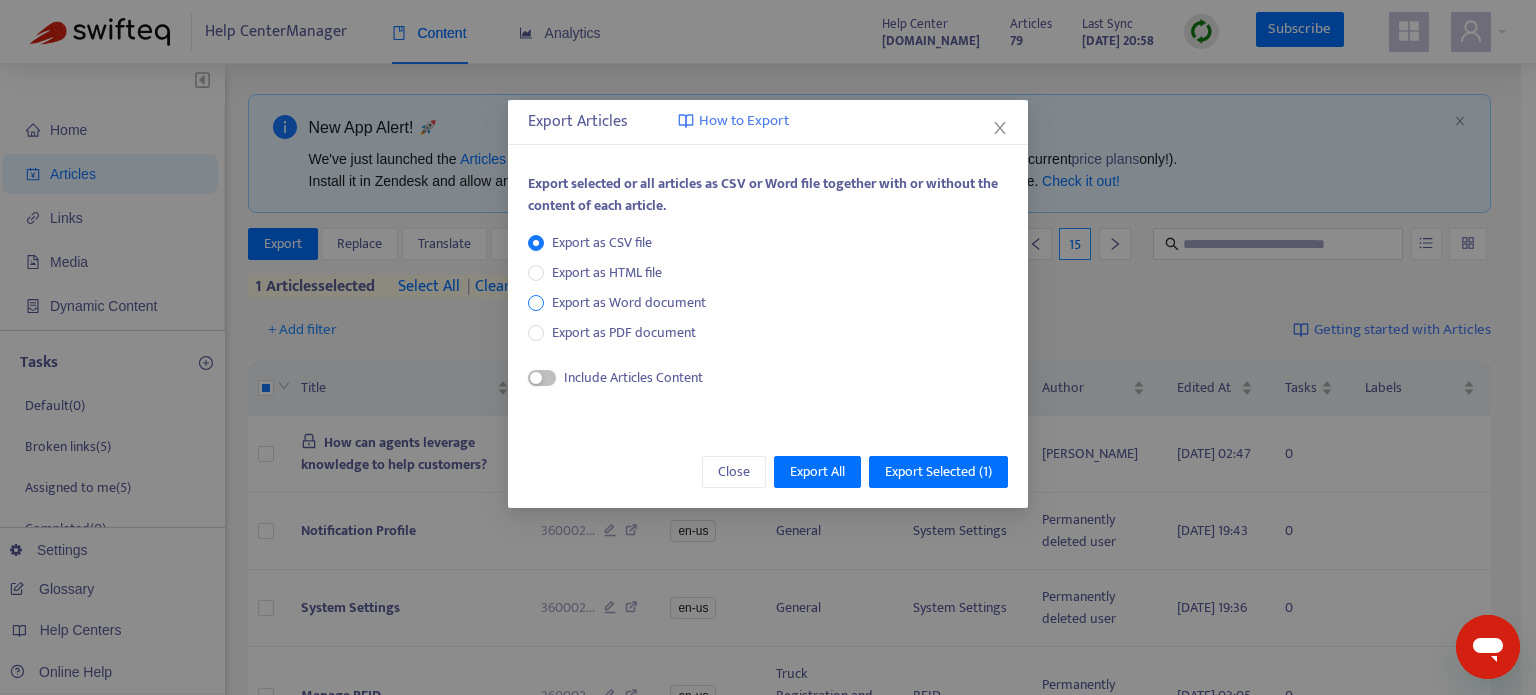 click on "Export as Word document" at bounding box center (629, 303) 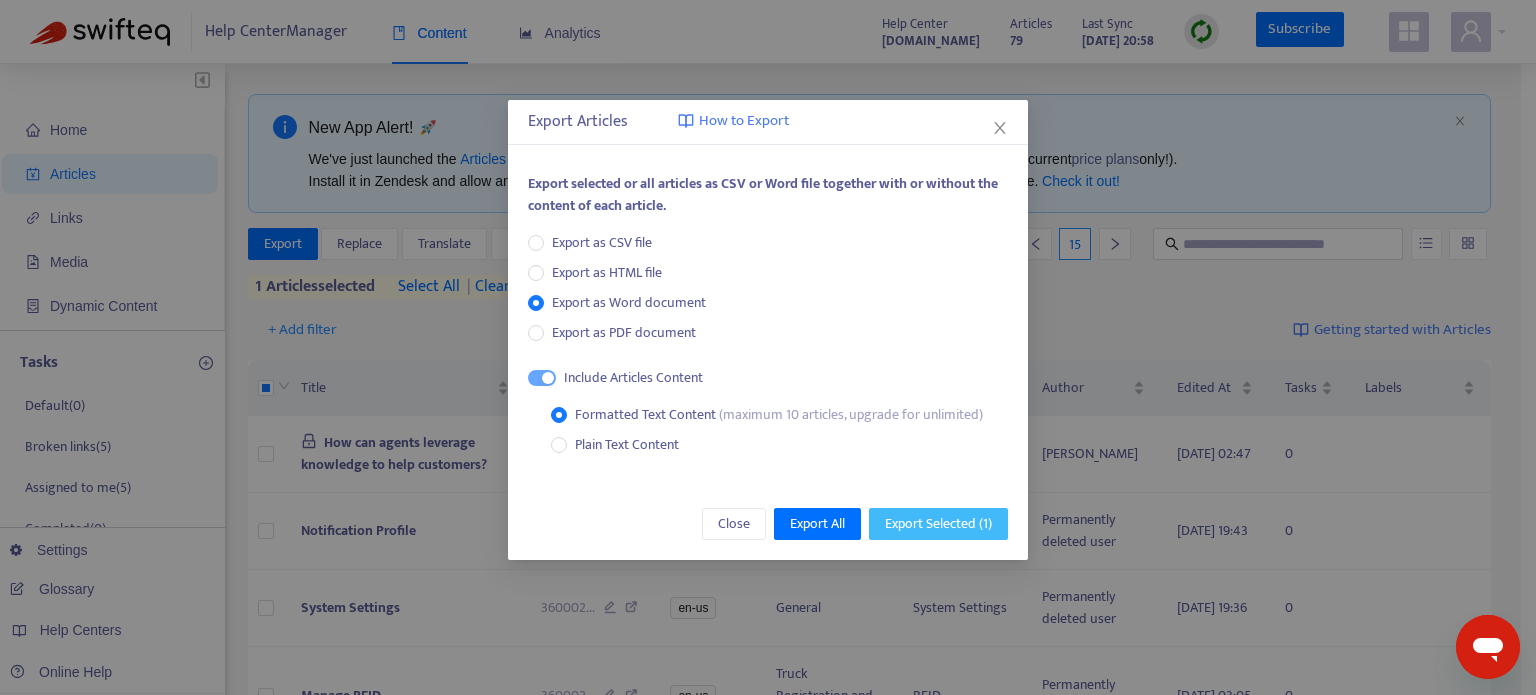 click on "Export Selected ( 1 )" at bounding box center (938, 524) 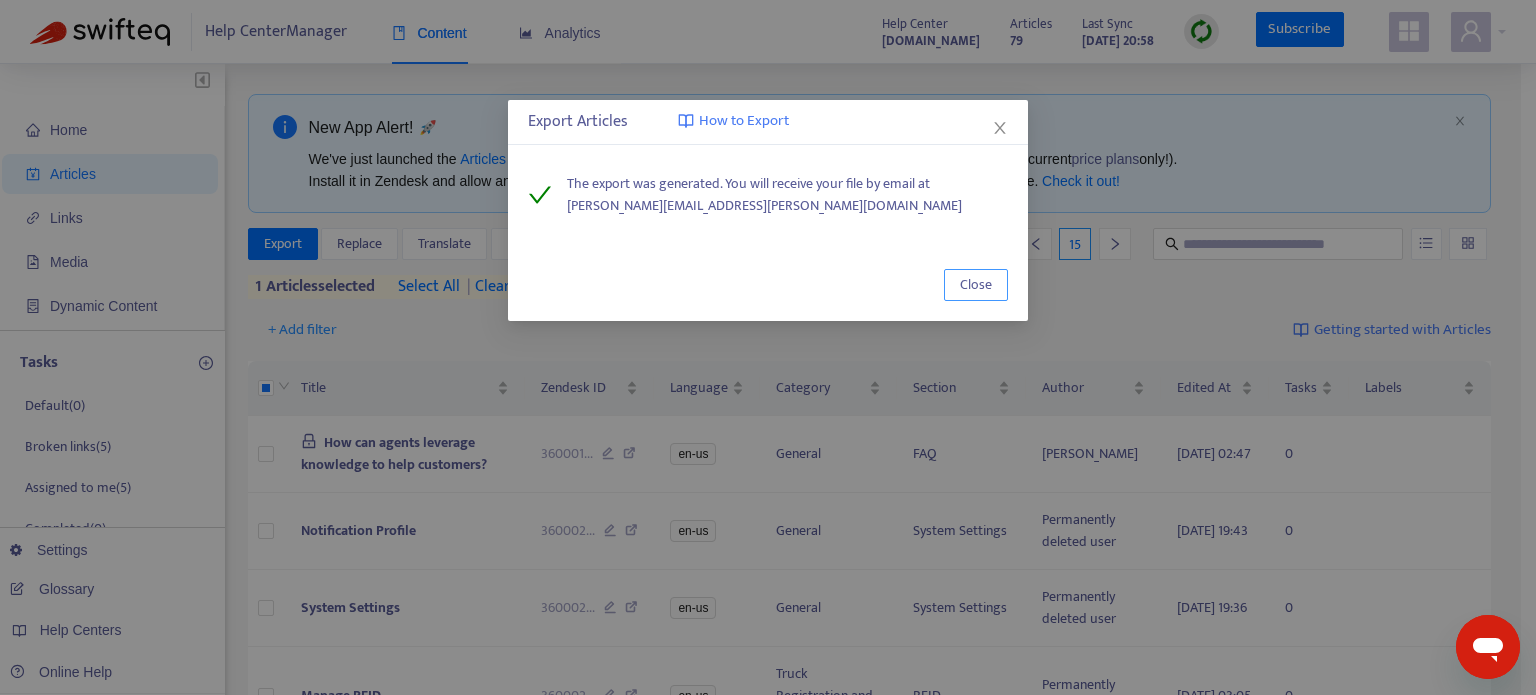click on "Close" at bounding box center (976, 285) 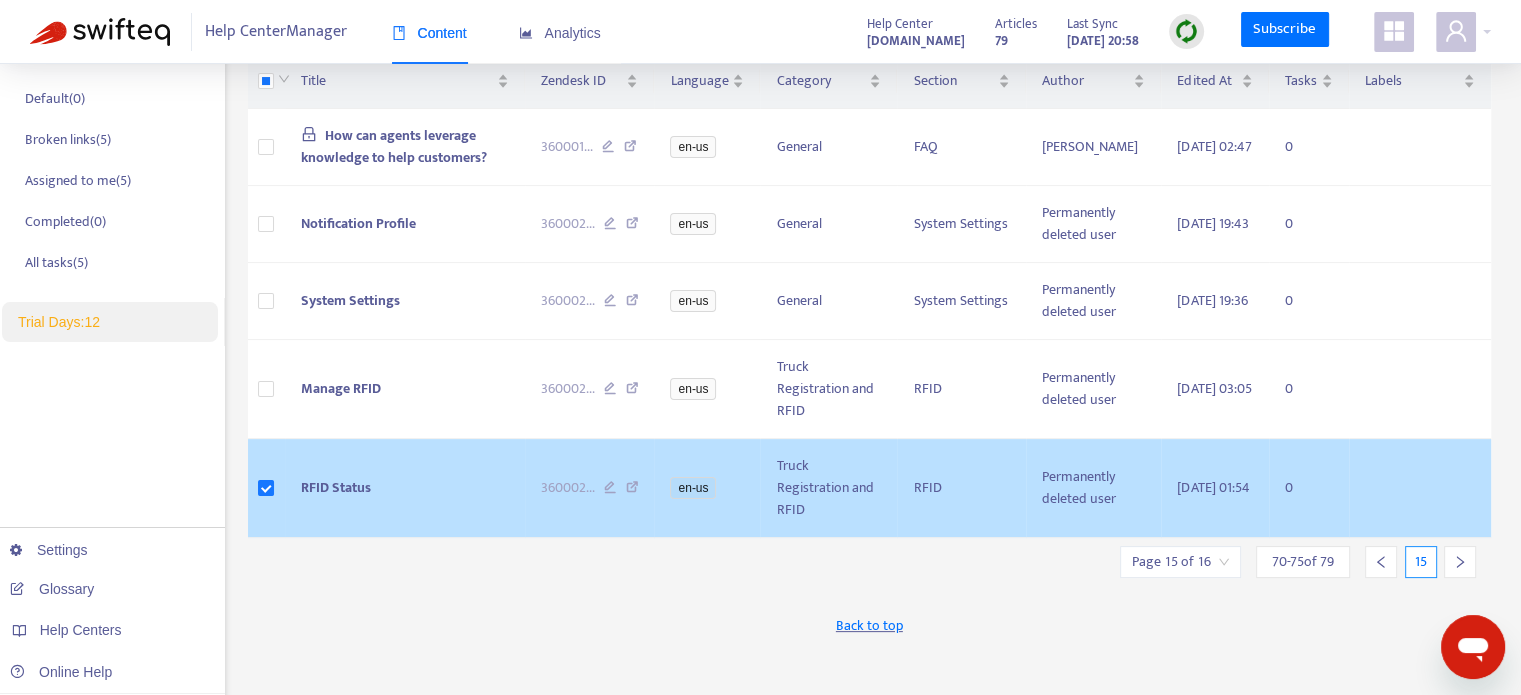 scroll, scrollTop: 308, scrollLeft: 0, axis: vertical 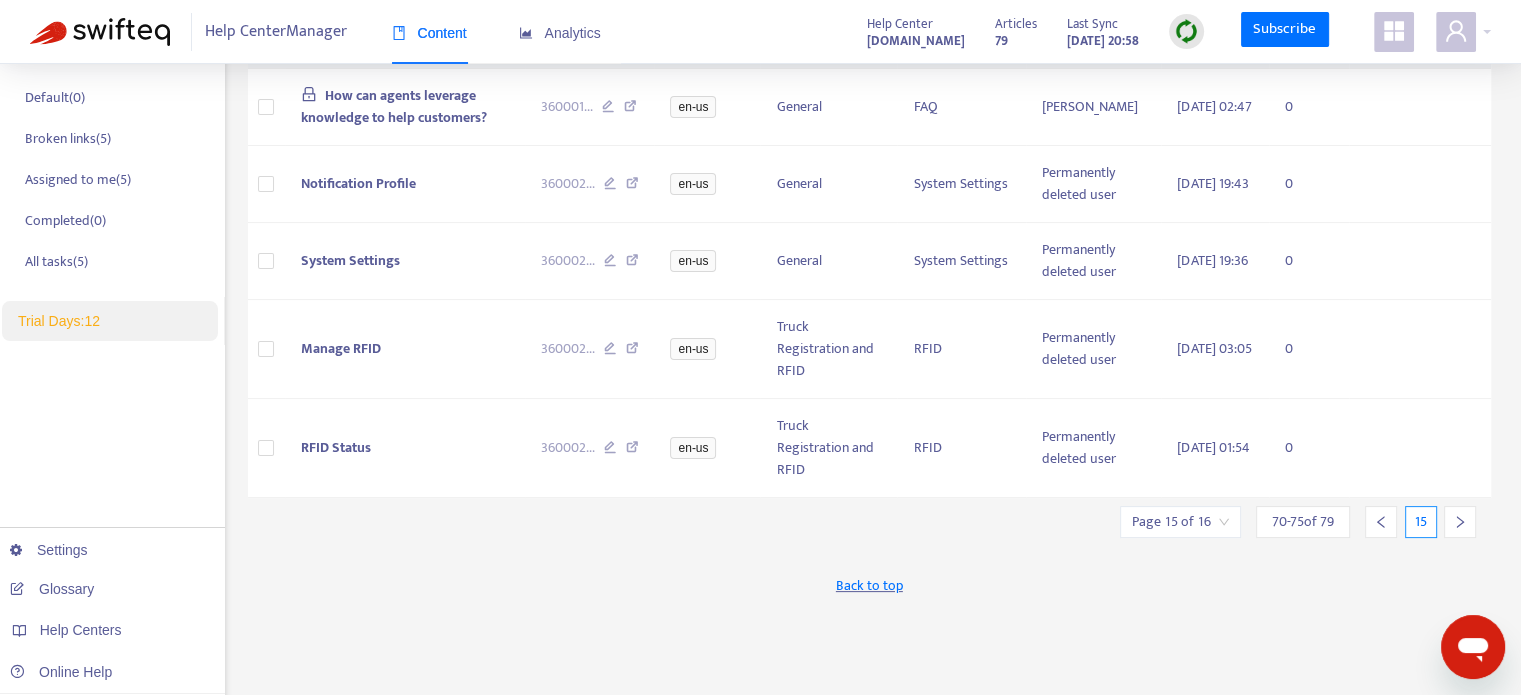 click 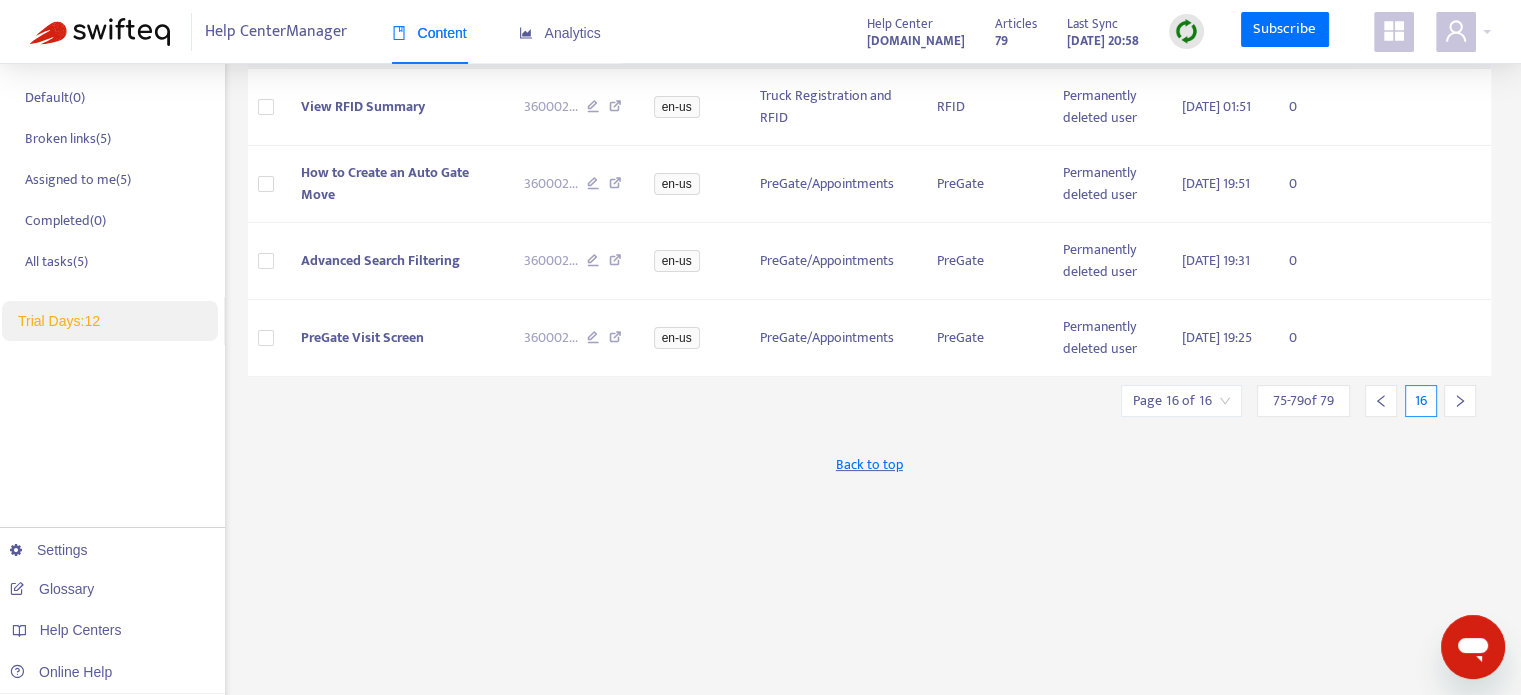 scroll, scrollTop: 96, scrollLeft: 0, axis: vertical 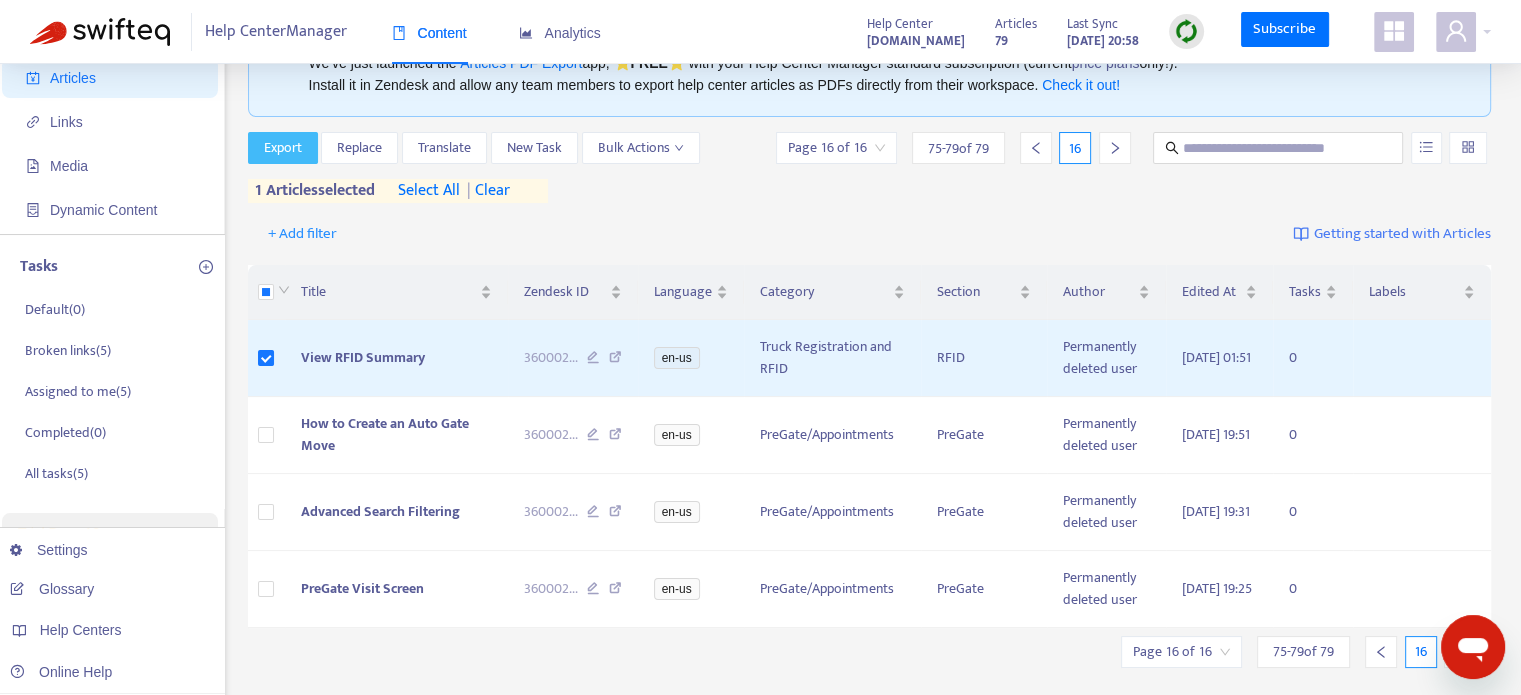 click on "Export" at bounding box center [283, 148] 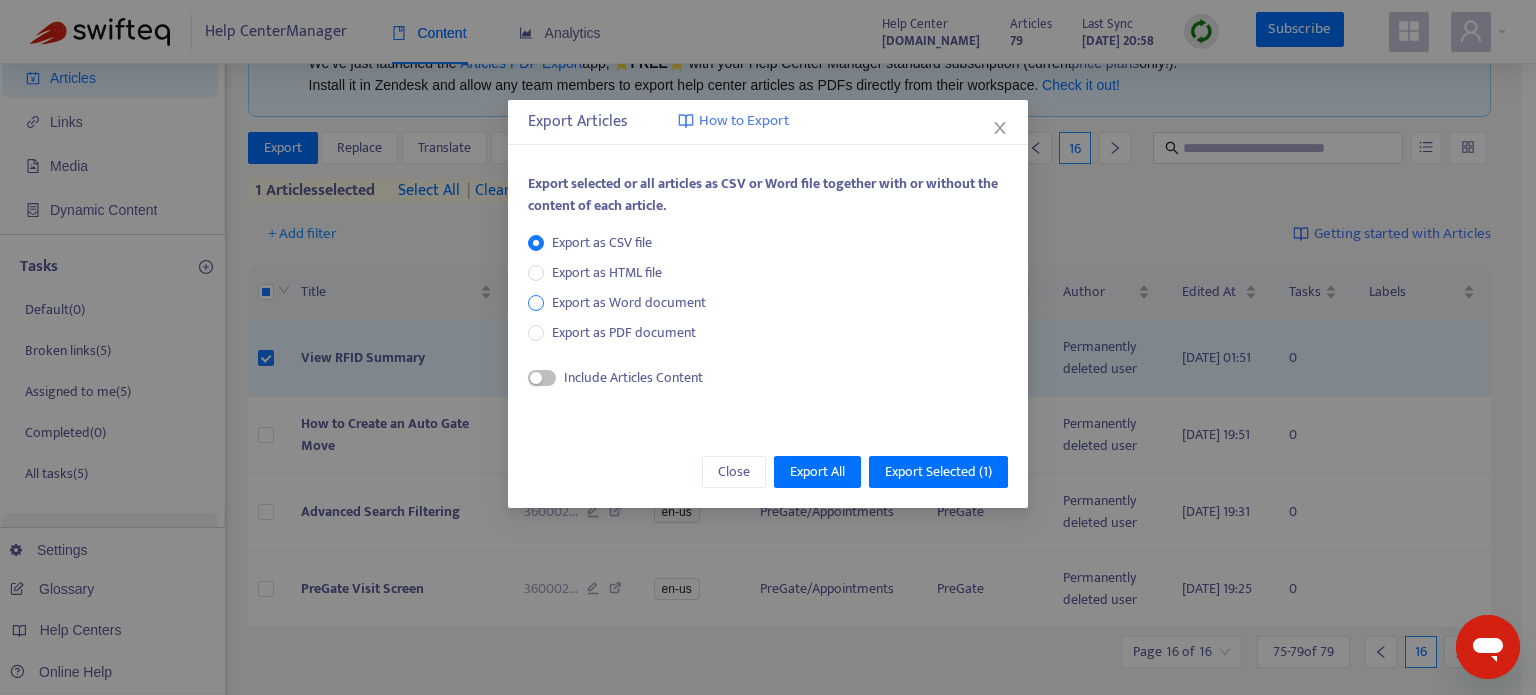 click on "Export as Word document" at bounding box center [629, 303] 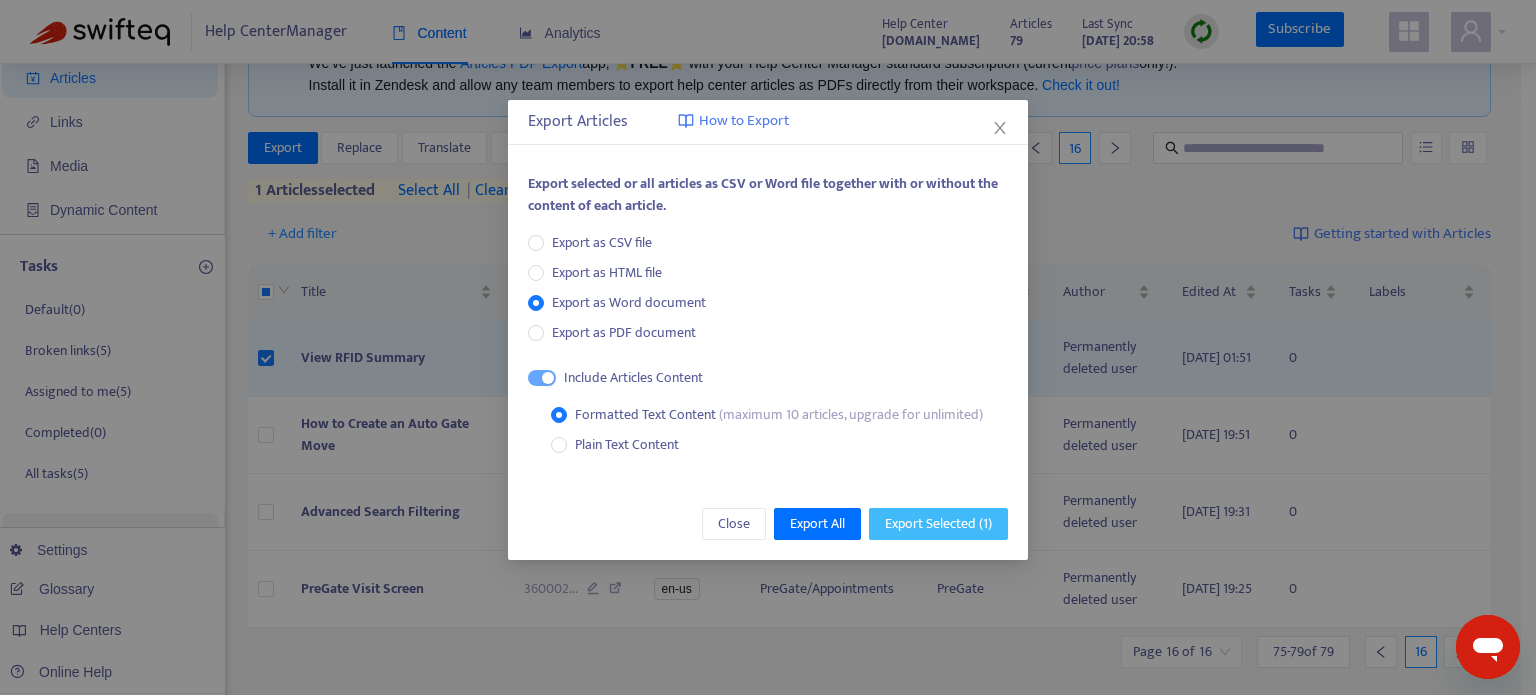 click on "Export Selected ( 1 )" at bounding box center [938, 524] 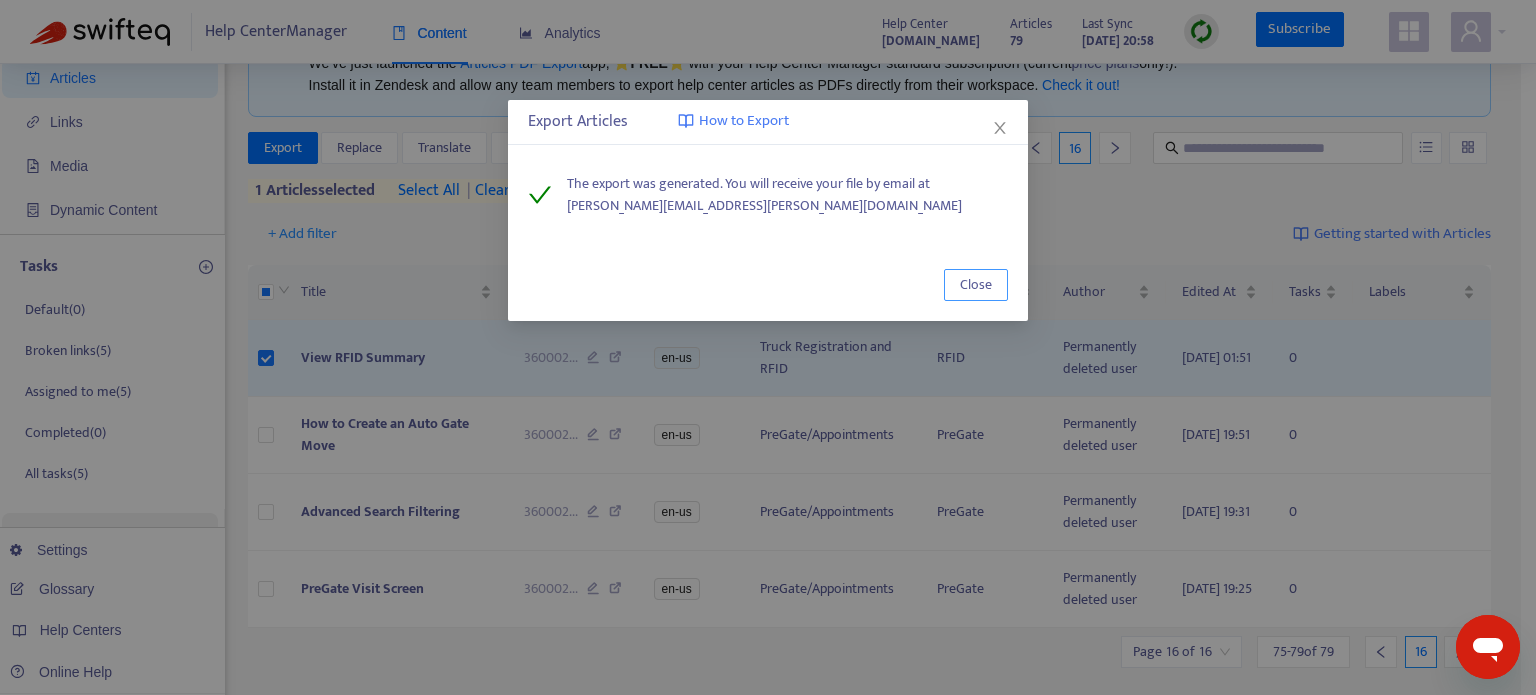 click on "Close" at bounding box center [976, 285] 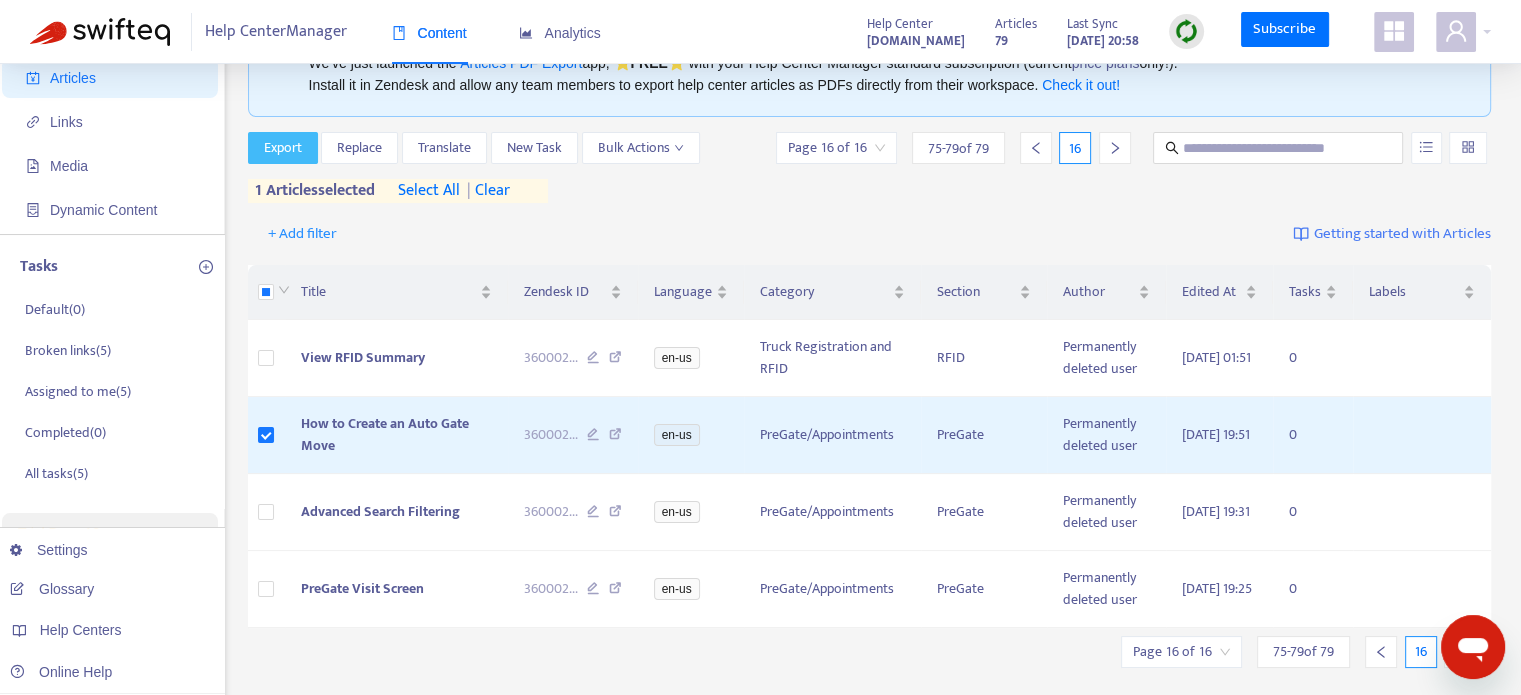 click on "Export" at bounding box center (283, 148) 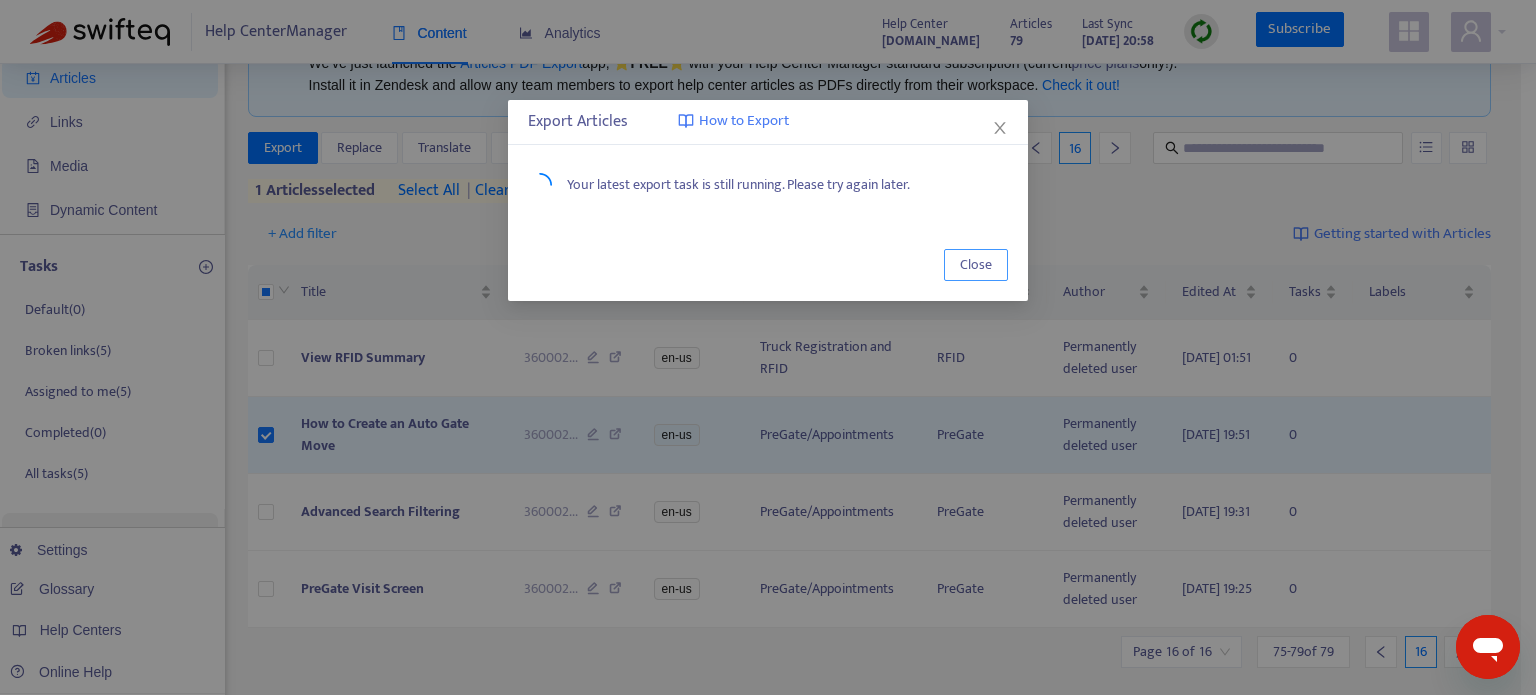 click on "Close" at bounding box center (976, 265) 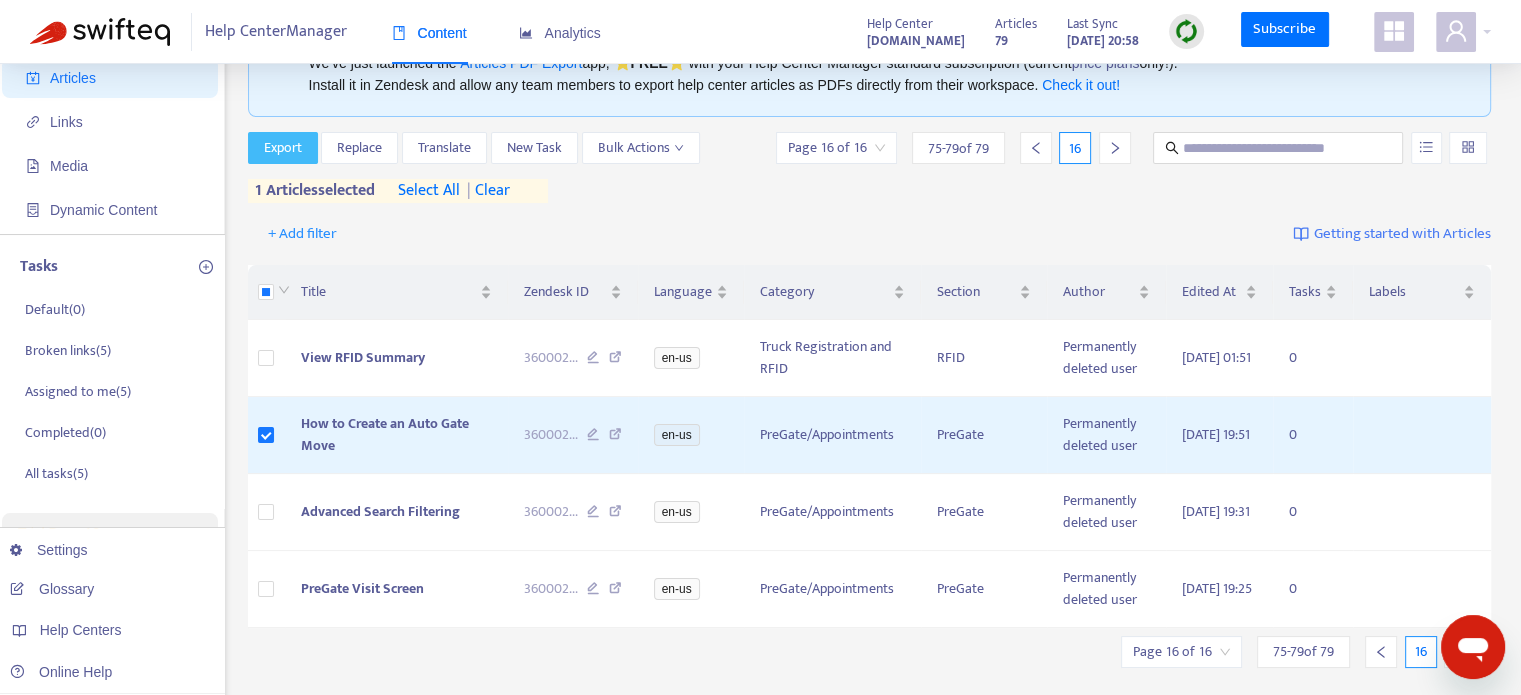 click on "Export" at bounding box center [283, 148] 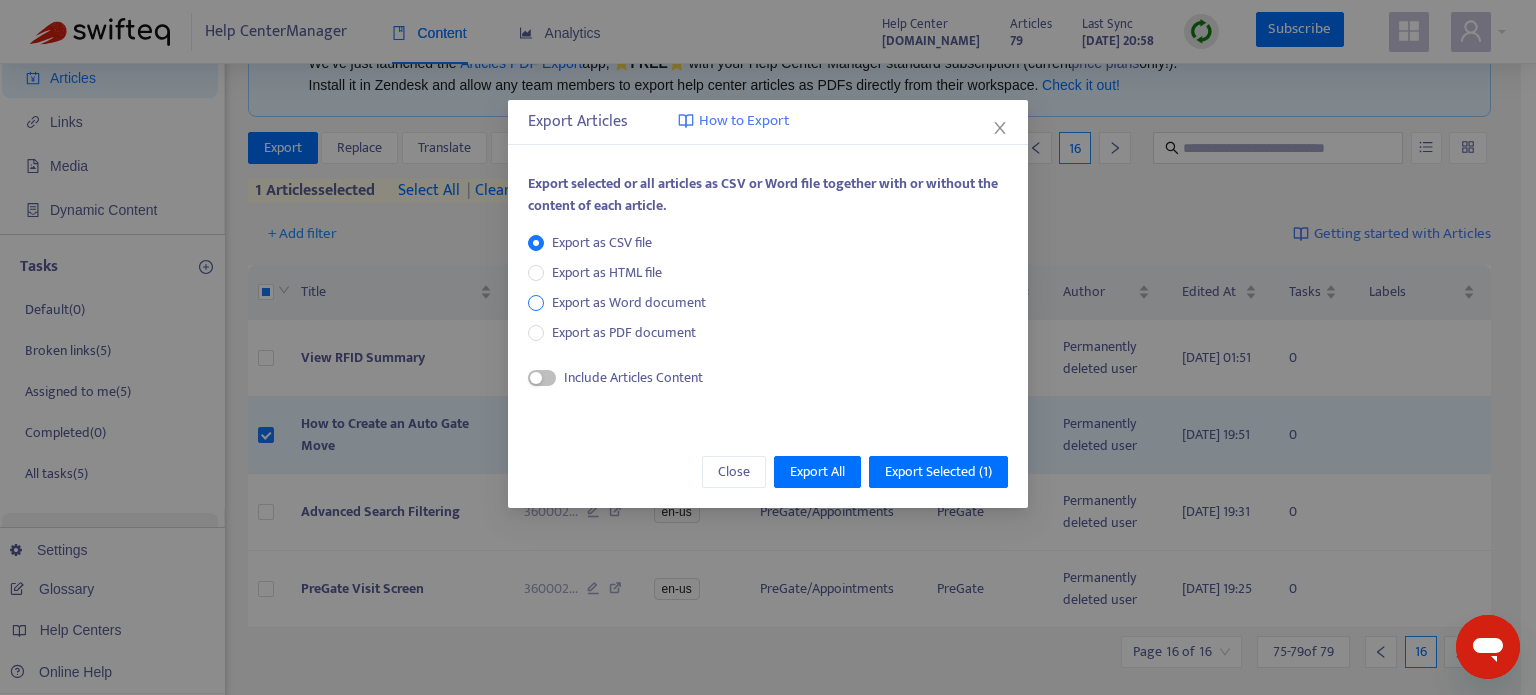 click on "Export as Word document" at bounding box center (629, 303) 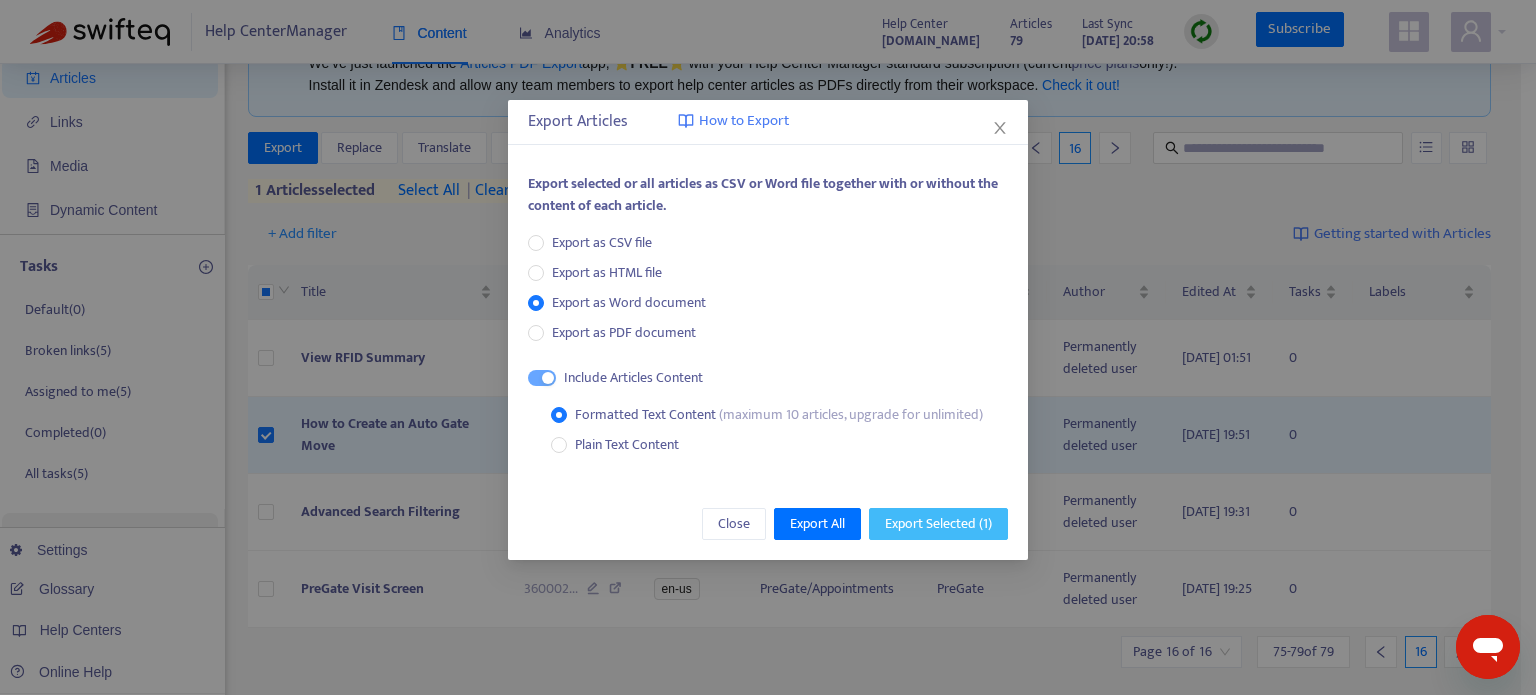 click on "Export Selected ( 1 )" at bounding box center [938, 524] 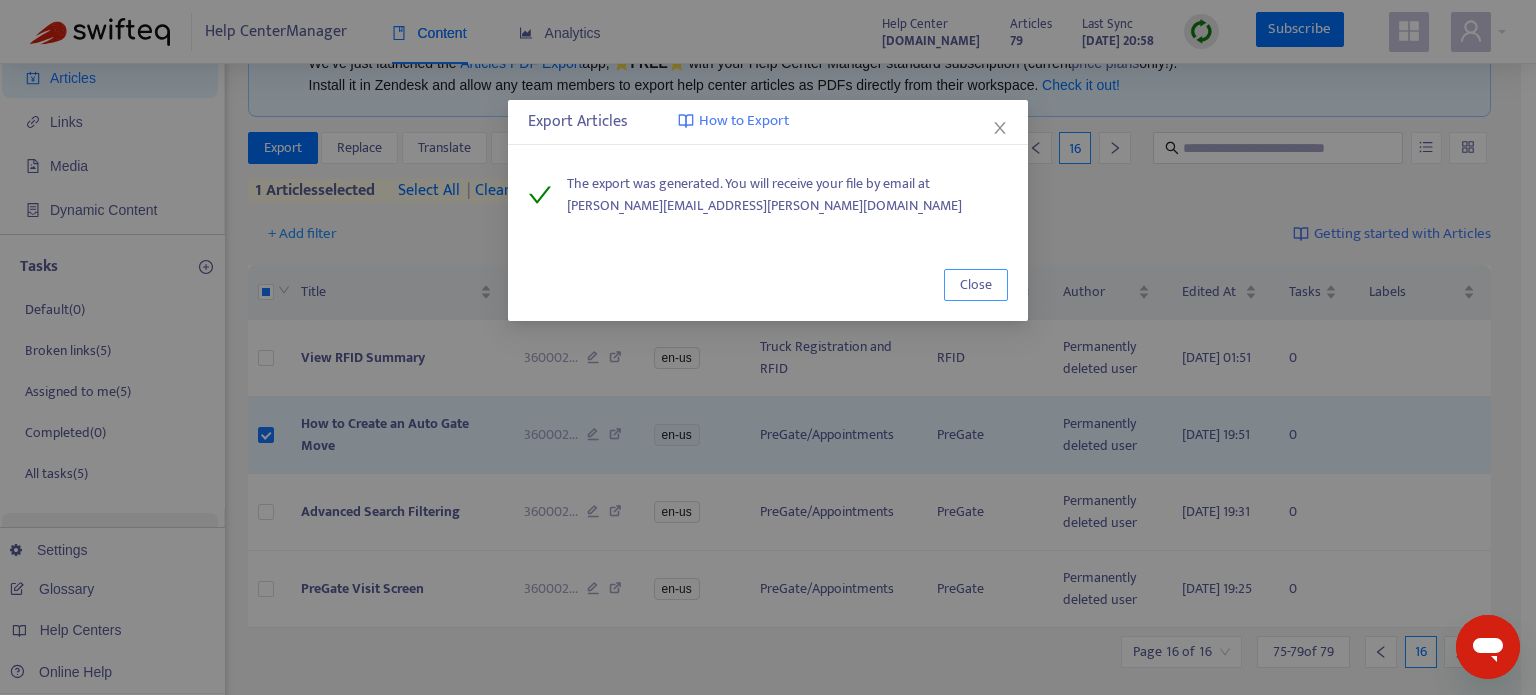 click on "Close" at bounding box center (976, 285) 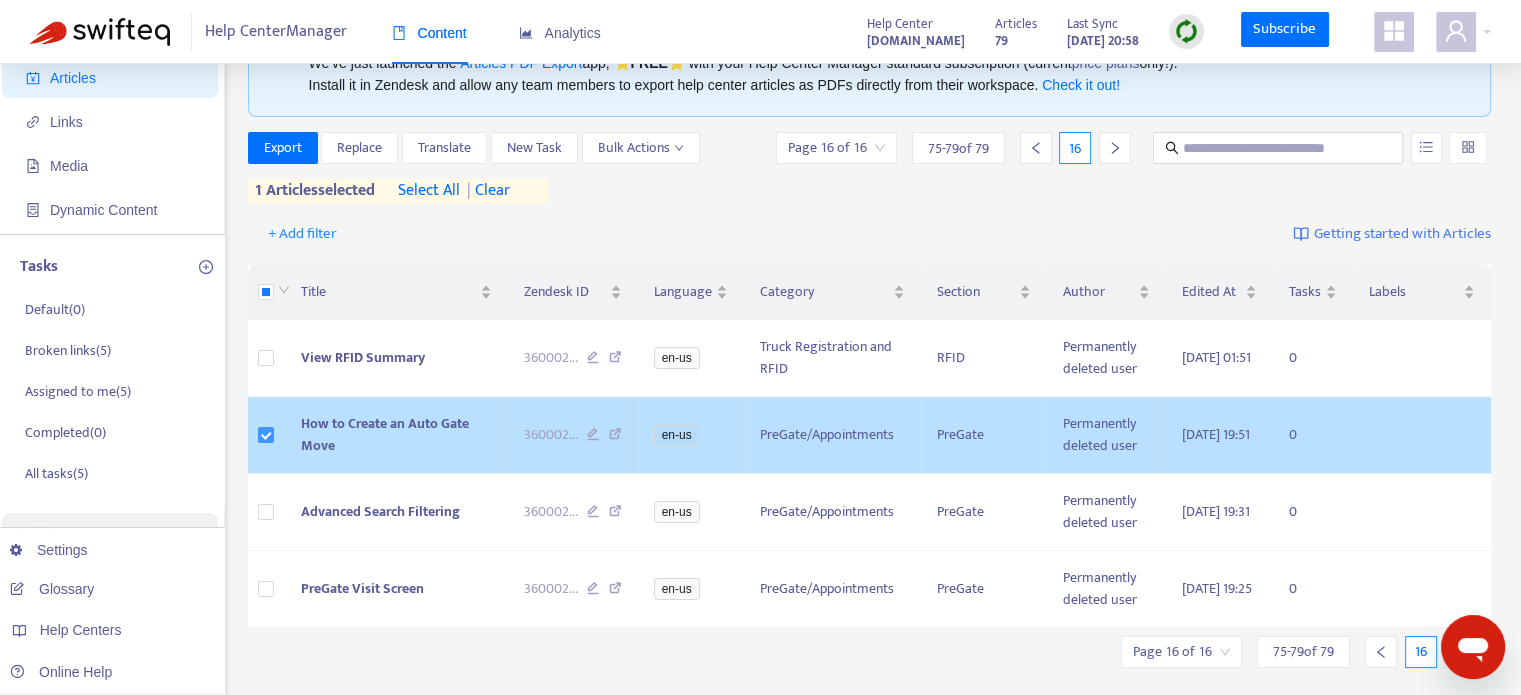 click at bounding box center [266, 435] 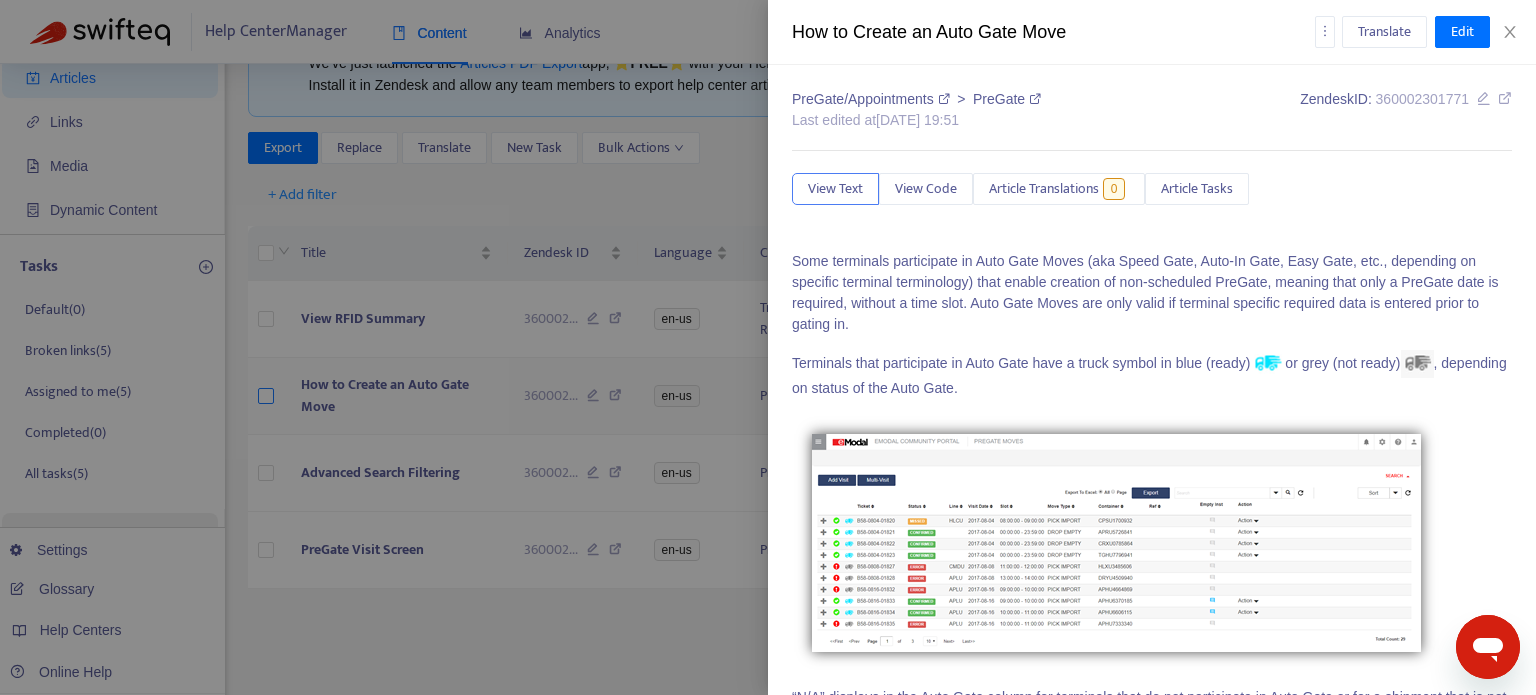 click at bounding box center [768, 347] 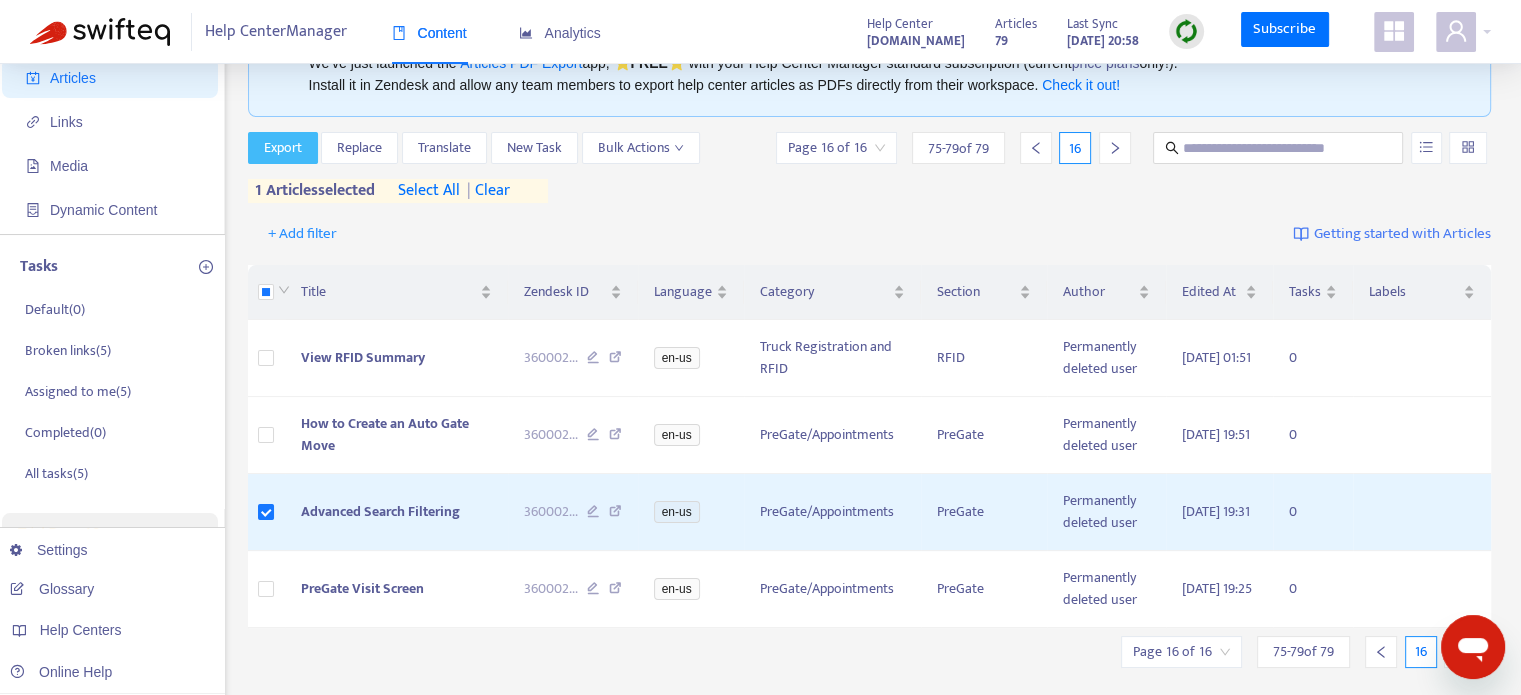 click on "Export" at bounding box center [283, 148] 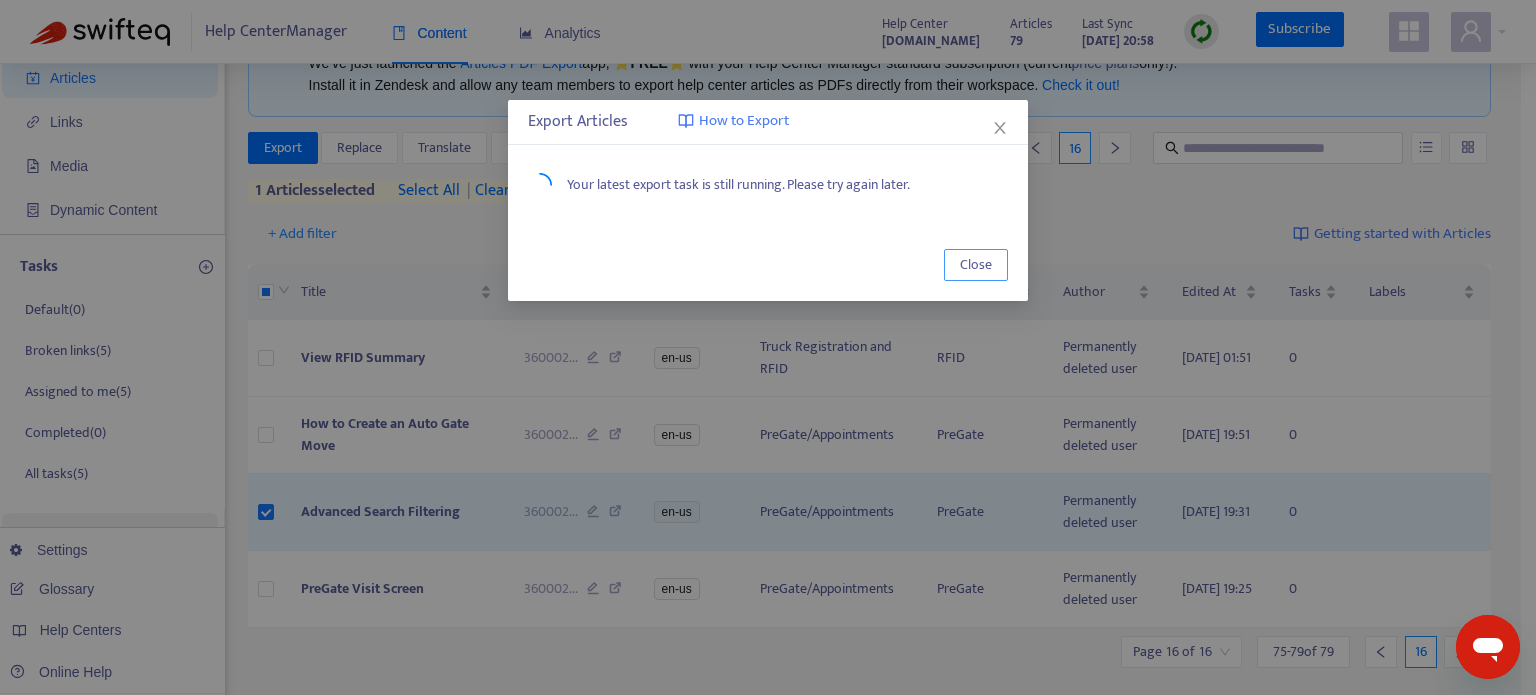 click on "Close" at bounding box center (976, 265) 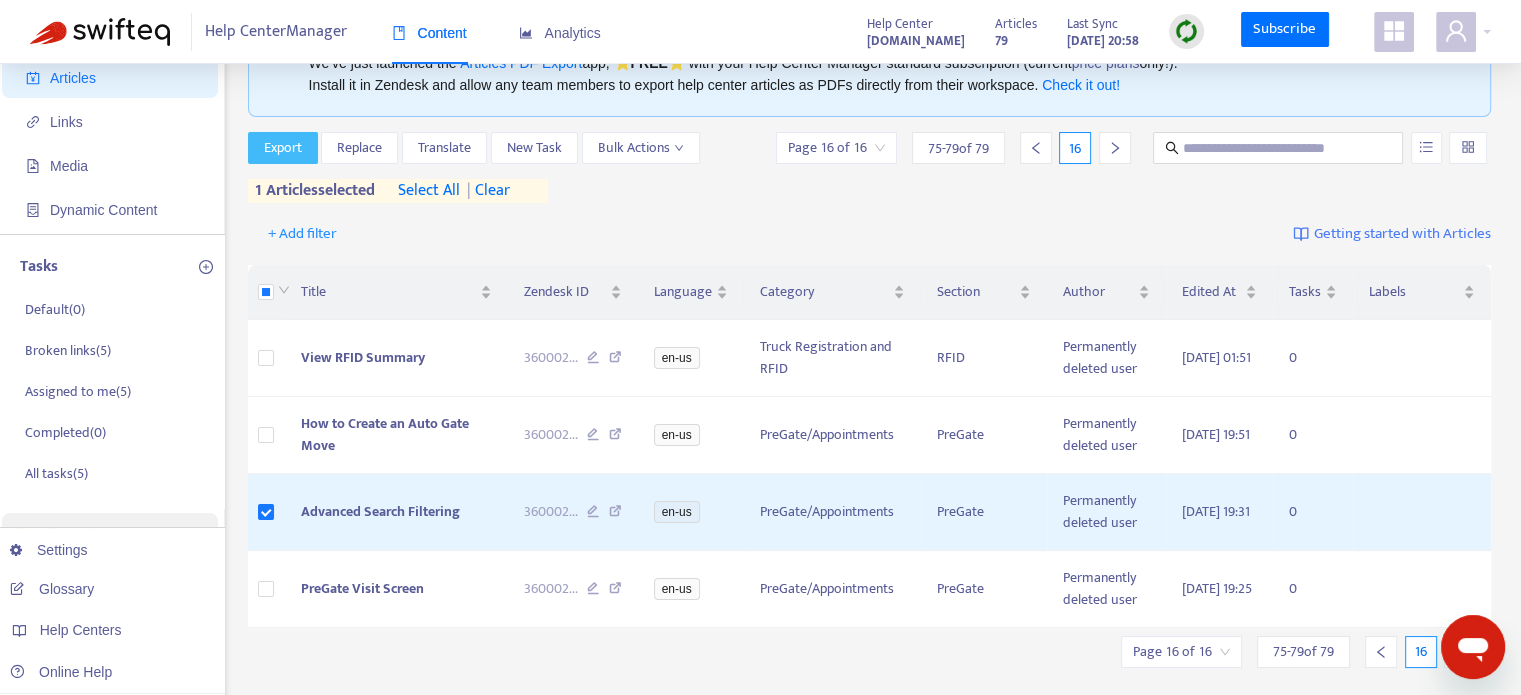 click on "Export" at bounding box center (283, 148) 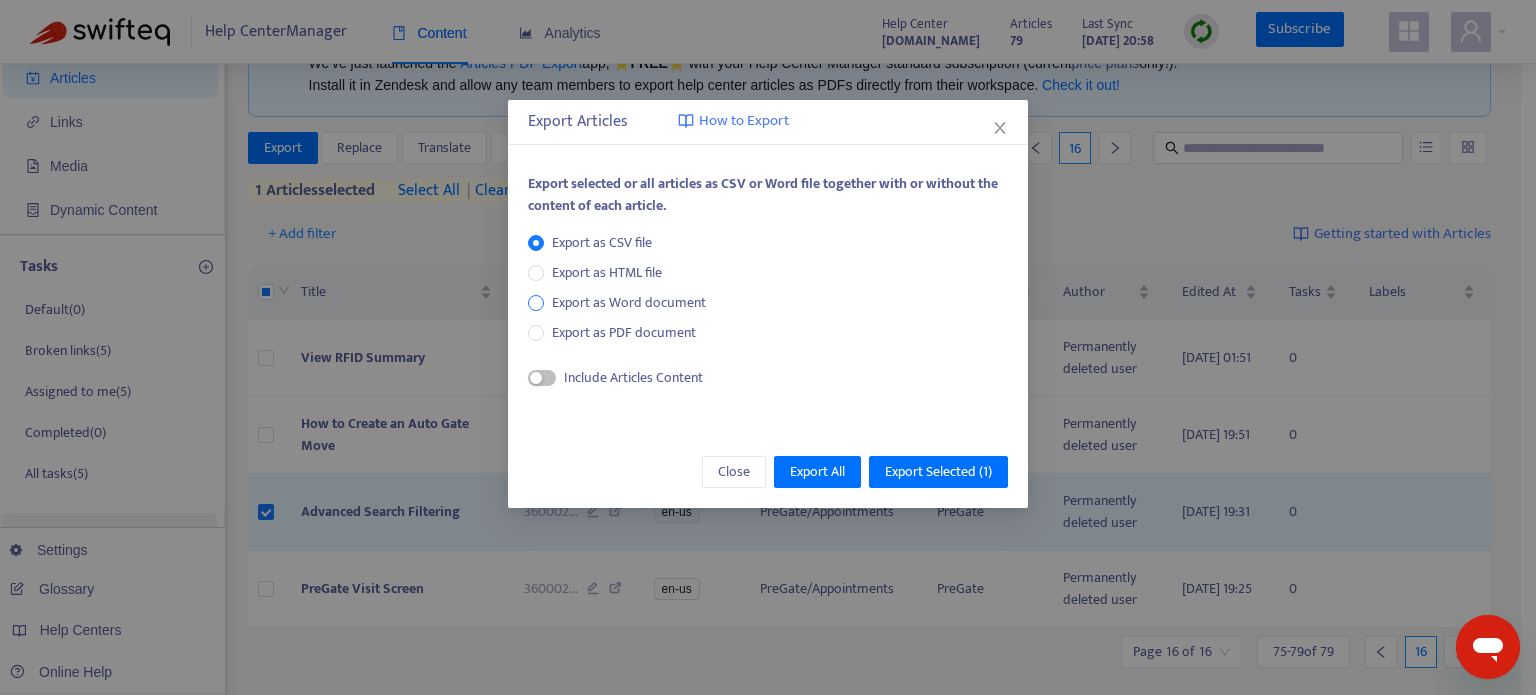 click on "Export as Word document" at bounding box center (629, 303) 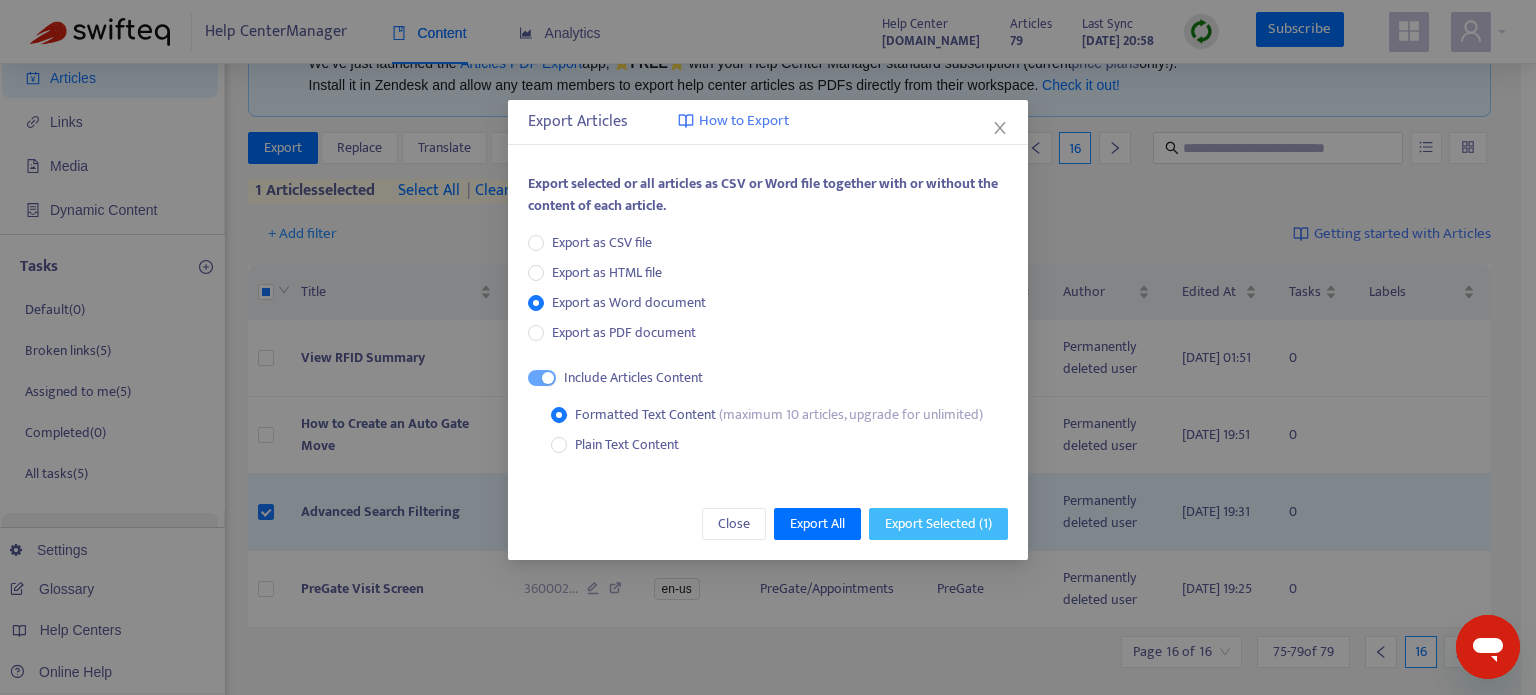 click on "Export Selected ( 1 )" at bounding box center (938, 524) 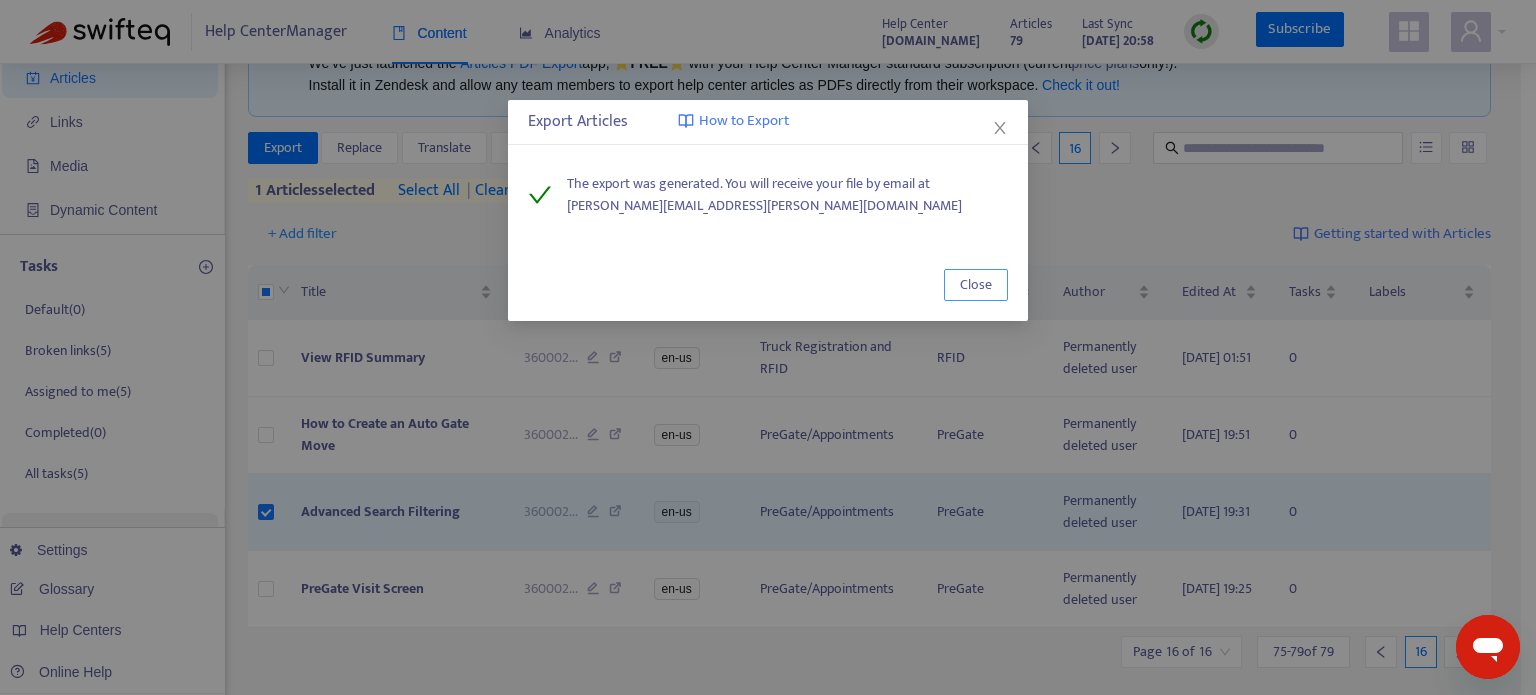 click on "Close" at bounding box center [976, 285] 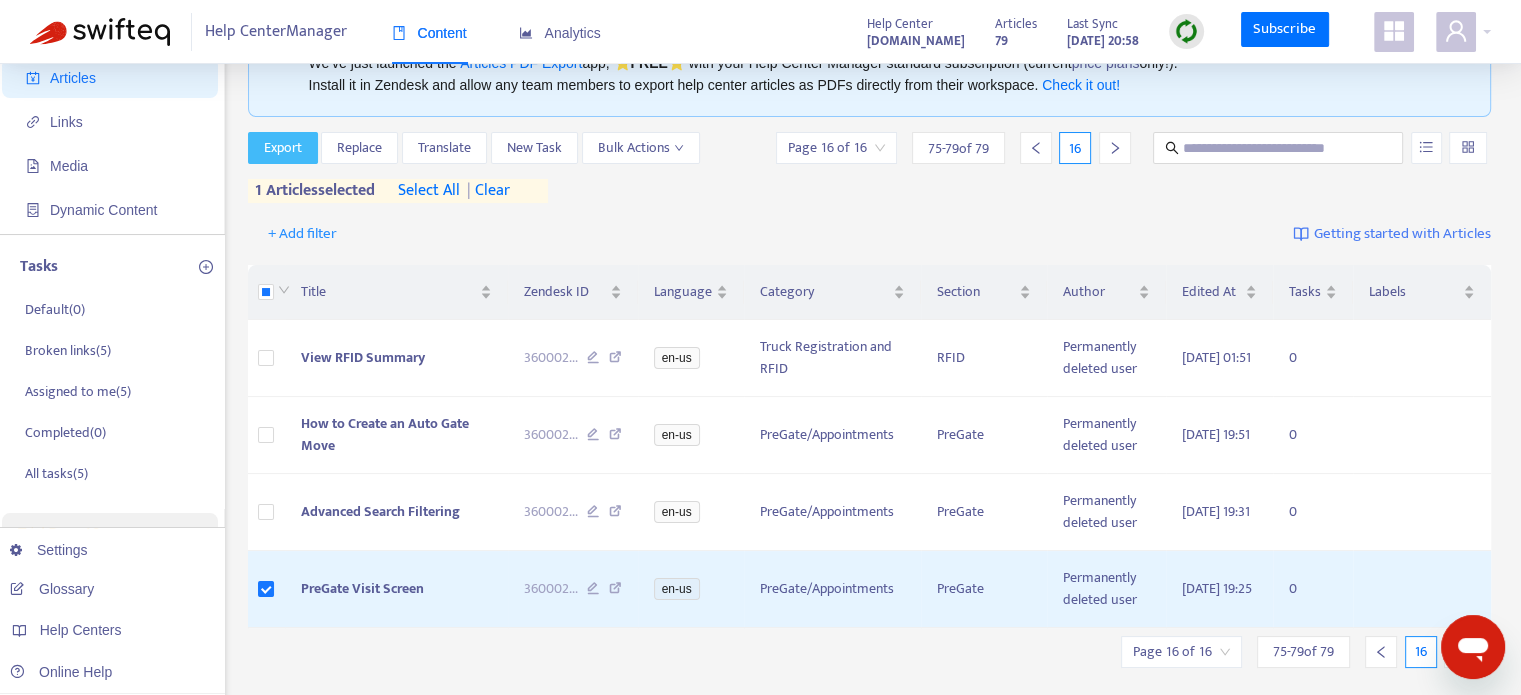 click on "Export" at bounding box center (283, 148) 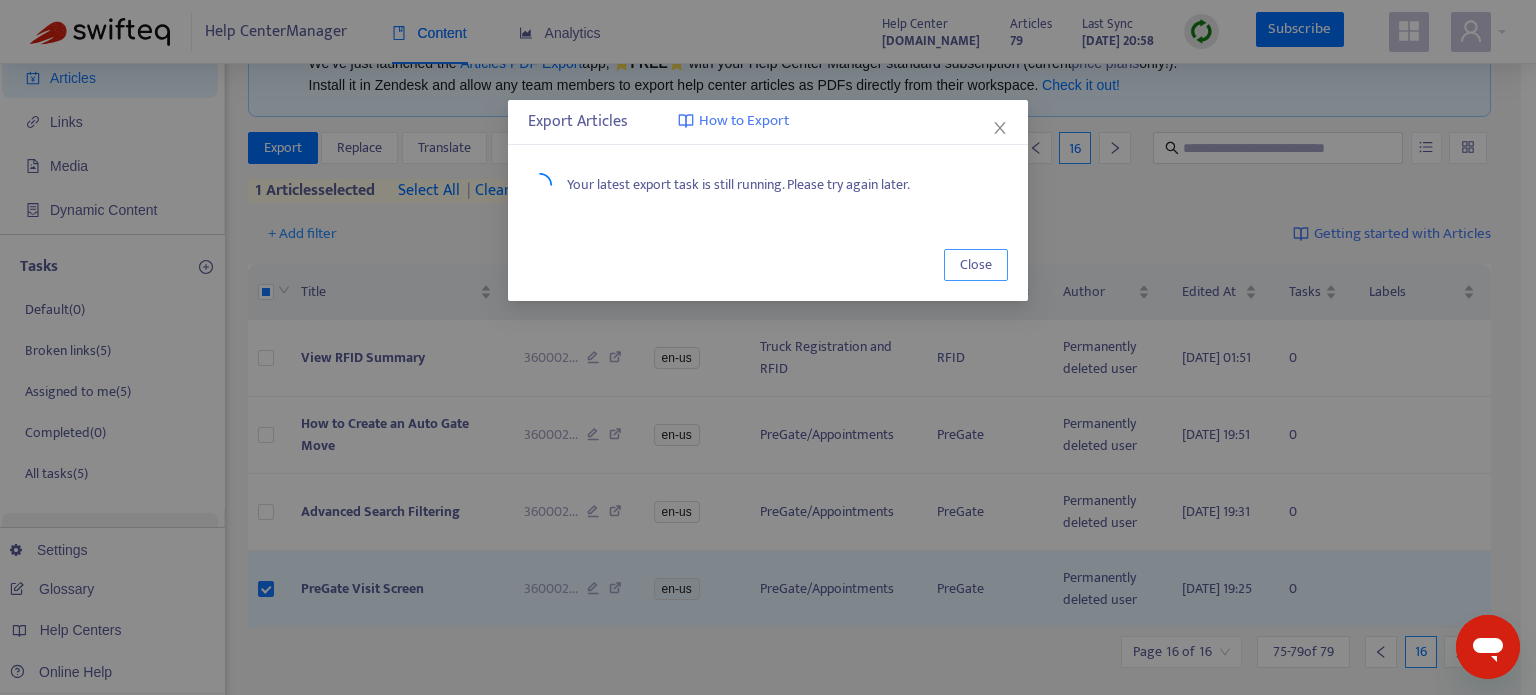 click on "Close" at bounding box center [976, 265] 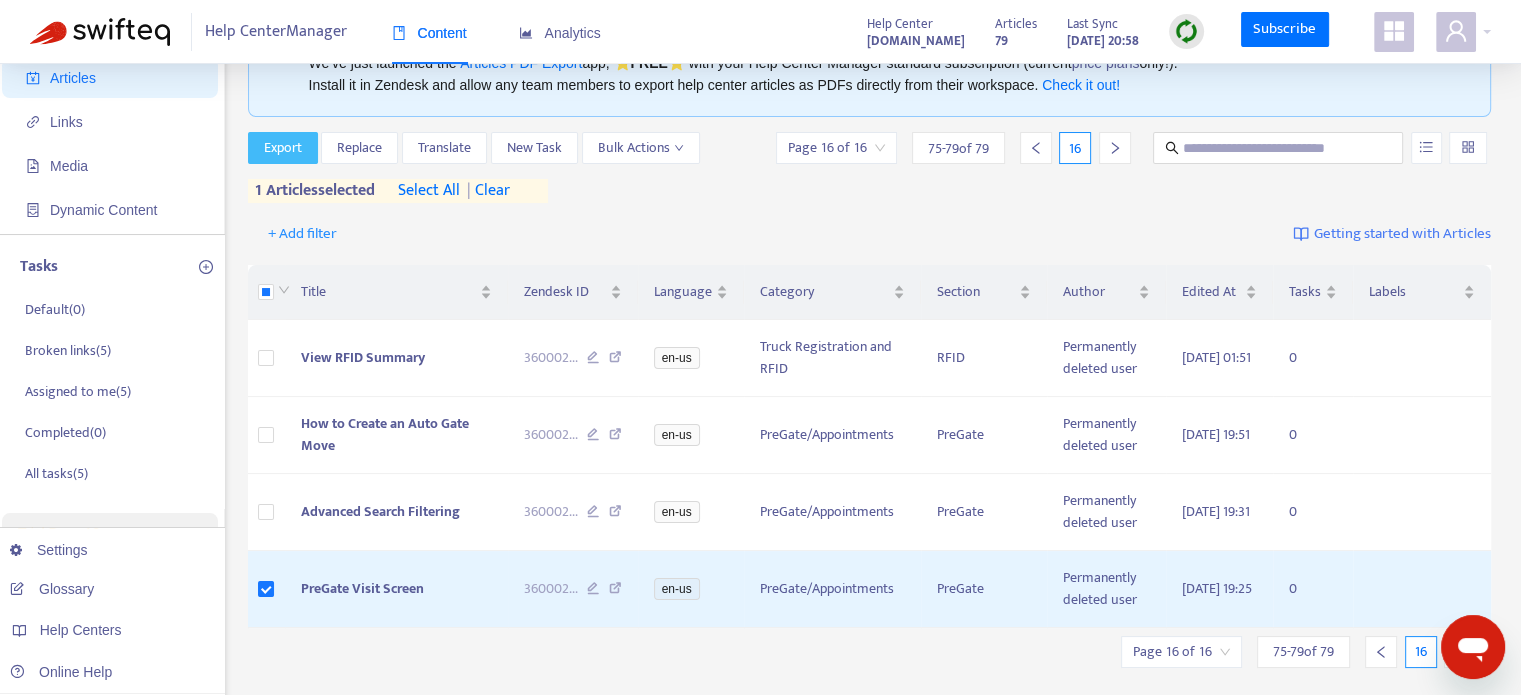click on "Export" at bounding box center [283, 148] 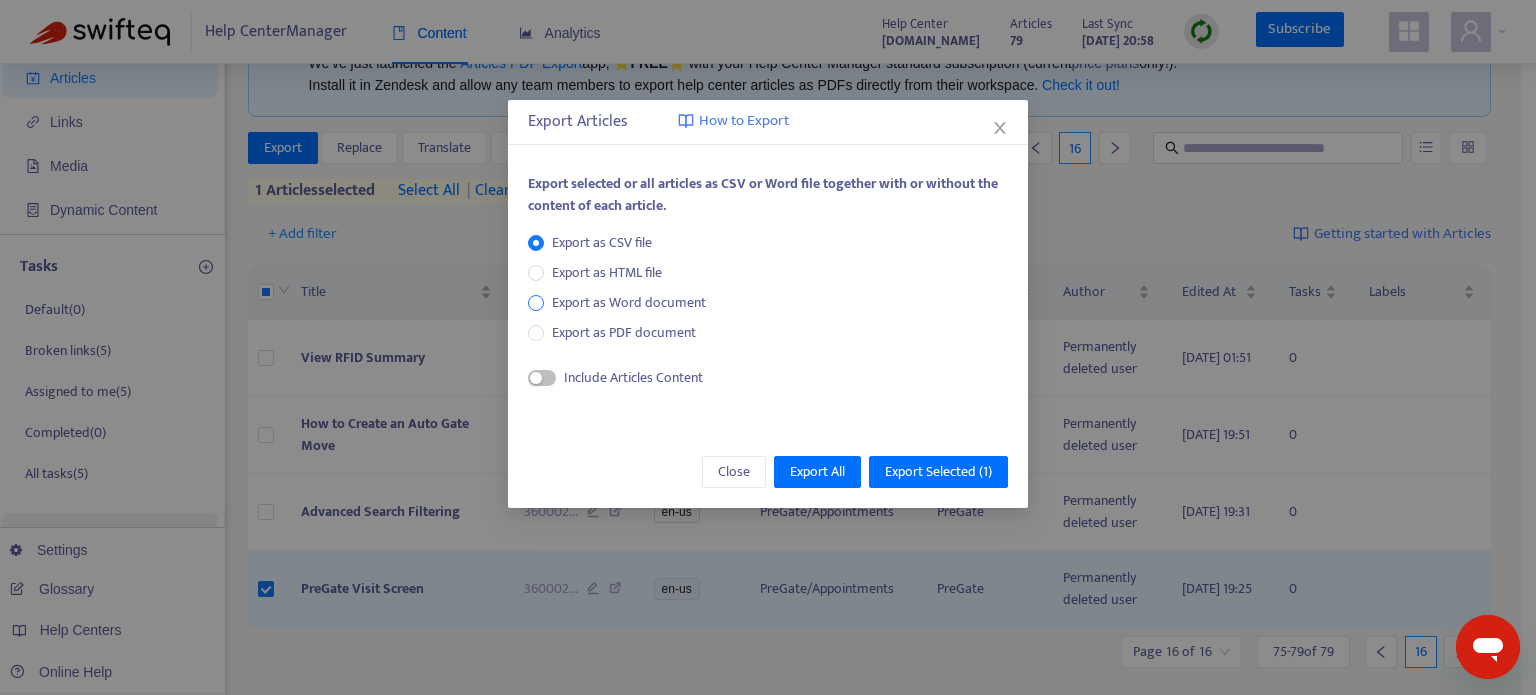 click on "Export as Word document" at bounding box center [629, 303] 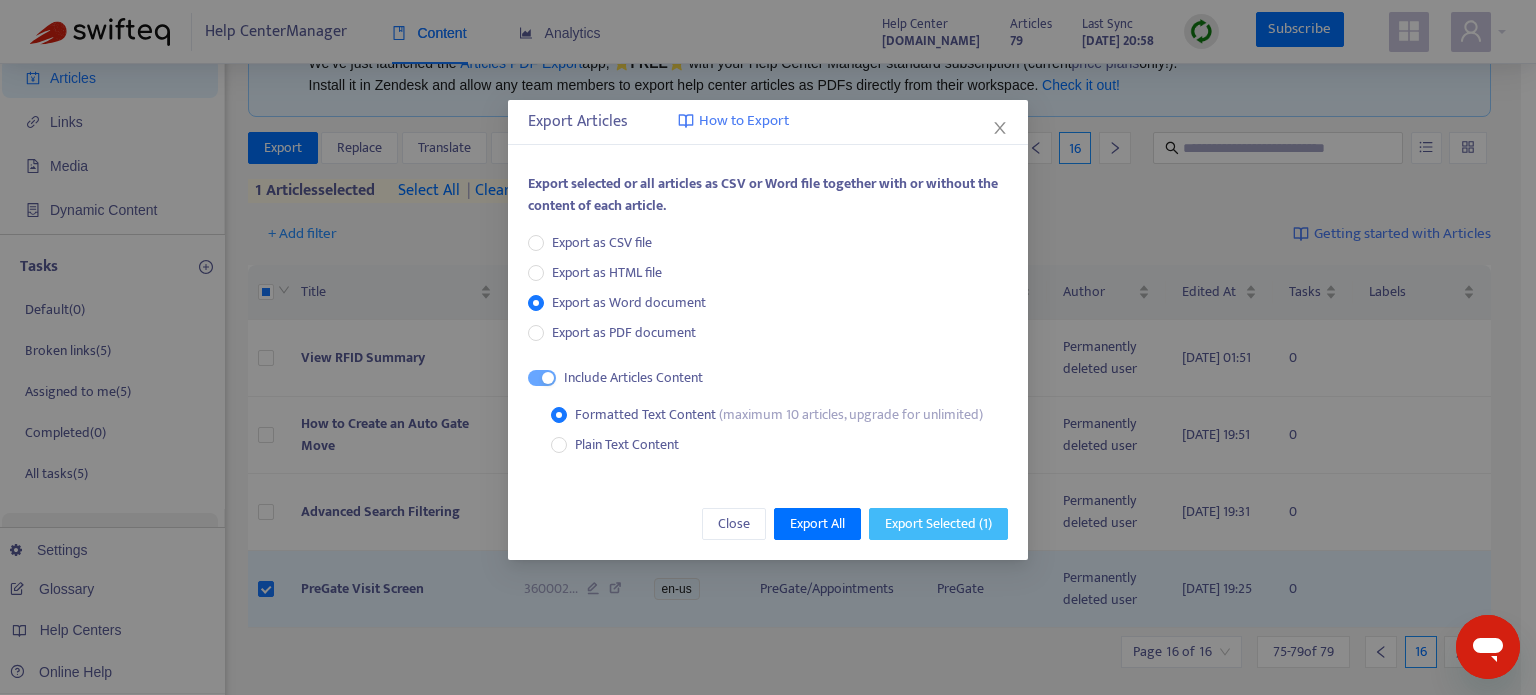 click on "Export Selected ( 1 )" at bounding box center (938, 524) 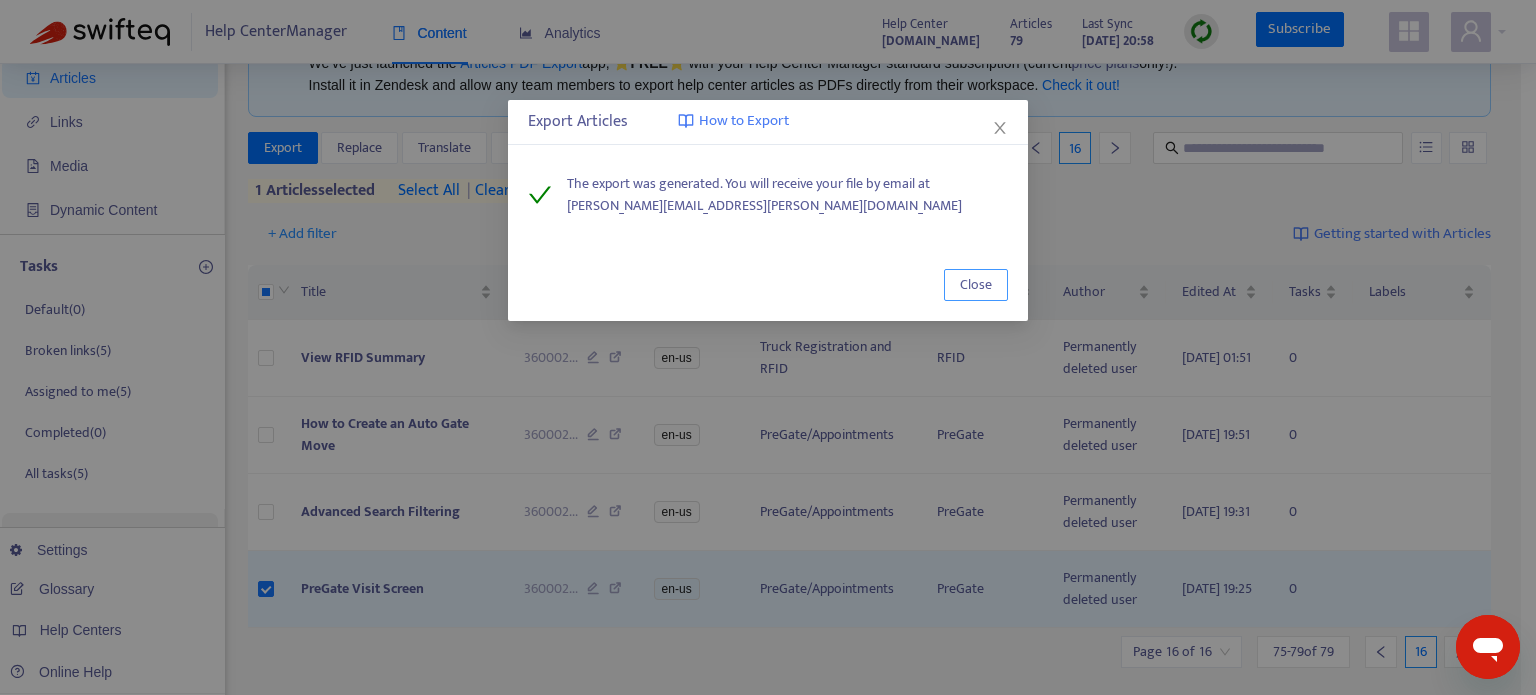 click on "Close" at bounding box center [976, 285] 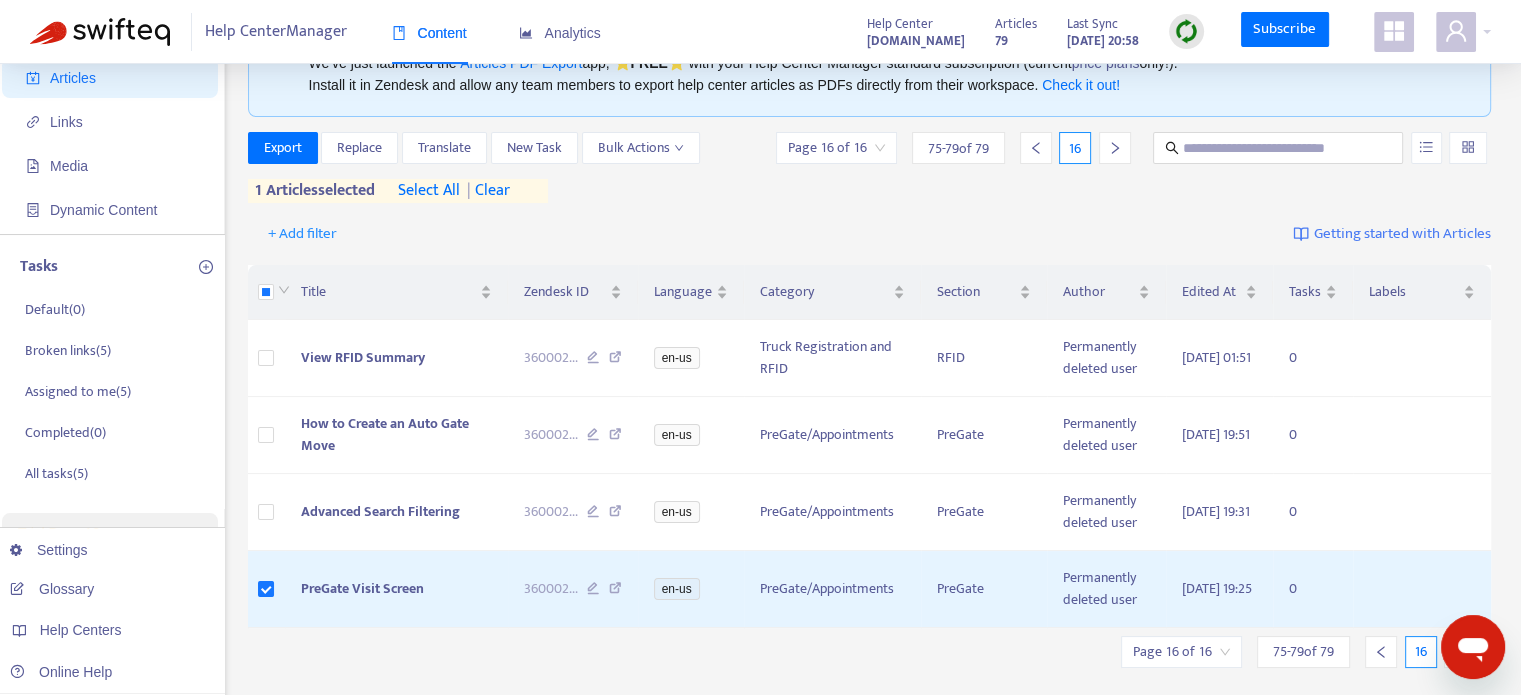 scroll, scrollTop: 164, scrollLeft: 0, axis: vertical 